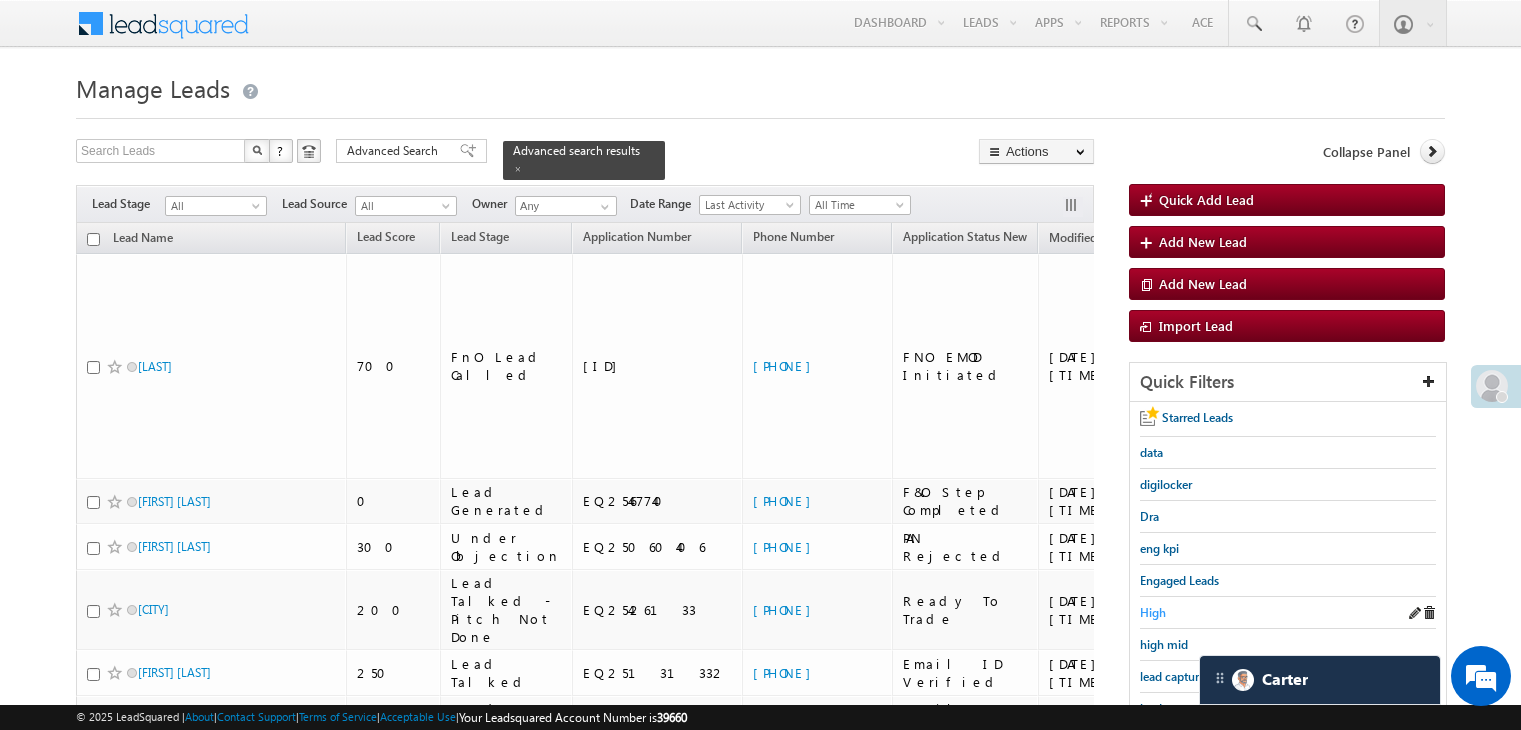 scroll, scrollTop: 0, scrollLeft: 0, axis: both 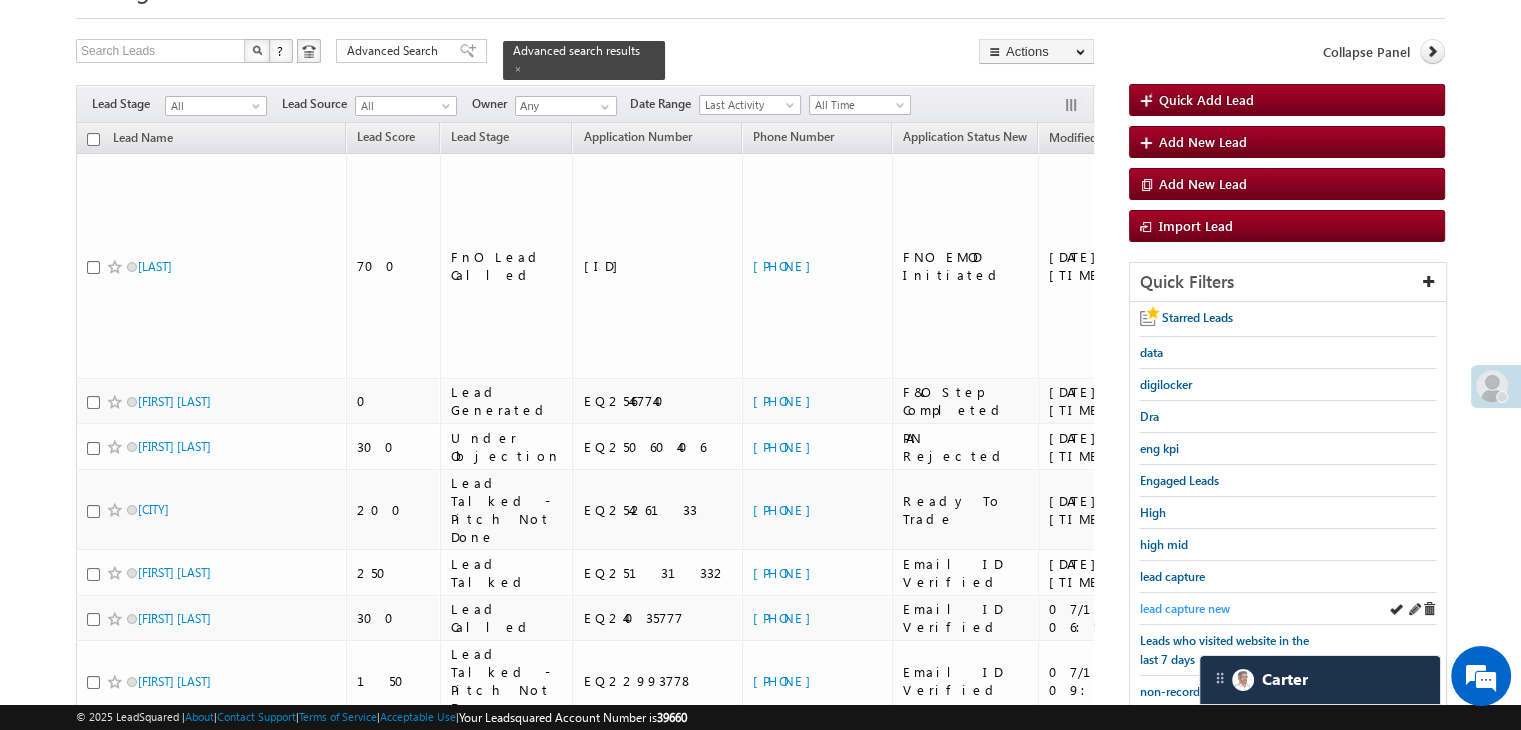 click on "lead capture new" at bounding box center (1185, 608) 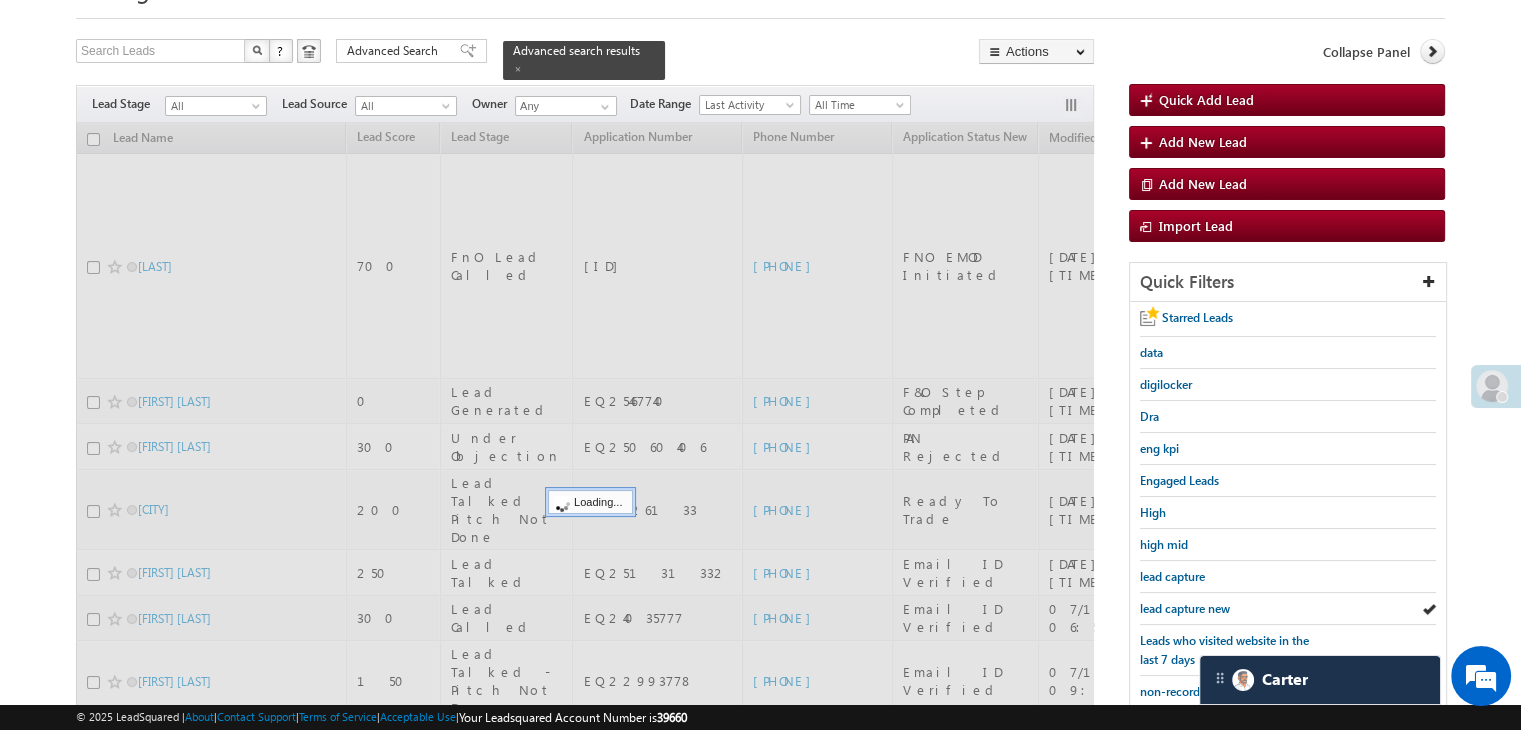 click on "lead capture new" at bounding box center [1185, 608] 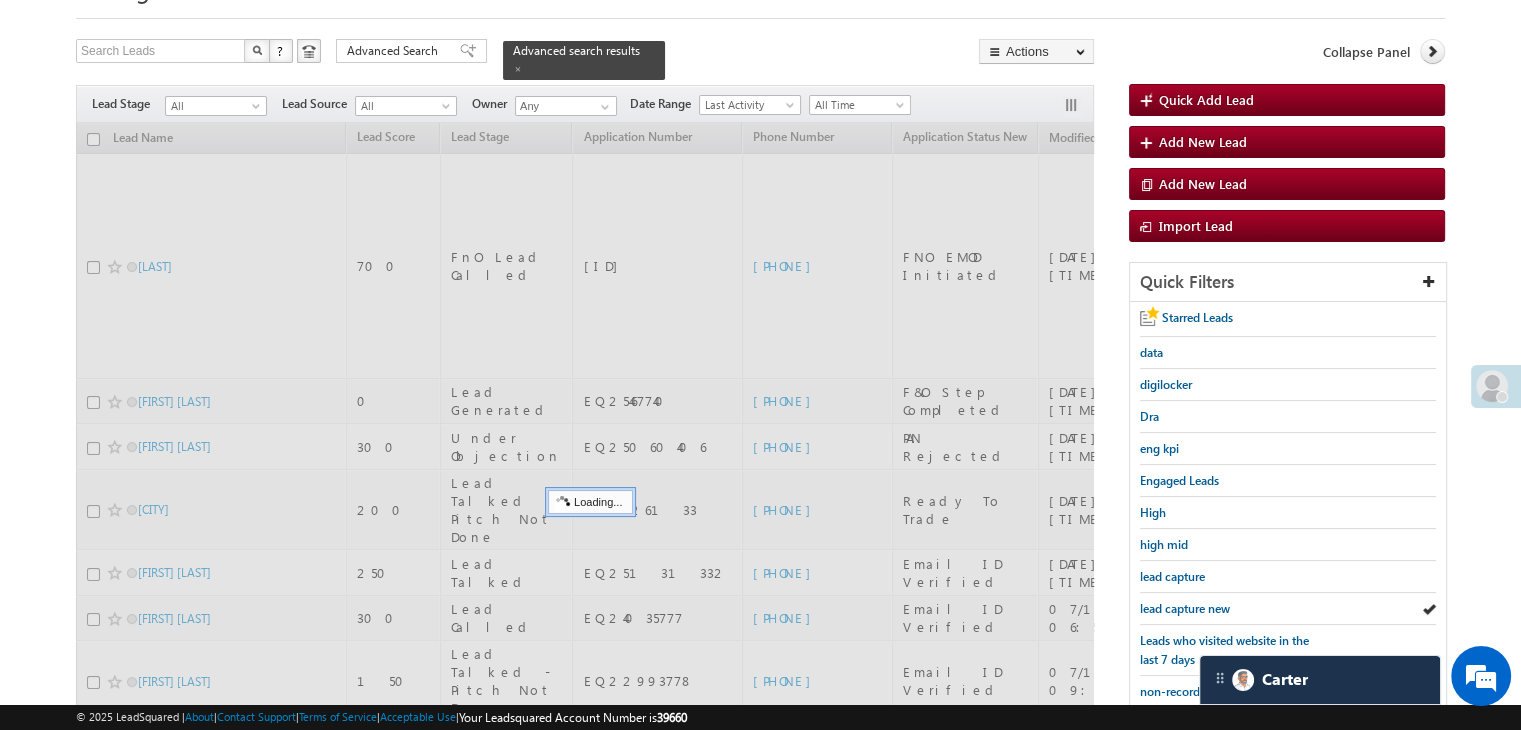 click on "lead capture new" at bounding box center (1185, 608) 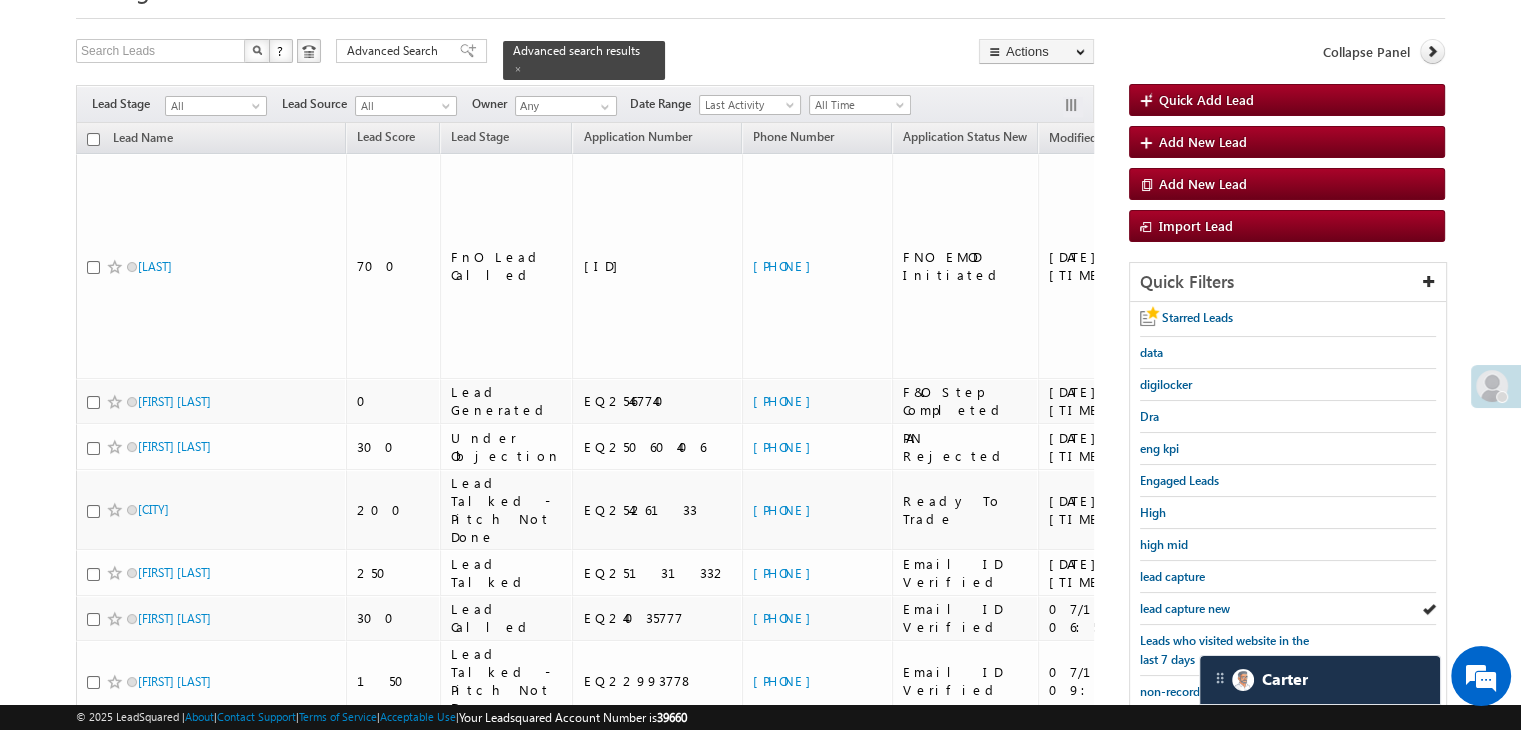 click on "lead capture new" at bounding box center (1185, 608) 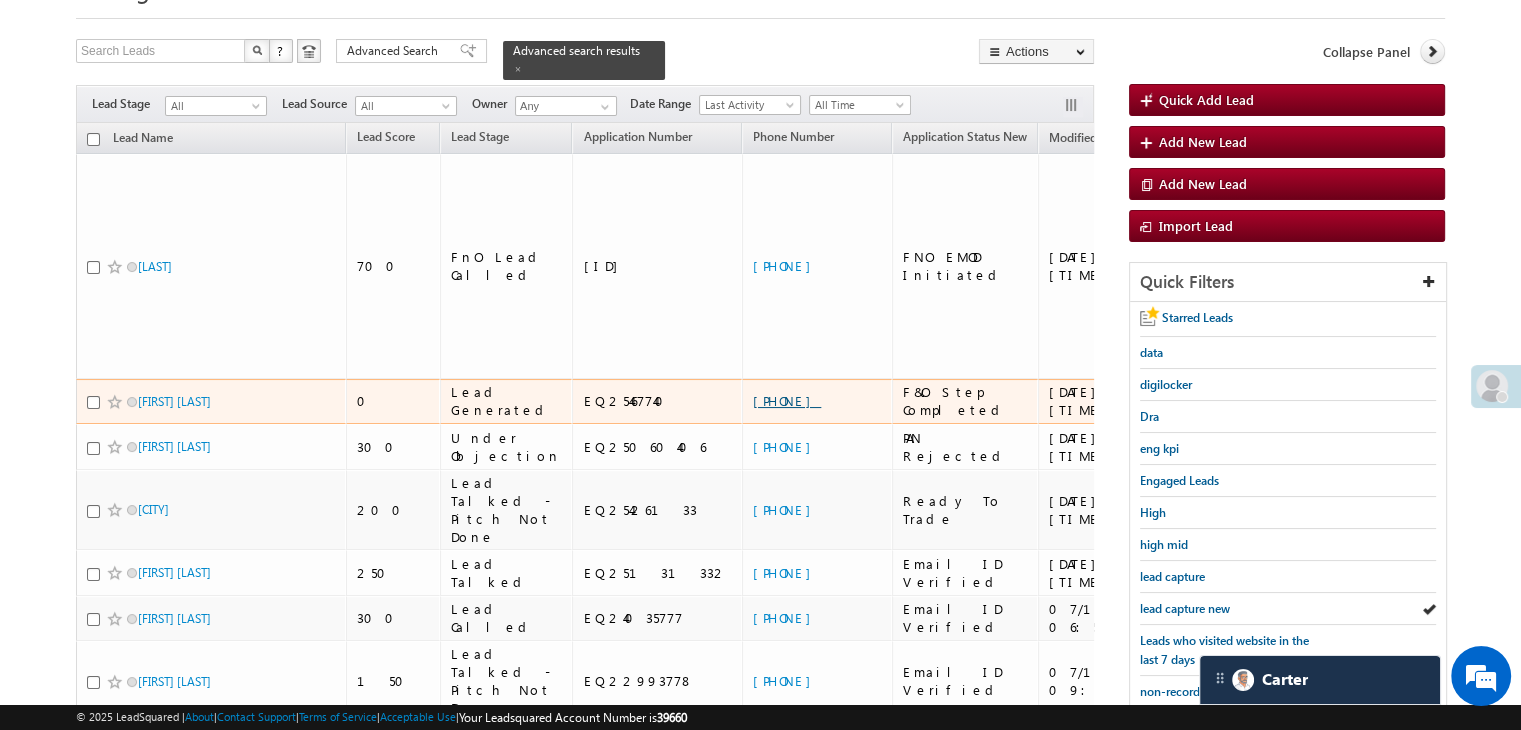 click on "[PHONE]" at bounding box center (787, 400) 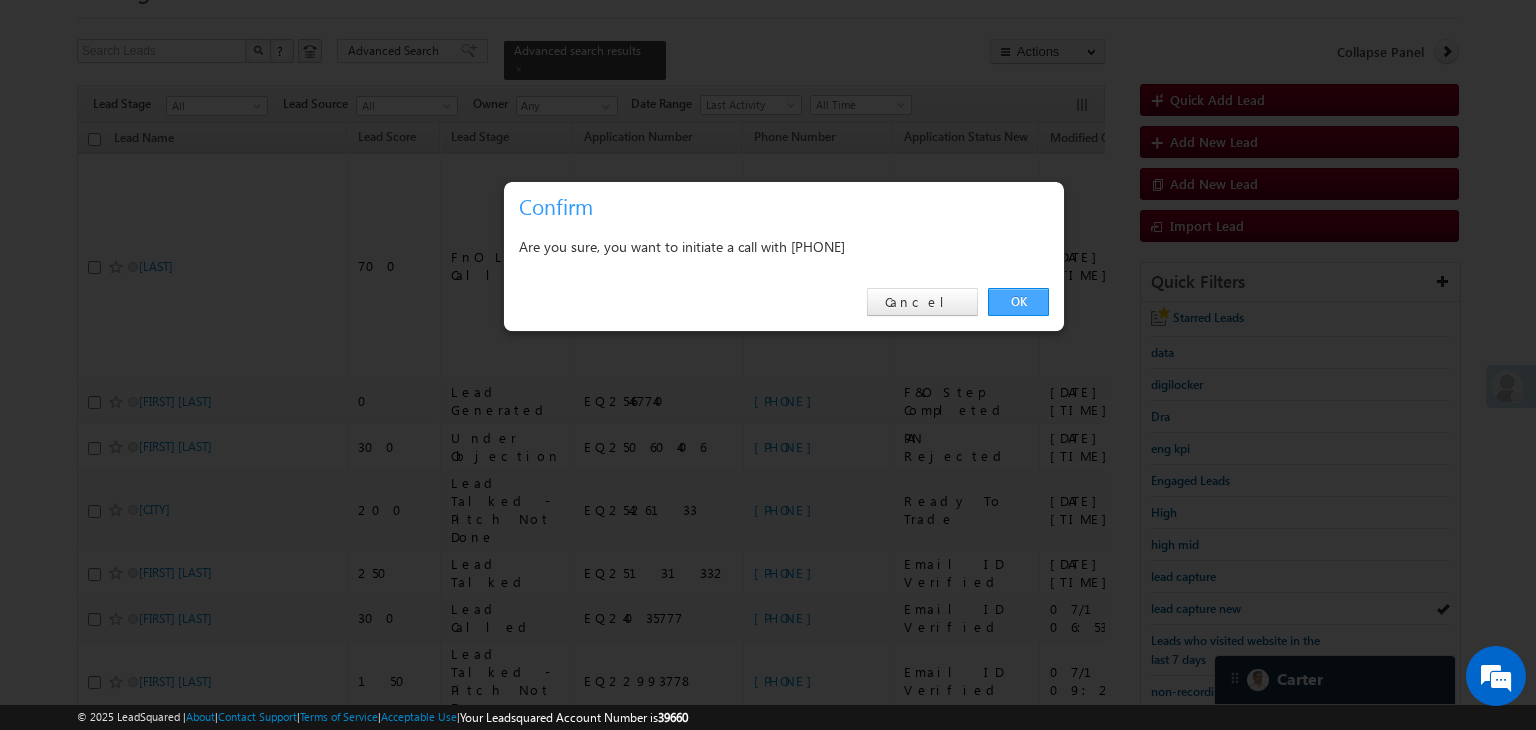click on "OK" at bounding box center (1018, 302) 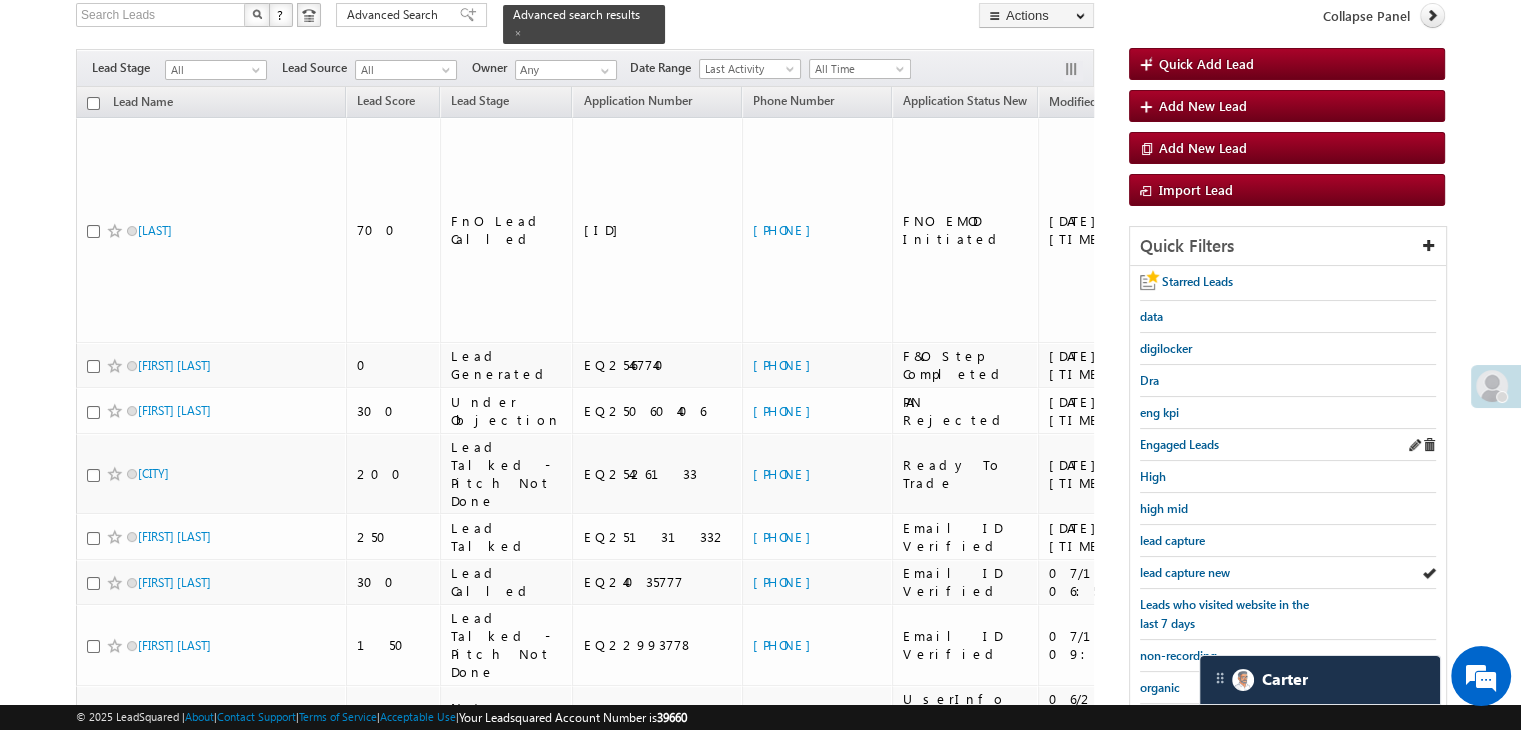 scroll, scrollTop: 300, scrollLeft: 0, axis: vertical 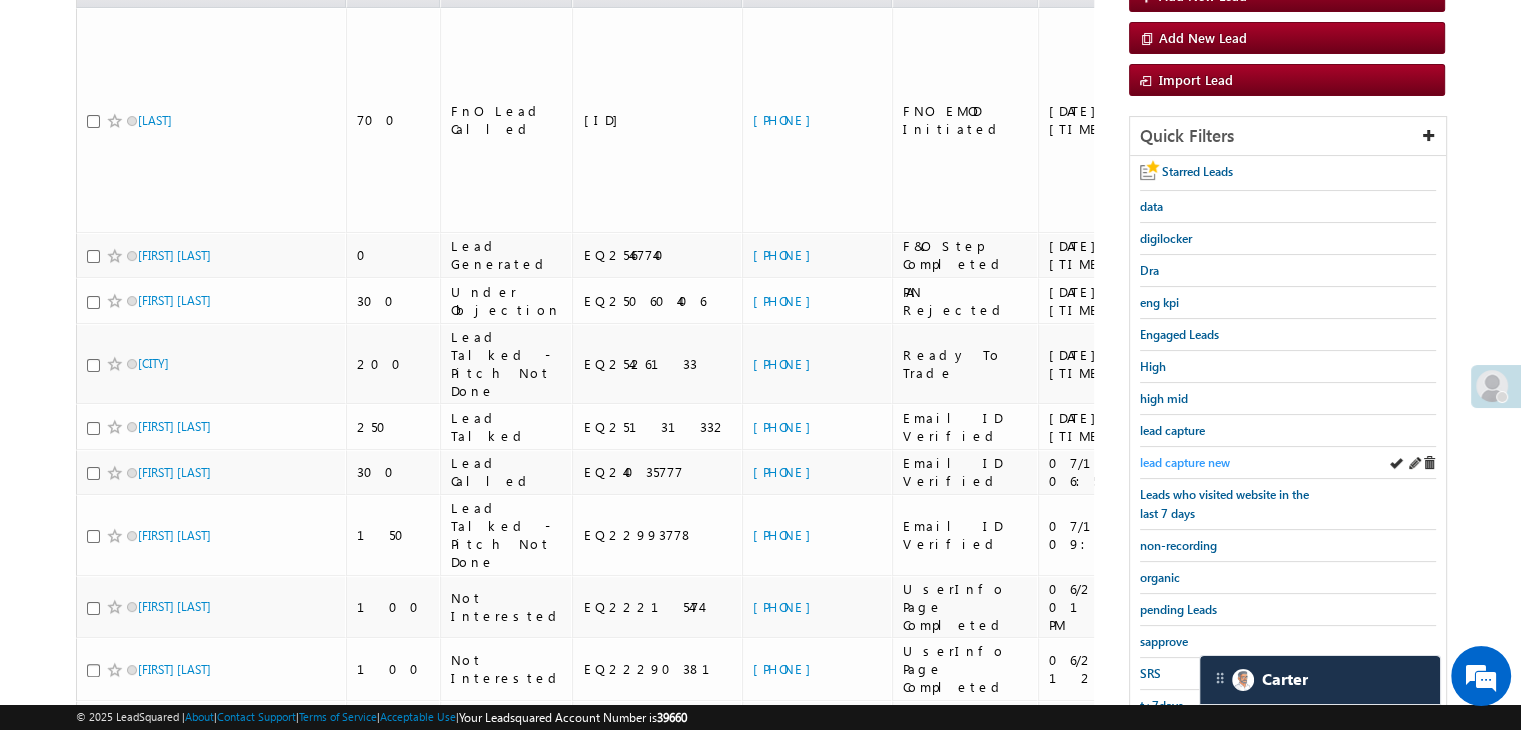 click on "lead capture new" at bounding box center (1185, 462) 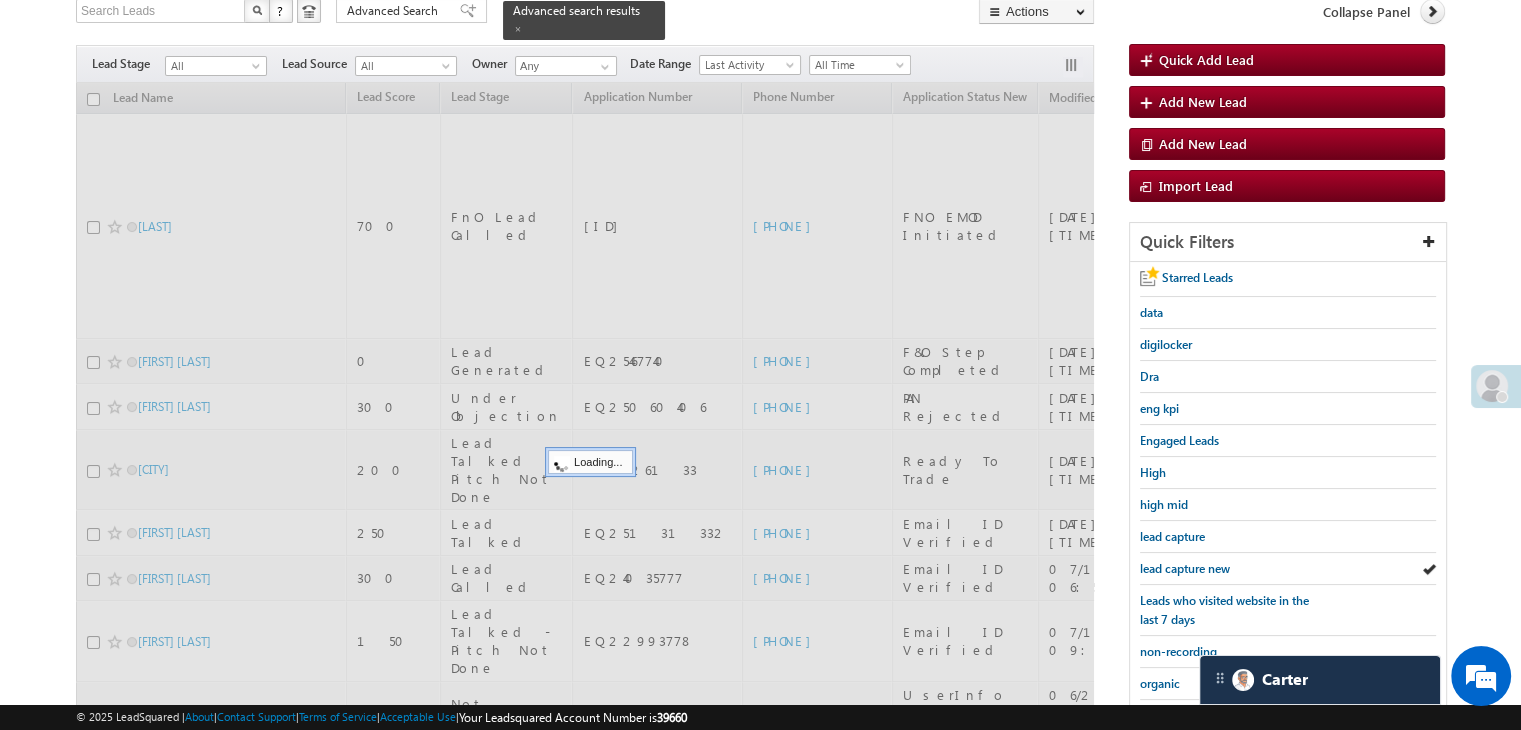 scroll, scrollTop: 0, scrollLeft: 0, axis: both 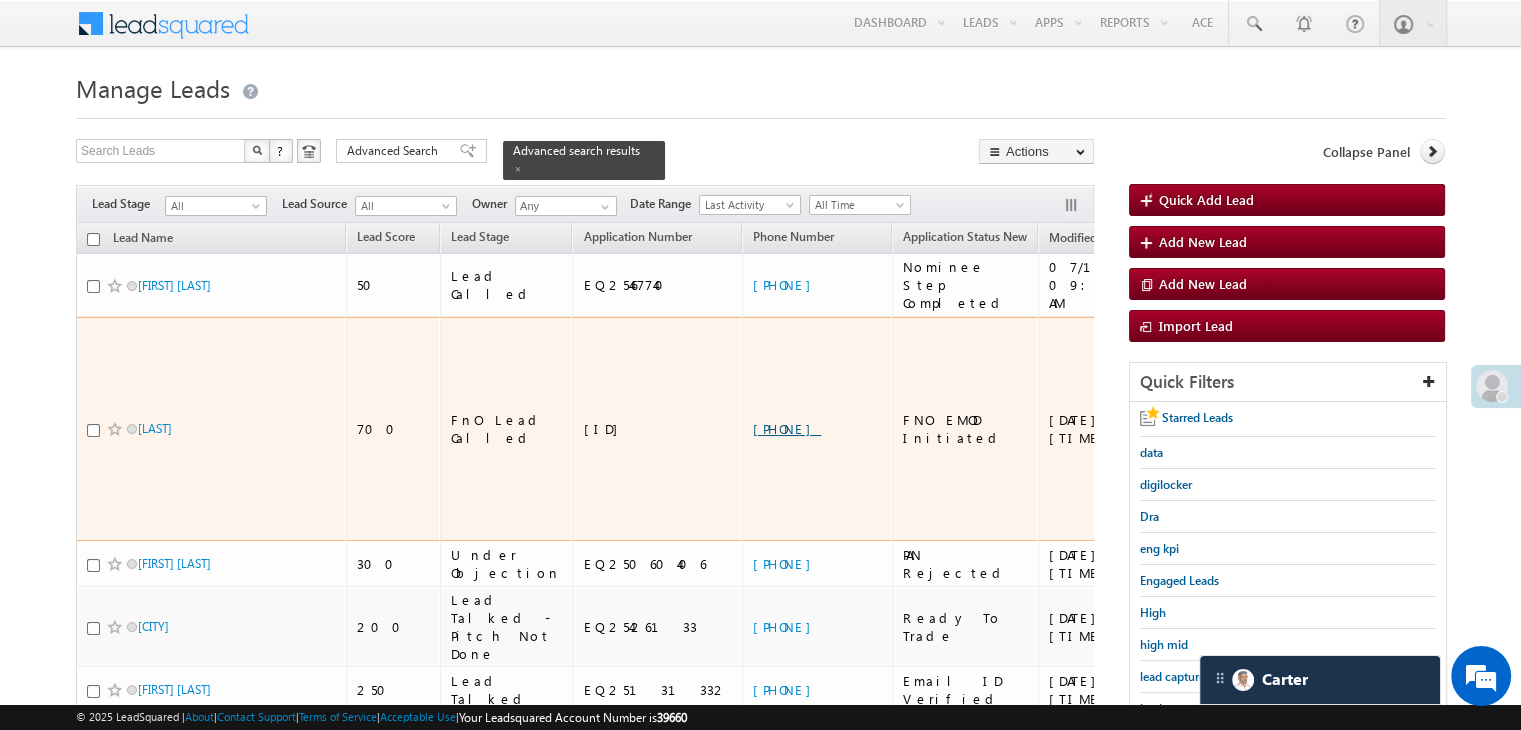 click on "[PHONE]" at bounding box center [787, 428] 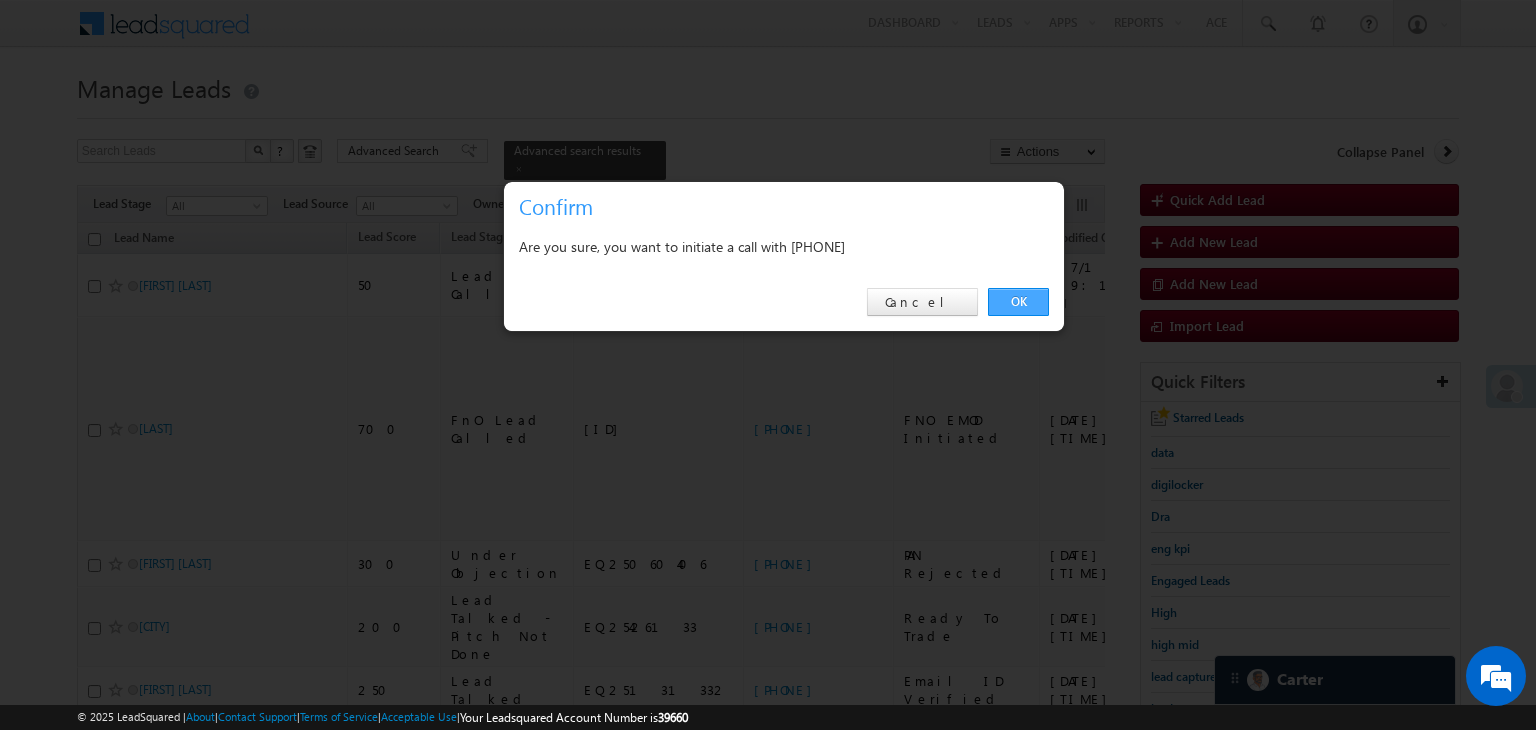 click on "OK" at bounding box center (1018, 302) 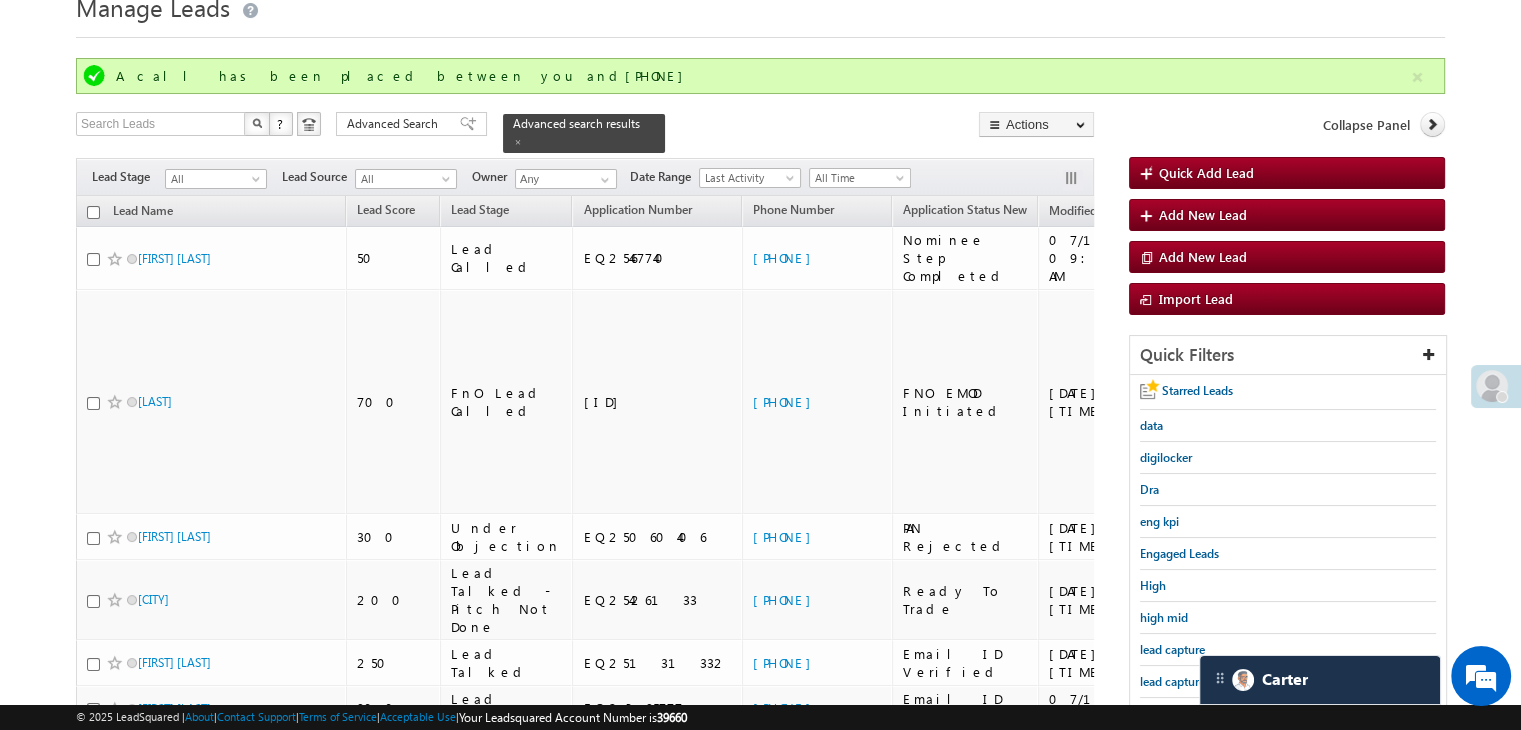 scroll, scrollTop: 200, scrollLeft: 0, axis: vertical 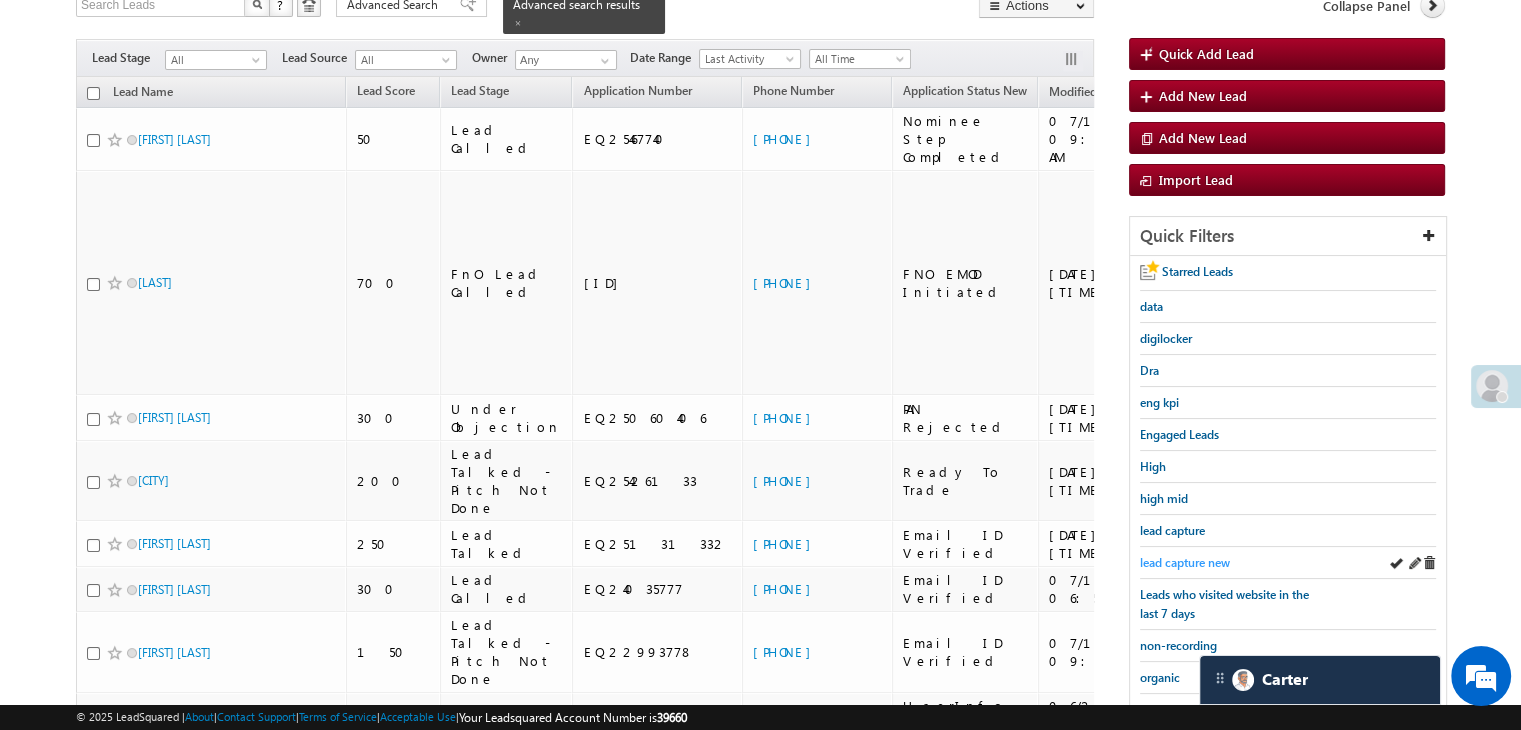 click on "lead capture new" at bounding box center [1185, 562] 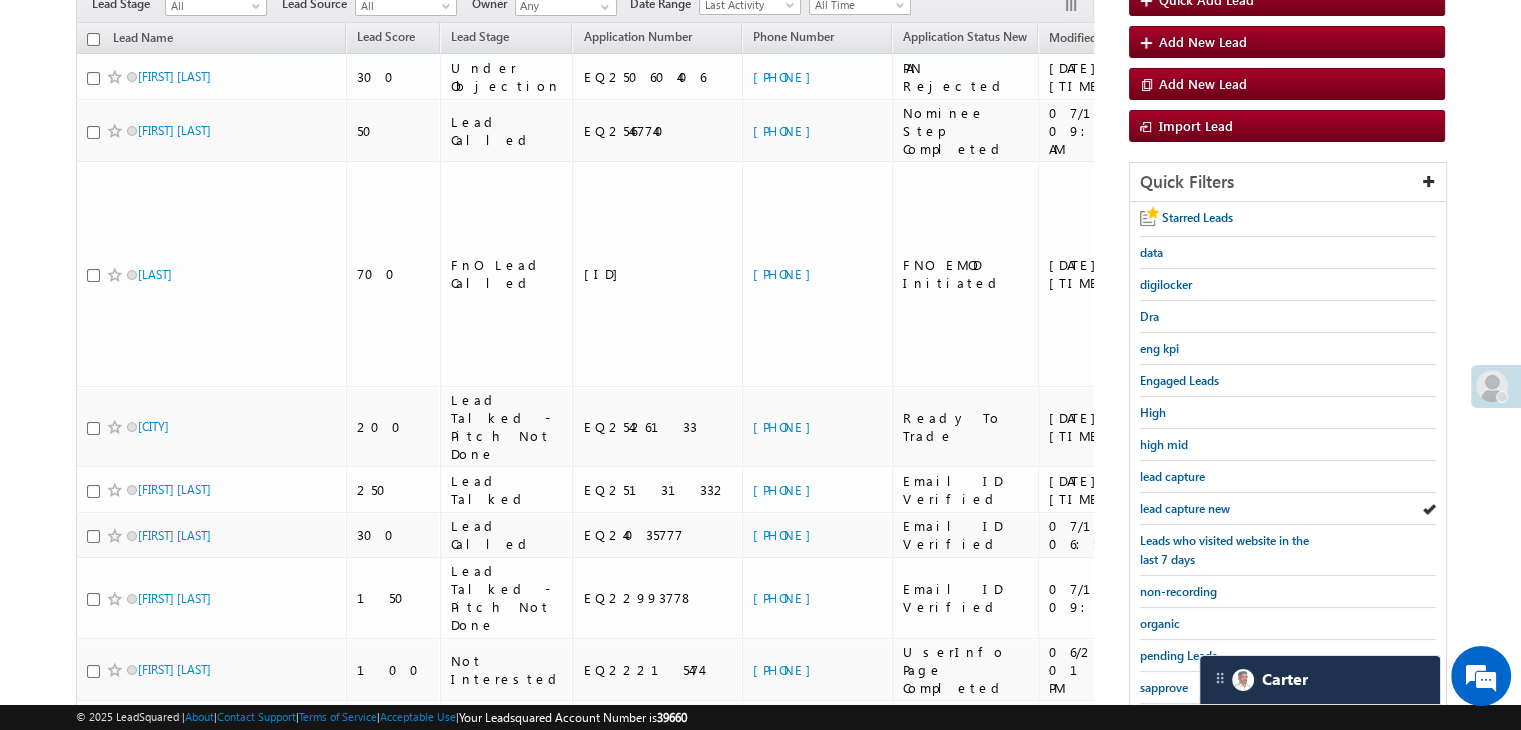 scroll, scrollTop: 146, scrollLeft: 0, axis: vertical 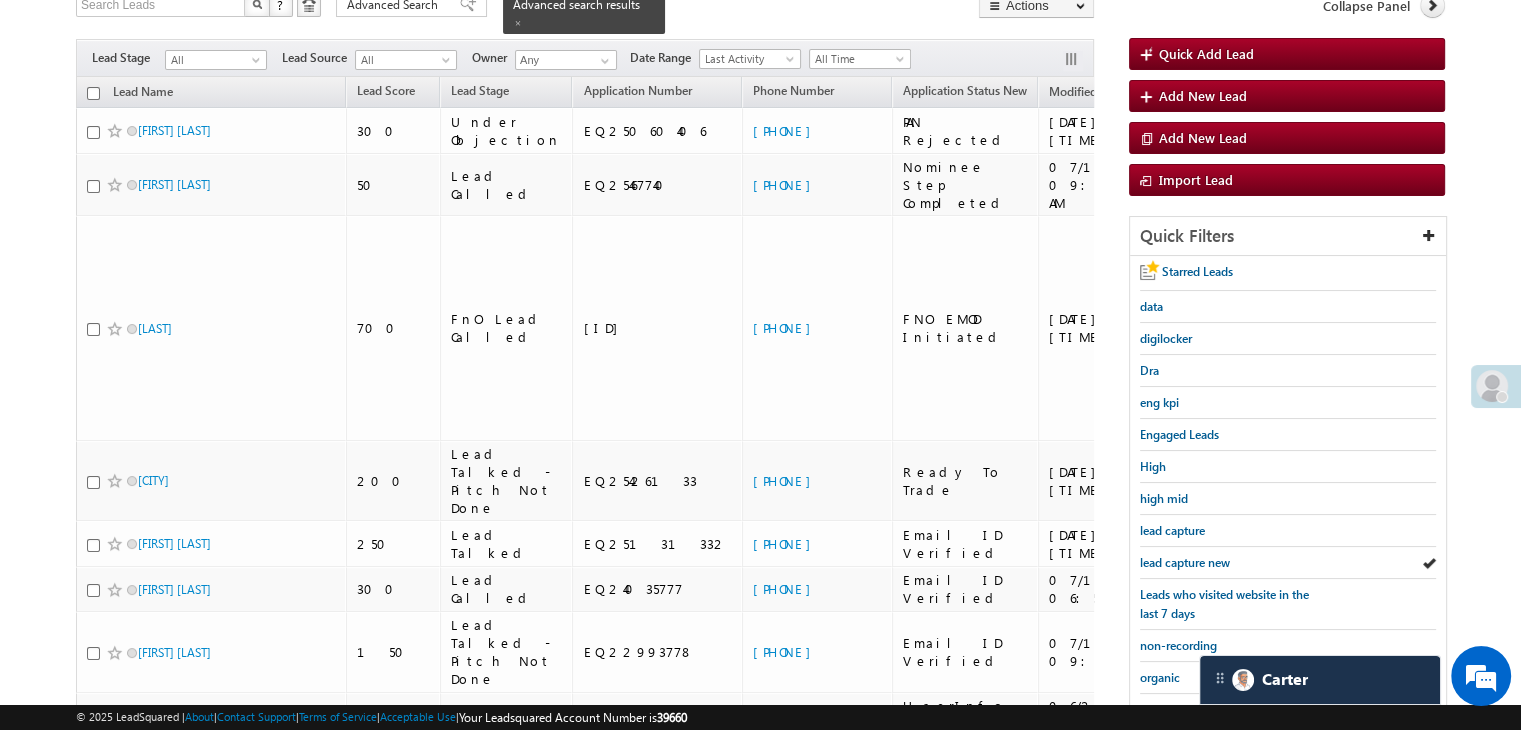 click on "lead capture new" at bounding box center (1185, 562) 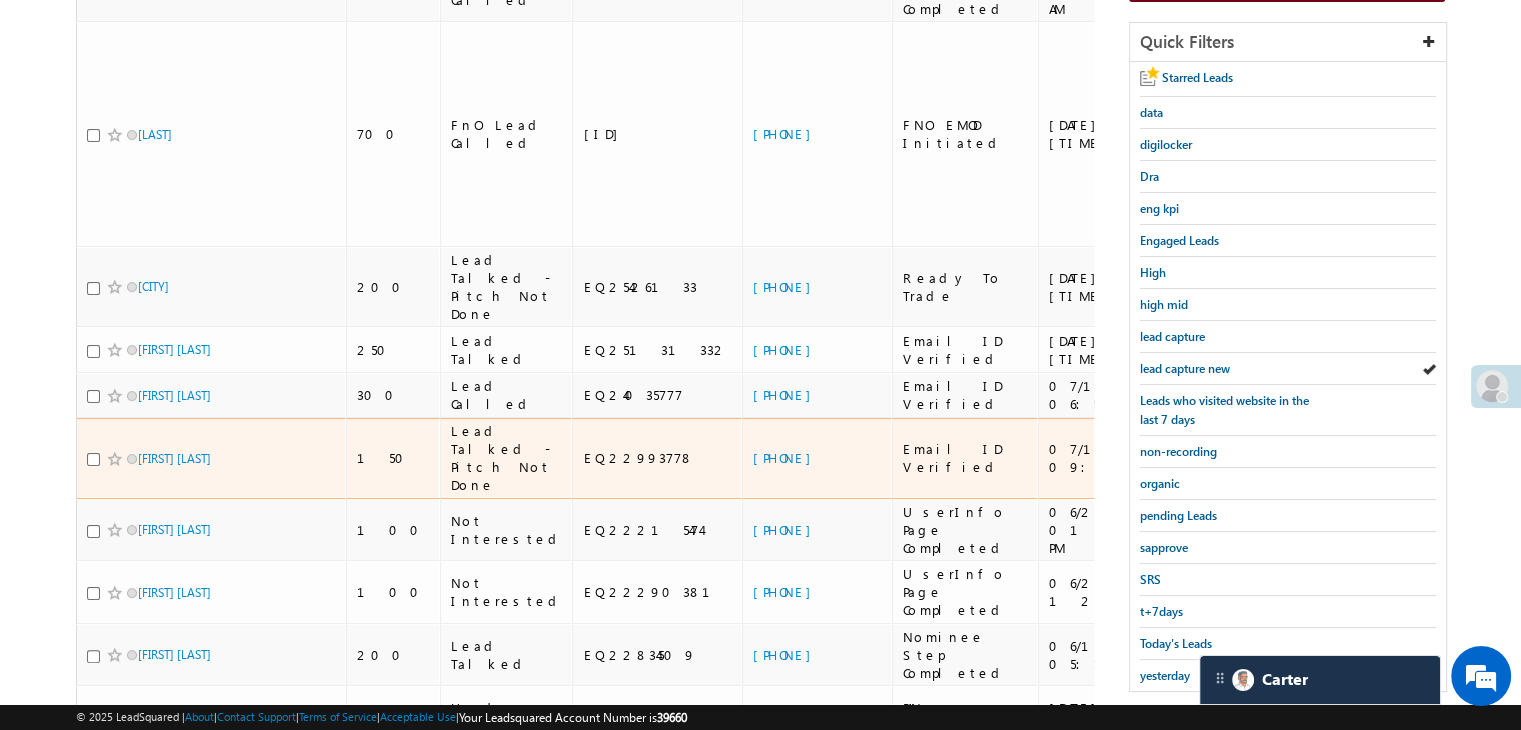 scroll, scrollTop: 363, scrollLeft: 0, axis: vertical 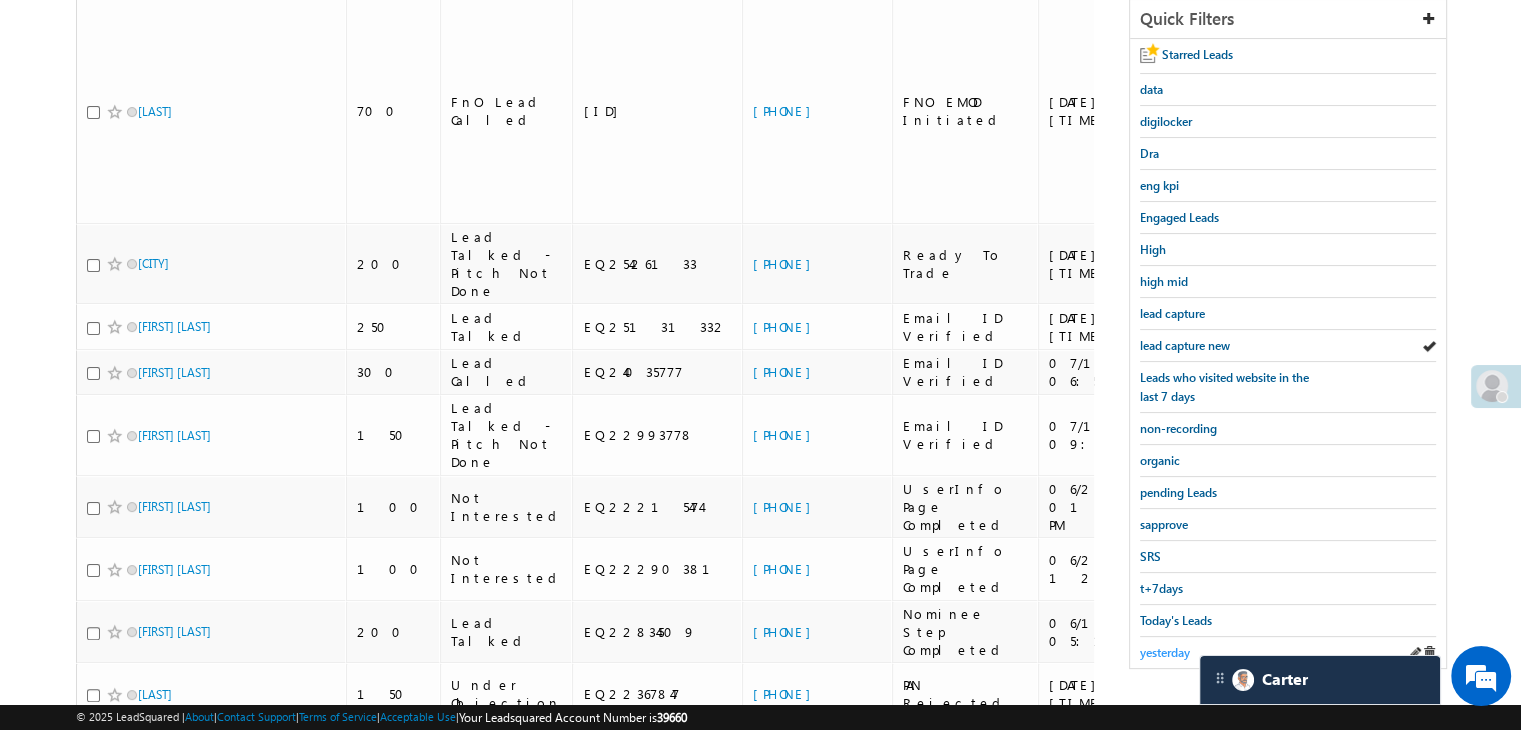 click on "yesterday" at bounding box center (1165, 652) 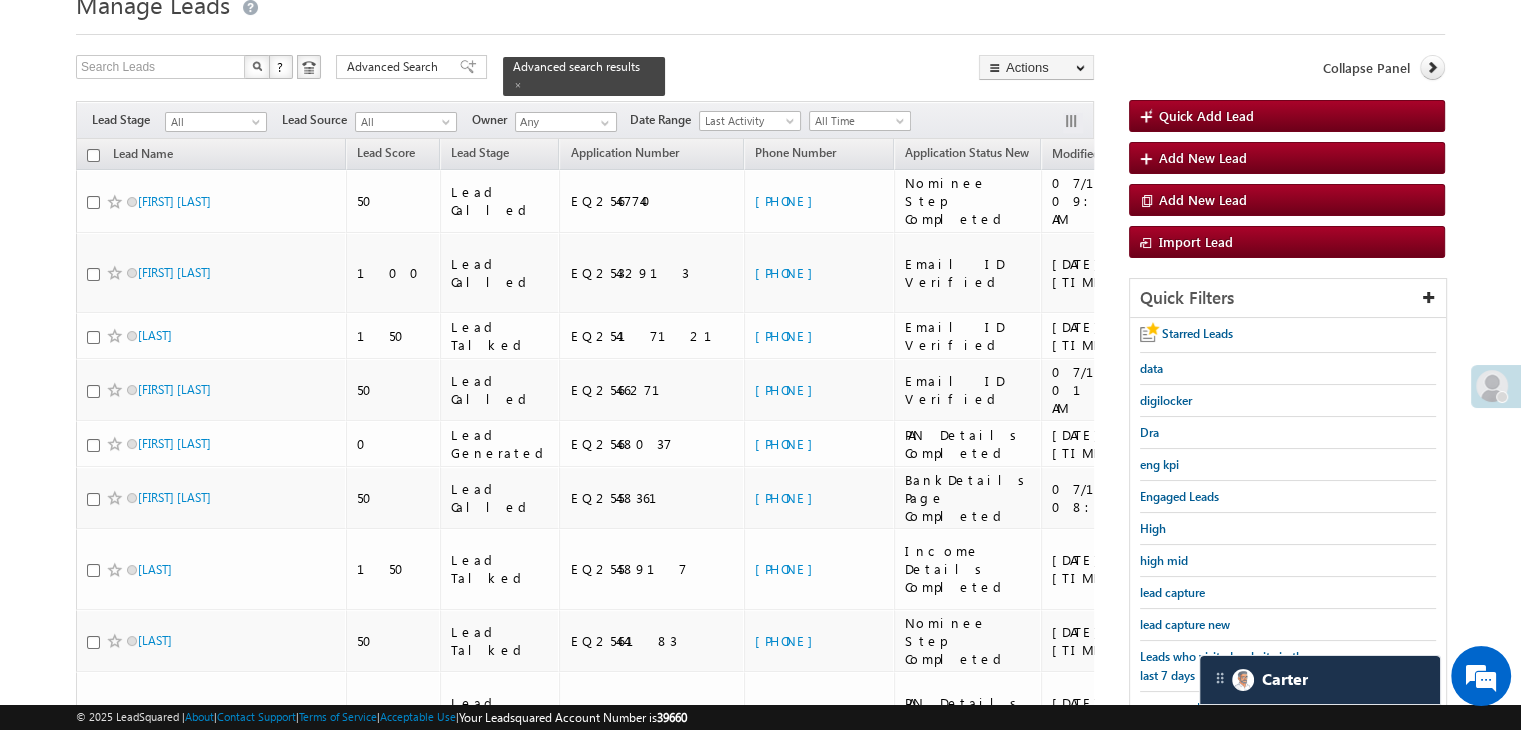 scroll, scrollTop: 63, scrollLeft: 0, axis: vertical 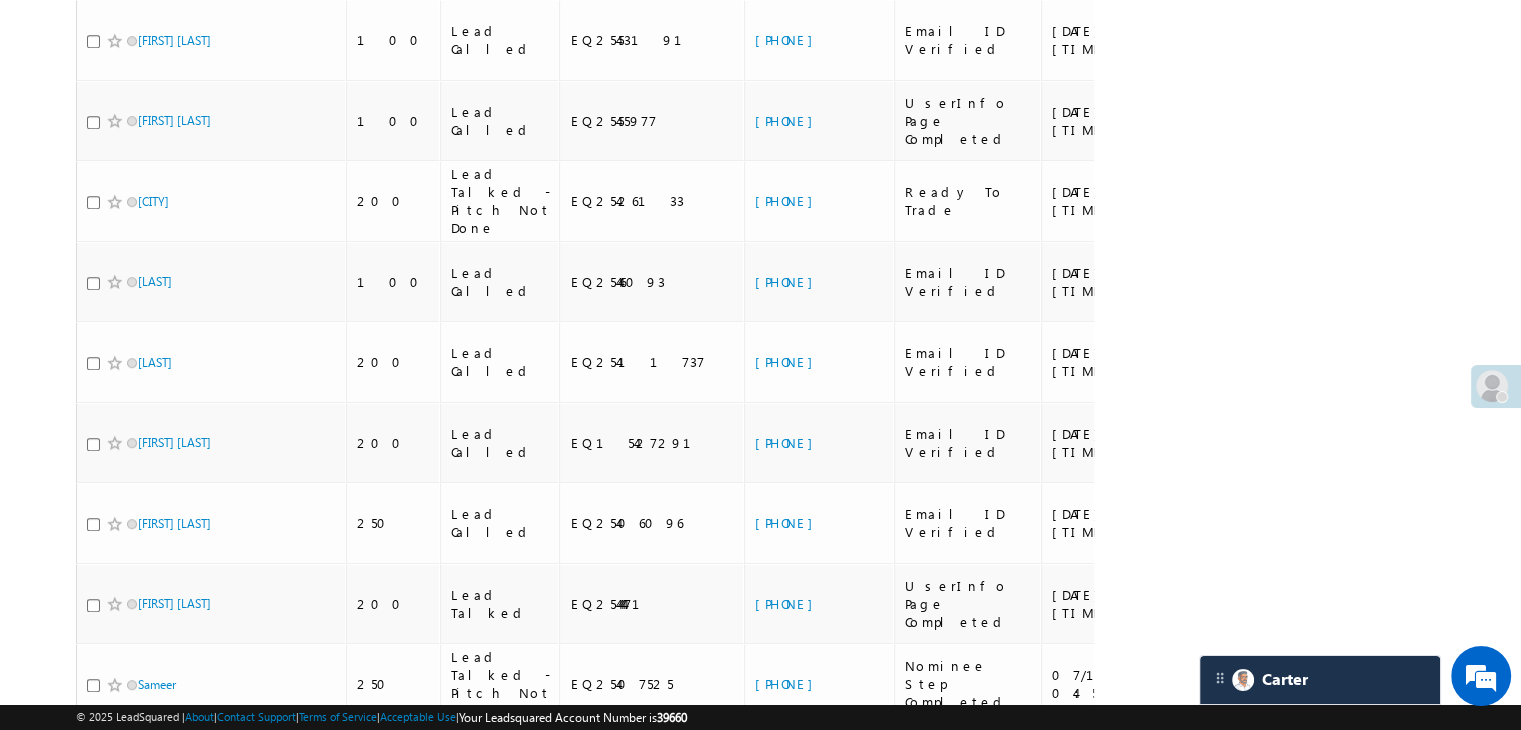 click at bounding box center (1492, 386) 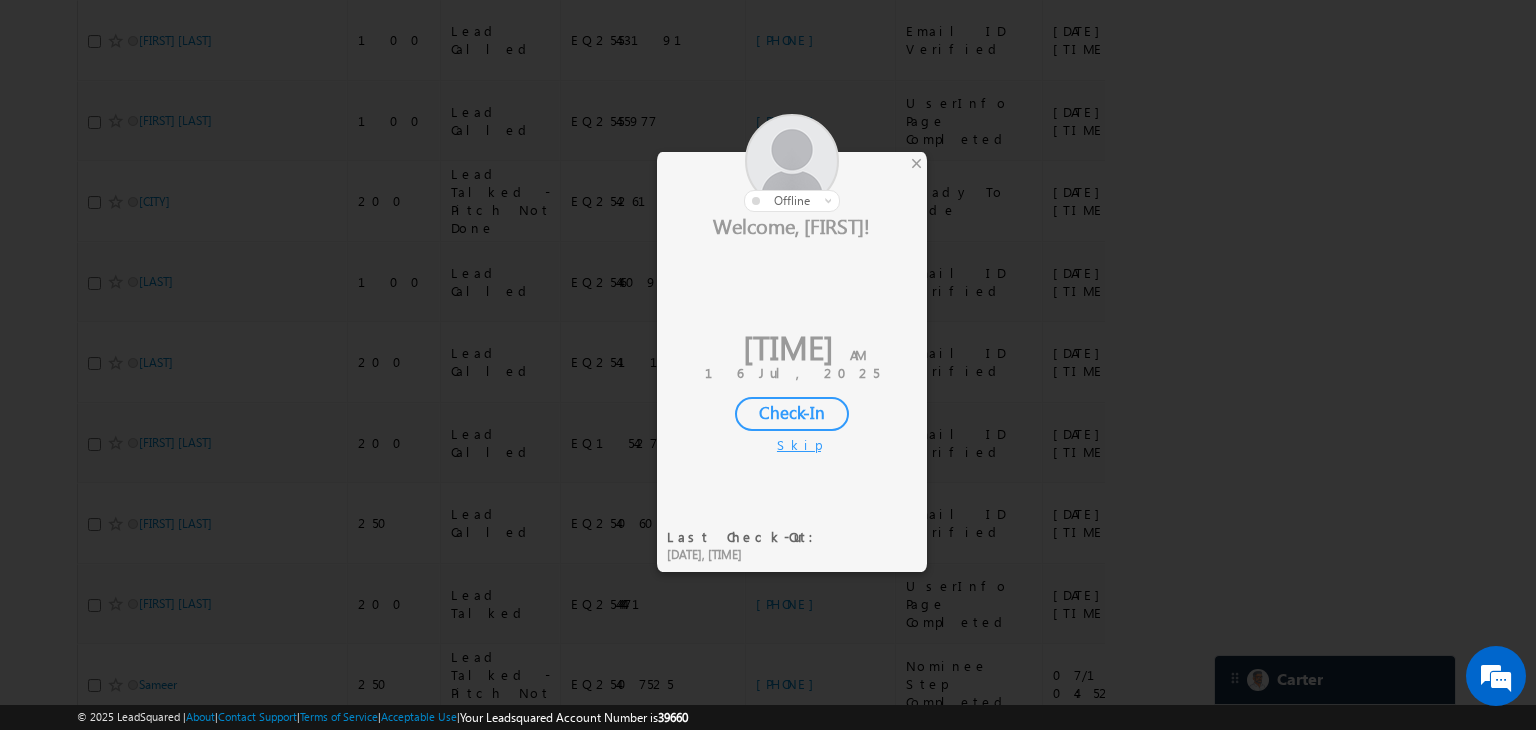 click on "Check-In" at bounding box center [792, 414] 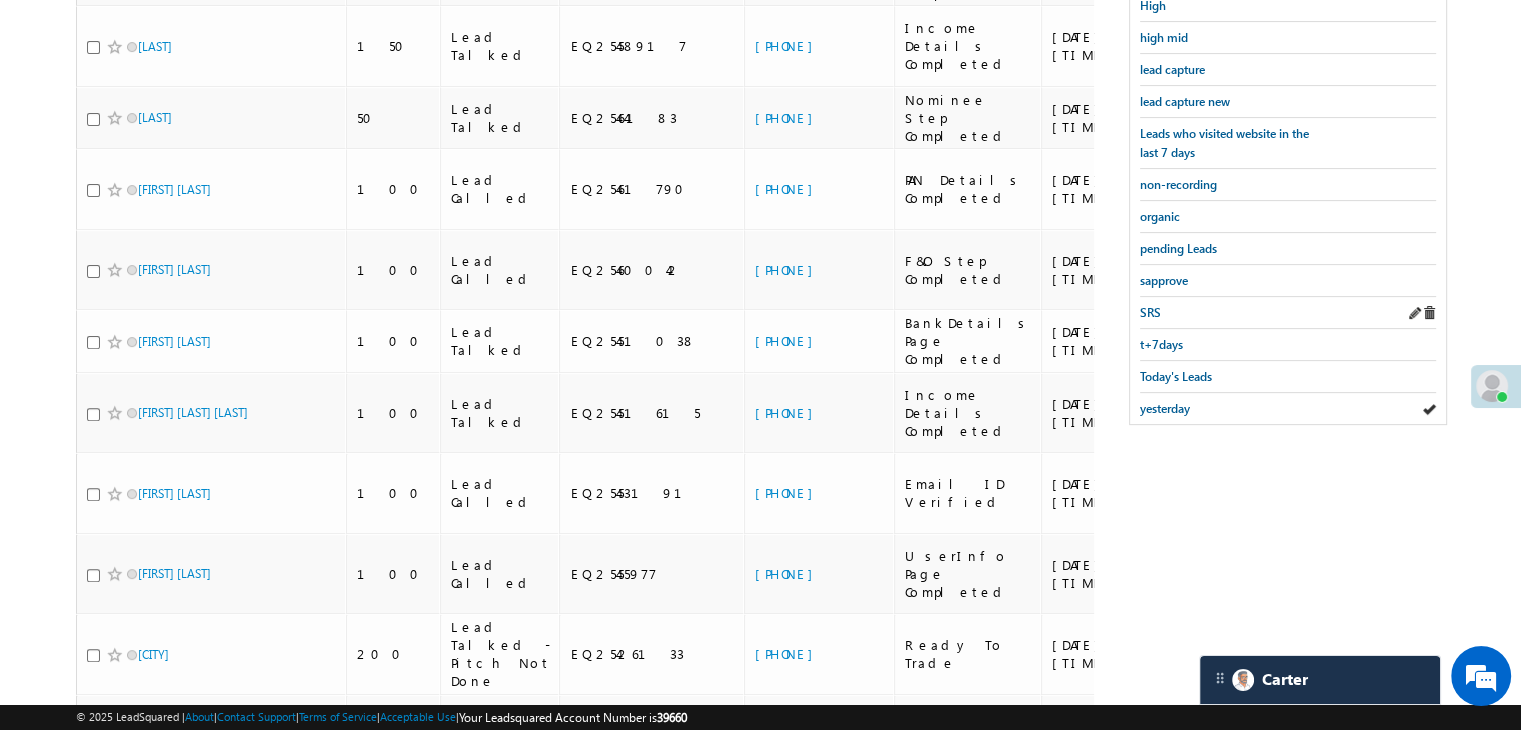 scroll, scrollTop: 460, scrollLeft: 0, axis: vertical 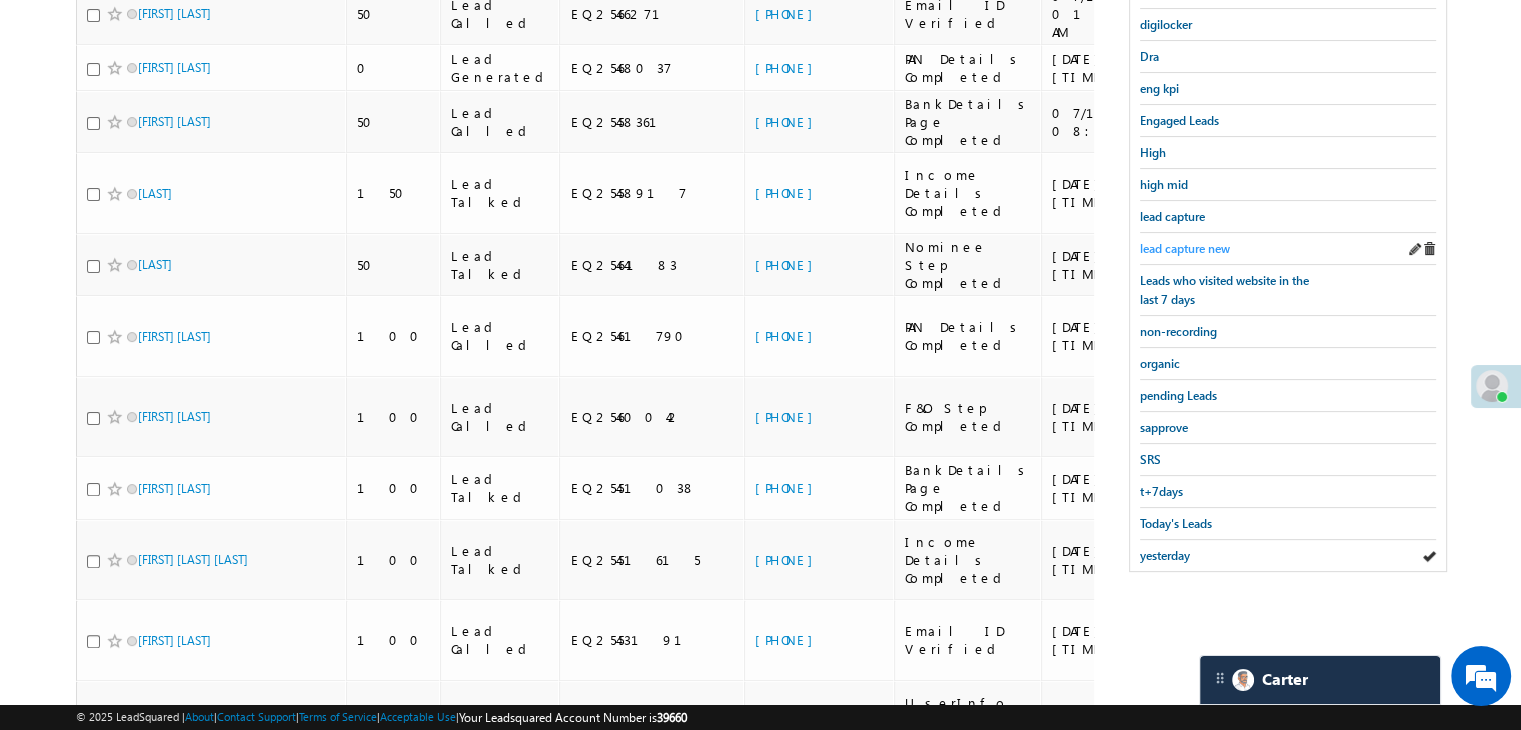 click on "lead capture new" at bounding box center (1185, 248) 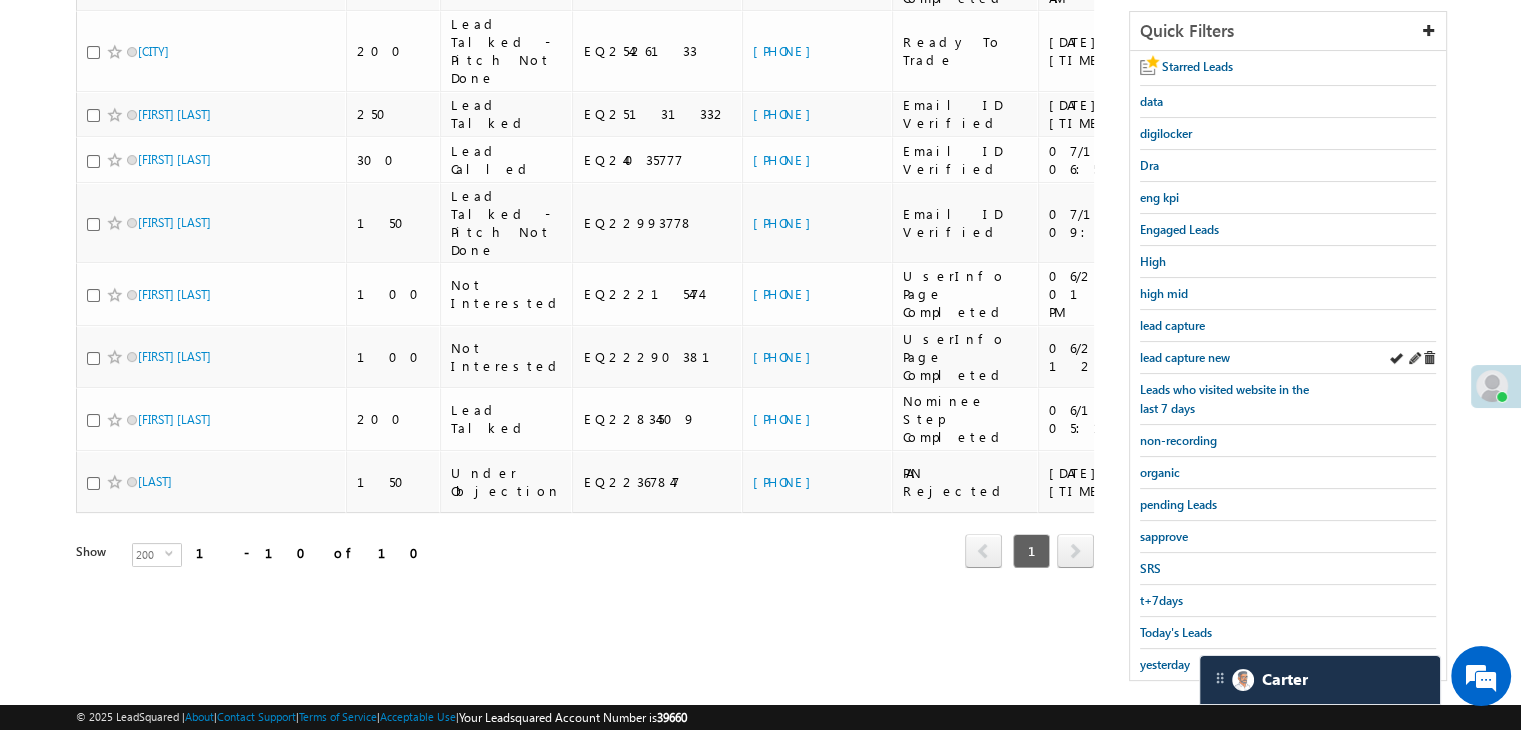 scroll, scrollTop: 363, scrollLeft: 0, axis: vertical 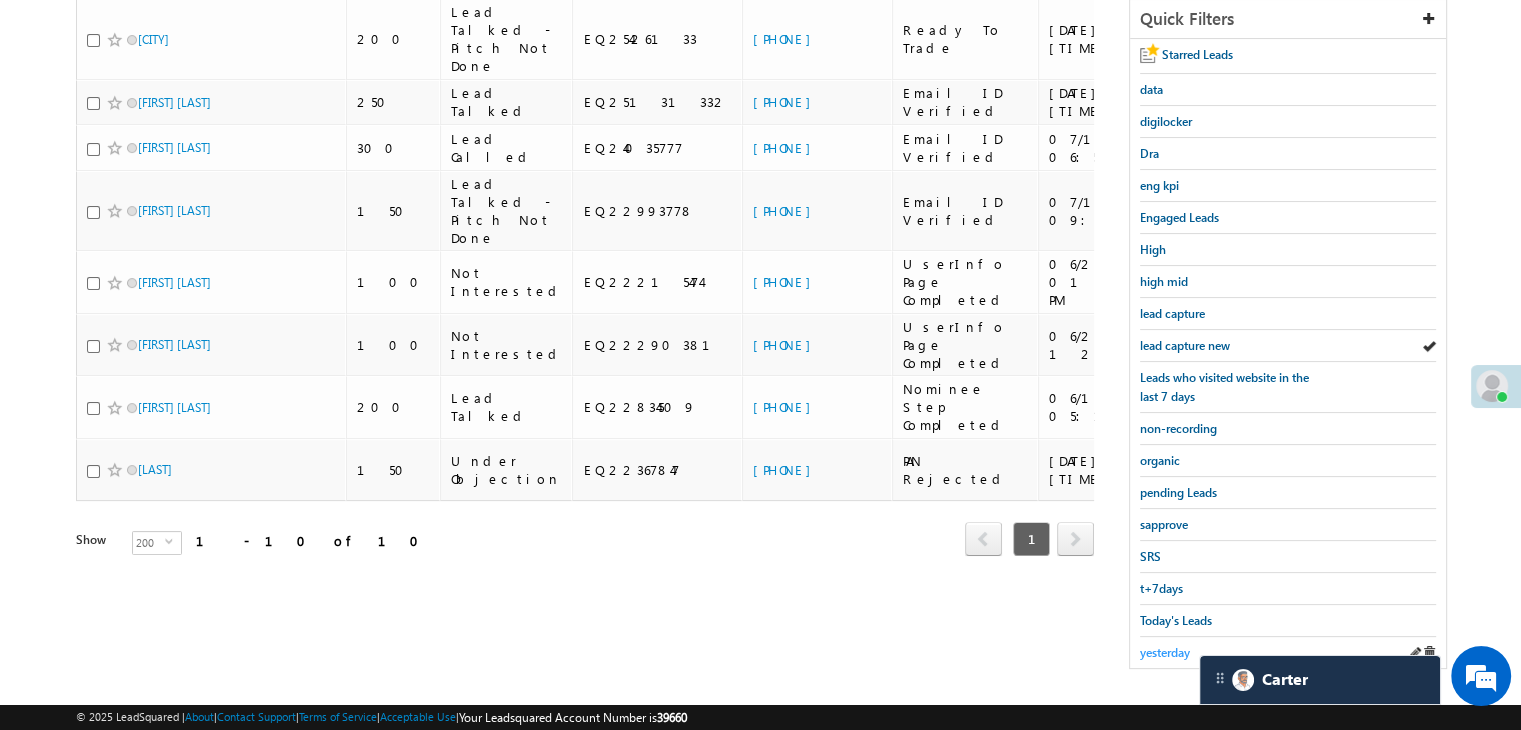 click on "yesterday" at bounding box center [1165, 652] 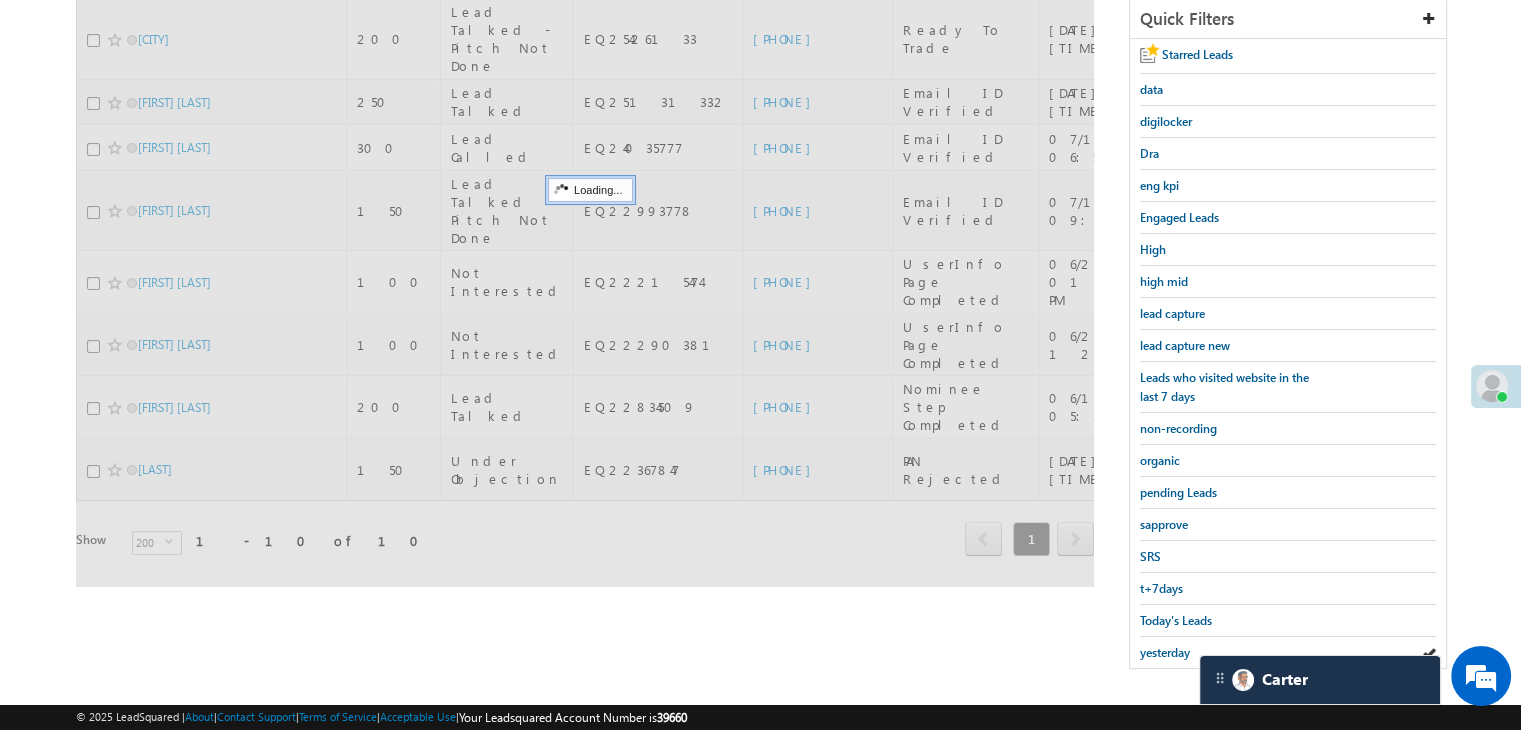 scroll, scrollTop: 163, scrollLeft: 0, axis: vertical 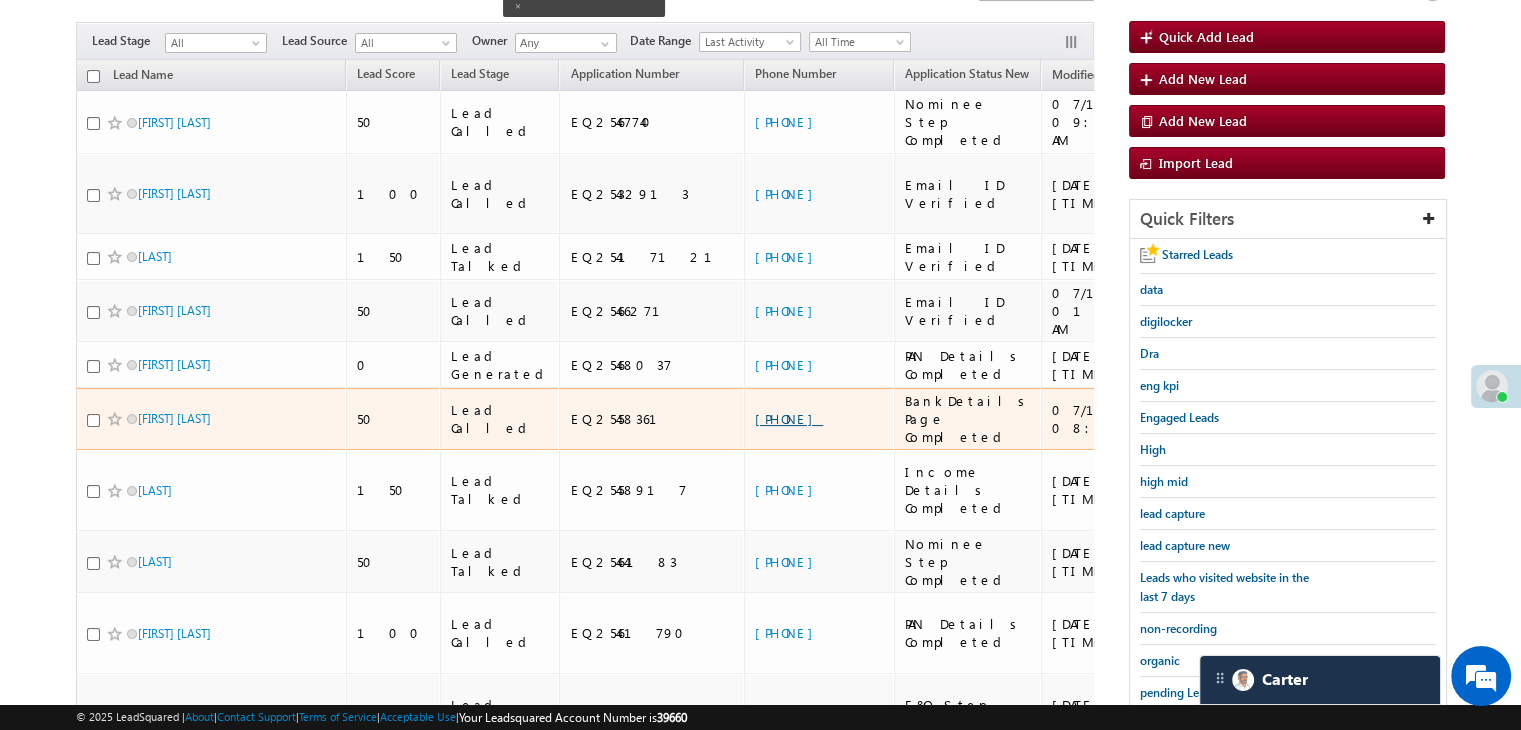 click on "[PHONE]" at bounding box center (789, 418) 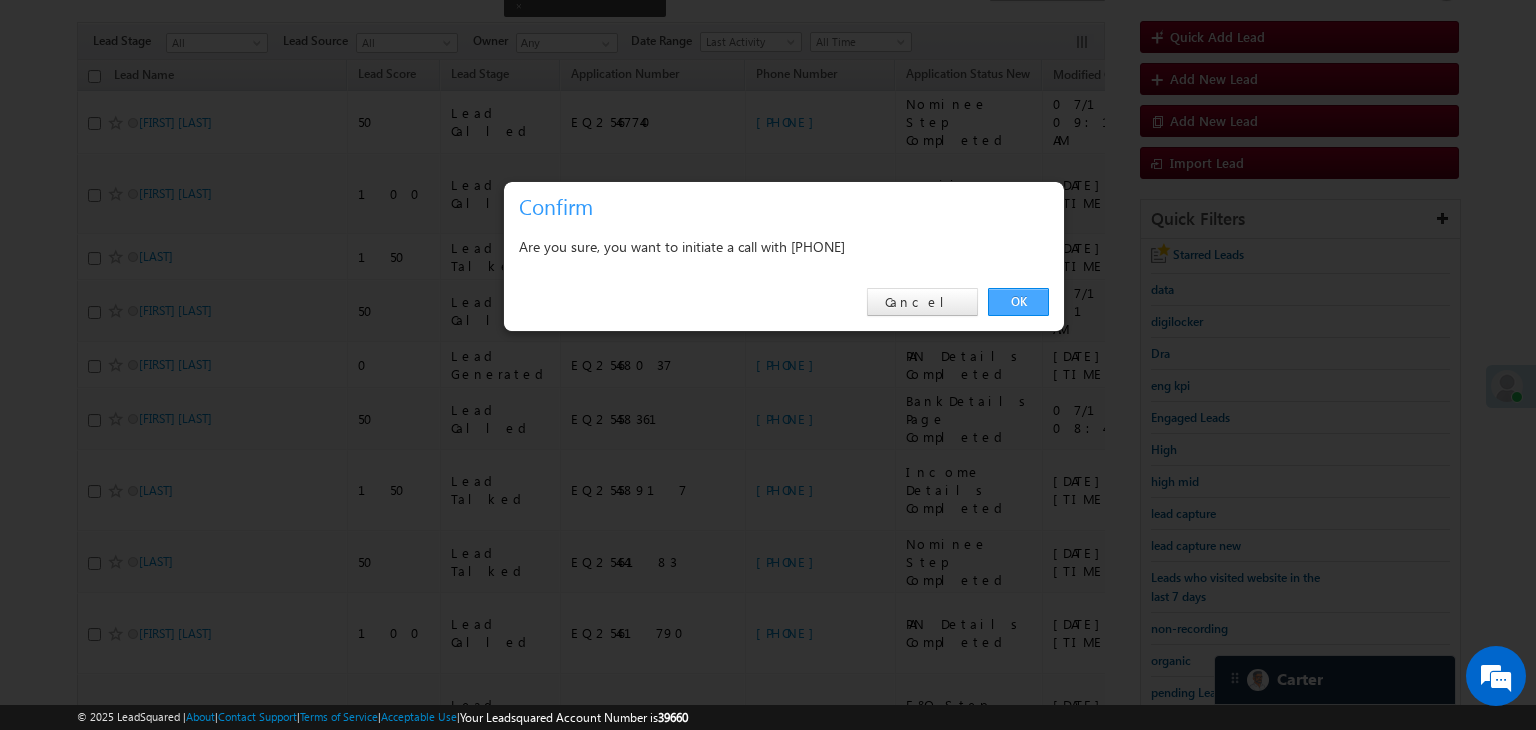 click on "OK" at bounding box center [1018, 302] 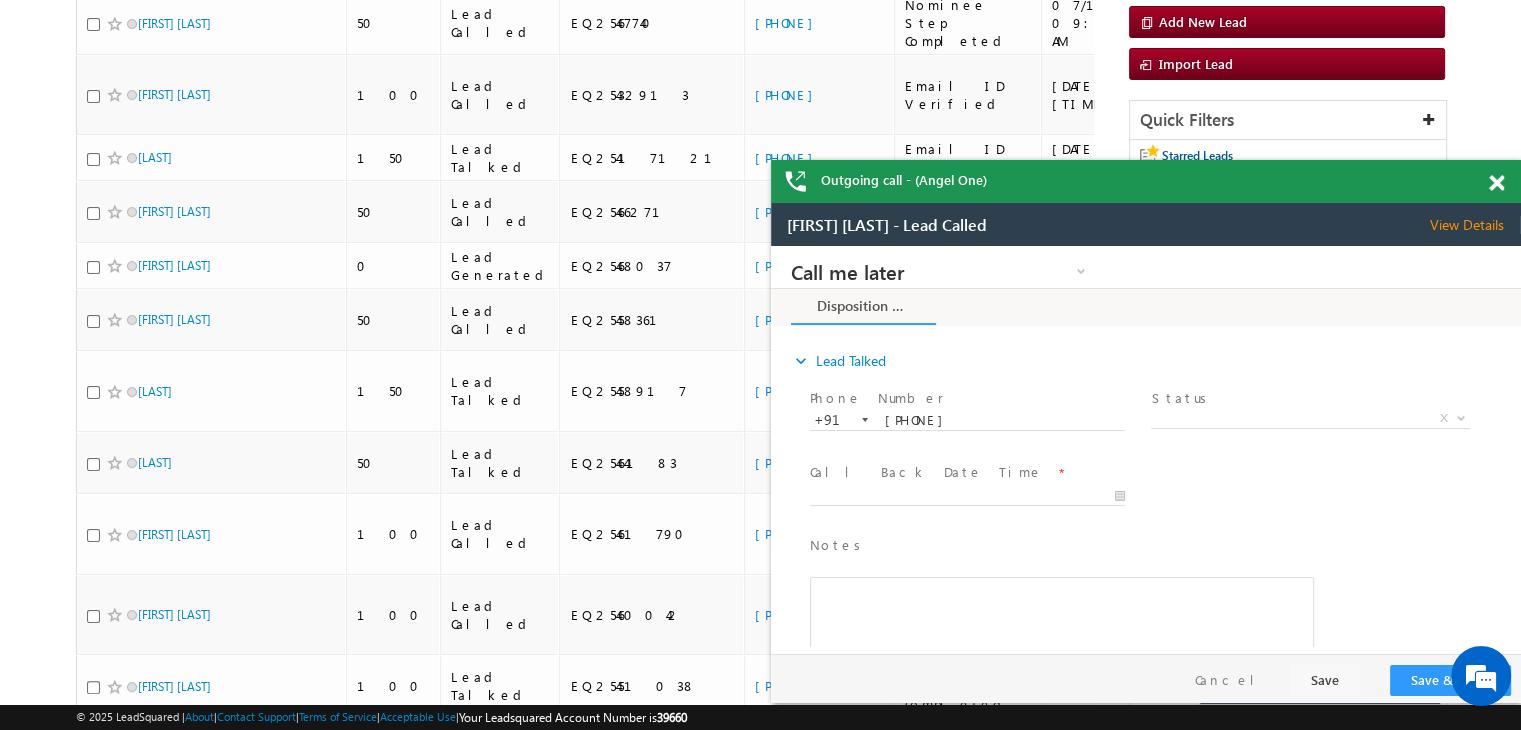 scroll, scrollTop: 0, scrollLeft: 0, axis: both 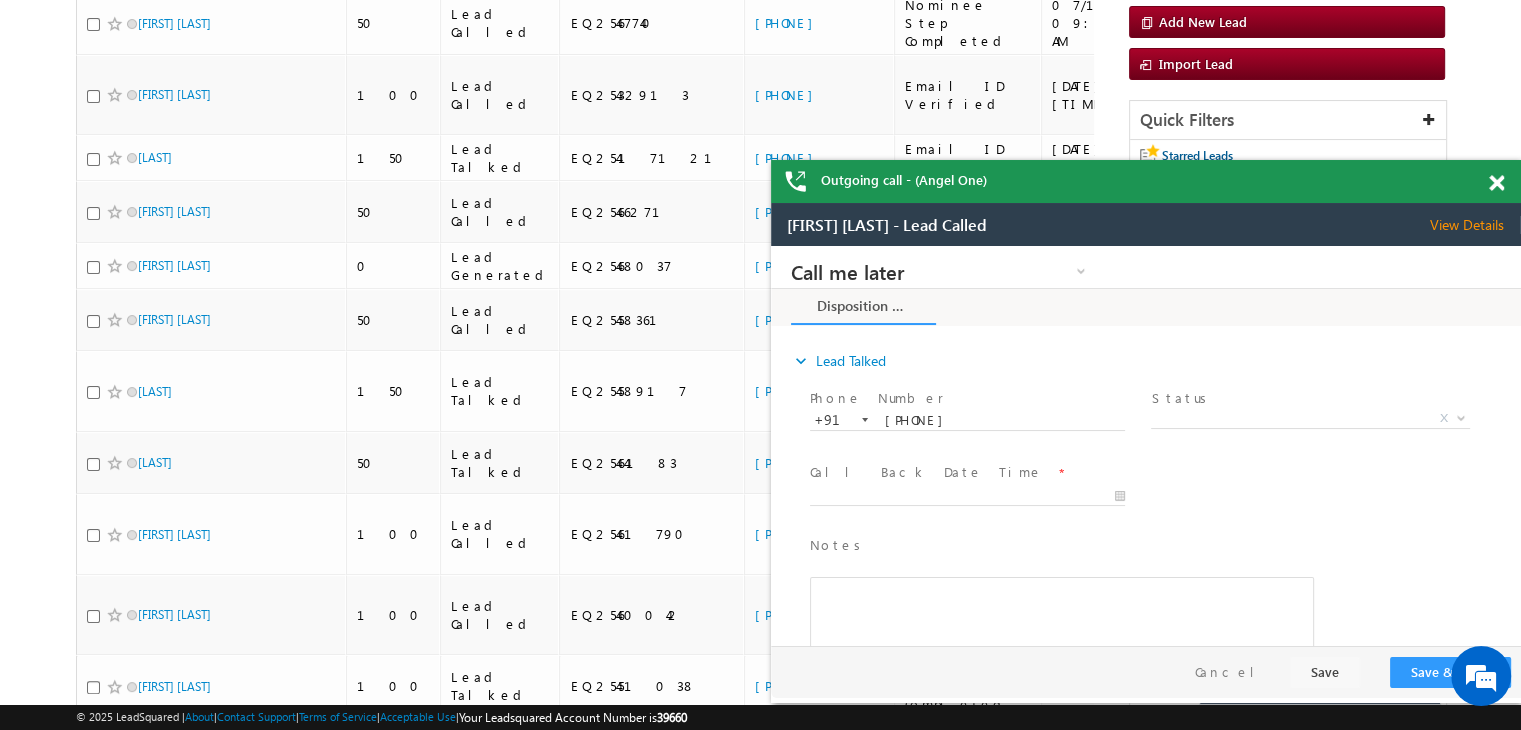 click at bounding box center (1496, 183) 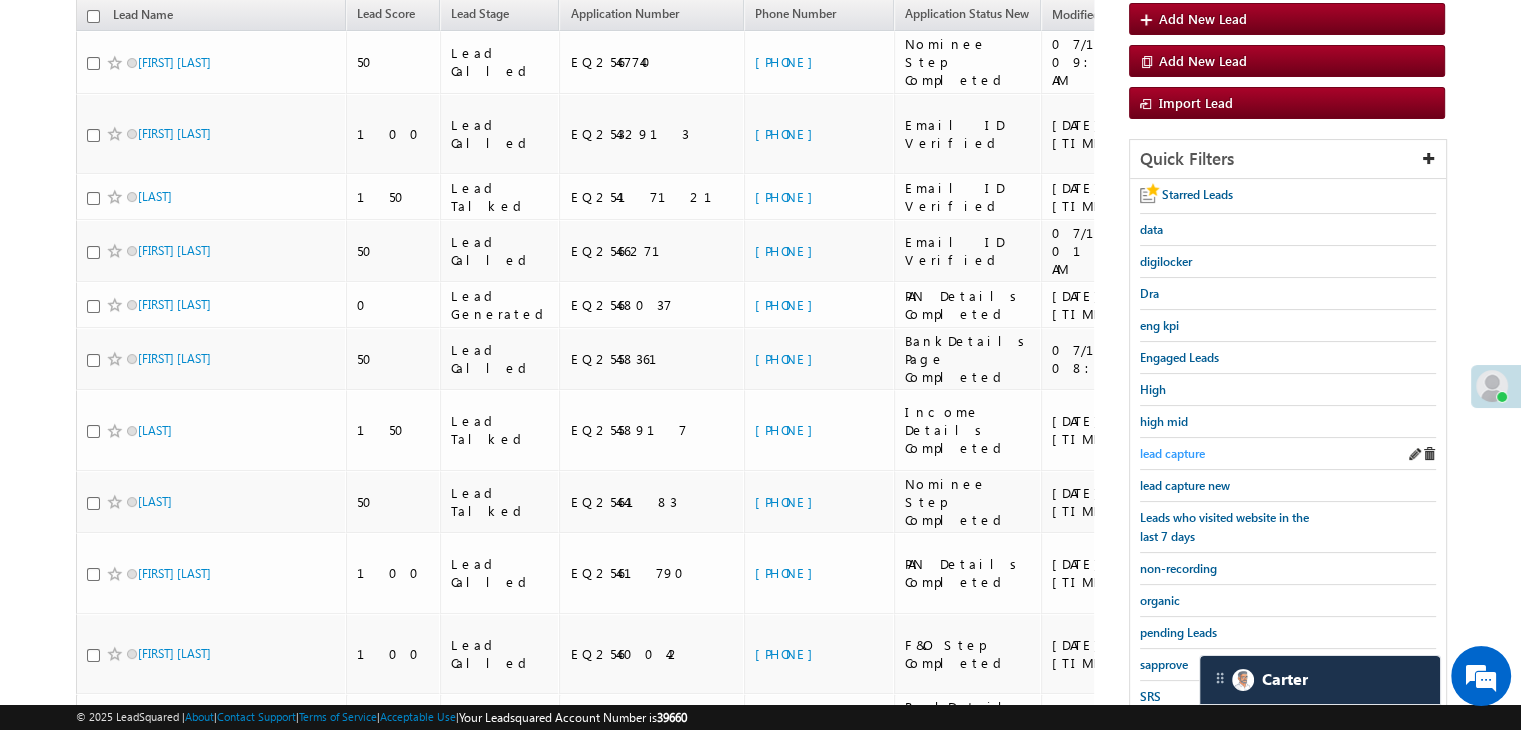 scroll, scrollTop: 377, scrollLeft: 0, axis: vertical 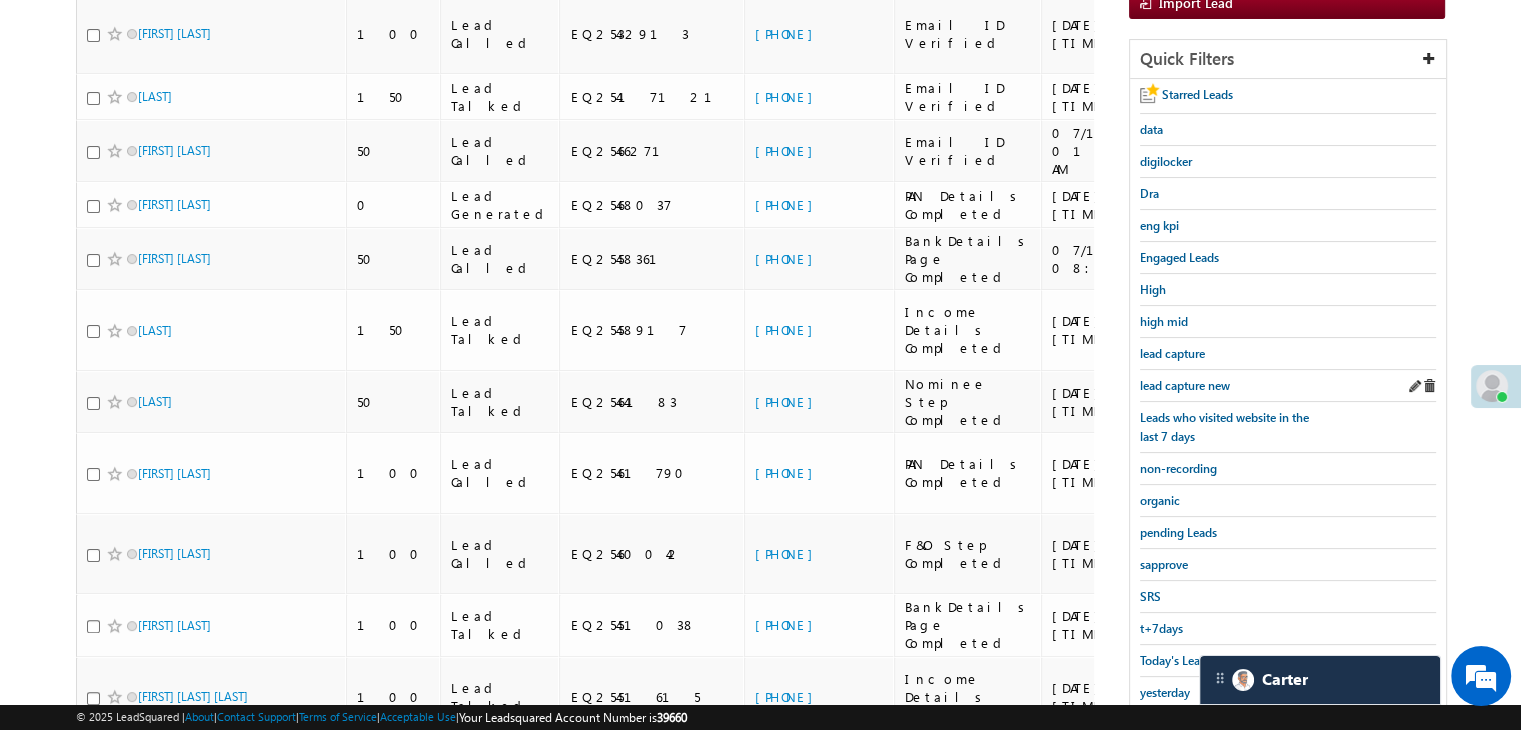 click on "lead capture new" at bounding box center [1288, 386] 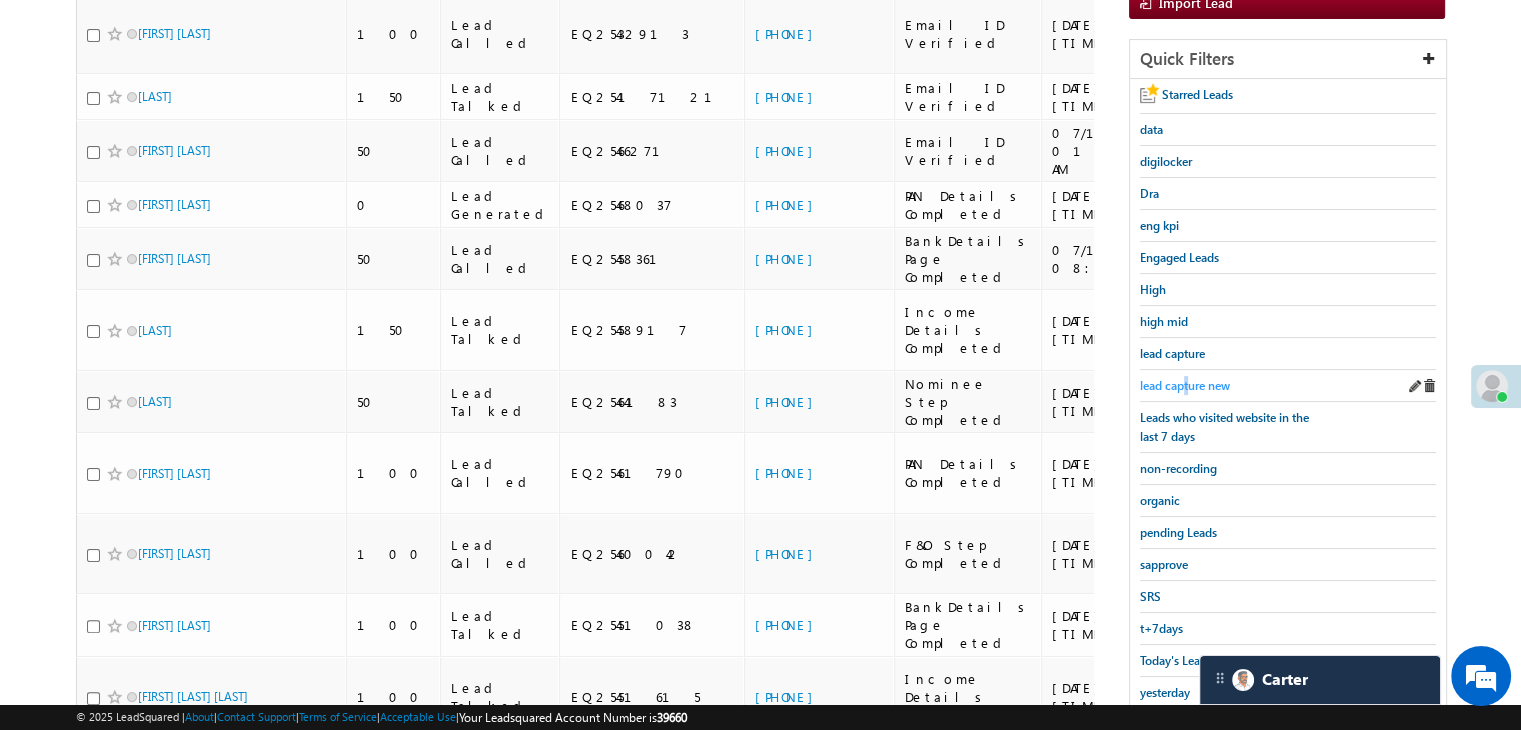 click on "lead capture new" at bounding box center (1185, 385) 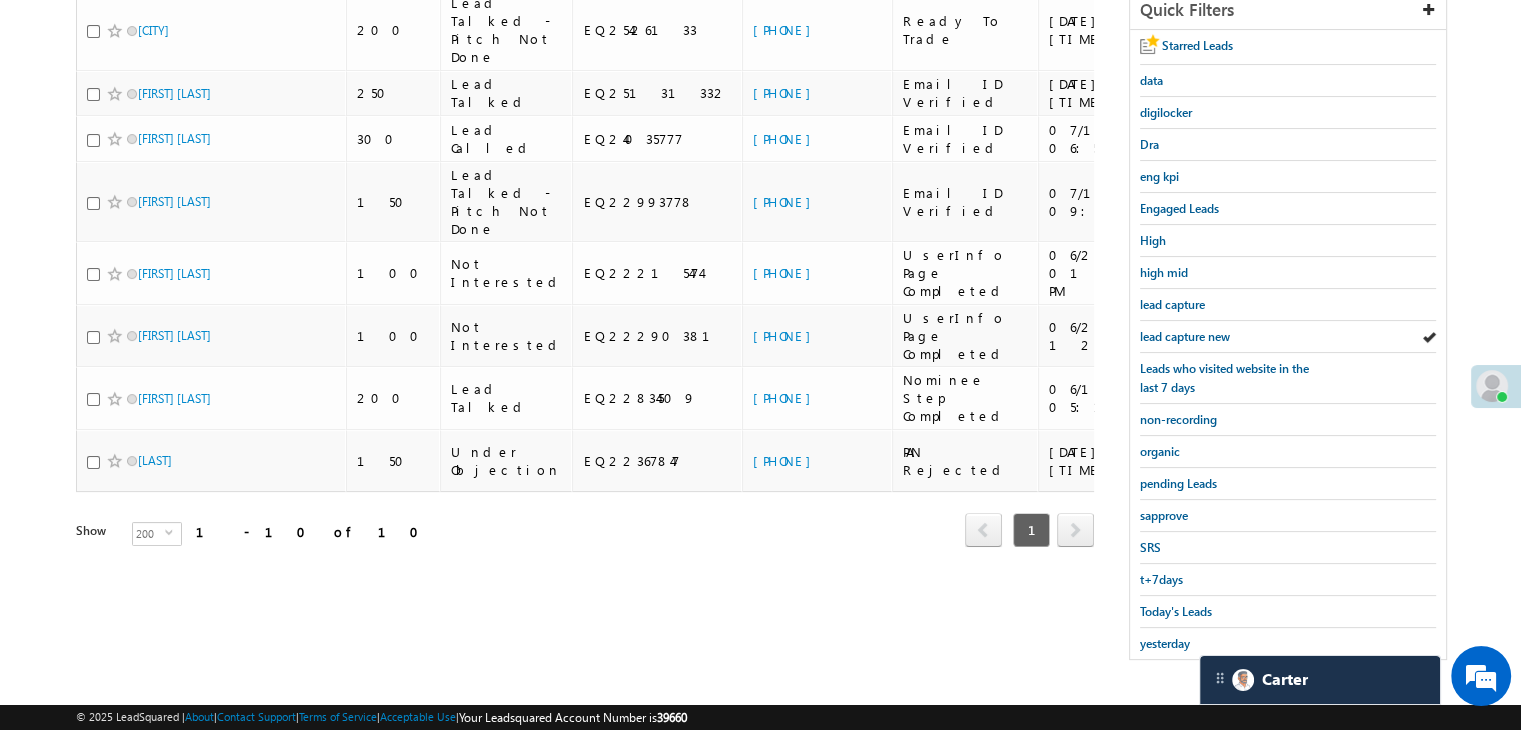 scroll, scrollTop: 363, scrollLeft: 0, axis: vertical 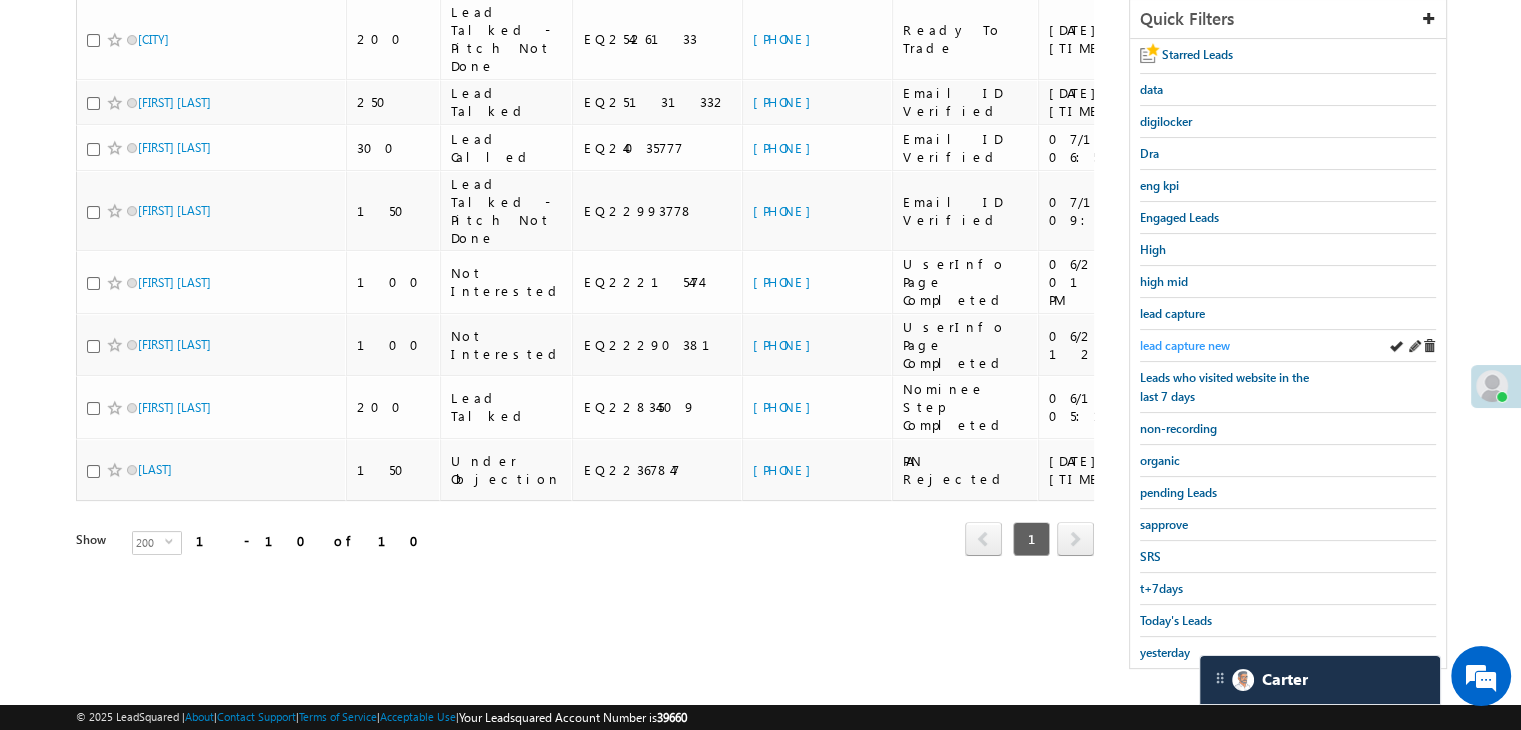 click on "lead capture new" at bounding box center (1185, 345) 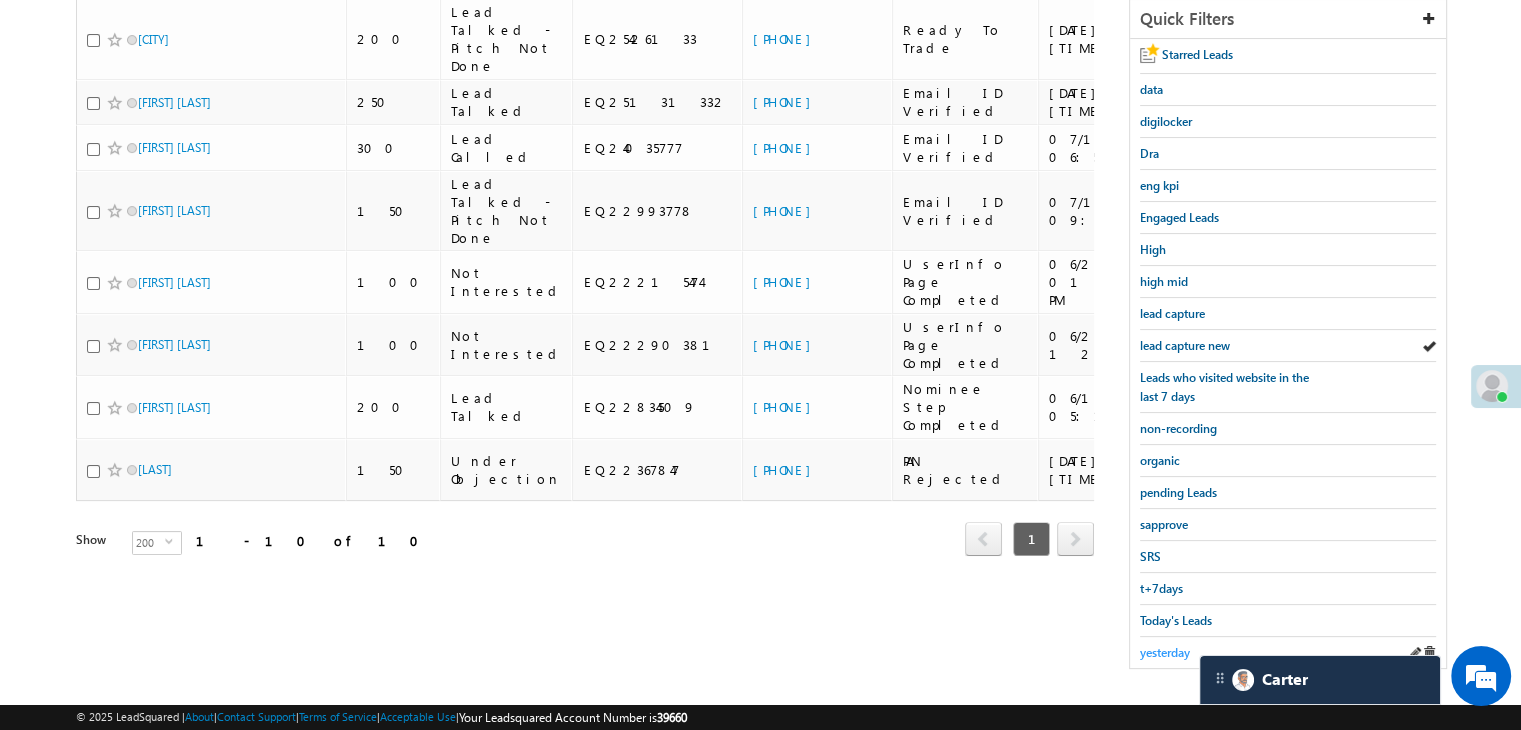 click on "yesterday" at bounding box center (1165, 652) 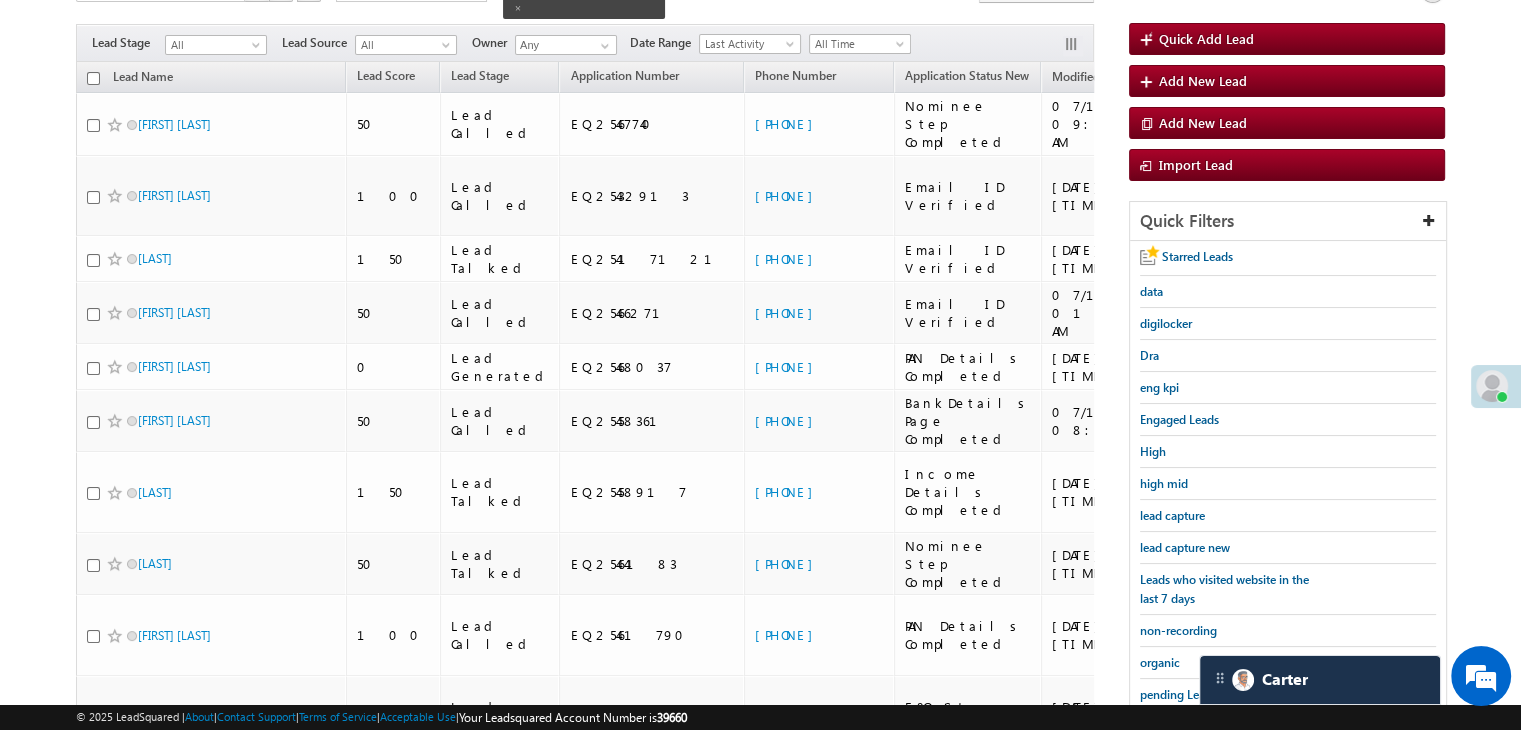 scroll, scrollTop: 63, scrollLeft: 0, axis: vertical 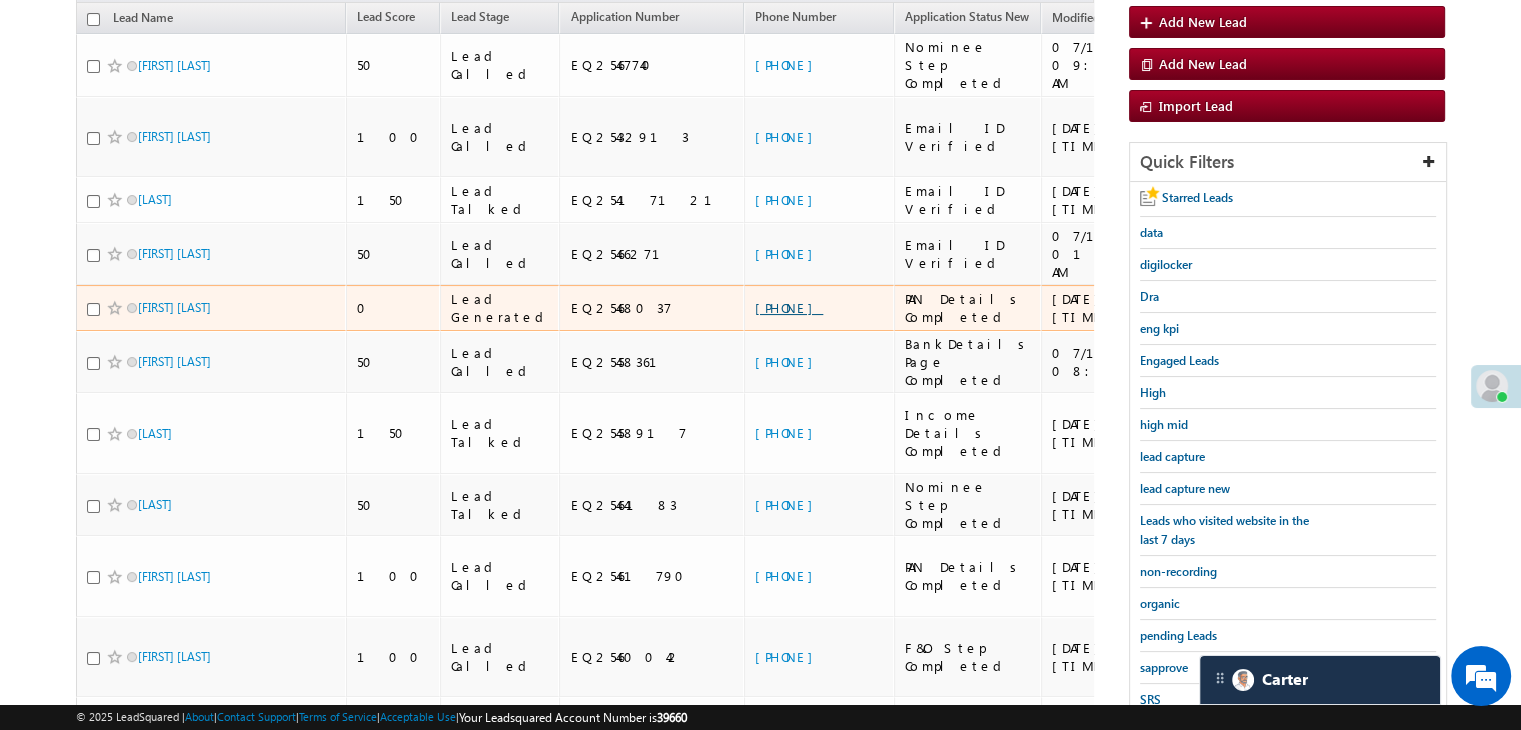 click on "[PHONE]" at bounding box center [789, 307] 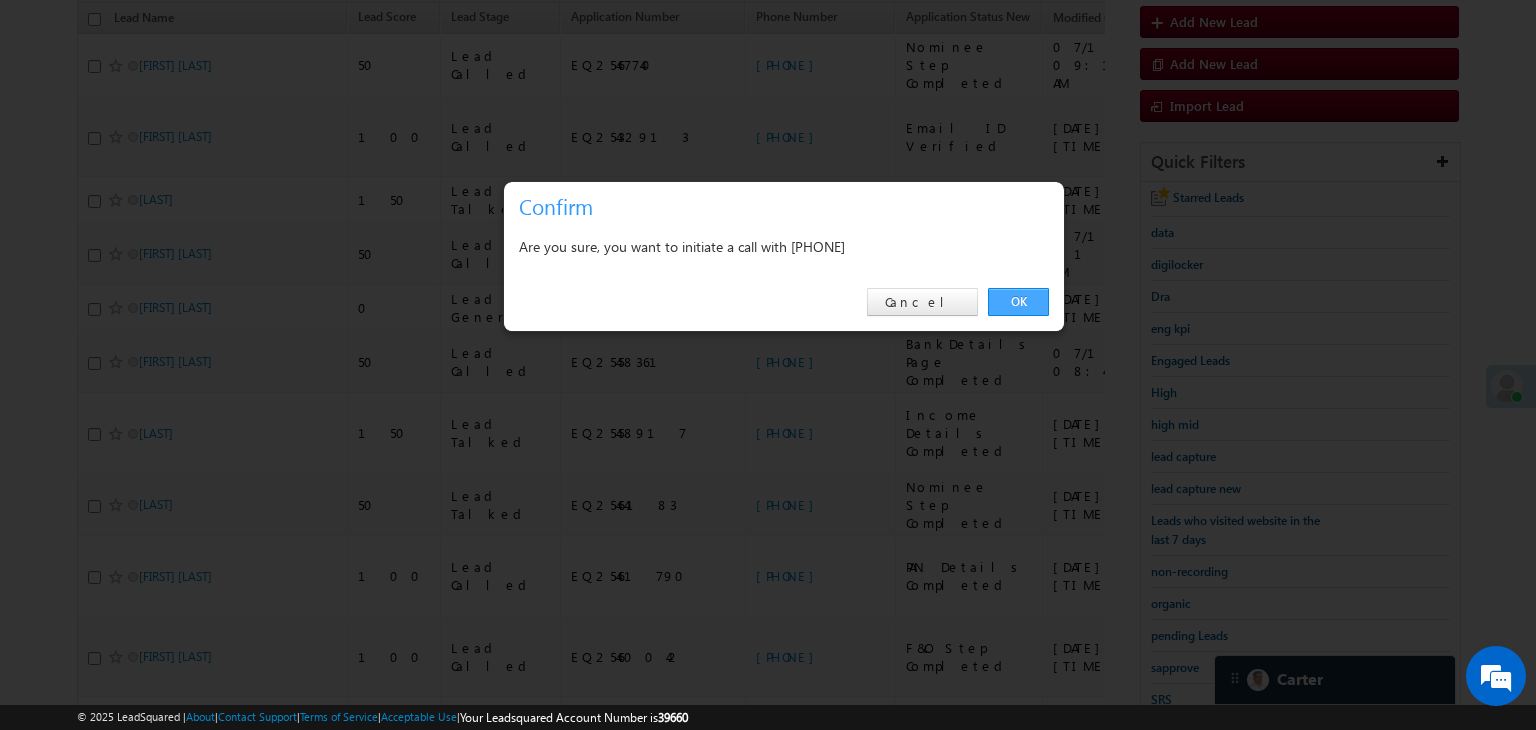 click on "OK" at bounding box center [1018, 302] 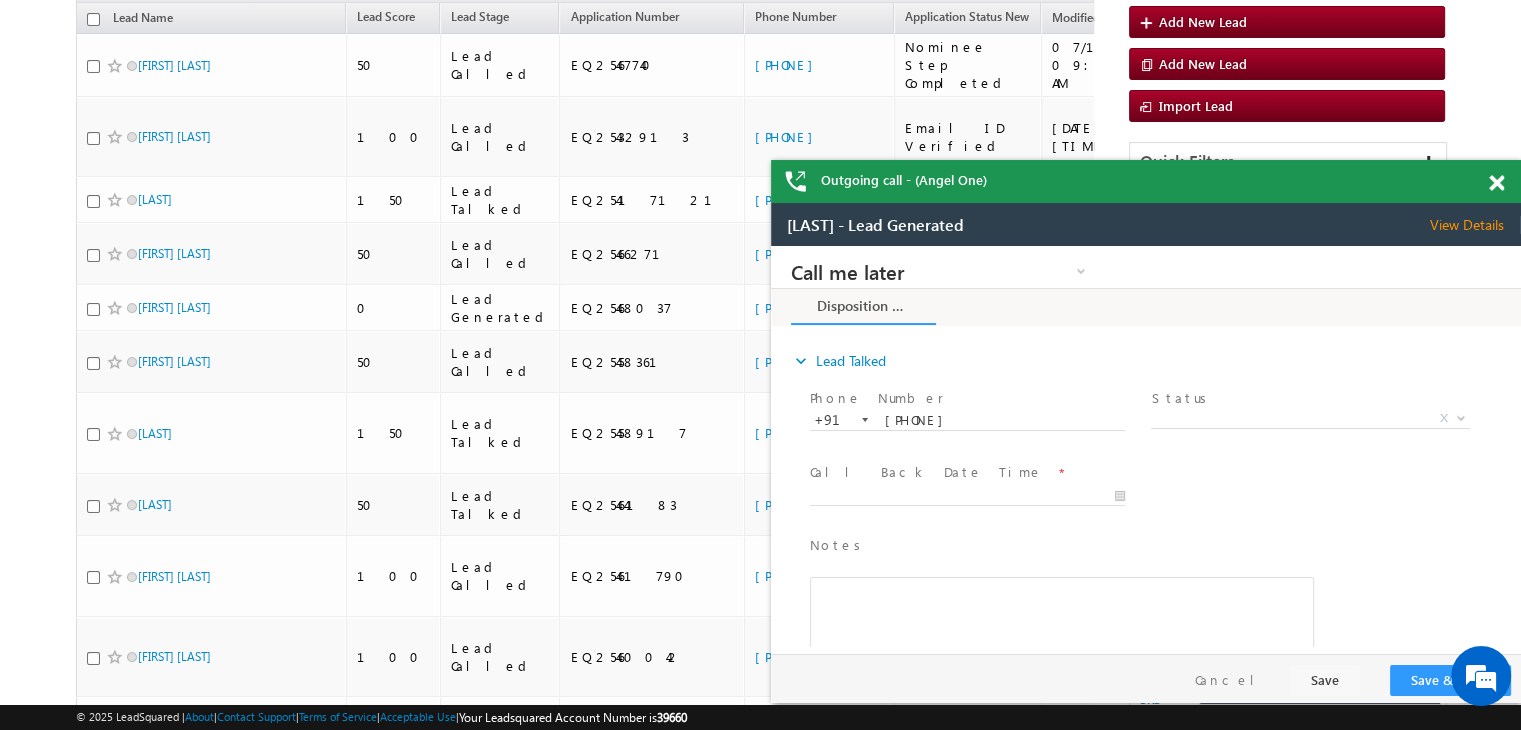 scroll, scrollTop: 0, scrollLeft: 0, axis: both 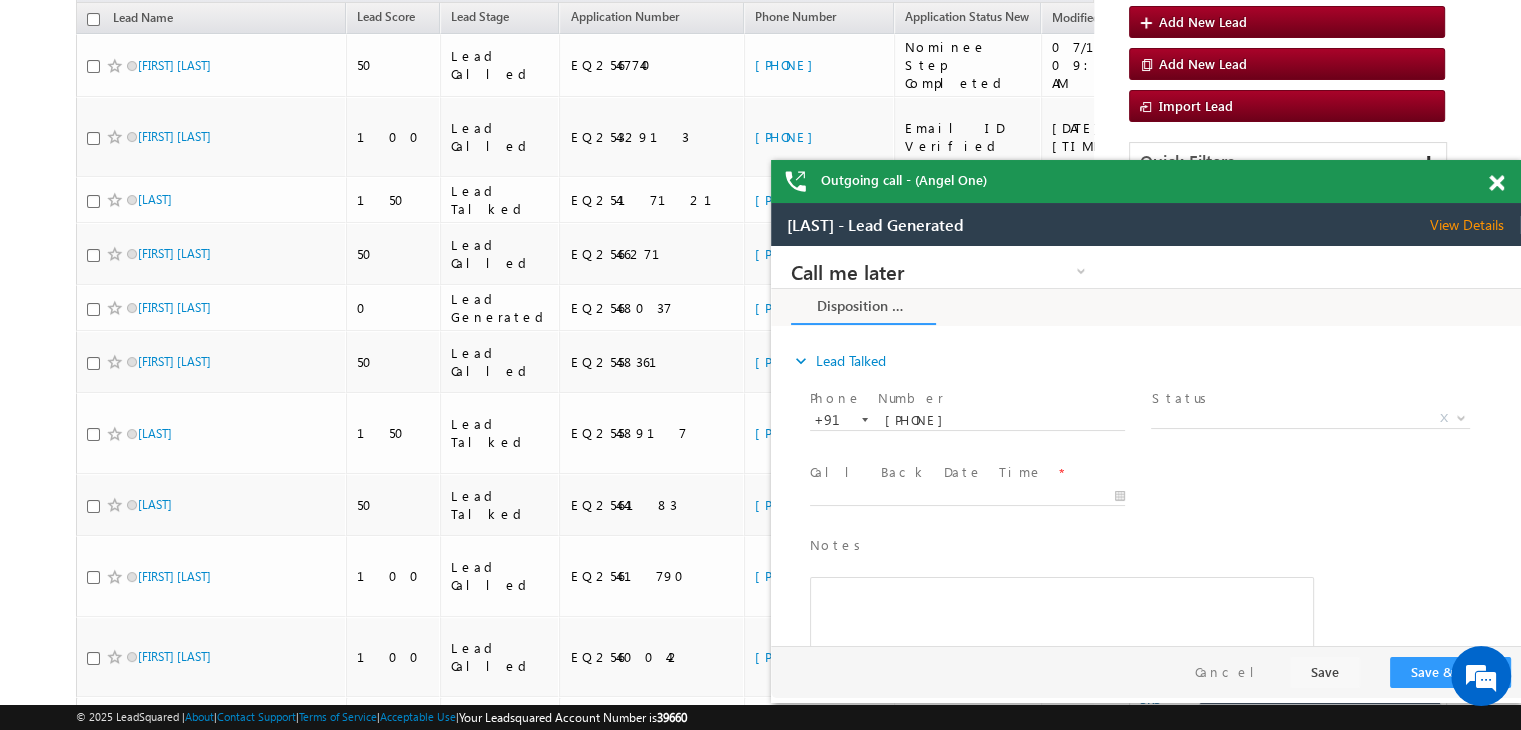 click at bounding box center [1496, 183] 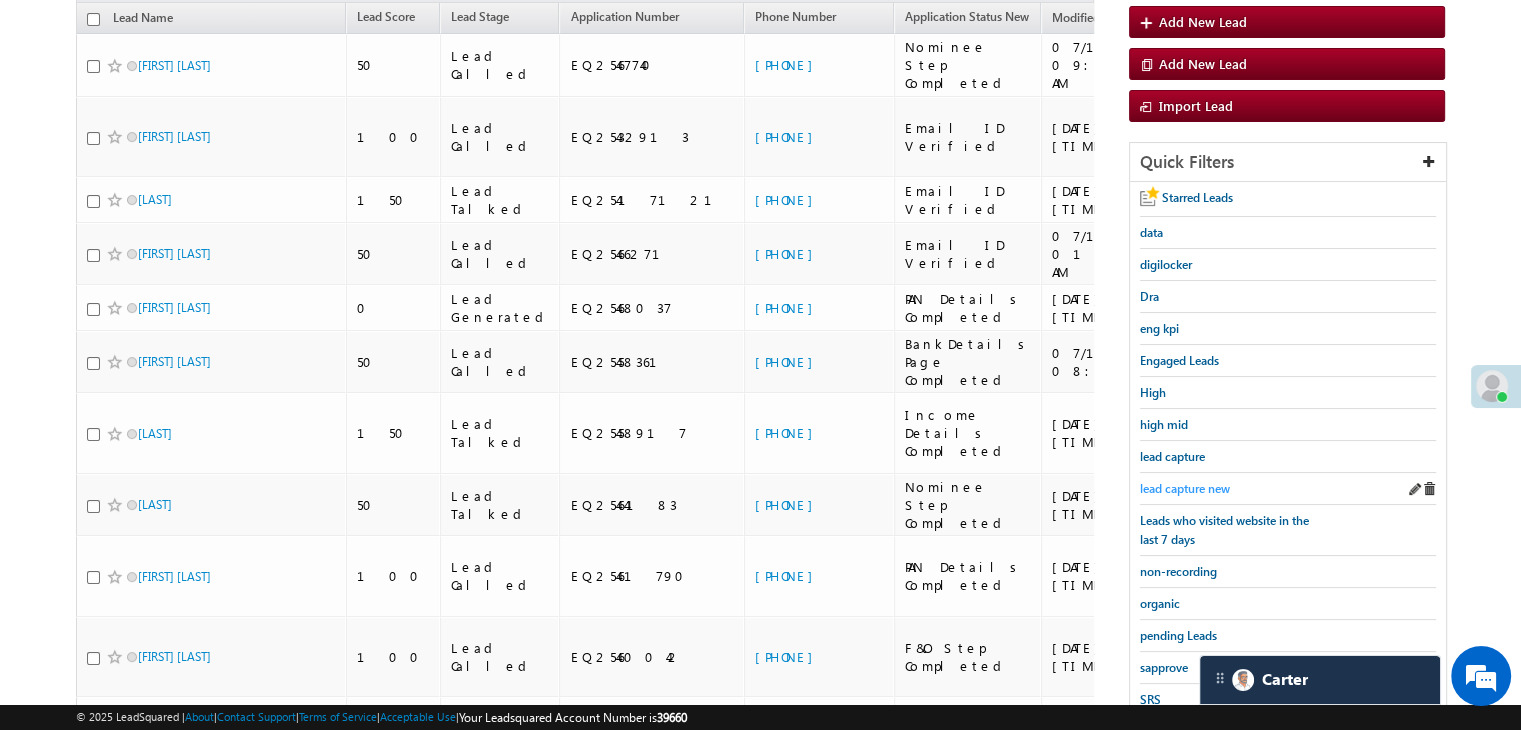 click on "lead capture new" at bounding box center [1185, 488] 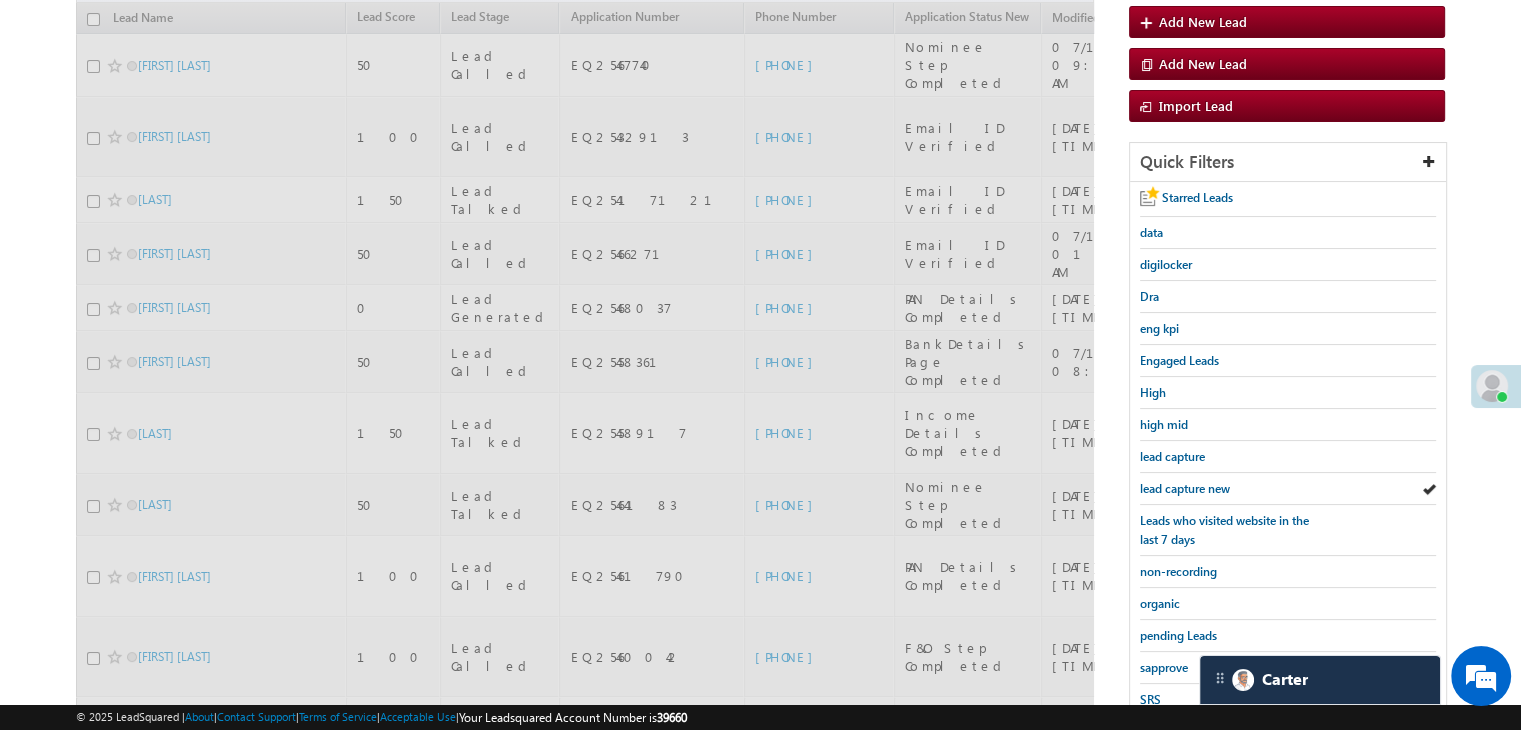 click on "lead capture new" at bounding box center [1185, 488] 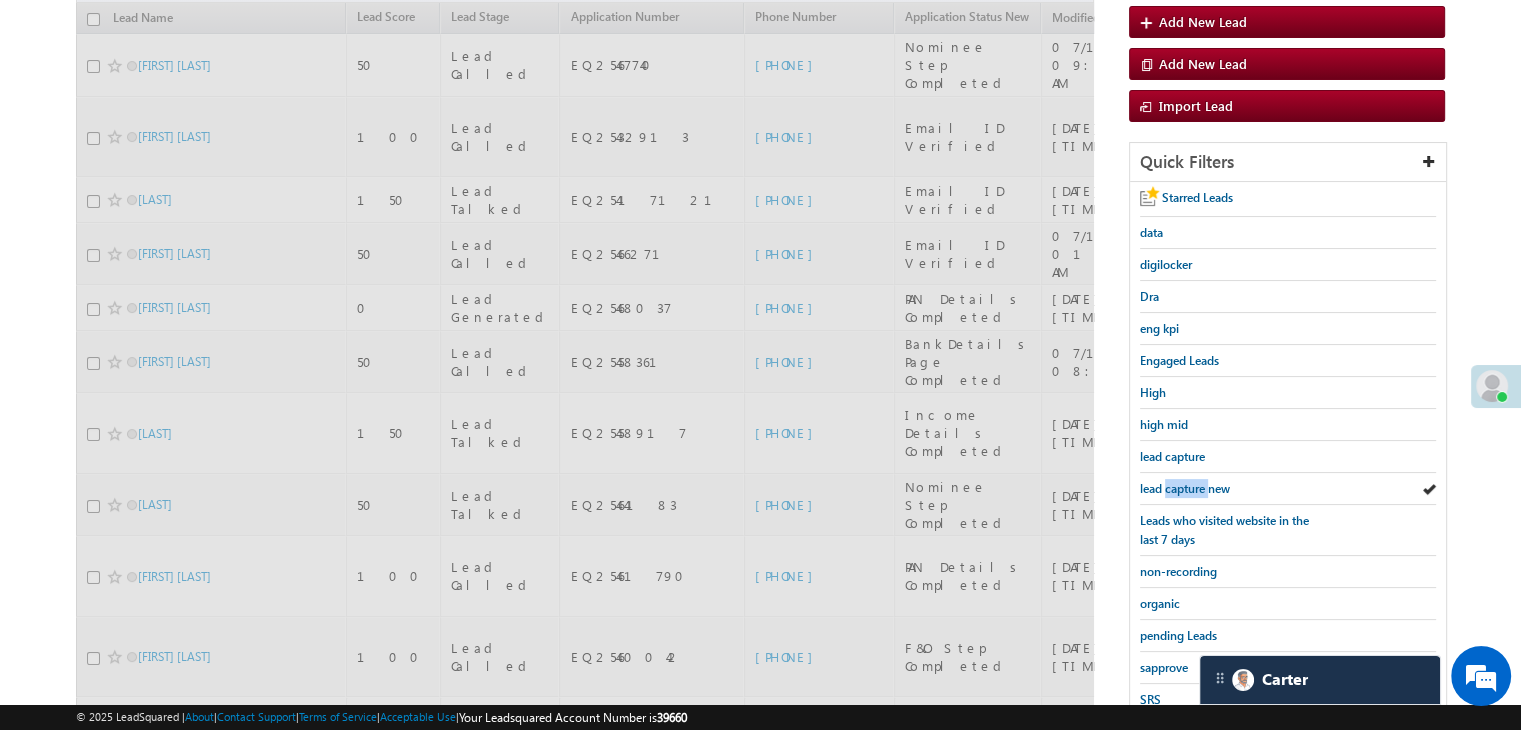 click on "lead capture new" at bounding box center [1185, 488] 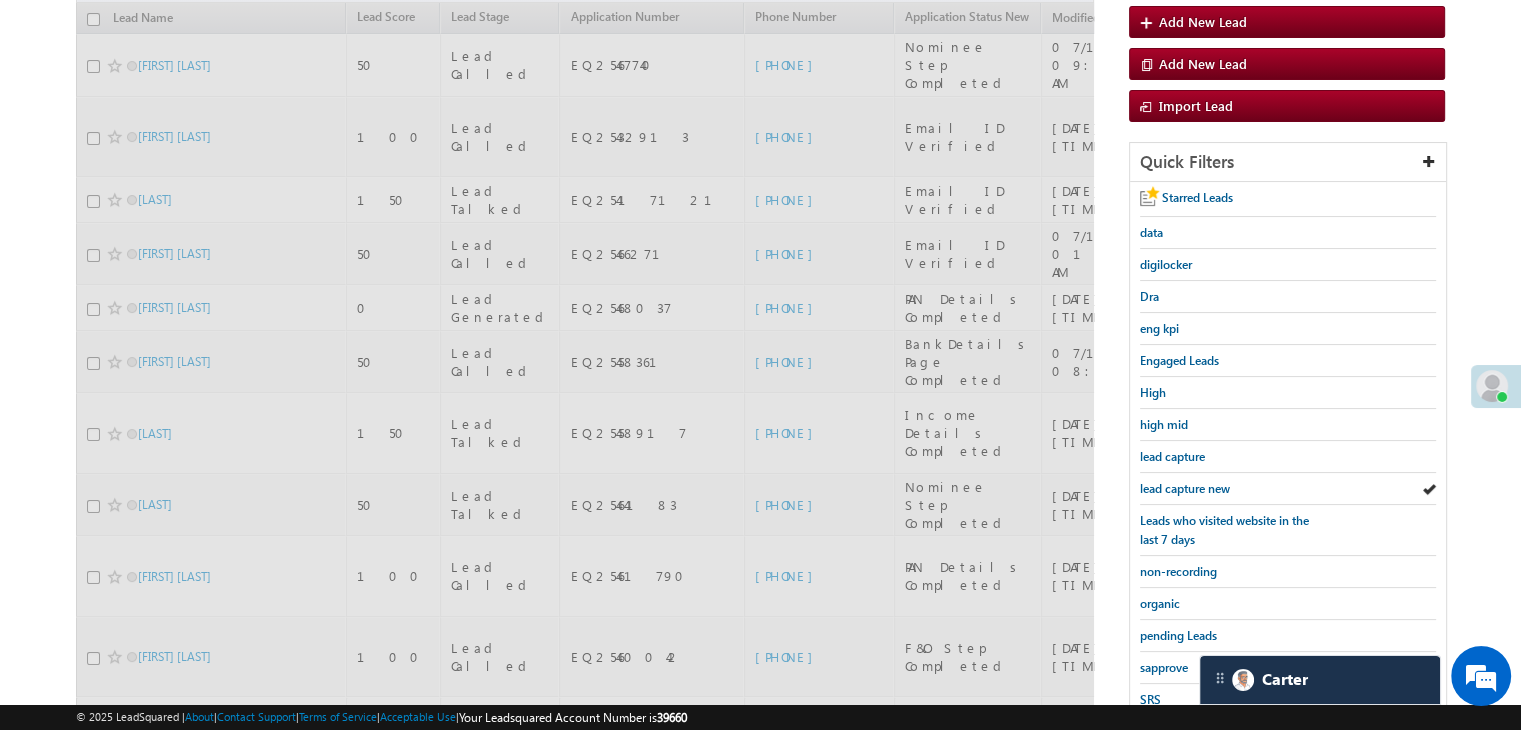 click on "lead capture new" at bounding box center [1185, 488] 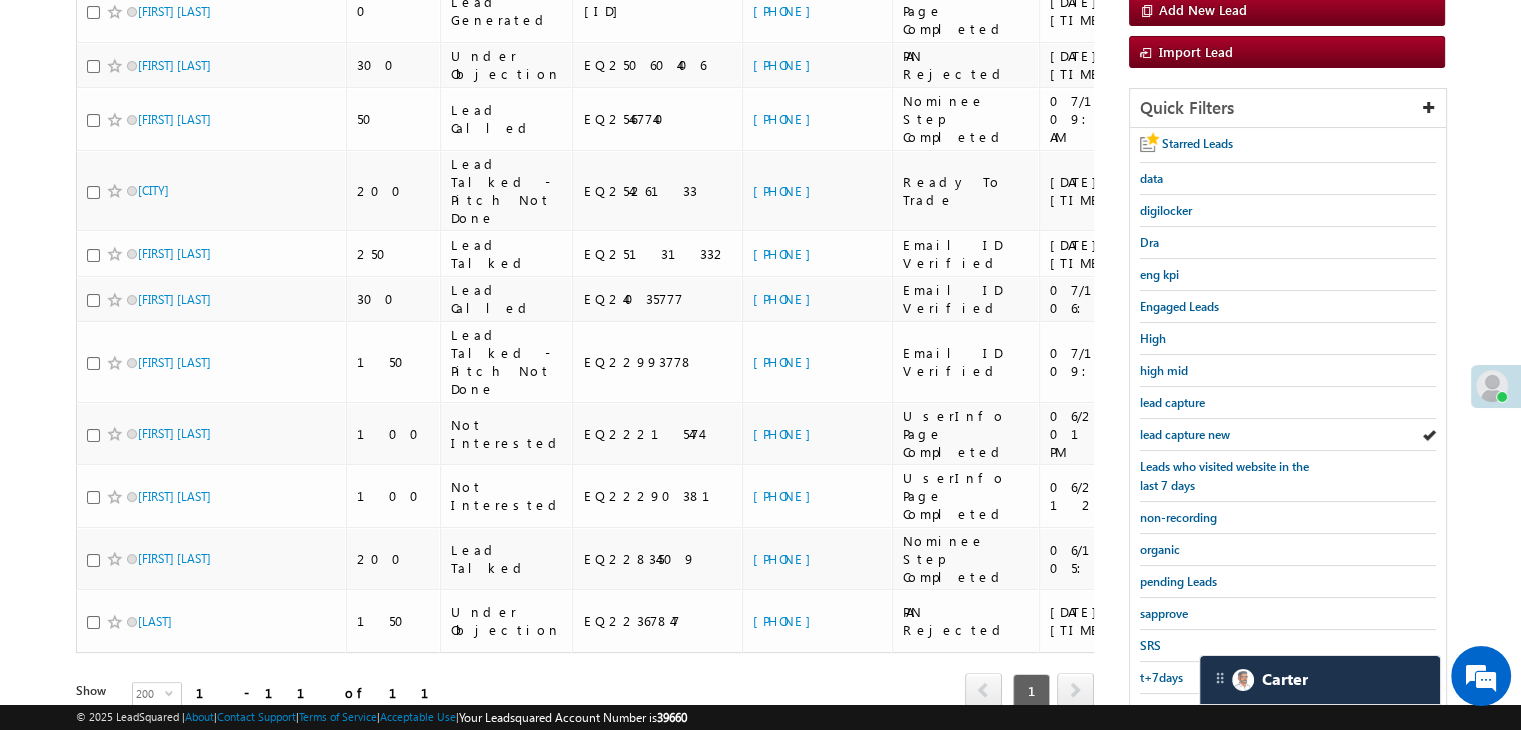 scroll, scrollTop: 74, scrollLeft: 0, axis: vertical 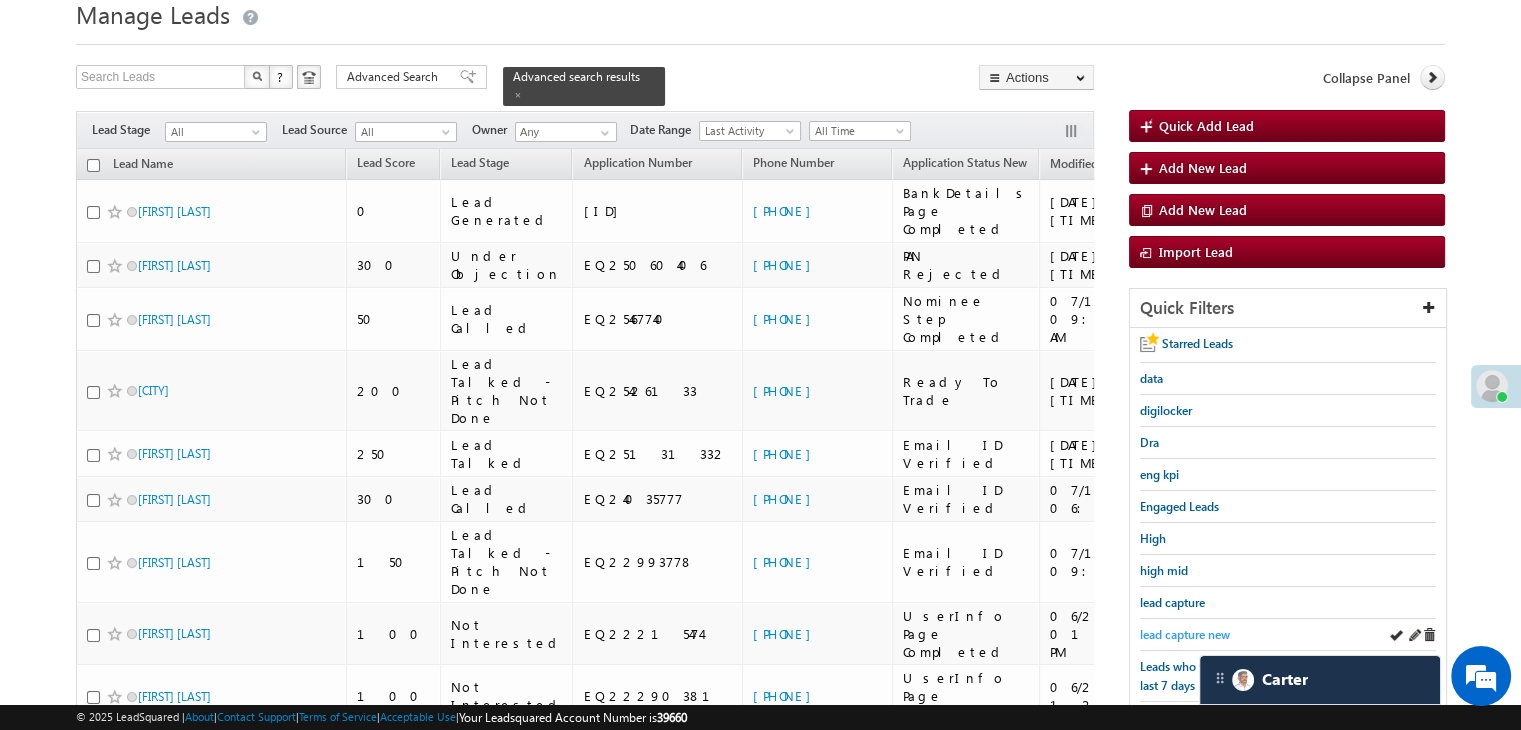click on "lead capture new" at bounding box center (1185, 634) 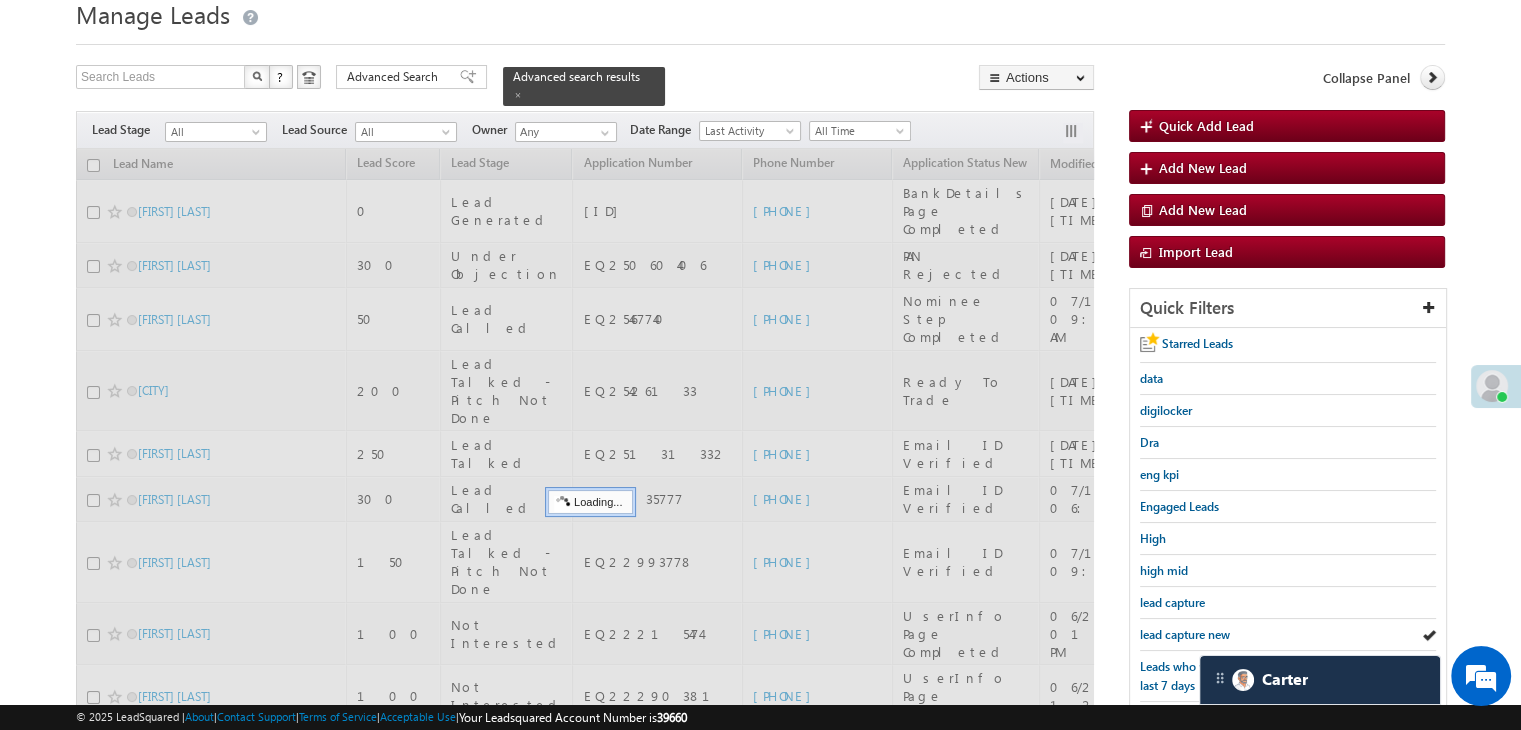 click on "lead capture new" at bounding box center [1185, 634] 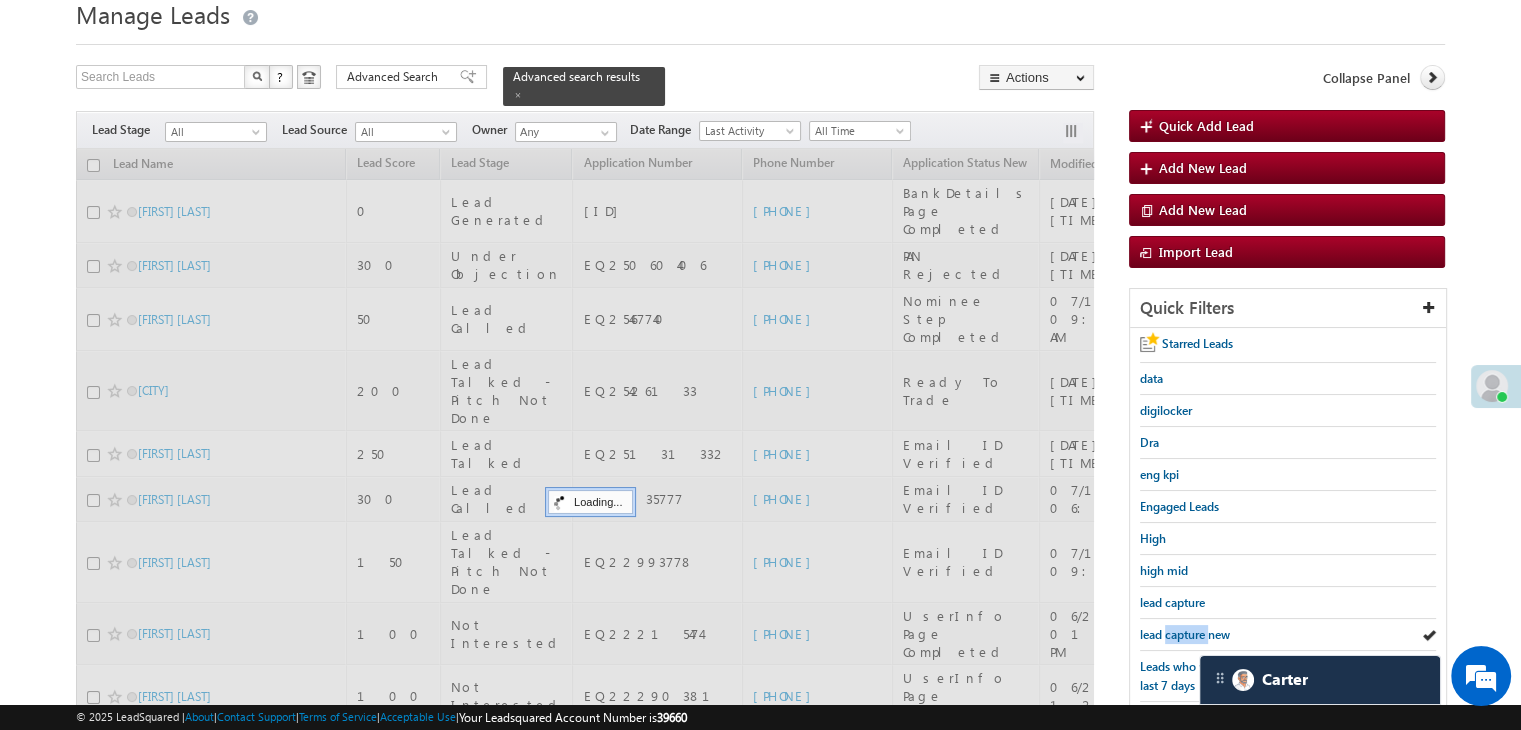 click on "lead capture new" at bounding box center [1185, 634] 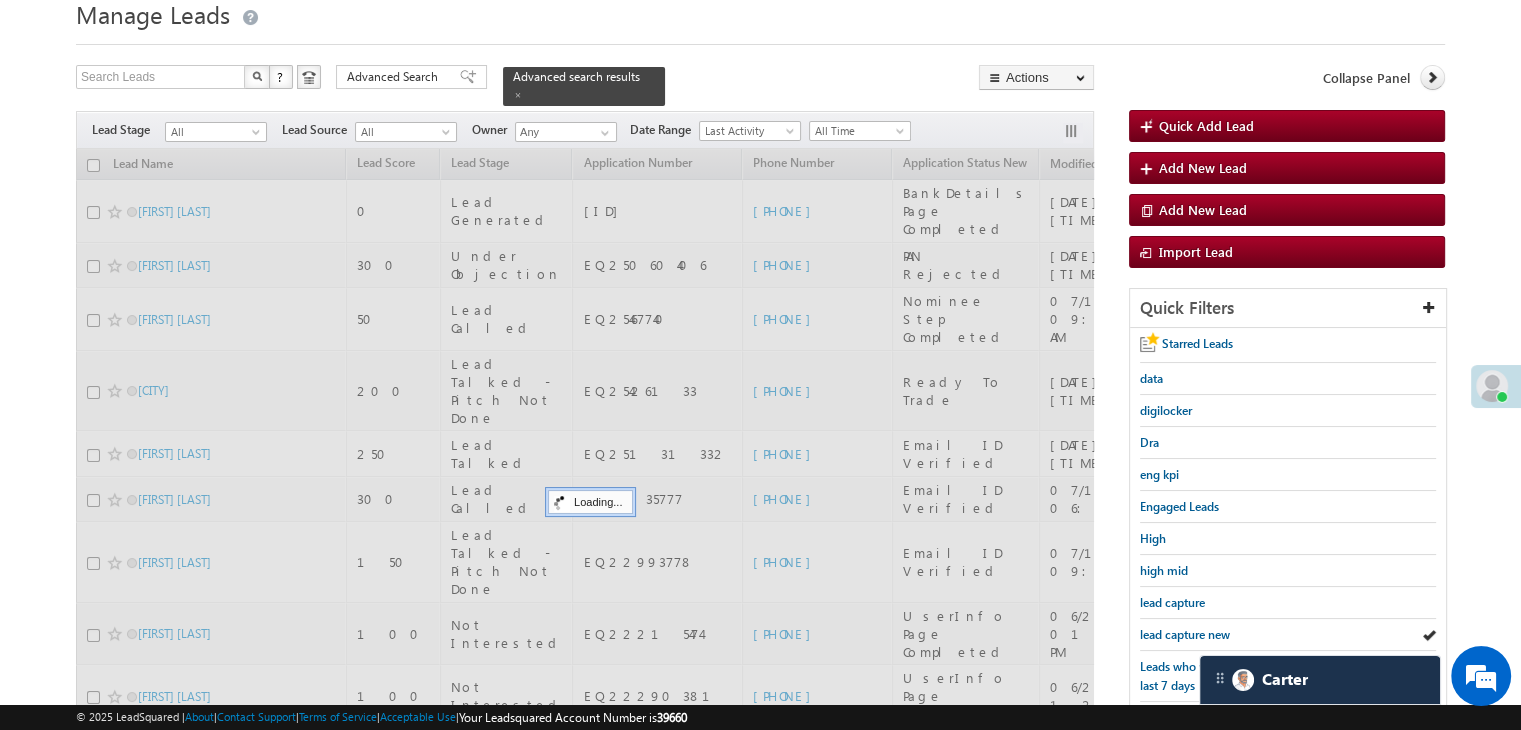 click on "lead capture new" at bounding box center (1185, 634) 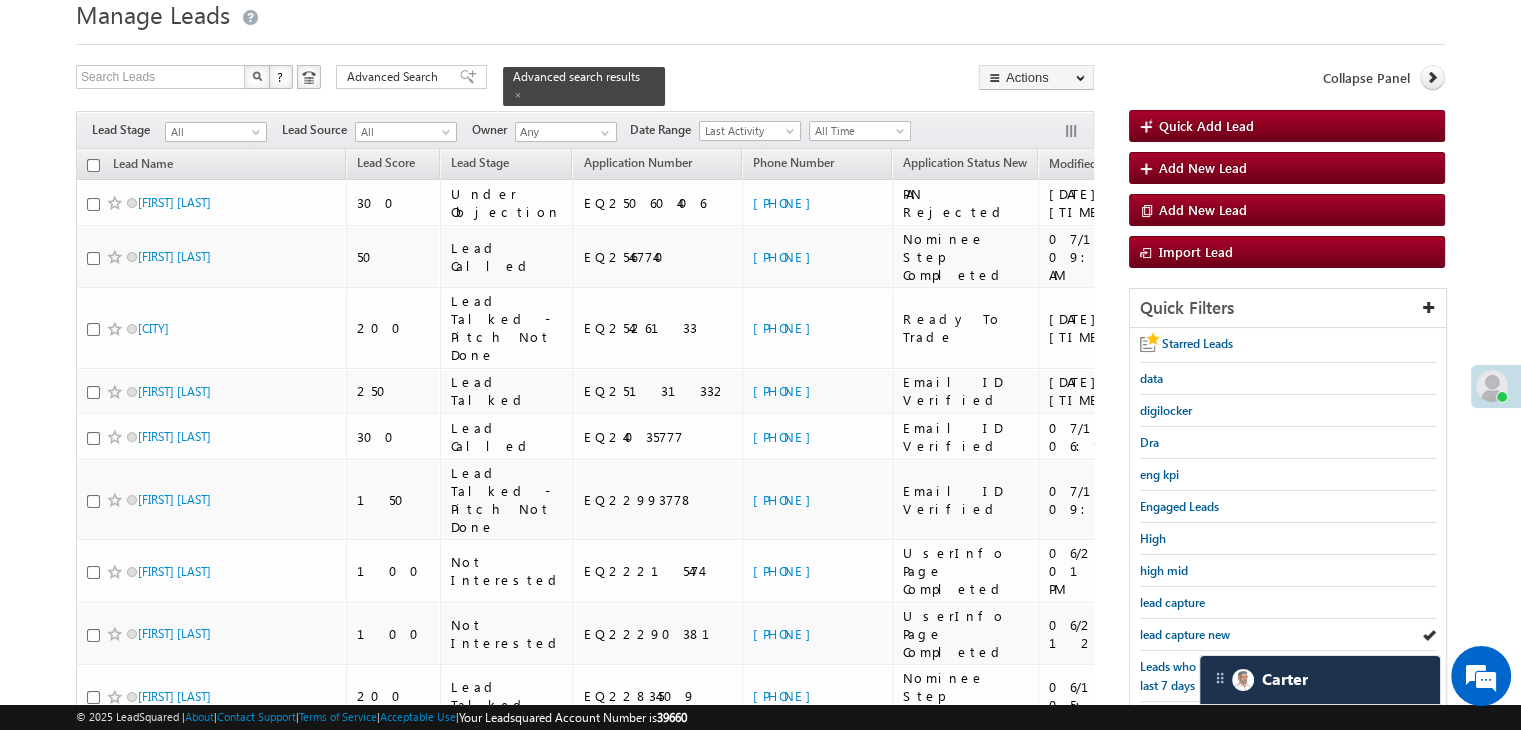 click on "lead capture new" at bounding box center [1185, 634] 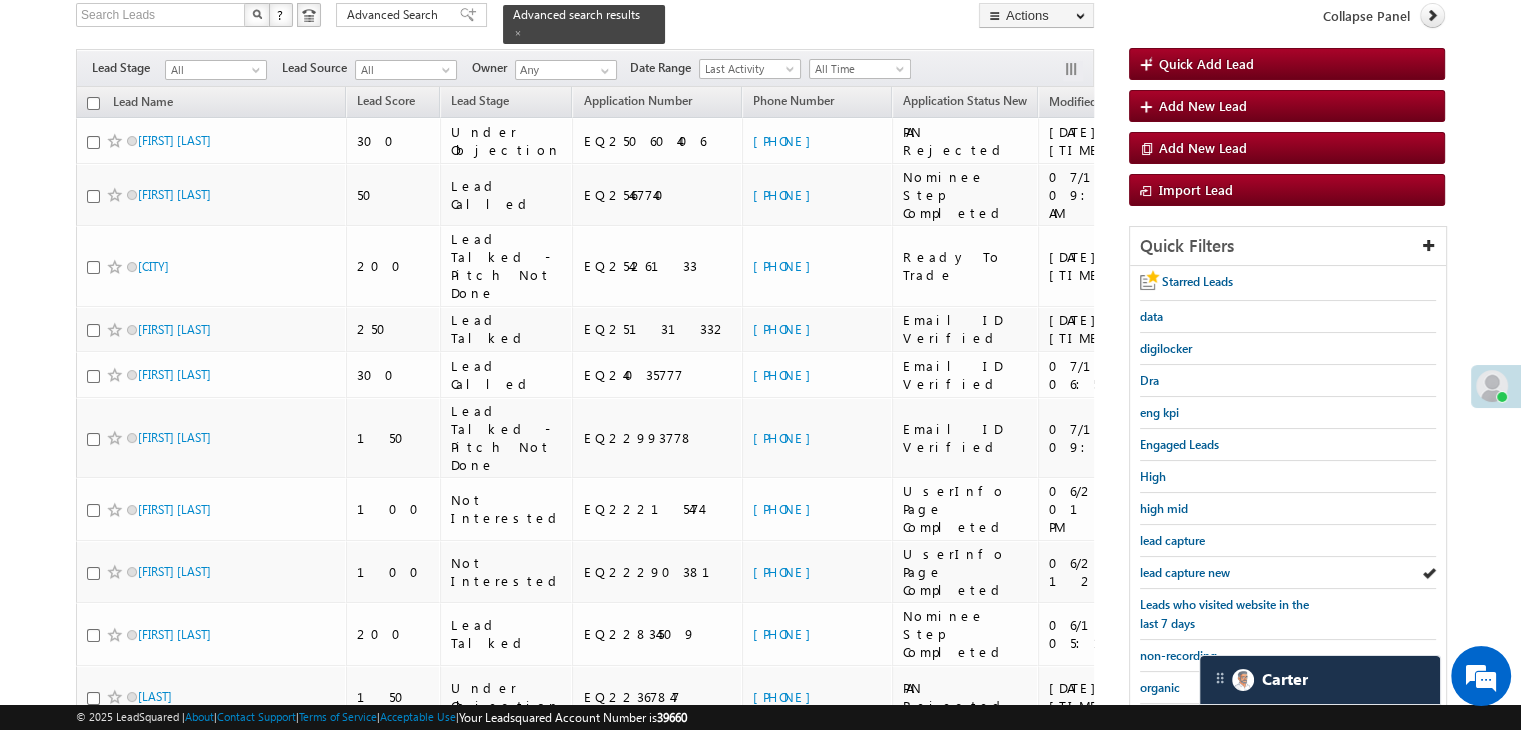 scroll, scrollTop: 63, scrollLeft: 0, axis: vertical 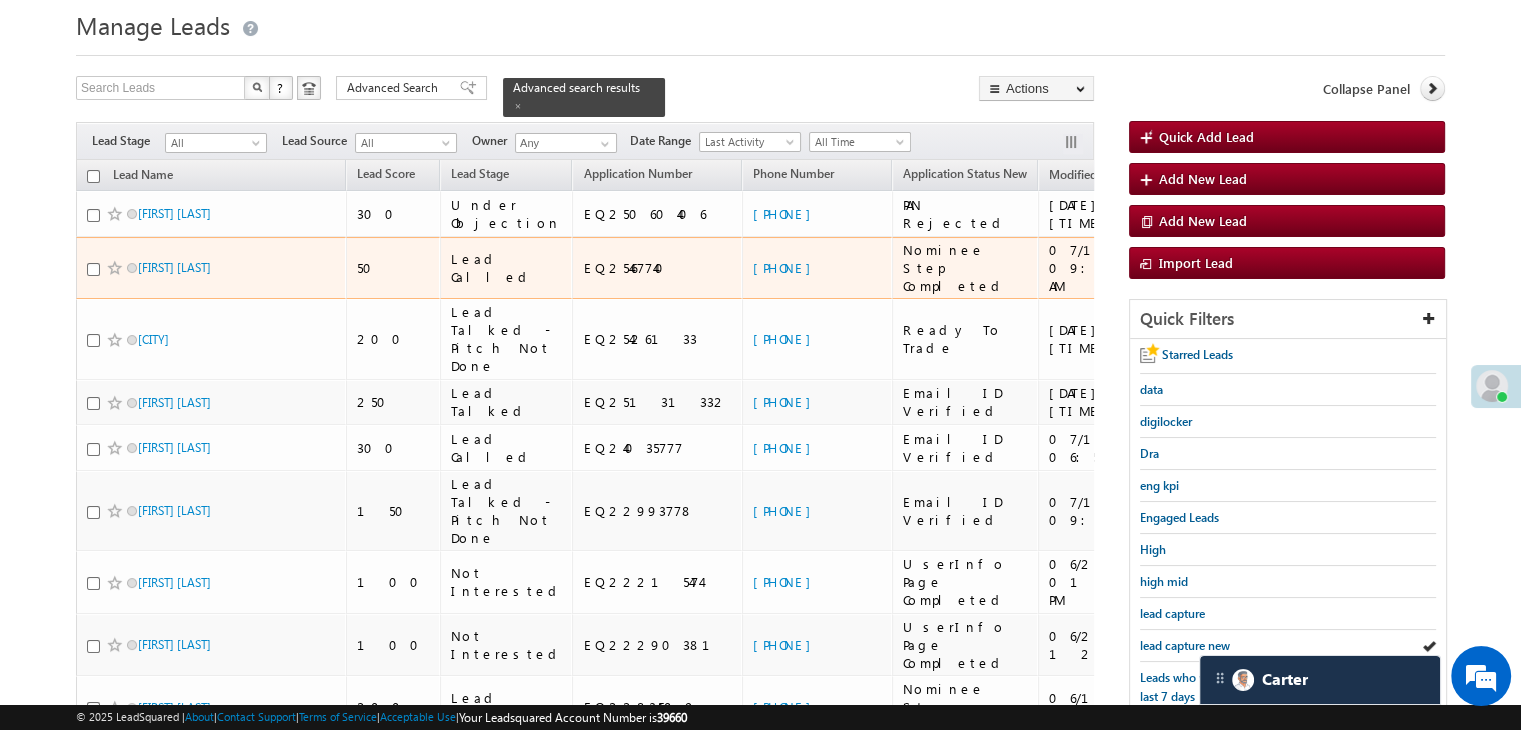 click on "[PHONE]" at bounding box center (817, 268) 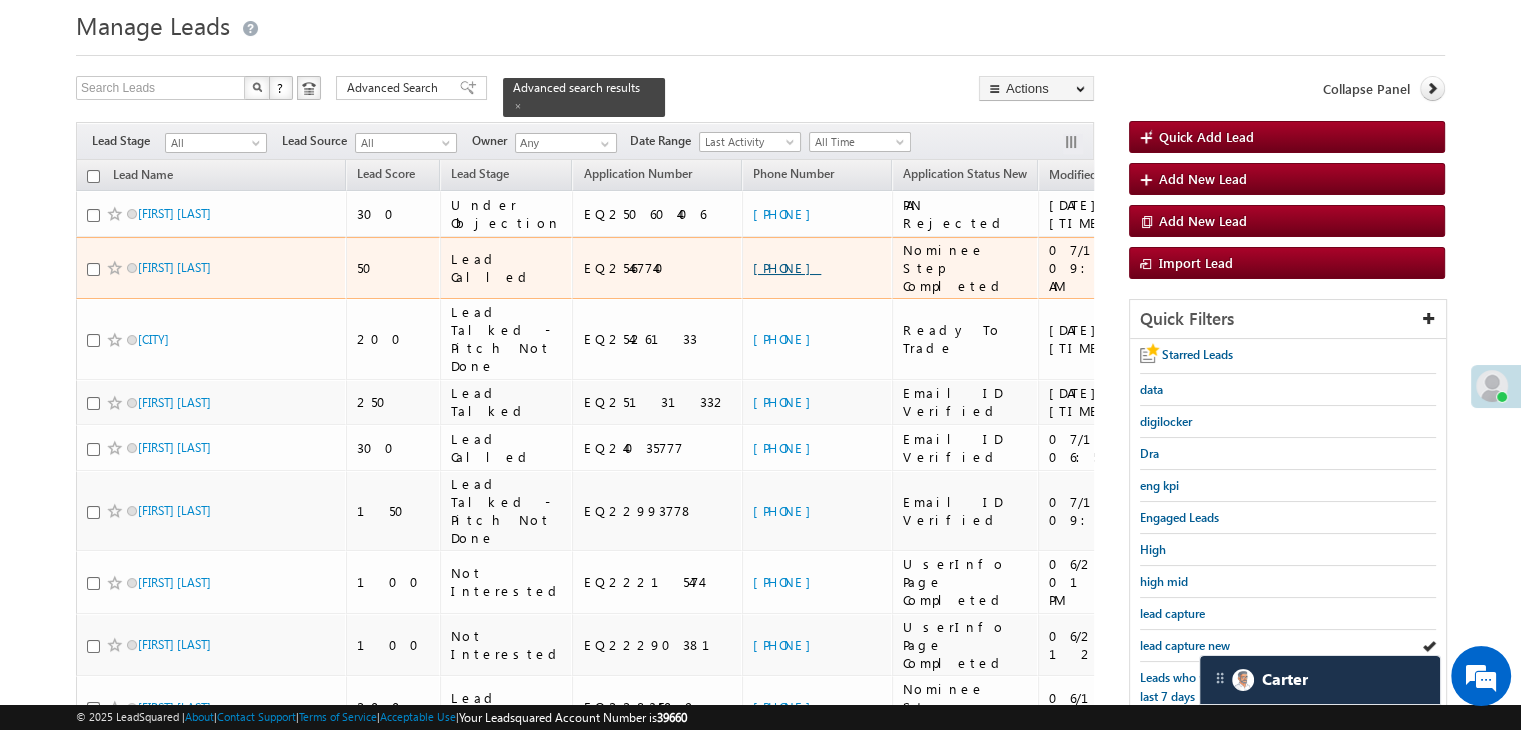 click on "[PHONE]" at bounding box center (787, 267) 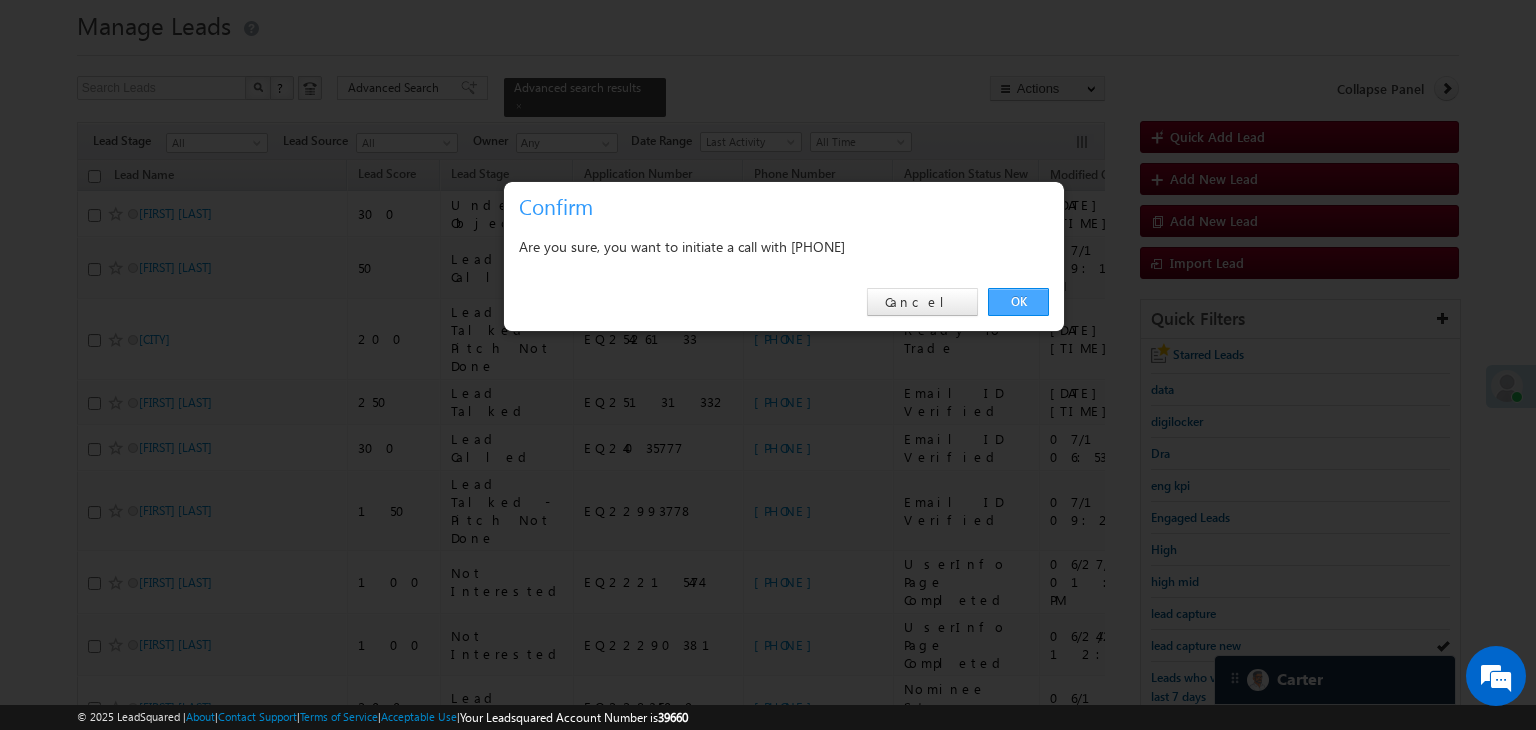 click on "OK" at bounding box center (1018, 302) 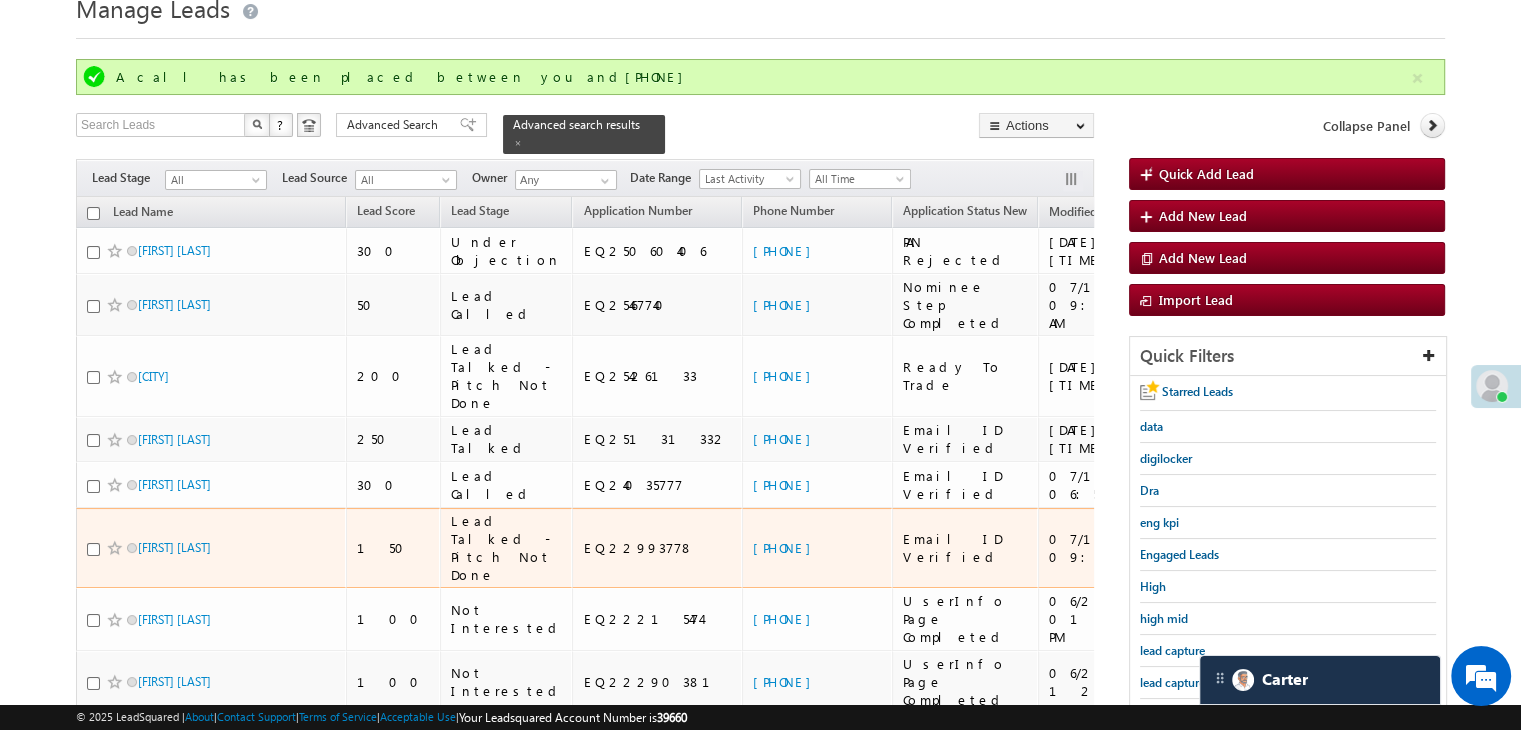 scroll, scrollTop: 363, scrollLeft: 0, axis: vertical 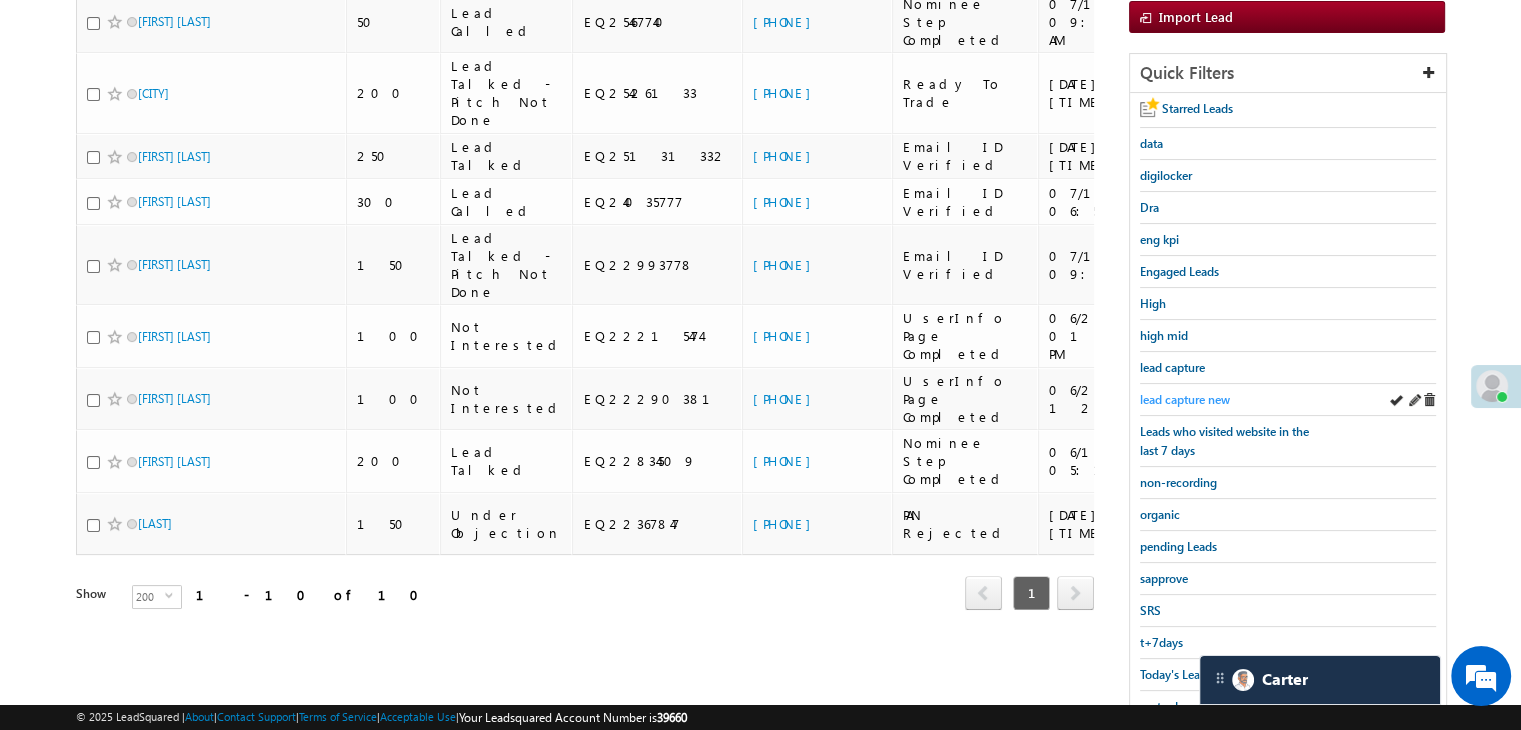 drag, startPoint x: 1192, startPoint y: 378, endPoint x: 1194, endPoint y: 390, distance: 12.165525 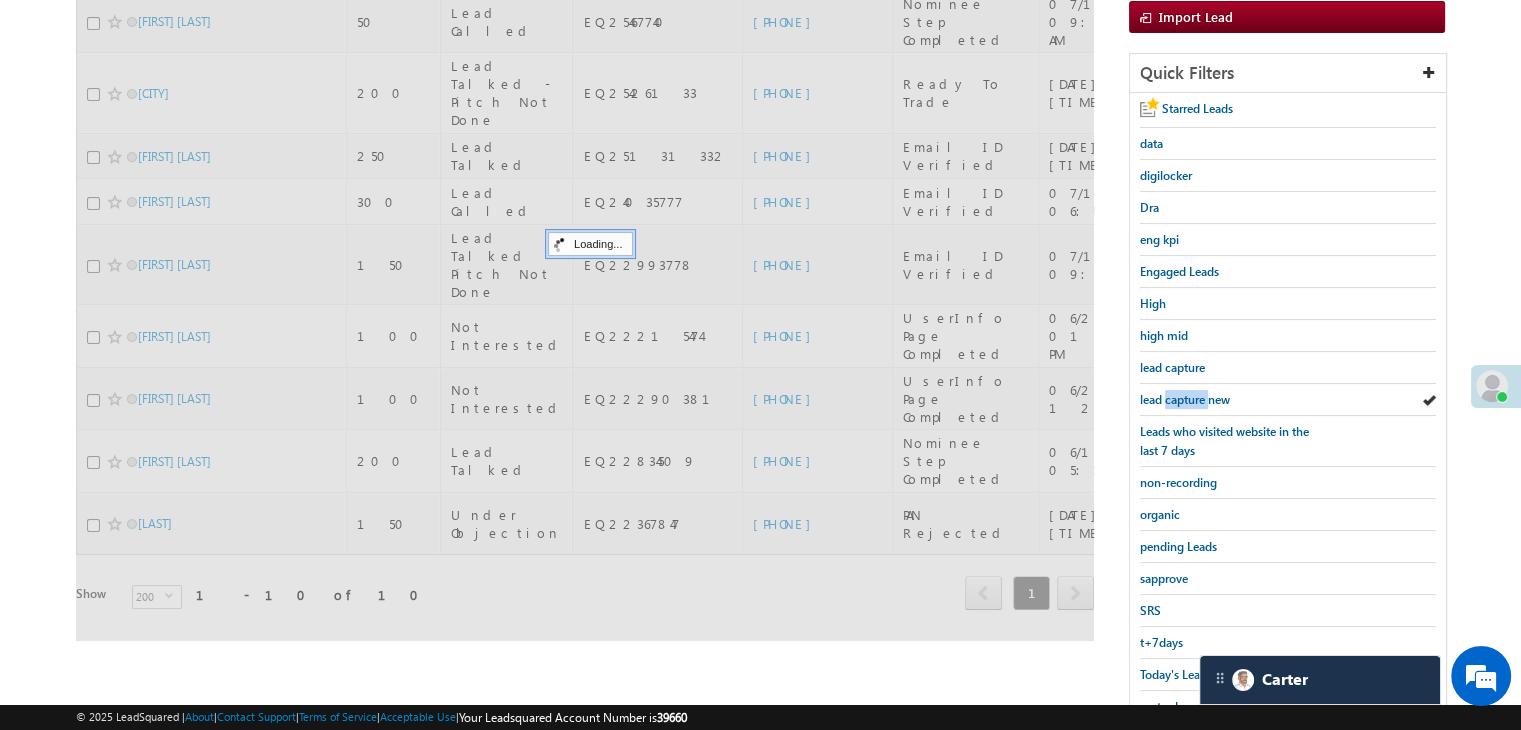 click on "lead capture new" at bounding box center [1185, 399] 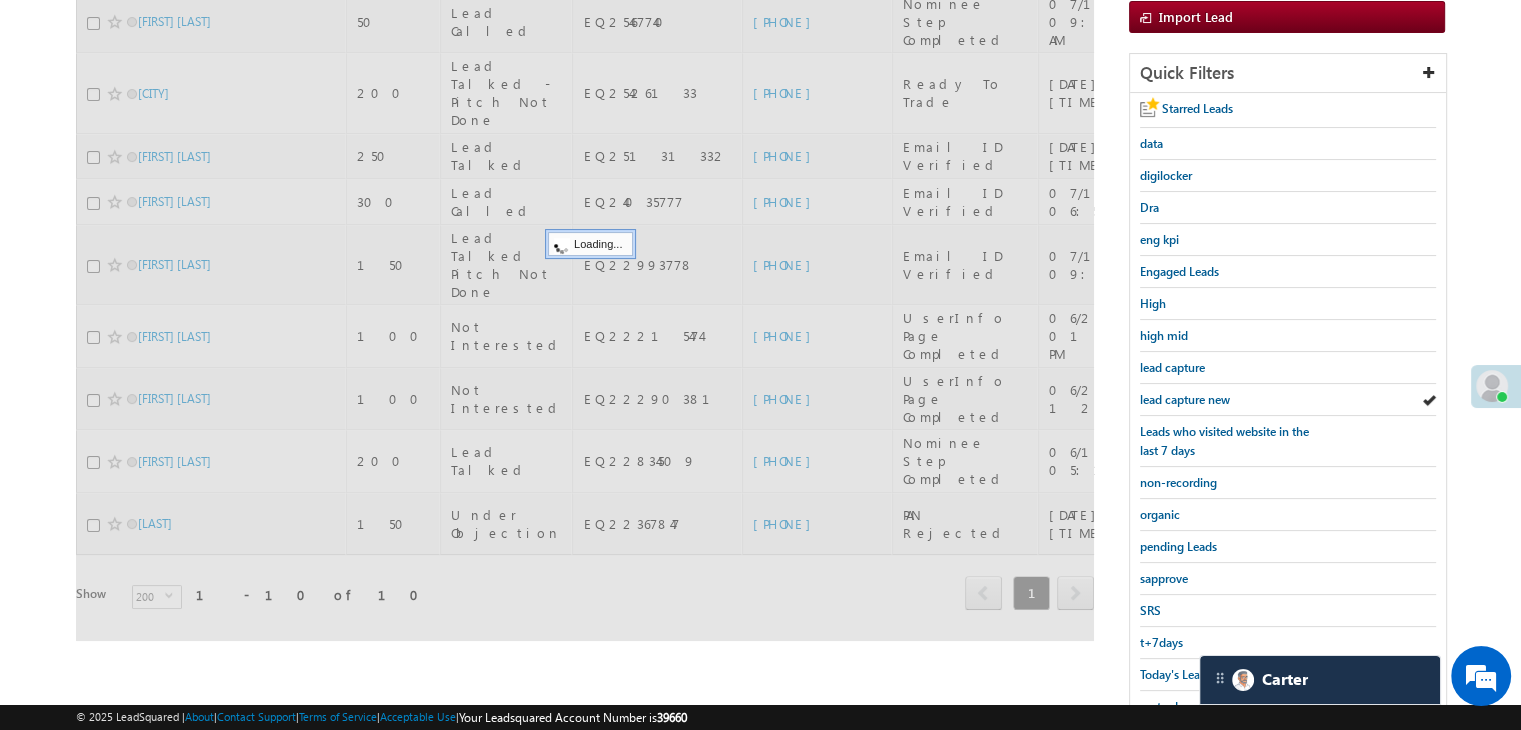 click on "lead capture new" at bounding box center [1185, 399] 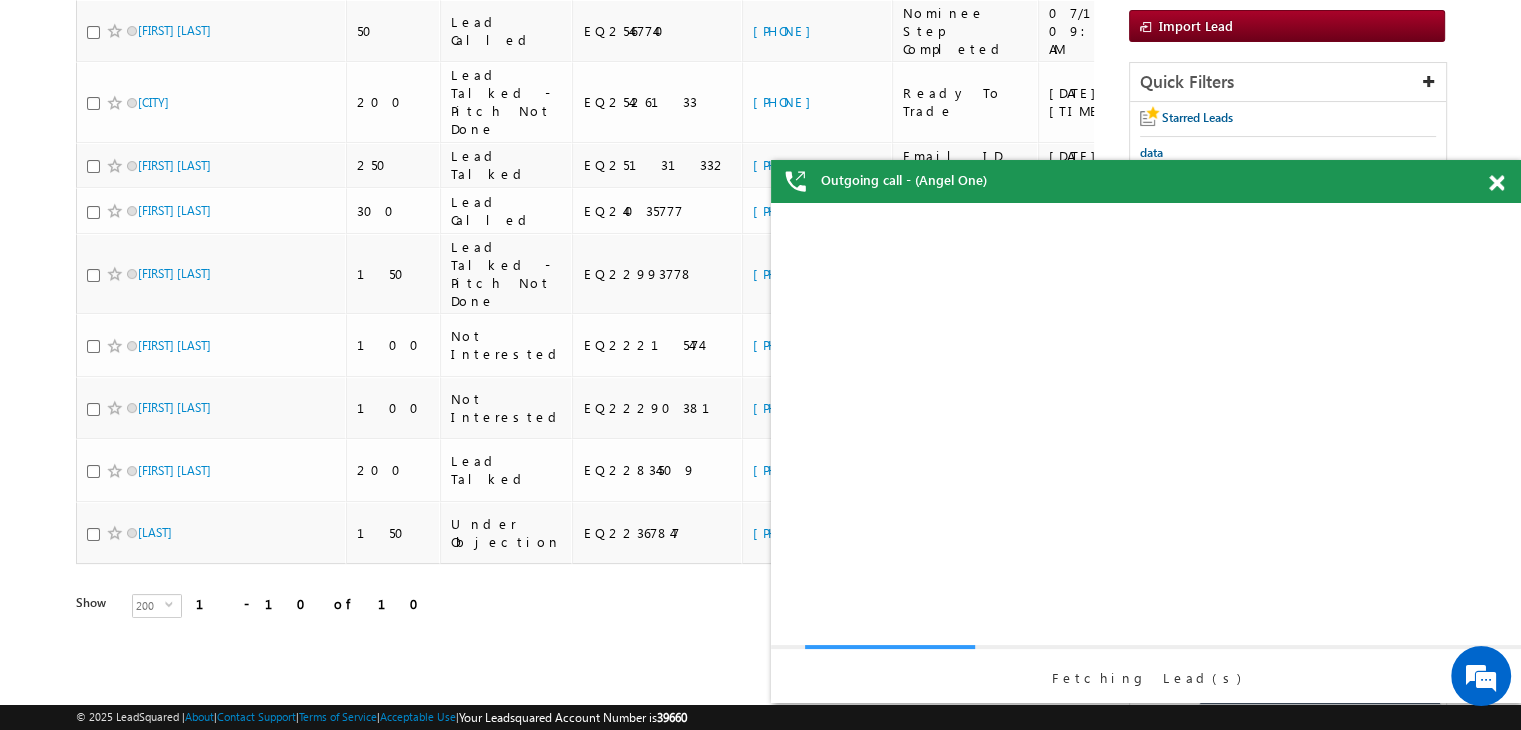 scroll, scrollTop: 0, scrollLeft: 0, axis: both 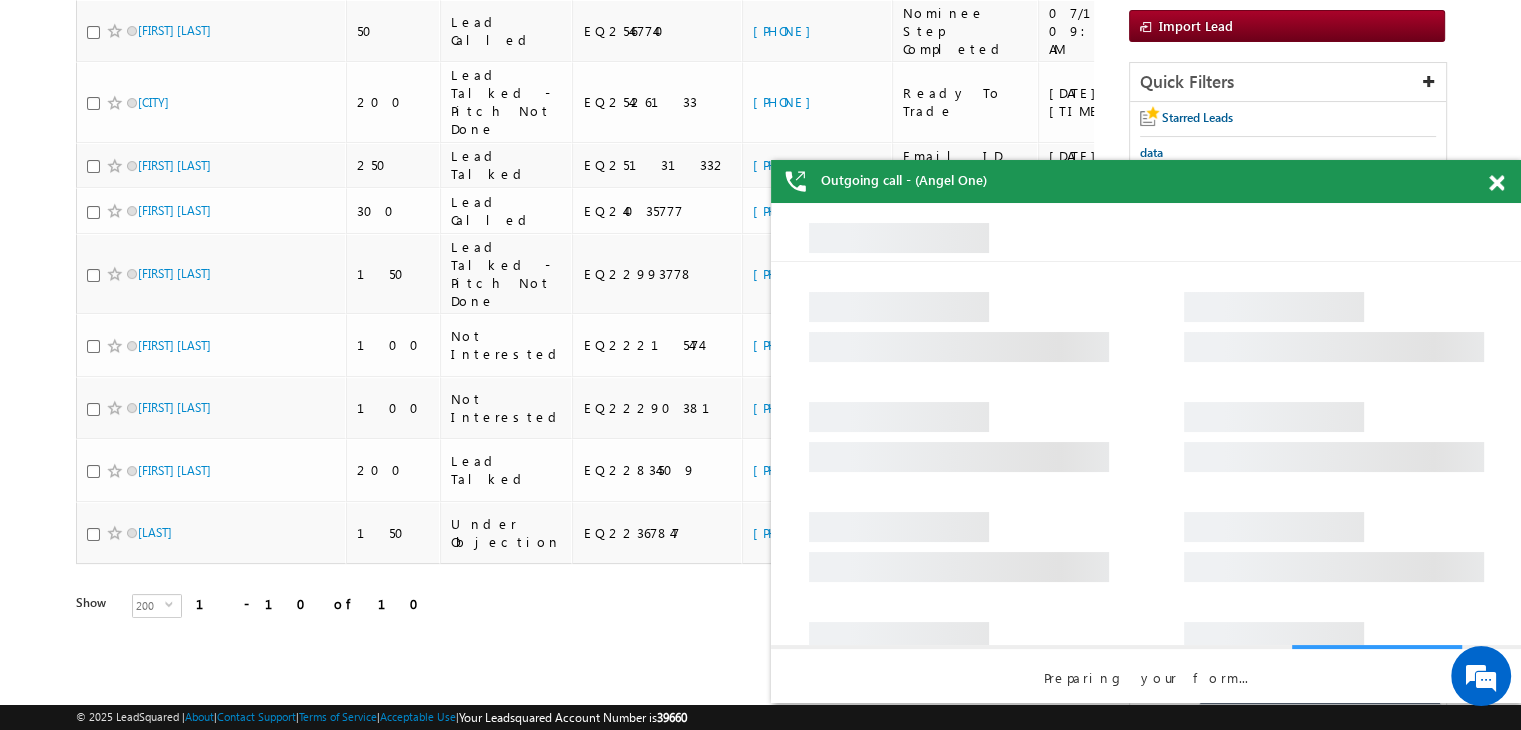 click at bounding box center [1496, 183] 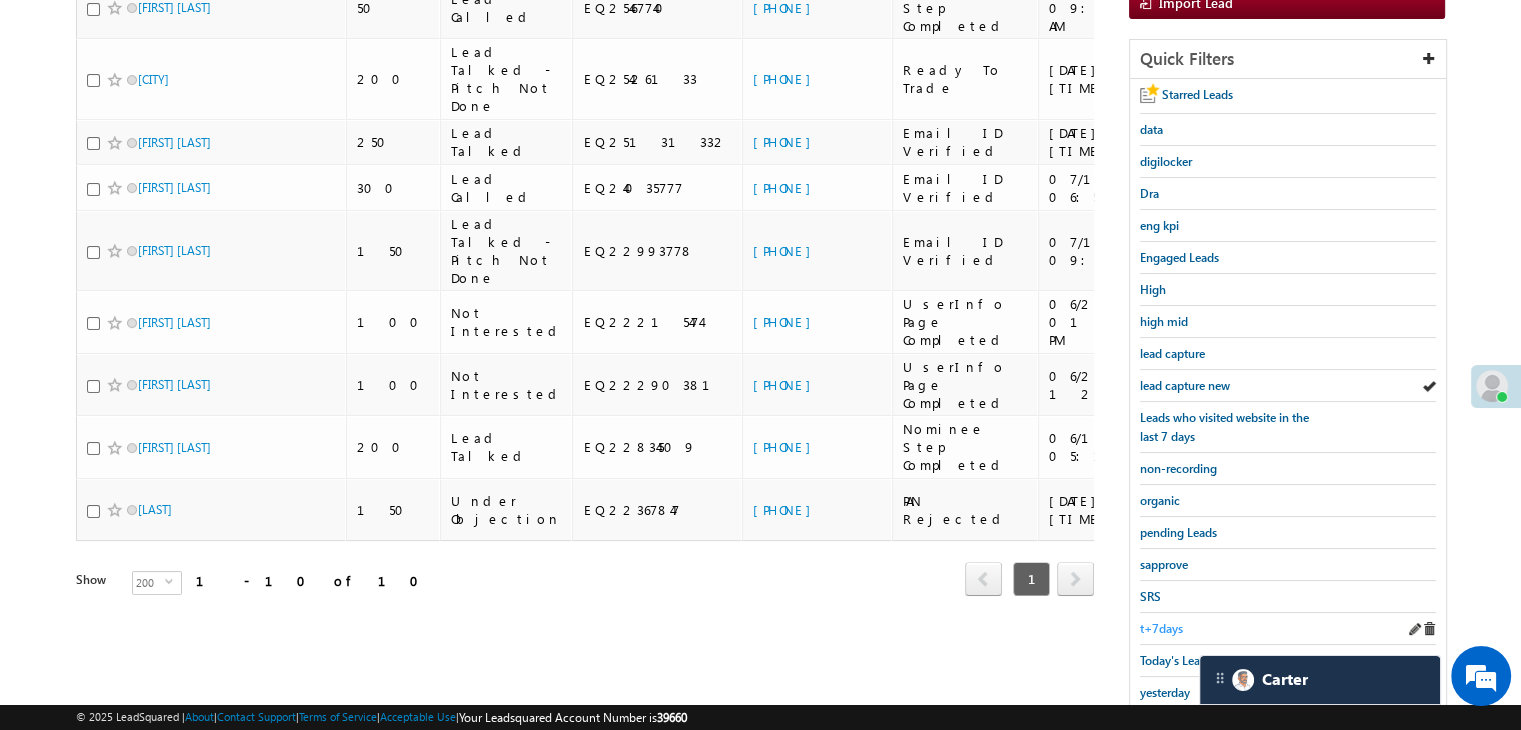 scroll, scrollTop: 363, scrollLeft: 0, axis: vertical 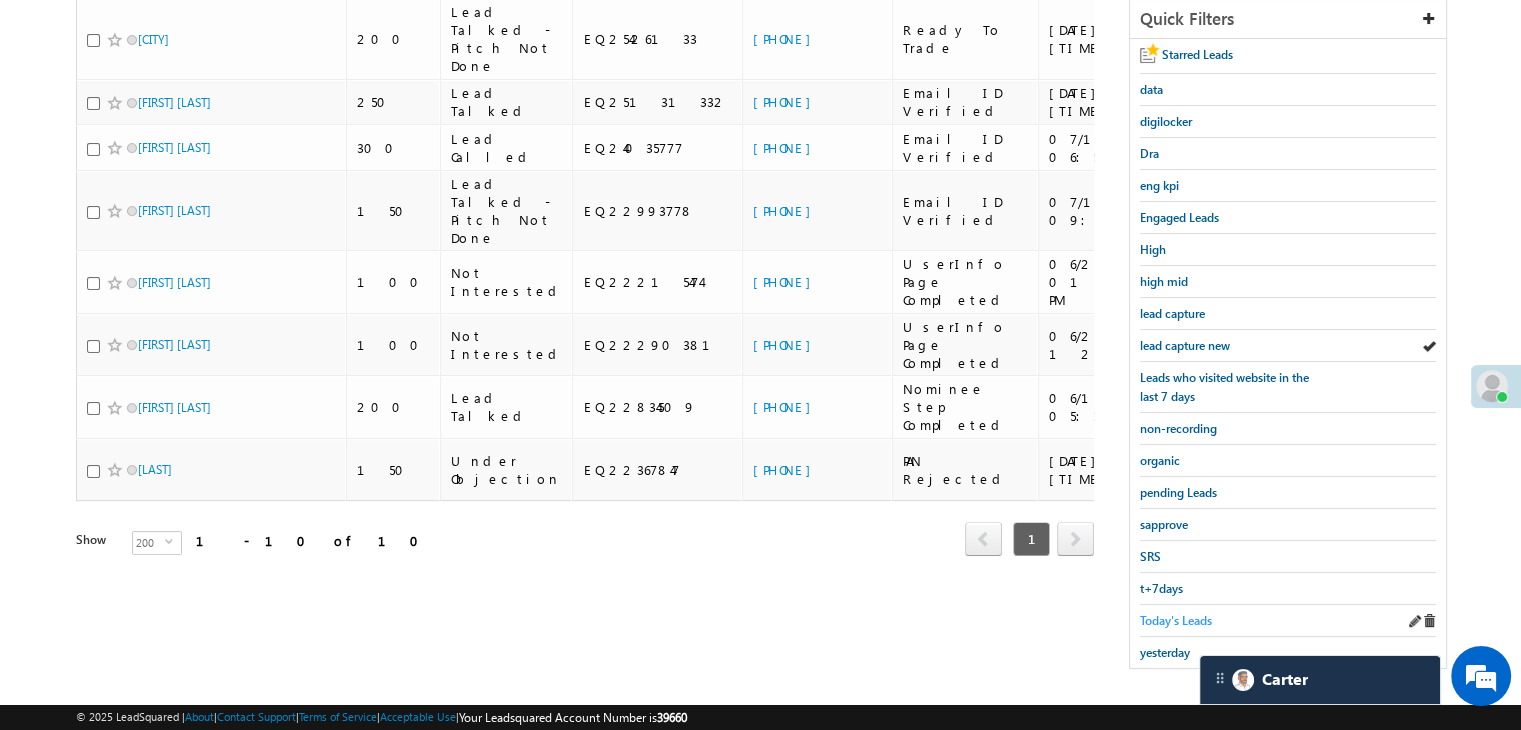 click on "Today's Leads" at bounding box center [1176, 620] 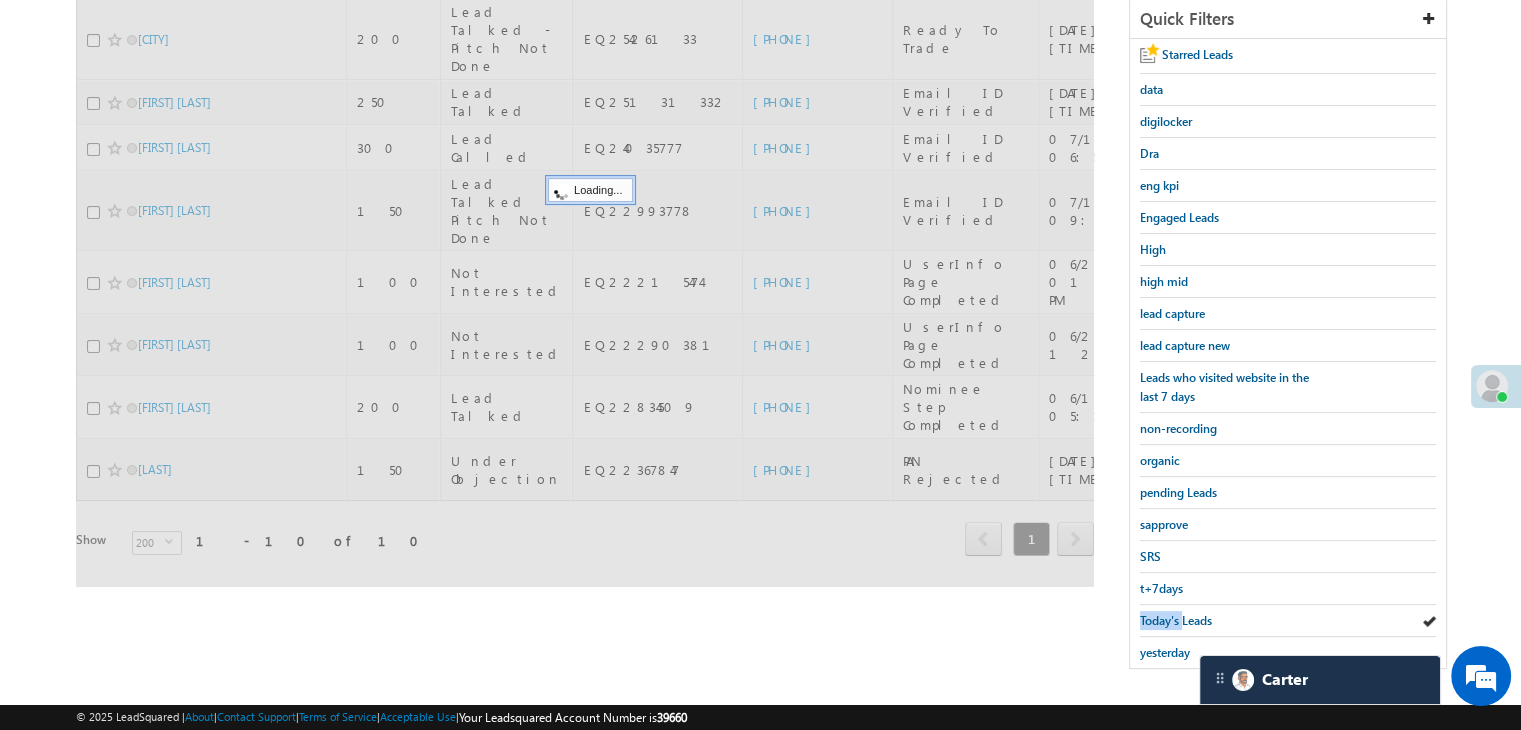 click on "Today's Leads" at bounding box center (1176, 620) 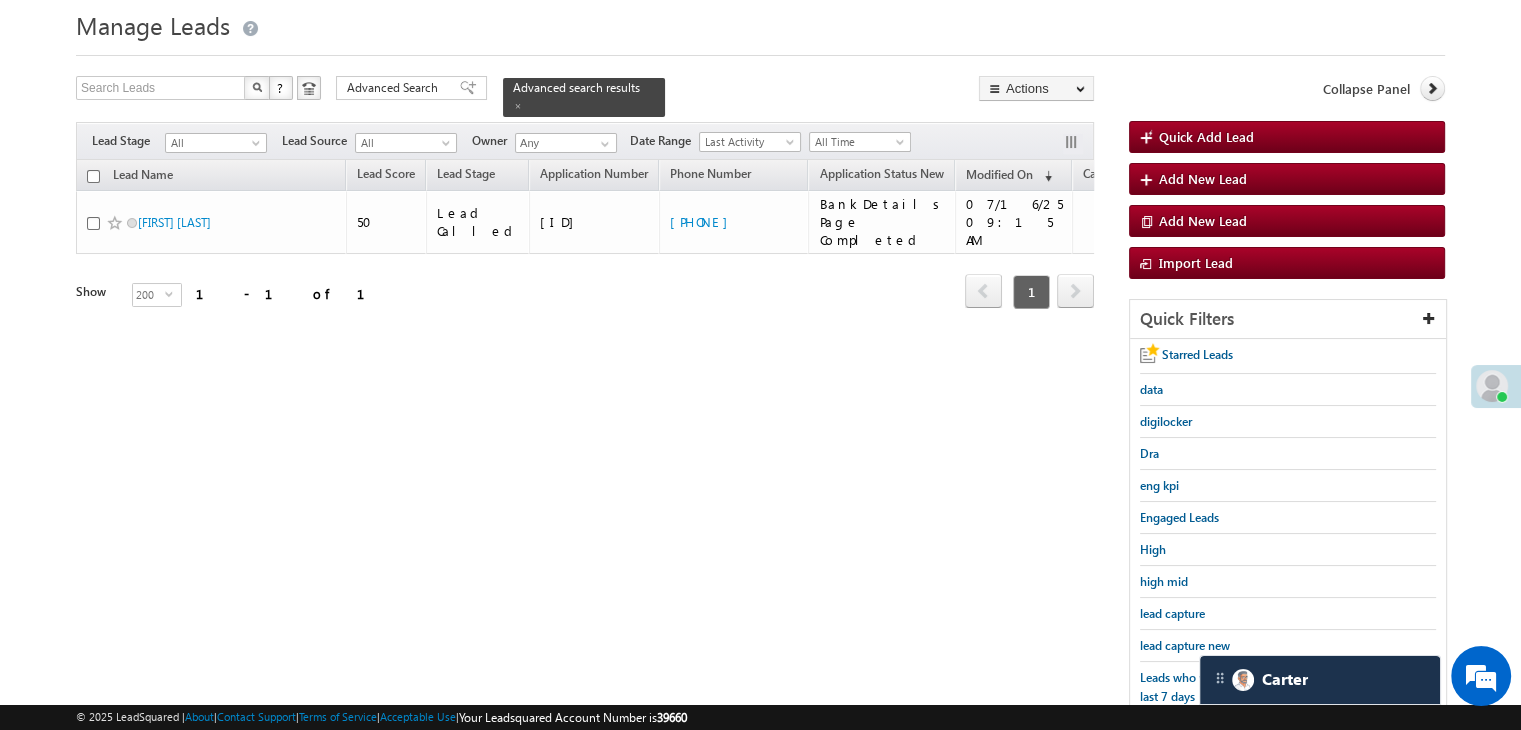 scroll, scrollTop: 263, scrollLeft: 0, axis: vertical 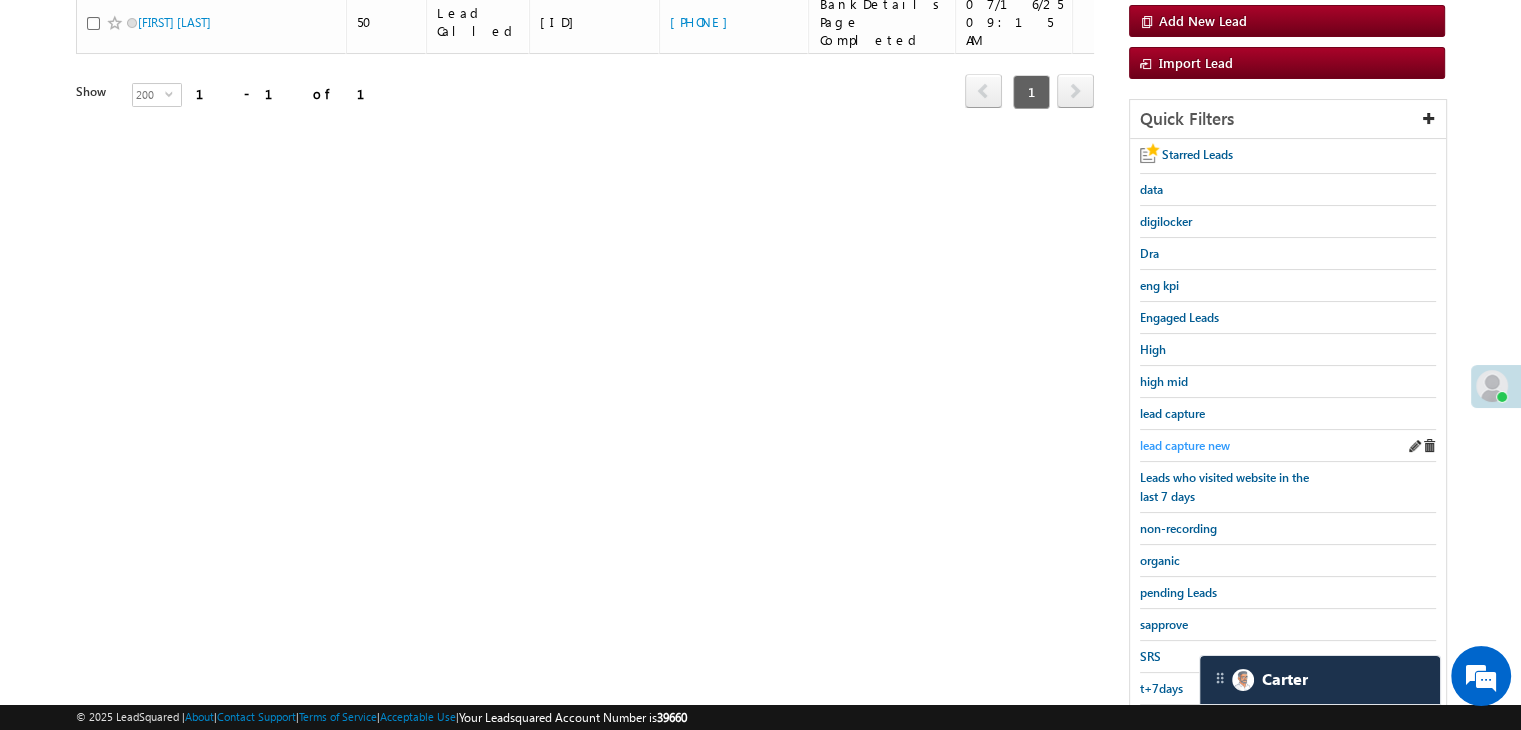 click on "lead capture new" at bounding box center (1185, 445) 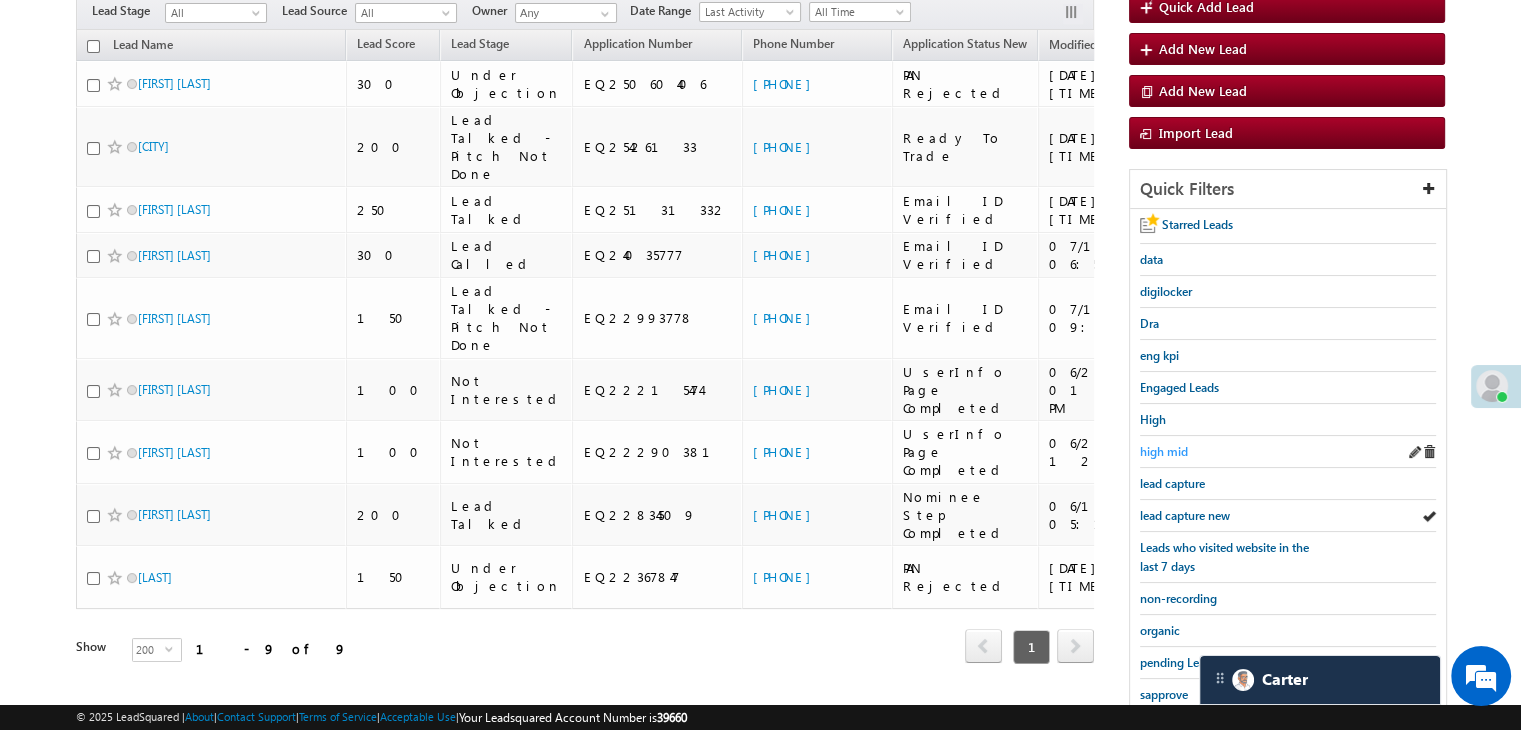 scroll, scrollTop: 300, scrollLeft: 0, axis: vertical 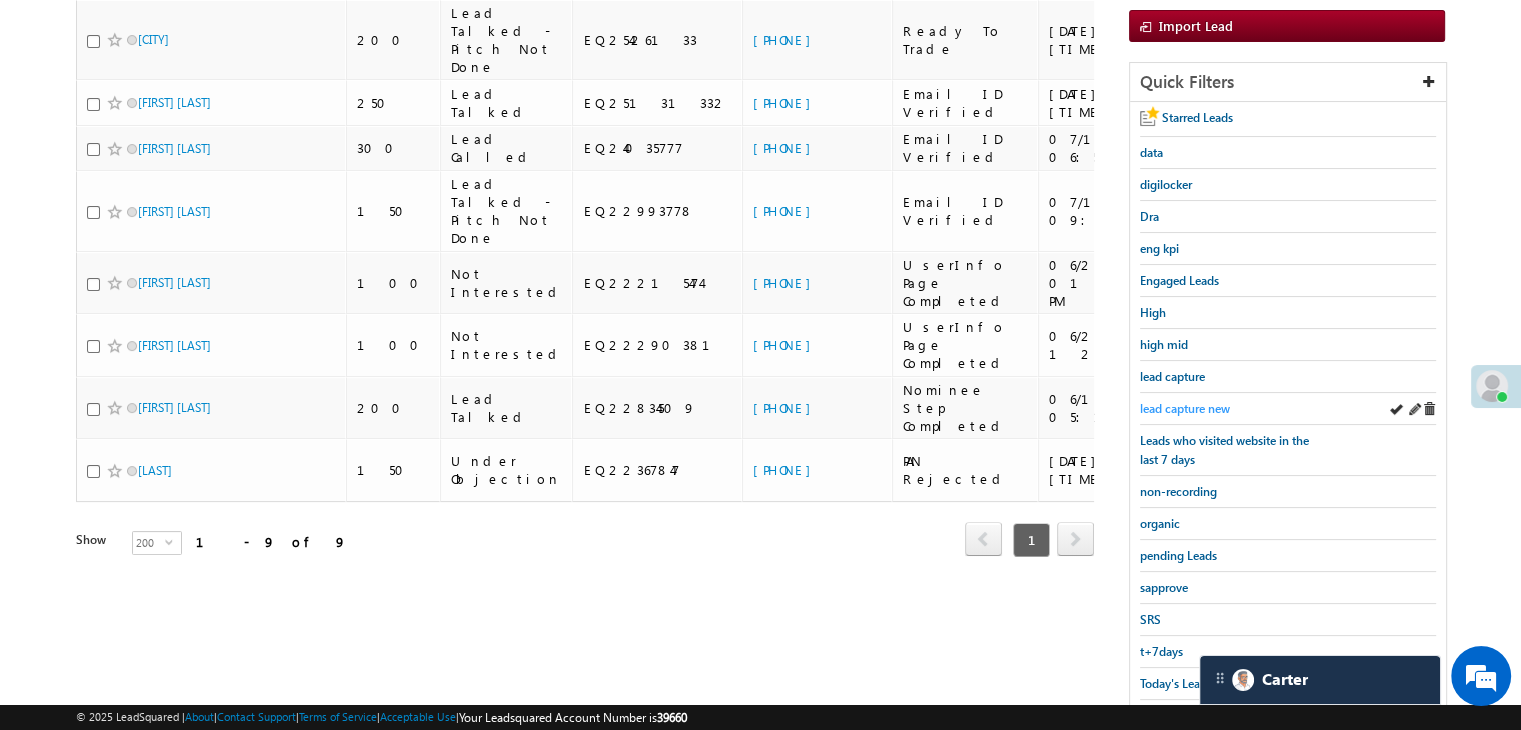 click on "lead capture new" at bounding box center (1185, 408) 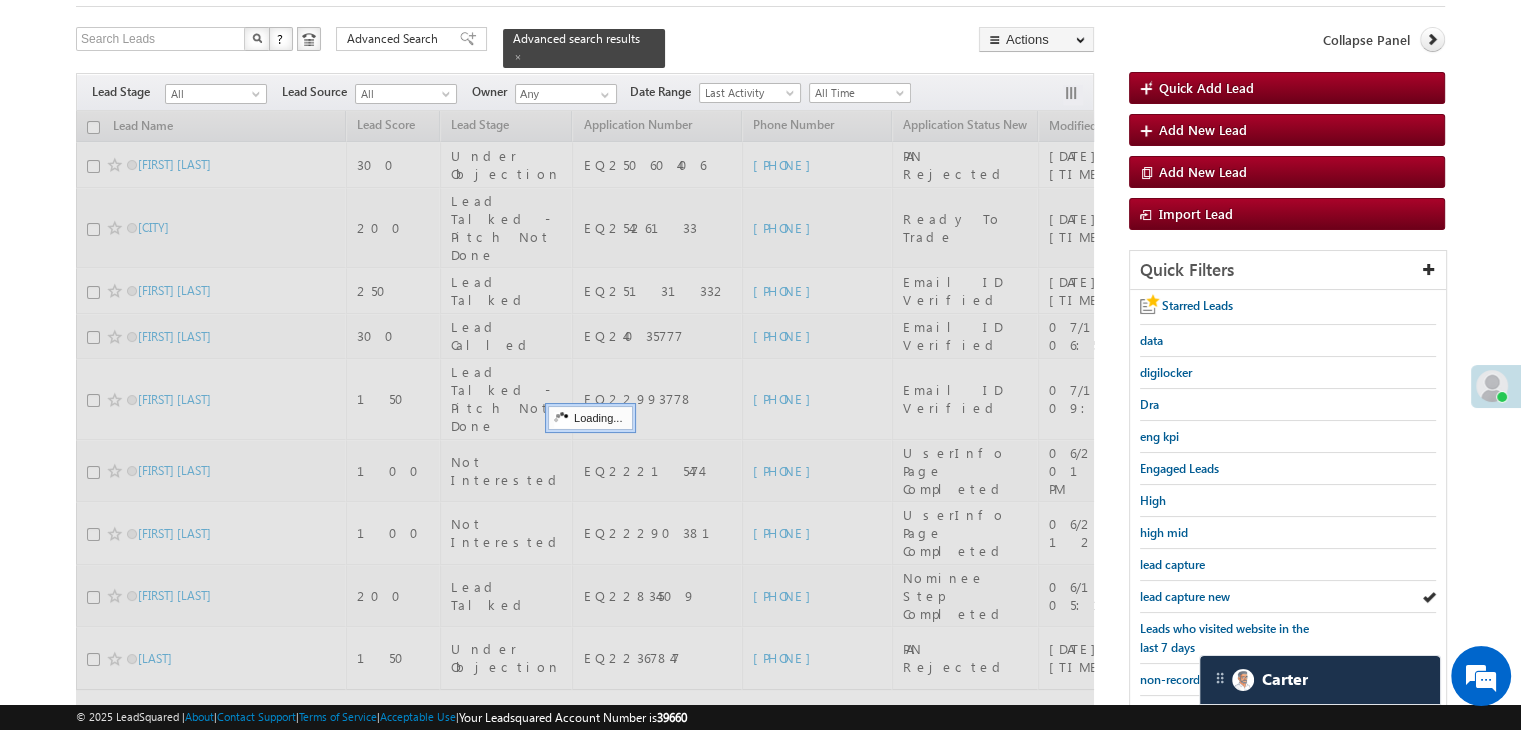scroll, scrollTop: 100, scrollLeft: 0, axis: vertical 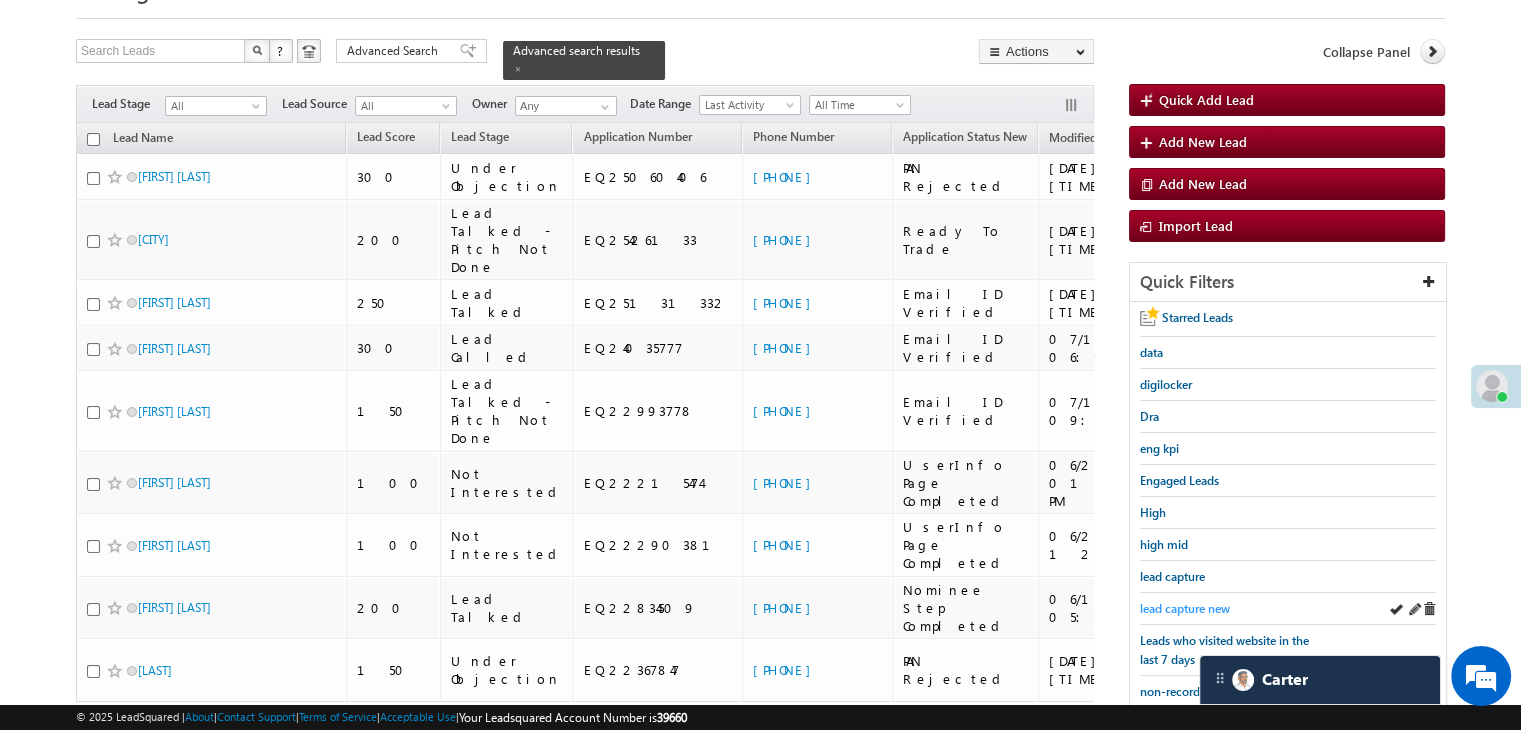 click on "lead capture new" at bounding box center (1185, 608) 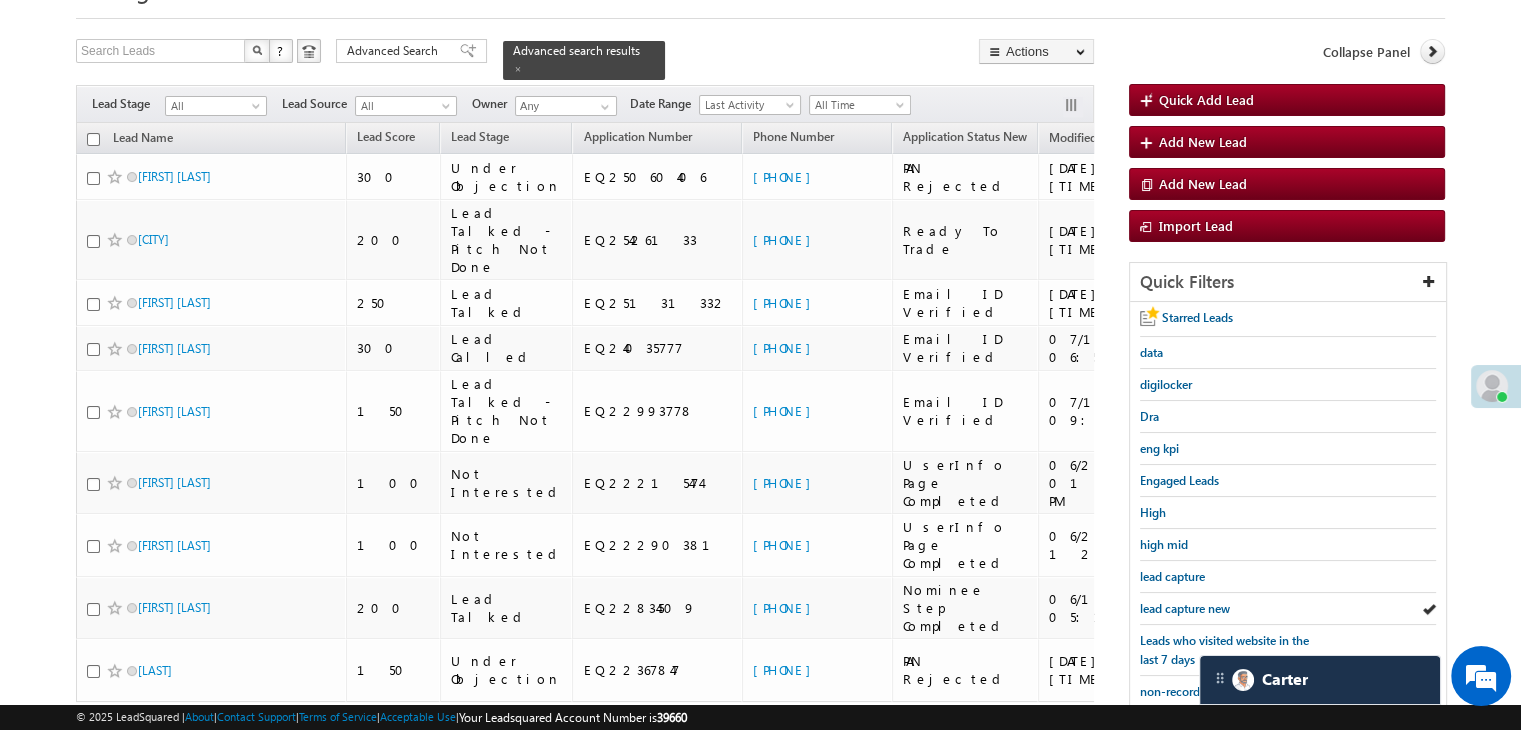 click on "lead capture new" at bounding box center (1185, 608) 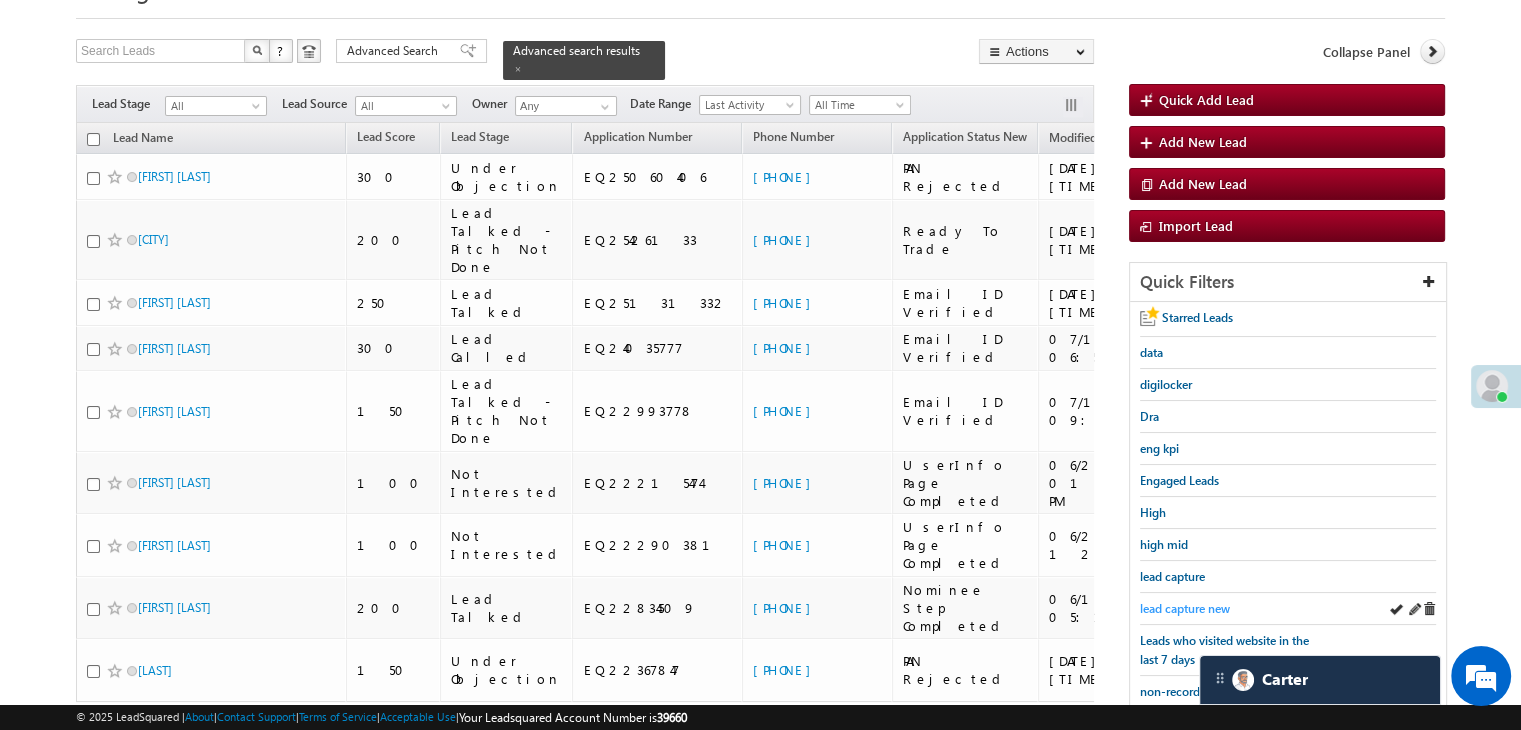 click on "lead capture new" at bounding box center (1185, 608) 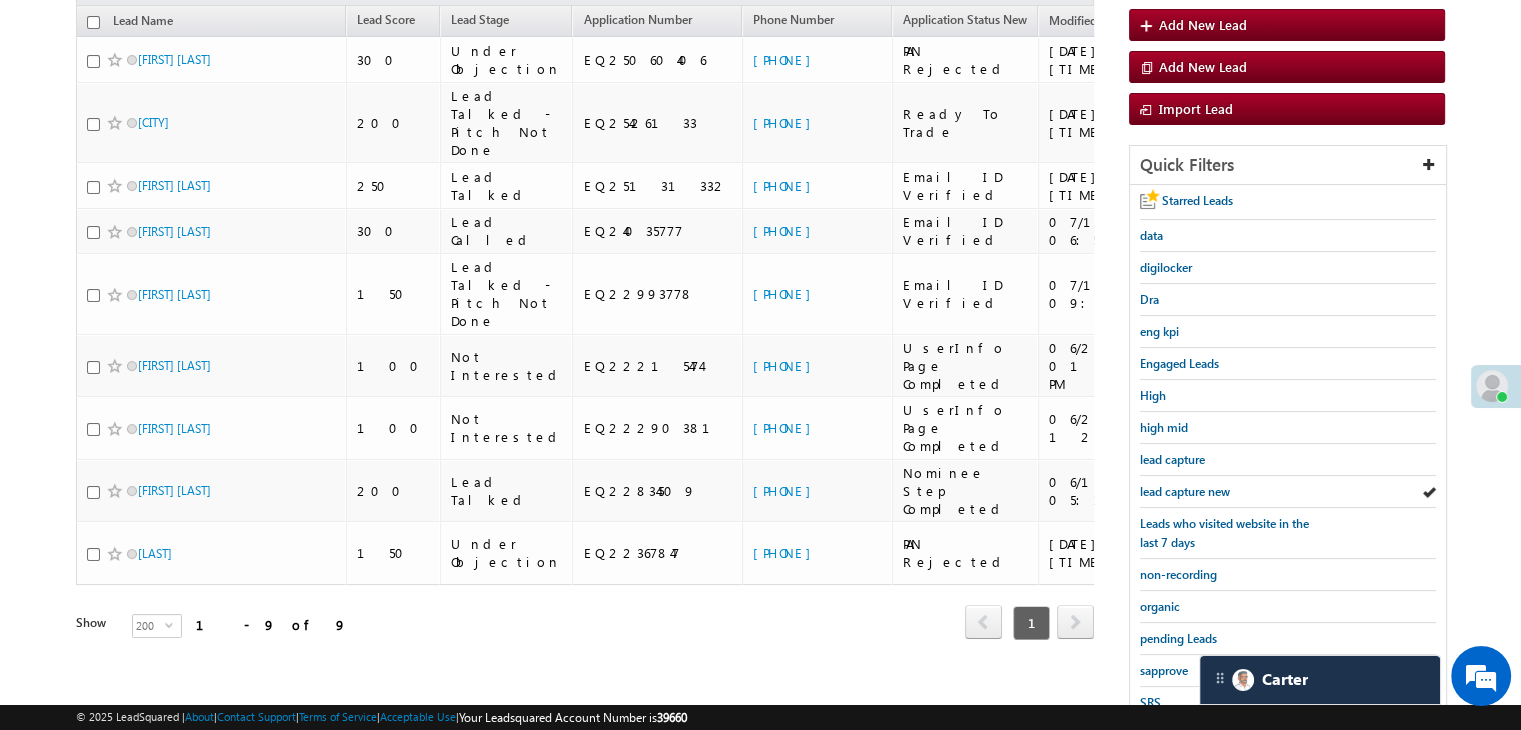 scroll, scrollTop: 363, scrollLeft: 0, axis: vertical 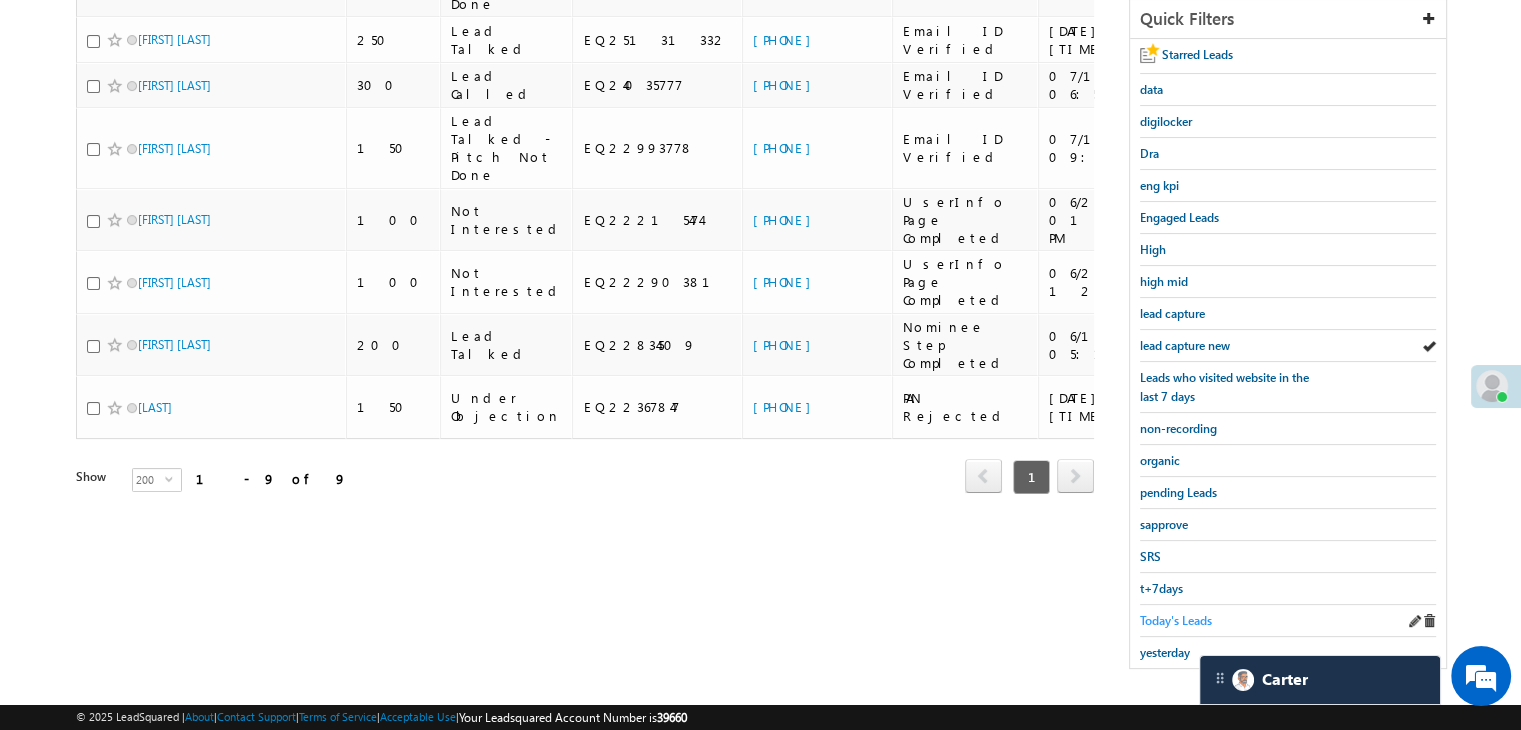click on "Today's Leads" at bounding box center (1176, 620) 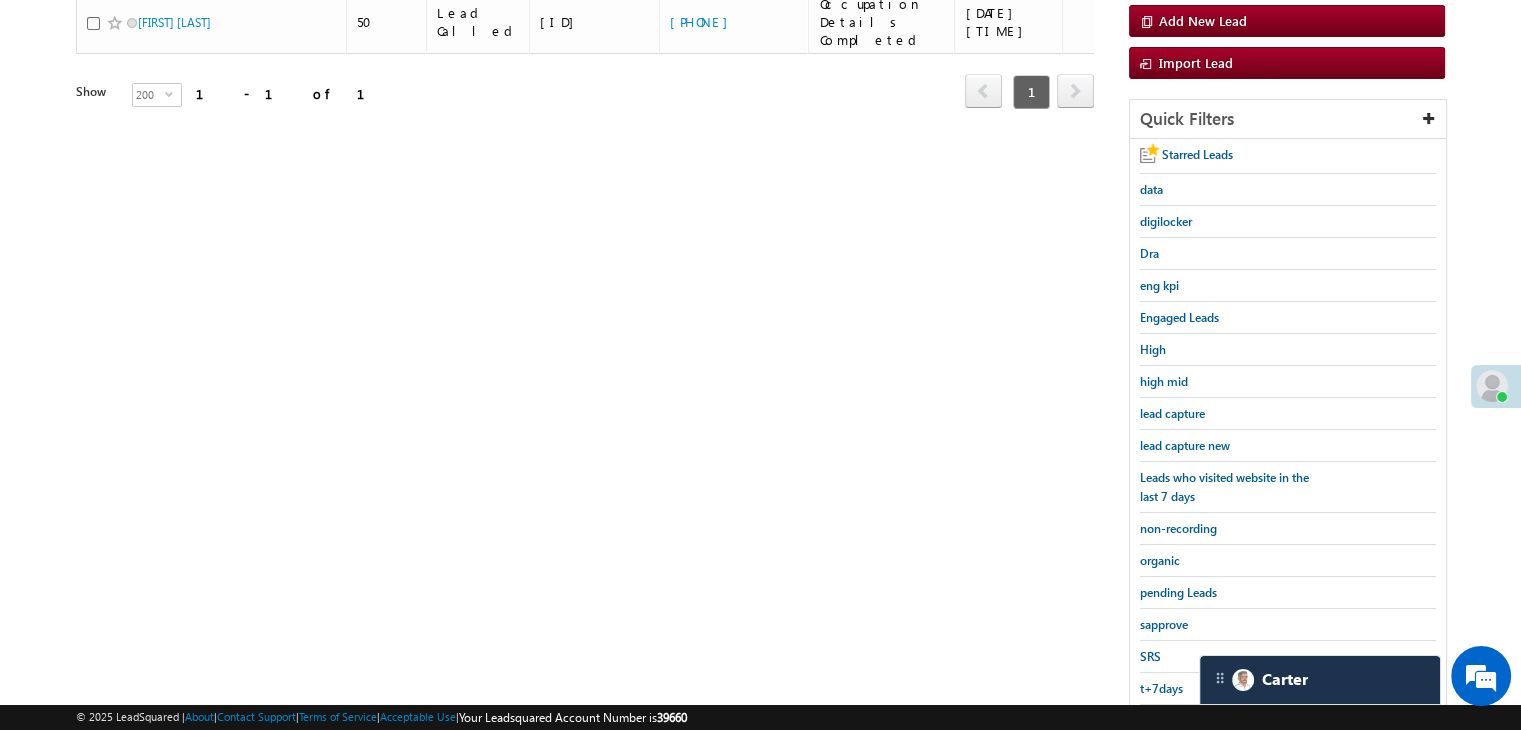 scroll, scrollTop: 163, scrollLeft: 0, axis: vertical 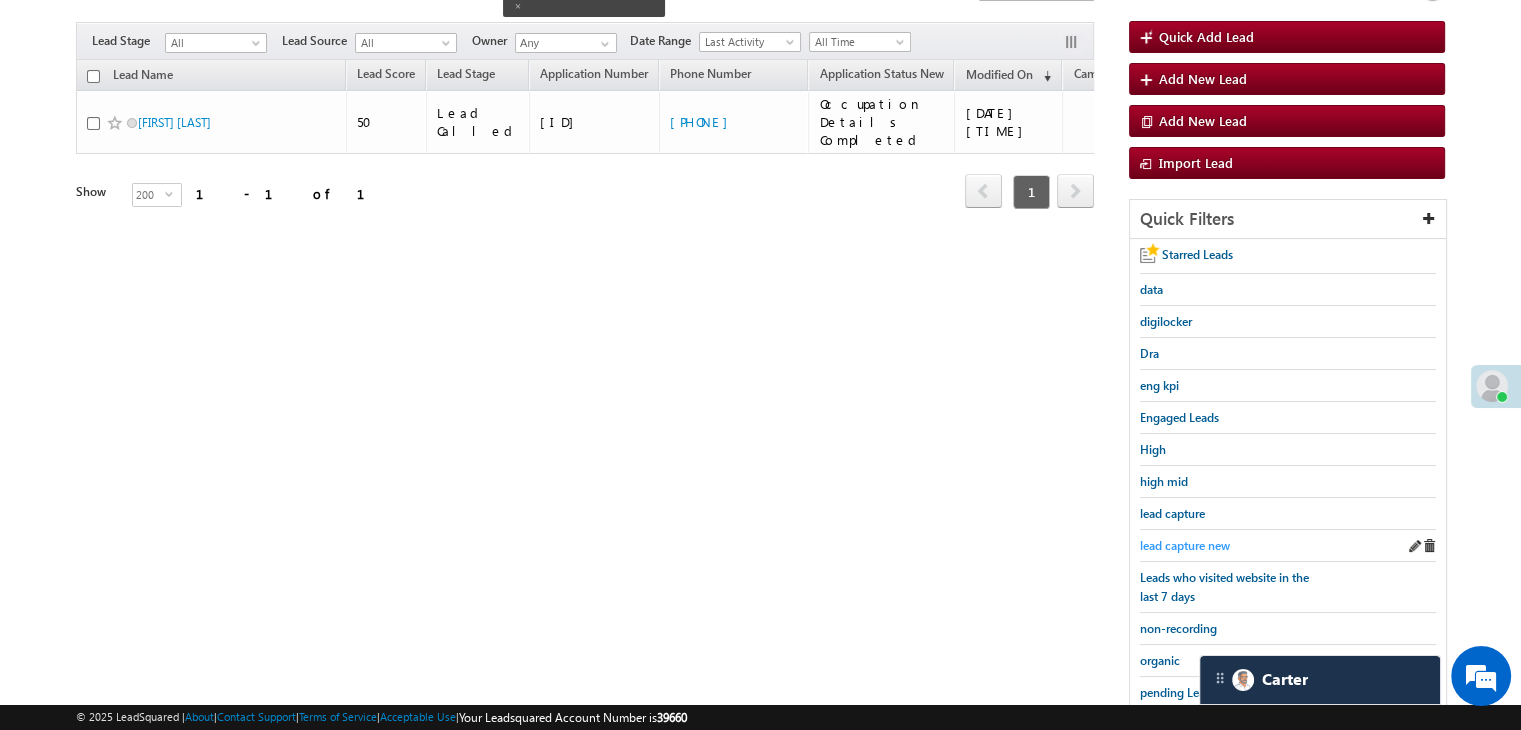 click on "lead capture new" at bounding box center [1185, 545] 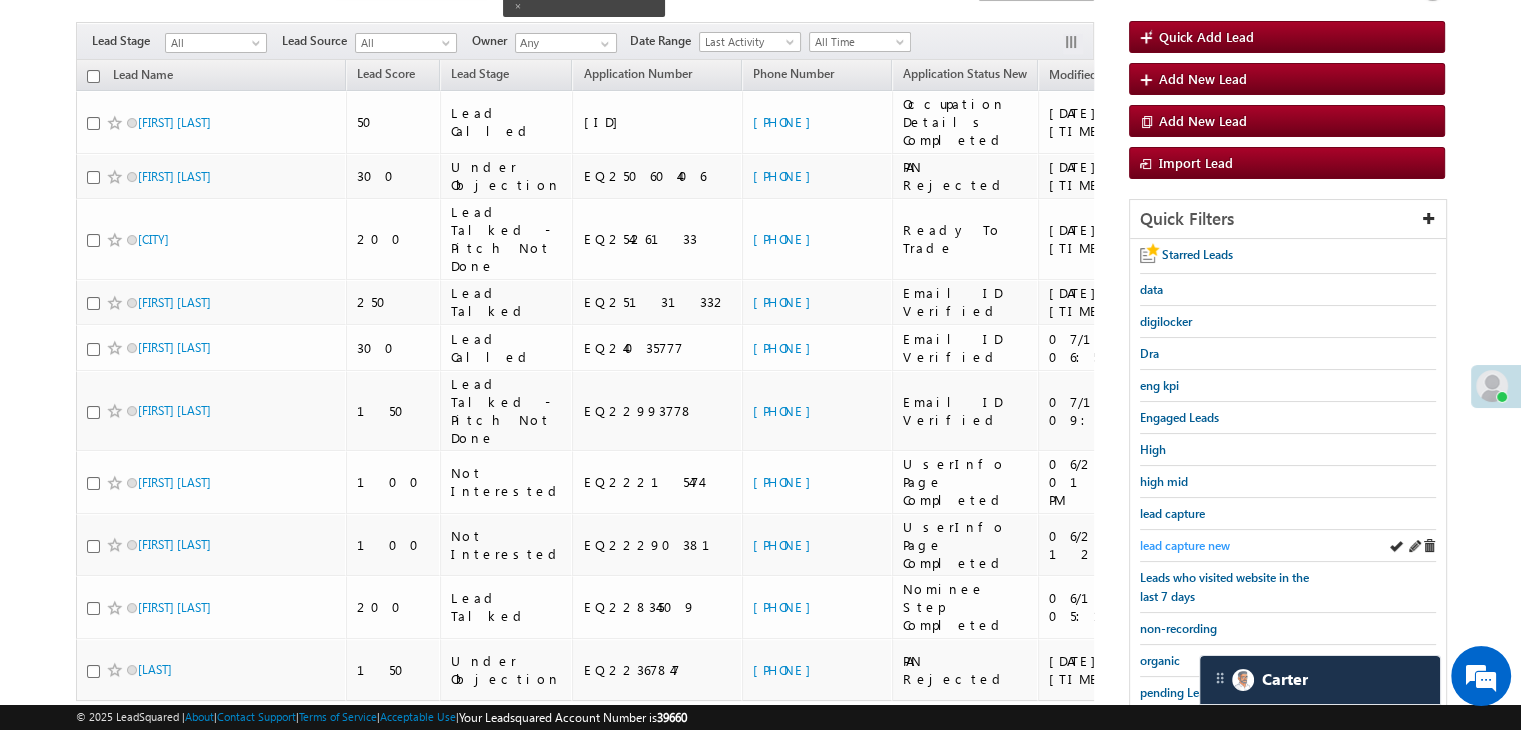 click on "lead capture new" at bounding box center (1185, 545) 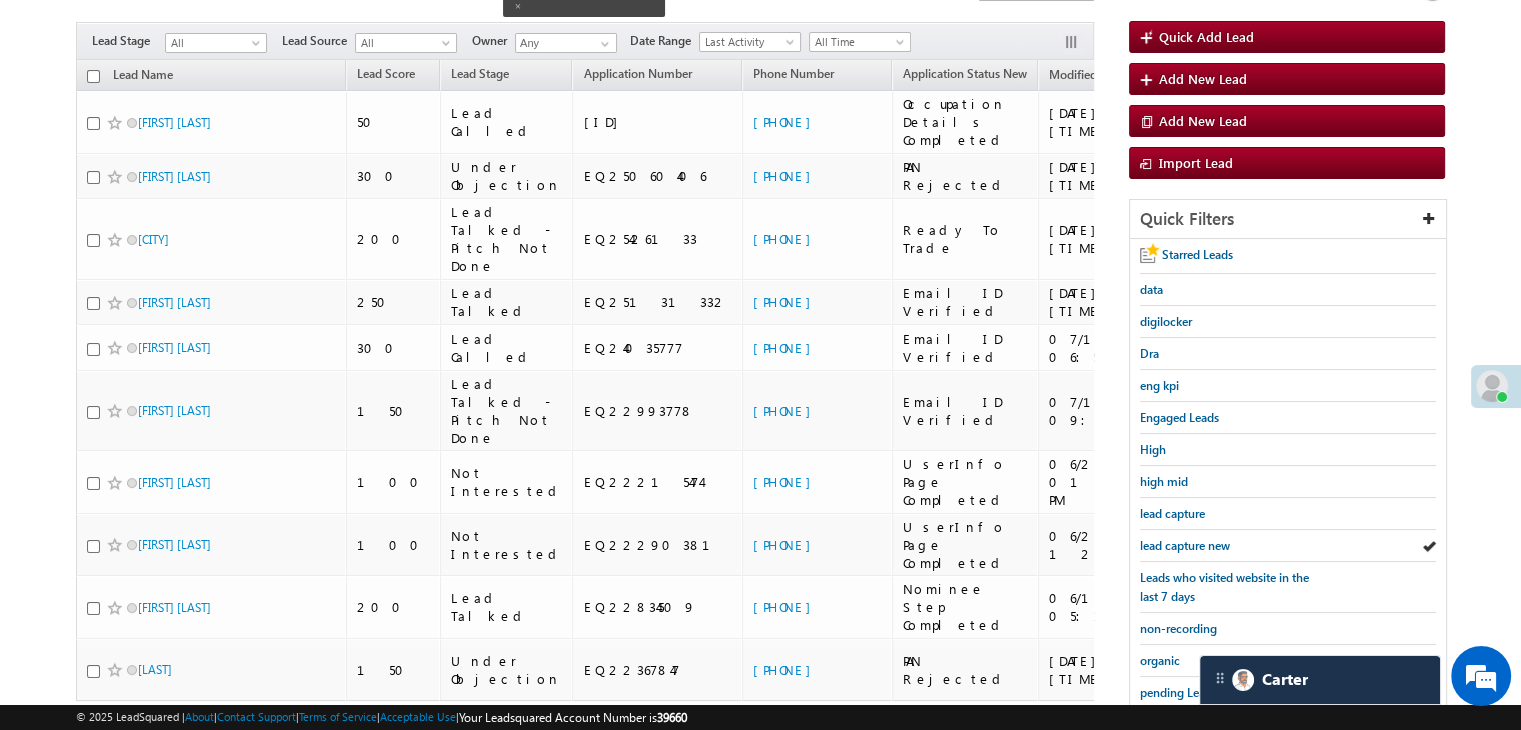 click on "lead capture new" at bounding box center (1185, 545) 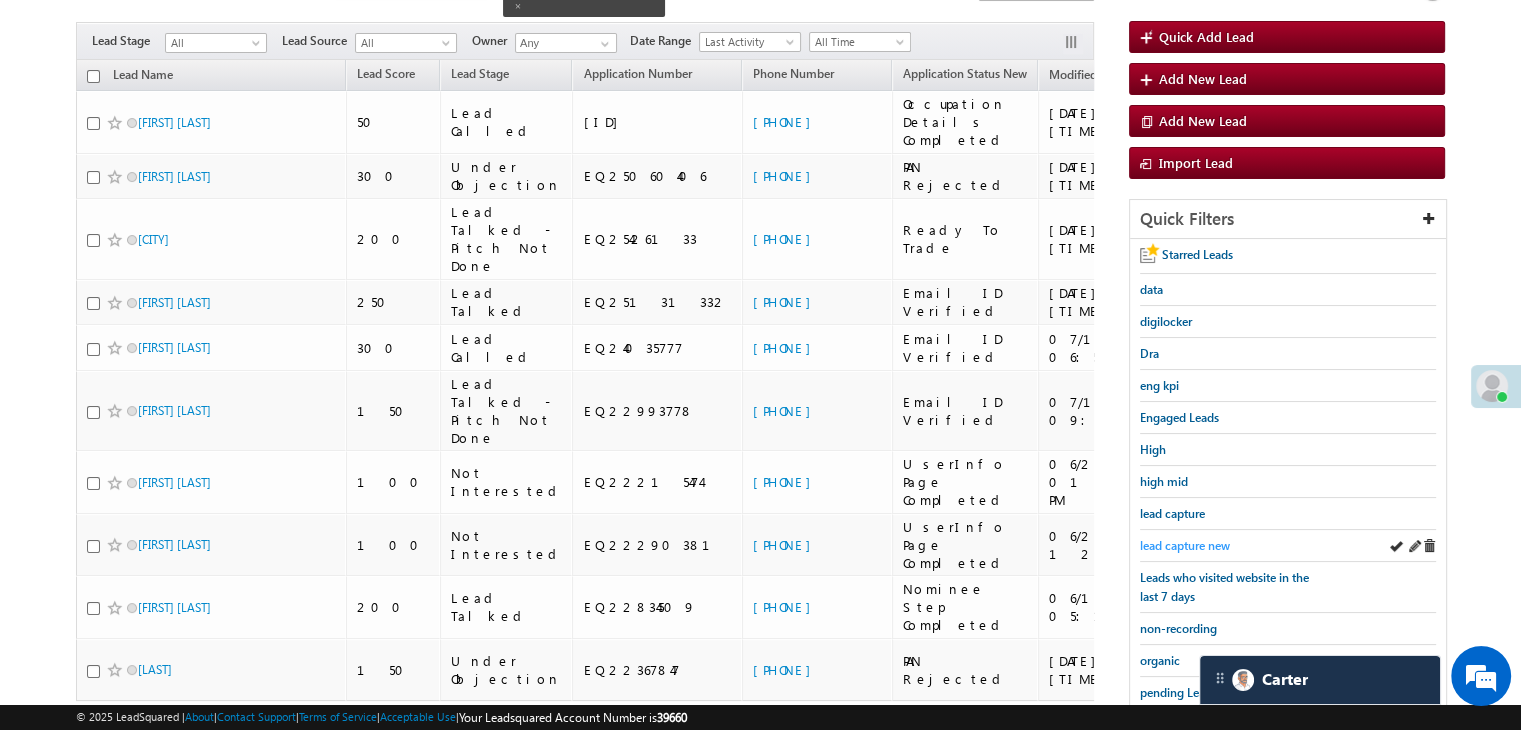 click on "lead capture new" at bounding box center [1185, 545] 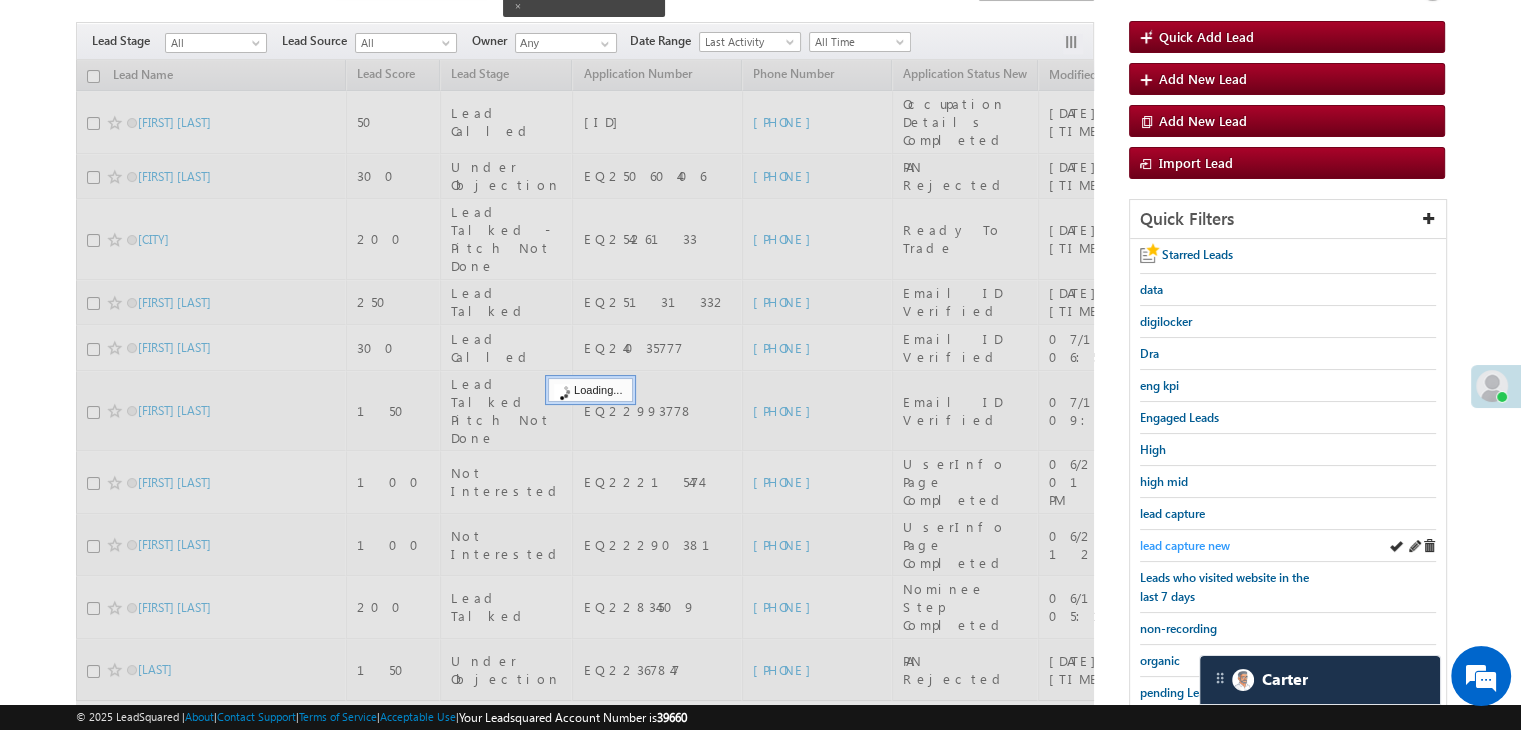click on "lead capture new" at bounding box center [1185, 545] 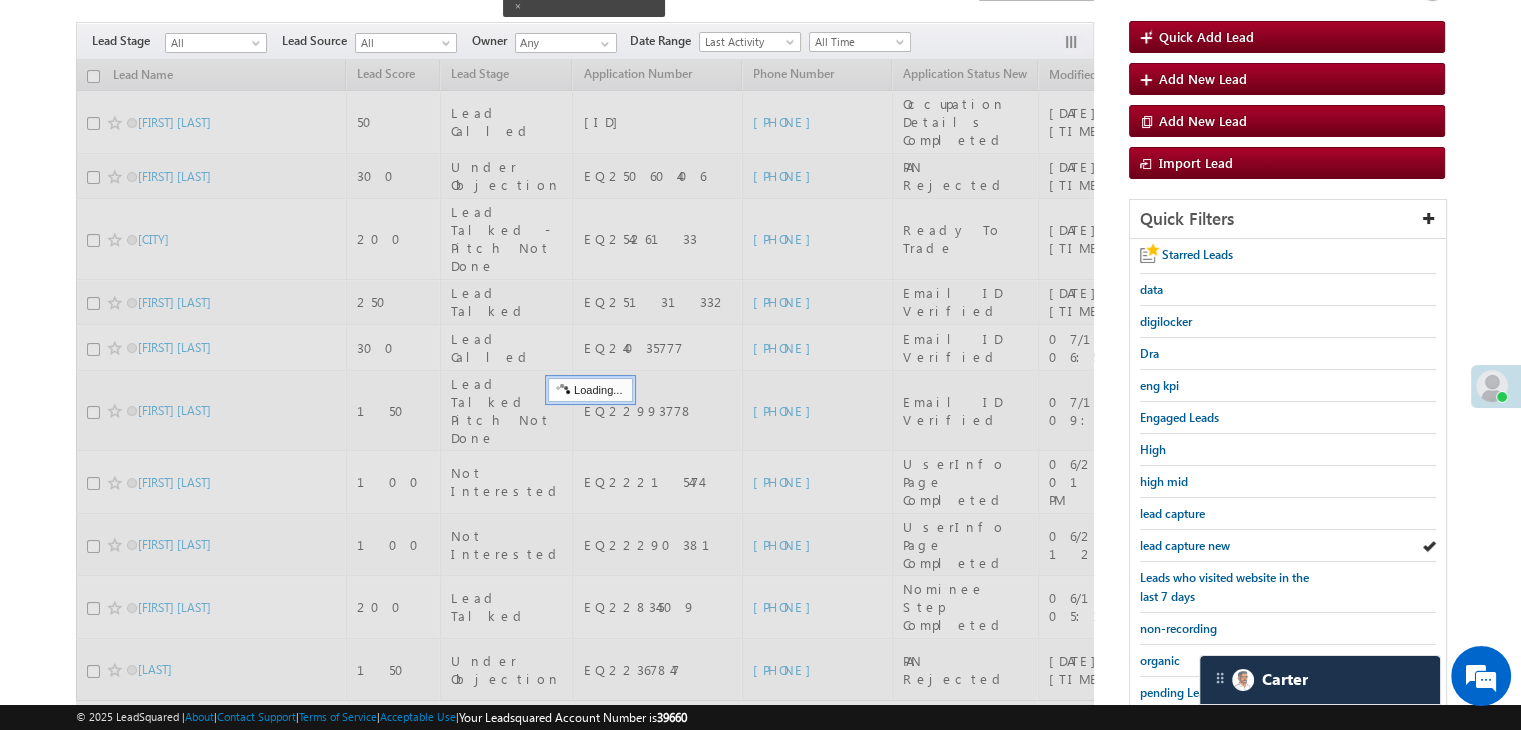 click on "lead capture new" at bounding box center (1185, 545) 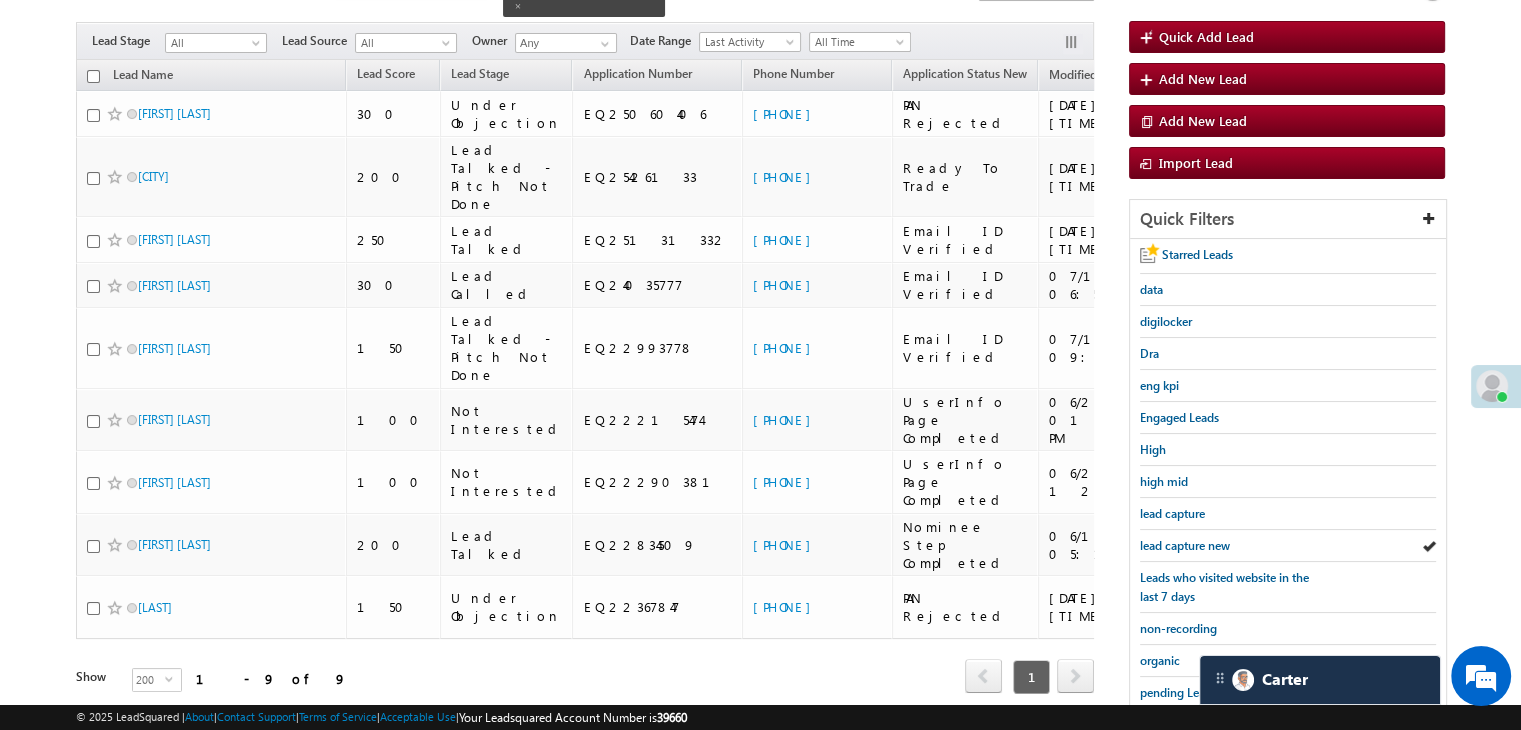 click on "lead capture new" at bounding box center (1185, 545) 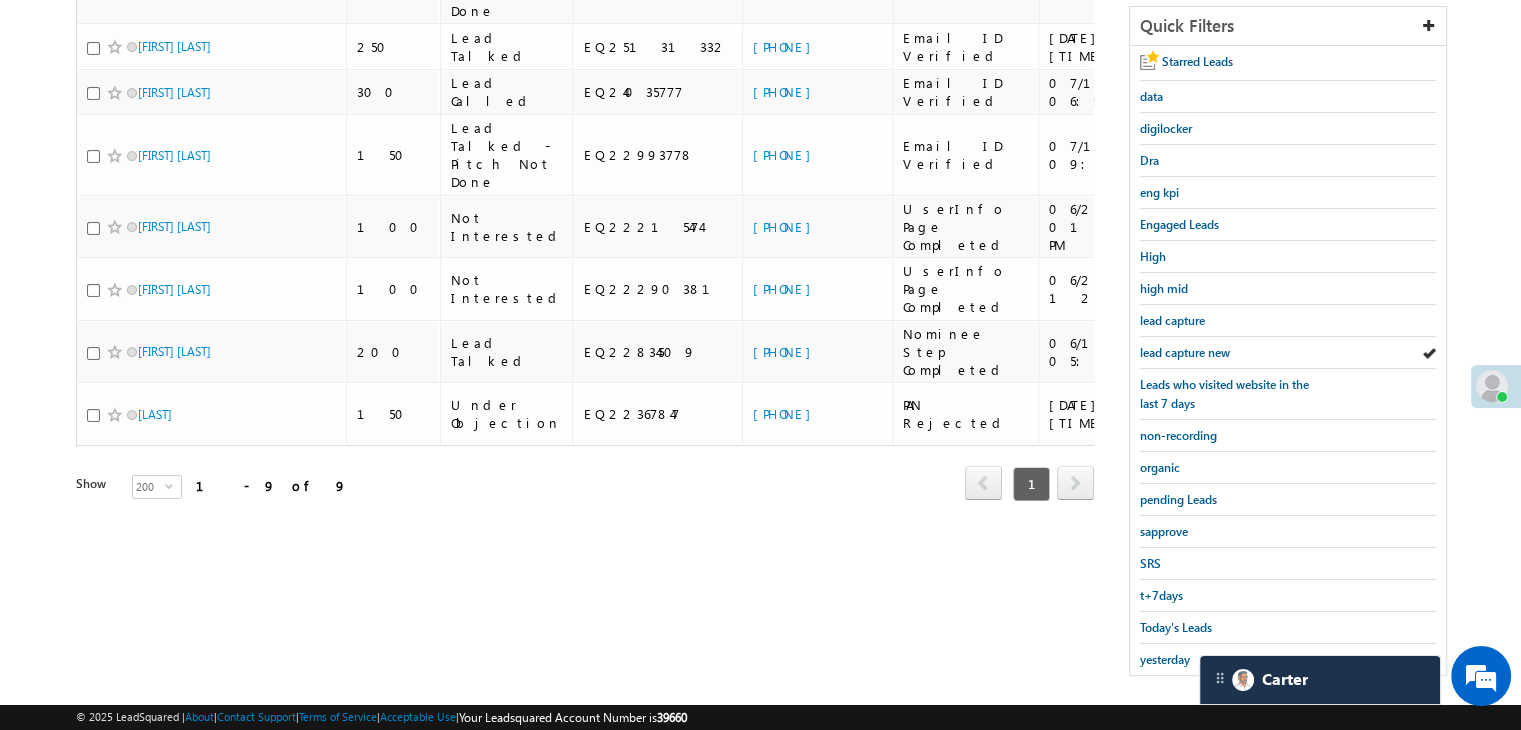 scroll, scrollTop: 363, scrollLeft: 0, axis: vertical 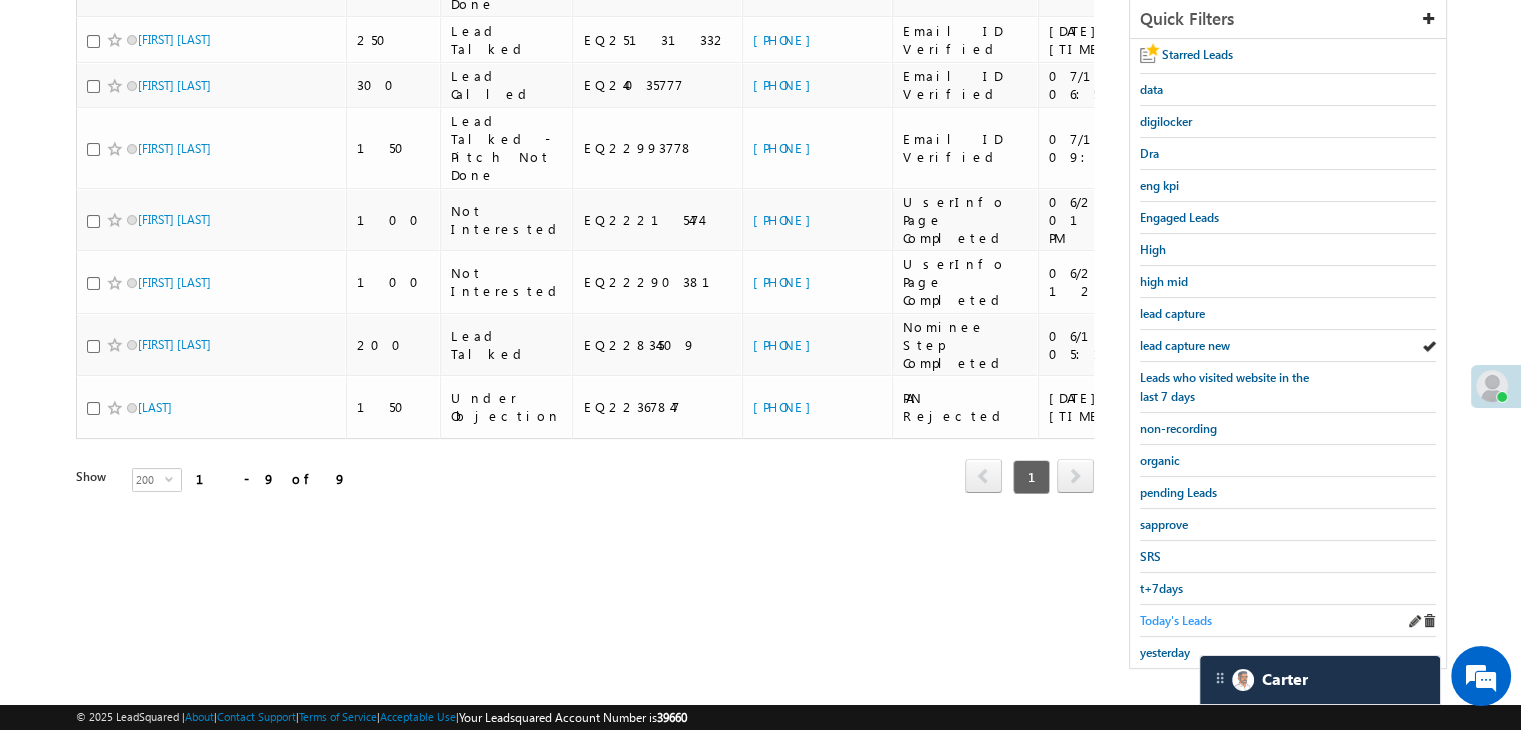 click on "Today's Leads" at bounding box center (1176, 620) 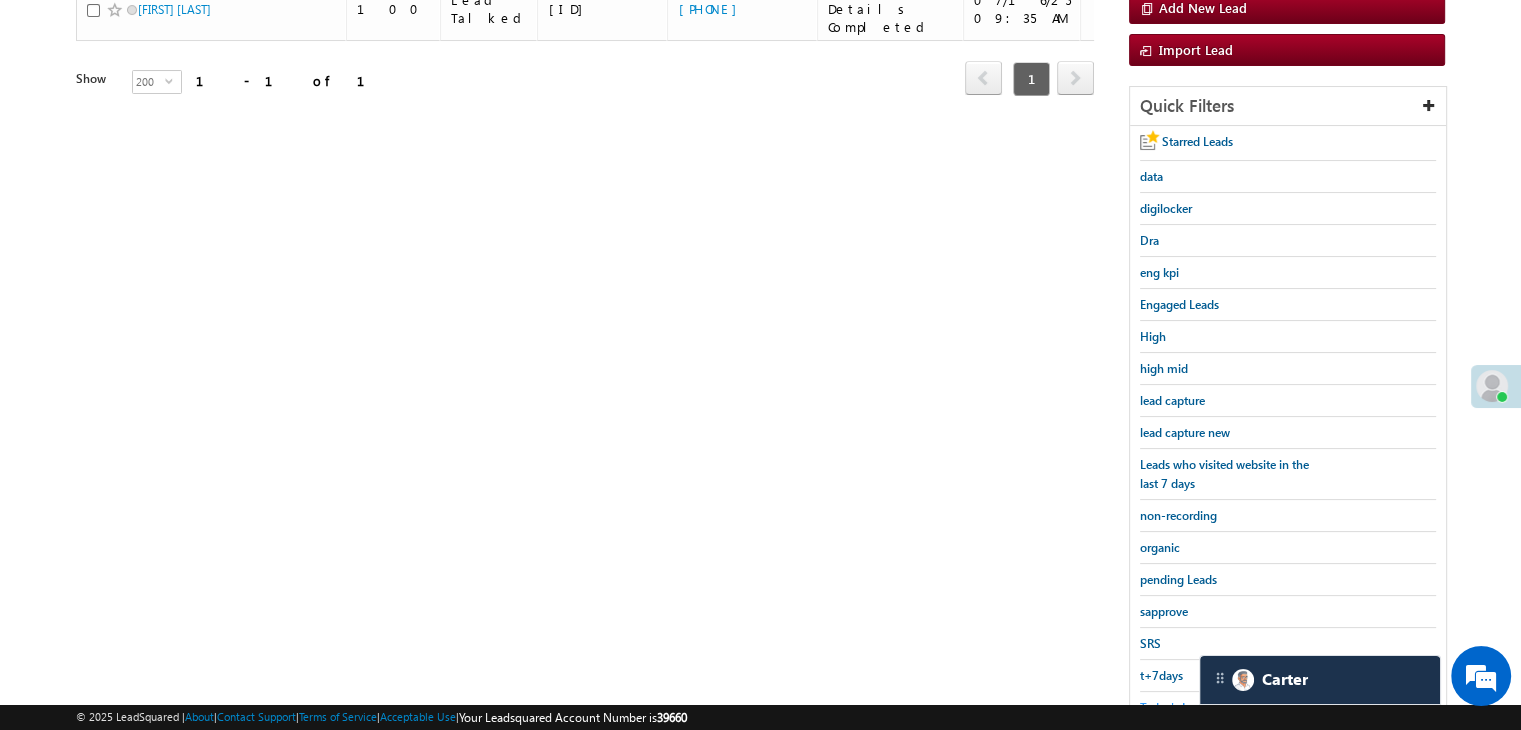 scroll, scrollTop: 363, scrollLeft: 0, axis: vertical 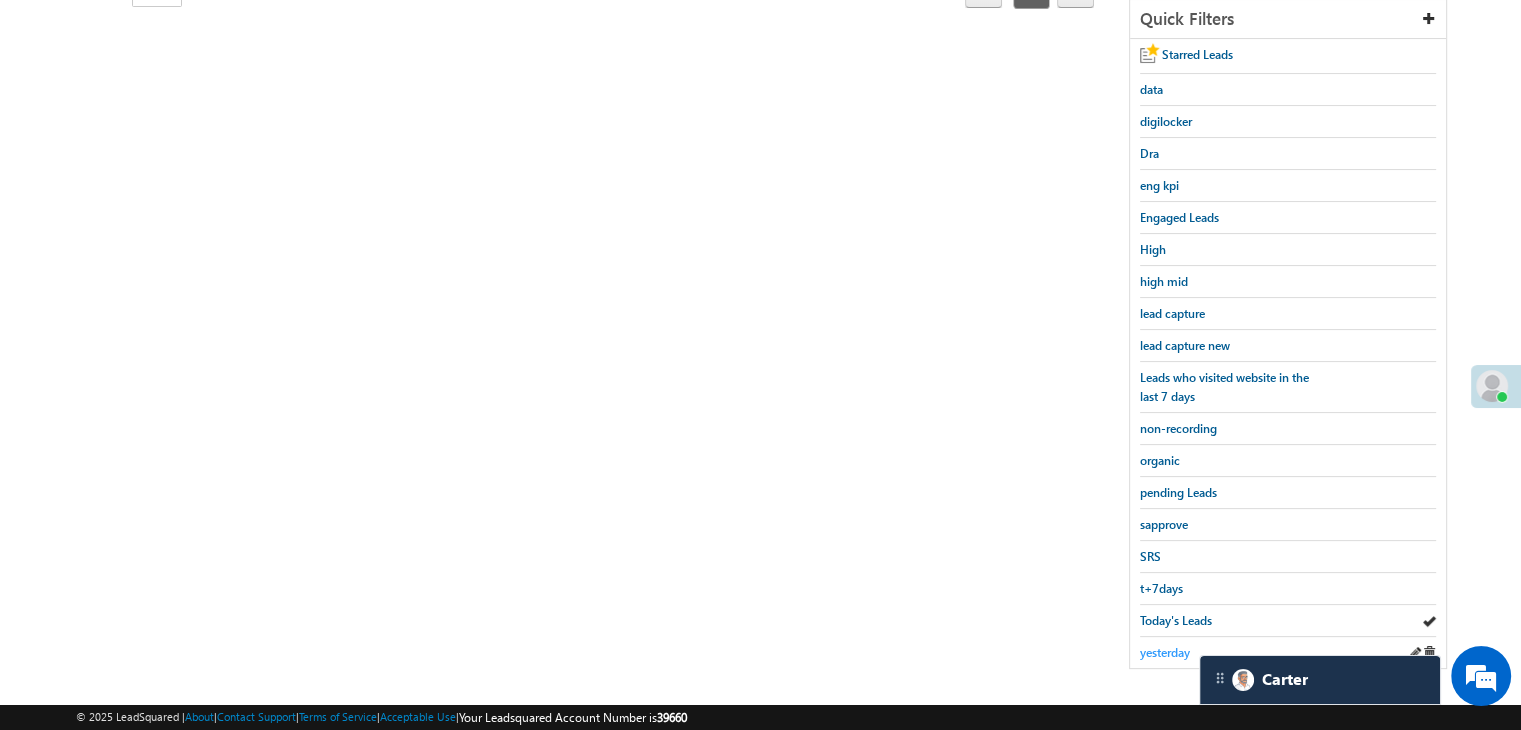 click on "yesterday" at bounding box center (1165, 652) 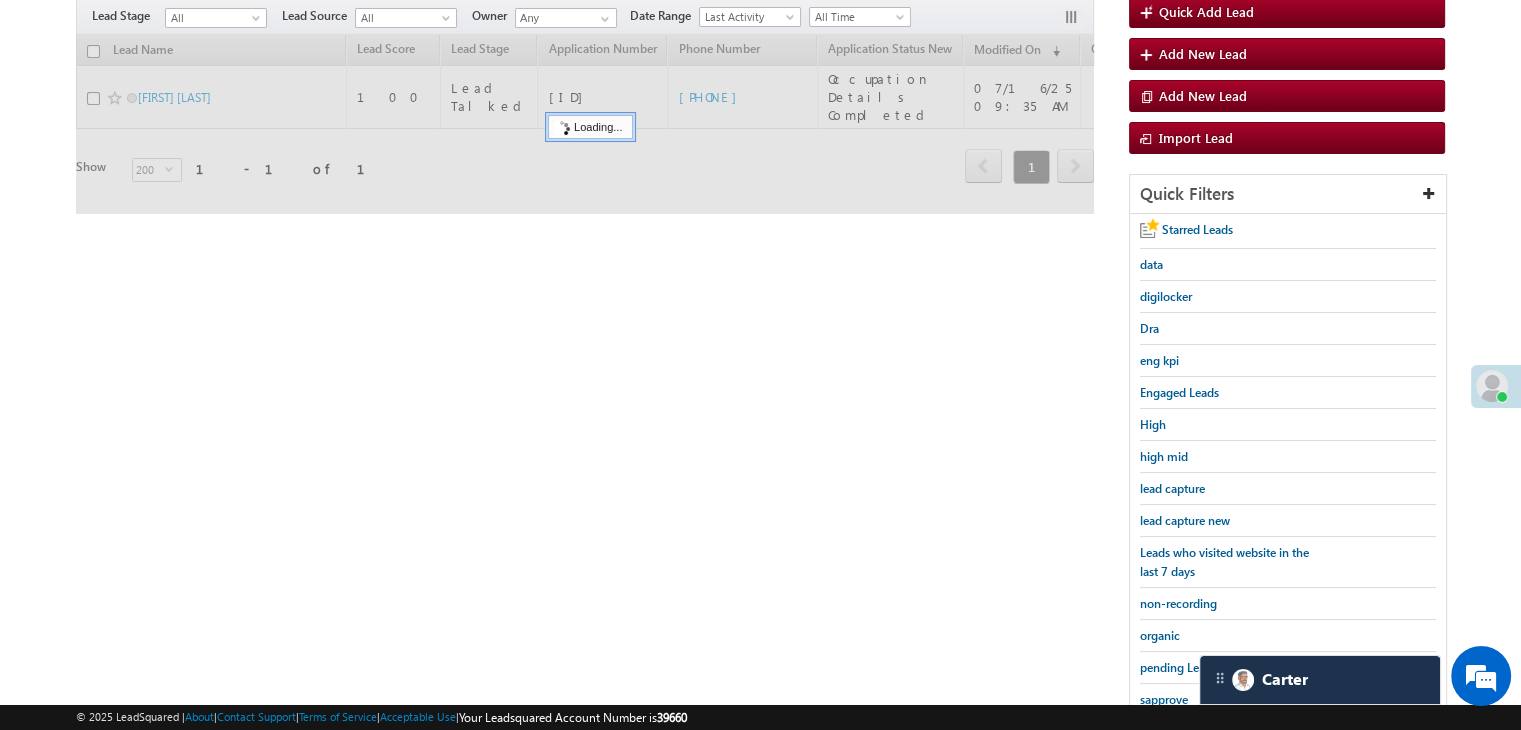 scroll, scrollTop: 0, scrollLeft: 0, axis: both 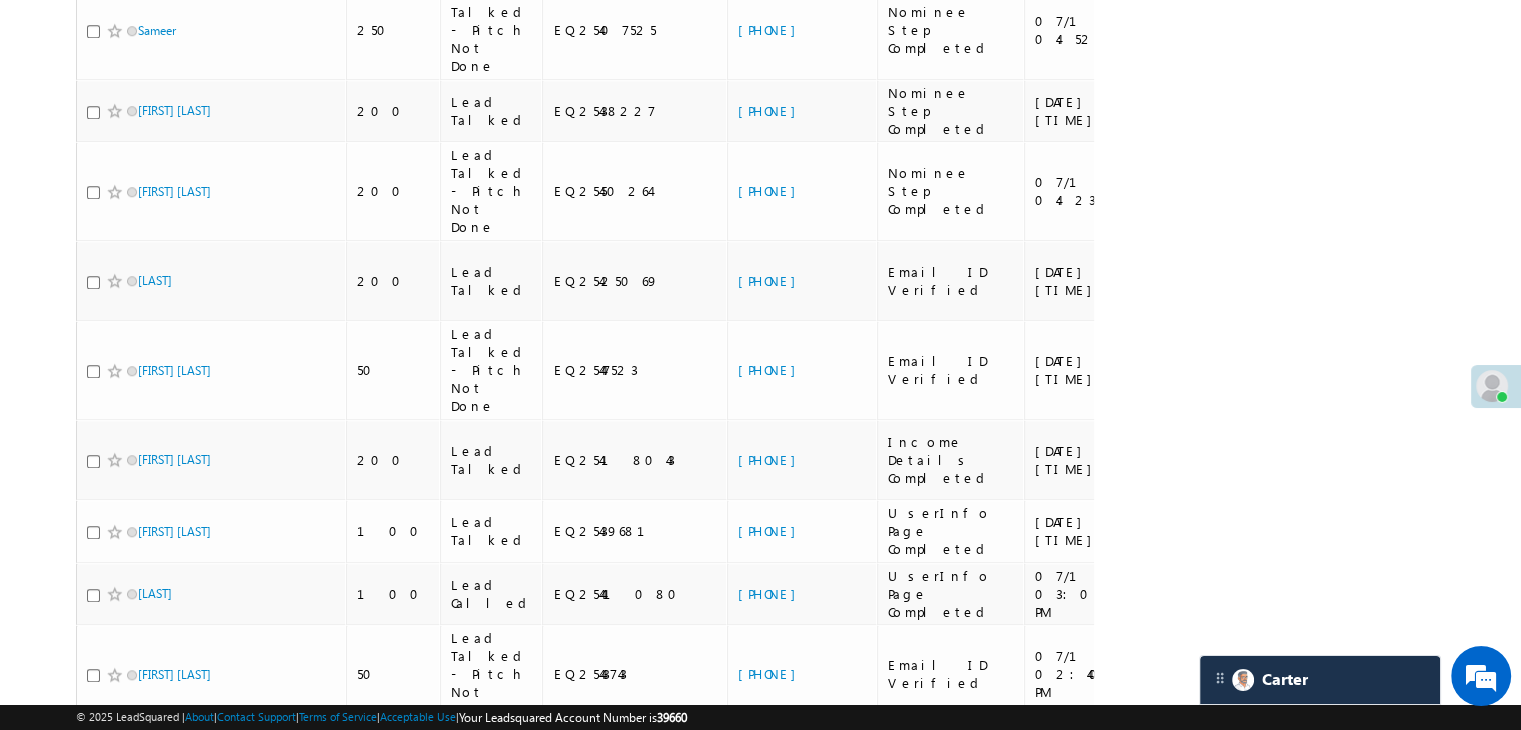 click on "[PHONE]" at bounding box center (772, 1156) 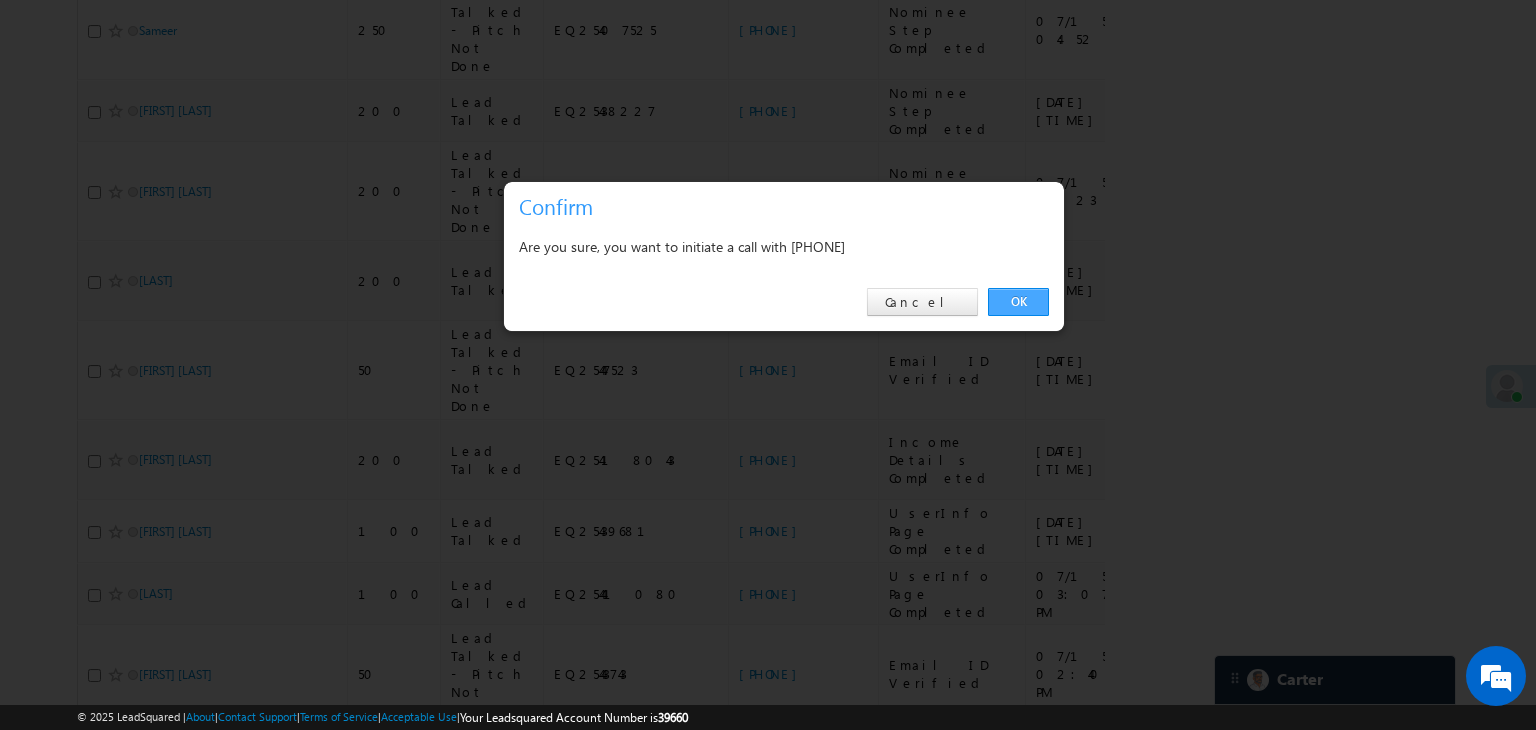 click on "OK" at bounding box center [1018, 302] 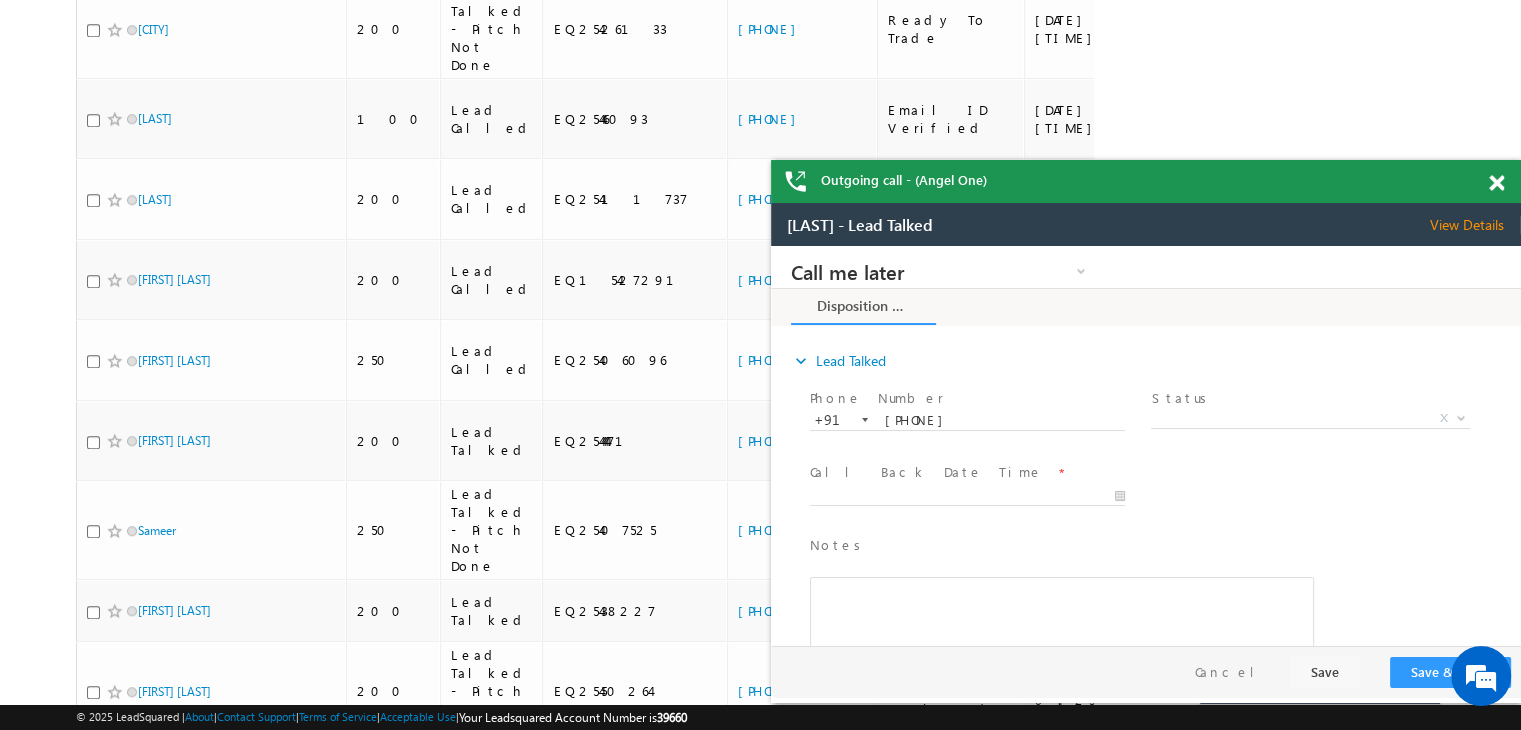 scroll, scrollTop: 0, scrollLeft: 0, axis: both 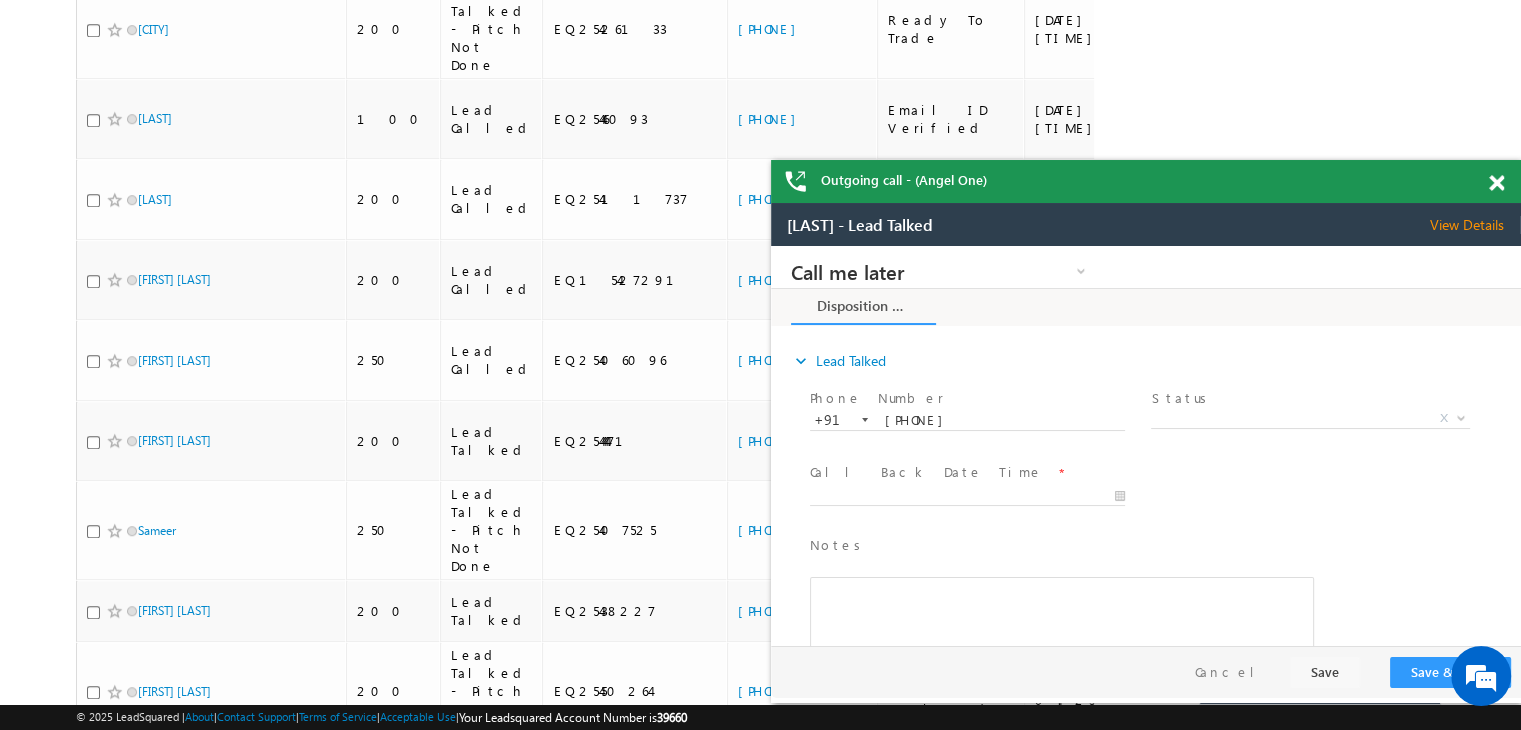 click at bounding box center (1496, 183) 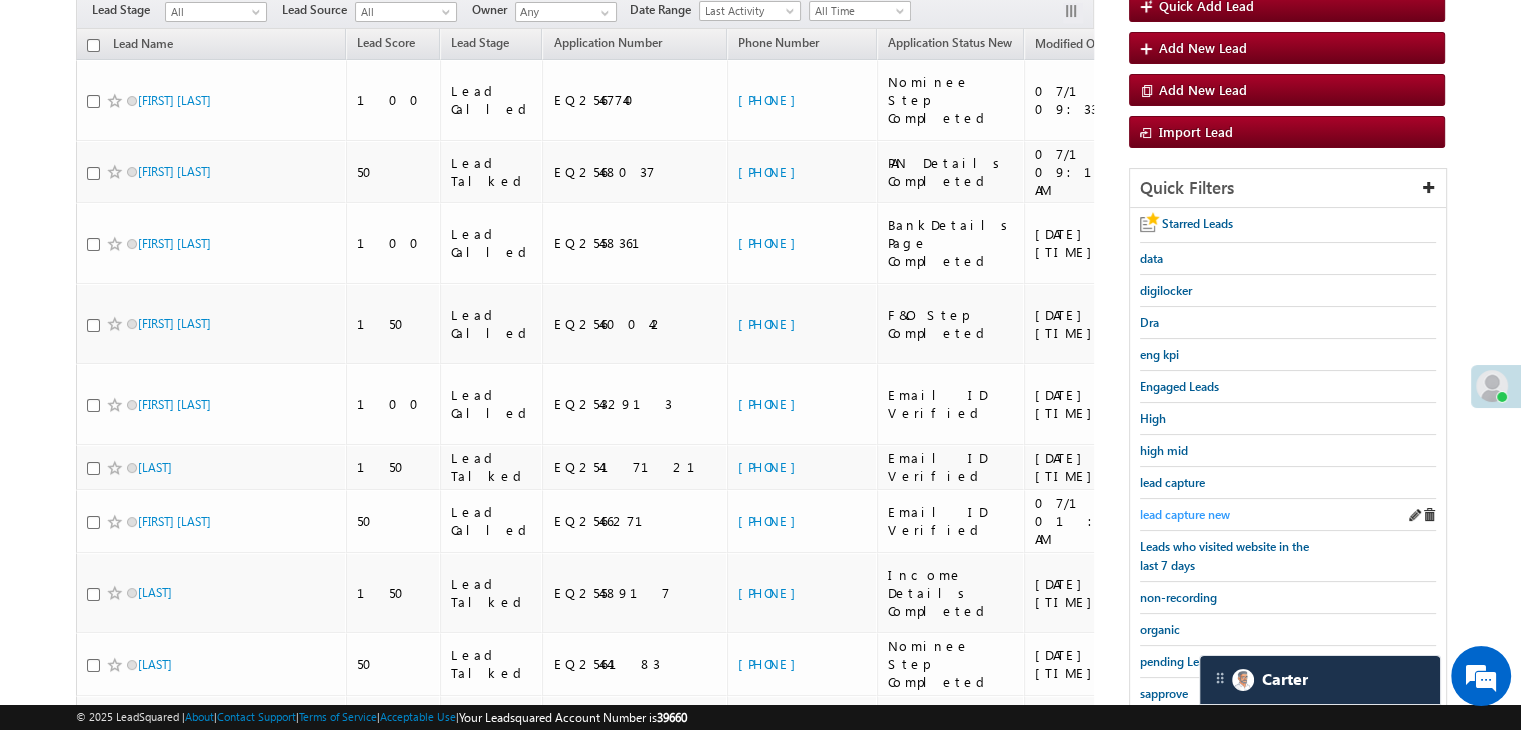 click on "lead capture new" at bounding box center [1185, 514] 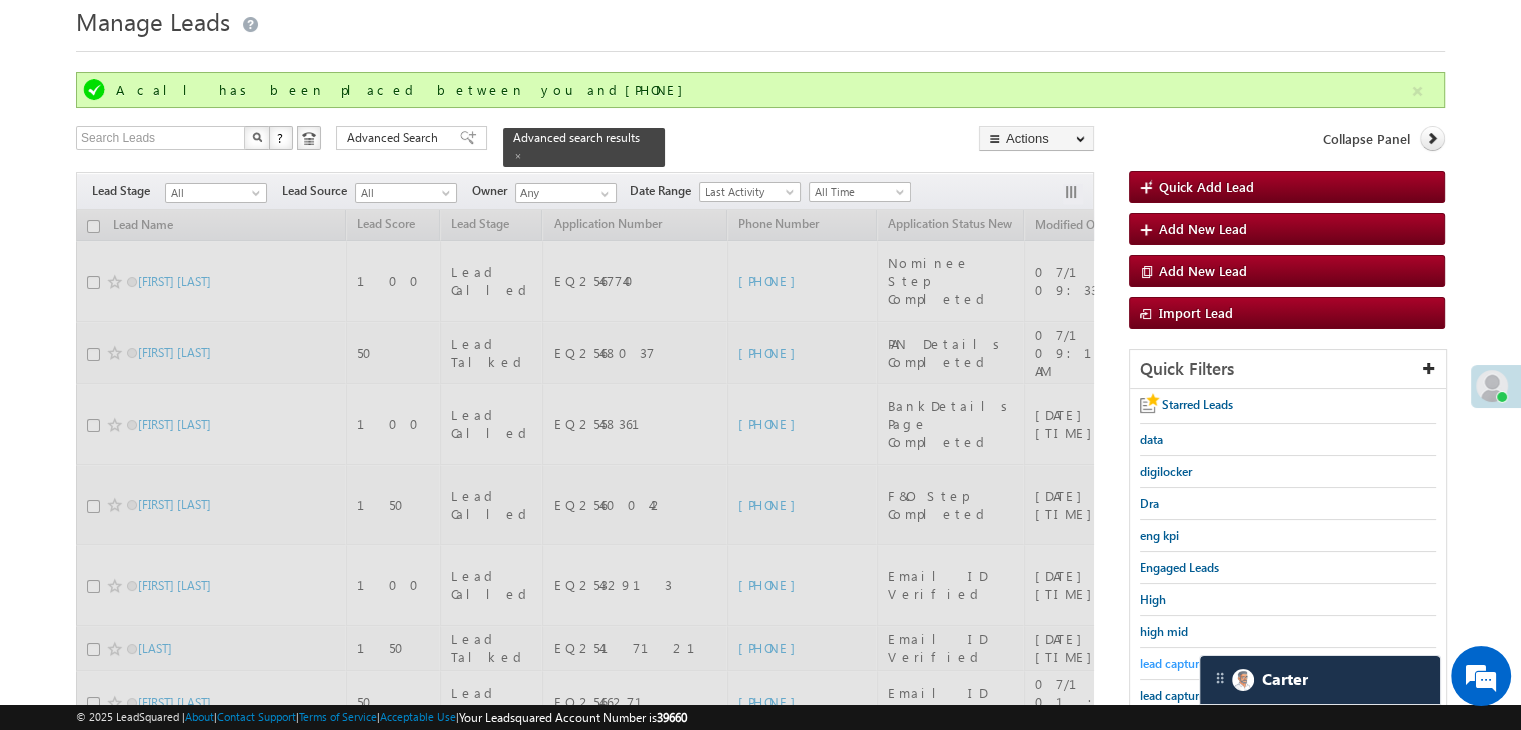 scroll, scrollTop: 48, scrollLeft: 0, axis: vertical 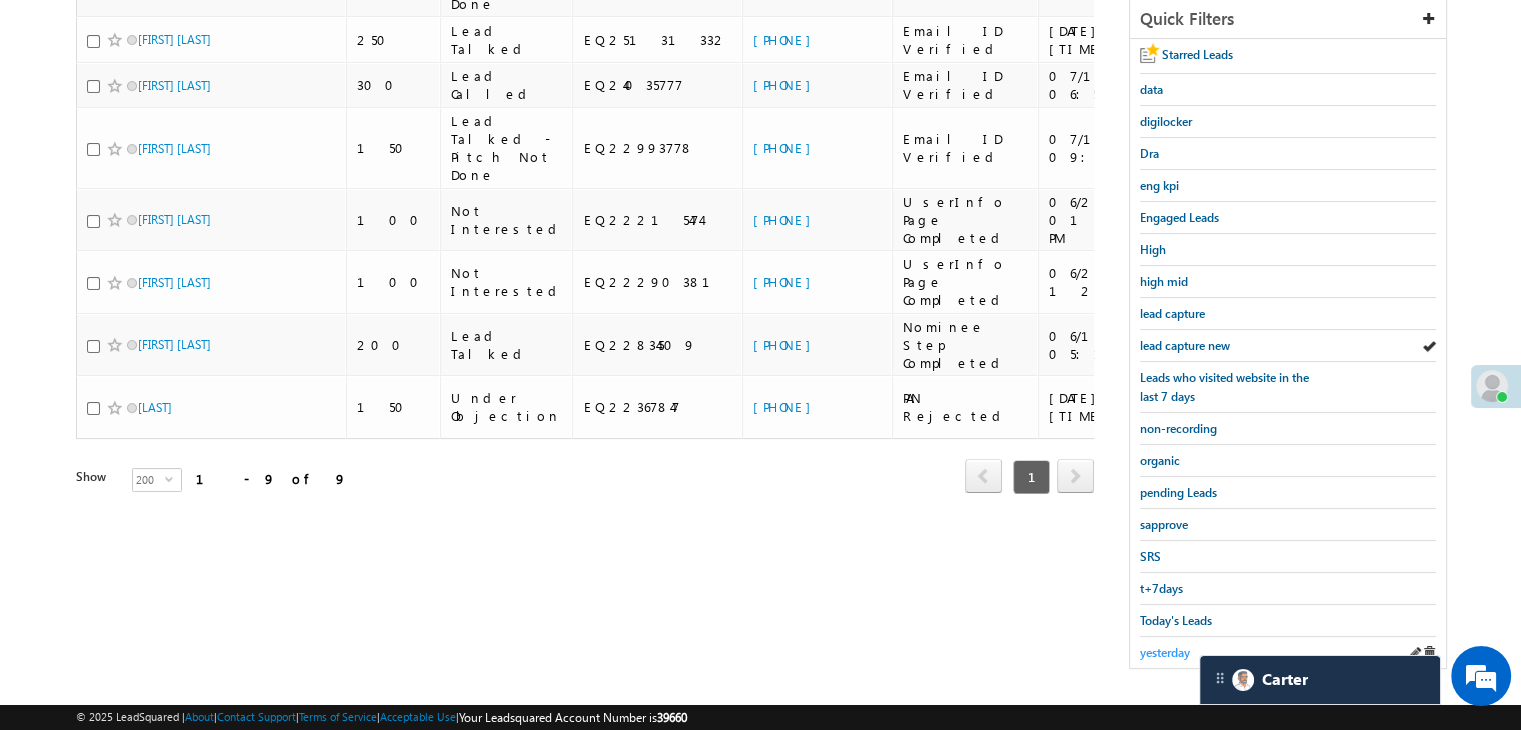 click on "yesterday" at bounding box center [1165, 652] 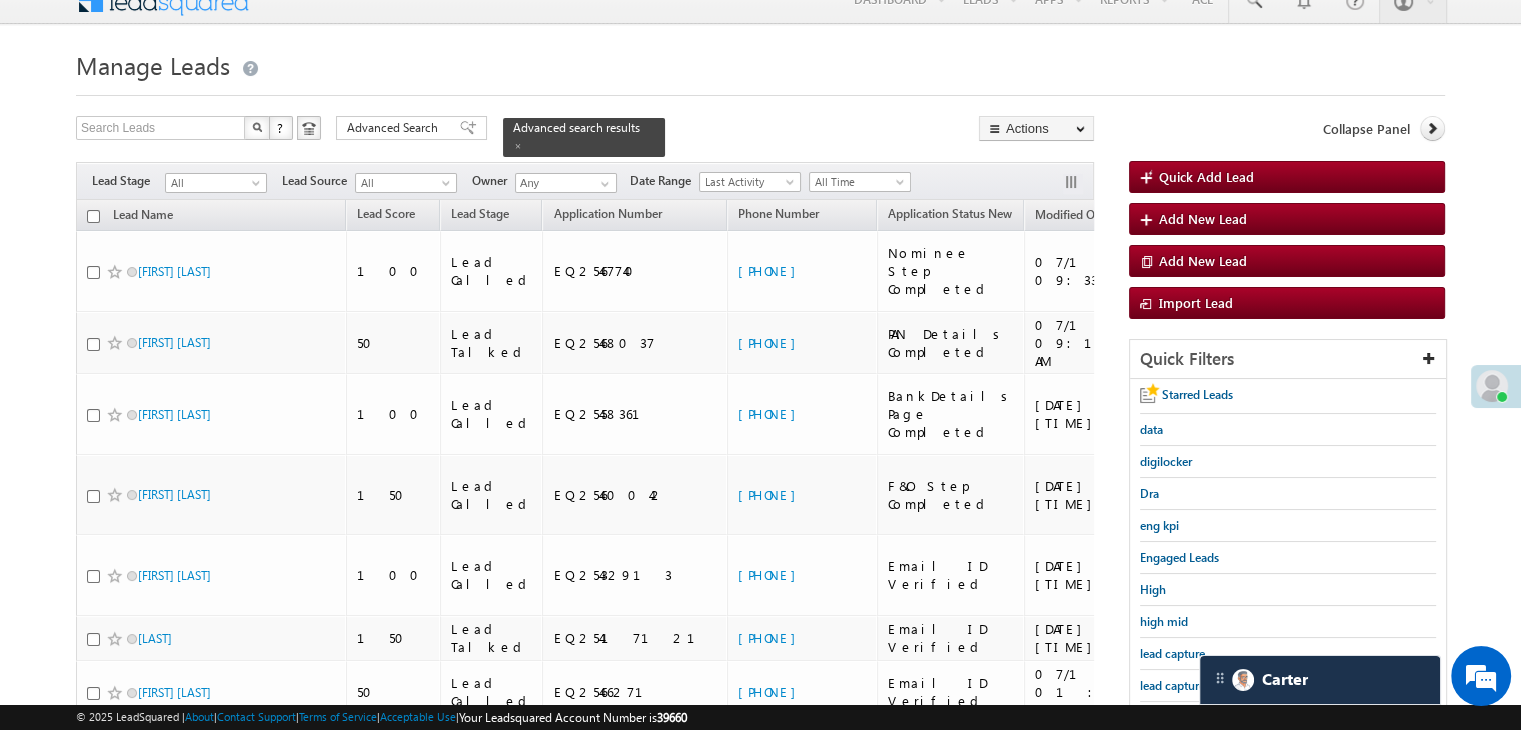 scroll, scrollTop: 0, scrollLeft: 0, axis: both 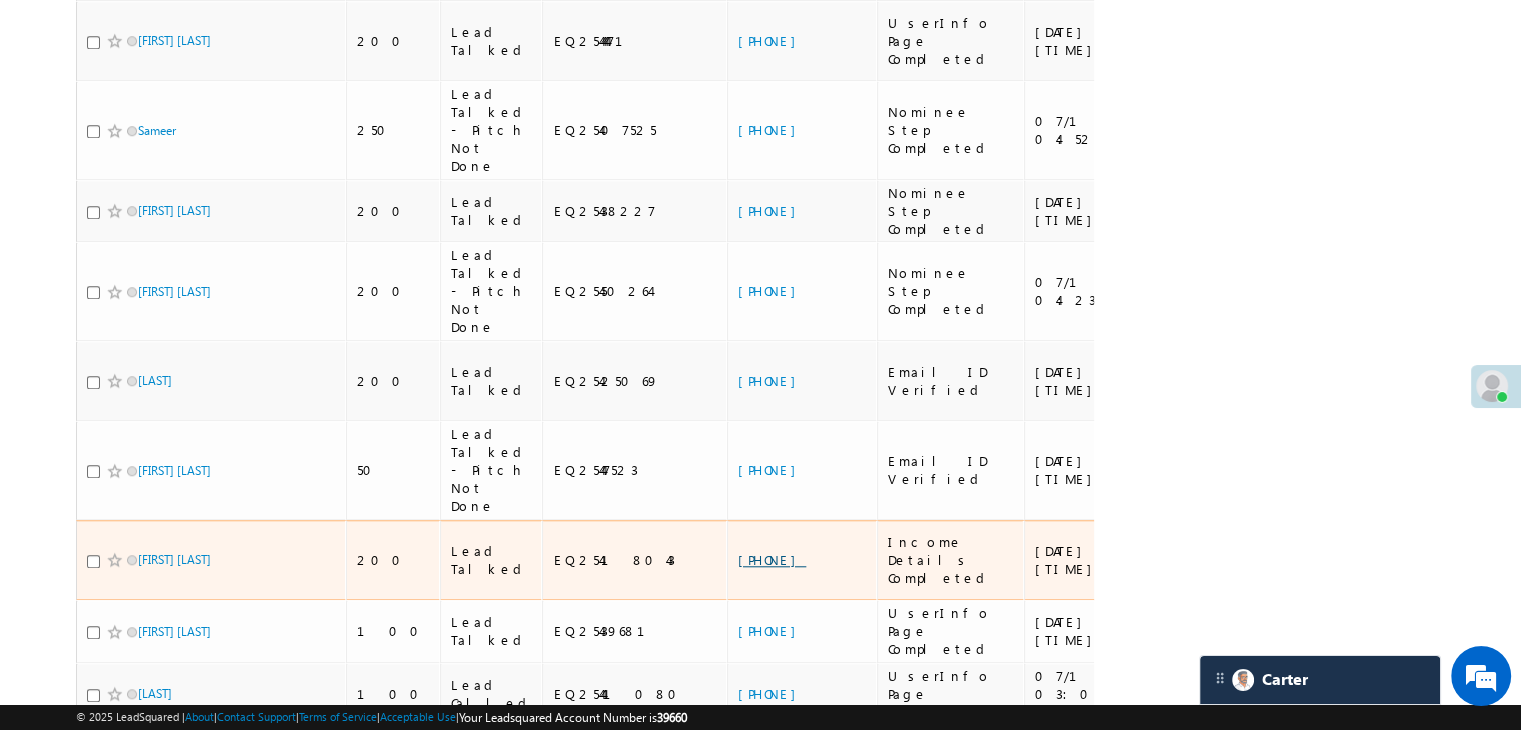 click on "[PHONE]" at bounding box center [772, 559] 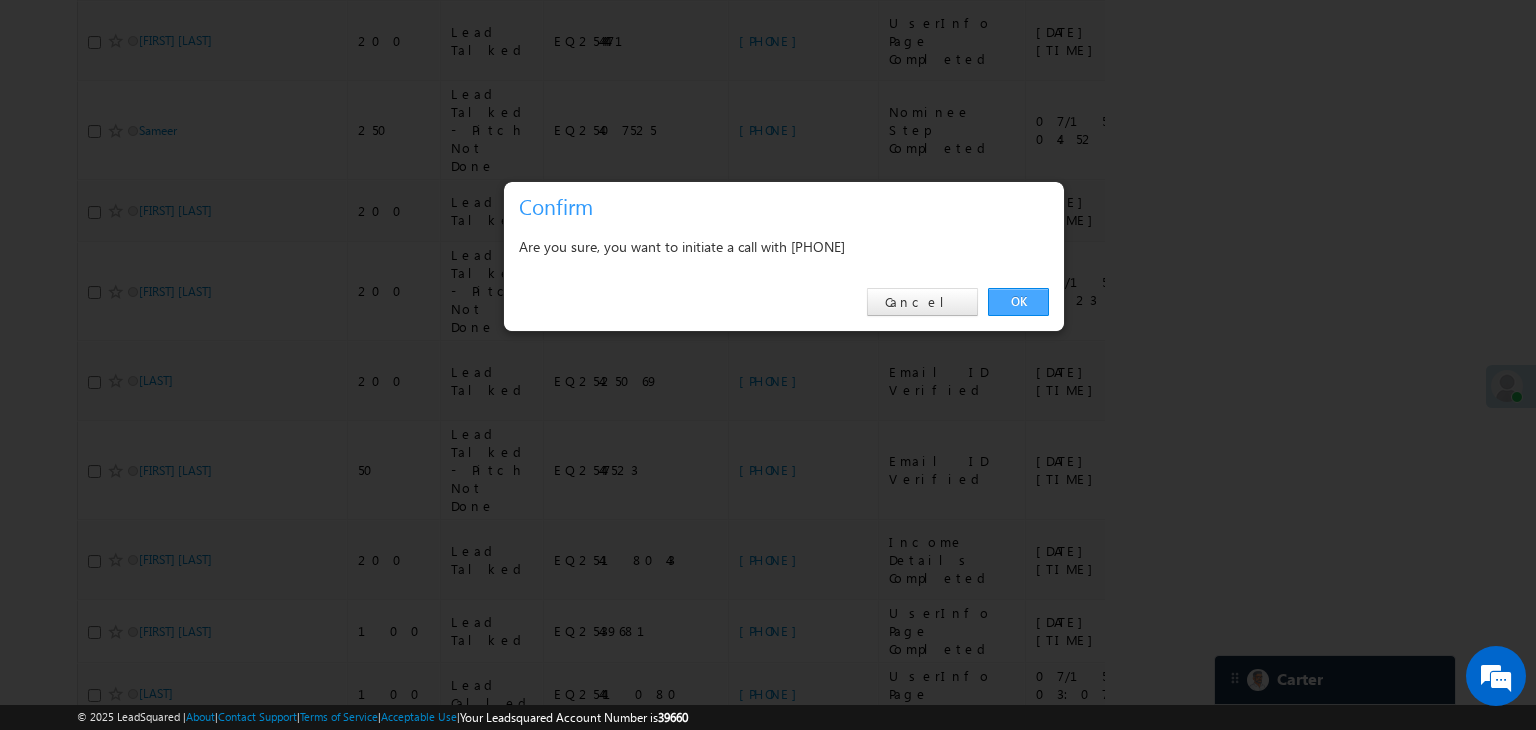 click on "OK" at bounding box center (1018, 302) 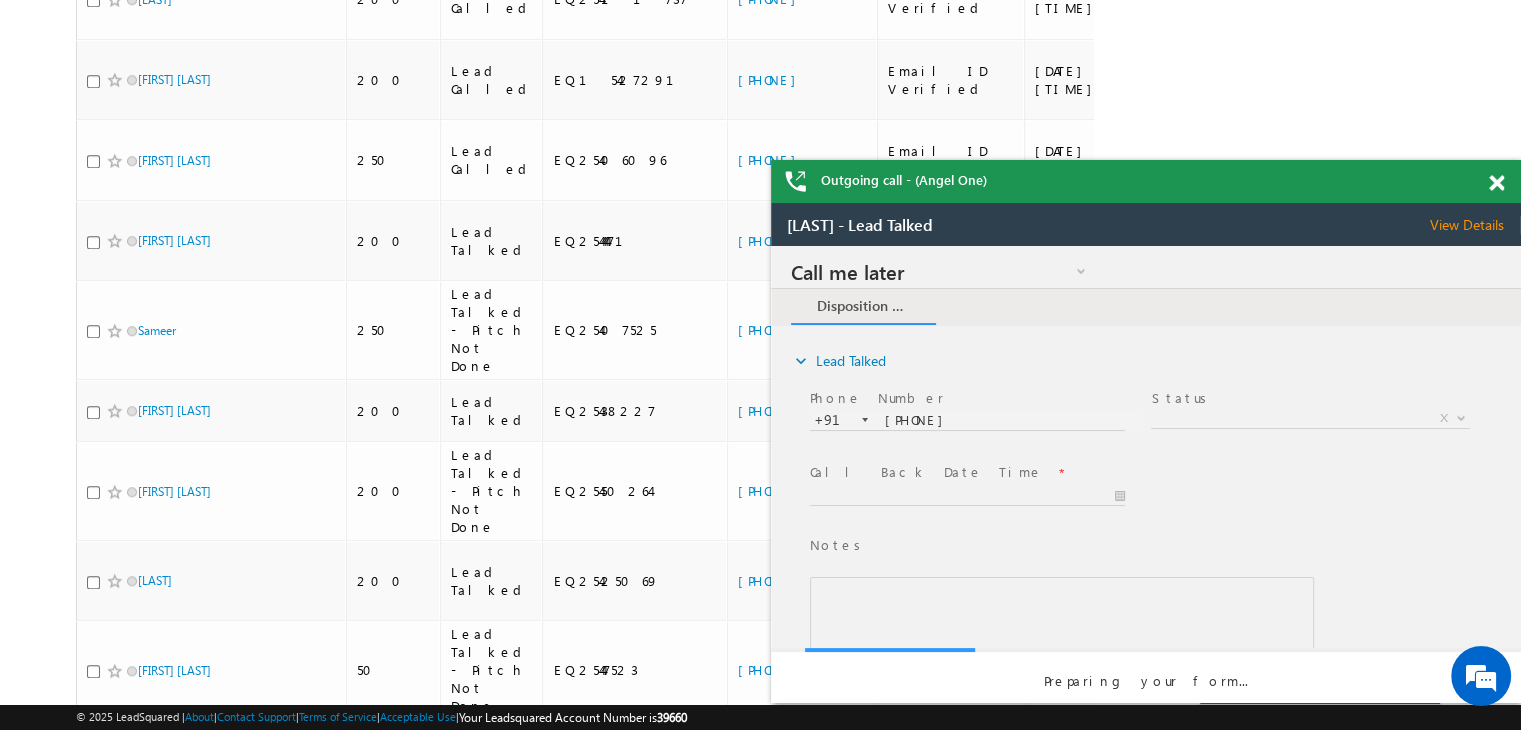 scroll, scrollTop: 0, scrollLeft: 0, axis: both 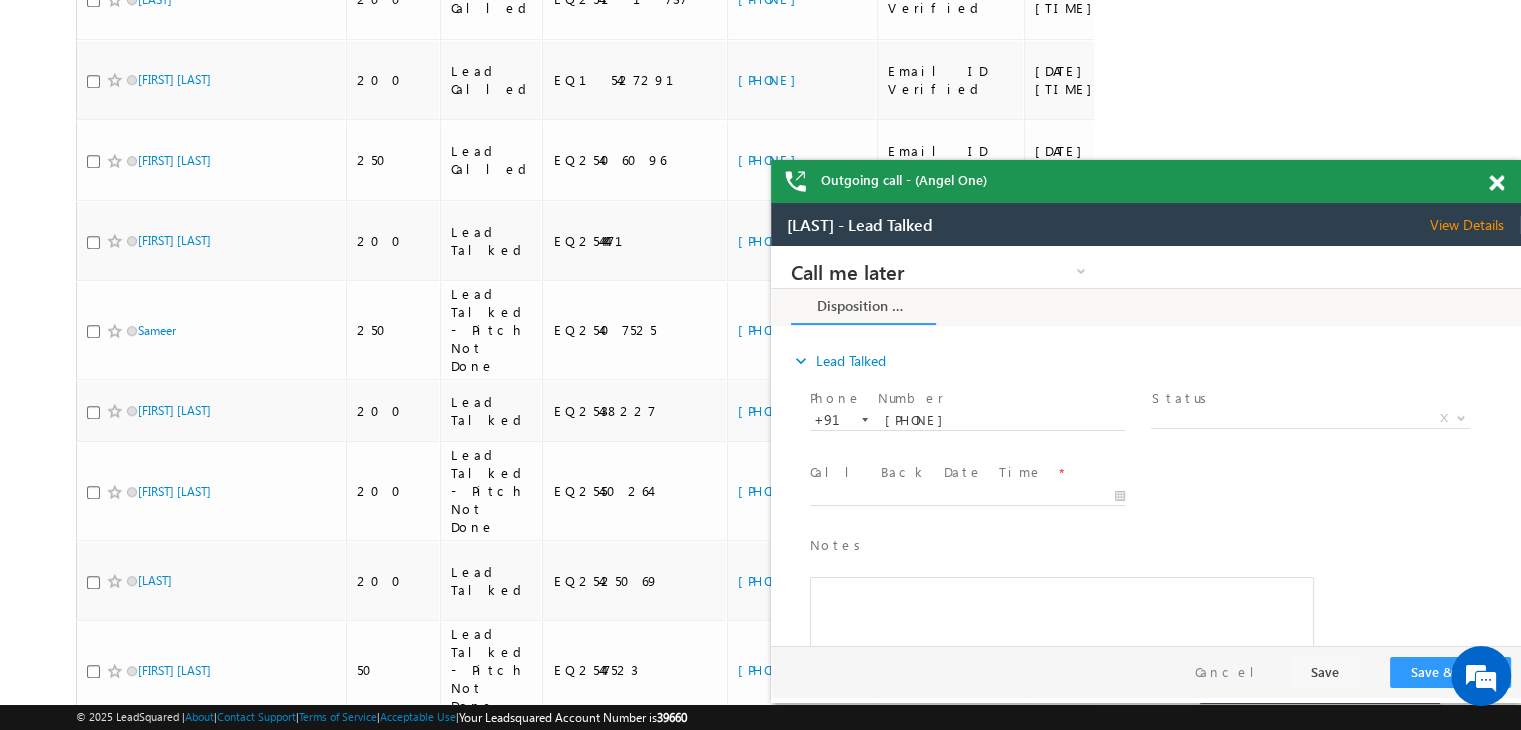 click at bounding box center [1496, 183] 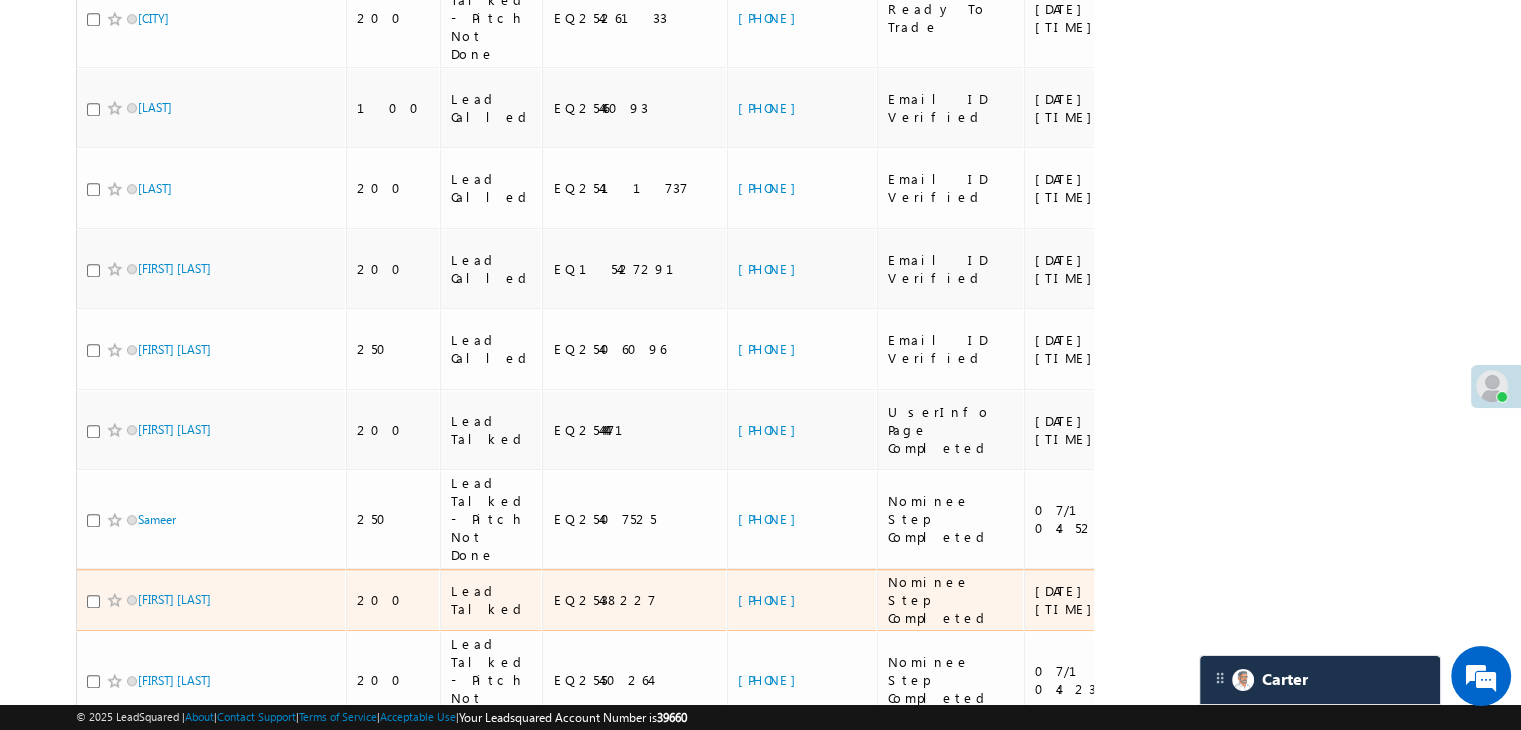 scroll, scrollTop: 1348, scrollLeft: 0, axis: vertical 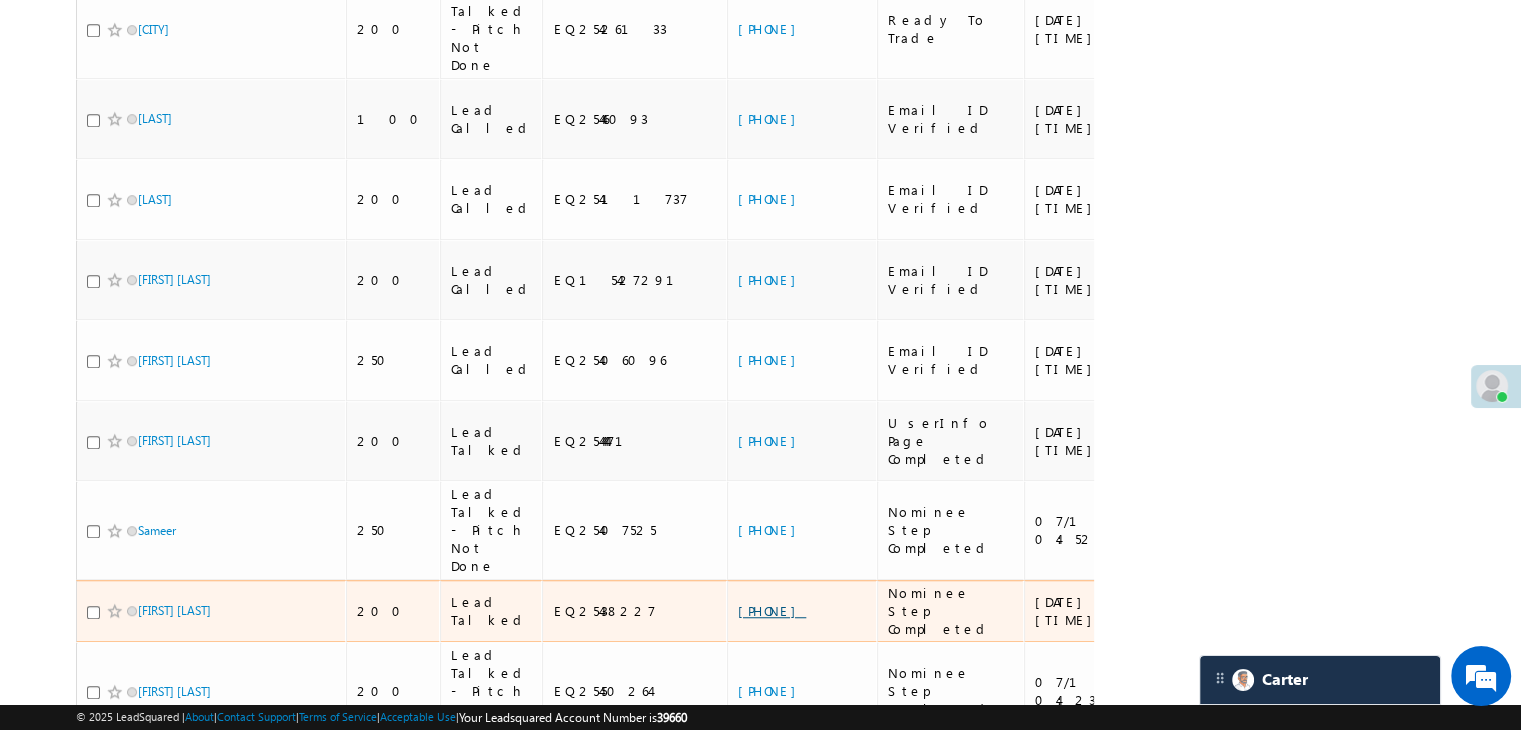 click on "[PHONE]" at bounding box center (772, 610) 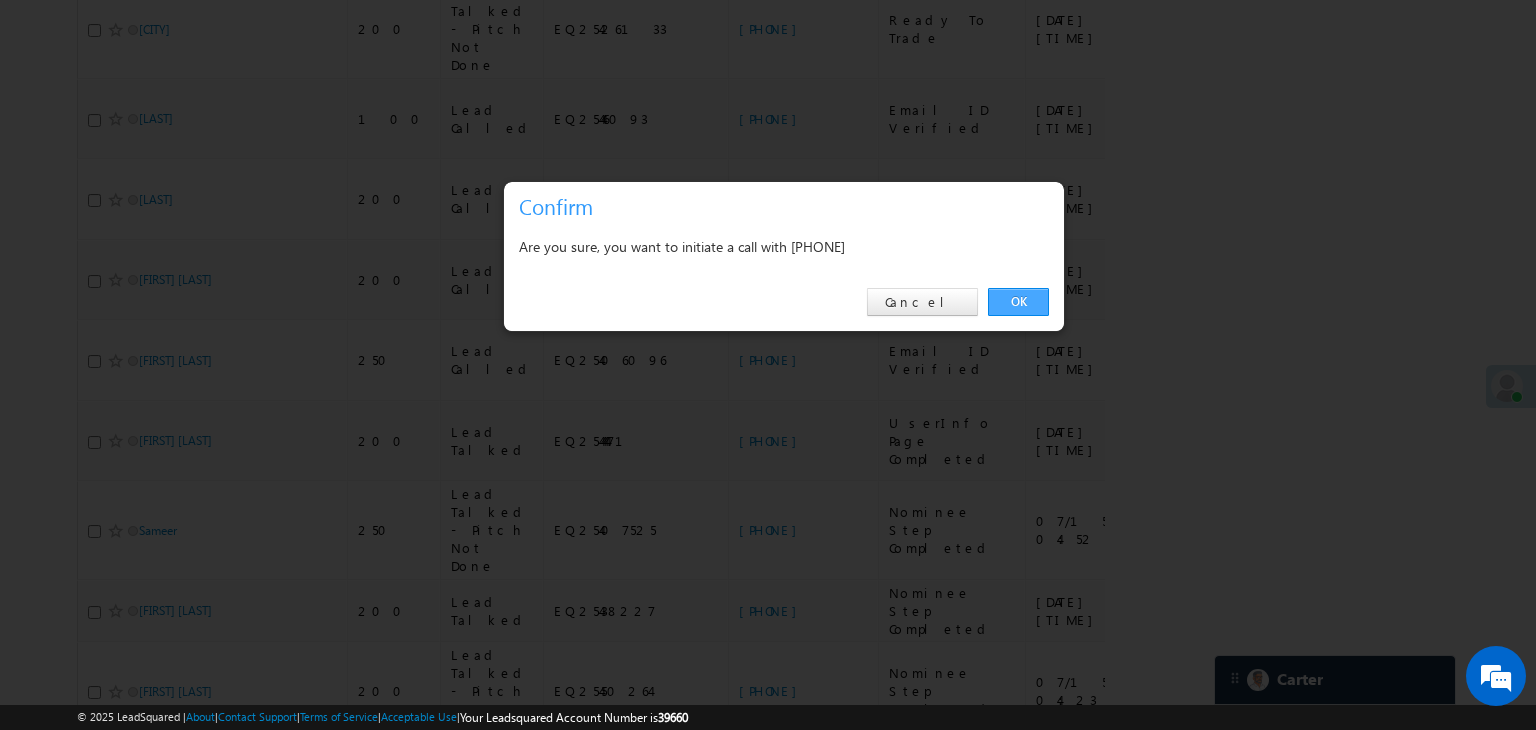 click on "OK" at bounding box center [1018, 302] 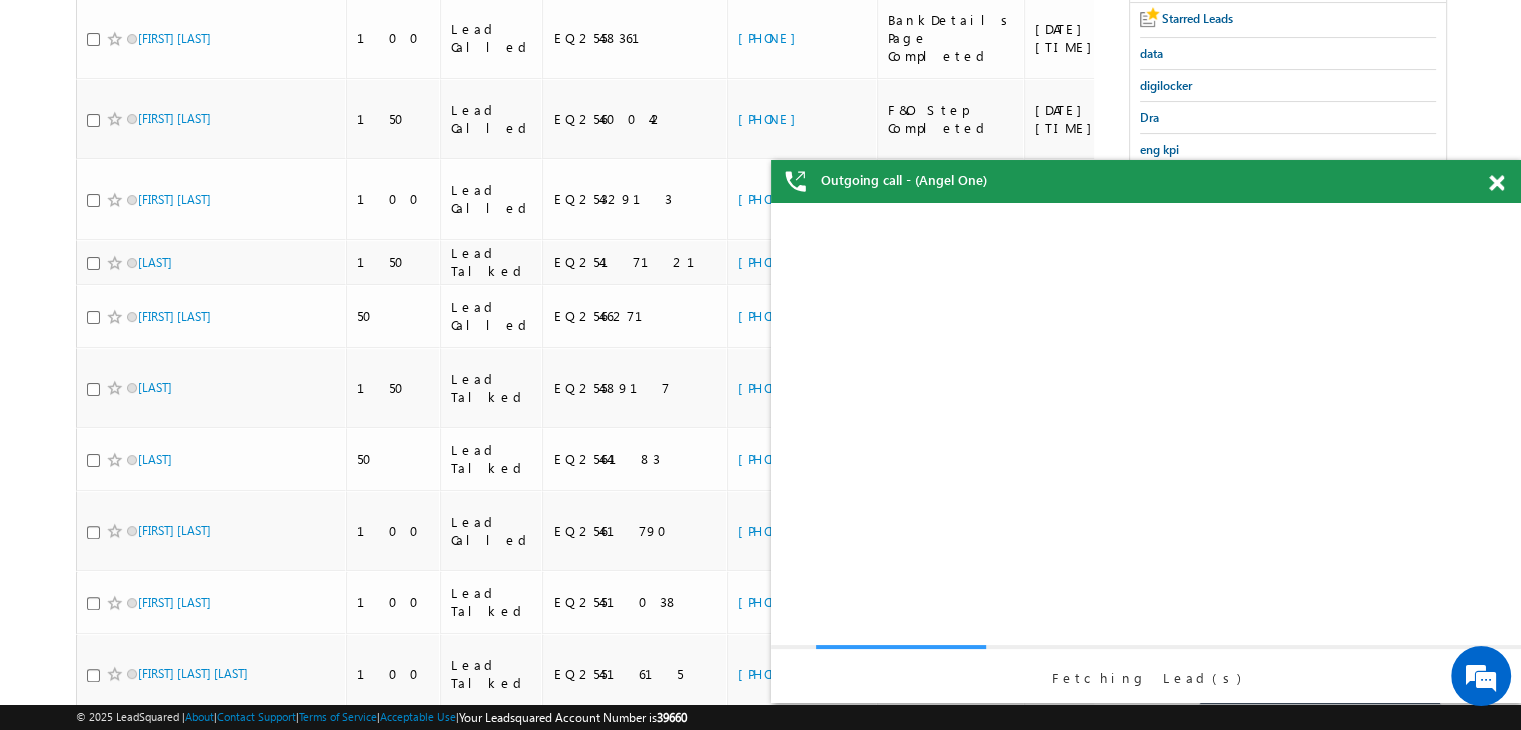 scroll, scrollTop: 0, scrollLeft: 0, axis: both 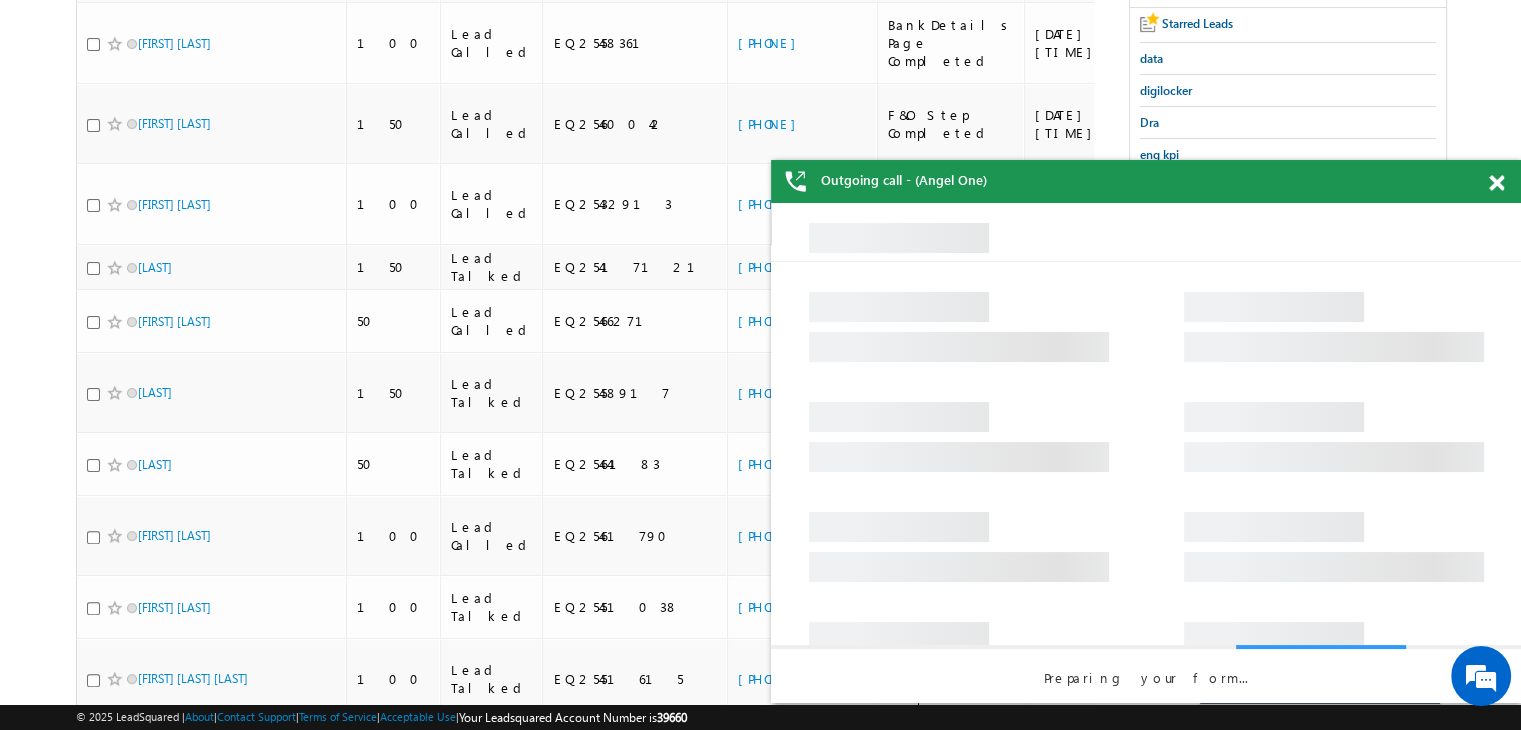 click at bounding box center (1507, 179) 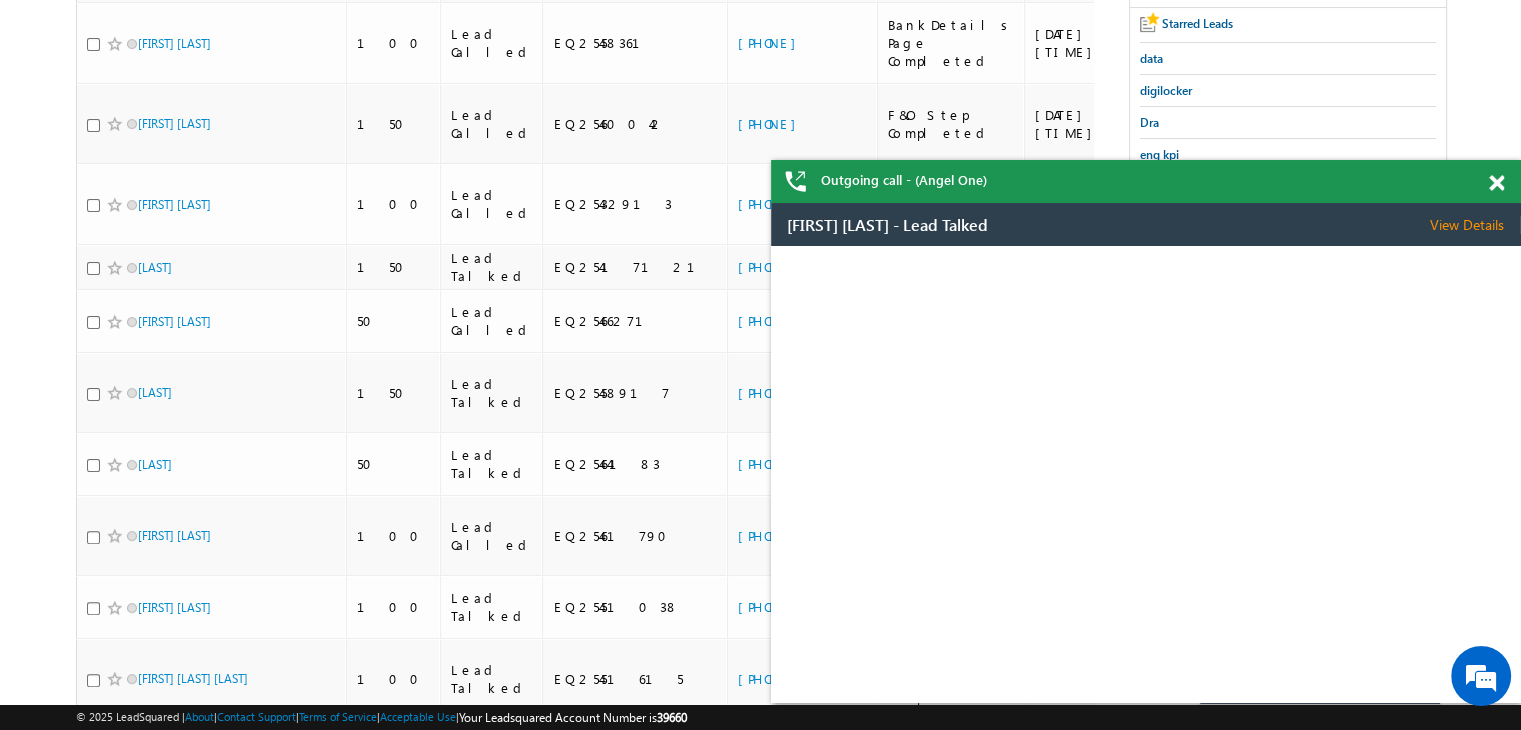 click at bounding box center [1496, 183] 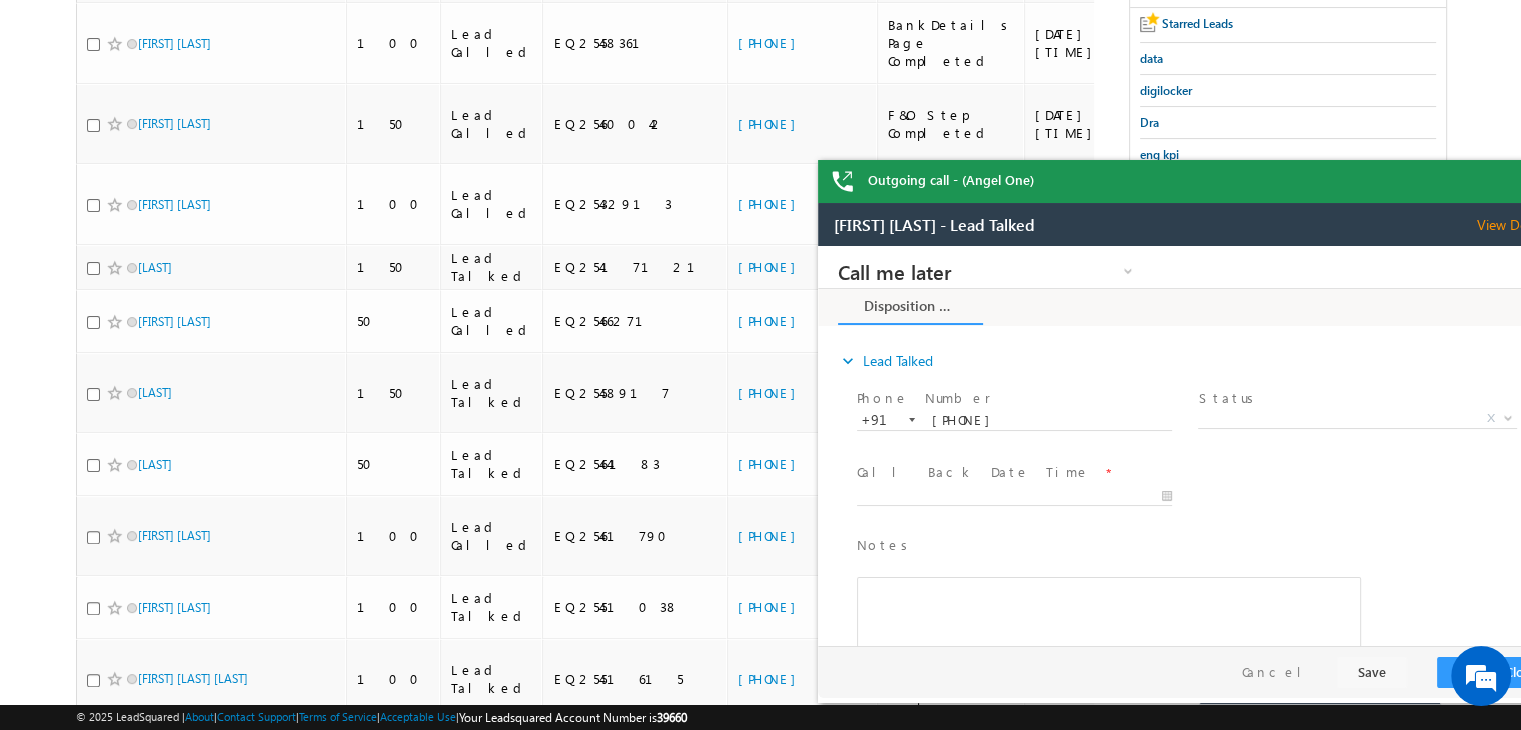 scroll, scrollTop: 0, scrollLeft: 0, axis: both 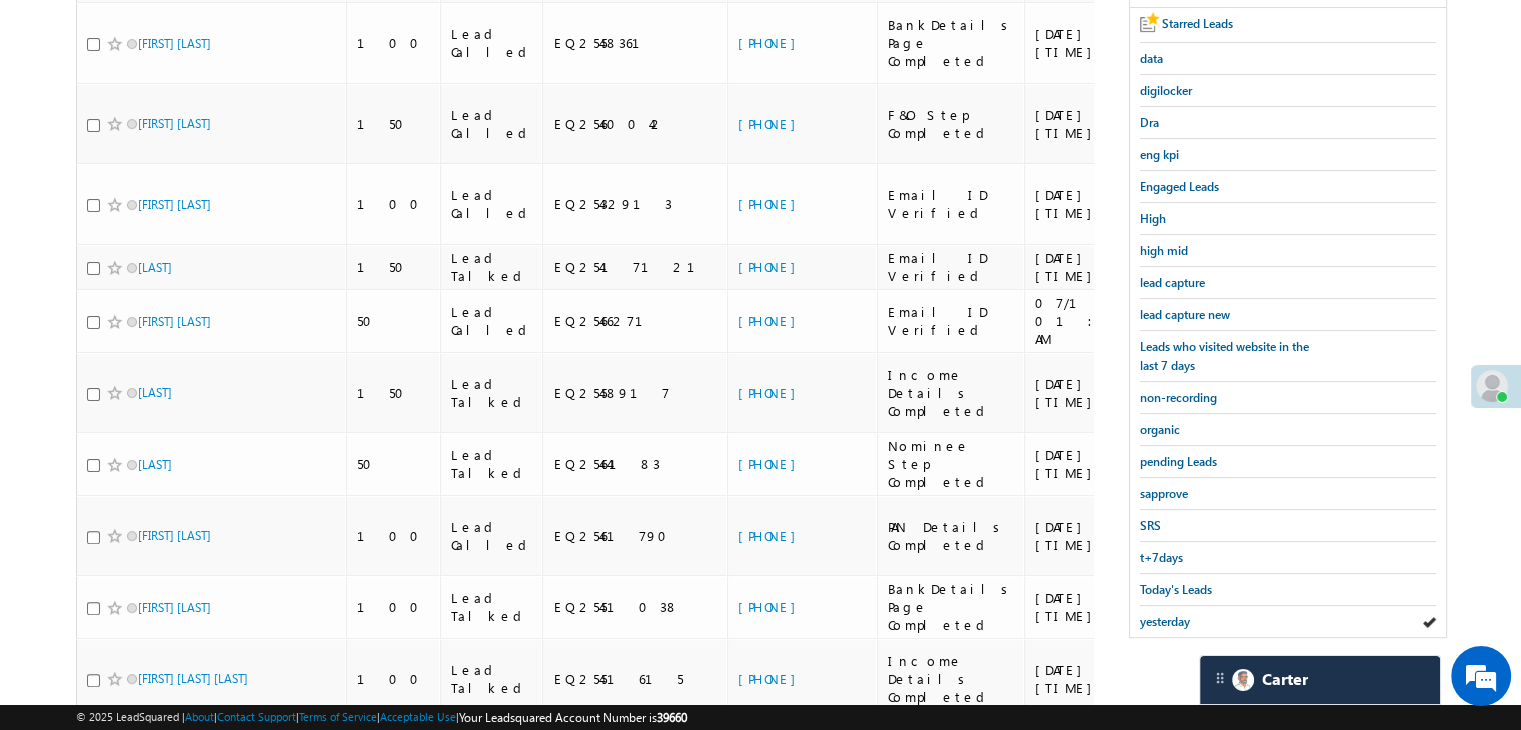 click on "Menu
Priya Rathore
priya .rath ore@a ngelb rokin g.com" at bounding box center (760, 1246) 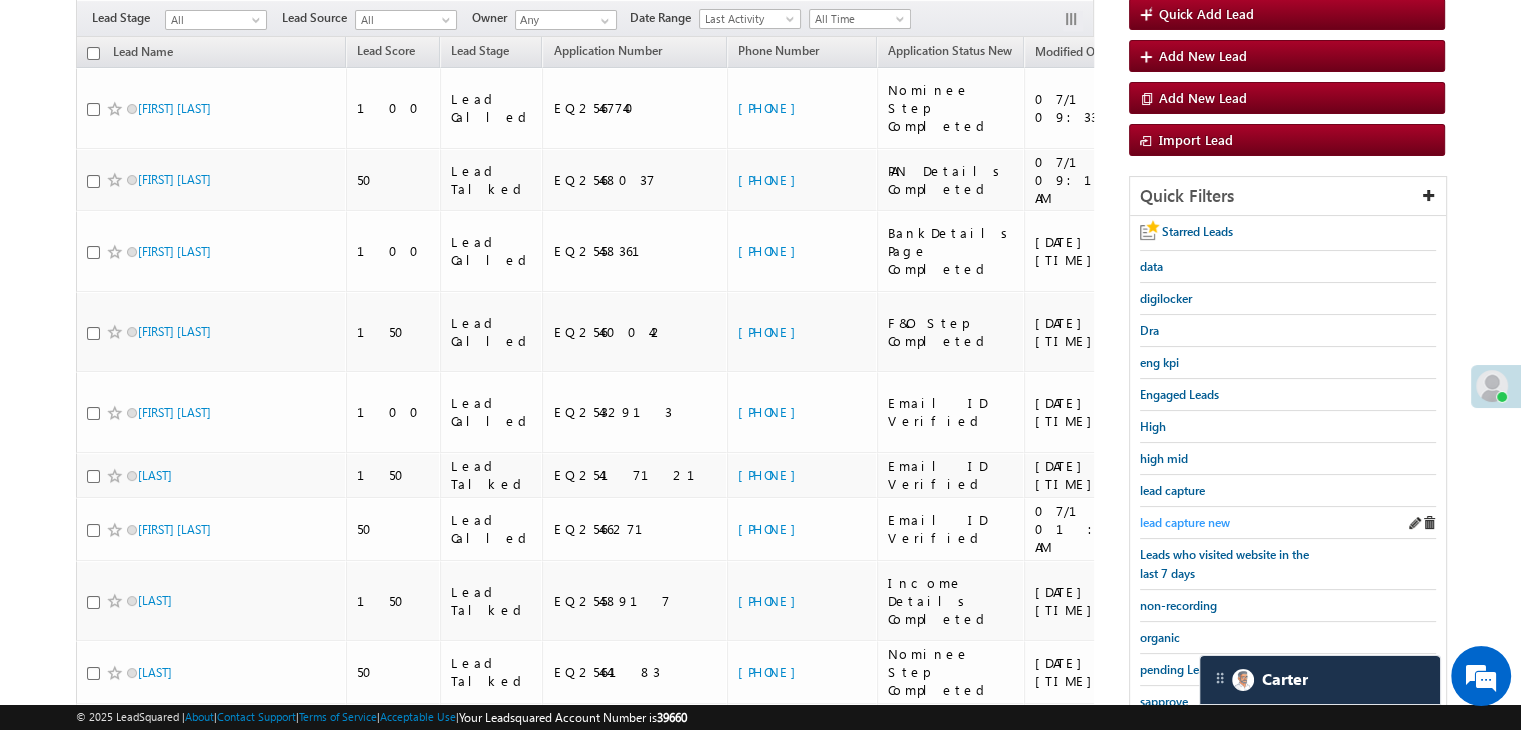 scroll, scrollTop: 548, scrollLeft: 0, axis: vertical 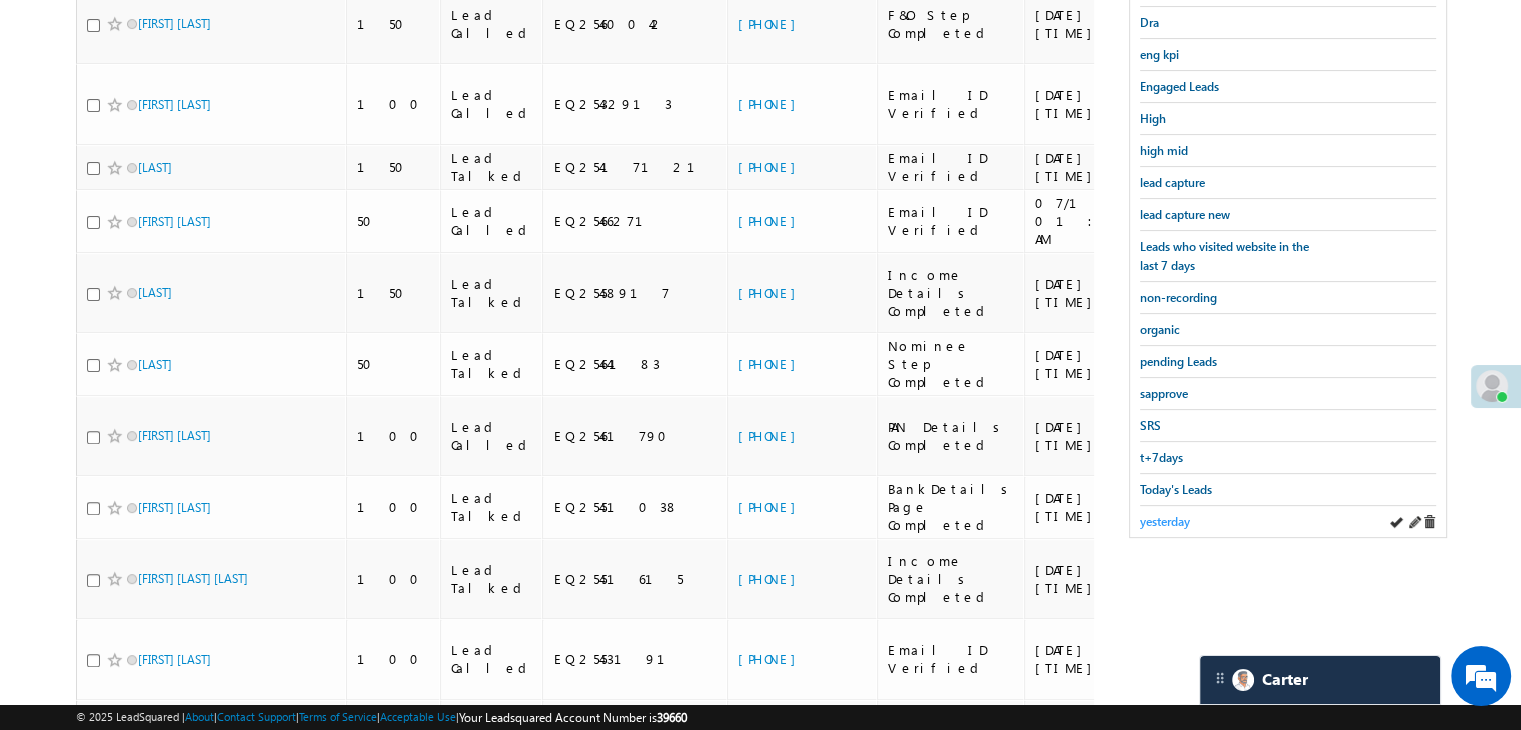 click on "yesterday" at bounding box center (1165, 521) 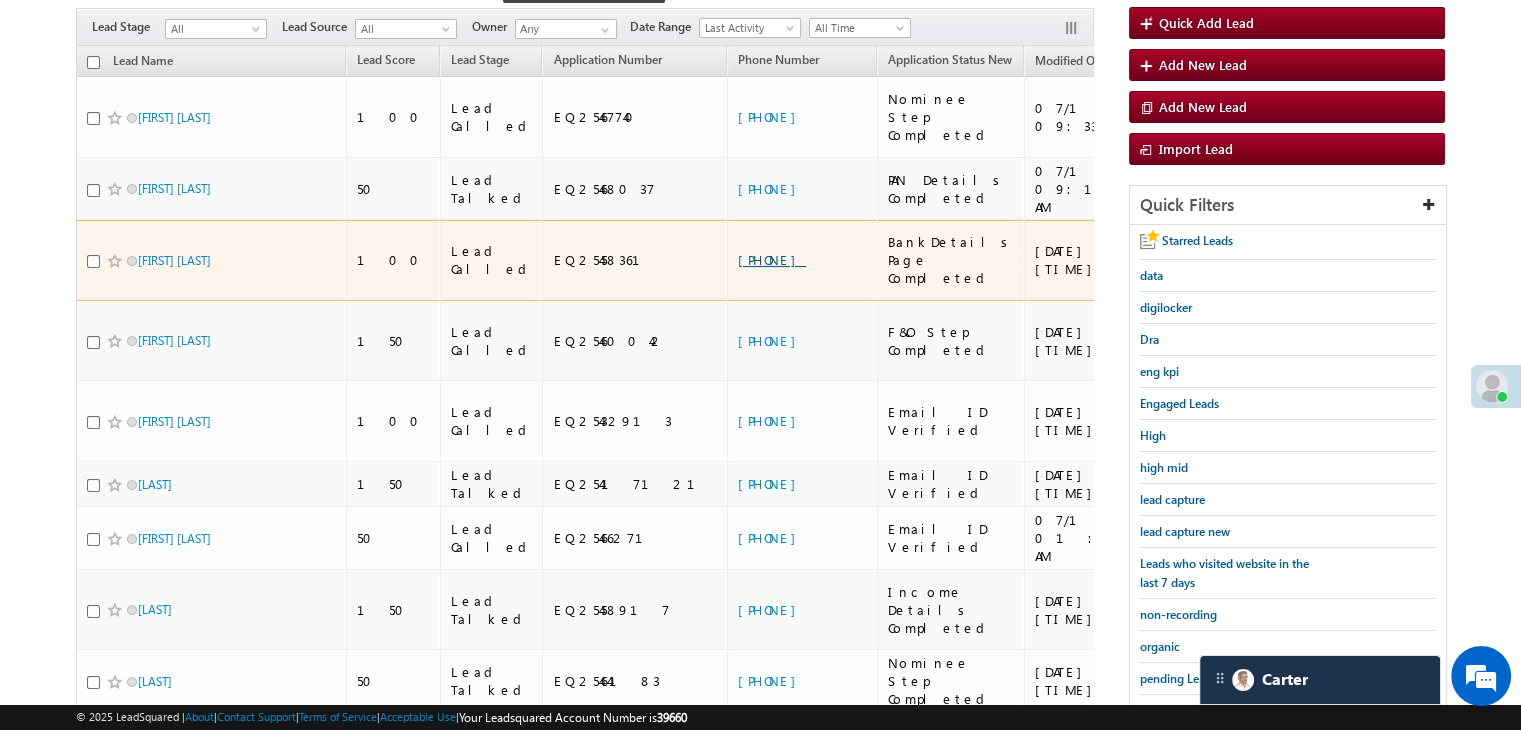 scroll, scrollTop: 148, scrollLeft: 0, axis: vertical 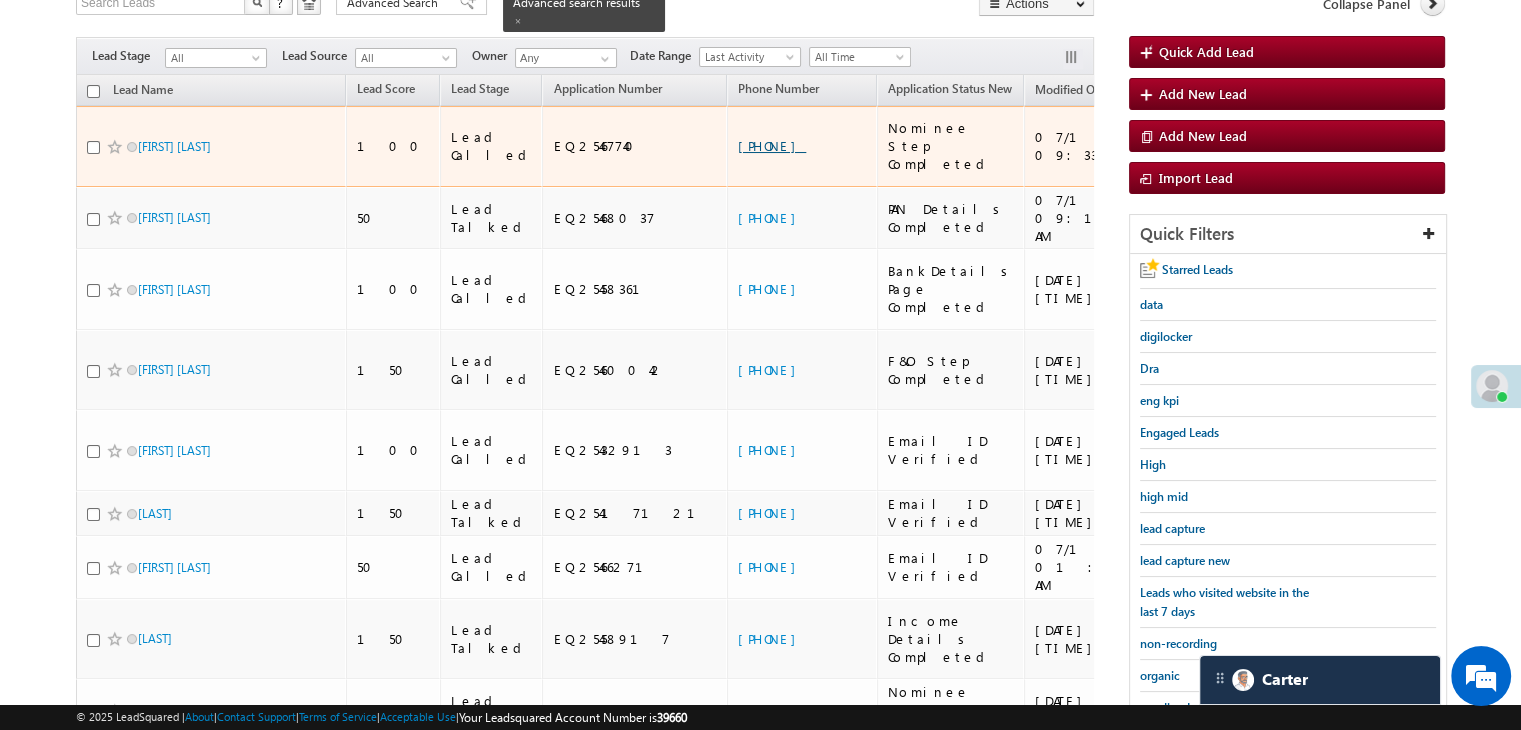 click on "[PHONE]" at bounding box center [772, 145] 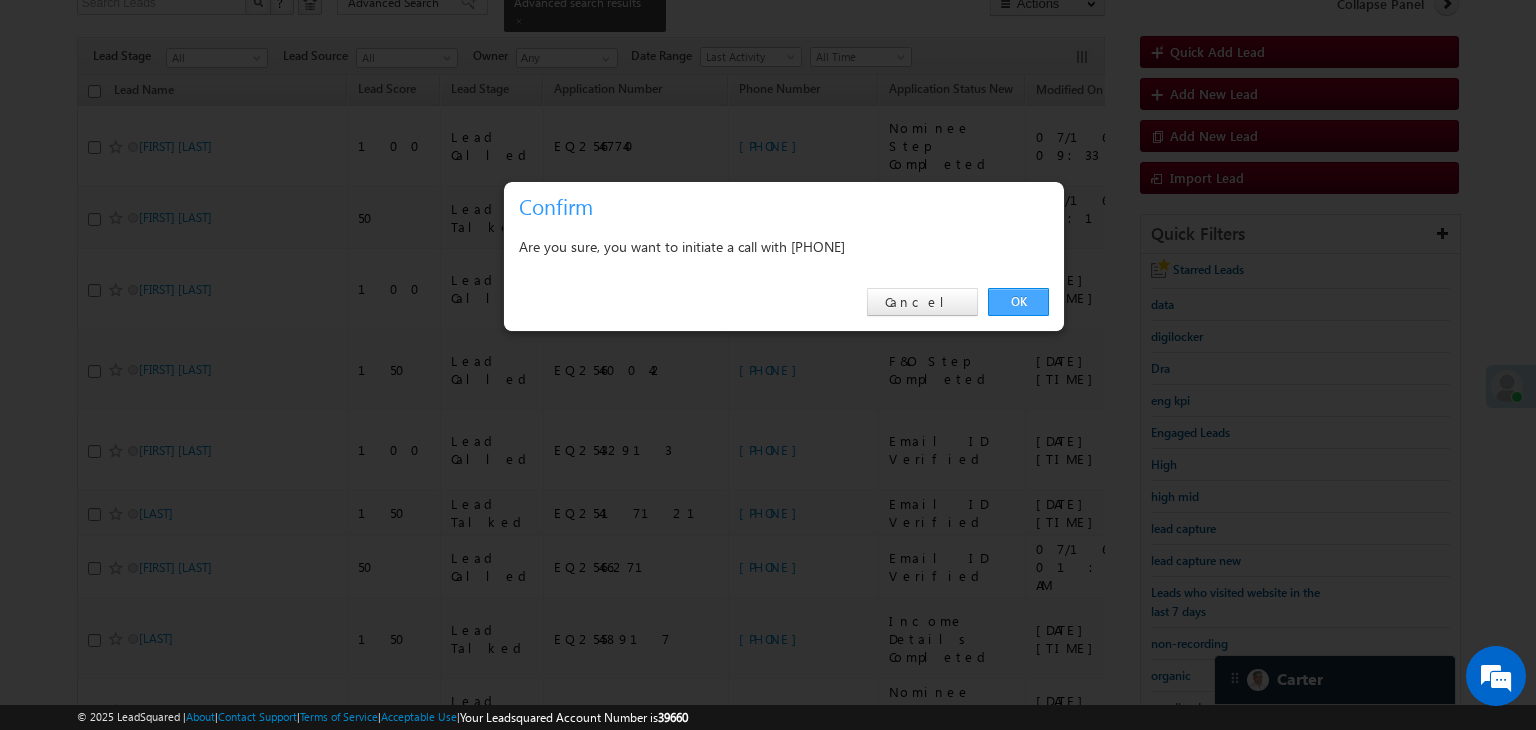 click on "OK" at bounding box center (1018, 302) 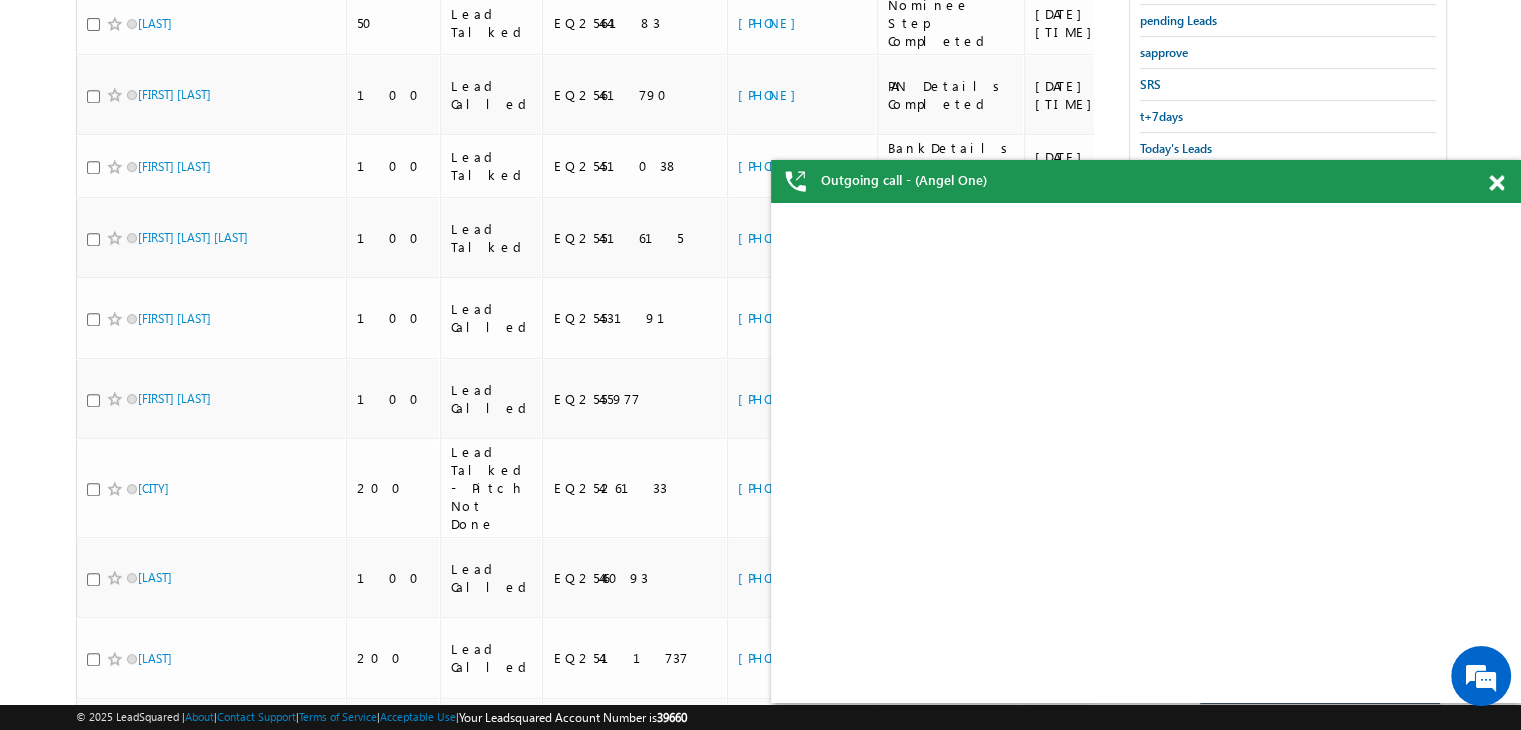 scroll, scrollTop: 154, scrollLeft: 0, axis: vertical 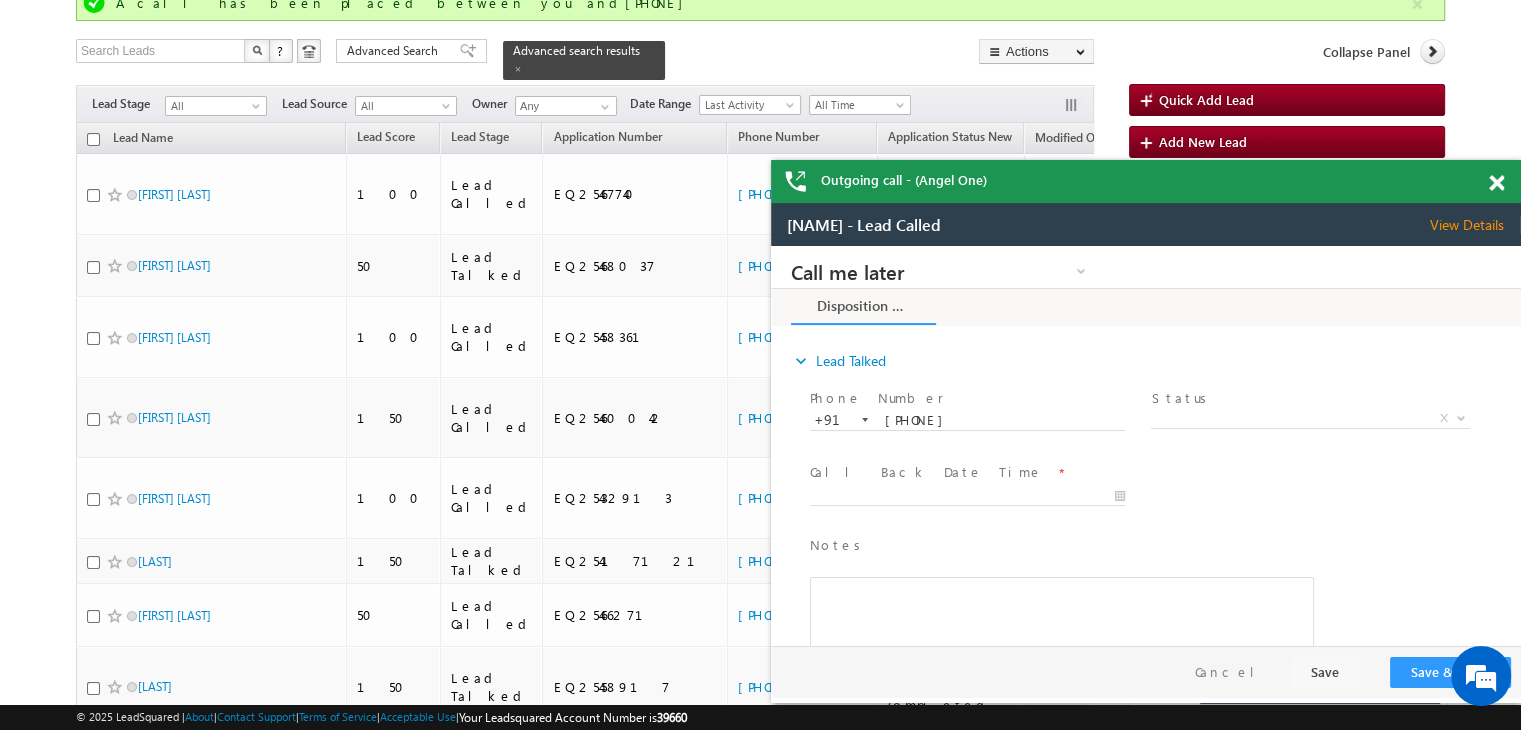 click on "Outgoing call -  (Angel One)" at bounding box center (1146, 181) 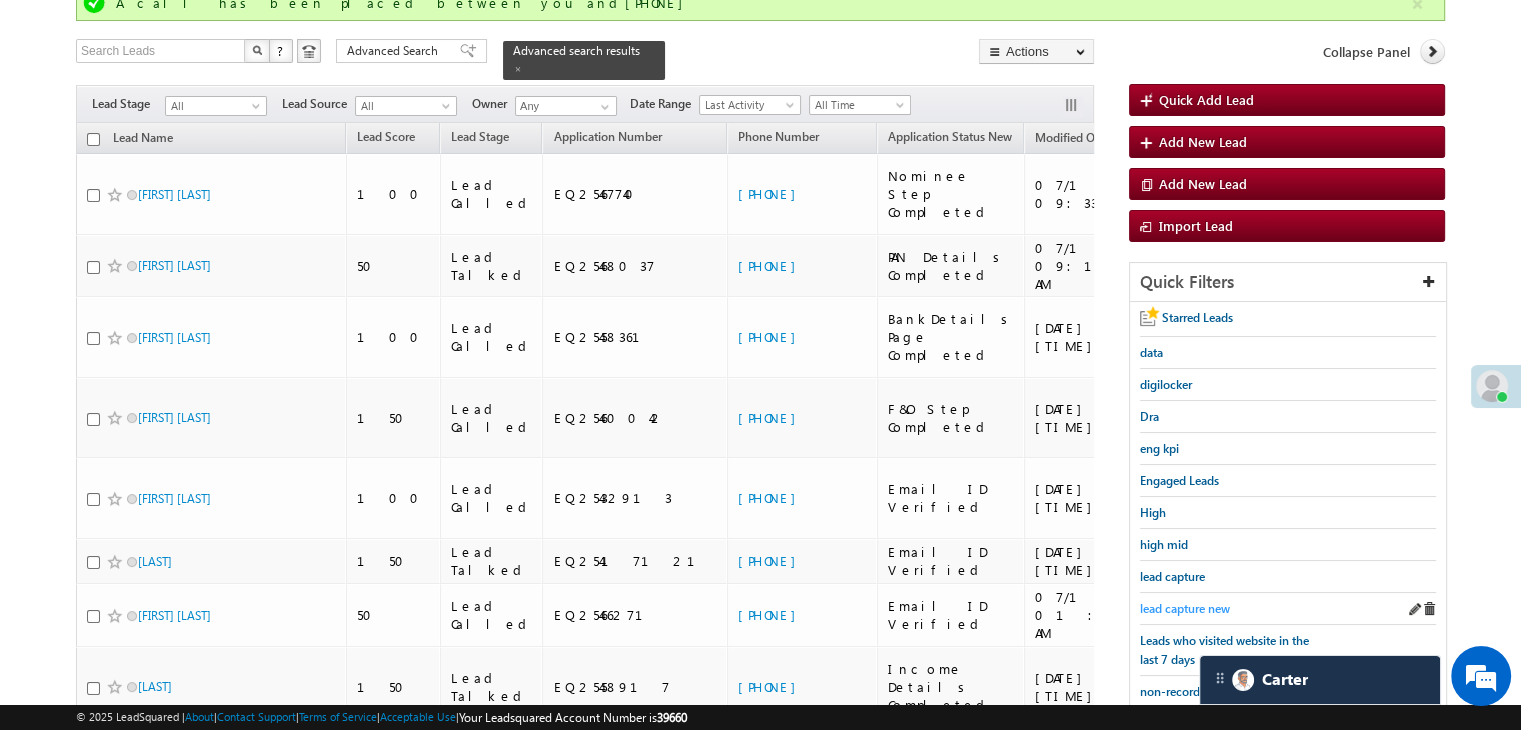click on "lead capture new" at bounding box center [1185, 608] 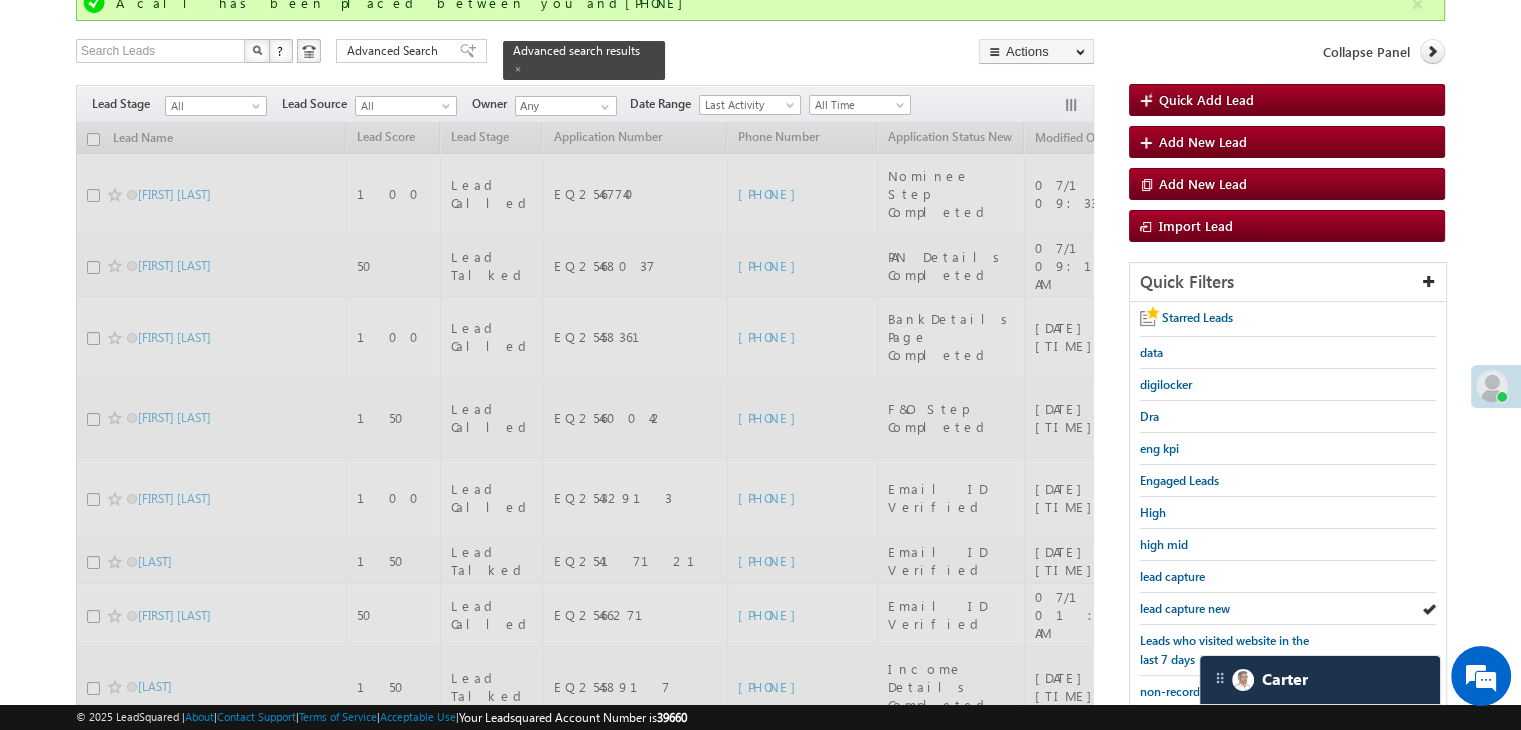 click on "lead capture new" at bounding box center [1185, 608] 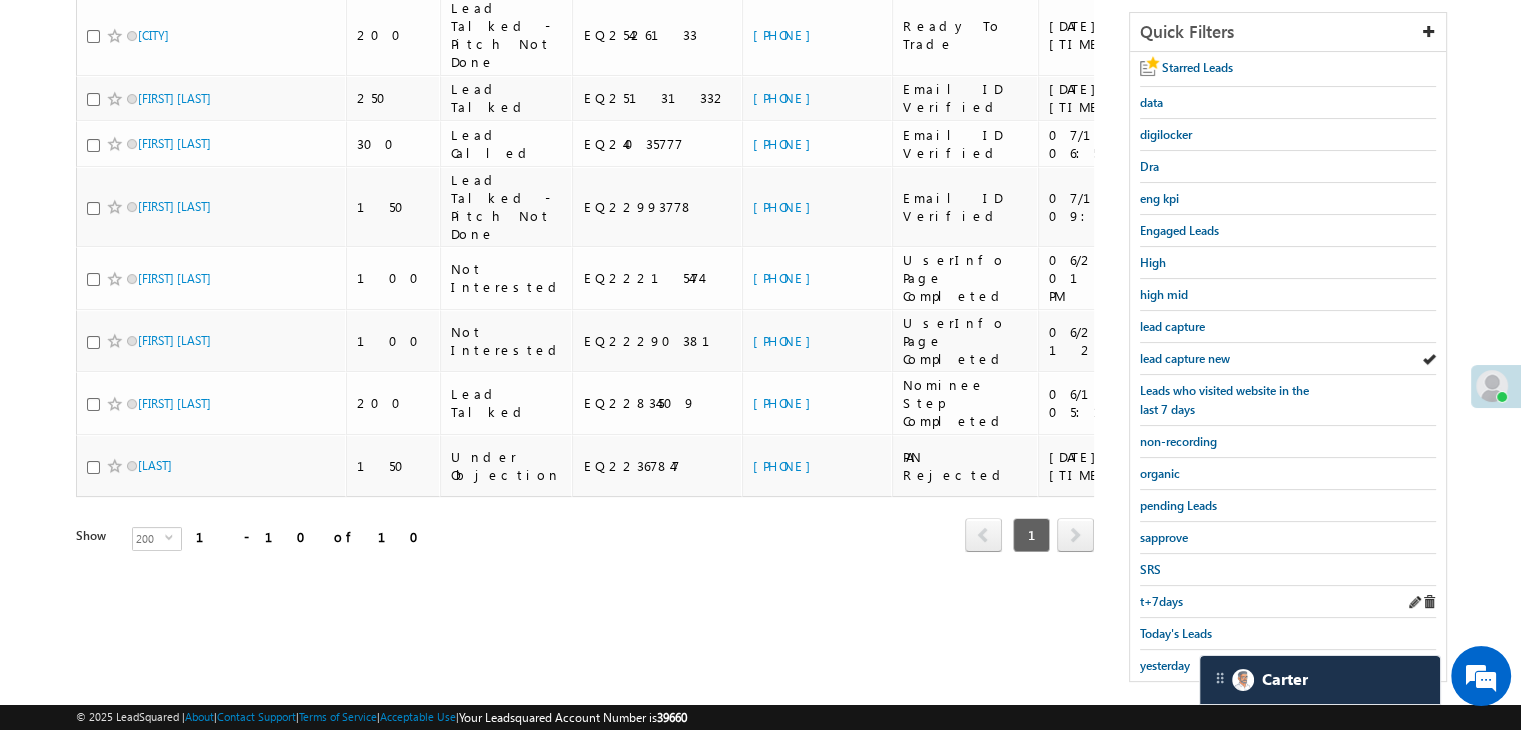 scroll, scrollTop: 363, scrollLeft: 0, axis: vertical 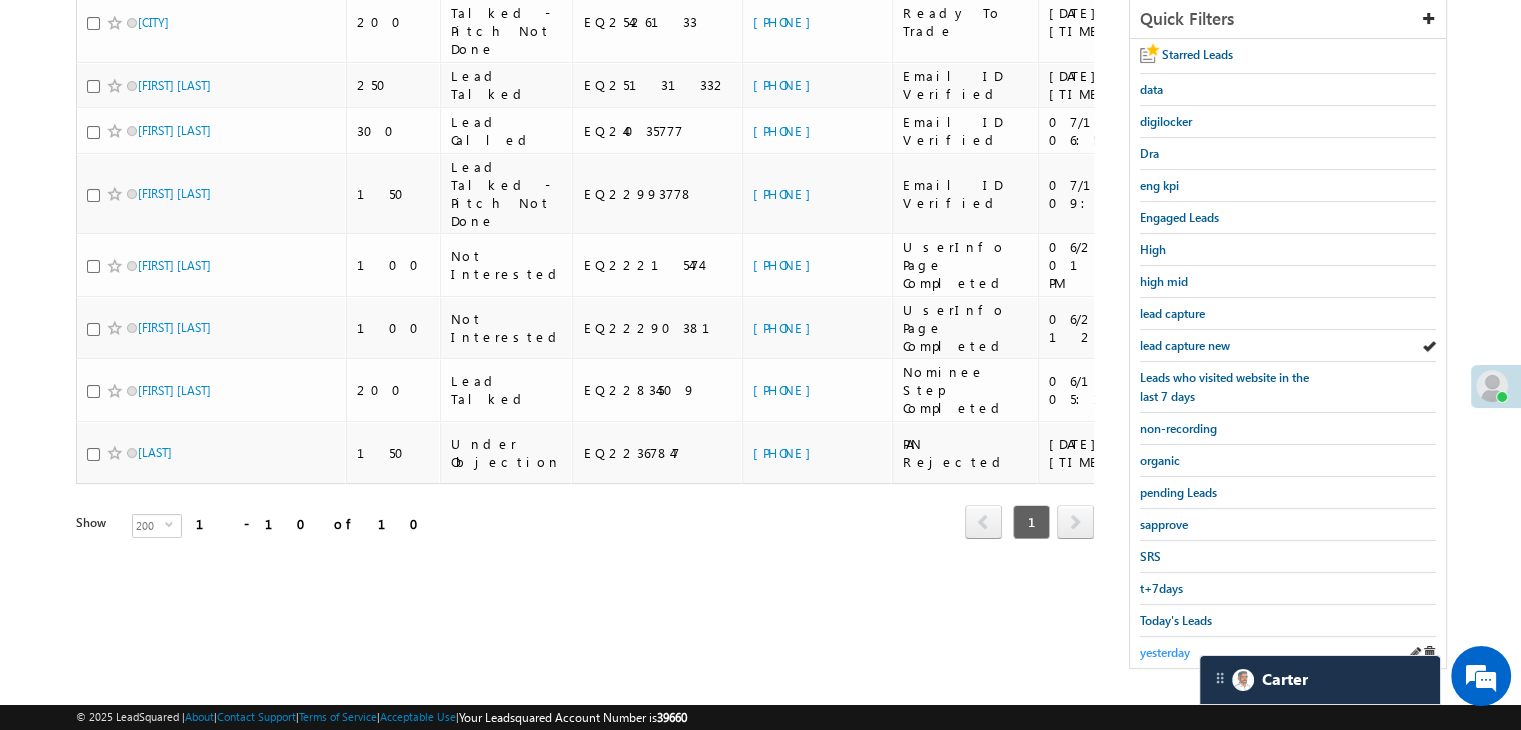 click on "yesterday" at bounding box center (1165, 652) 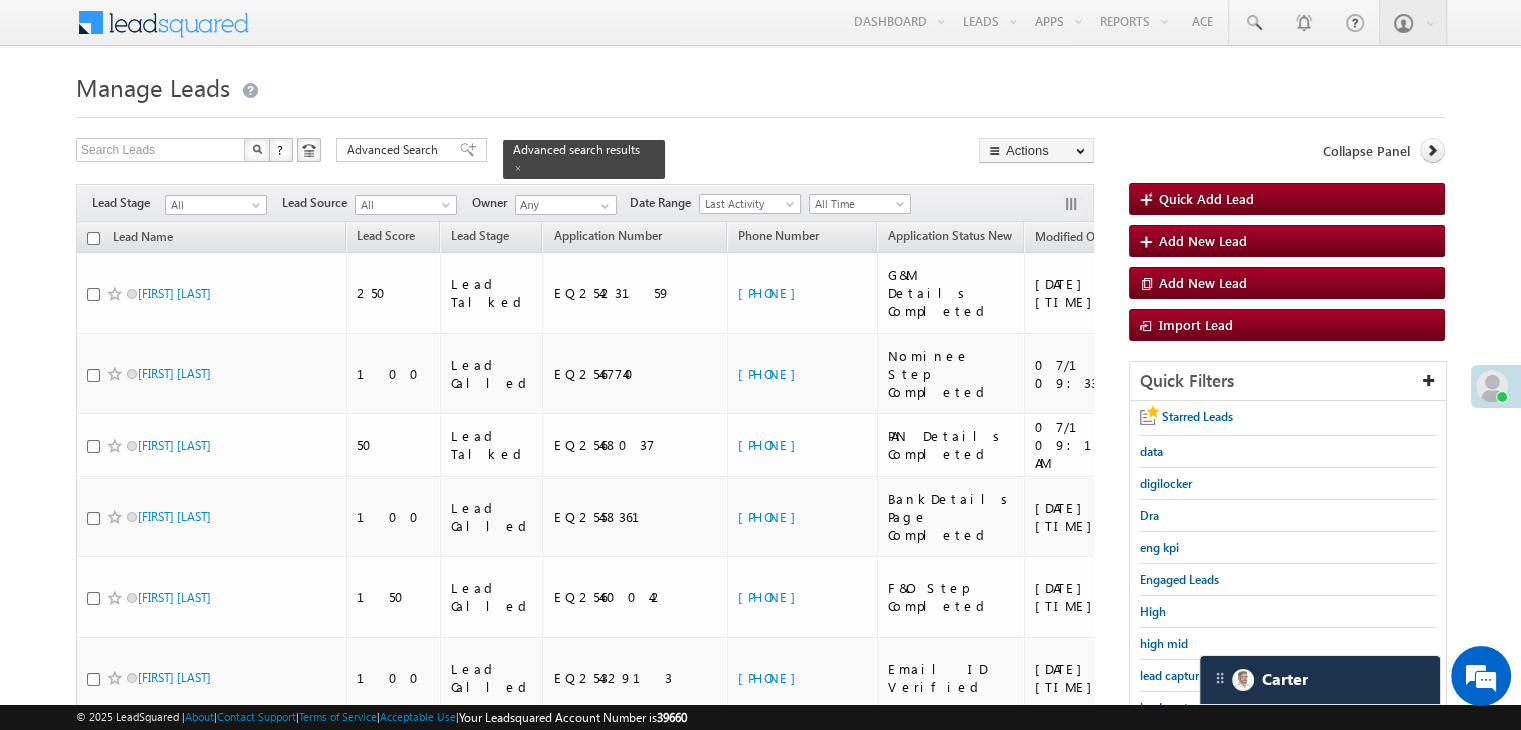 scroll, scrollTop: 0, scrollLeft: 0, axis: both 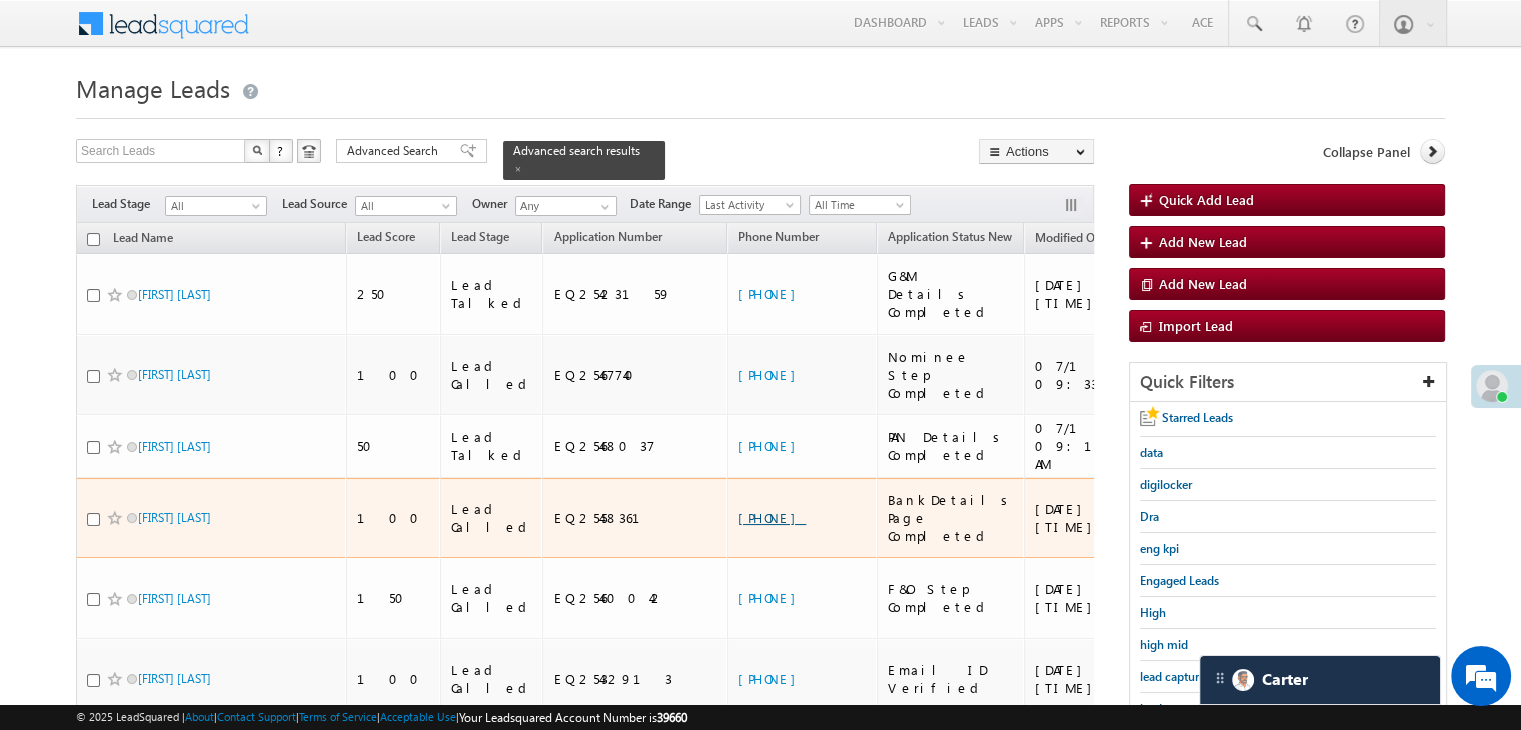 click on "[PHONE]" at bounding box center [772, 517] 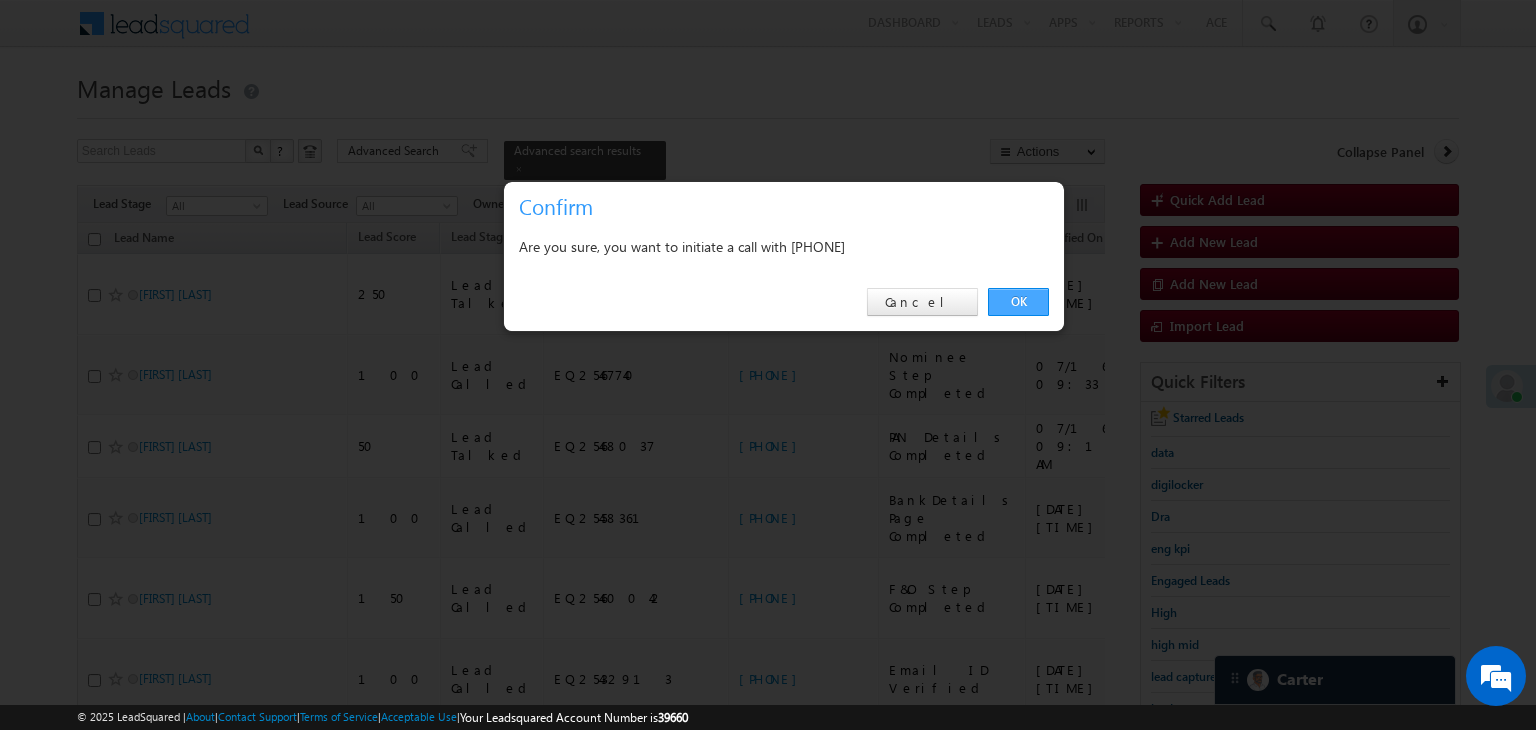 click on "OK" at bounding box center (1018, 302) 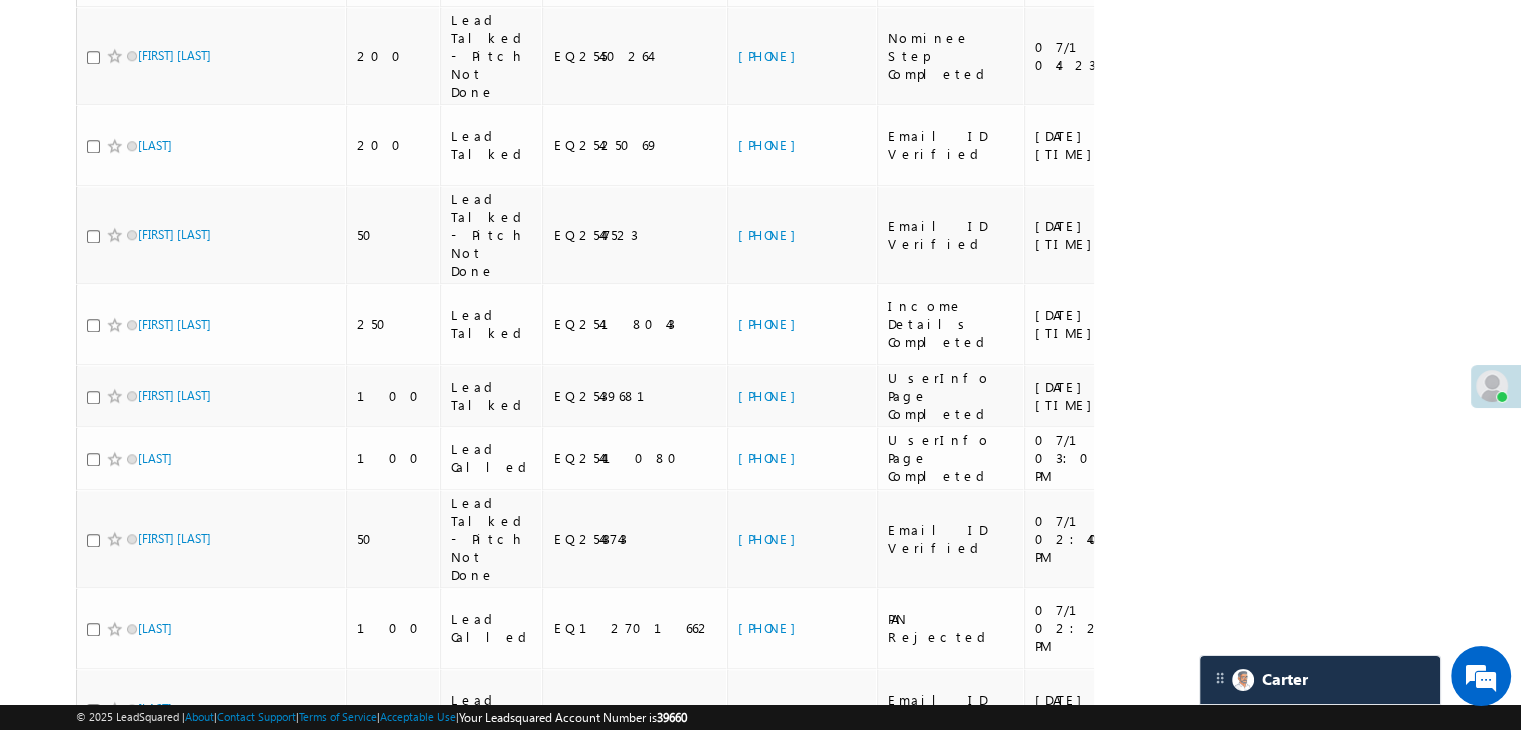 scroll, scrollTop: 0, scrollLeft: 0, axis: both 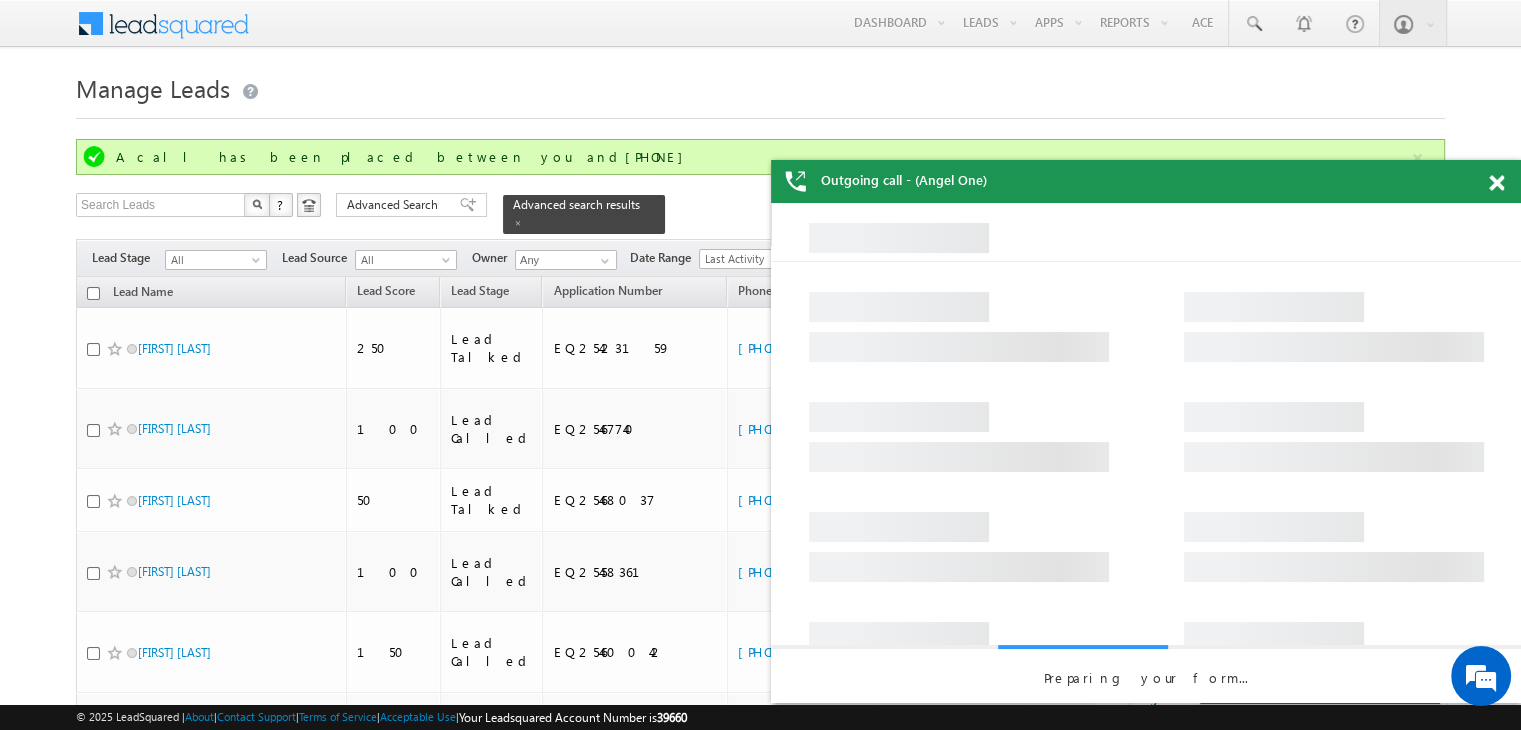 click at bounding box center (1496, 183) 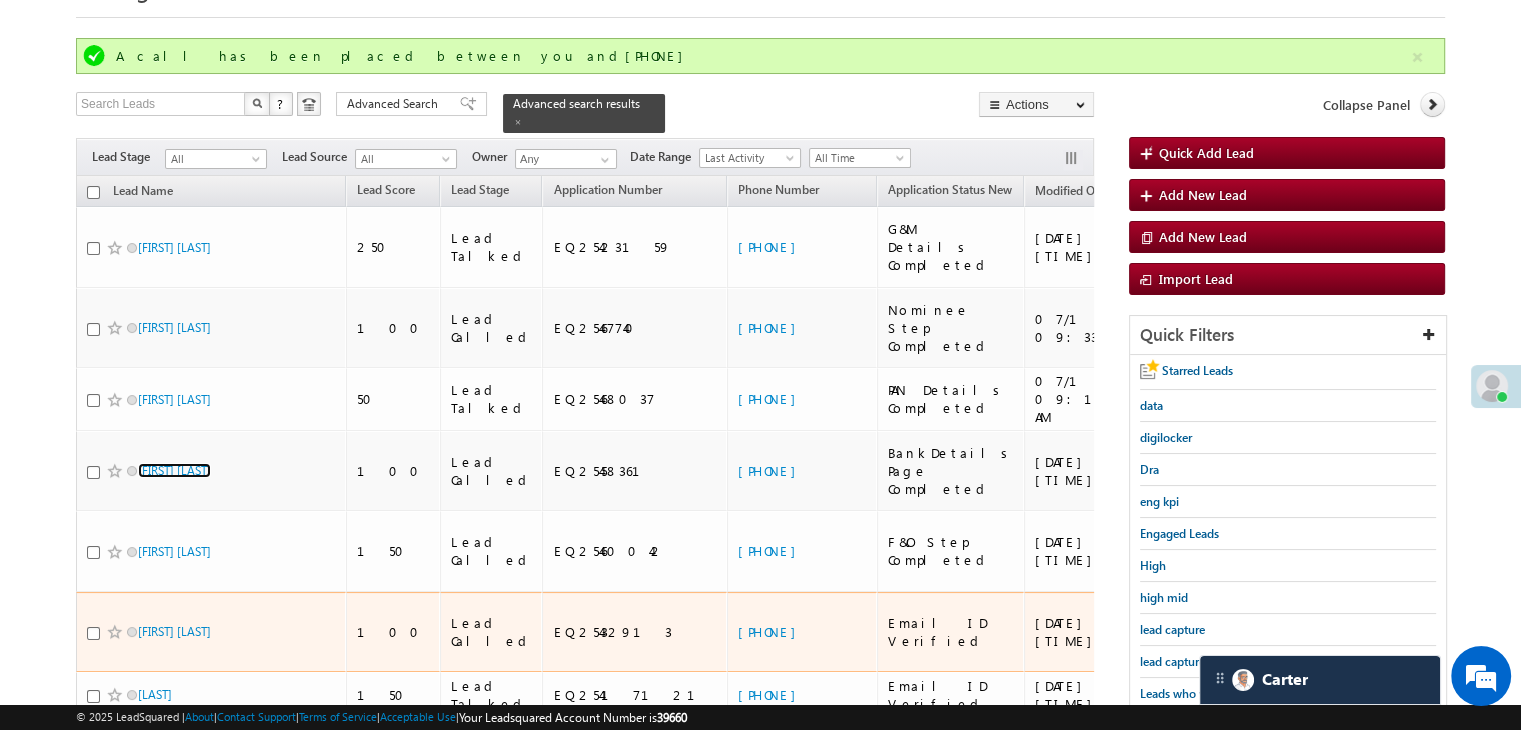 scroll, scrollTop: 200, scrollLeft: 0, axis: vertical 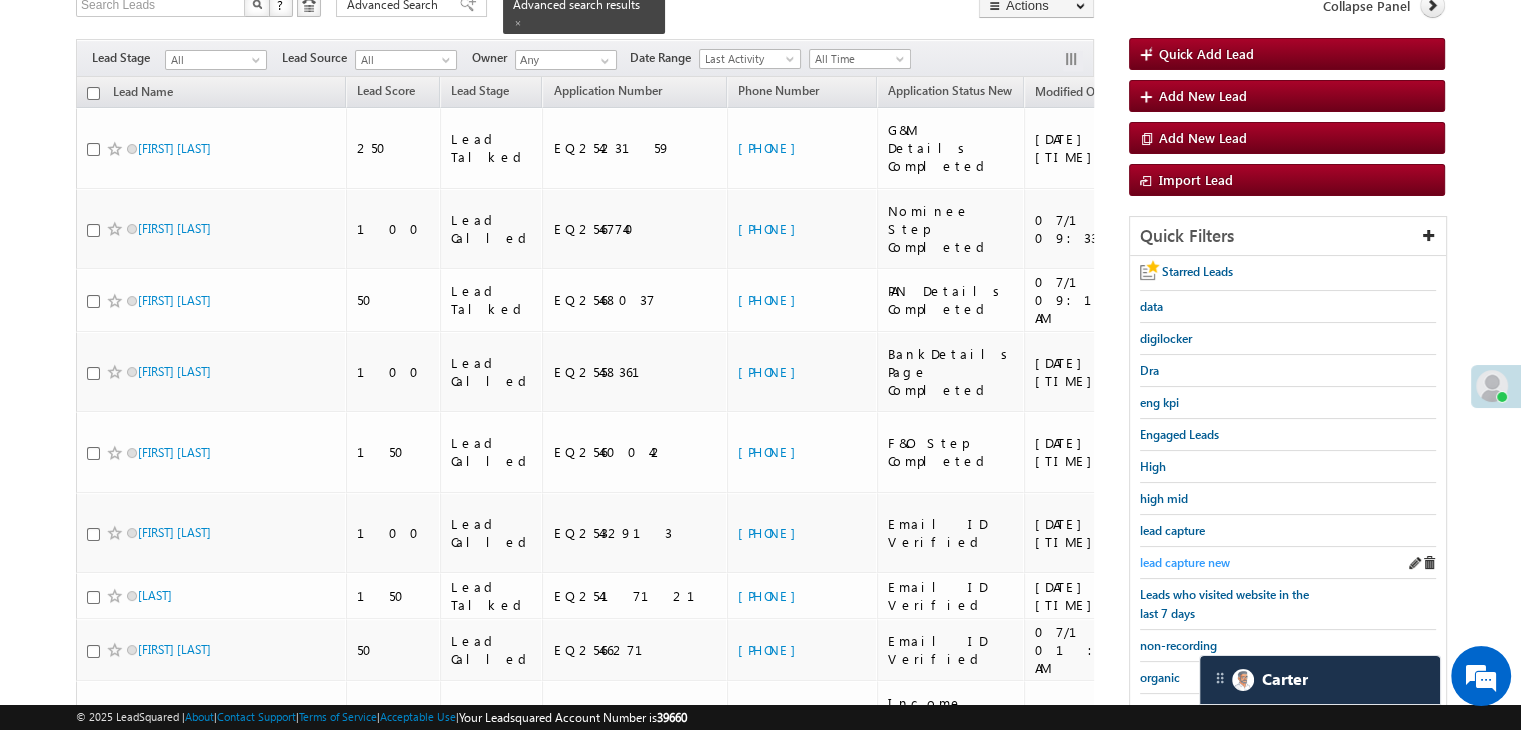 click on "lead capture new" at bounding box center (1185, 562) 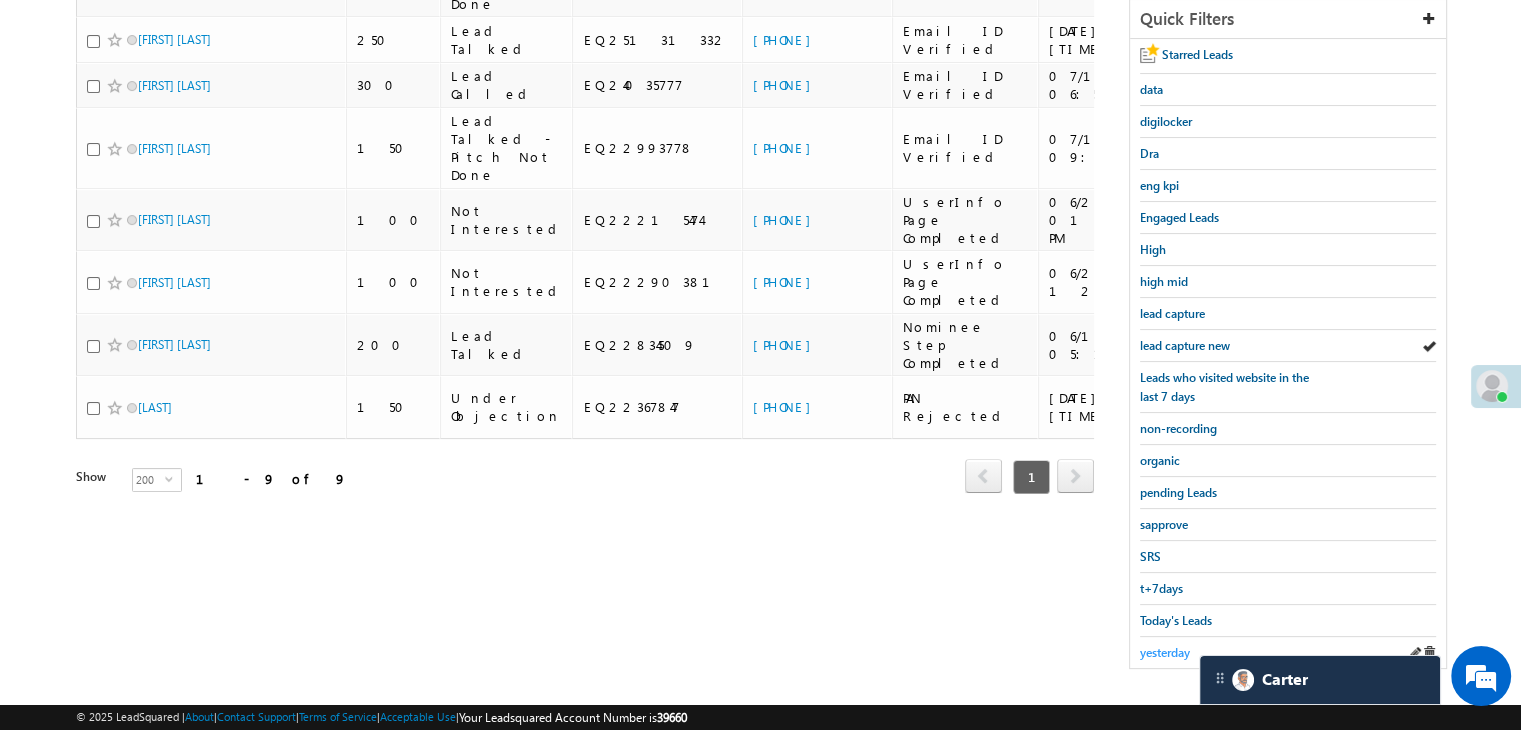 click on "yesterday" at bounding box center [1165, 652] 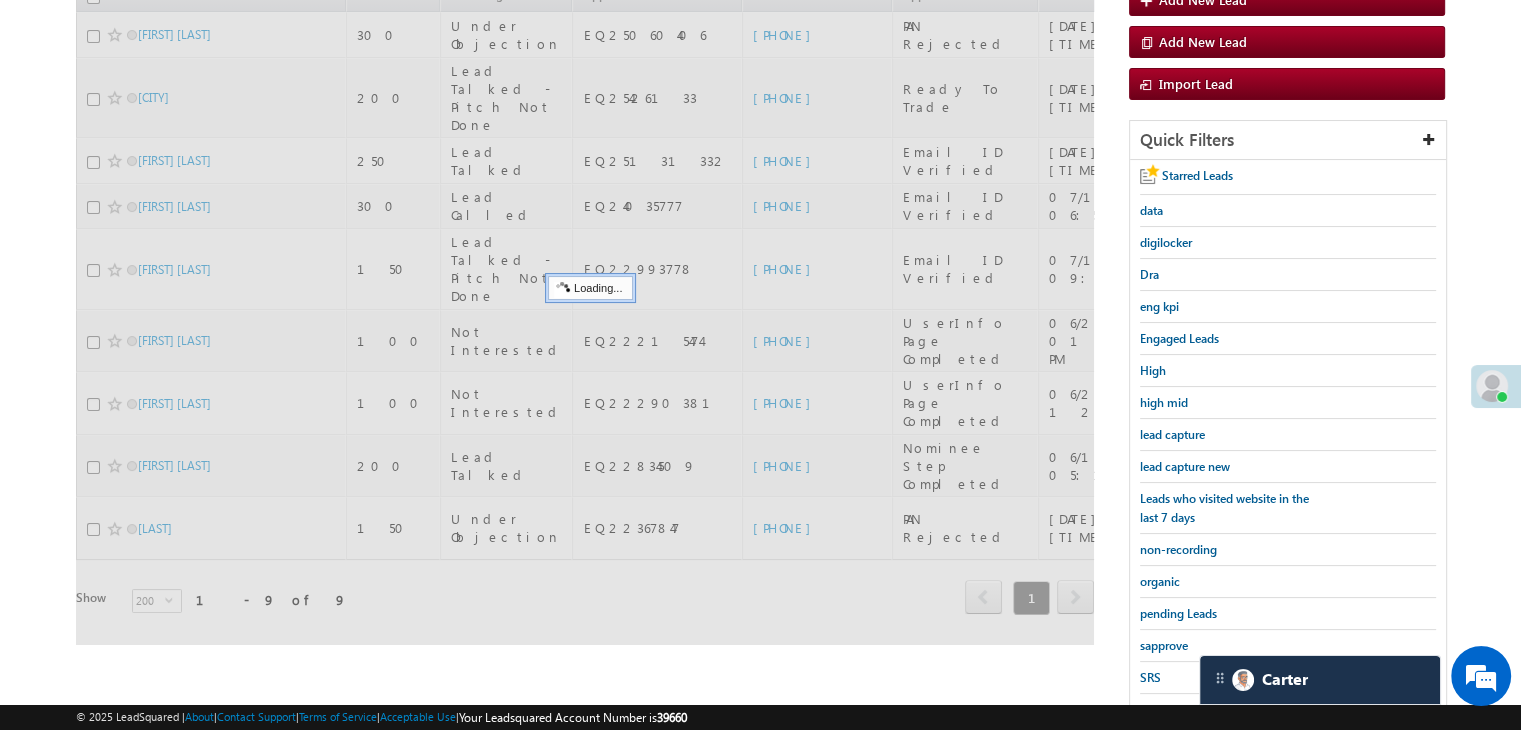 scroll, scrollTop: 163, scrollLeft: 0, axis: vertical 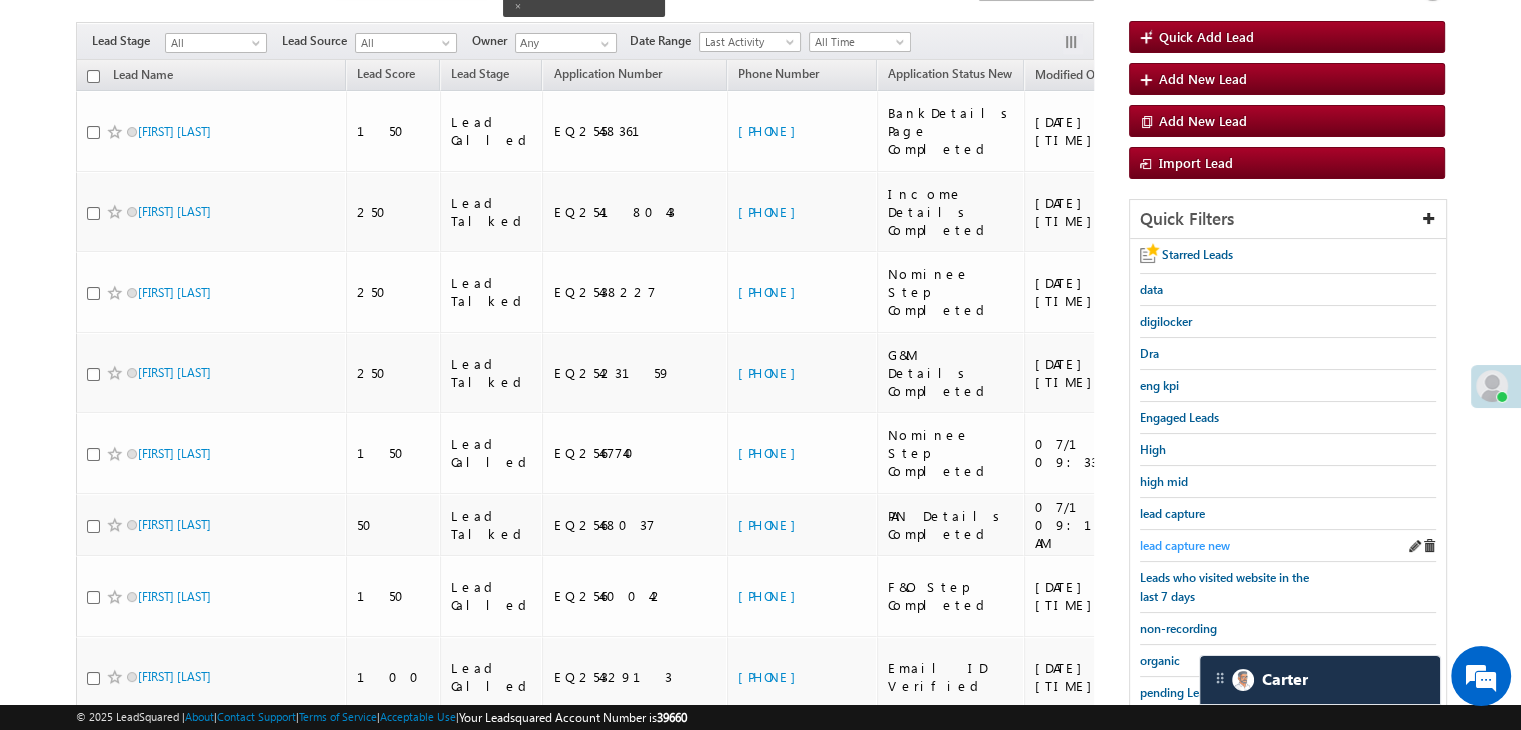 click on "lead capture new" at bounding box center [1185, 545] 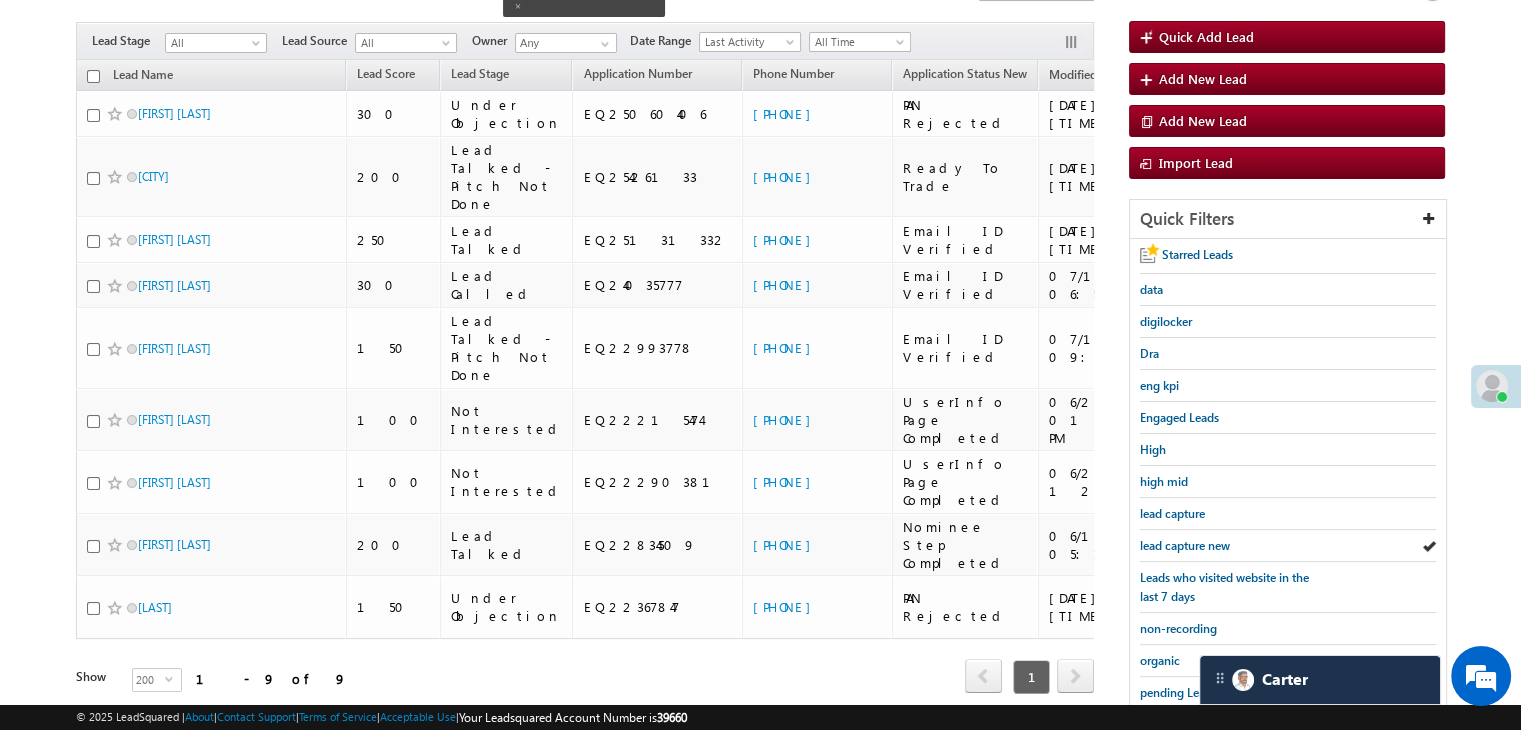 click on "lead capture new" at bounding box center [1185, 545] 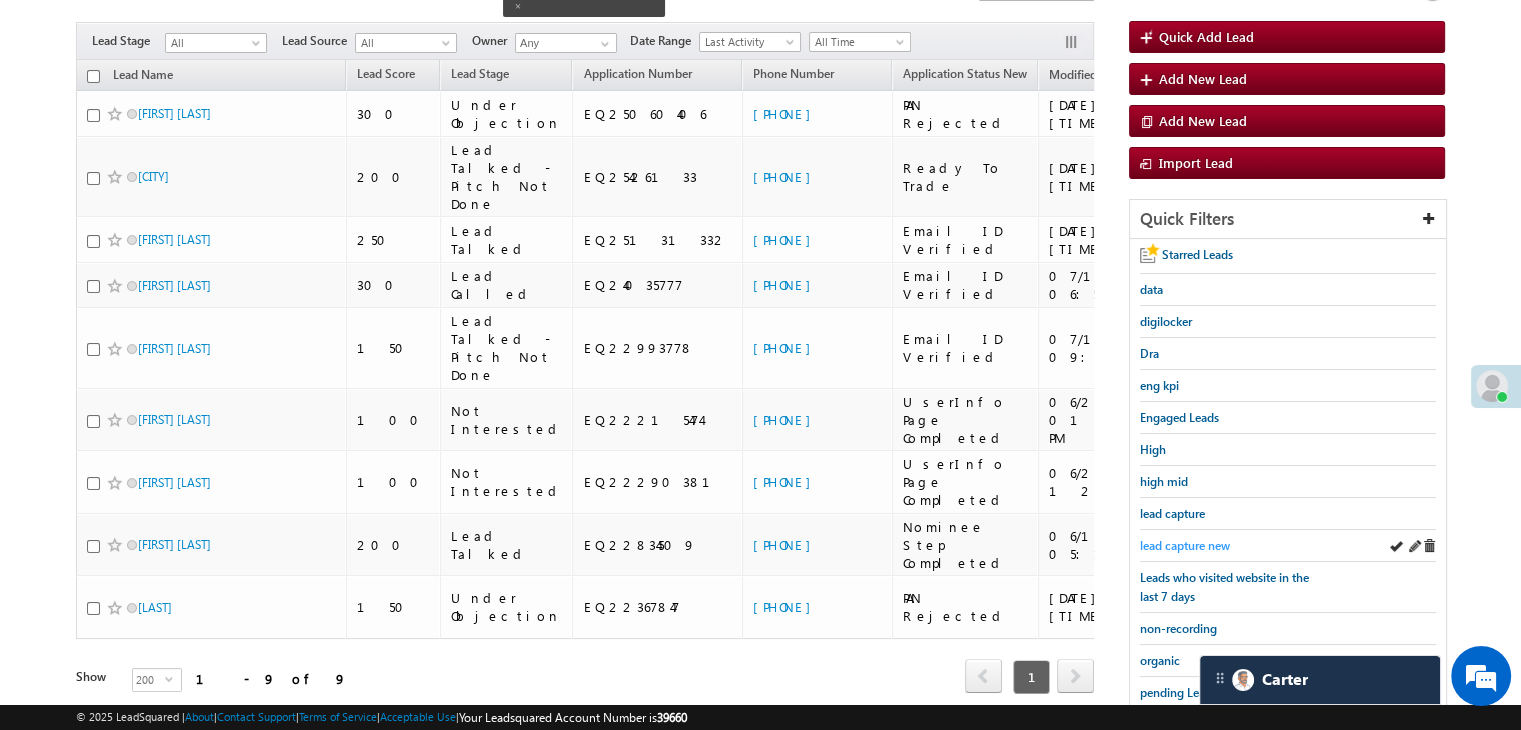 click on "lead capture new" at bounding box center (1185, 545) 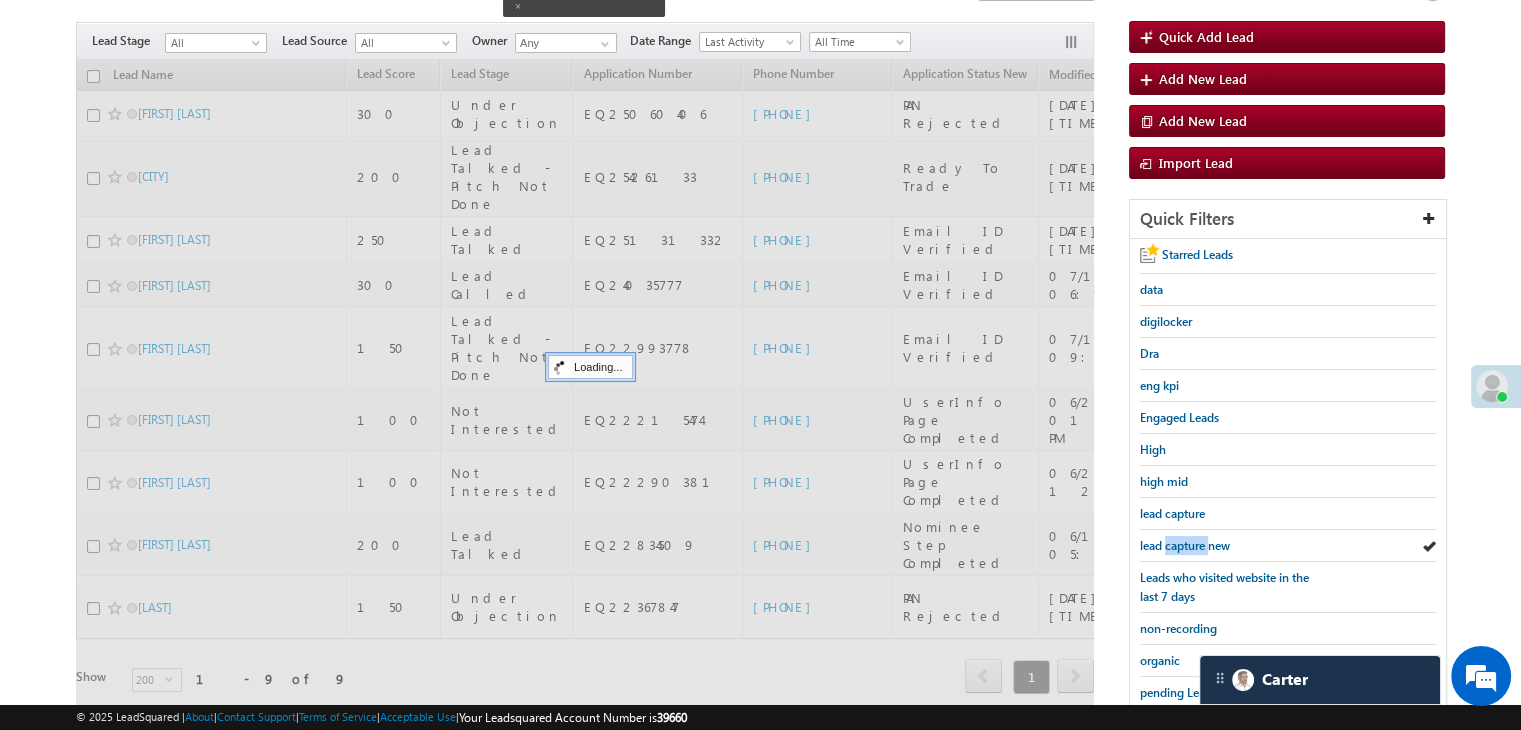 click on "lead capture new" at bounding box center (1185, 545) 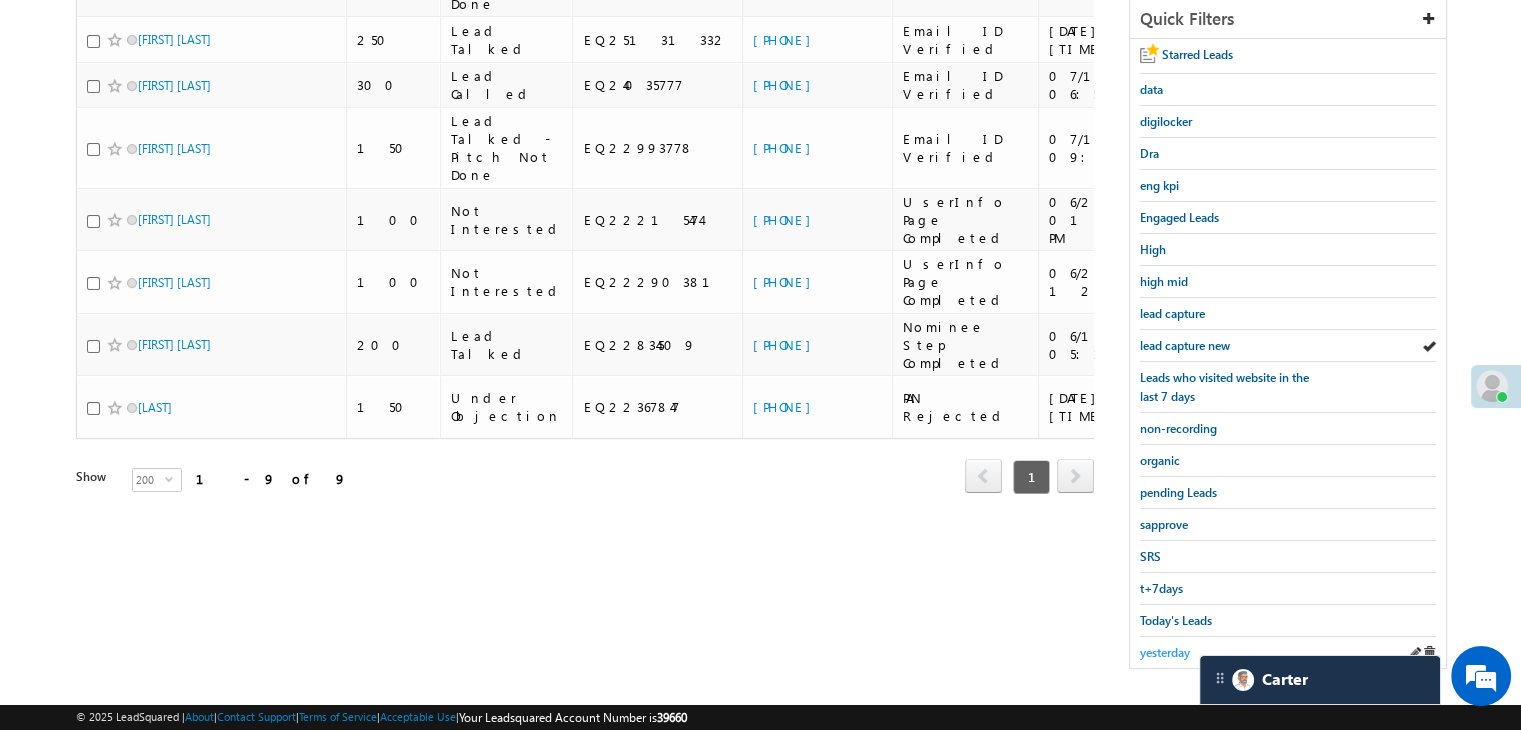 click on "yesterday" at bounding box center [1165, 652] 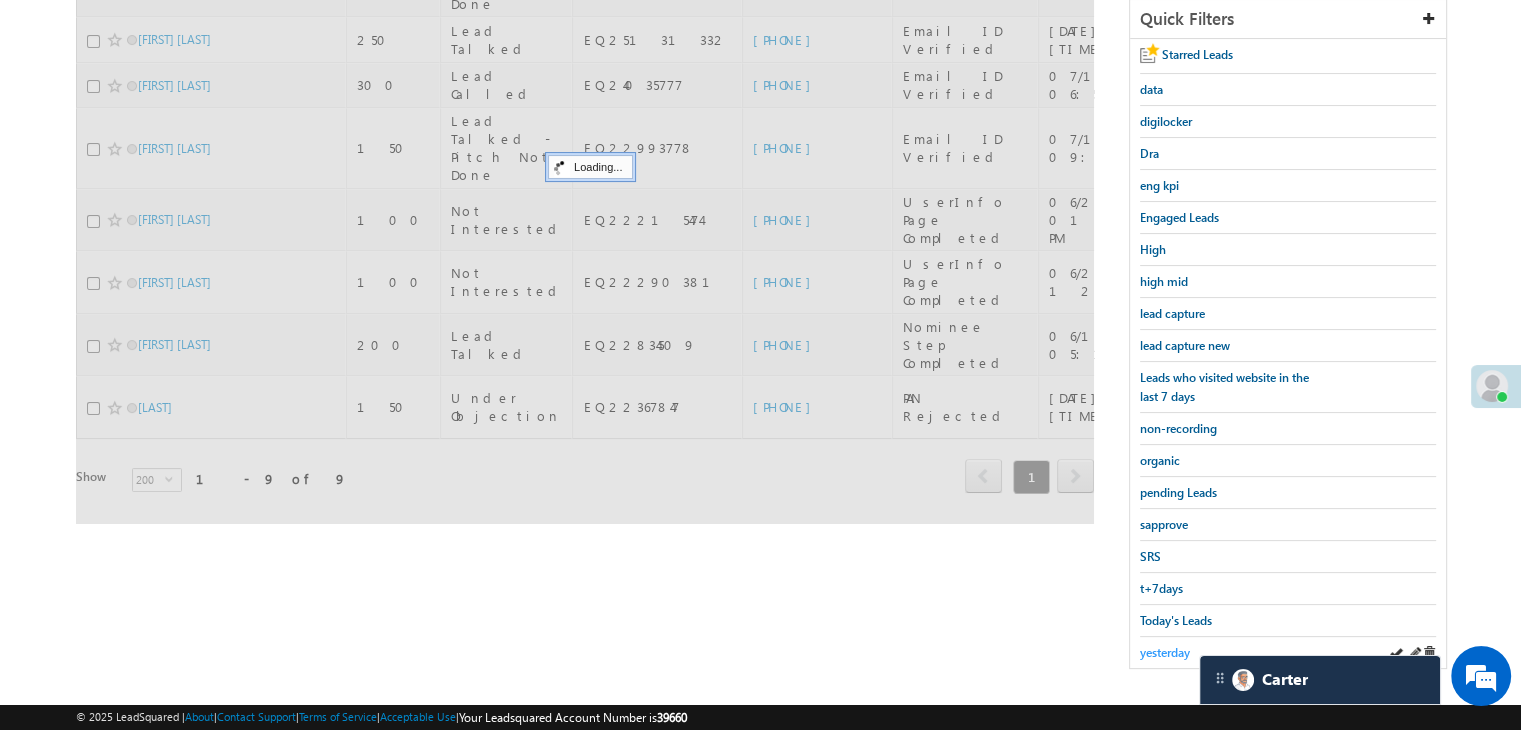 scroll, scrollTop: 163, scrollLeft: 0, axis: vertical 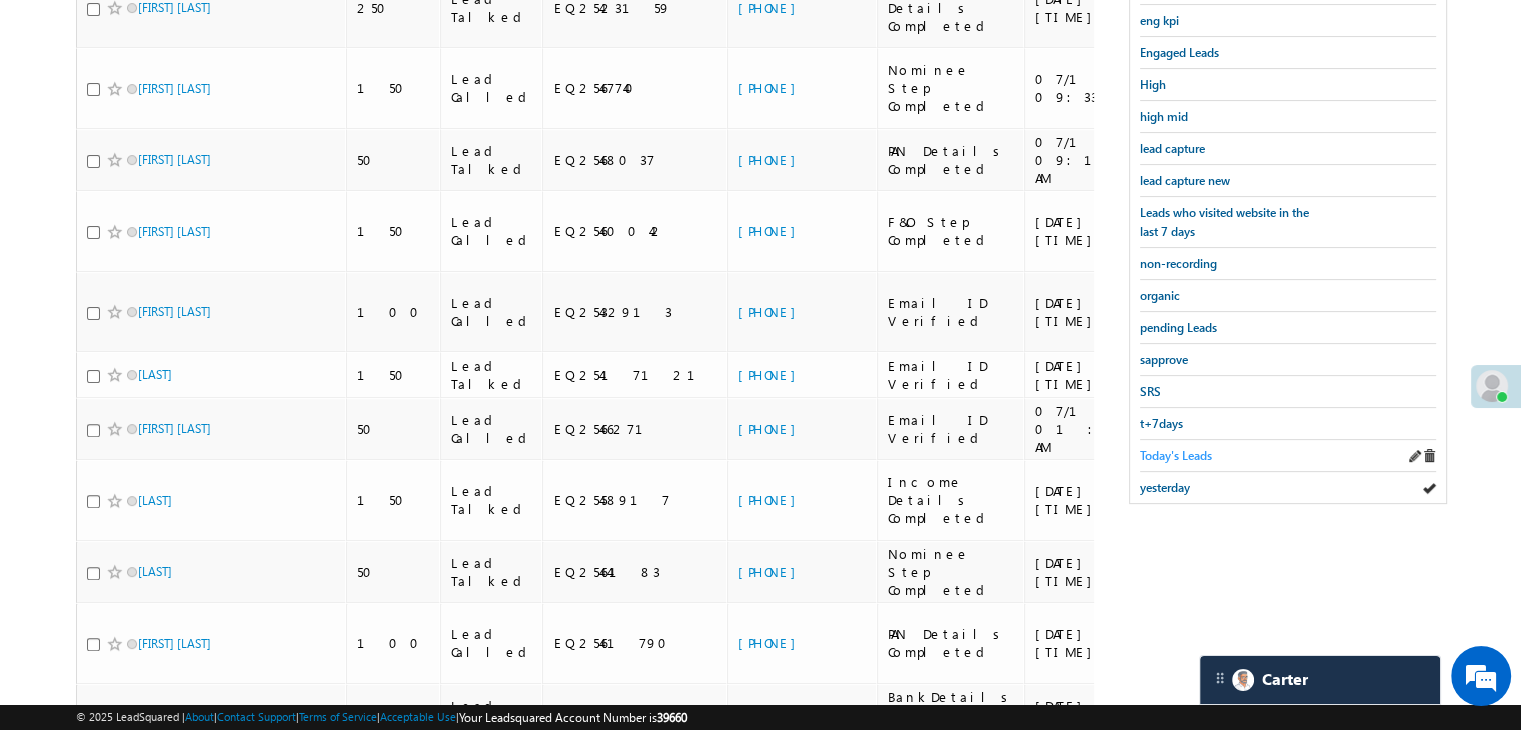 click on "Today's Leads" at bounding box center [1176, 455] 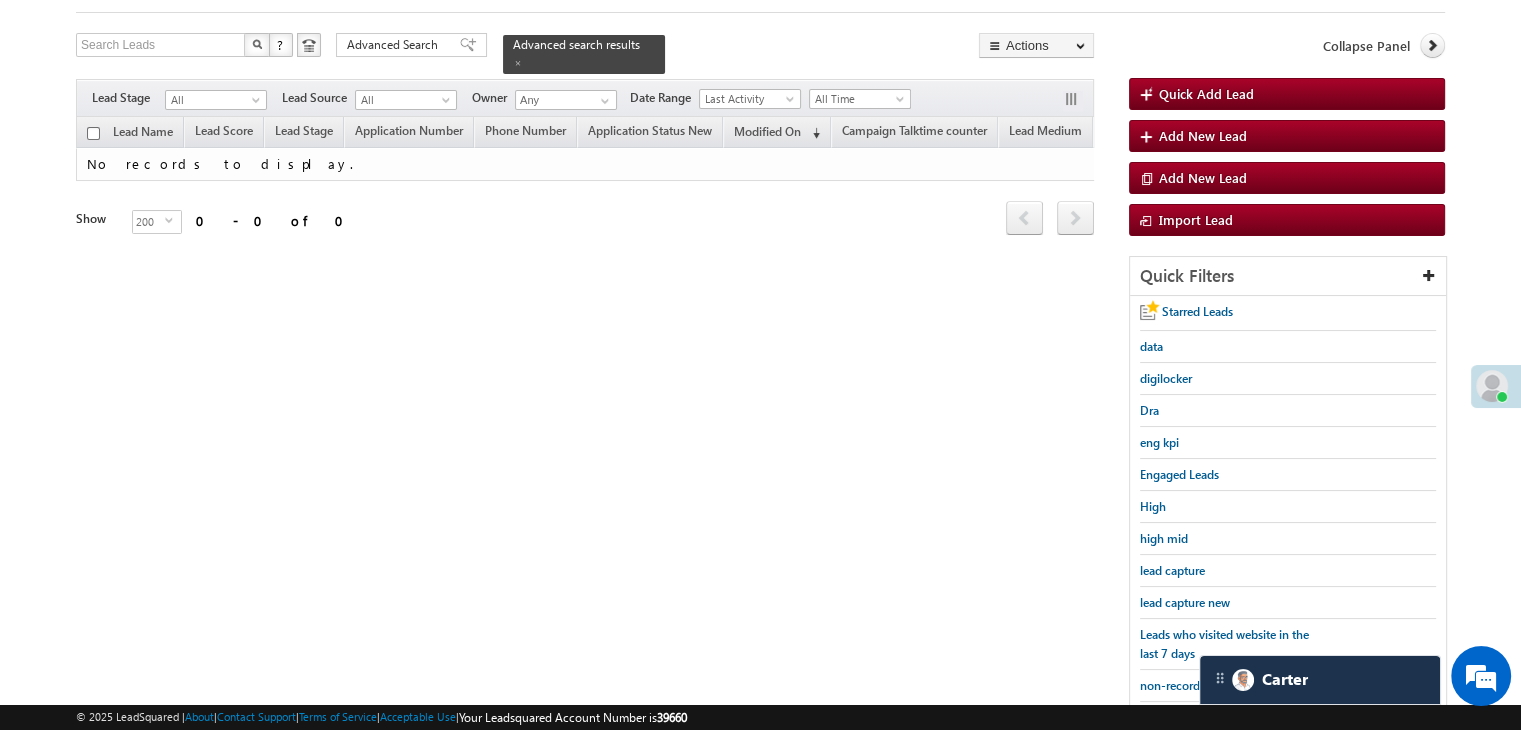 scroll, scrollTop: 163, scrollLeft: 0, axis: vertical 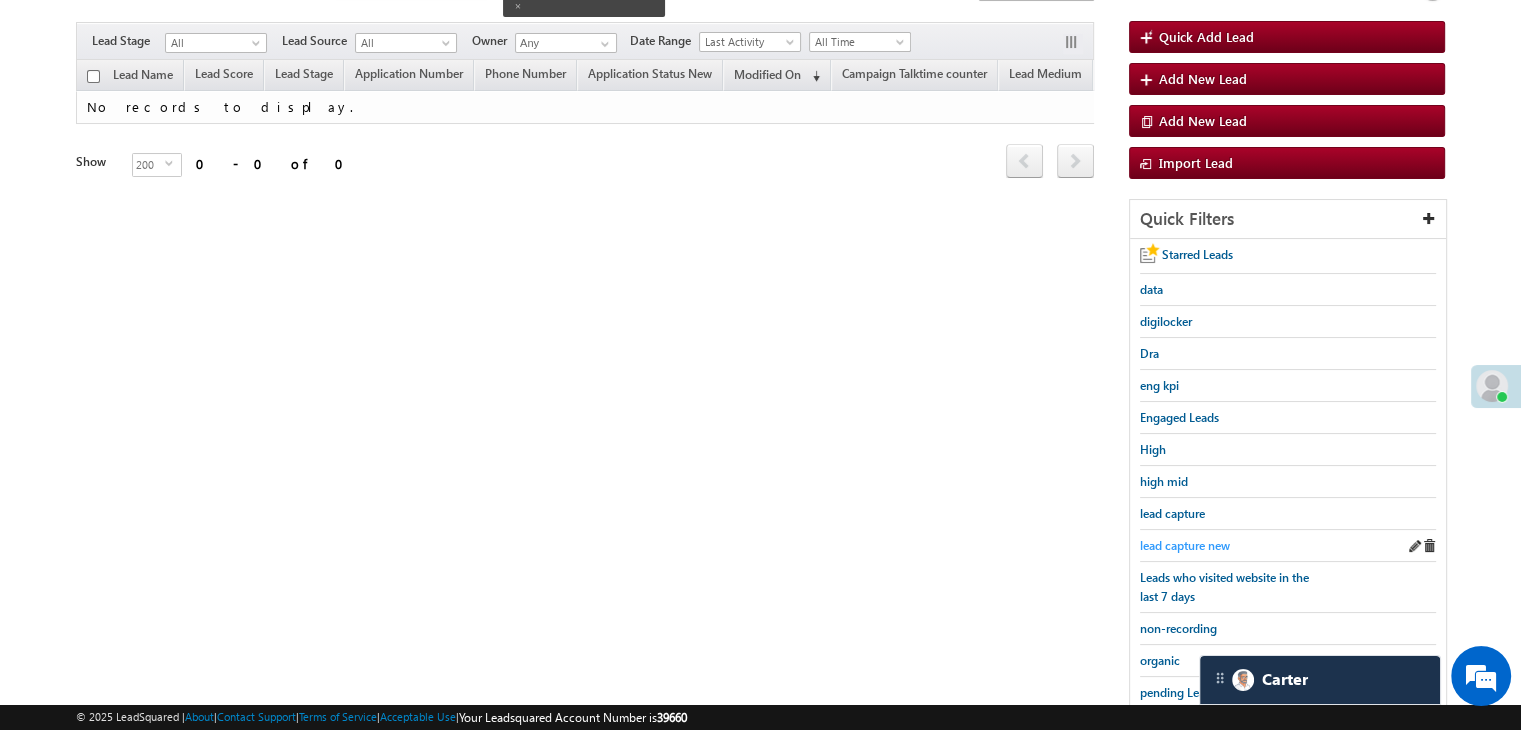 click on "lead capture new" at bounding box center [1185, 545] 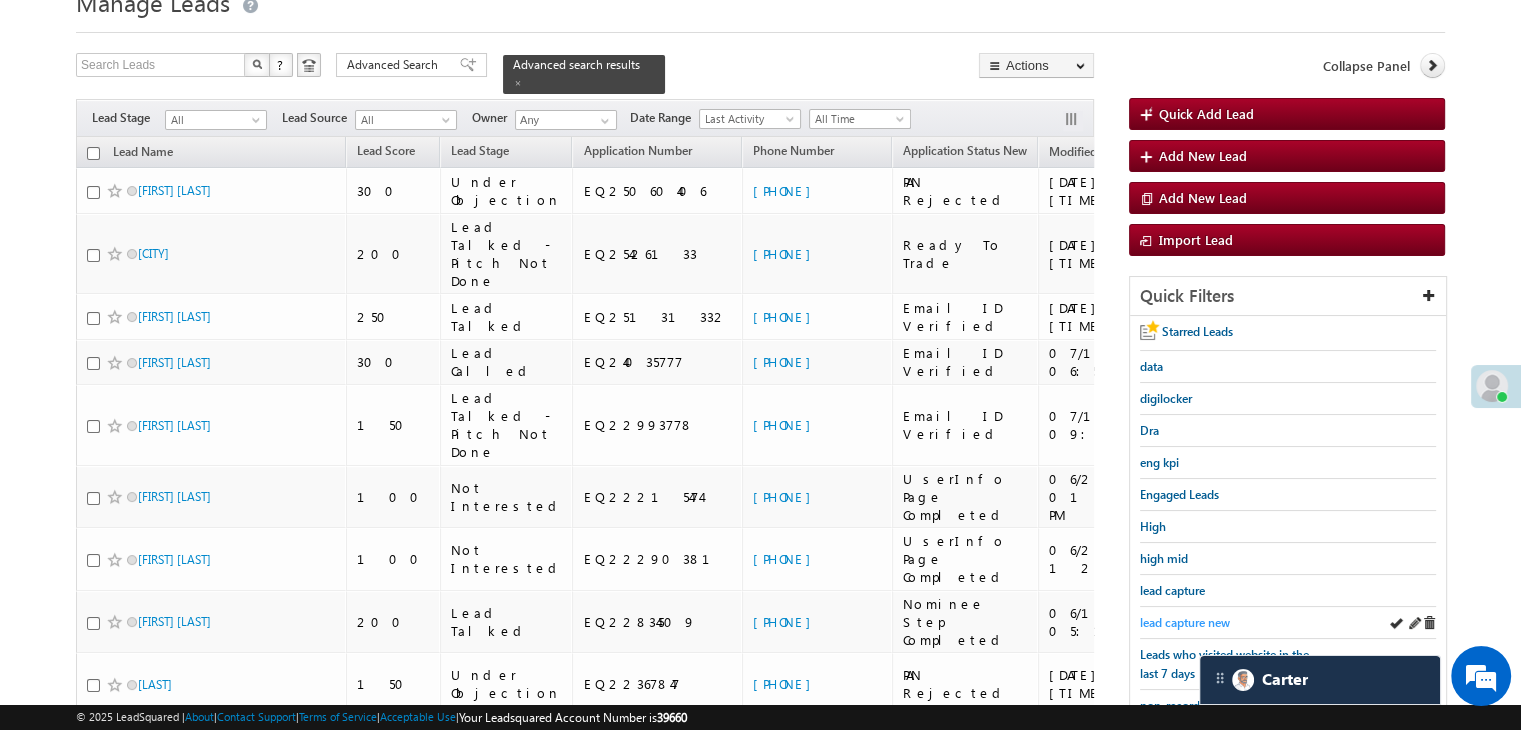 scroll, scrollTop: 0, scrollLeft: 0, axis: both 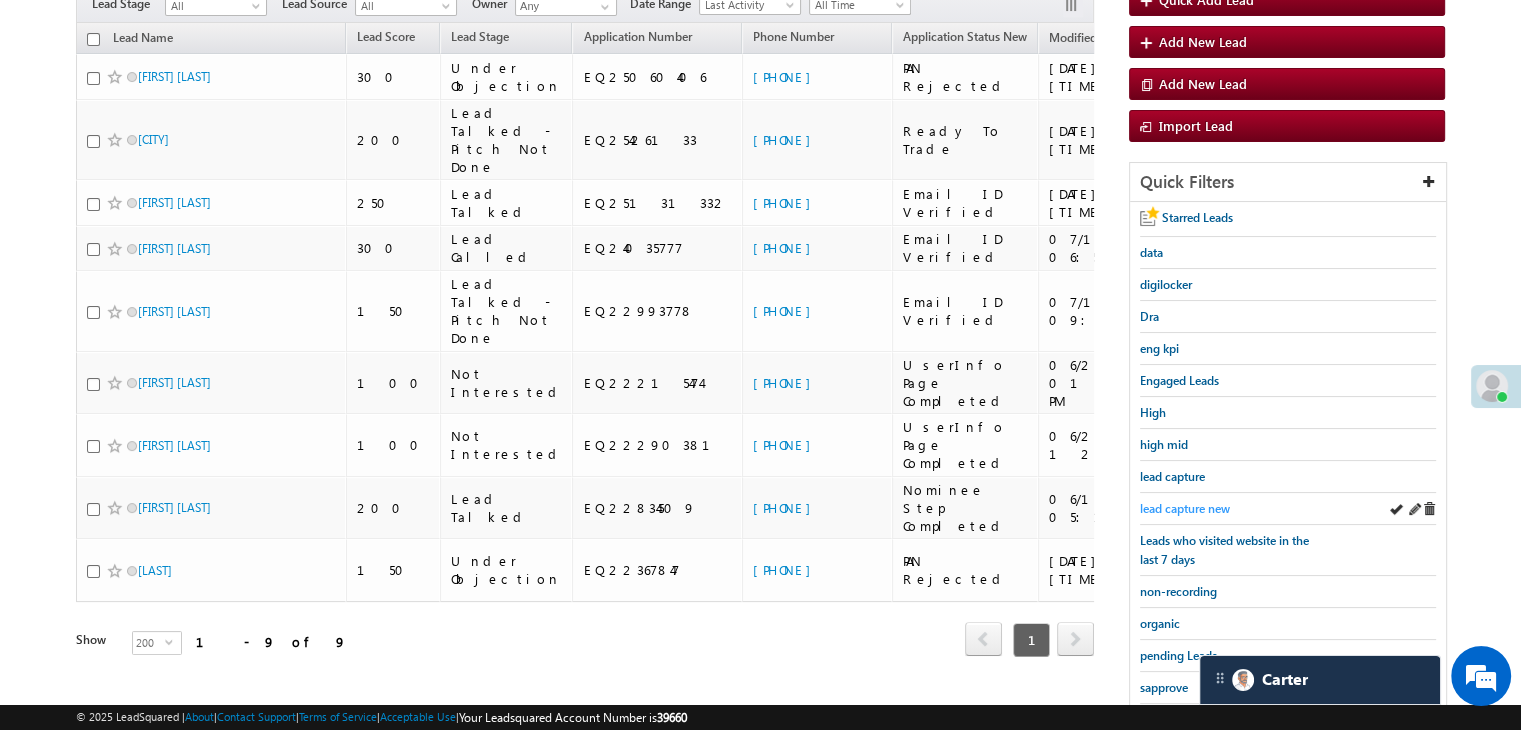 click on "lead capture new" at bounding box center (1185, 508) 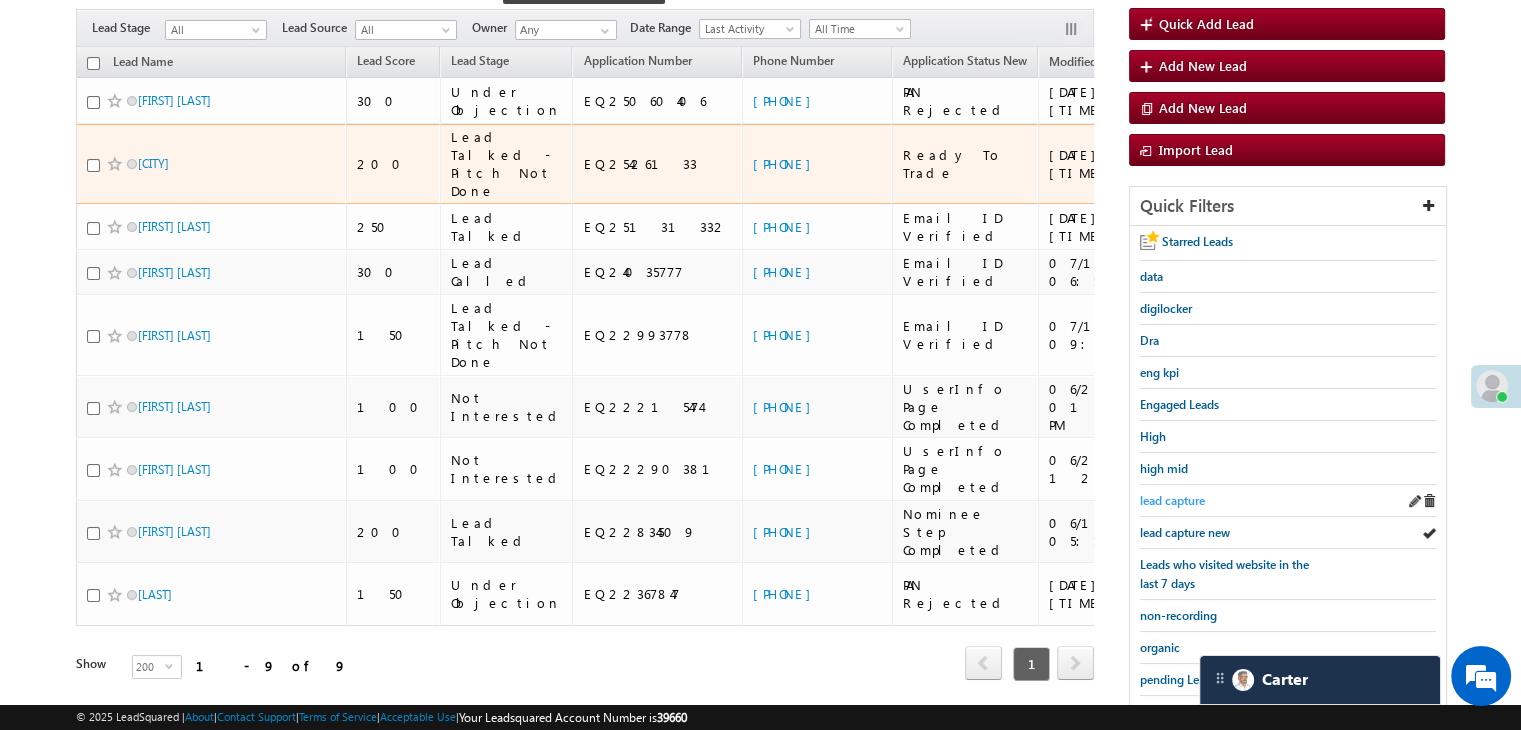 scroll, scrollTop: 263, scrollLeft: 0, axis: vertical 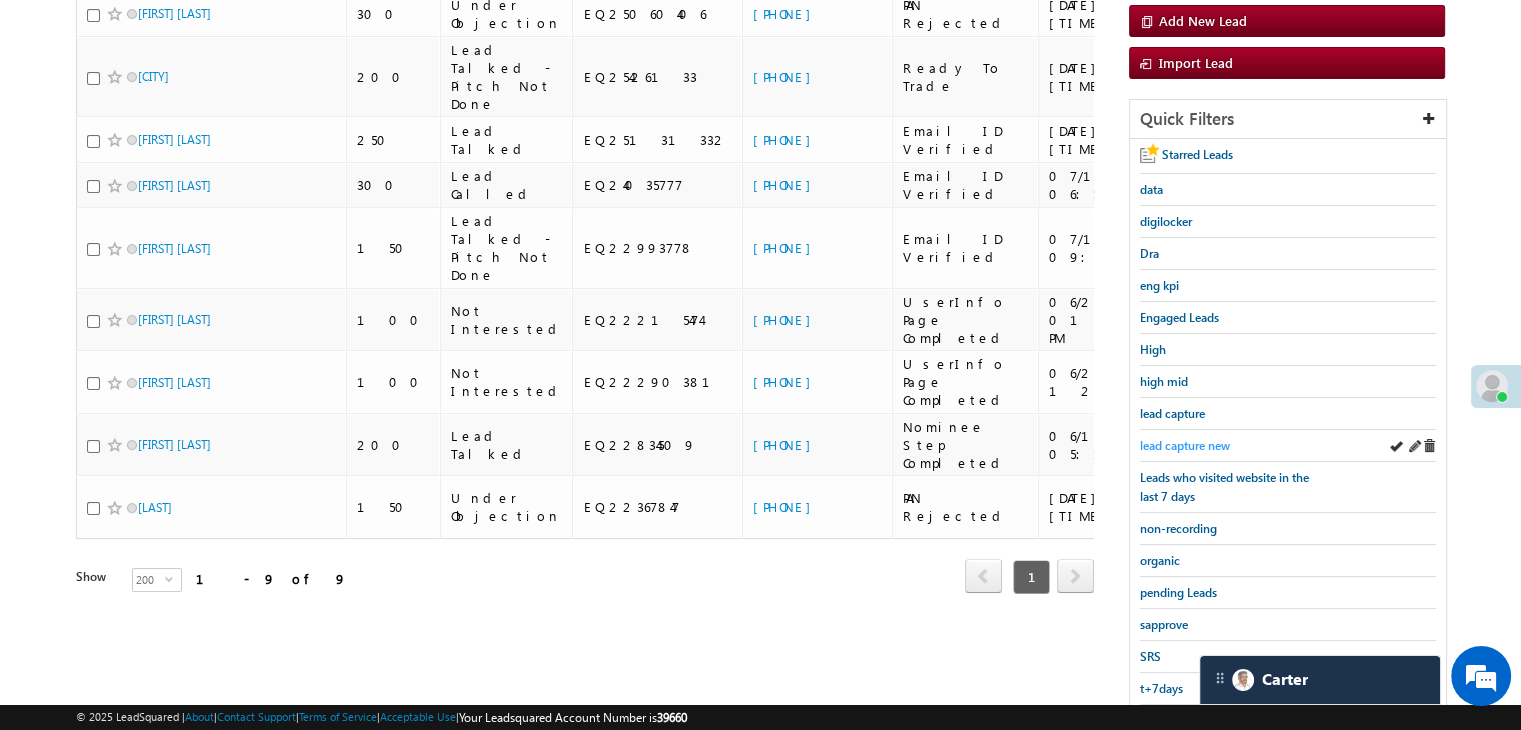 click on "lead capture new" at bounding box center [1185, 445] 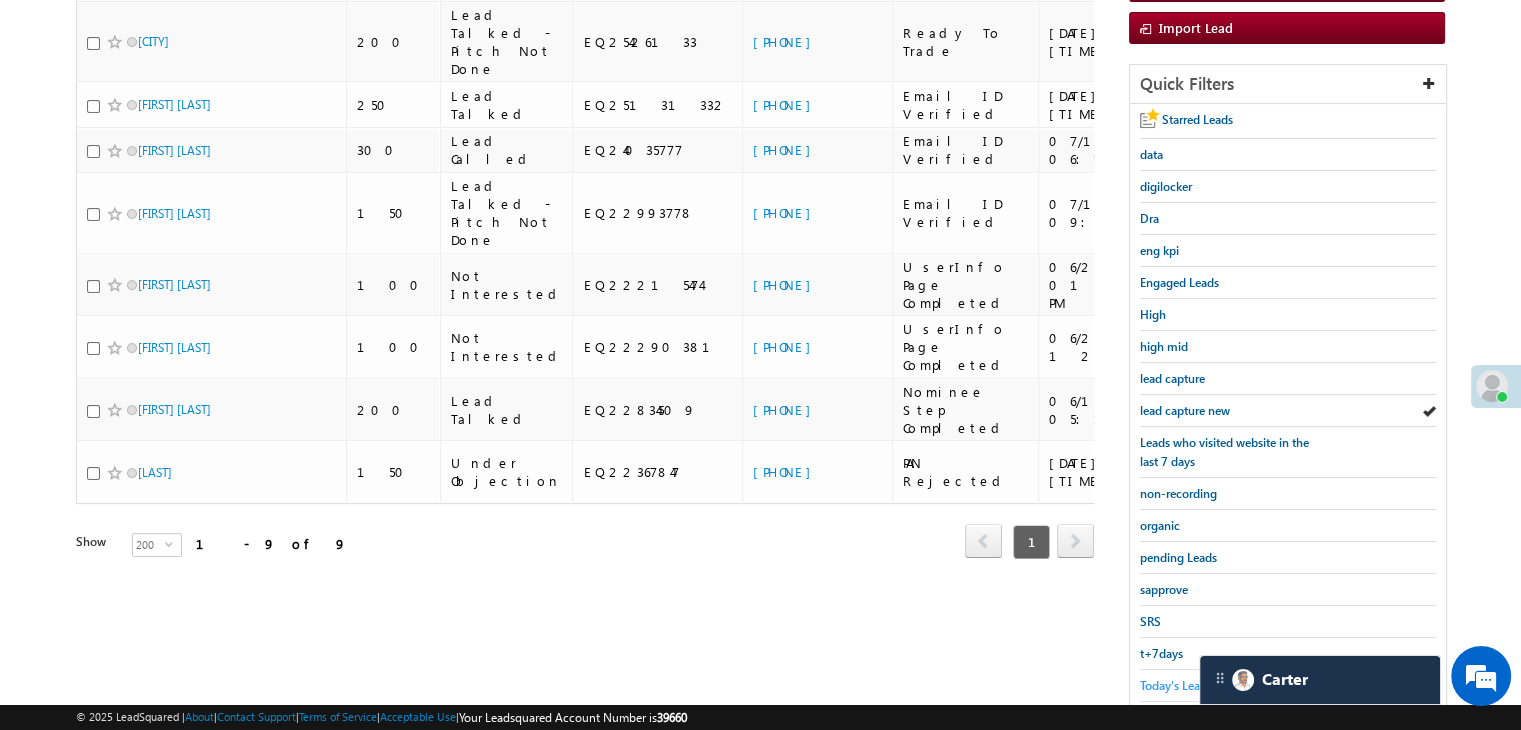 click on "Starred Leads data digilocker Dra eng kpi Engaged Leads High high mid lead capture lead capture new Leads who visited website in the last 7 days non-recording organic pending Leads sapprove SRS t+7days Today's Leads yesterday" at bounding box center (1288, 418) 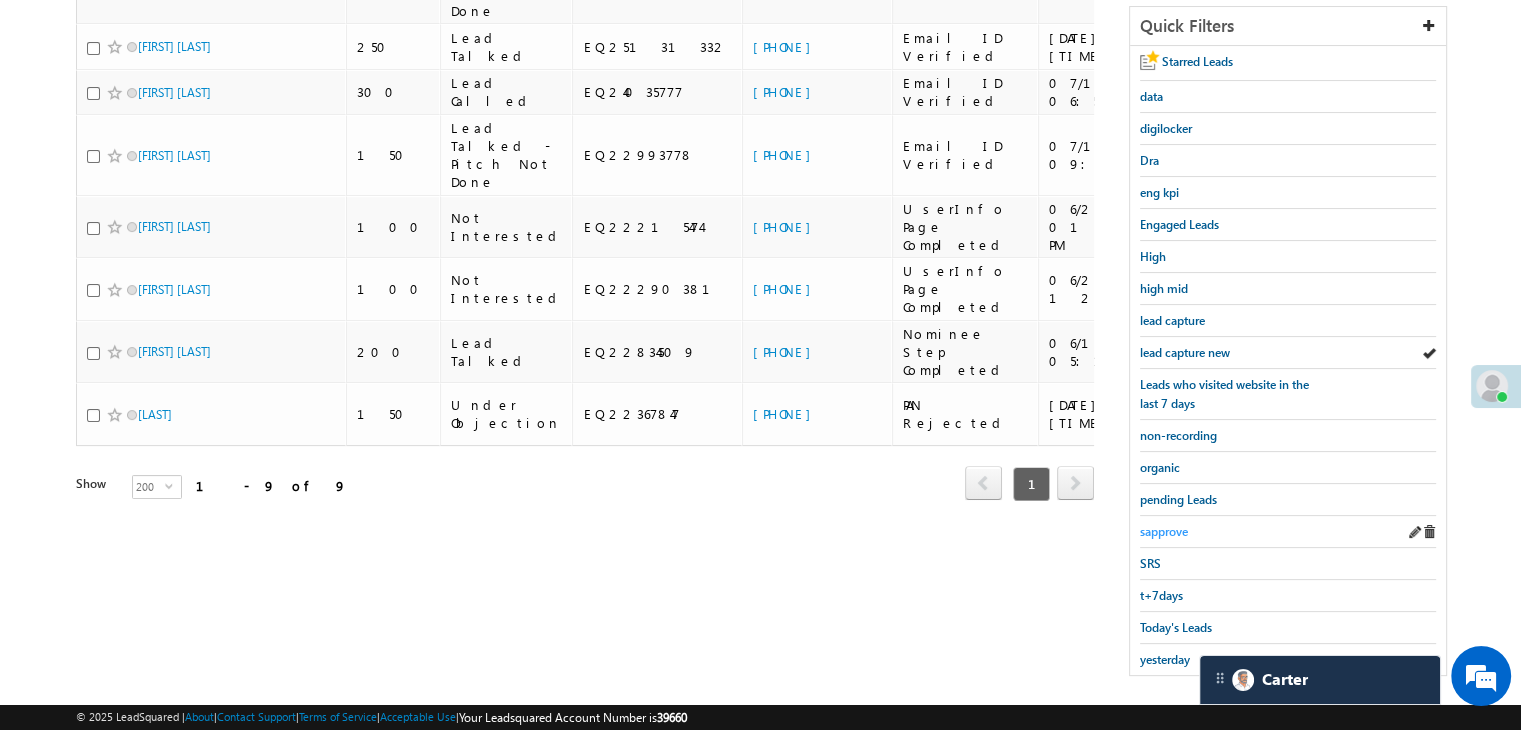 scroll, scrollTop: 363, scrollLeft: 0, axis: vertical 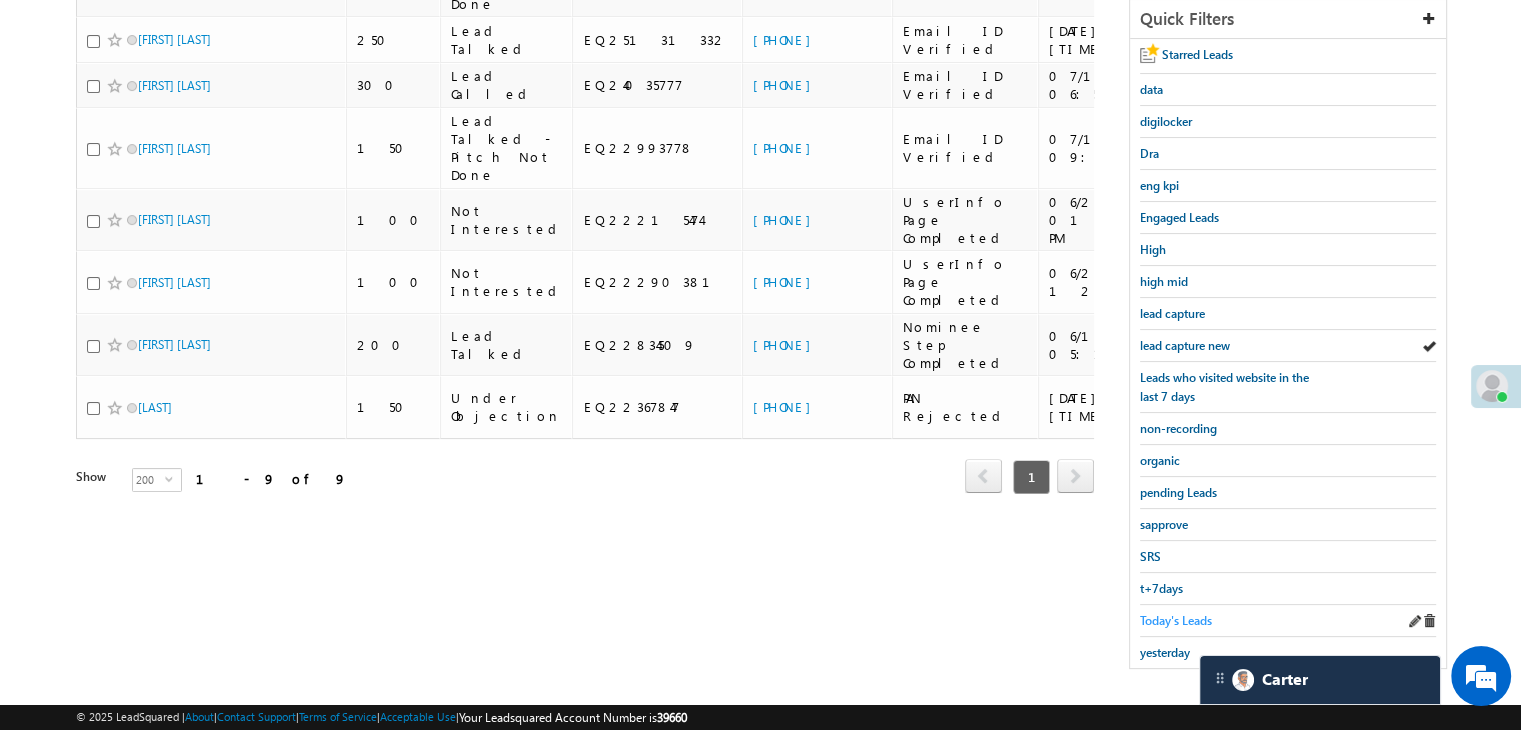 click on "Today's Leads" at bounding box center [1176, 620] 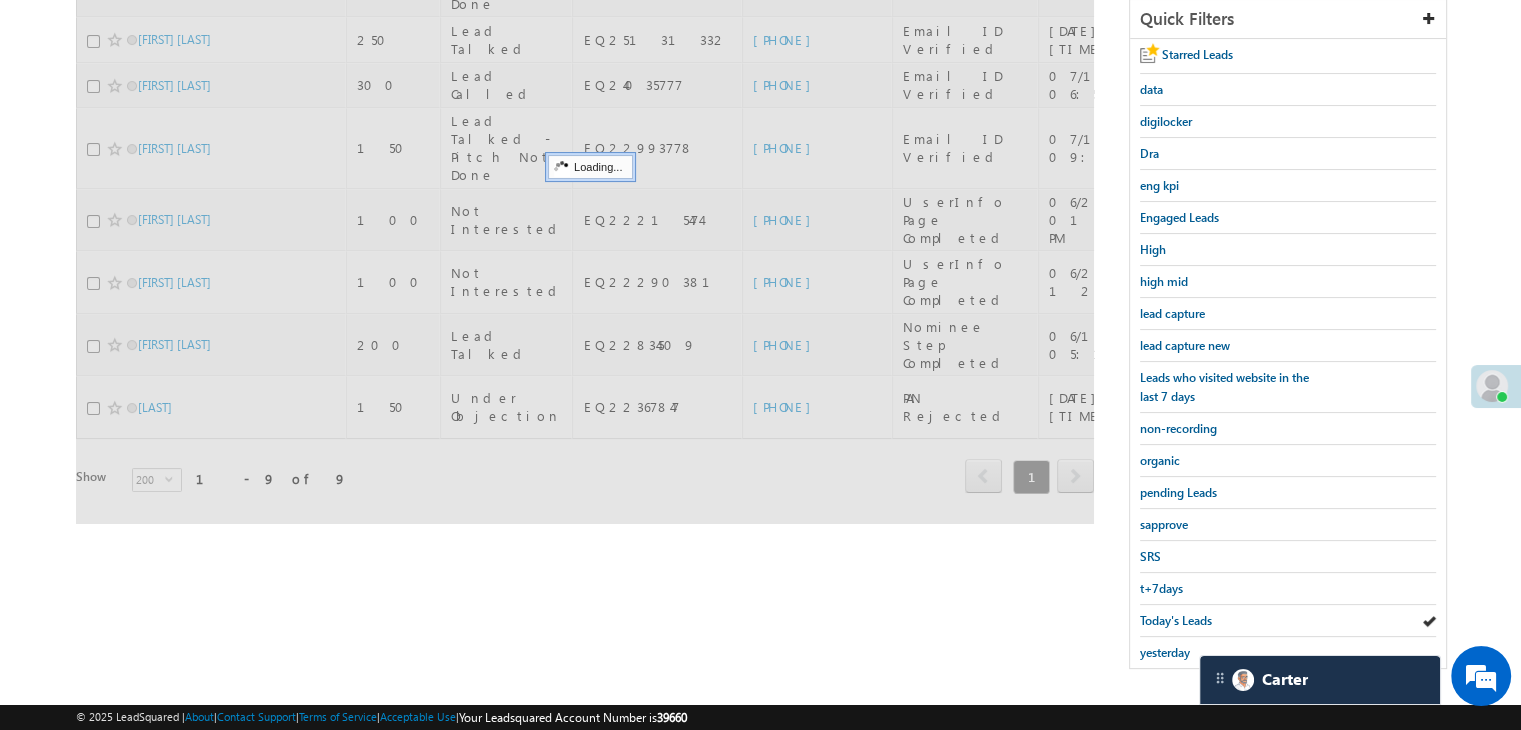 click on "Today's Leads" at bounding box center (1176, 620) 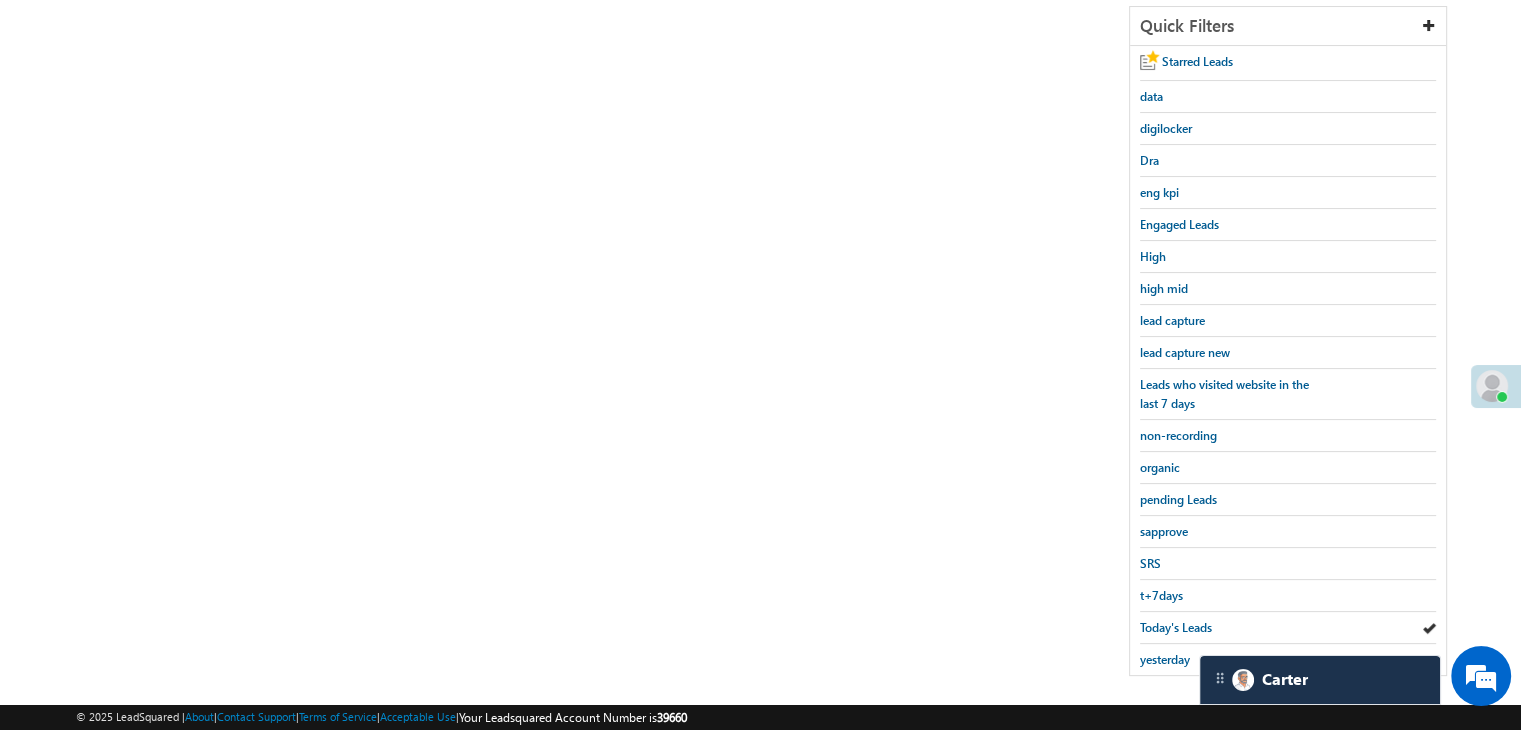 scroll, scrollTop: 363, scrollLeft: 0, axis: vertical 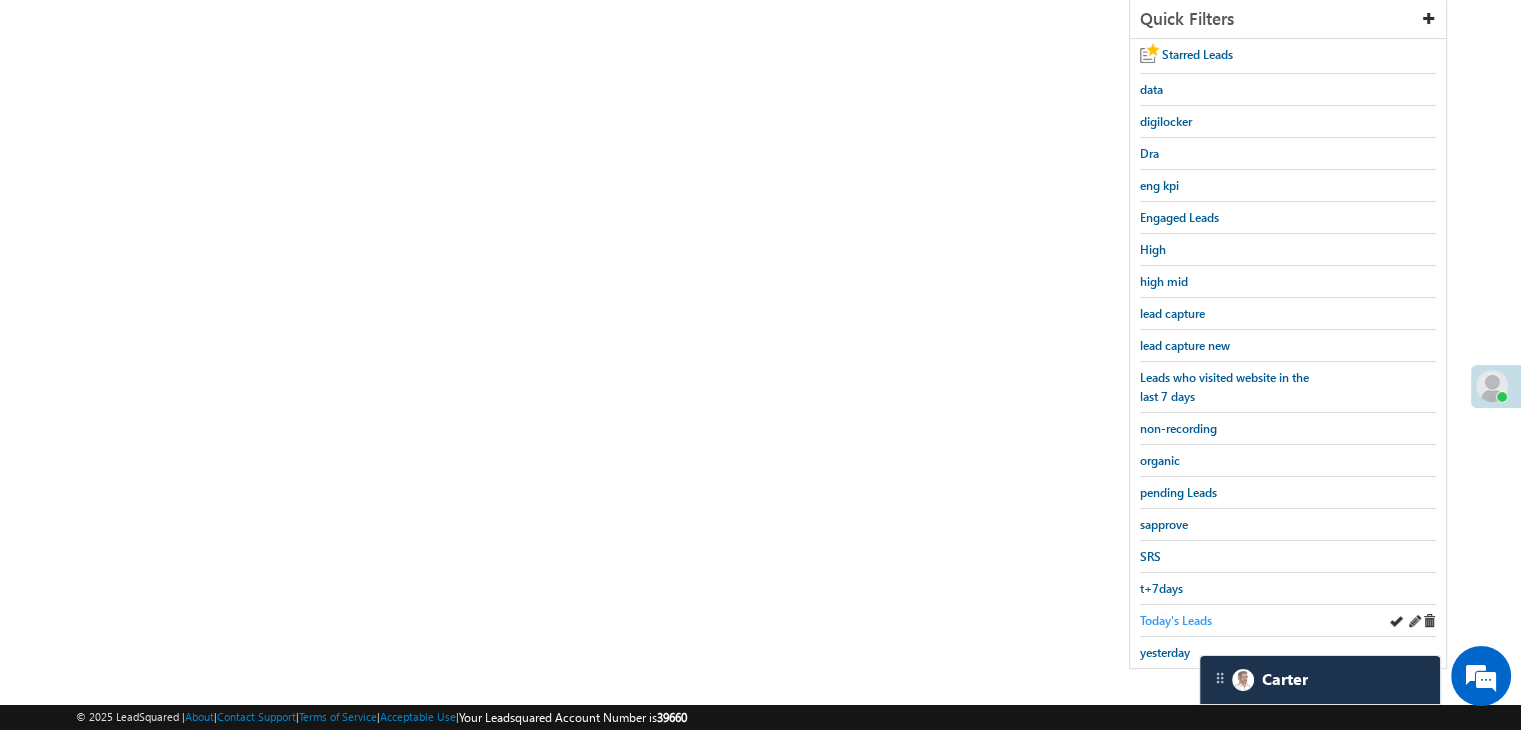 click on "Today's Leads" at bounding box center (1176, 620) 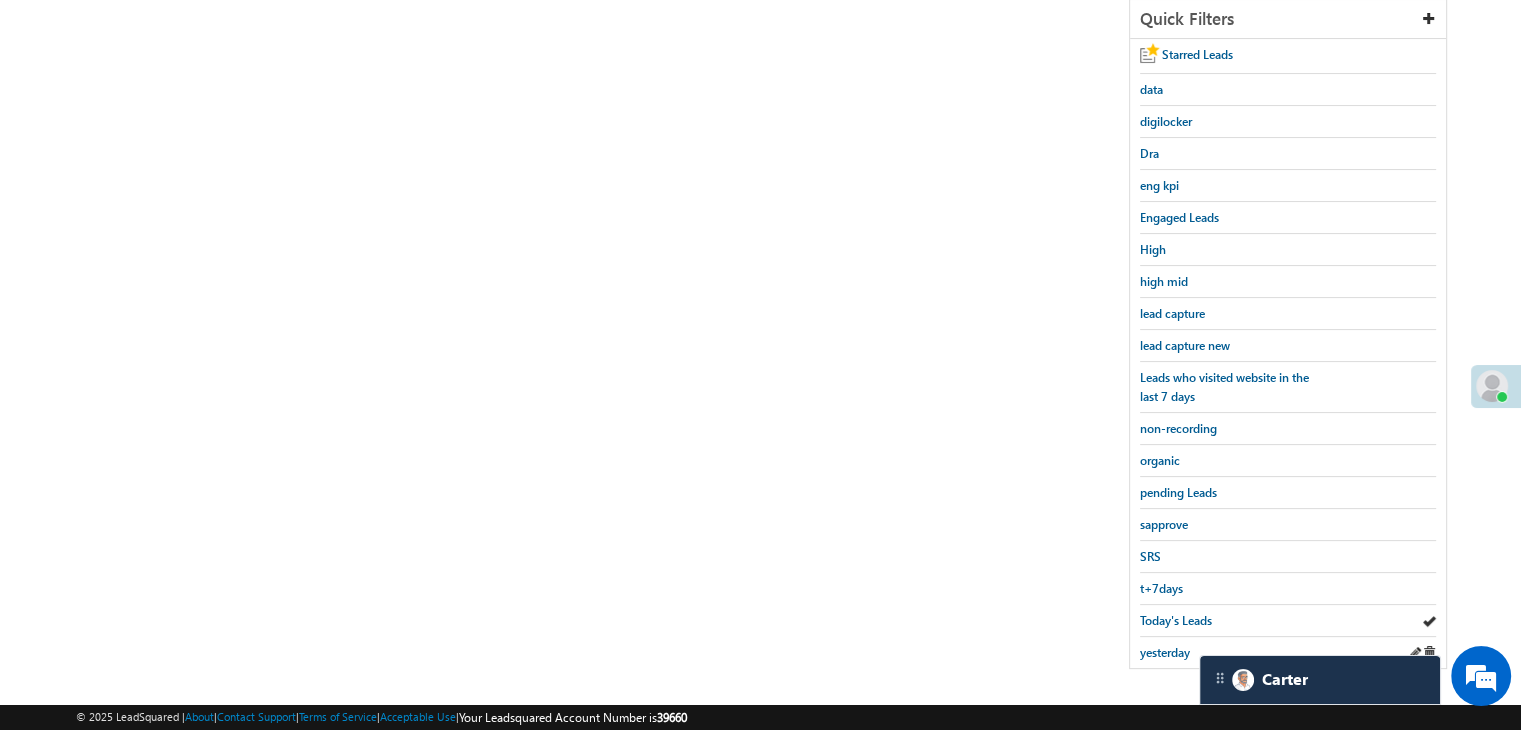 click on "yesterday" at bounding box center [1288, 652] 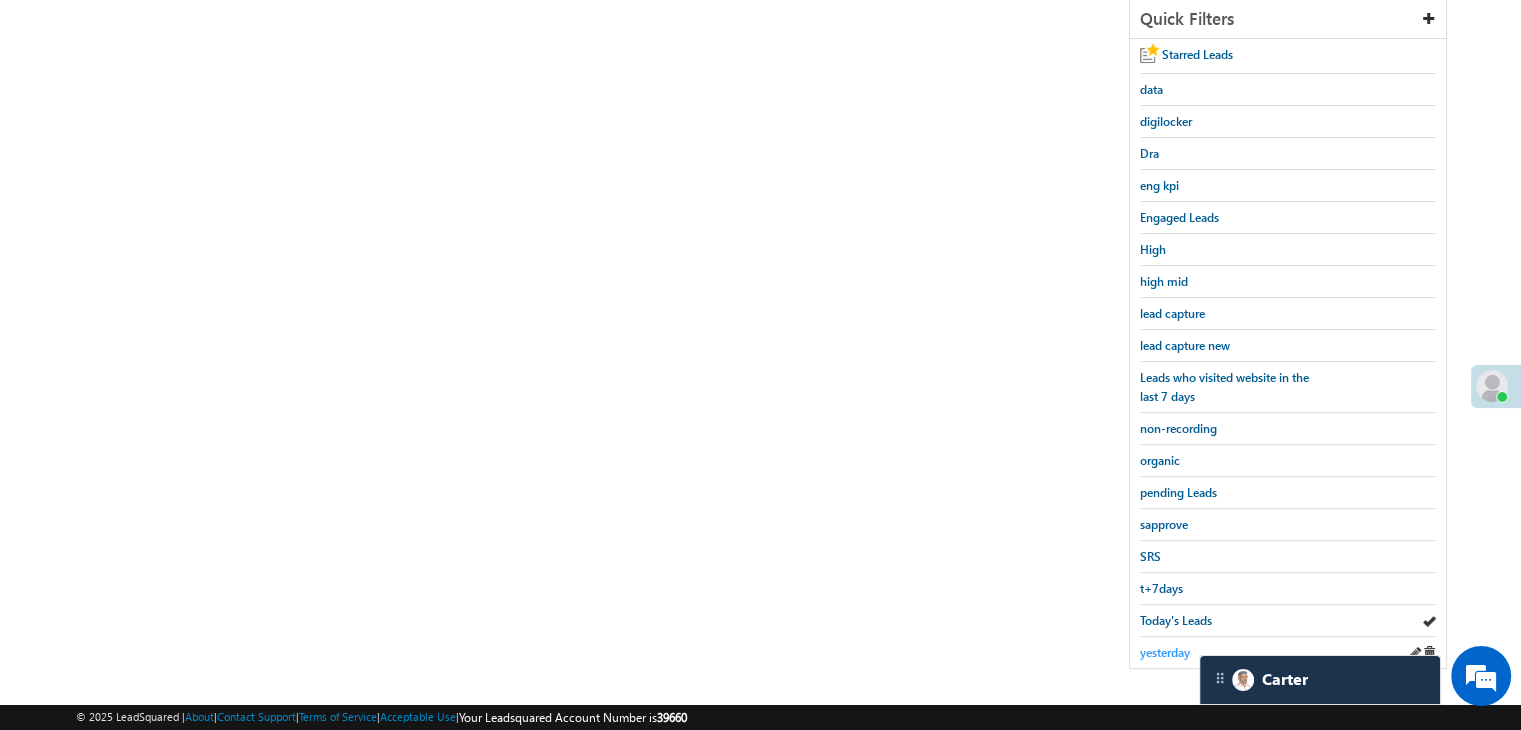 click on "yesterday" at bounding box center [1165, 652] 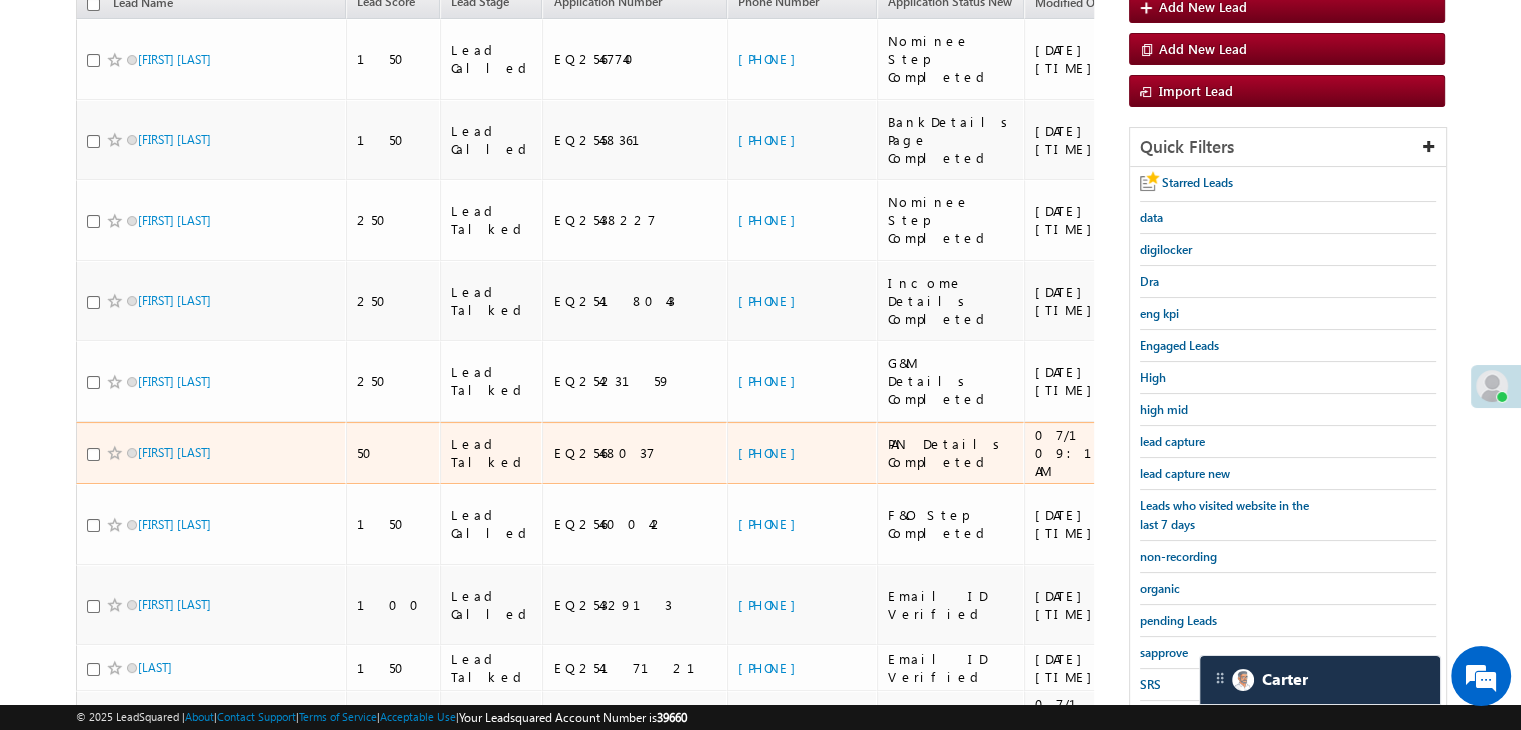 scroll, scrollTop: 363, scrollLeft: 0, axis: vertical 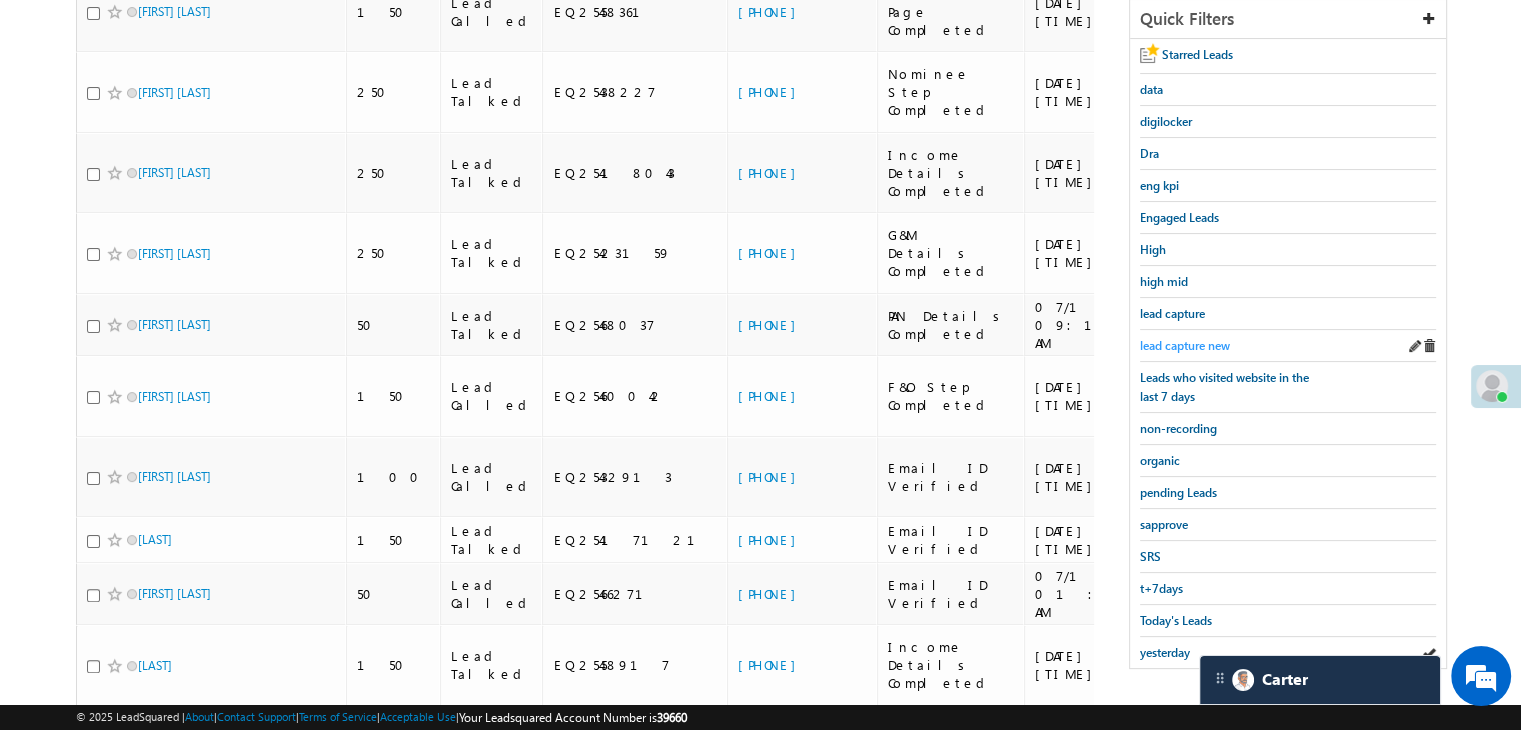 click on "lead capture new" at bounding box center (1185, 345) 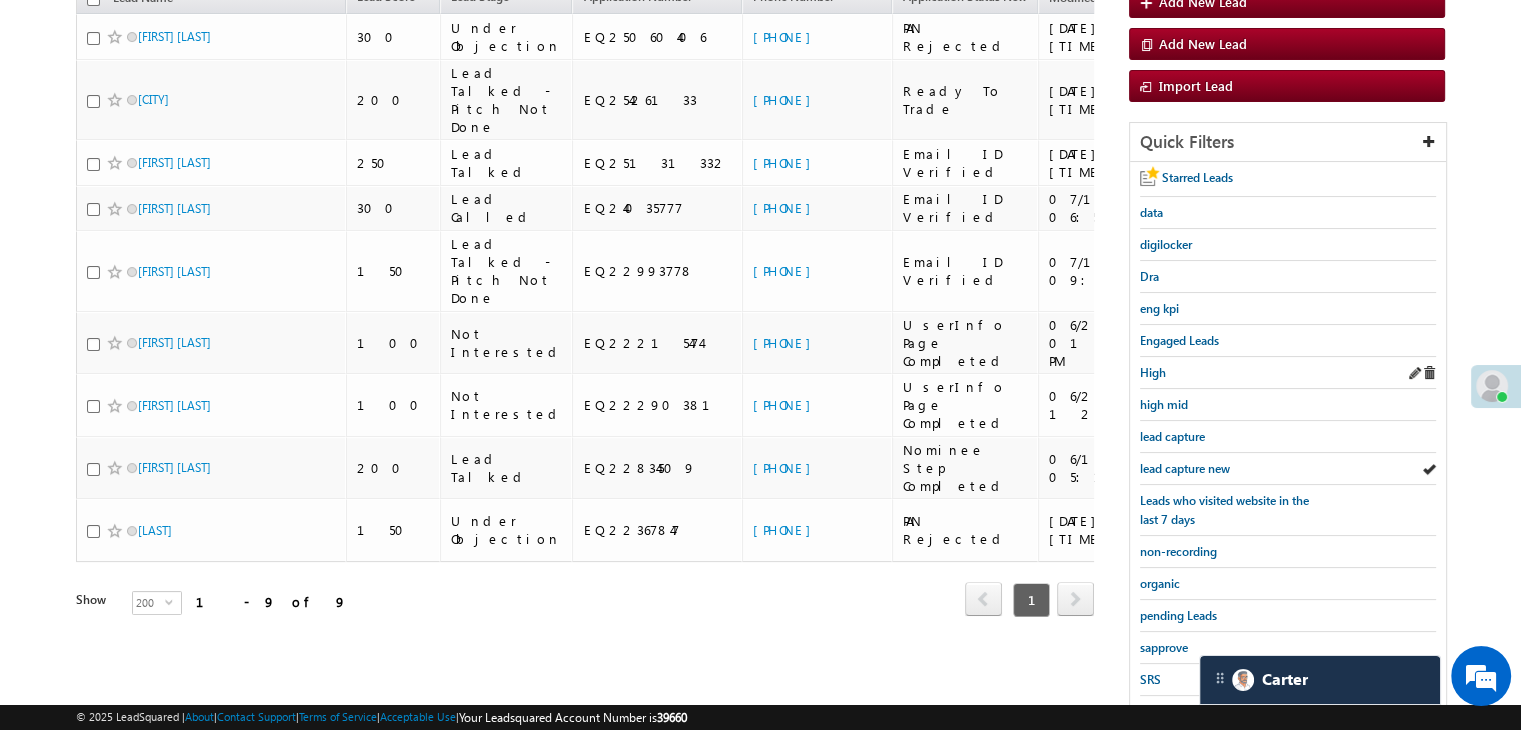 scroll, scrollTop: 363, scrollLeft: 0, axis: vertical 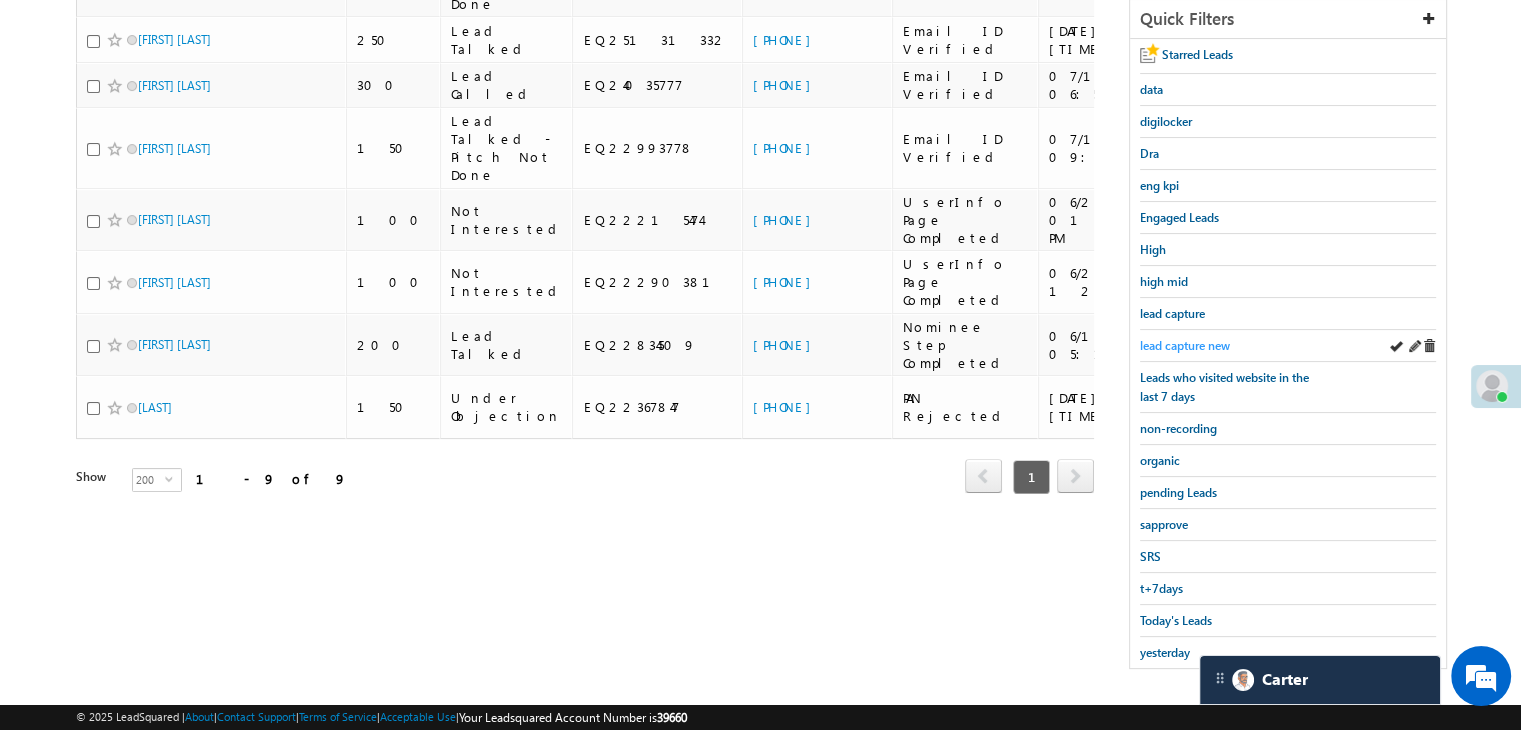 click on "lead capture new" at bounding box center (1185, 345) 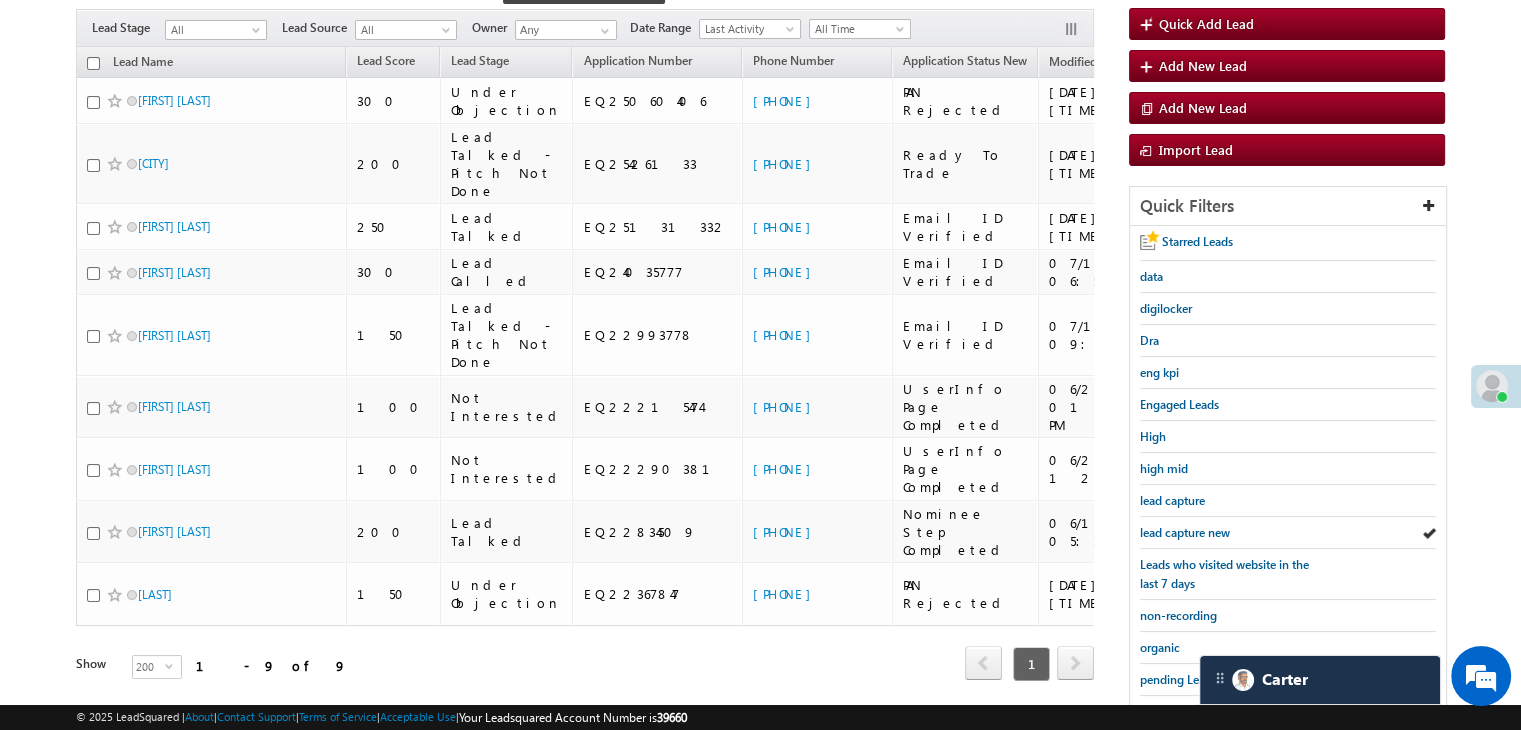 scroll, scrollTop: 363, scrollLeft: 0, axis: vertical 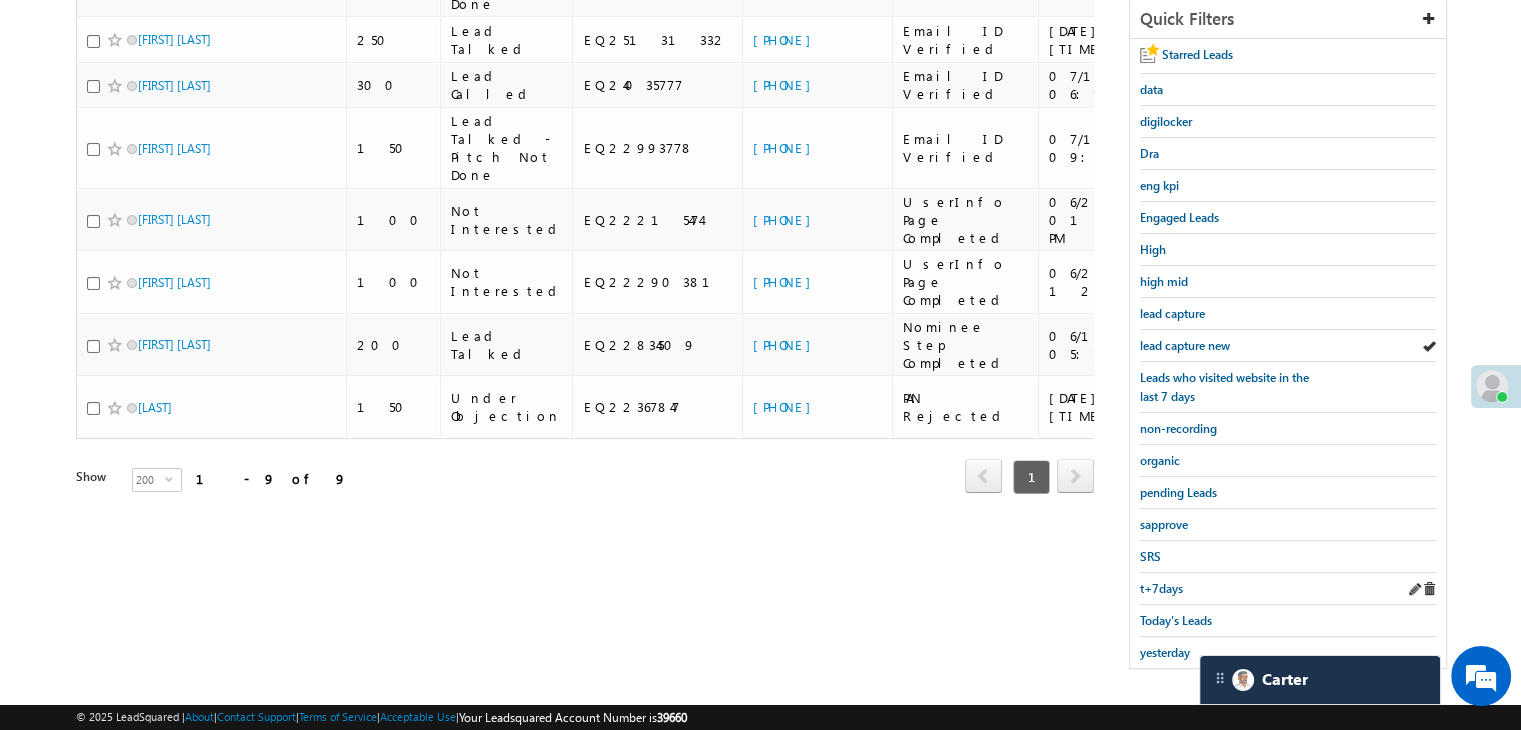 click on "t+7days" at bounding box center (1288, 589) 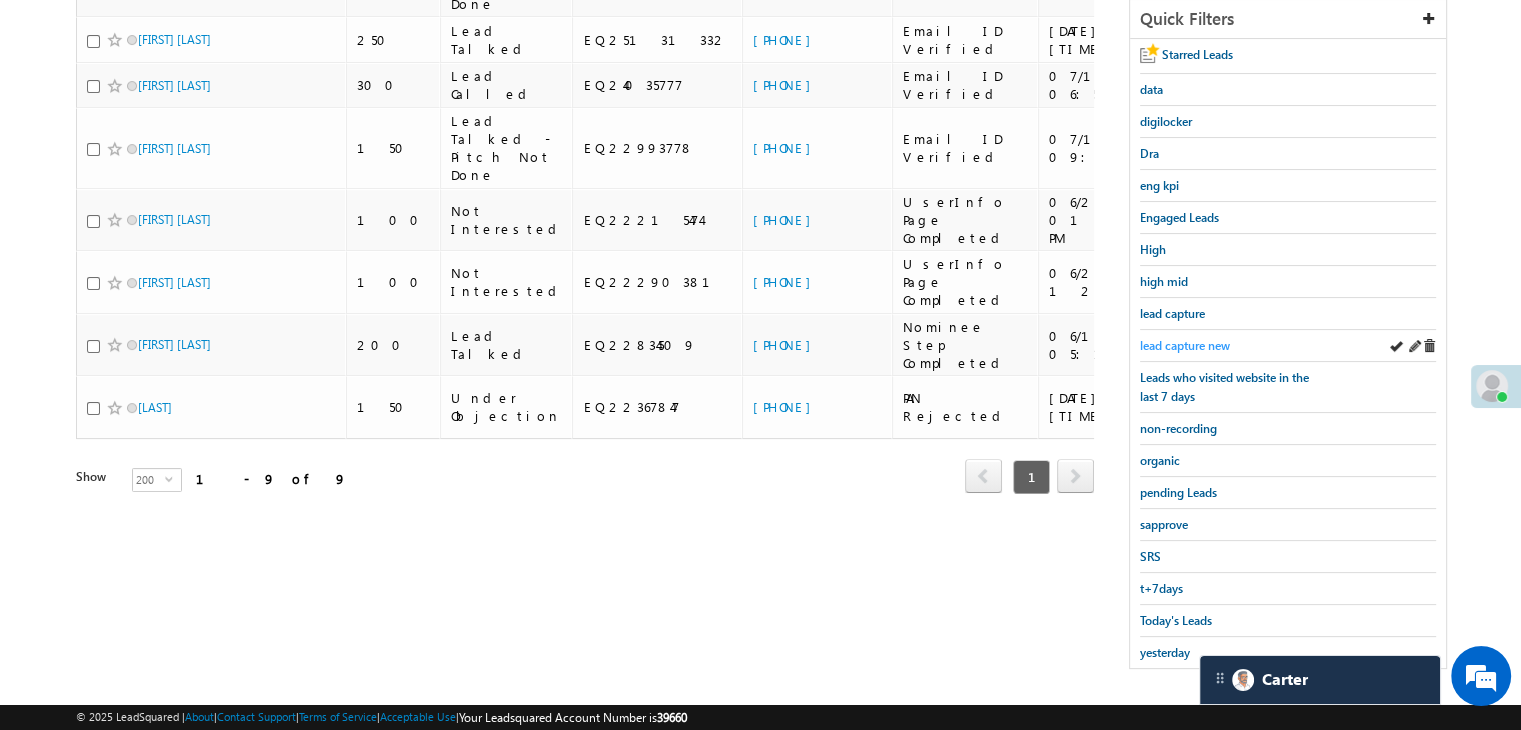 click on "lead capture new" at bounding box center (1185, 345) 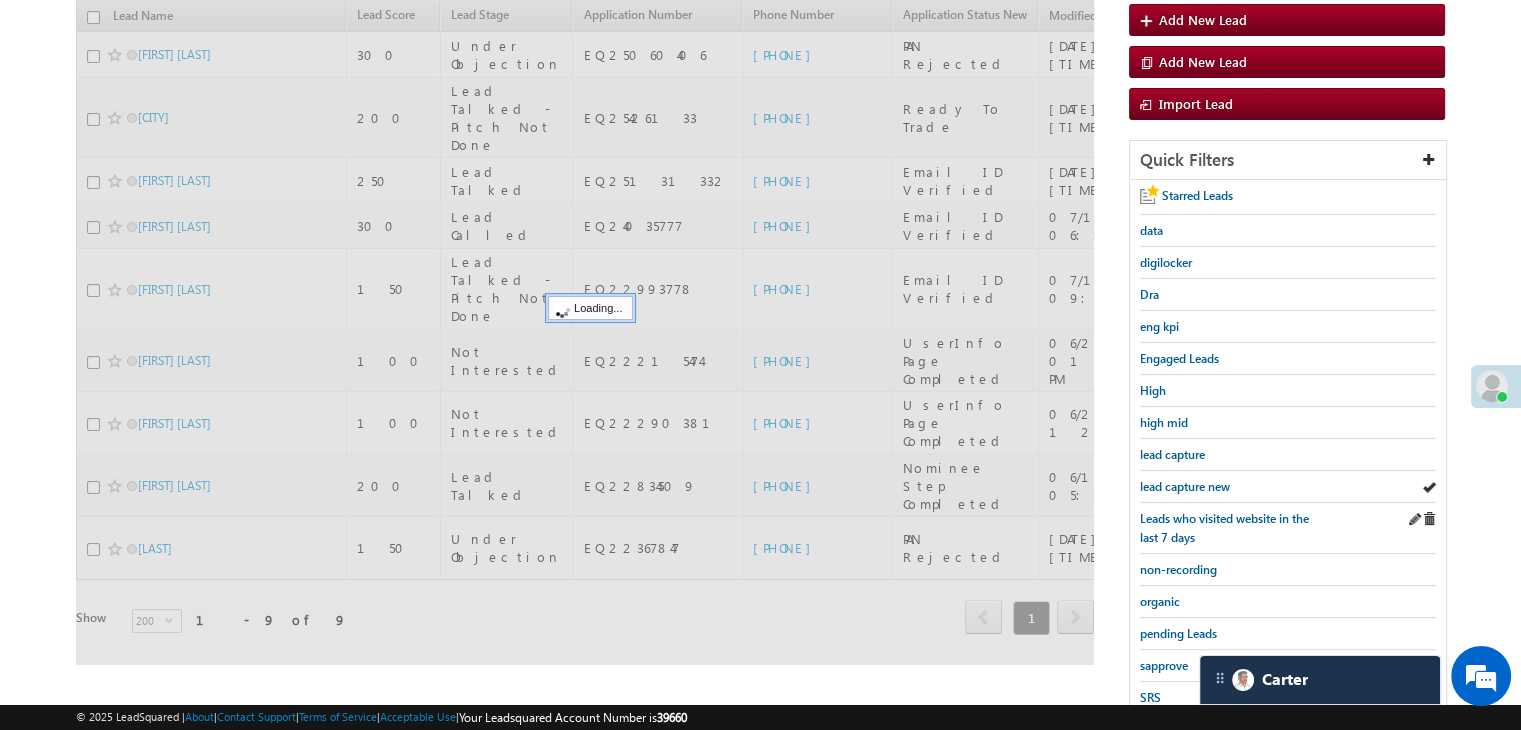 scroll, scrollTop: 63, scrollLeft: 0, axis: vertical 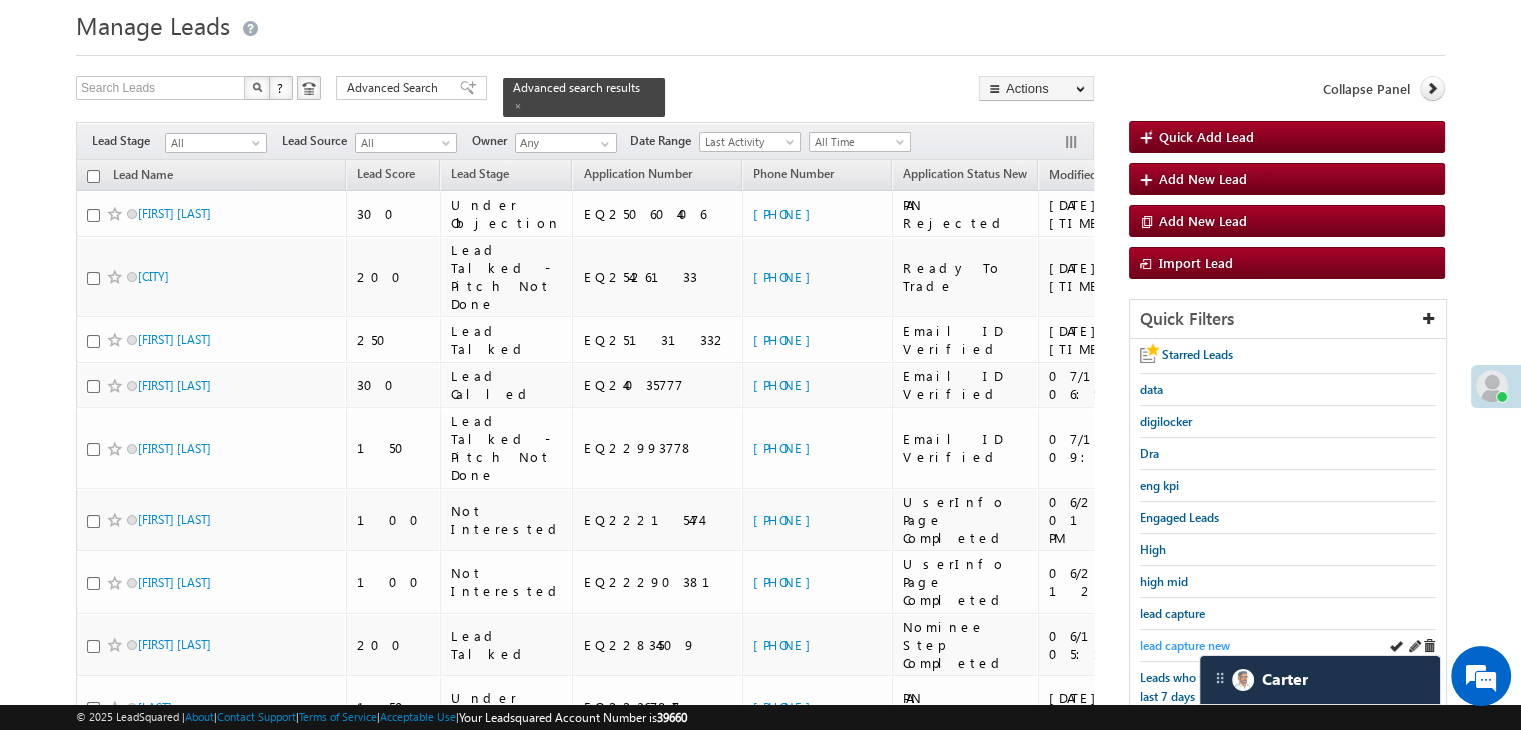 click on "lead capture new" at bounding box center [1185, 645] 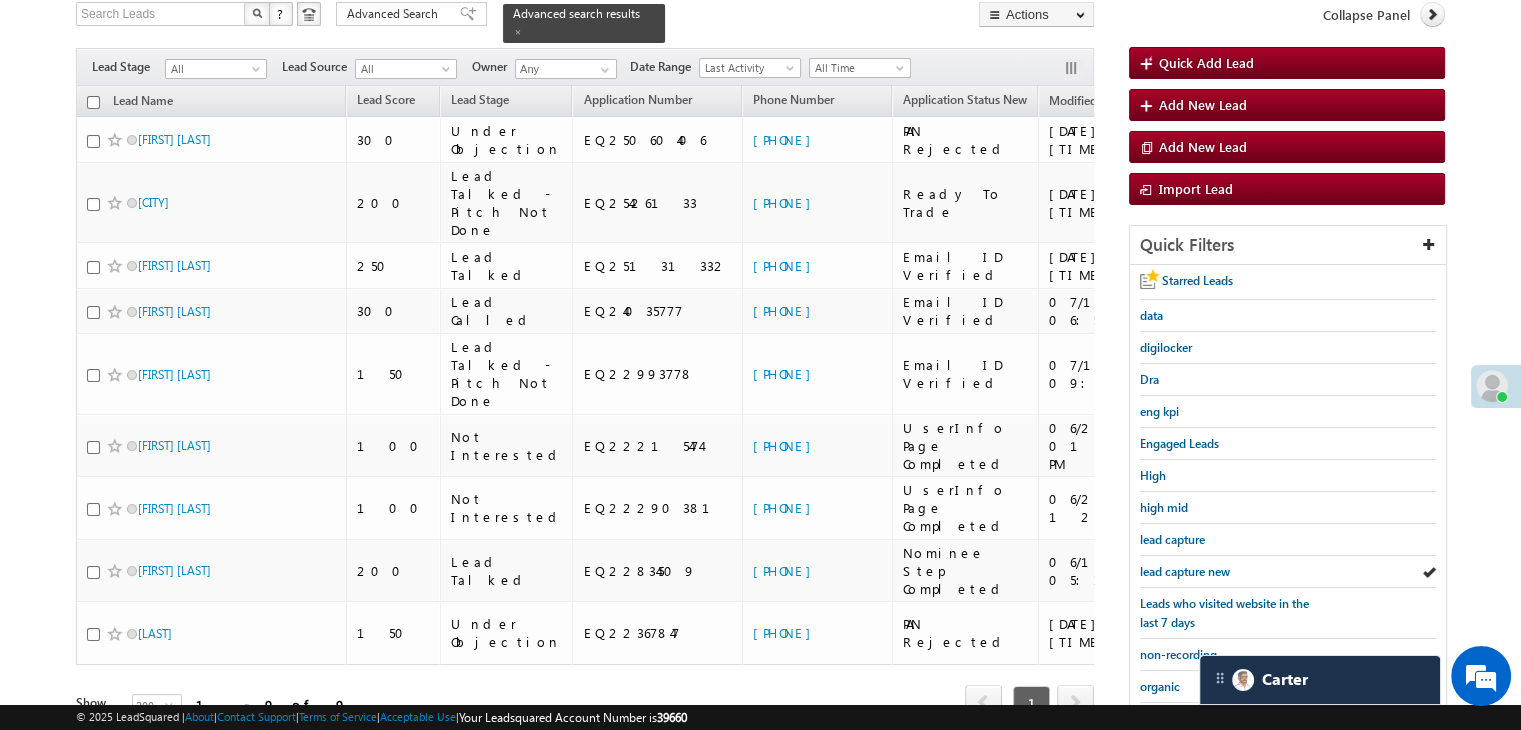 scroll, scrollTop: 363, scrollLeft: 0, axis: vertical 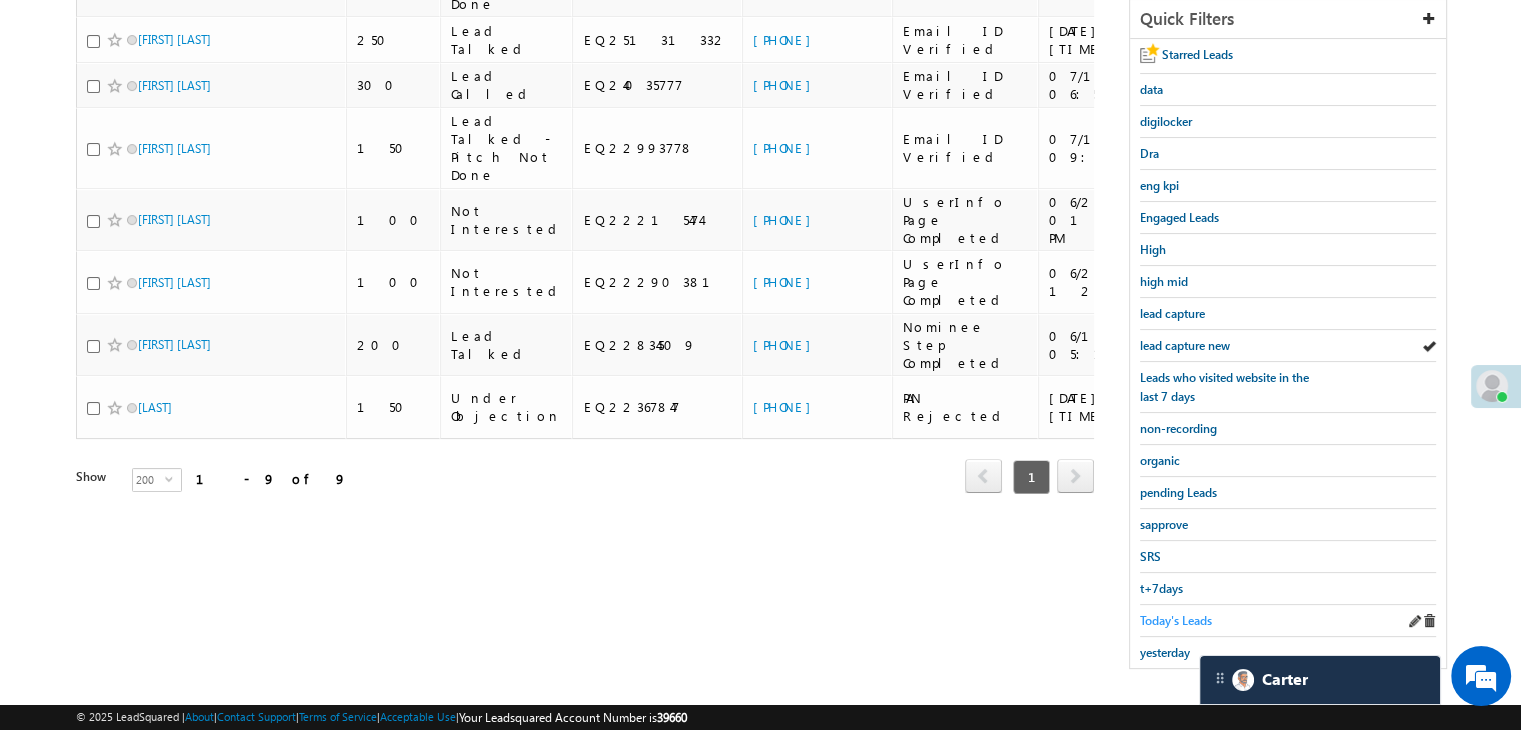 click on "Today's Leads" at bounding box center (1176, 620) 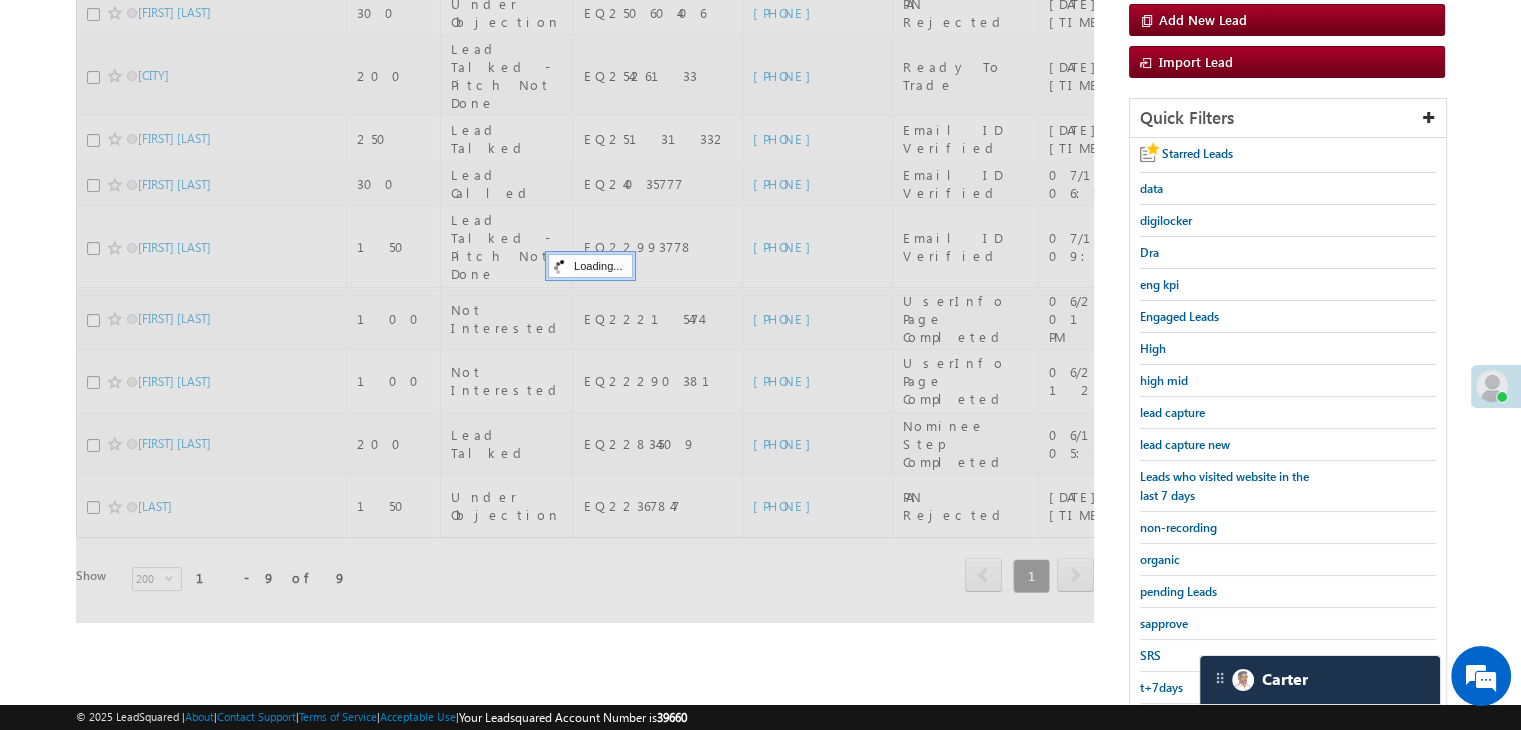 scroll, scrollTop: 63, scrollLeft: 0, axis: vertical 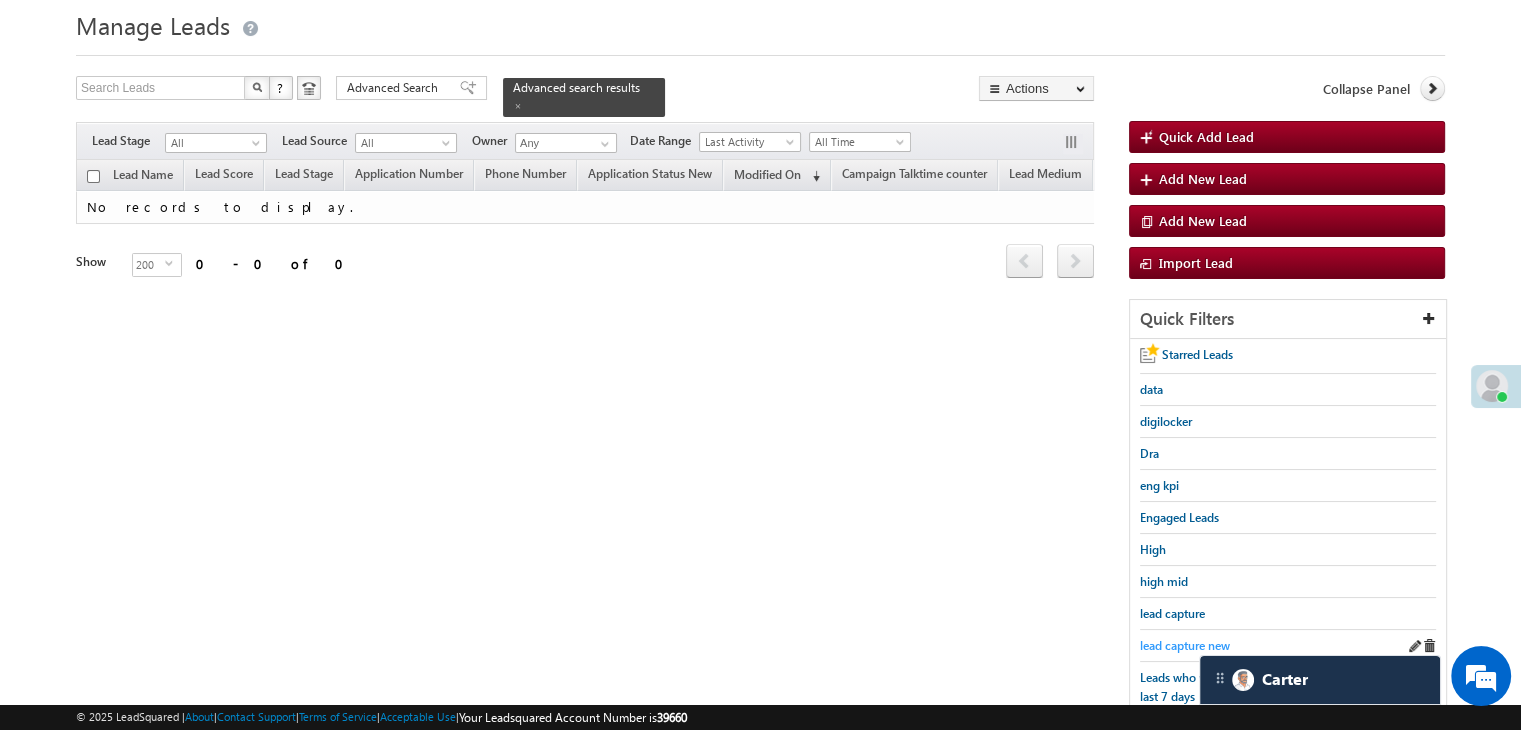 click on "lead capture new" at bounding box center (1185, 645) 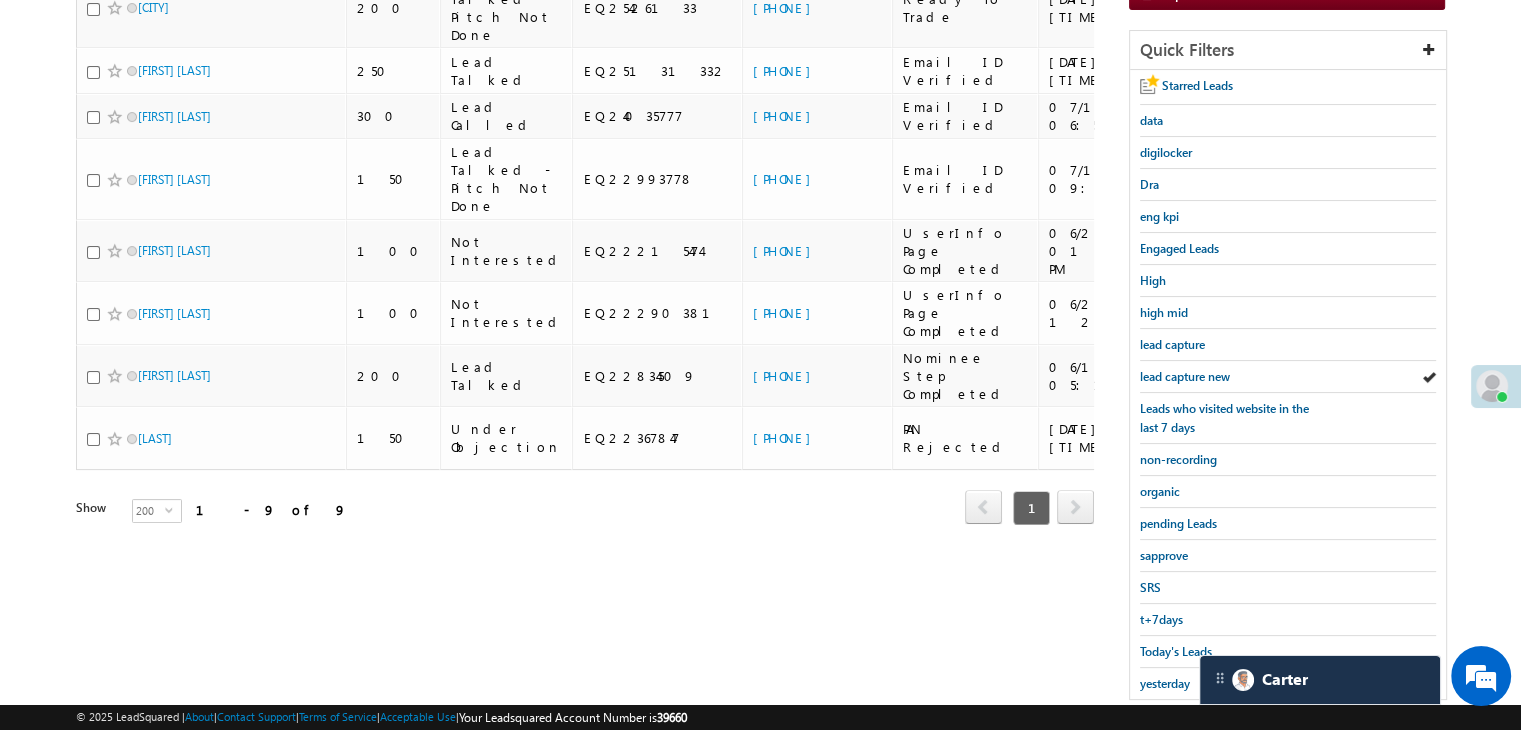 scroll, scrollTop: 363, scrollLeft: 0, axis: vertical 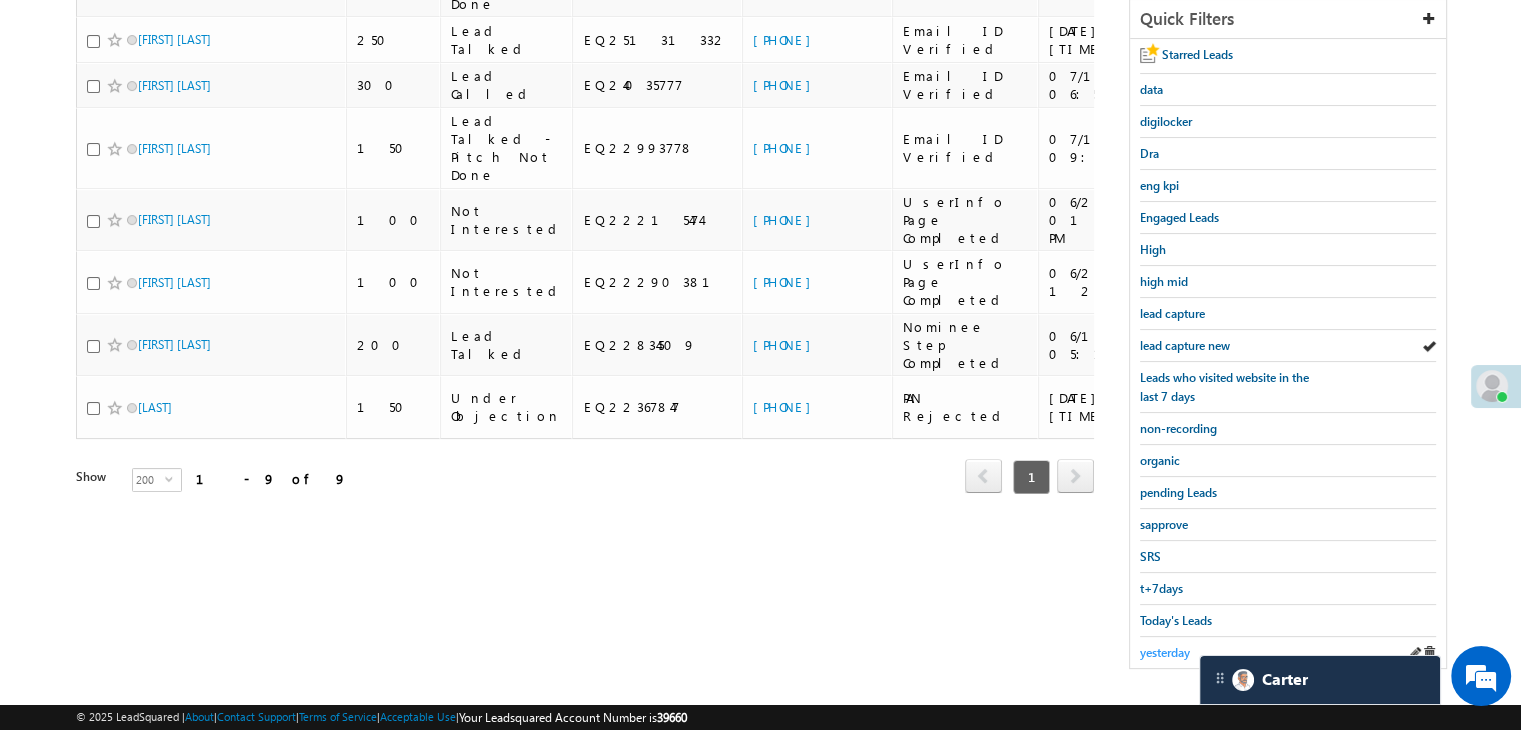 click on "yesterday" at bounding box center [1165, 652] 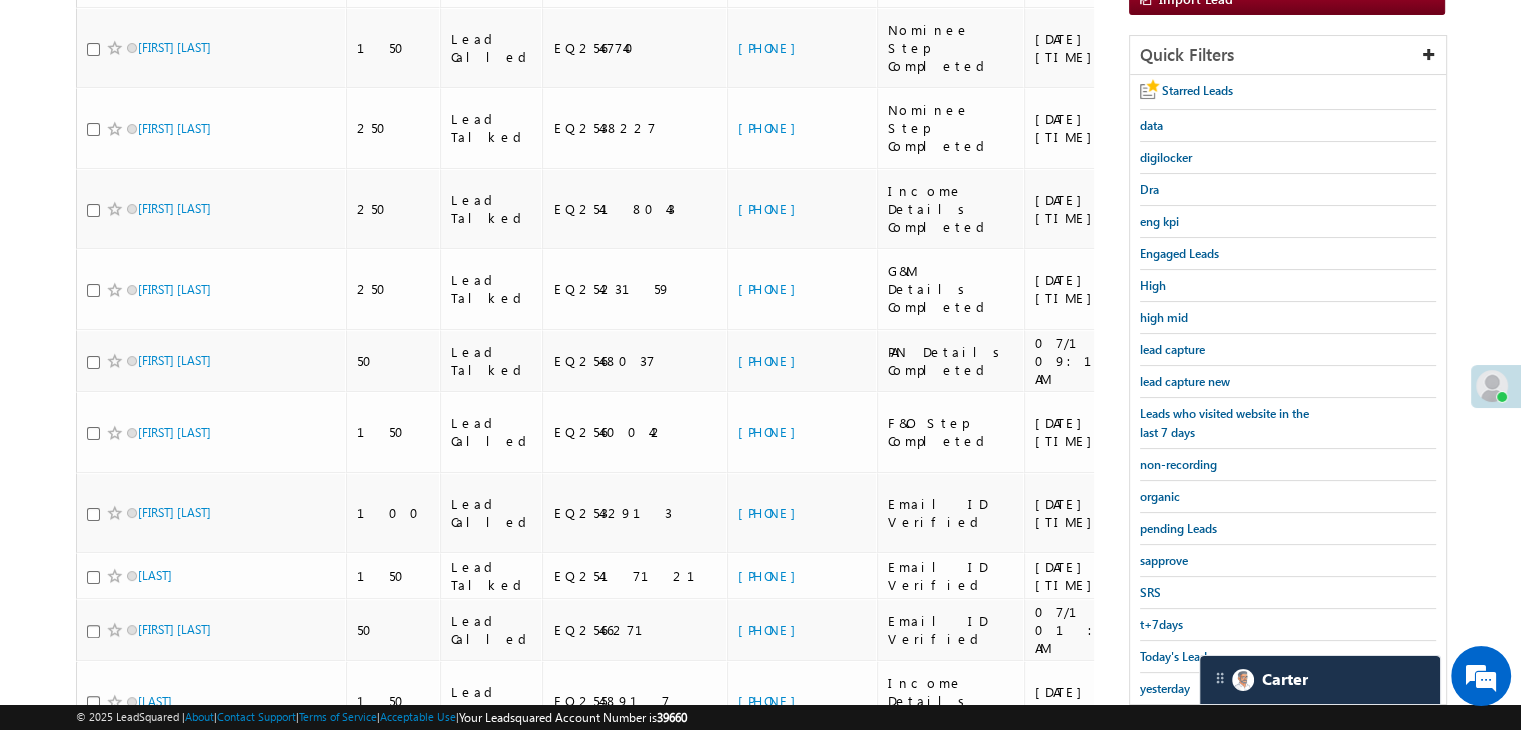 scroll, scrollTop: 163, scrollLeft: 0, axis: vertical 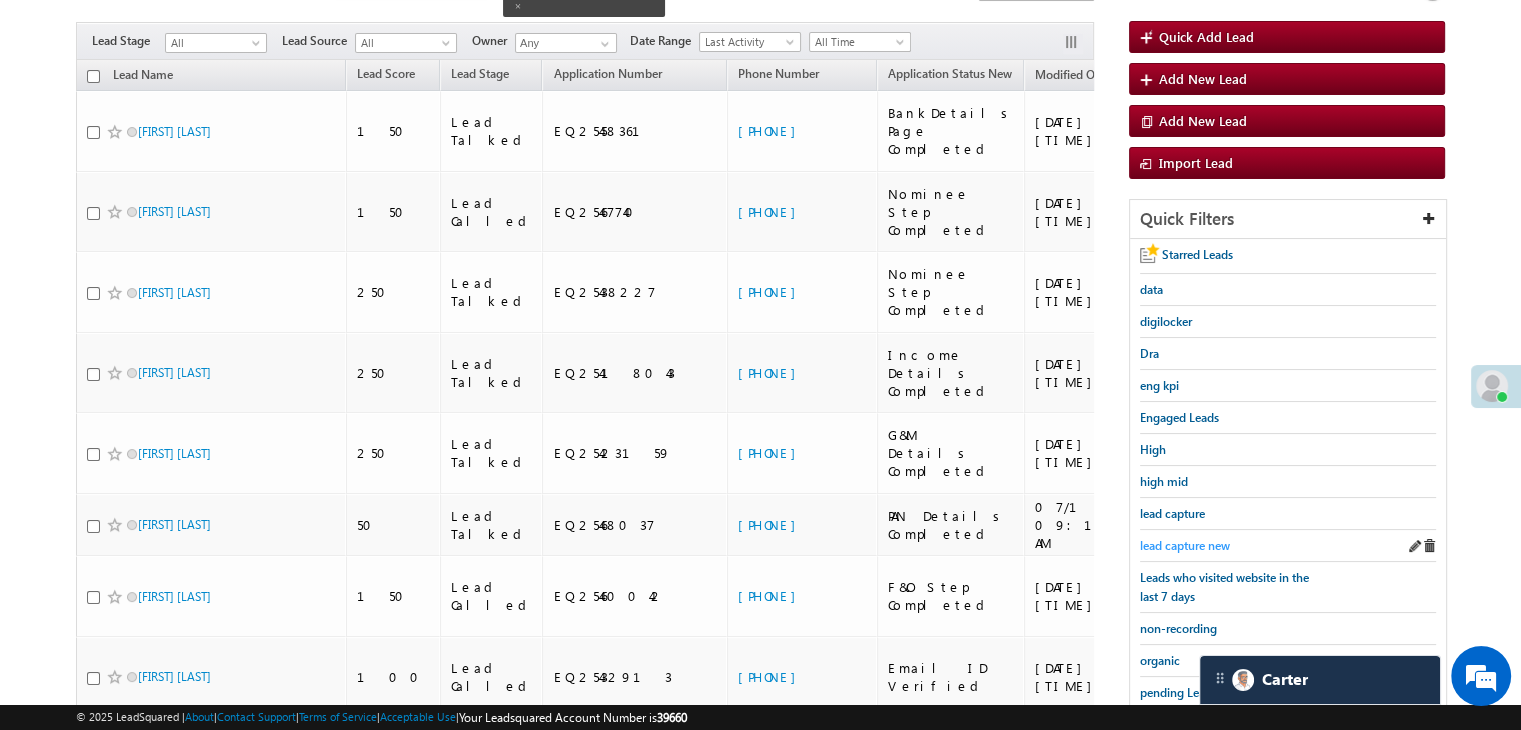 click on "lead capture new" at bounding box center (1185, 545) 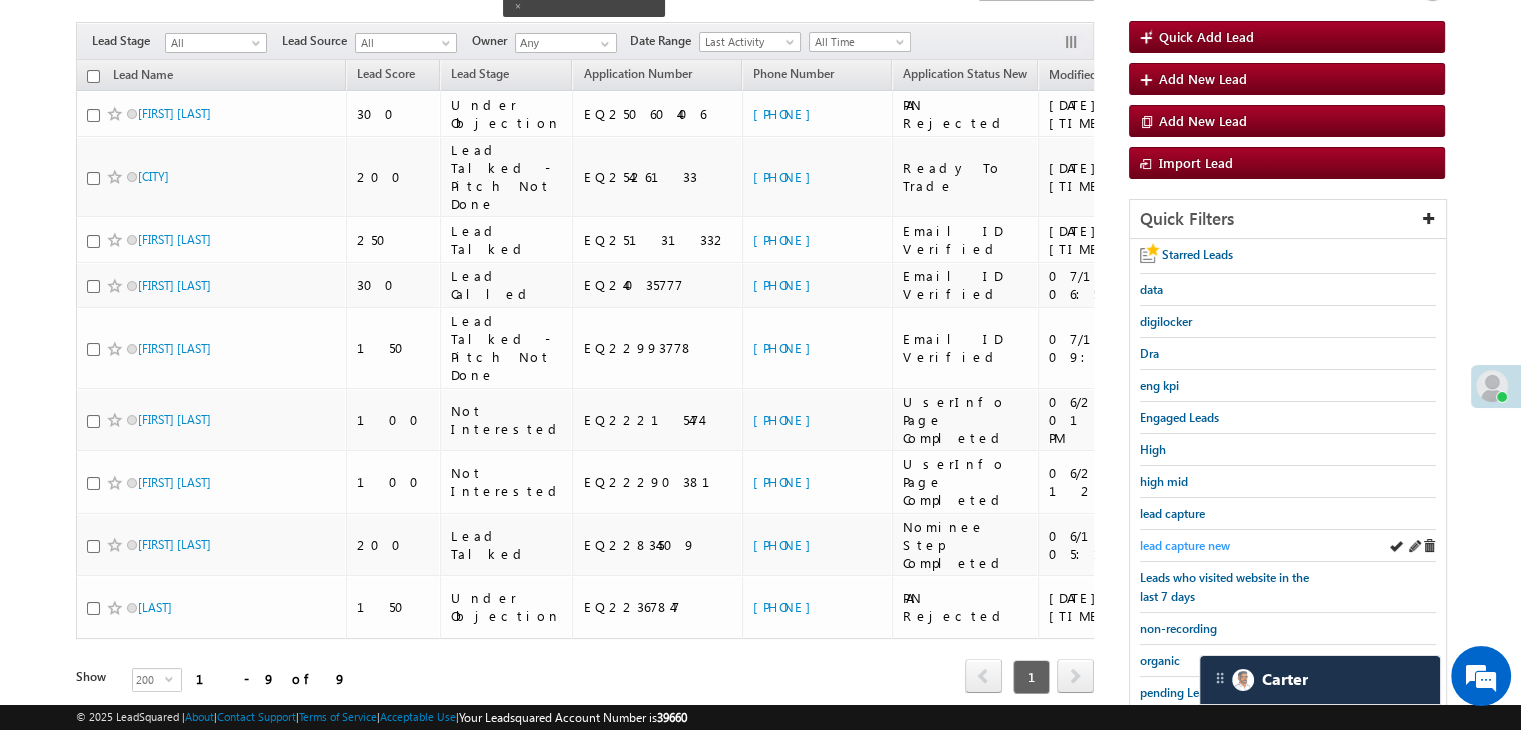 click on "lead capture new" at bounding box center (1185, 545) 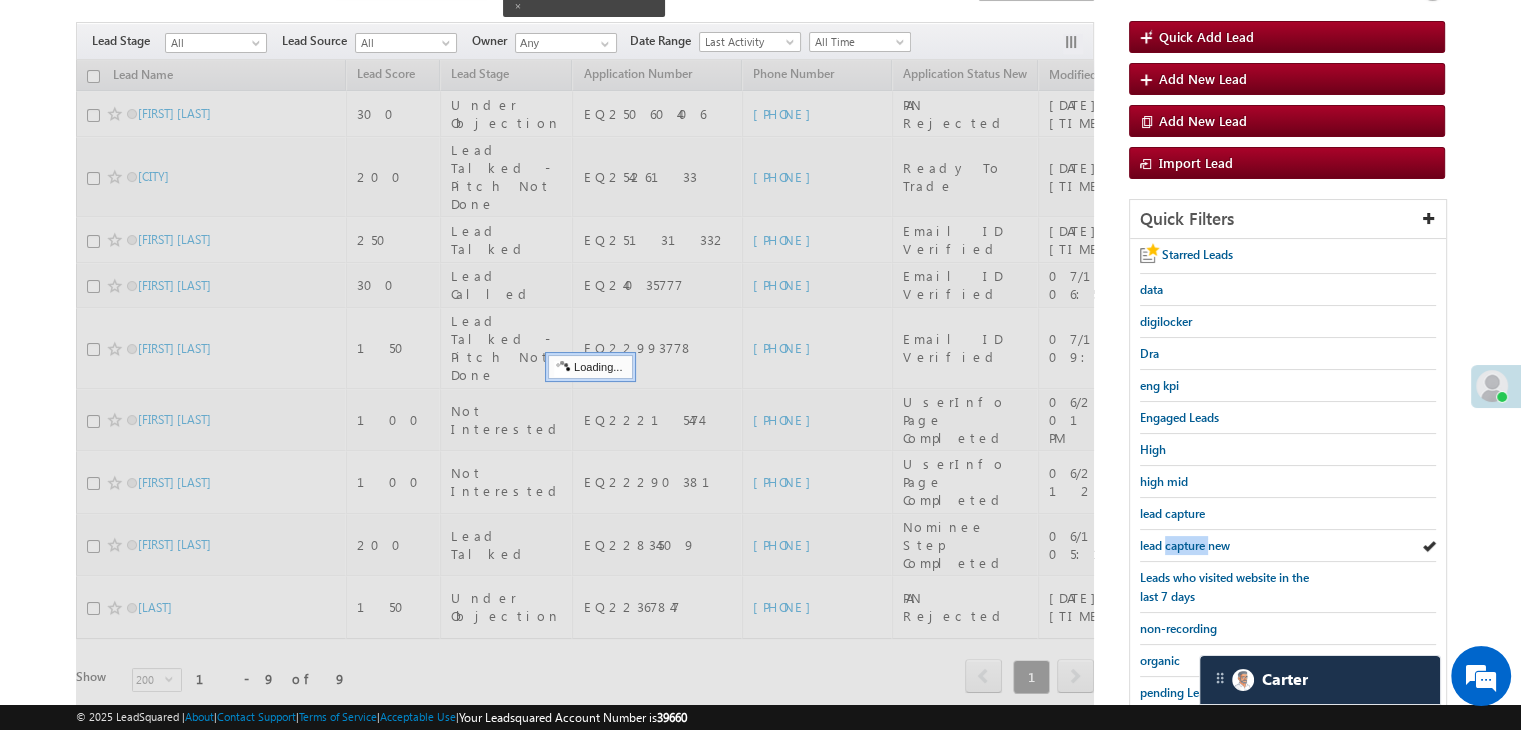 click on "lead capture new" at bounding box center (1185, 545) 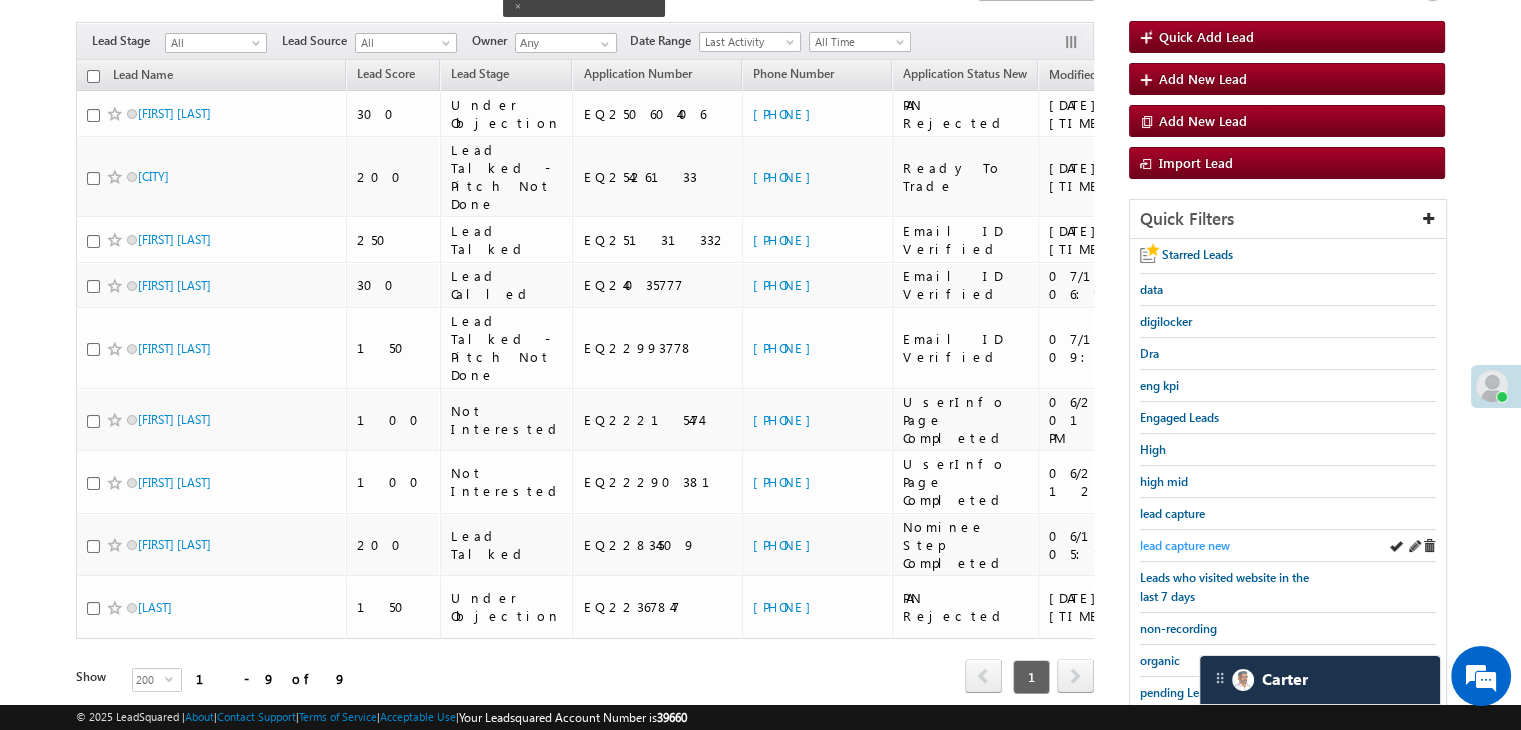 click on "lead capture new" at bounding box center [1185, 545] 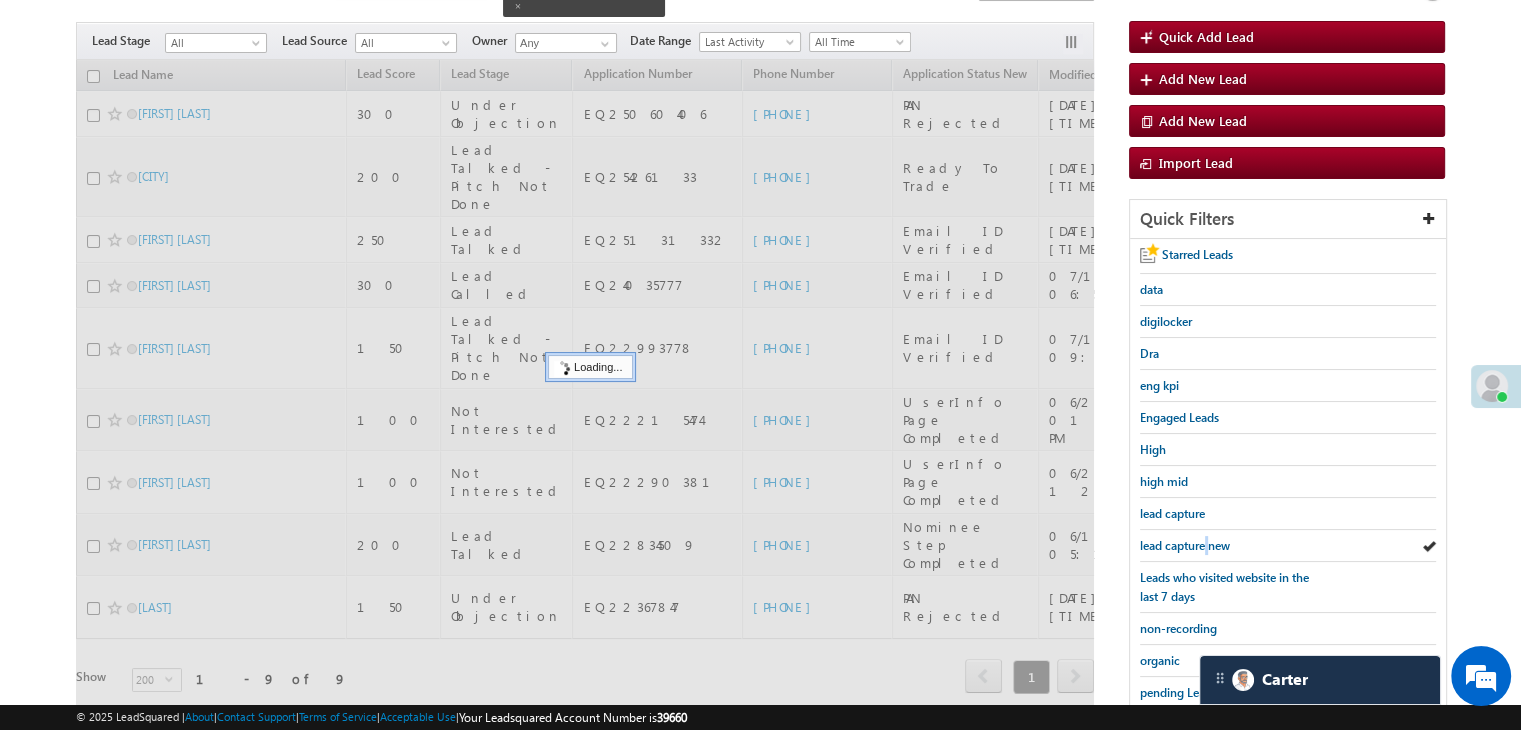 click on "lead capture new" at bounding box center [1185, 545] 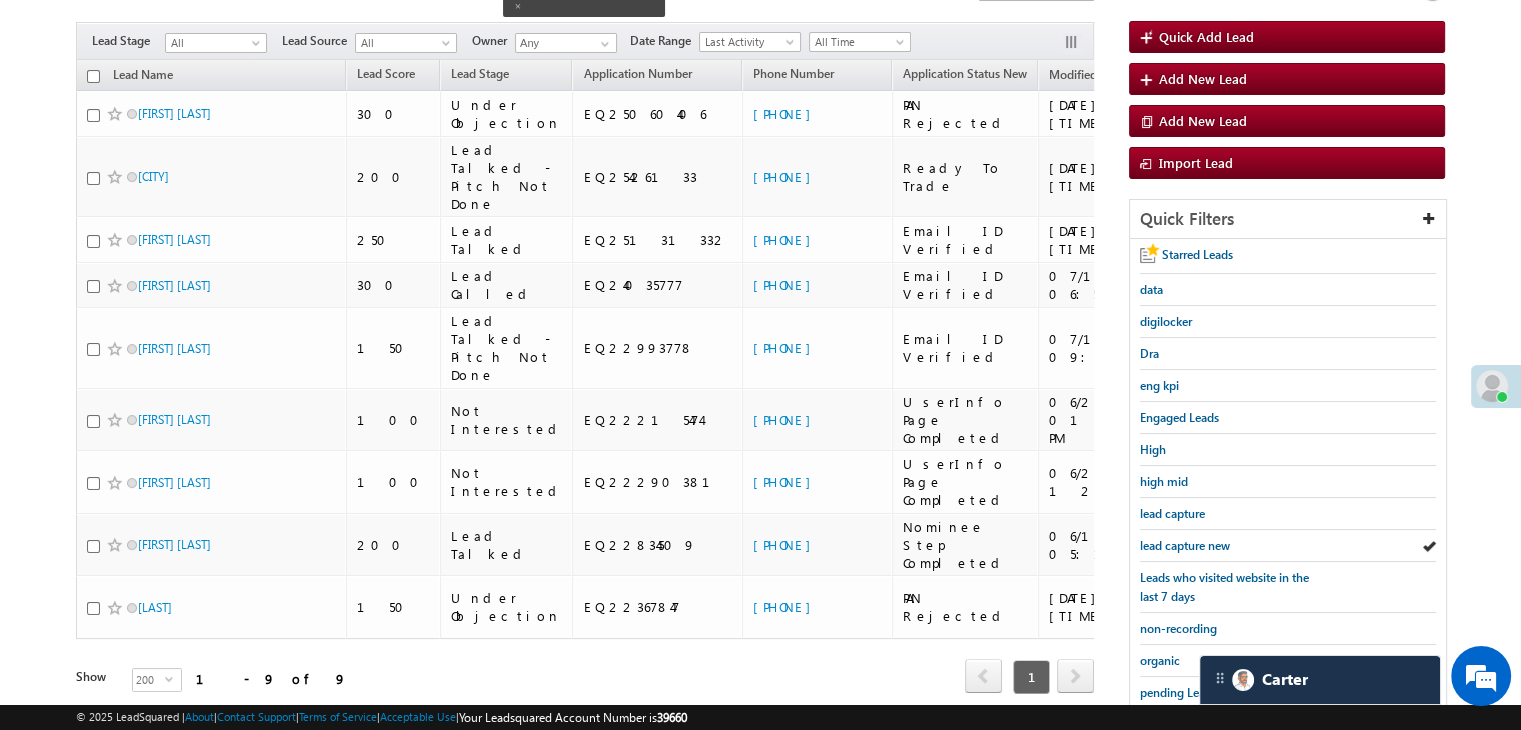 click on "Tags
×
Select at-least one lead to tag...
×
Close
Lead Name
Lead Score" at bounding box center [585, 404] 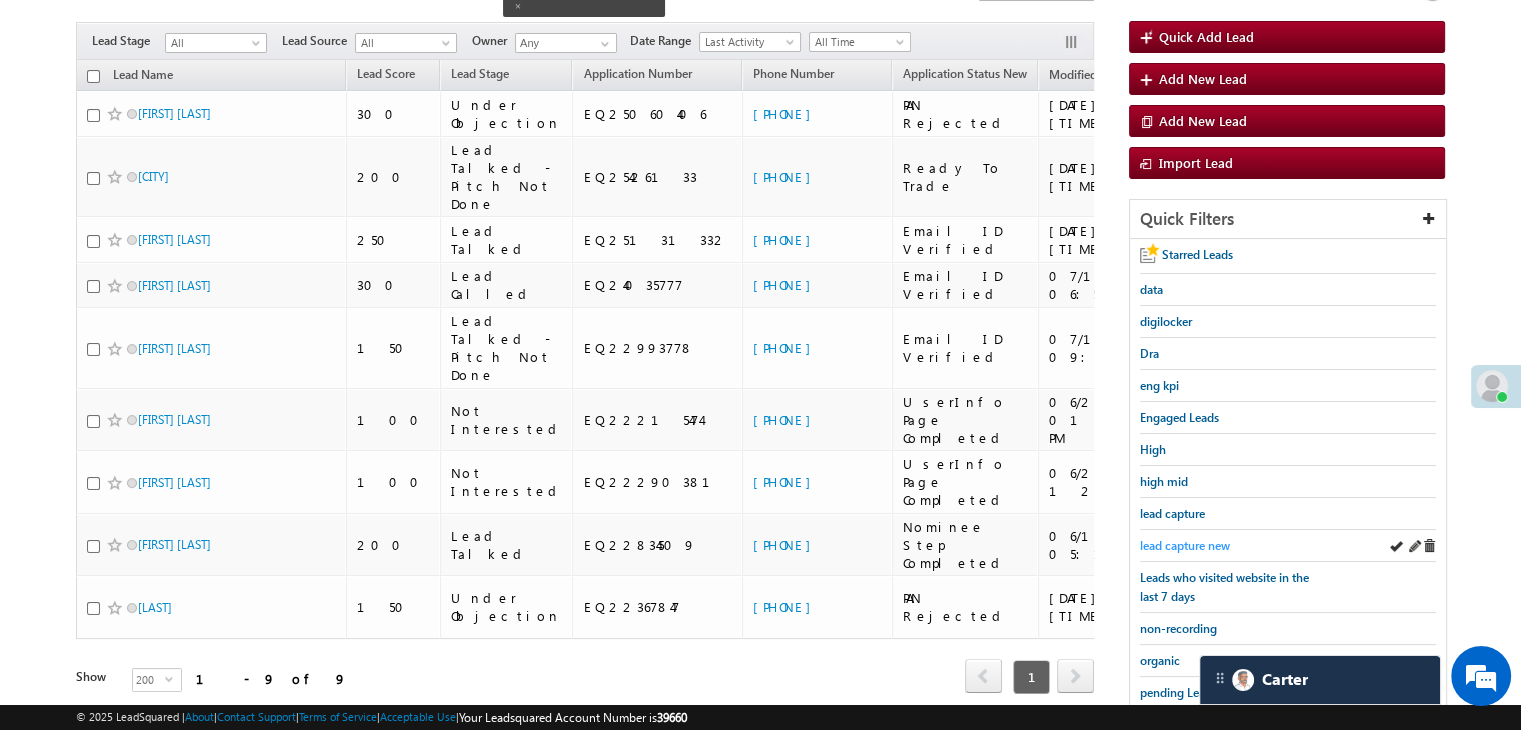 click on "lead capture new" at bounding box center [1185, 545] 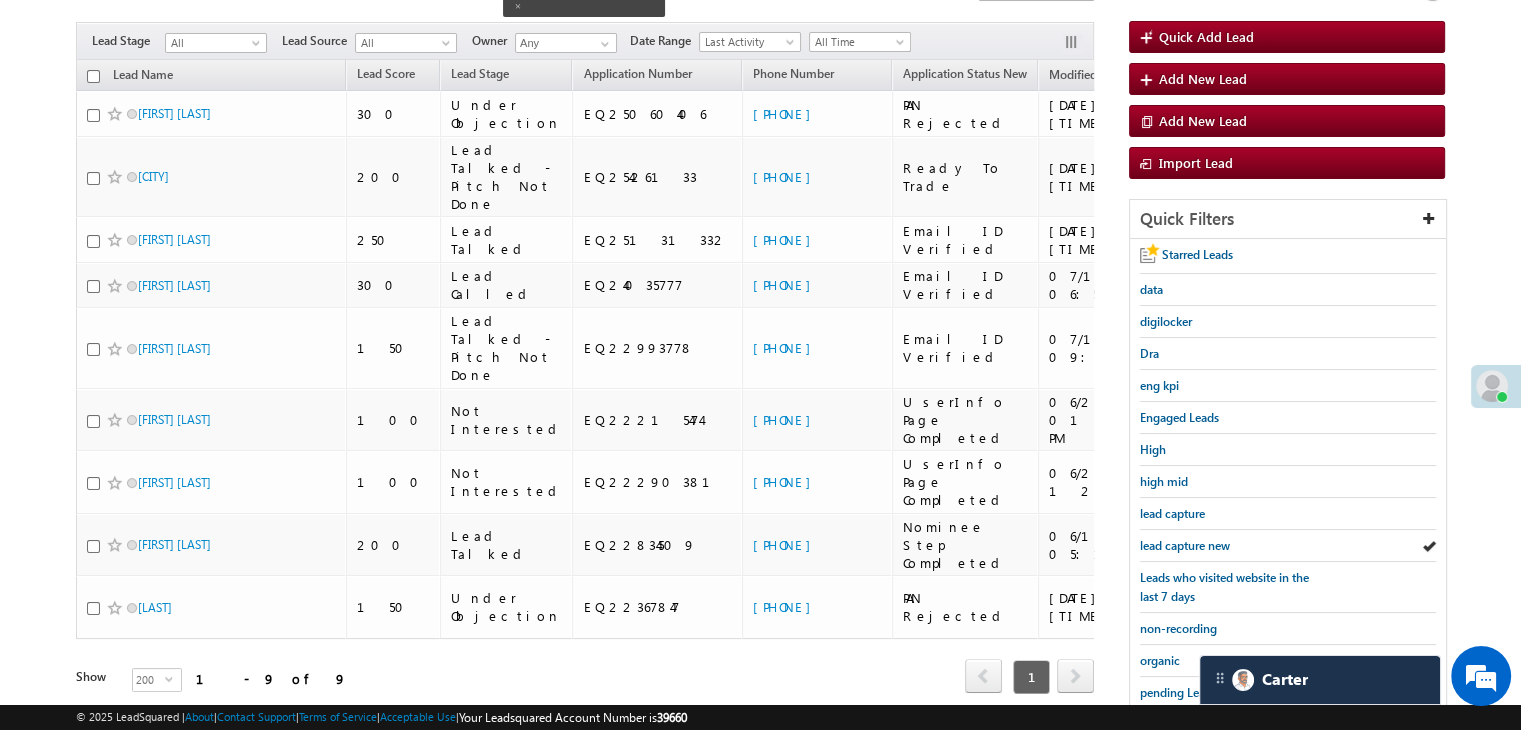 click on "lead capture new" at bounding box center (1185, 545) 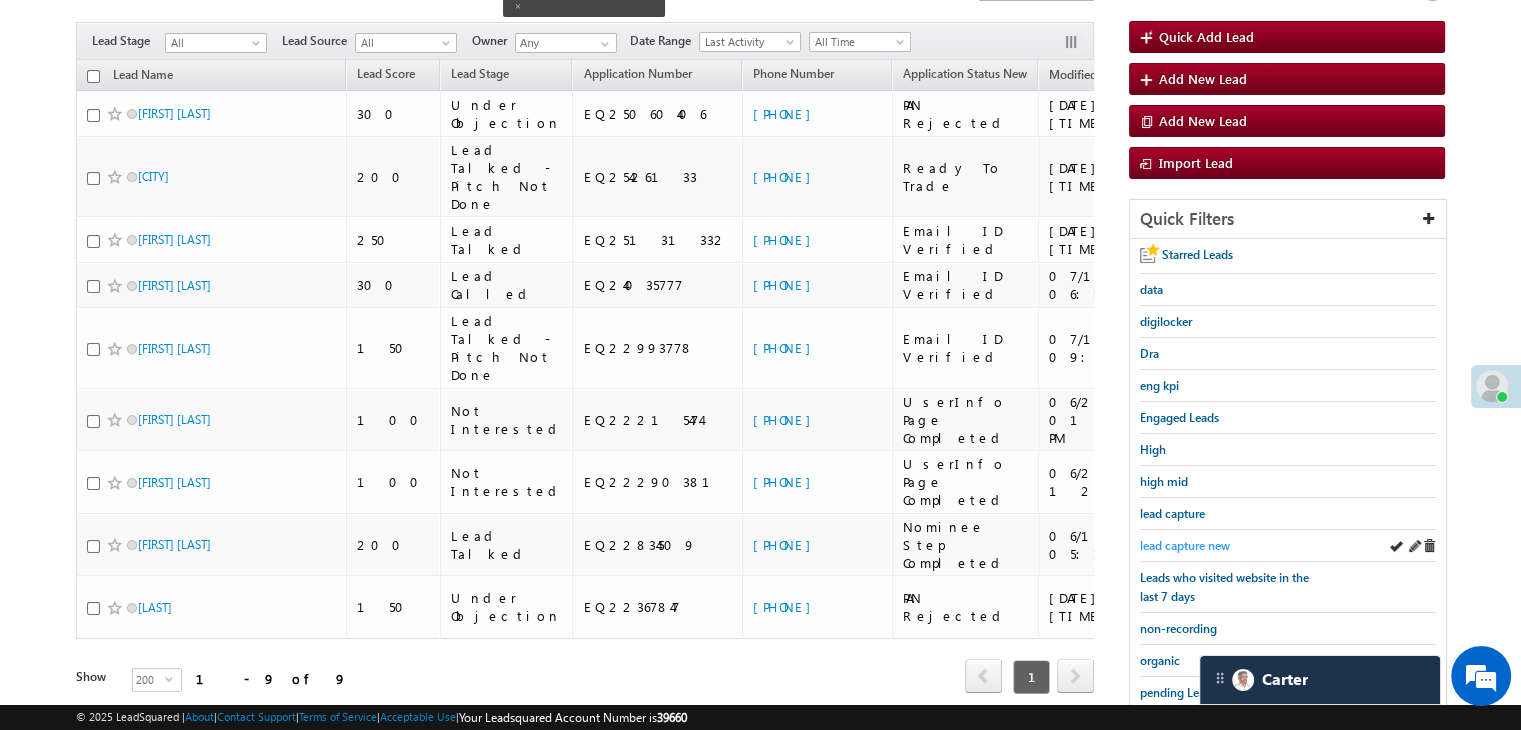click on "lead capture new" at bounding box center [1185, 545] 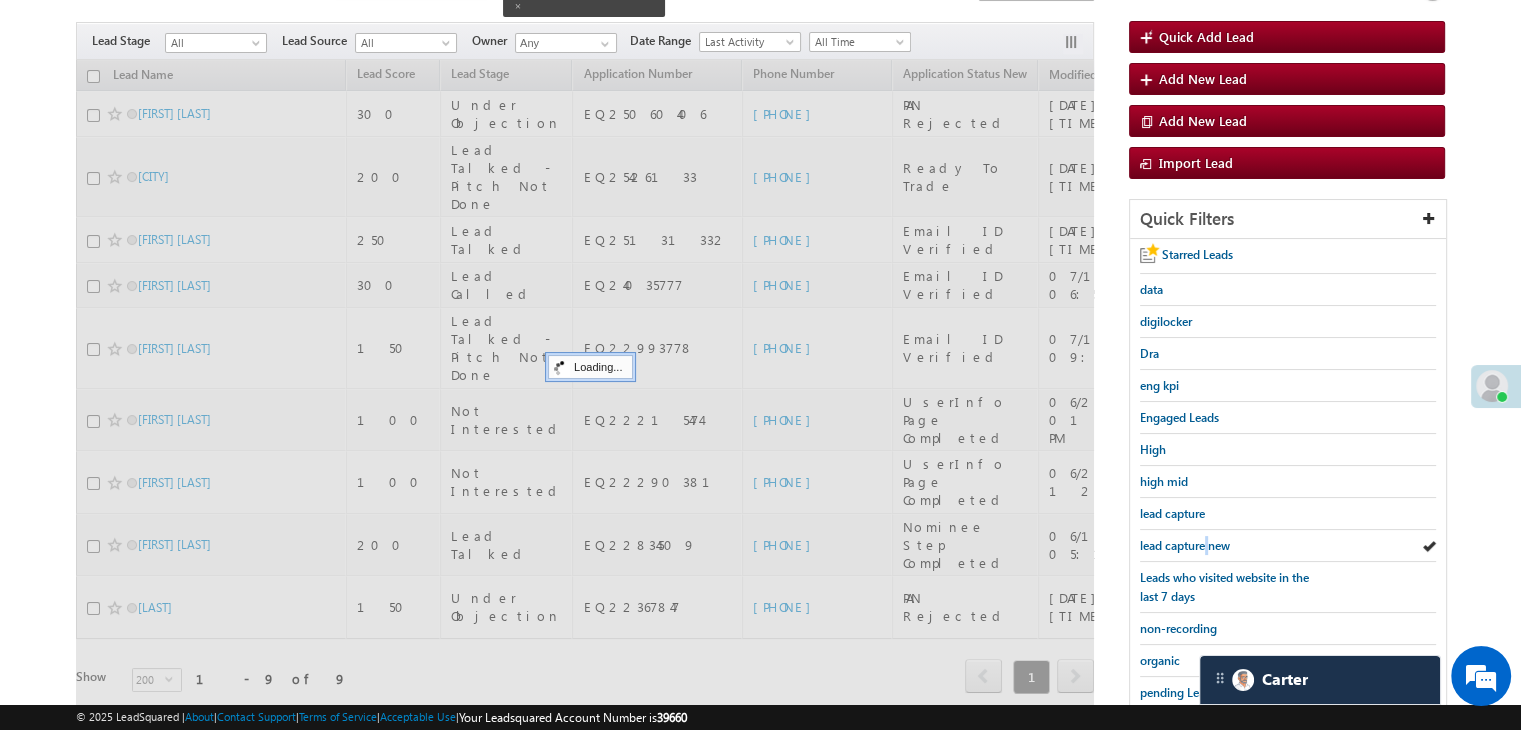 click on "lead capture new" at bounding box center [1185, 545] 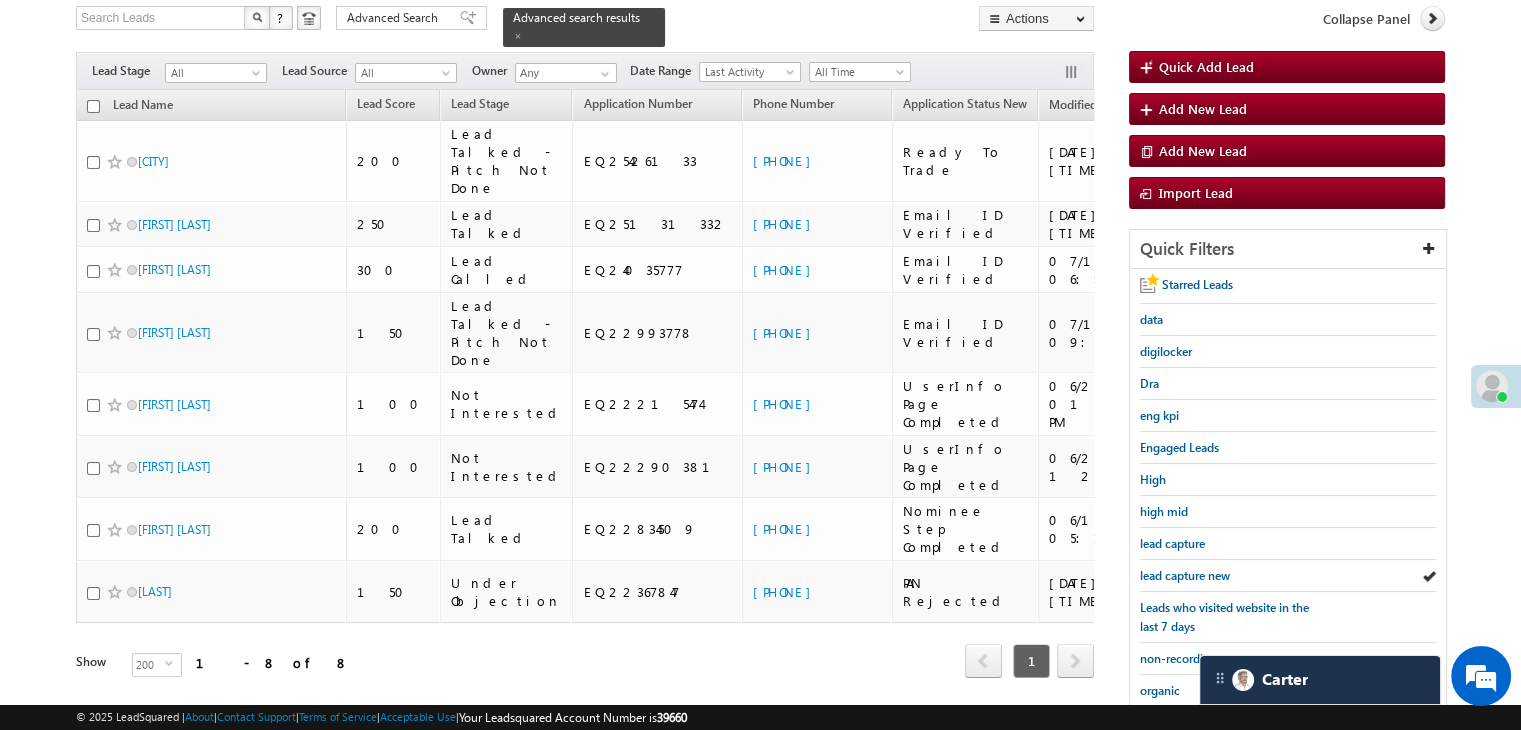 scroll, scrollTop: 163, scrollLeft: 0, axis: vertical 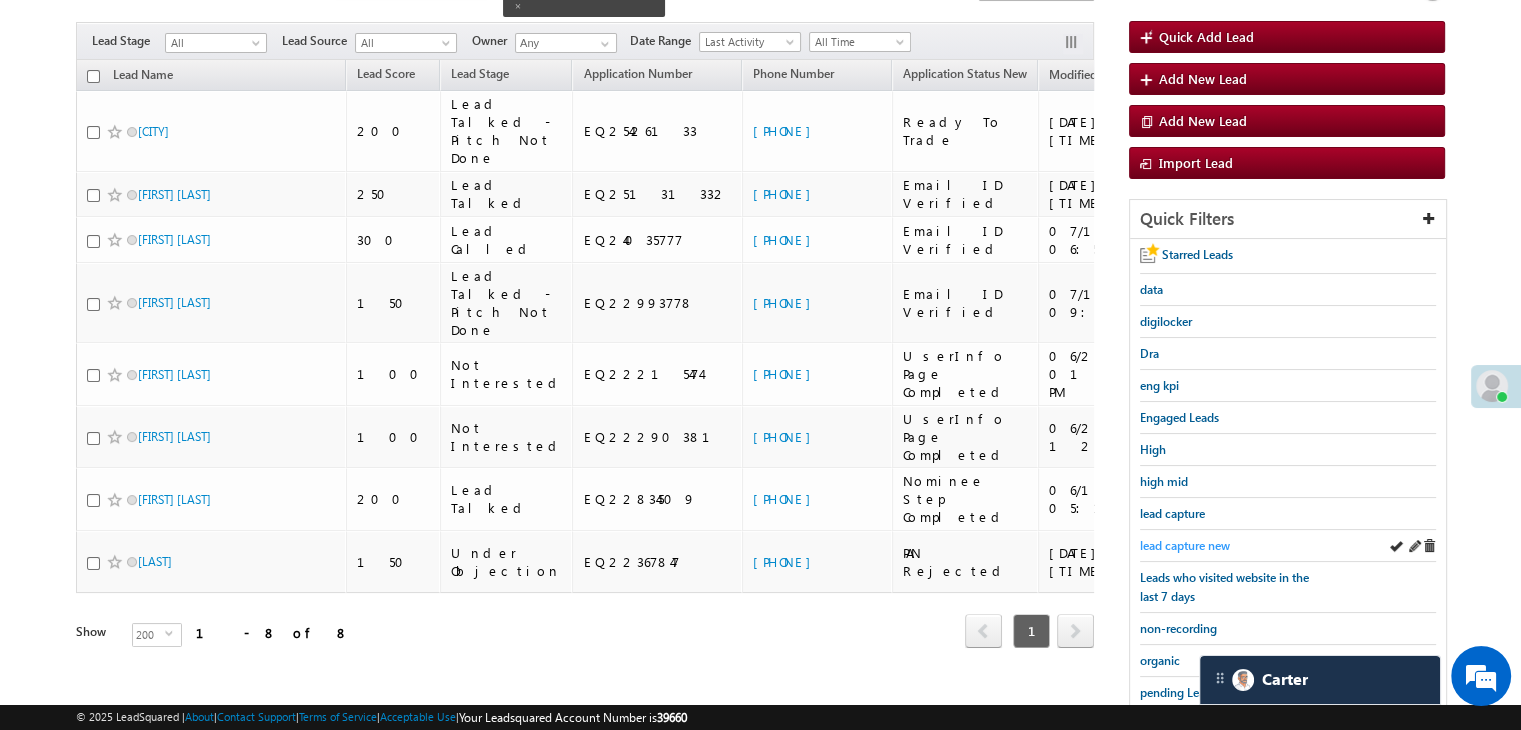 click on "lead capture new" at bounding box center [1185, 545] 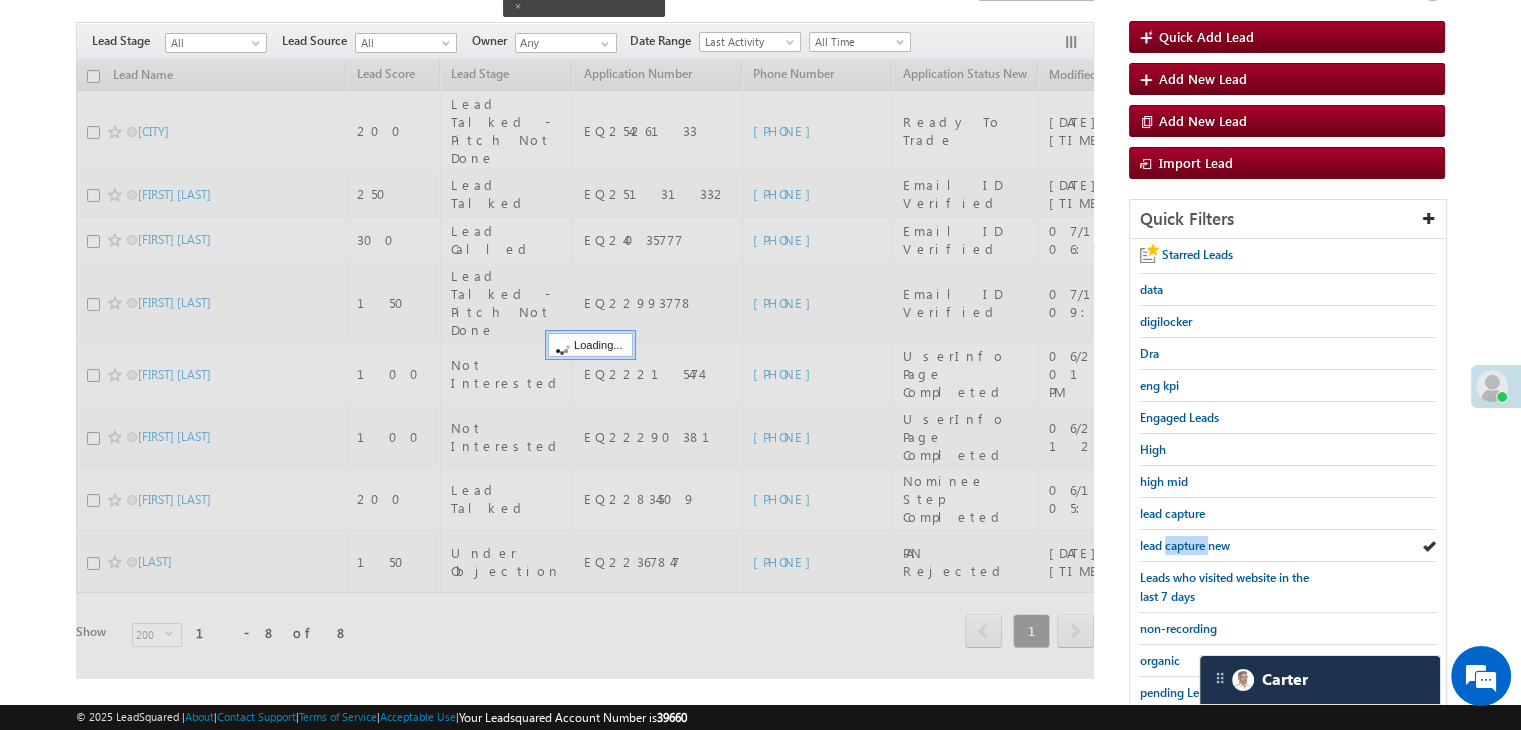 click on "lead capture new" at bounding box center (1185, 545) 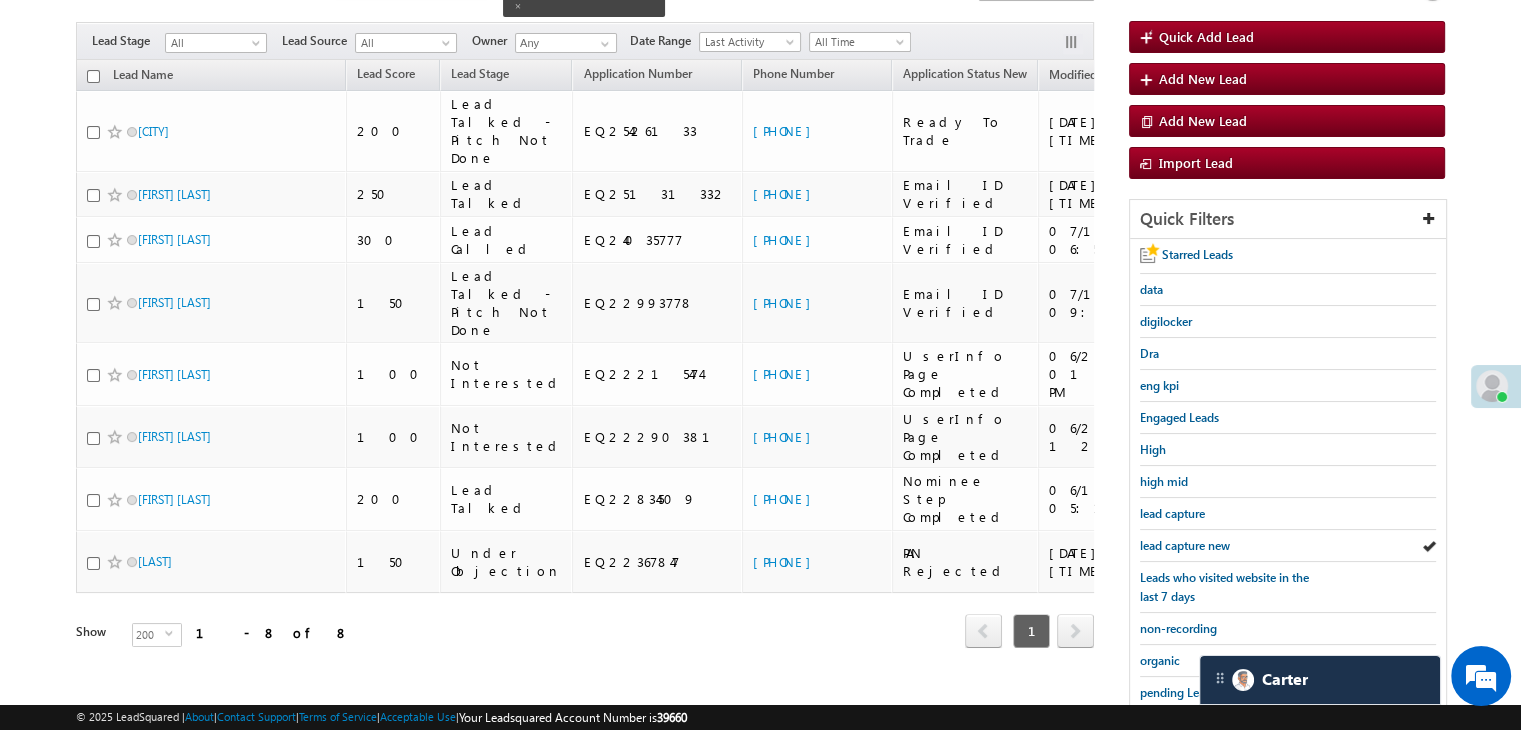 click on "lead capture new" at bounding box center [1185, 545] 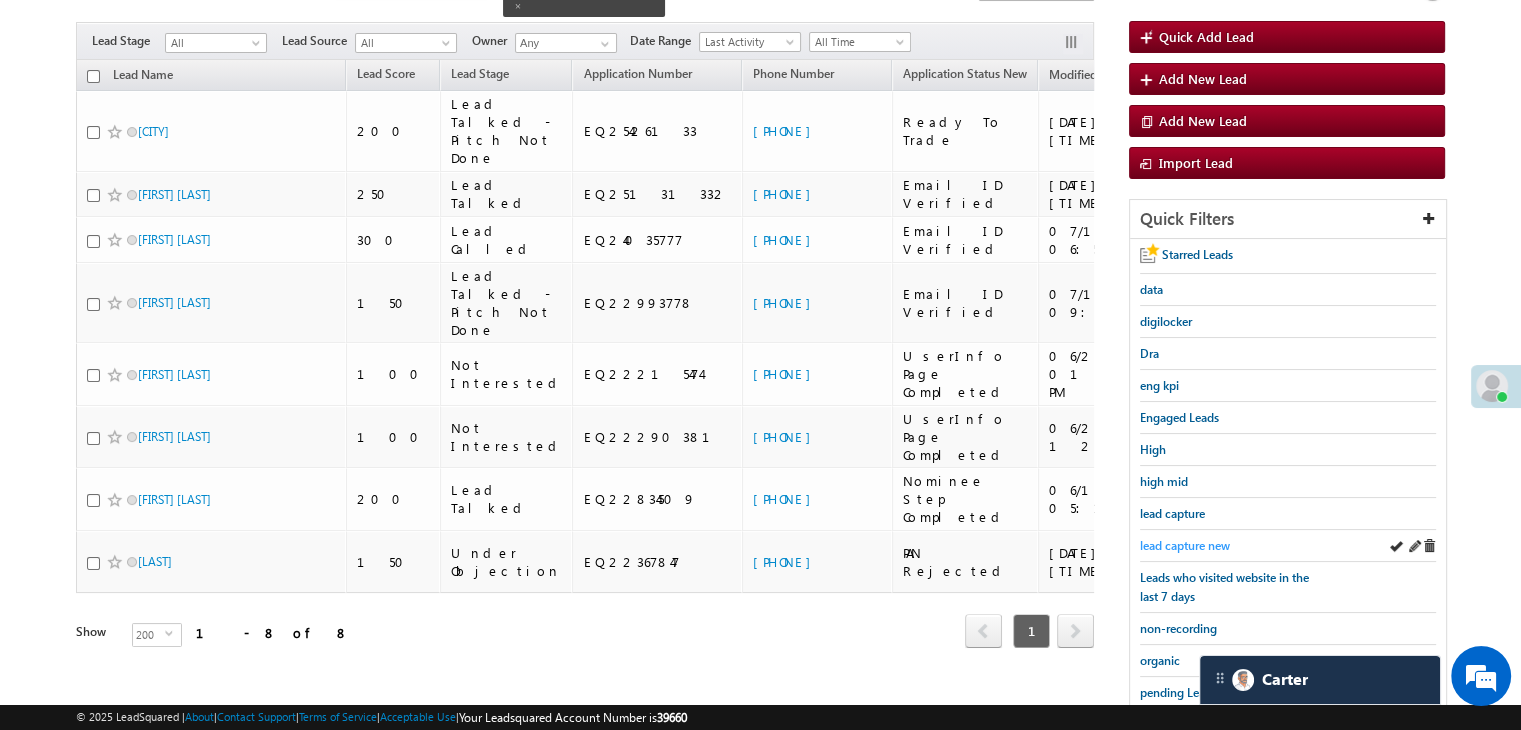 click on "lead capture new" at bounding box center (1185, 545) 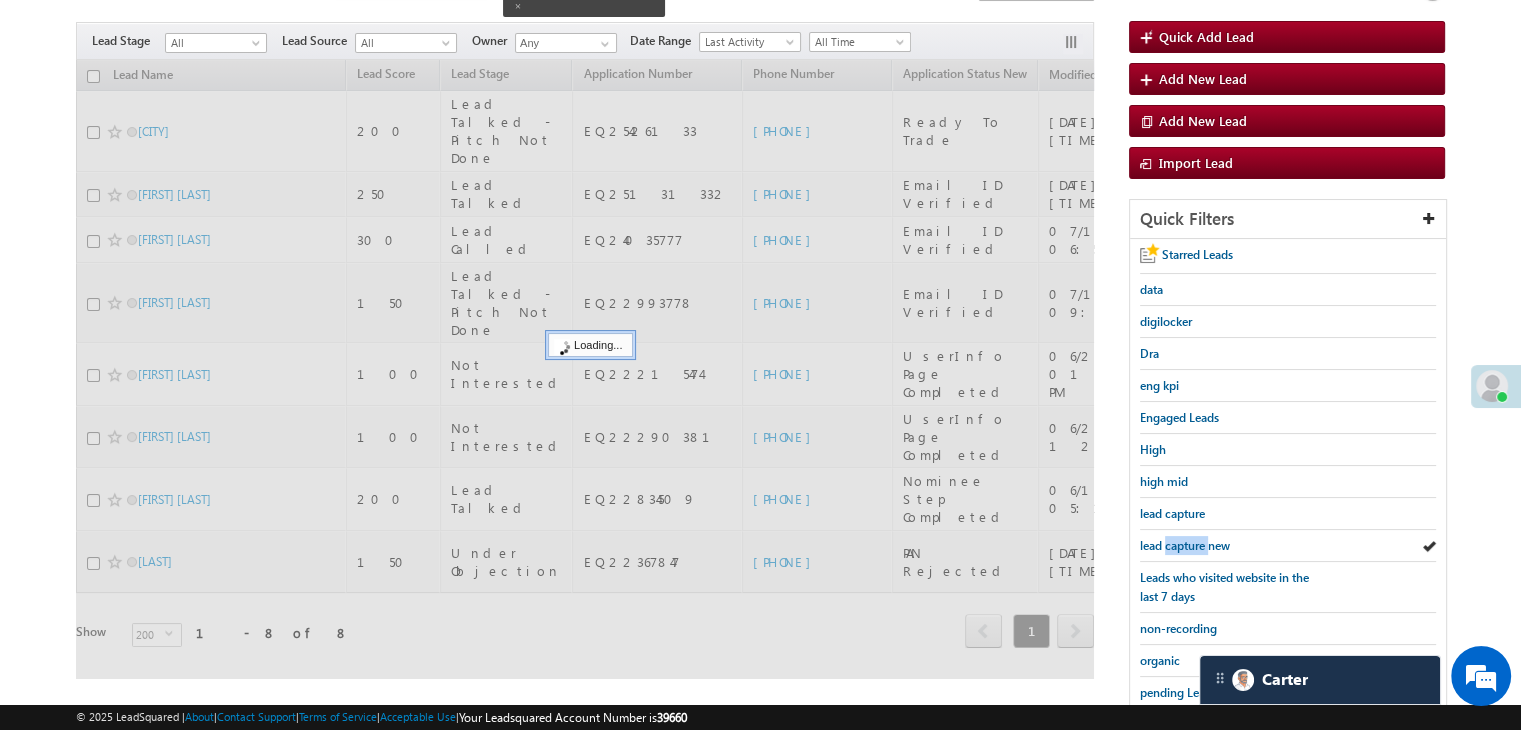 click on "lead capture new" at bounding box center [1185, 545] 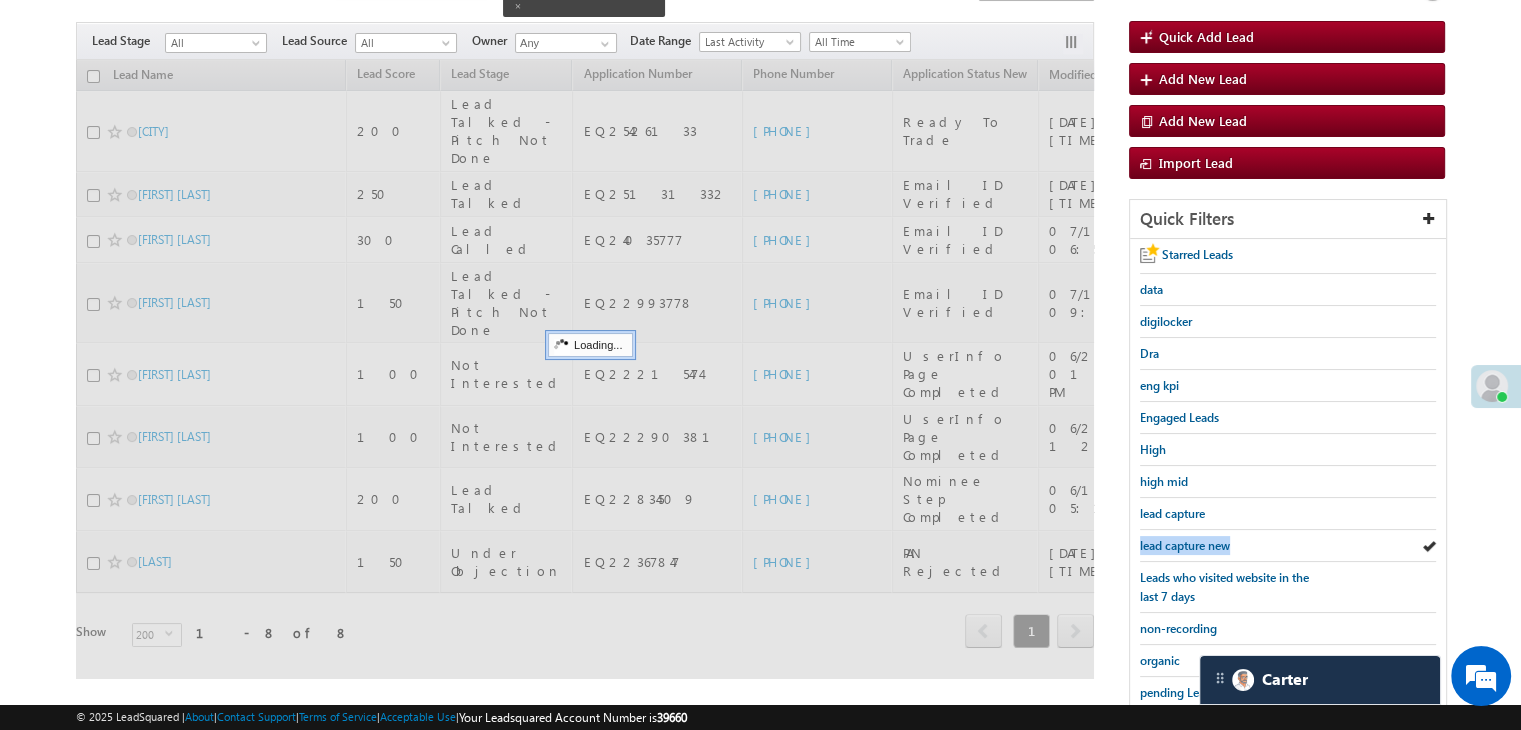 click on "lead capture new" at bounding box center [1185, 545] 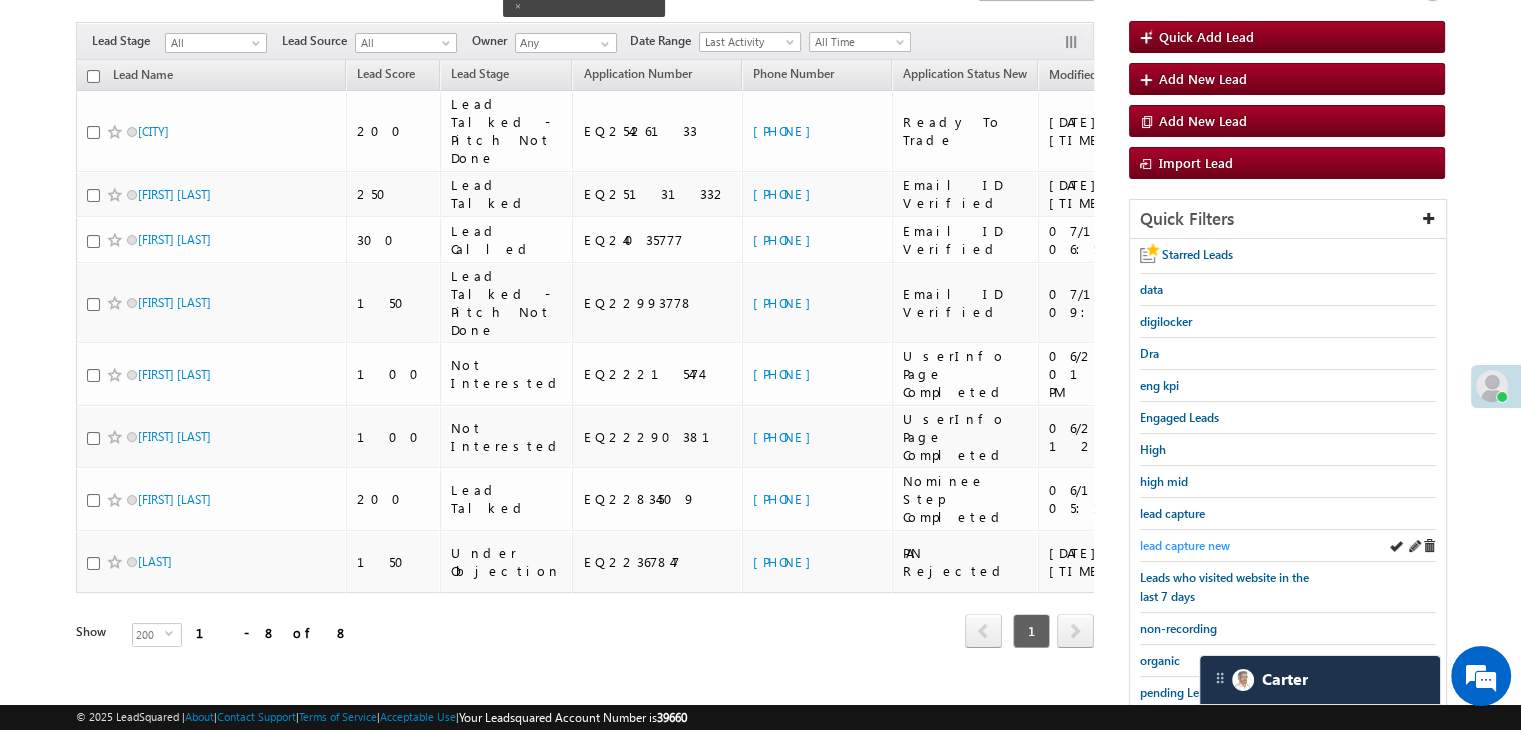 click on "lead capture new" at bounding box center (1185, 545) 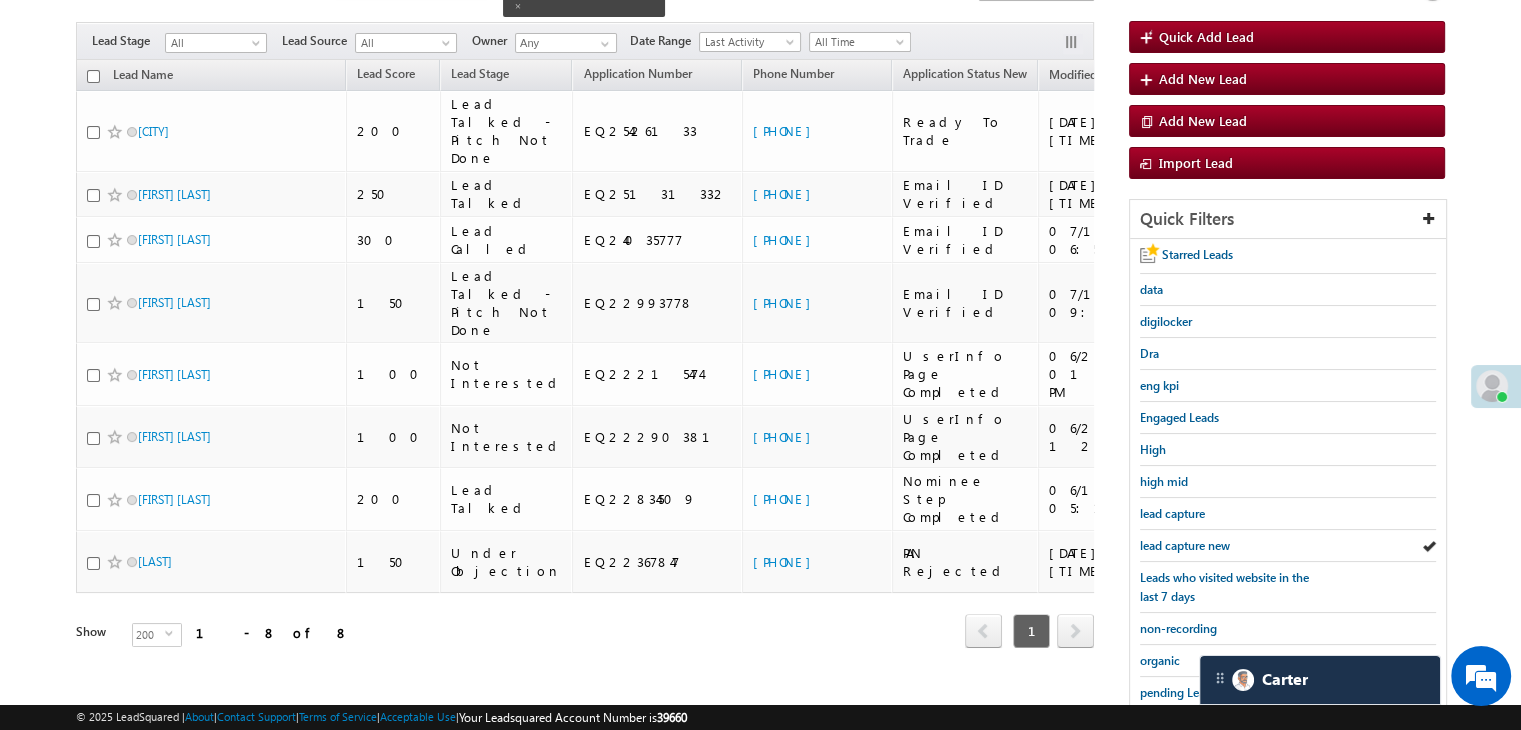 click on "lead capture new" at bounding box center [1185, 545] 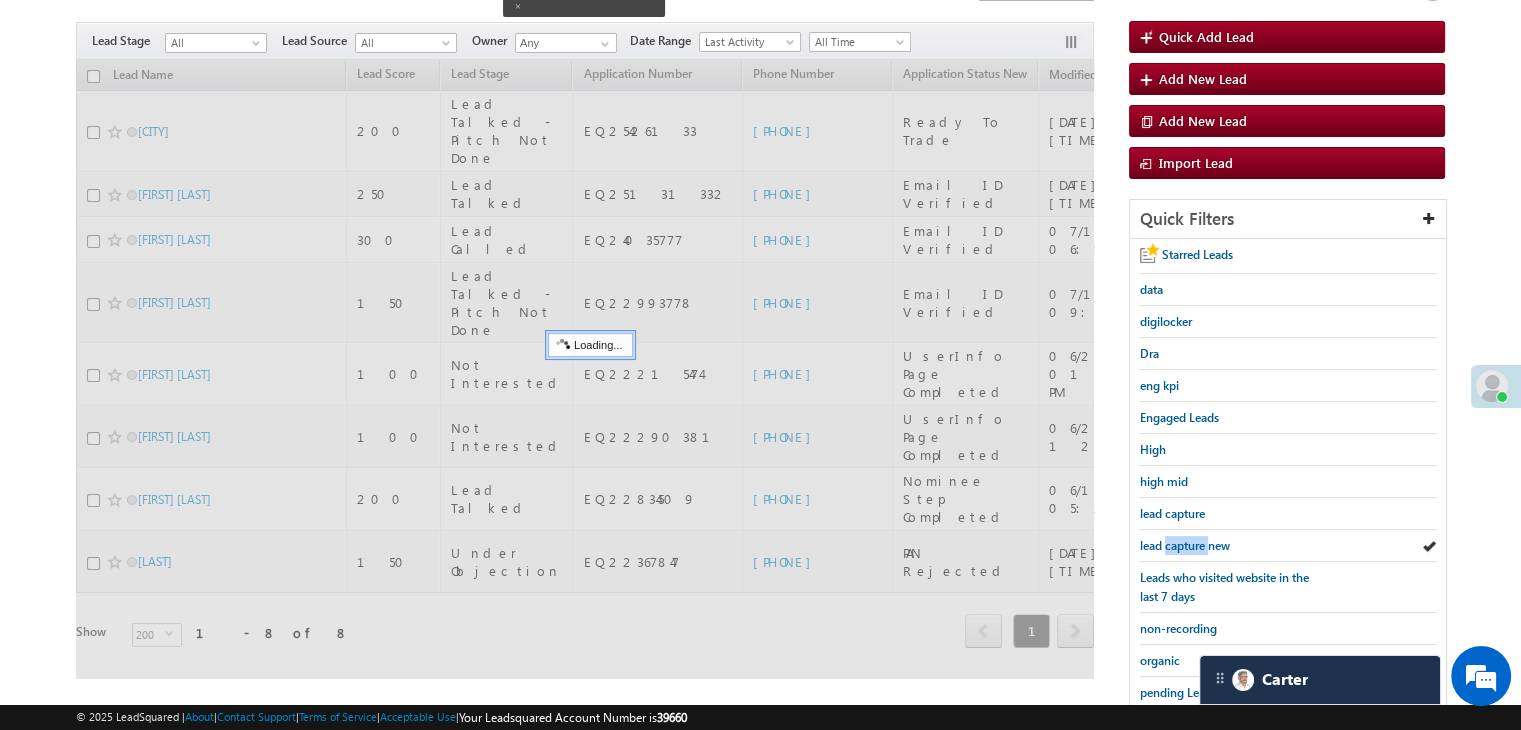 click on "lead capture new" at bounding box center (1185, 545) 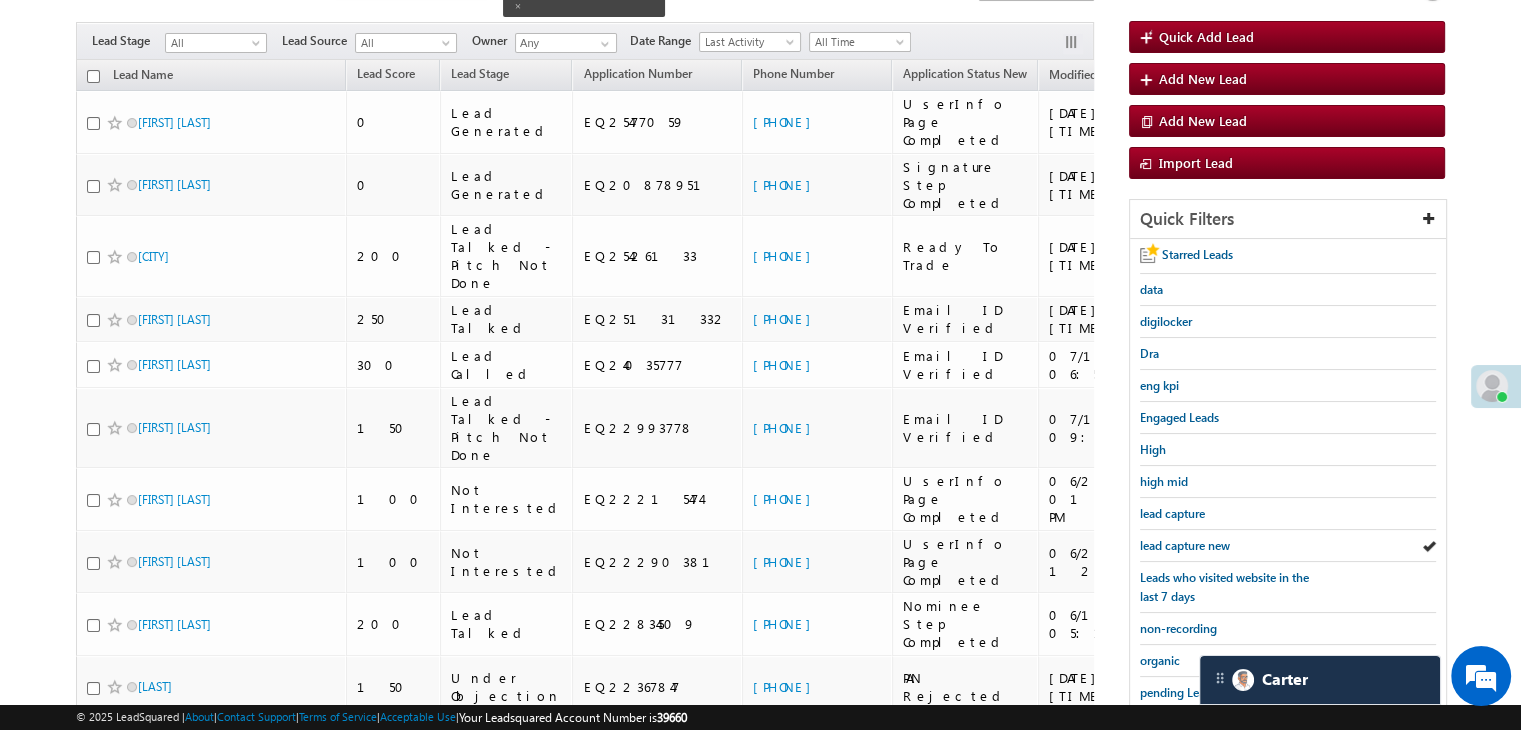 click on "lead capture new" at bounding box center (1185, 545) 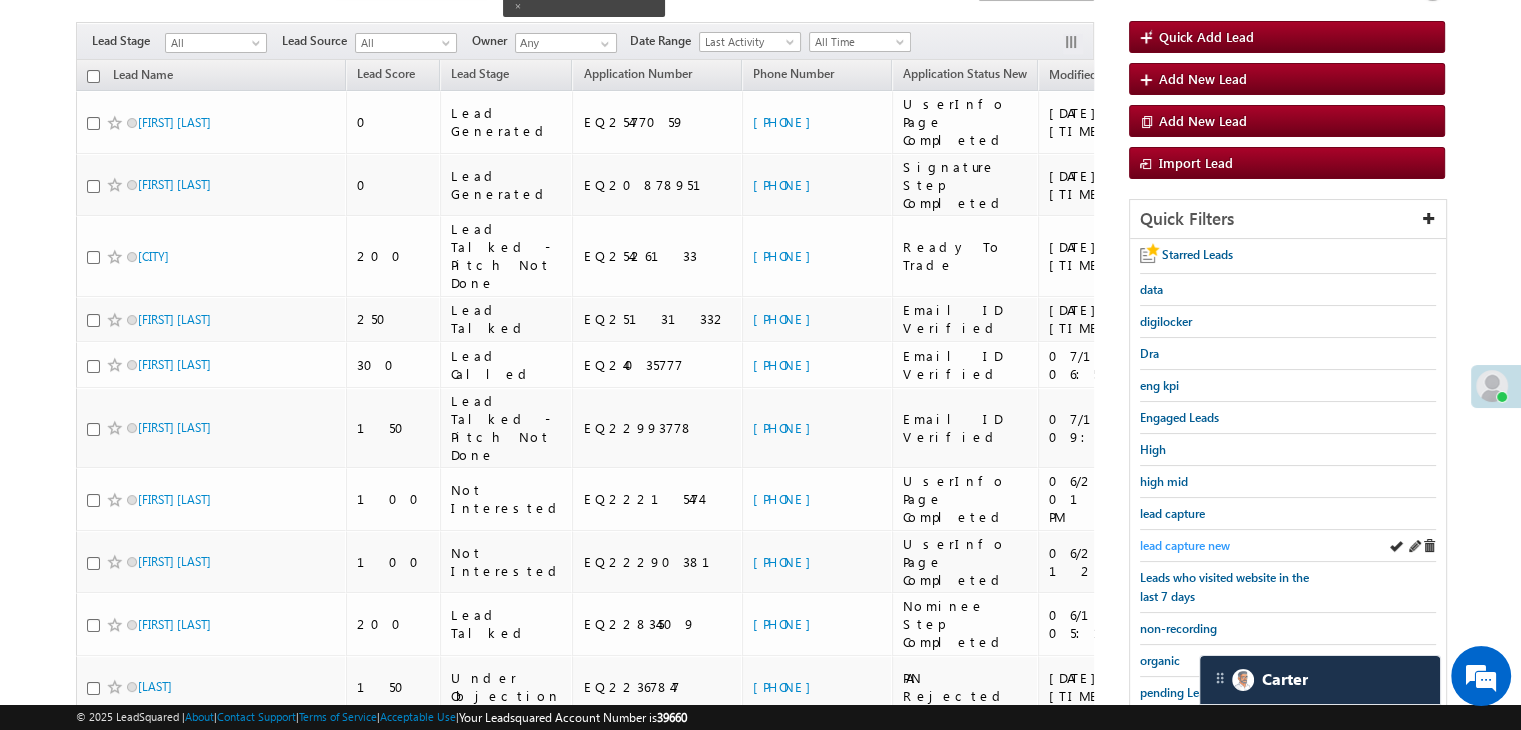 click on "lead capture new" at bounding box center [1185, 545] 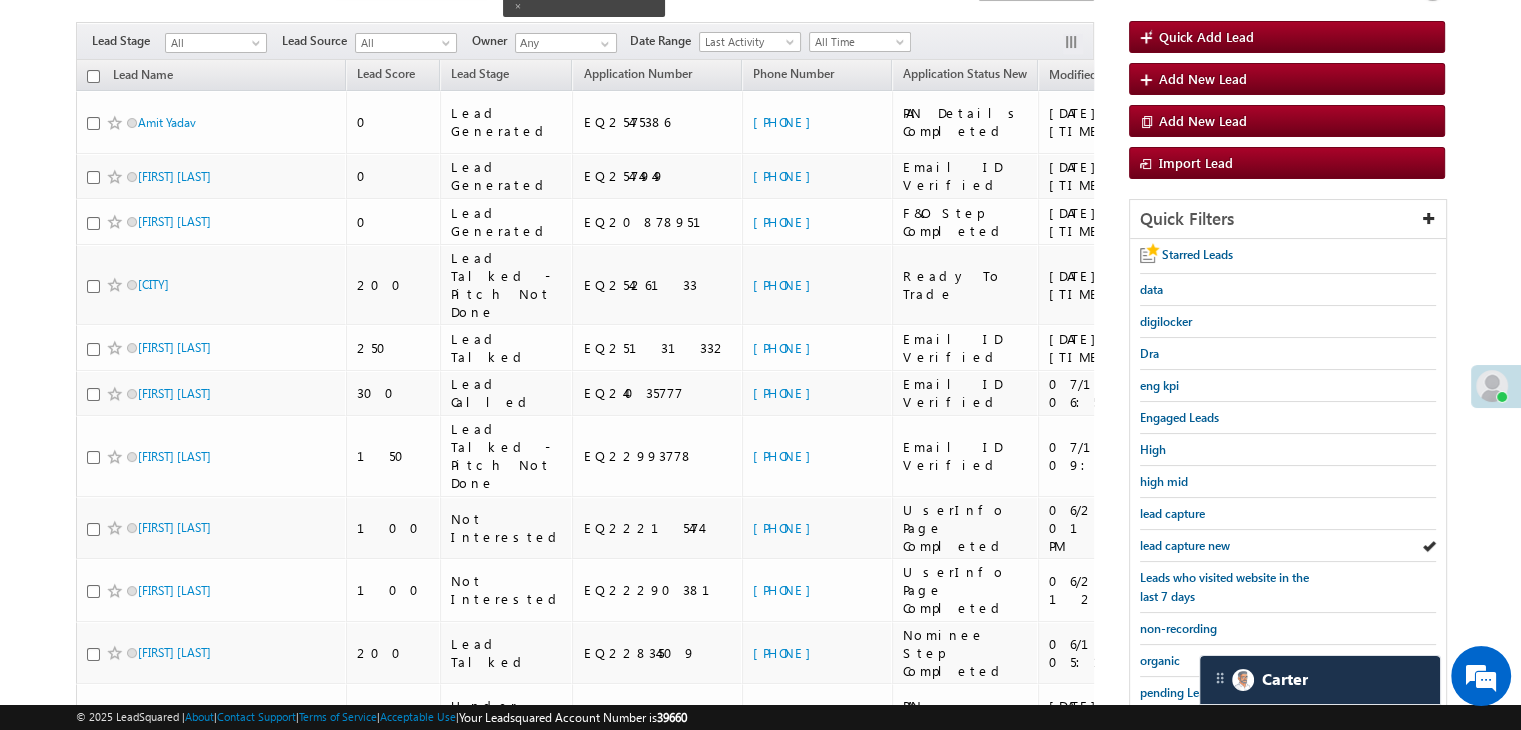 scroll, scrollTop: 363, scrollLeft: 0, axis: vertical 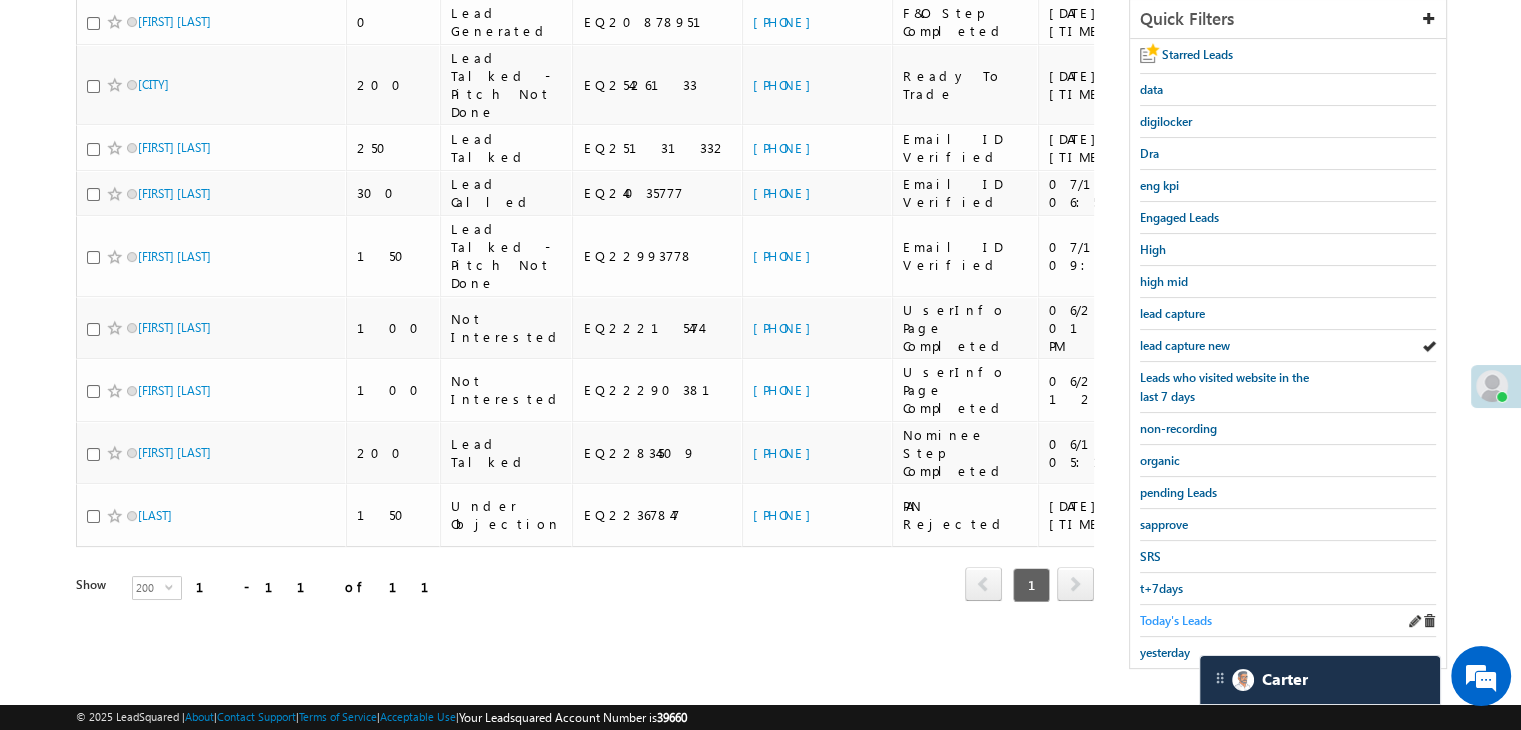 click on "Today's Leads" at bounding box center [1176, 620] 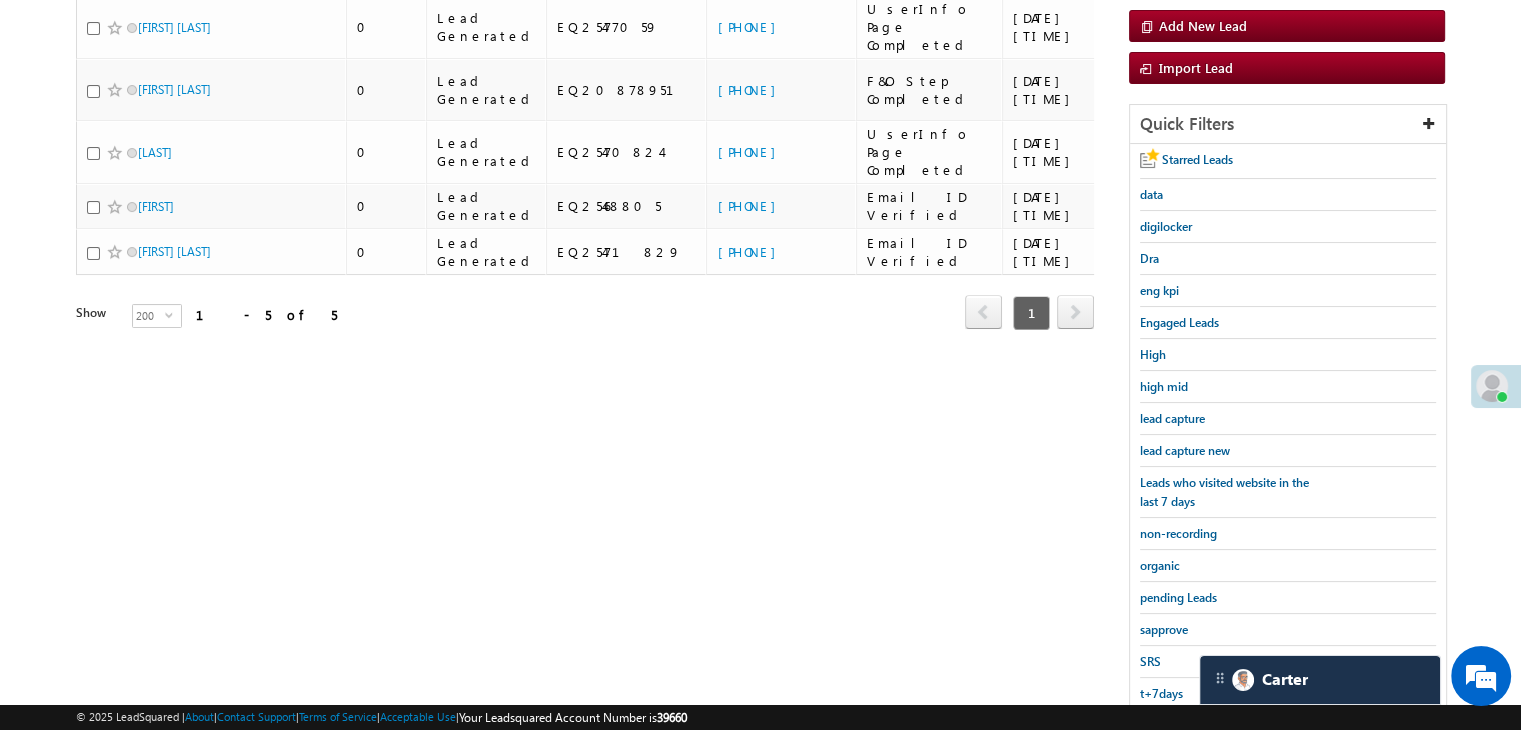 scroll, scrollTop: 363, scrollLeft: 0, axis: vertical 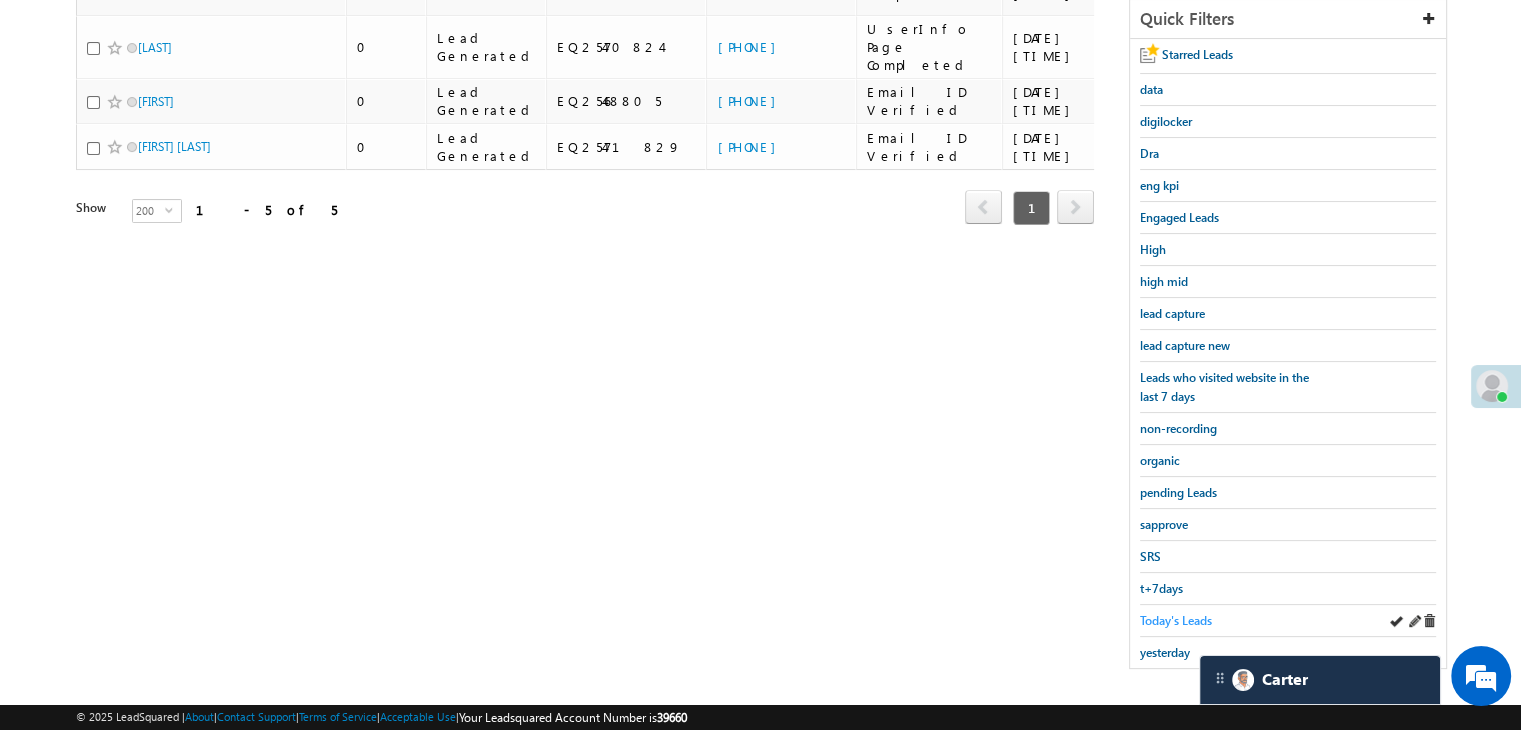 click on "Today's Leads" at bounding box center (1176, 620) 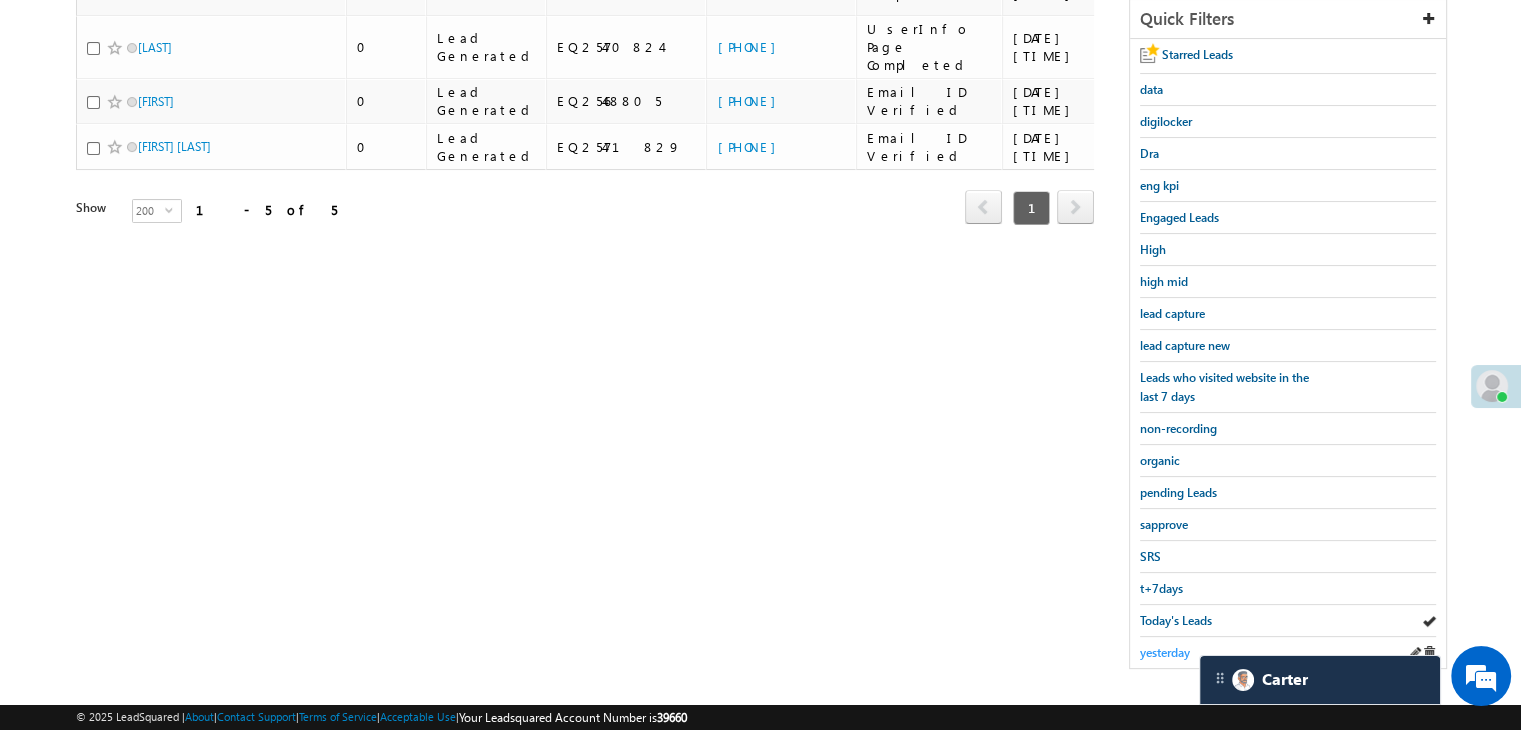 click on "yesterday" at bounding box center [1165, 652] 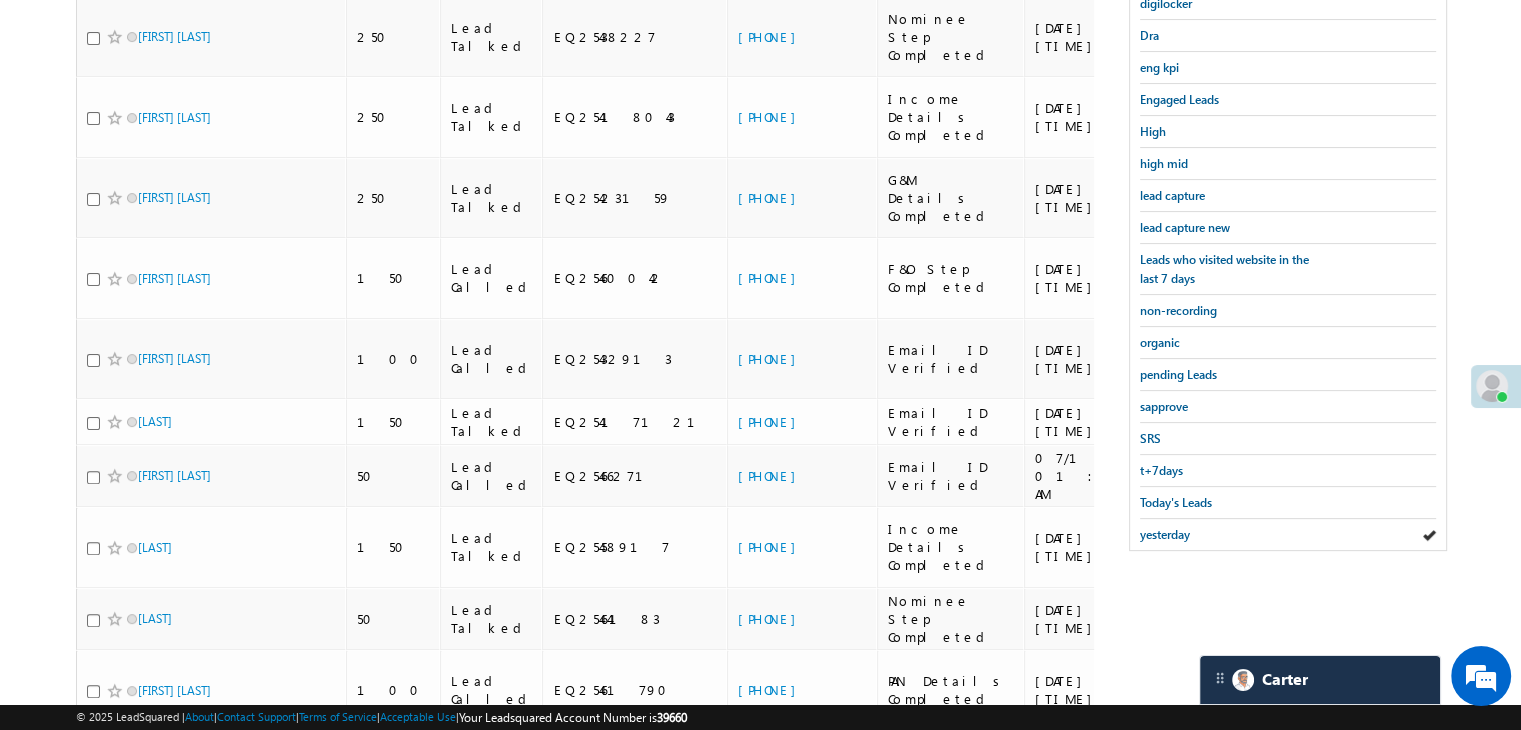 scroll, scrollTop: 500, scrollLeft: 0, axis: vertical 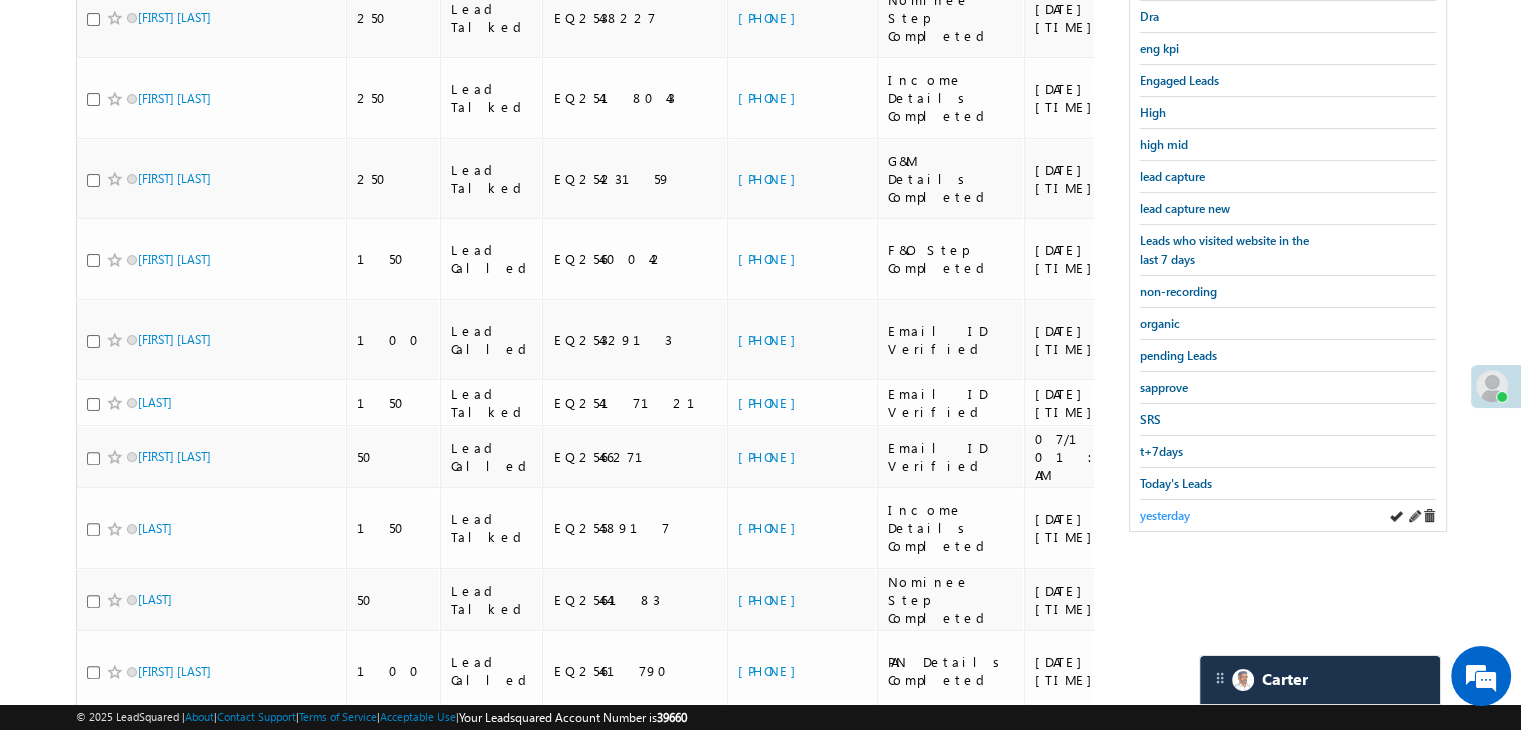 click on "yesterday" at bounding box center [1165, 515] 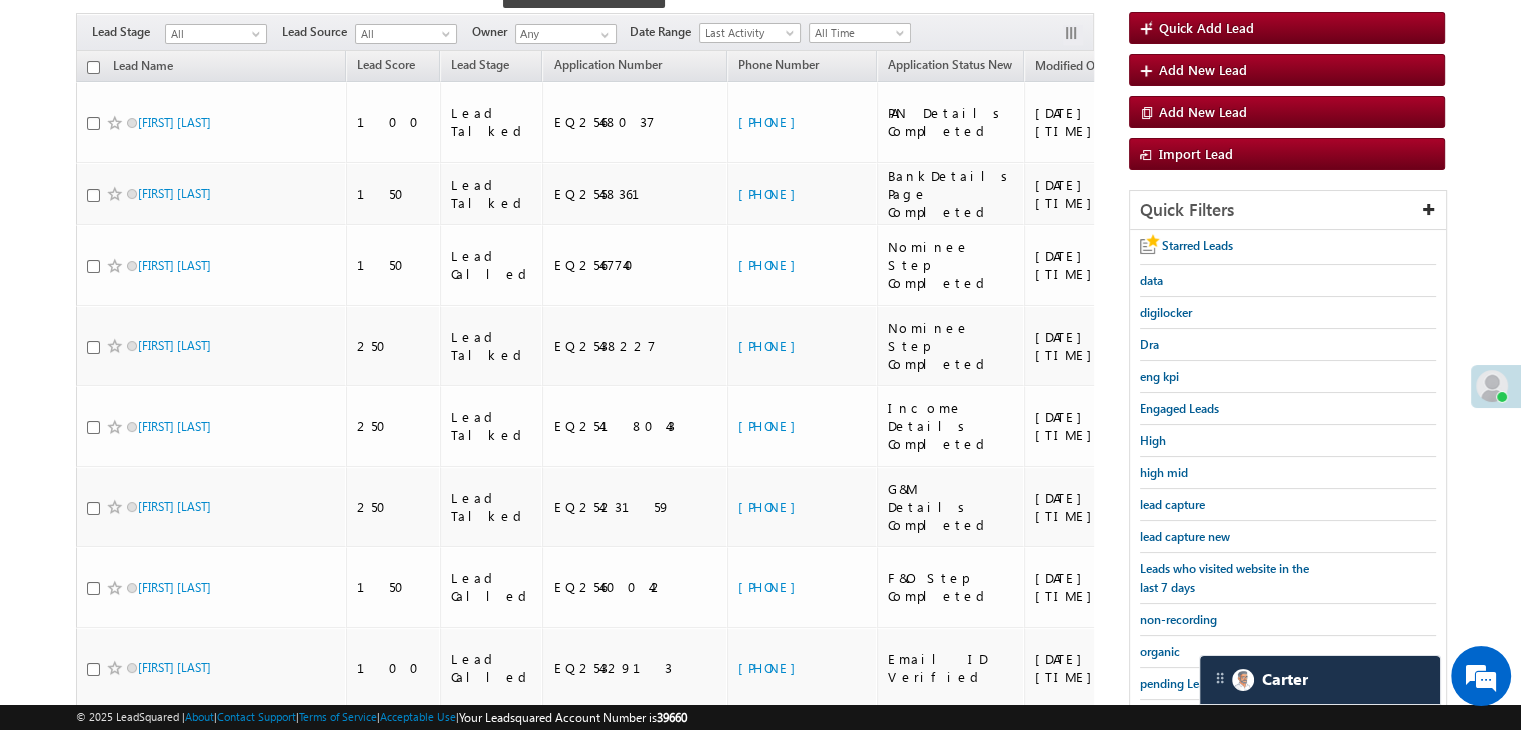 scroll, scrollTop: 100, scrollLeft: 0, axis: vertical 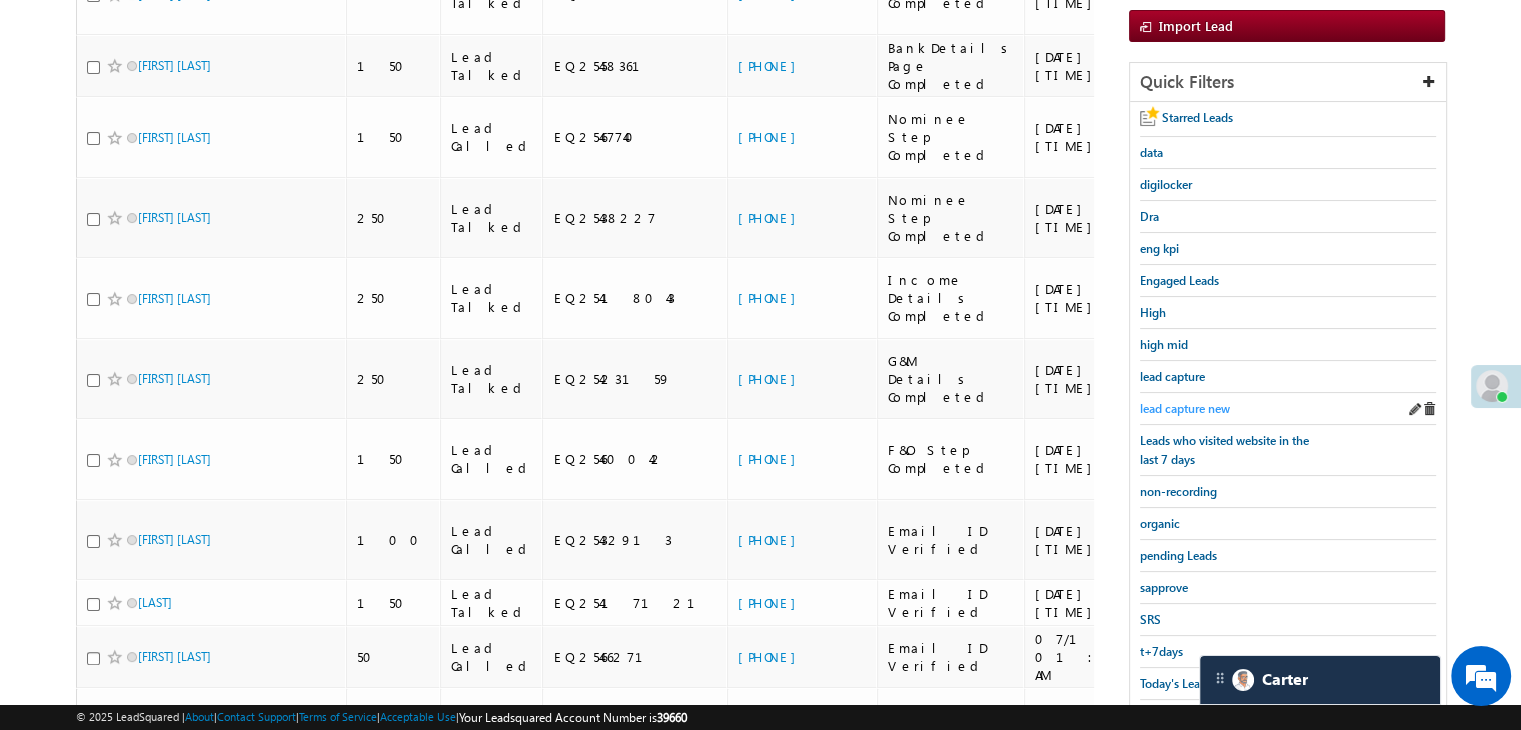 click on "lead capture new" at bounding box center [1185, 408] 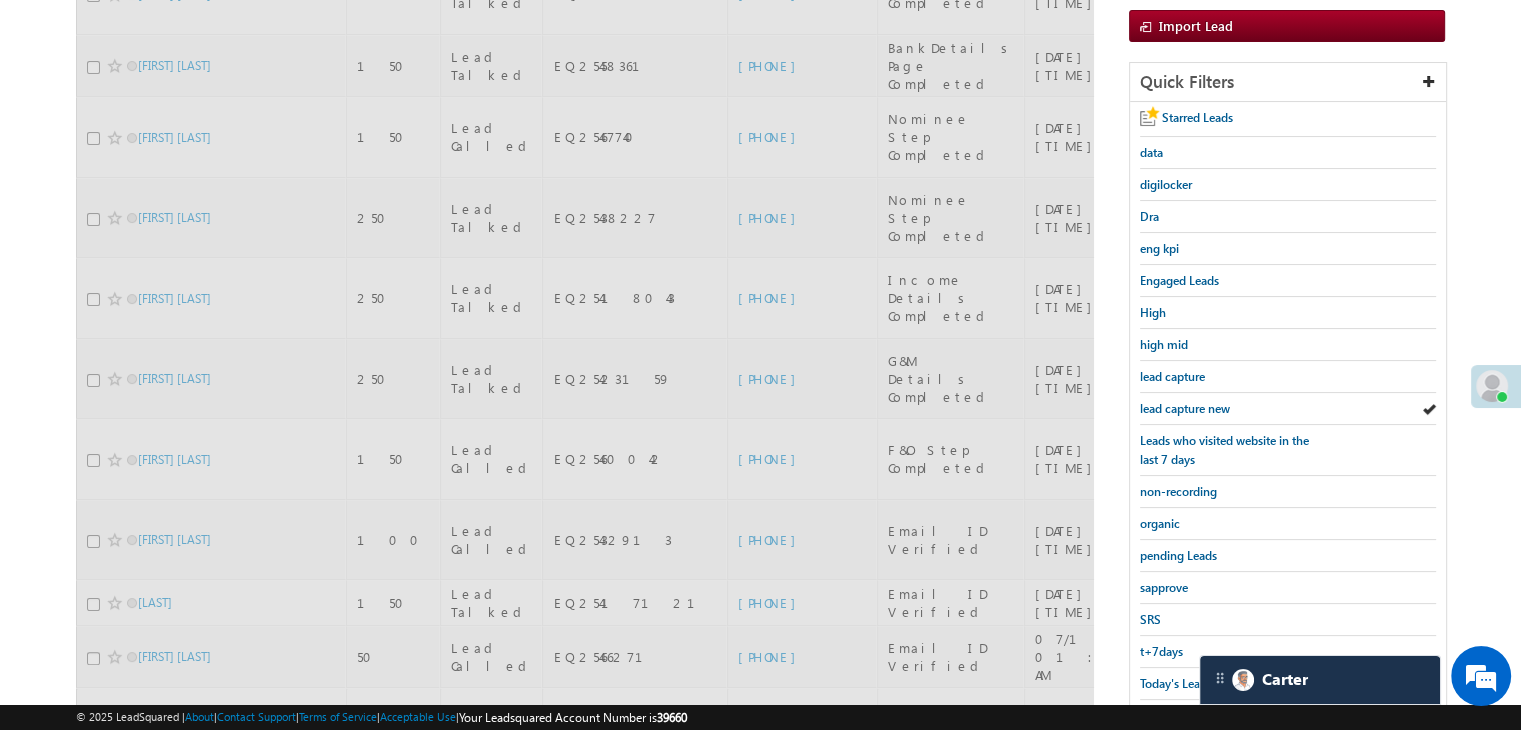 click on "lead capture new" at bounding box center (1185, 408) 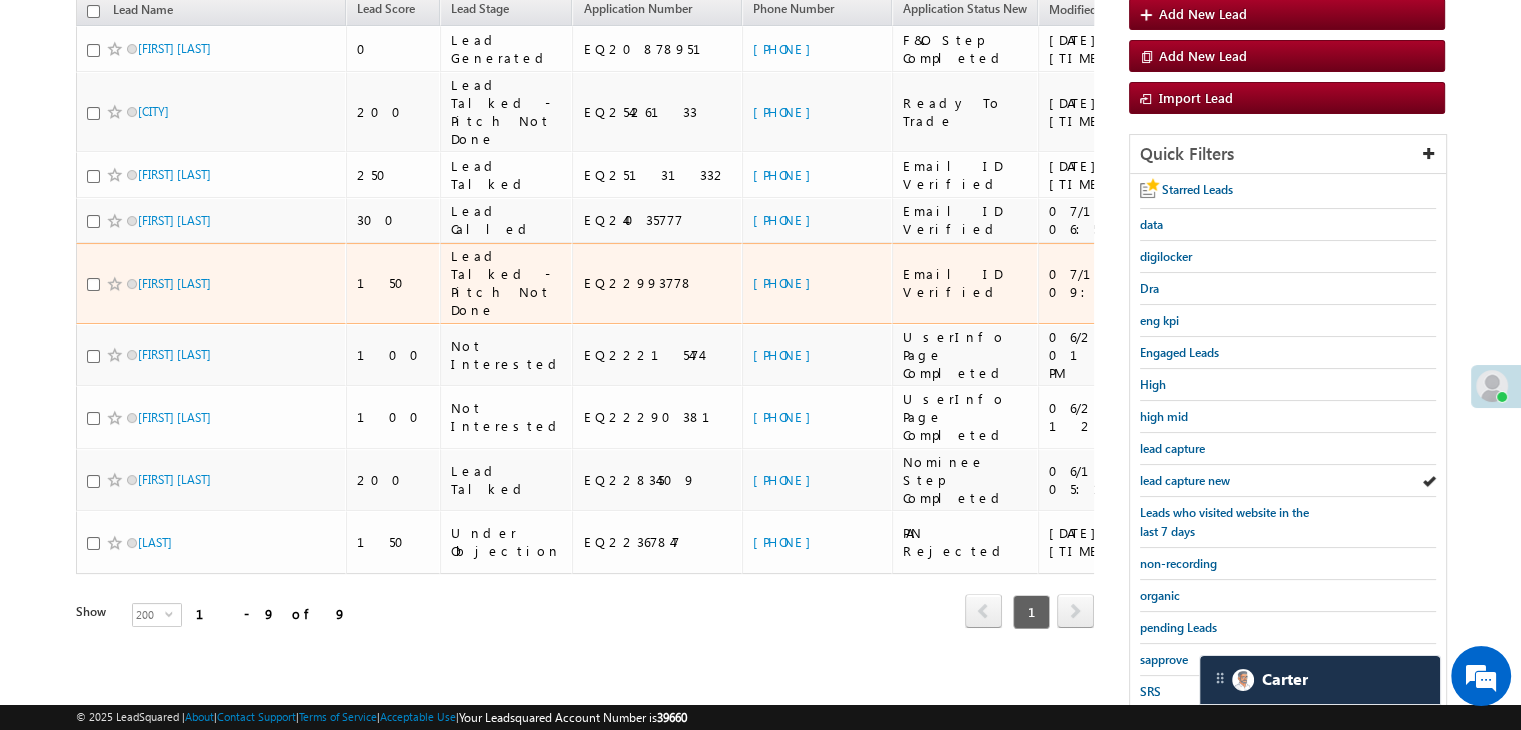 scroll, scrollTop: 363, scrollLeft: 0, axis: vertical 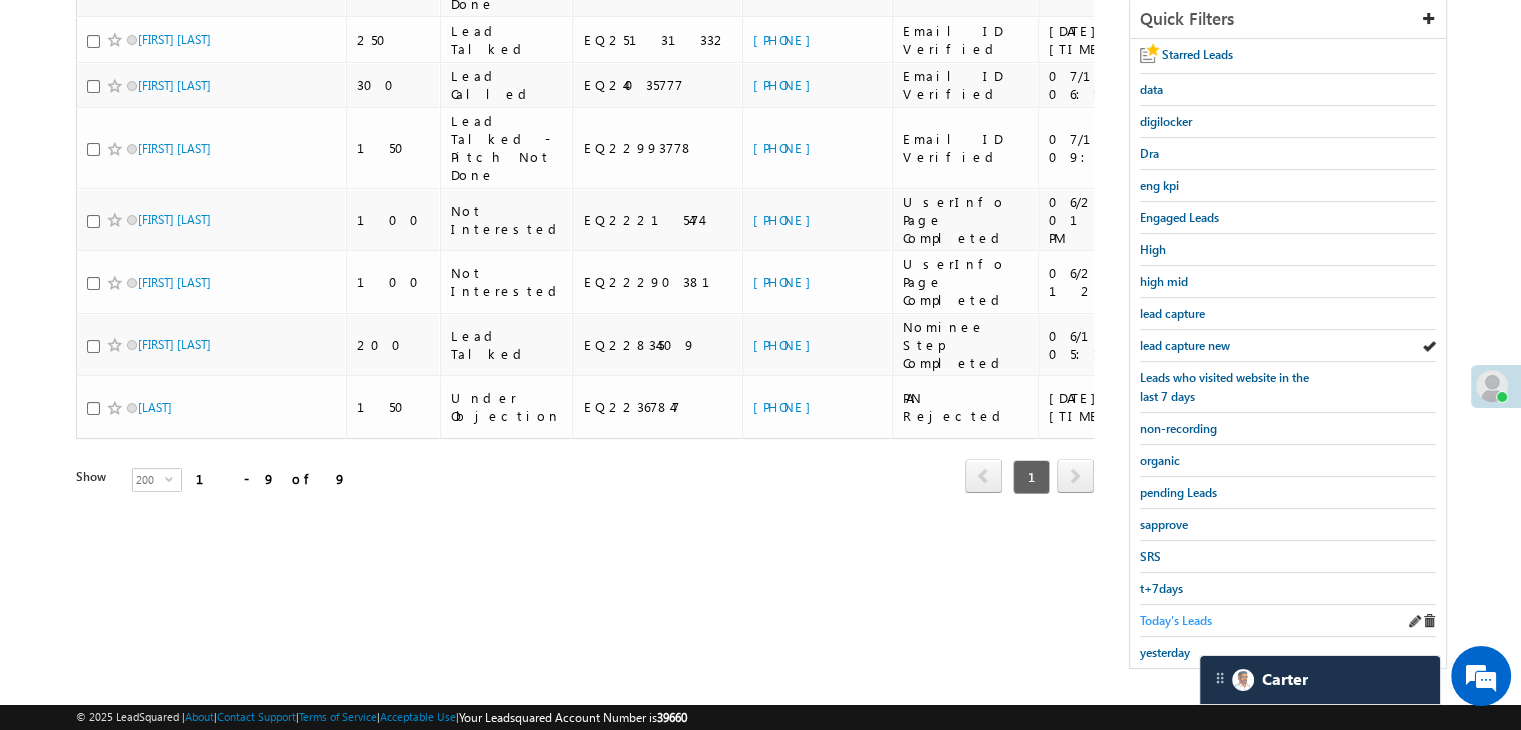 click on "Today's Leads" at bounding box center [1176, 620] 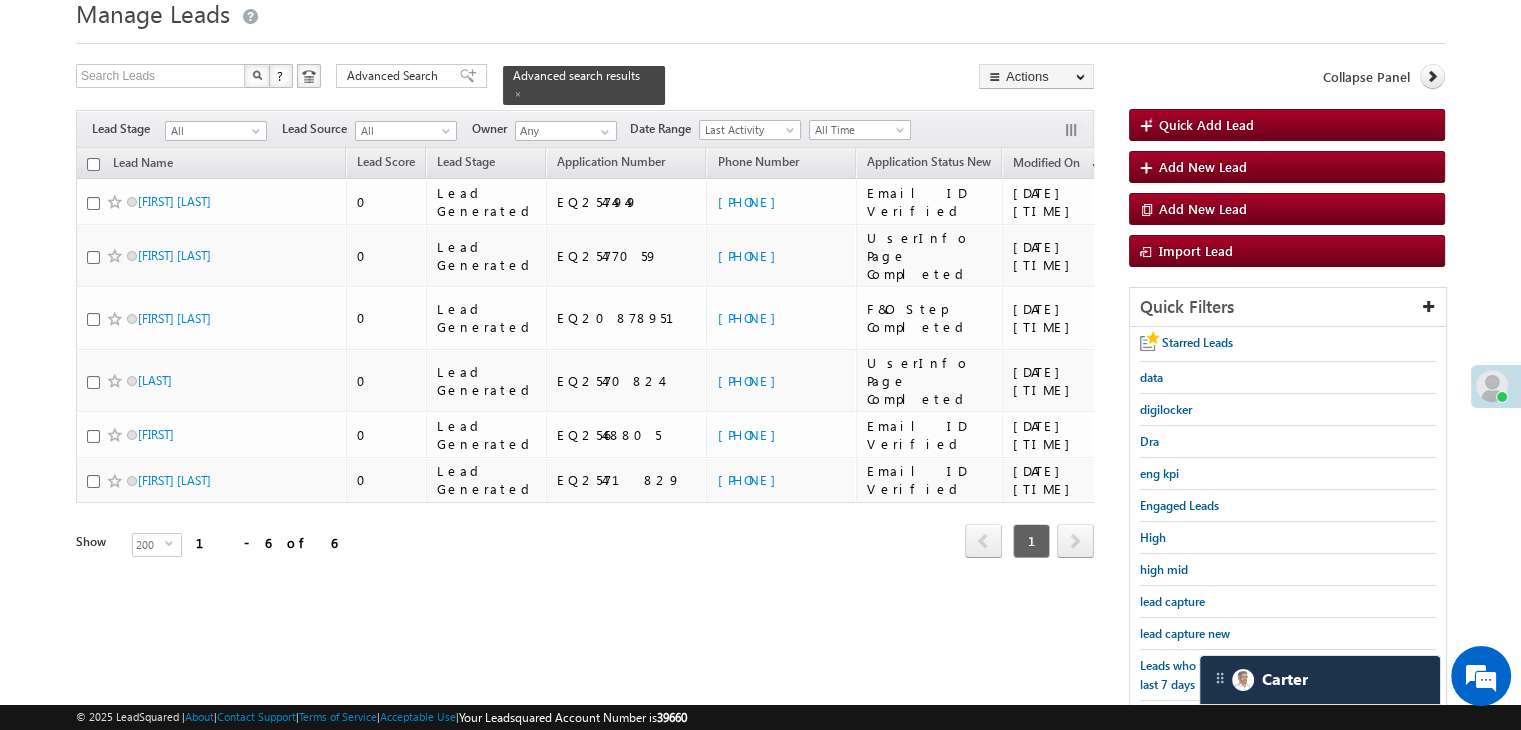 scroll, scrollTop: 63, scrollLeft: 0, axis: vertical 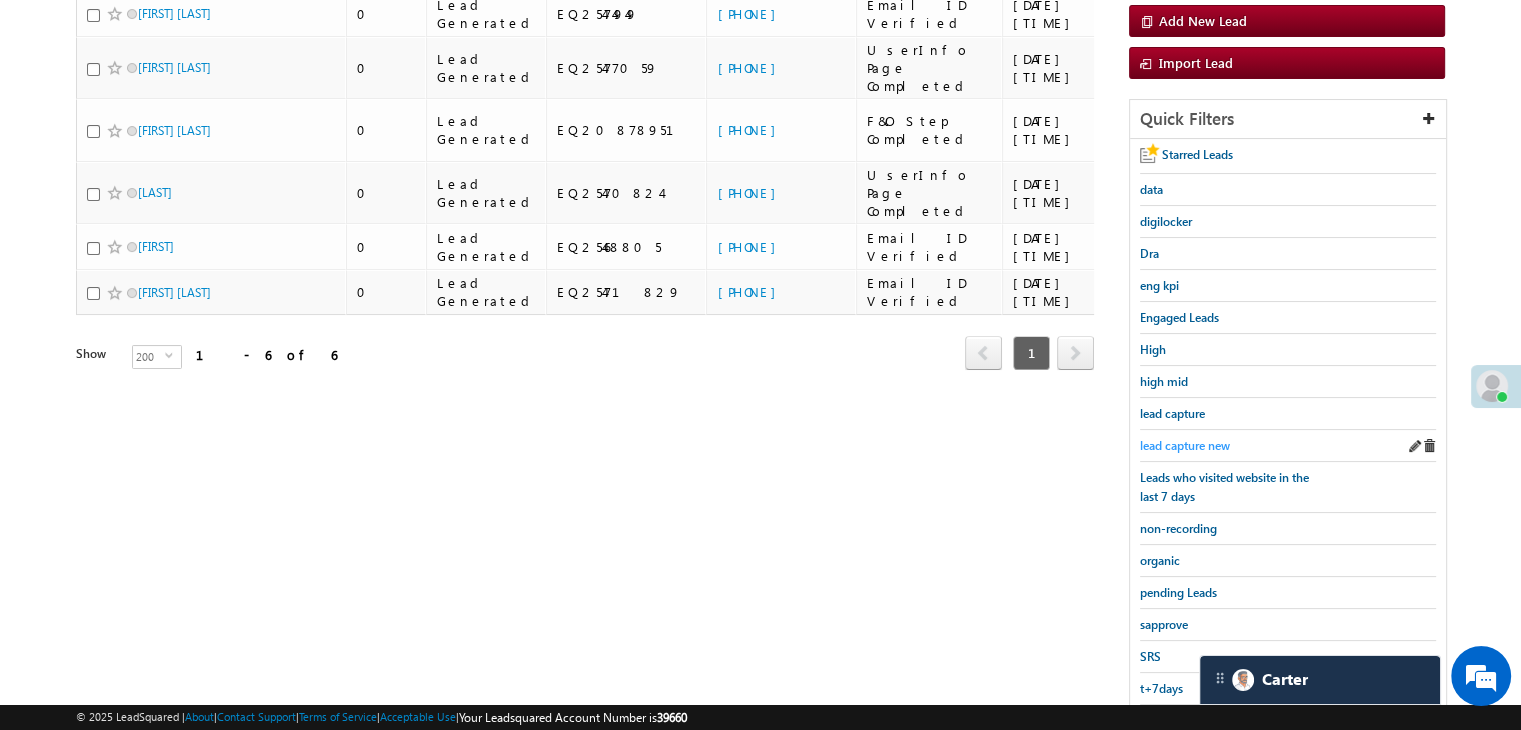 click on "lead capture new" at bounding box center (1185, 445) 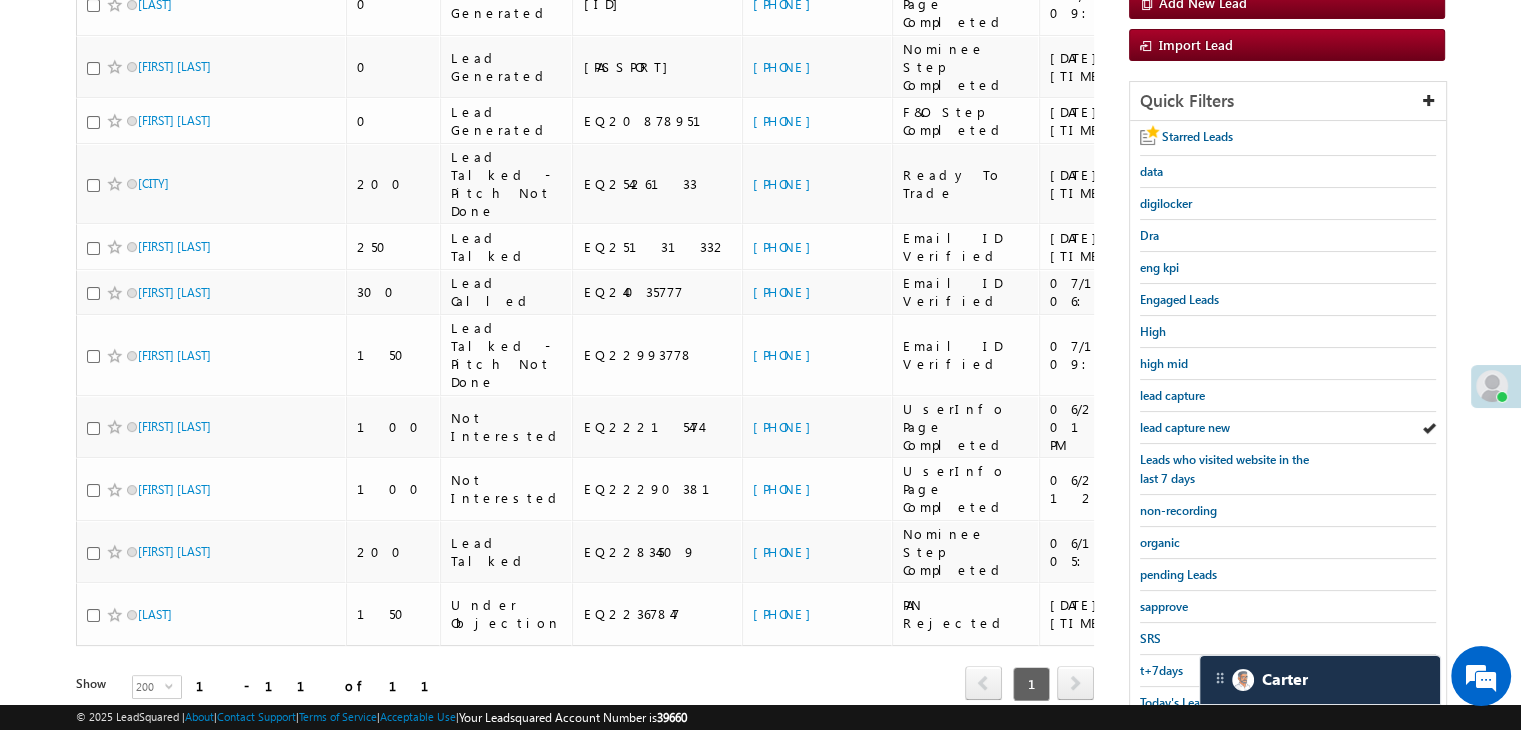 scroll, scrollTop: 163, scrollLeft: 0, axis: vertical 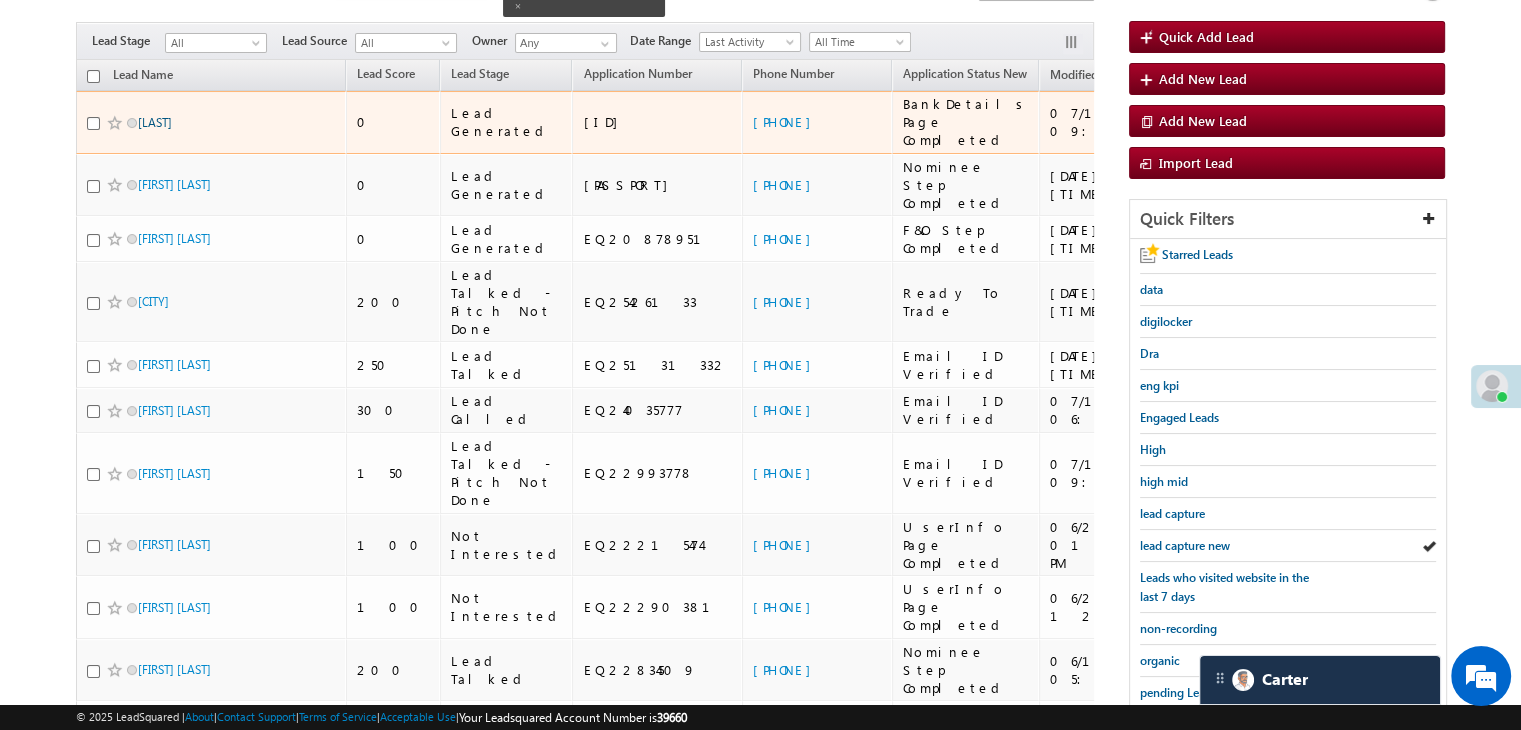 drag, startPoint x: 164, startPoint y: 92, endPoint x: 159, endPoint y: 105, distance: 13.928389 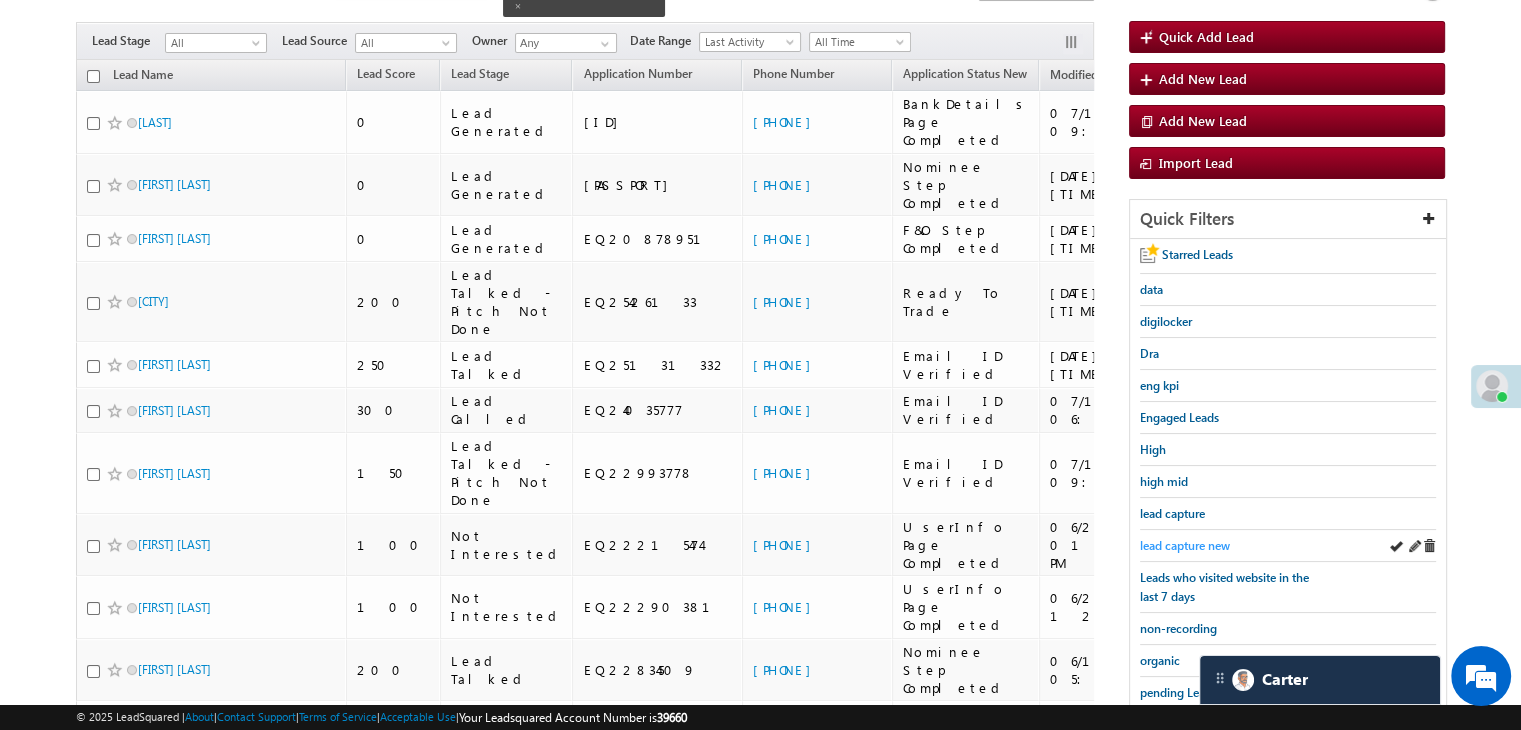click on "lead capture new" at bounding box center (1185, 545) 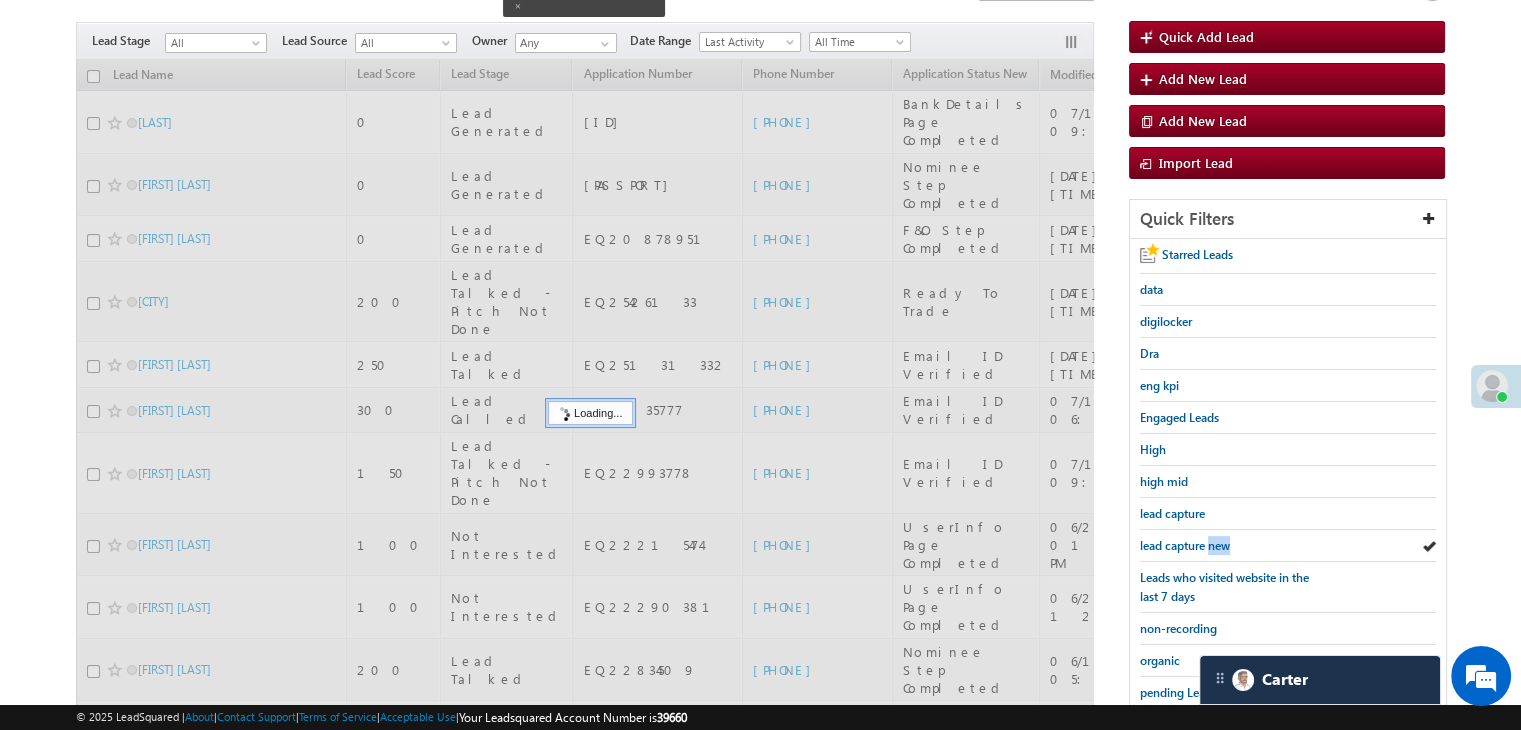 click on "lead capture new" at bounding box center (1185, 545) 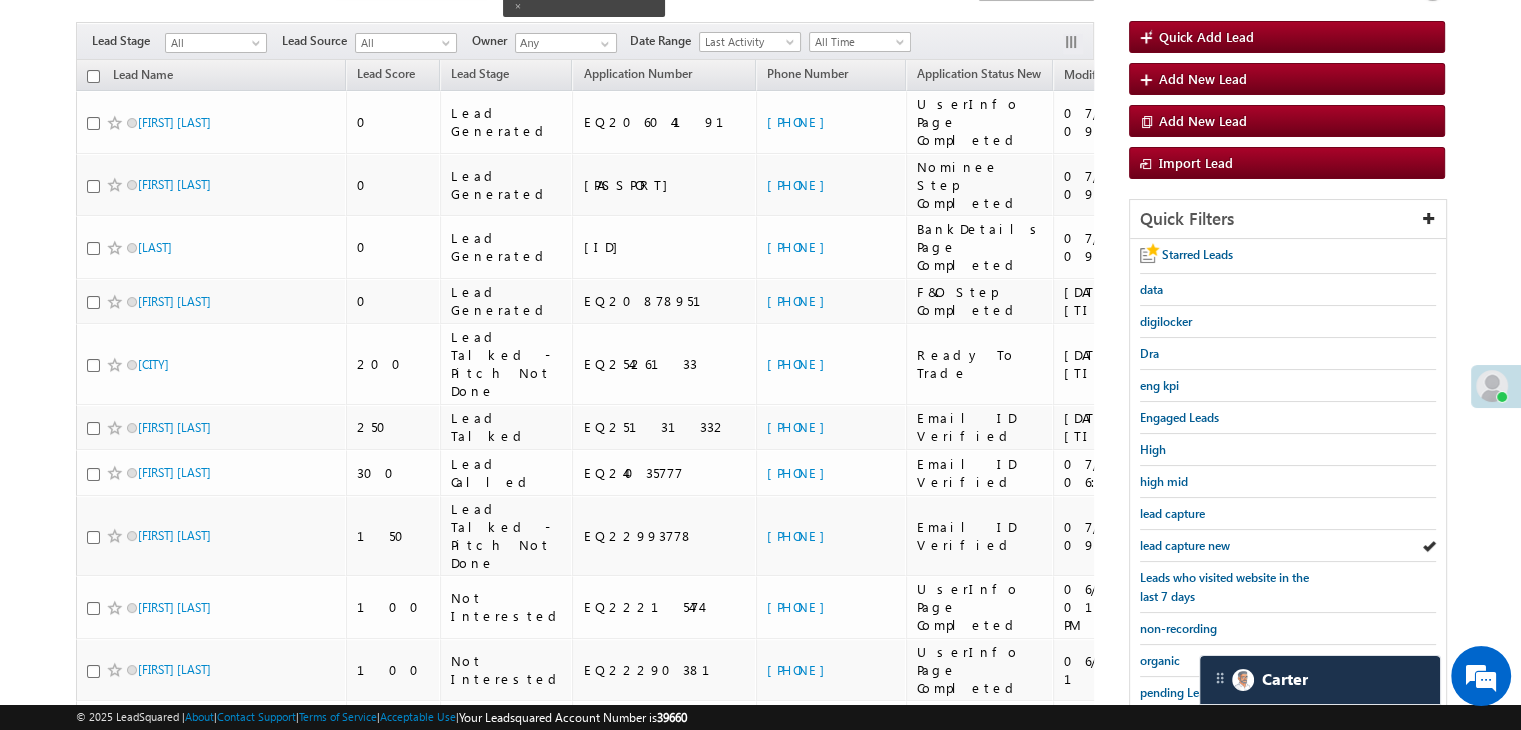 click on "lead capture new" at bounding box center (1185, 545) 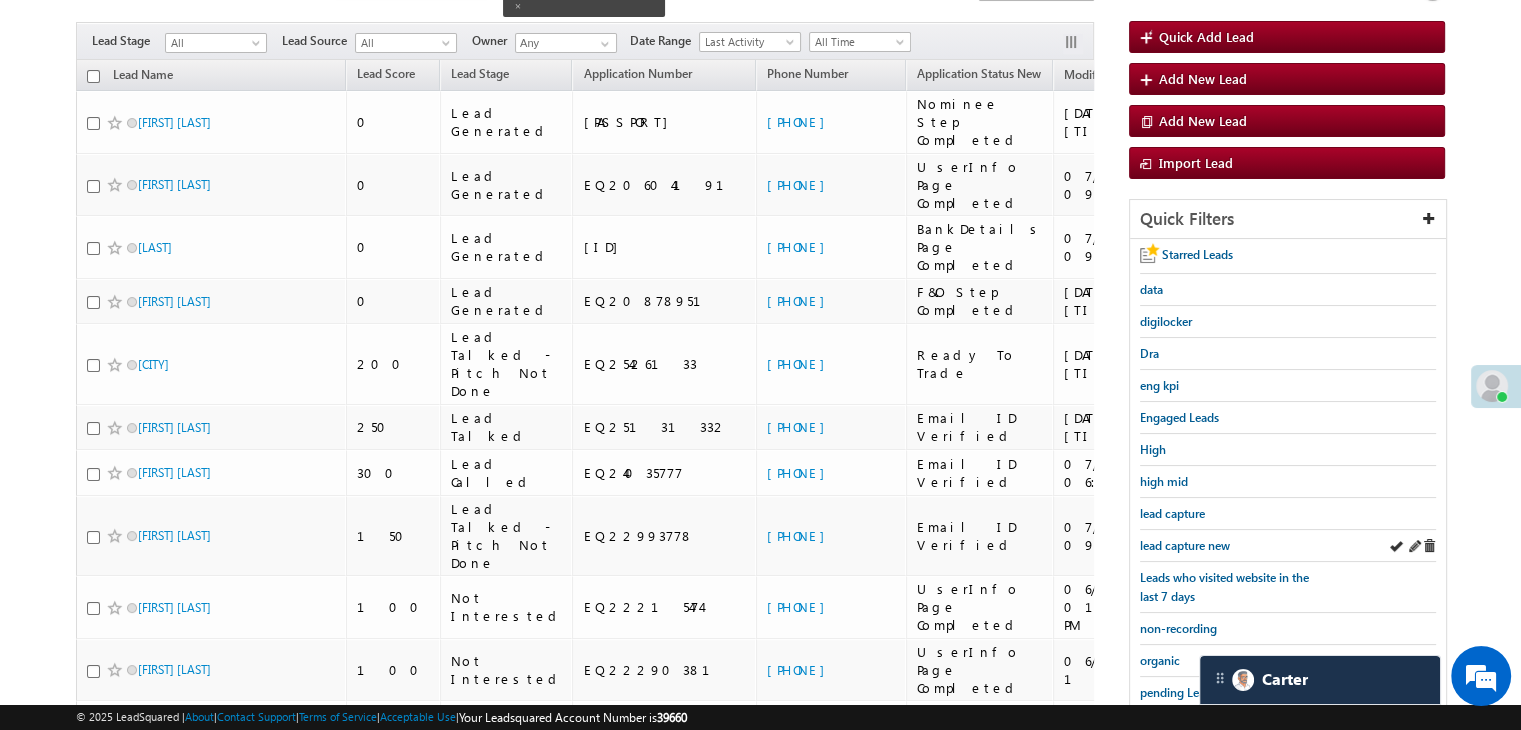 click on "lead capture new" at bounding box center (1288, 546) 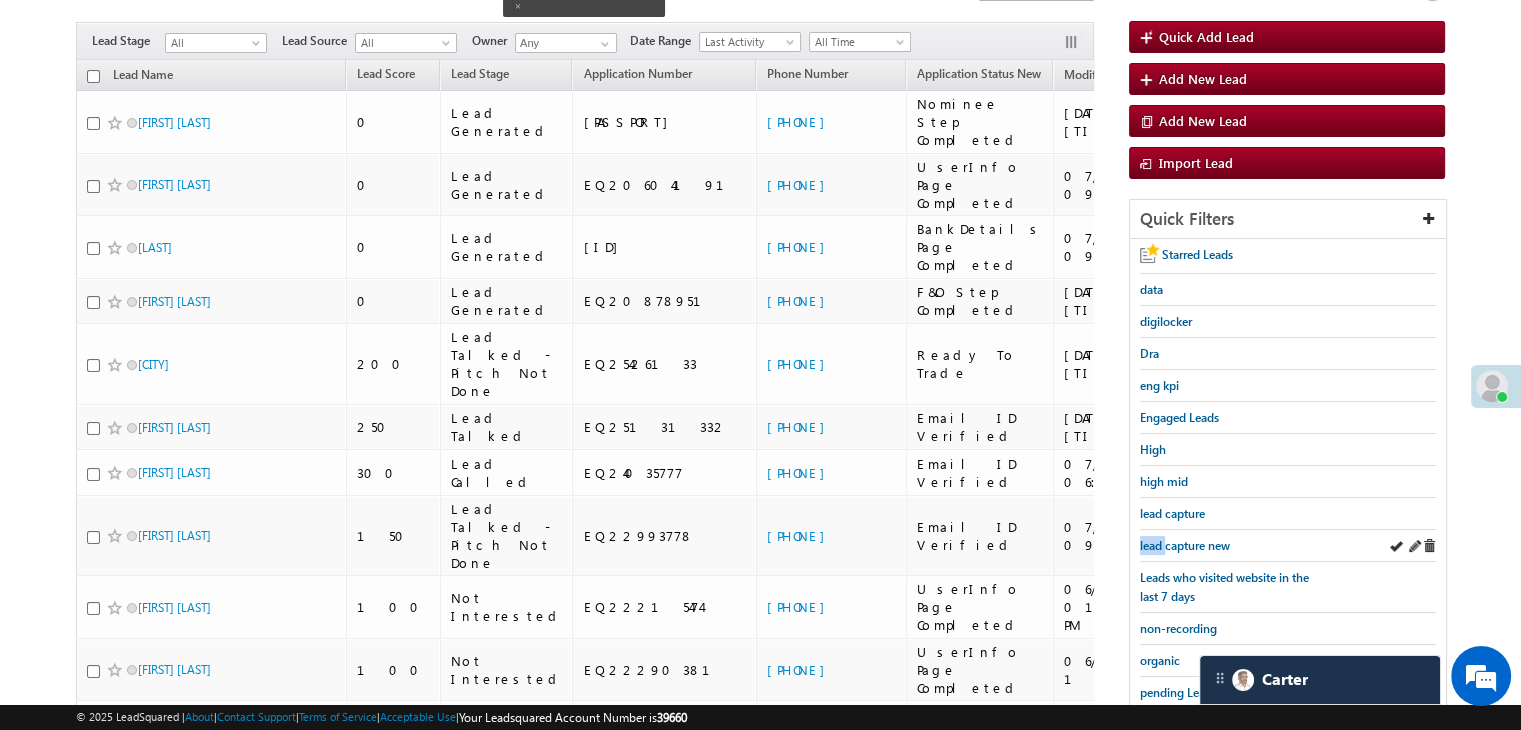 click on "lead capture new" at bounding box center (1288, 546) 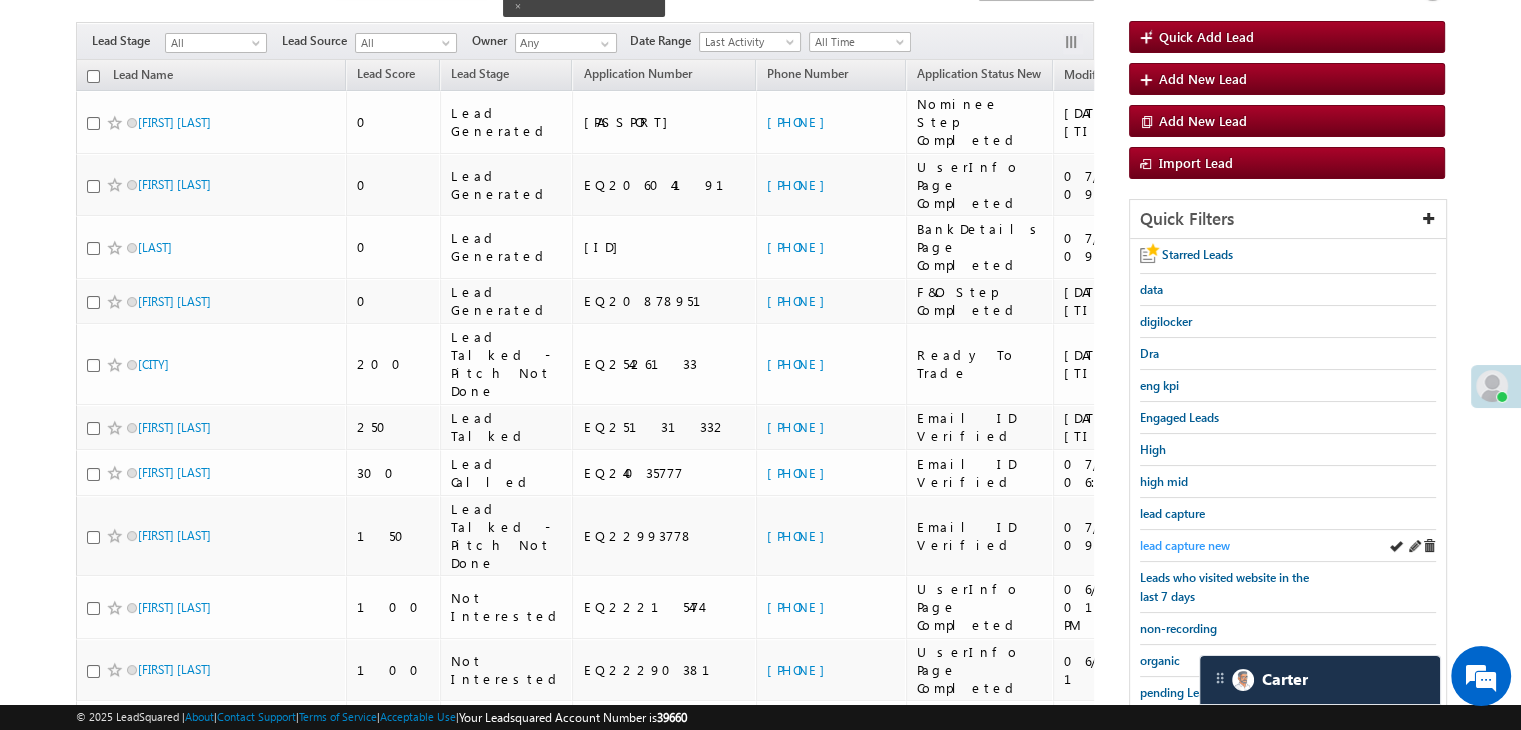 click on "lead capture new" at bounding box center (1185, 545) 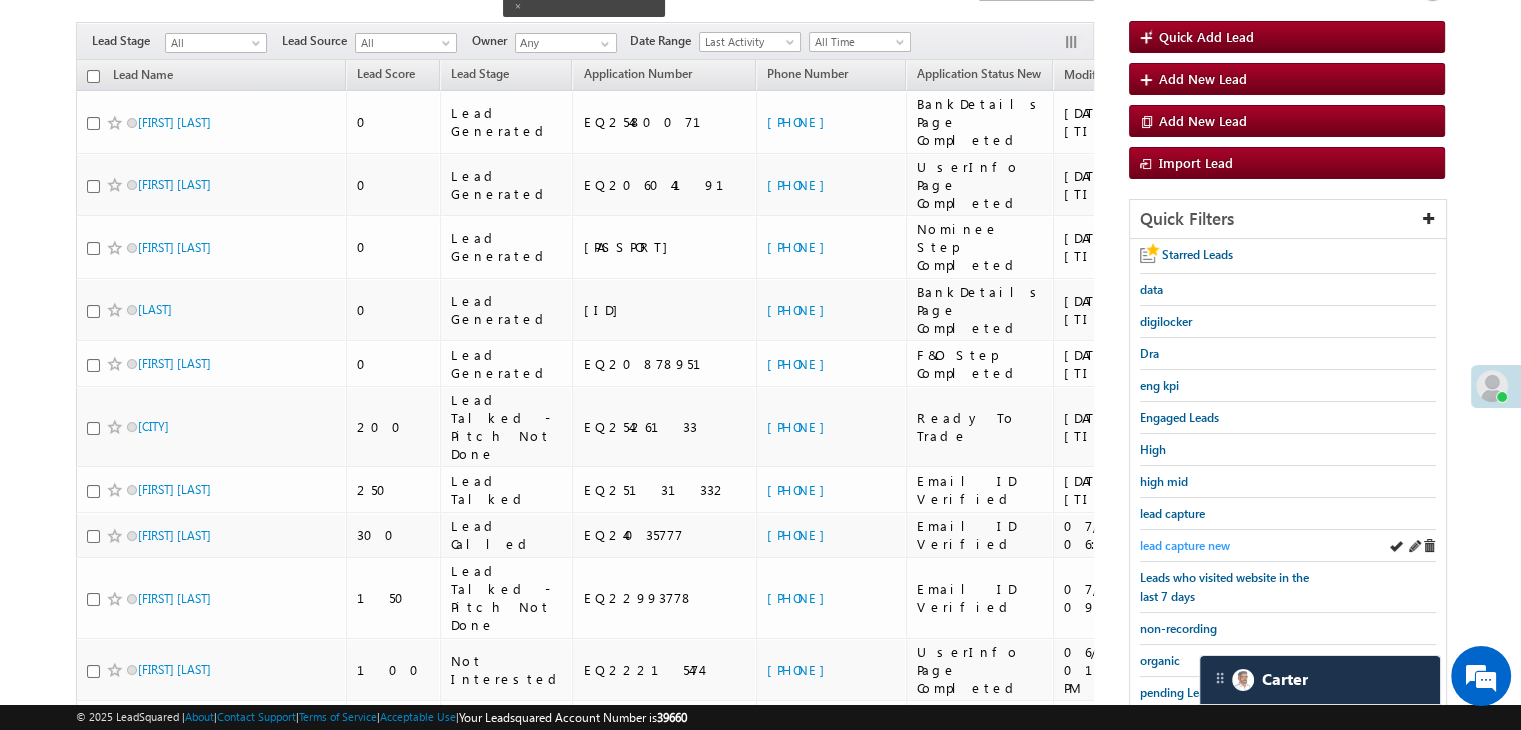 click on "lead capture new" at bounding box center (1185, 545) 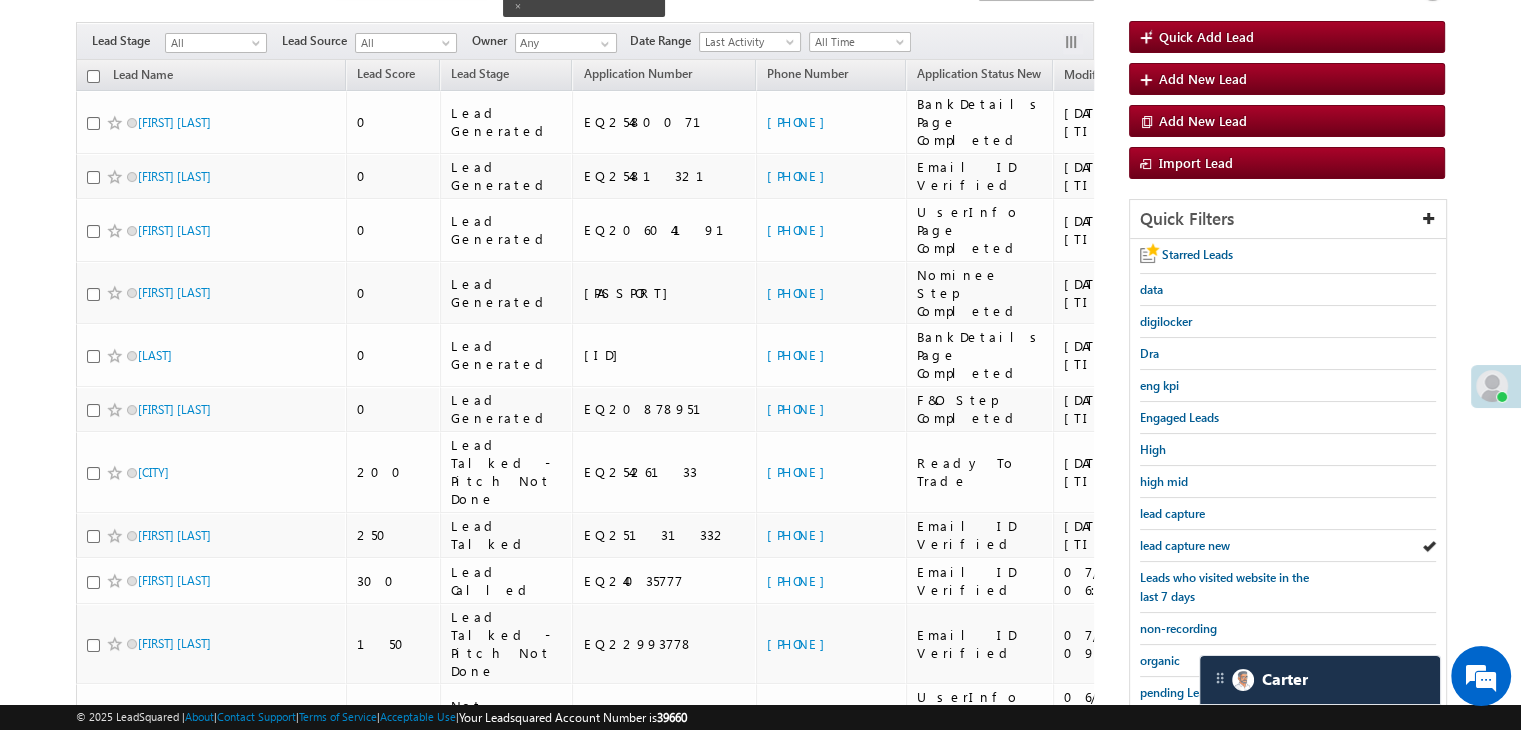 click on "lead capture new" at bounding box center (1185, 545) 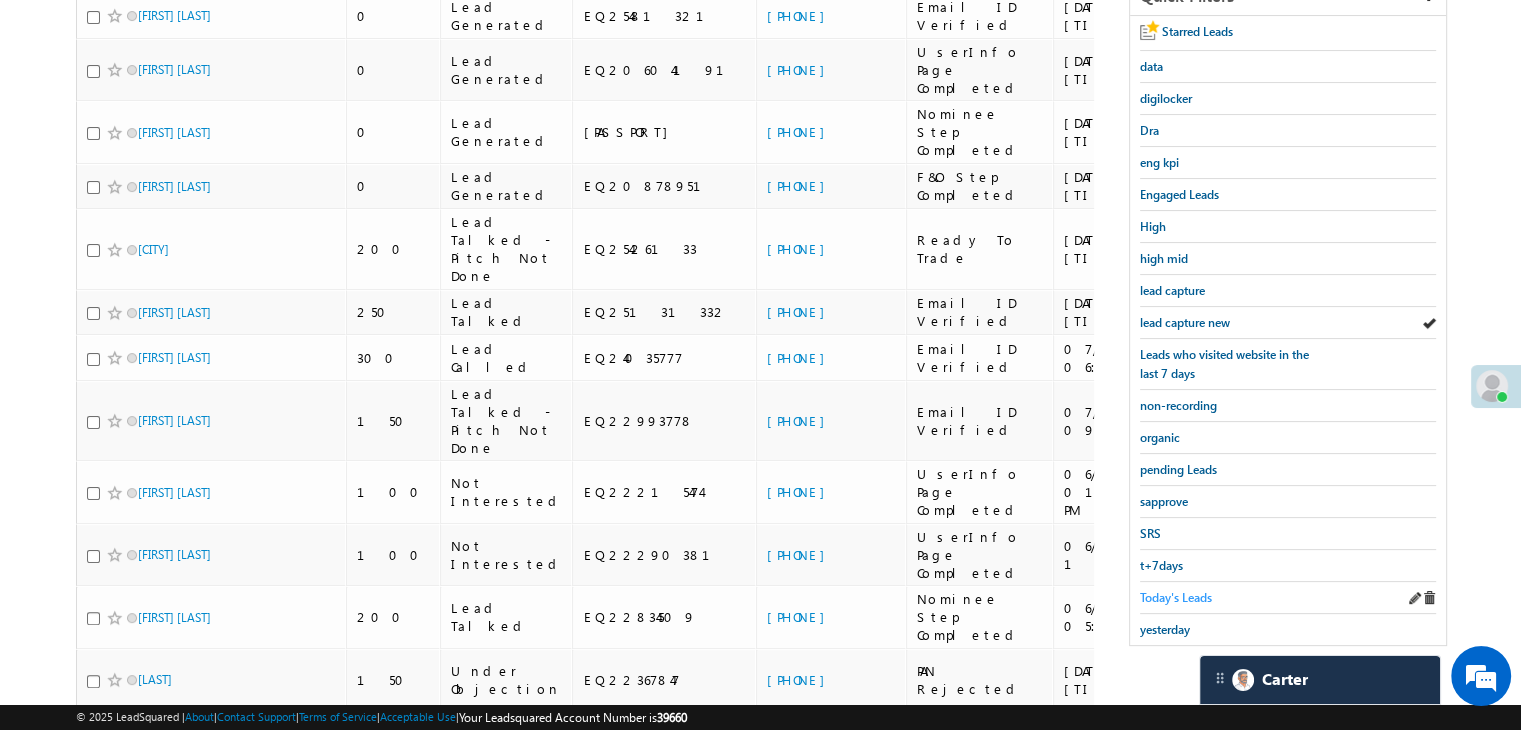 scroll, scrollTop: 388, scrollLeft: 0, axis: vertical 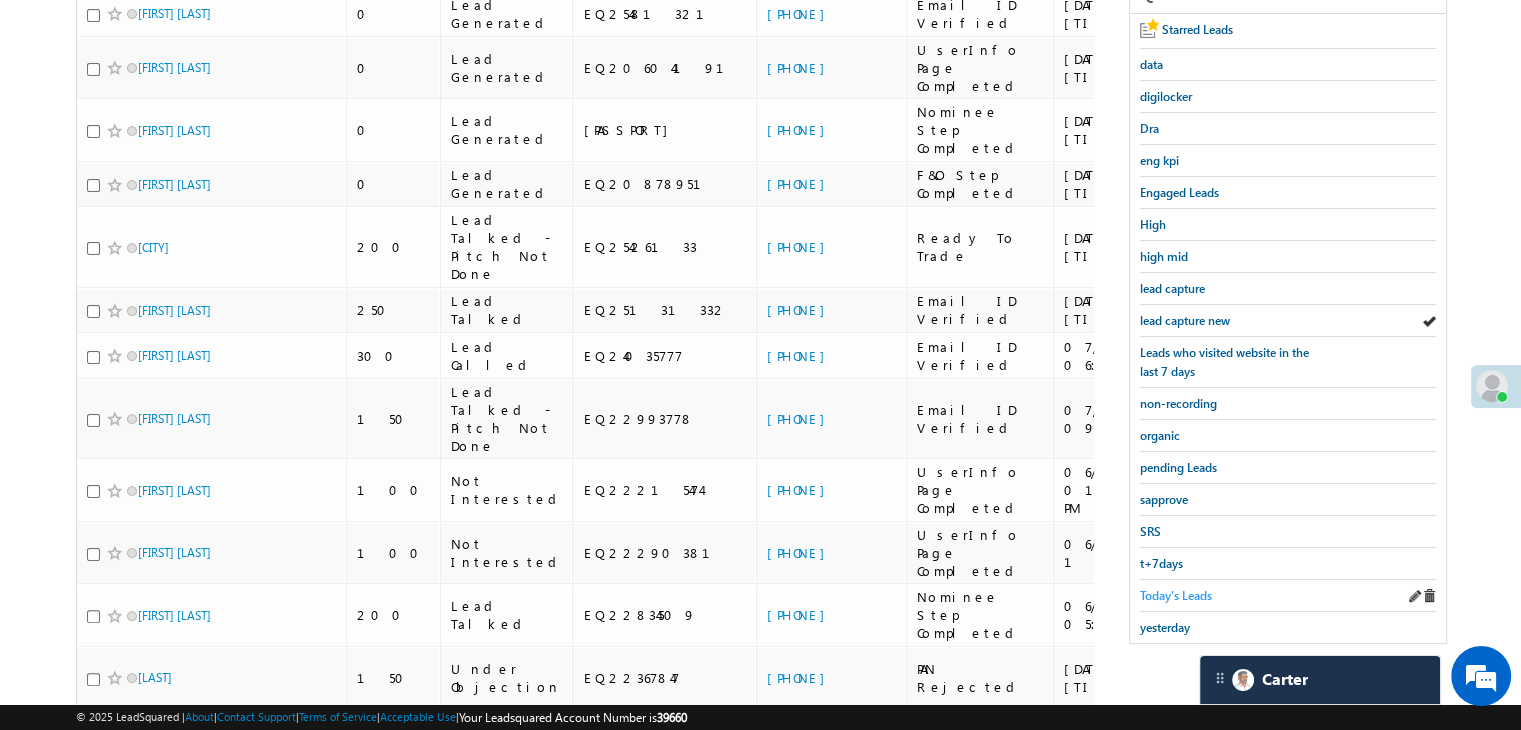 click on "Today's Leads" at bounding box center [1176, 595] 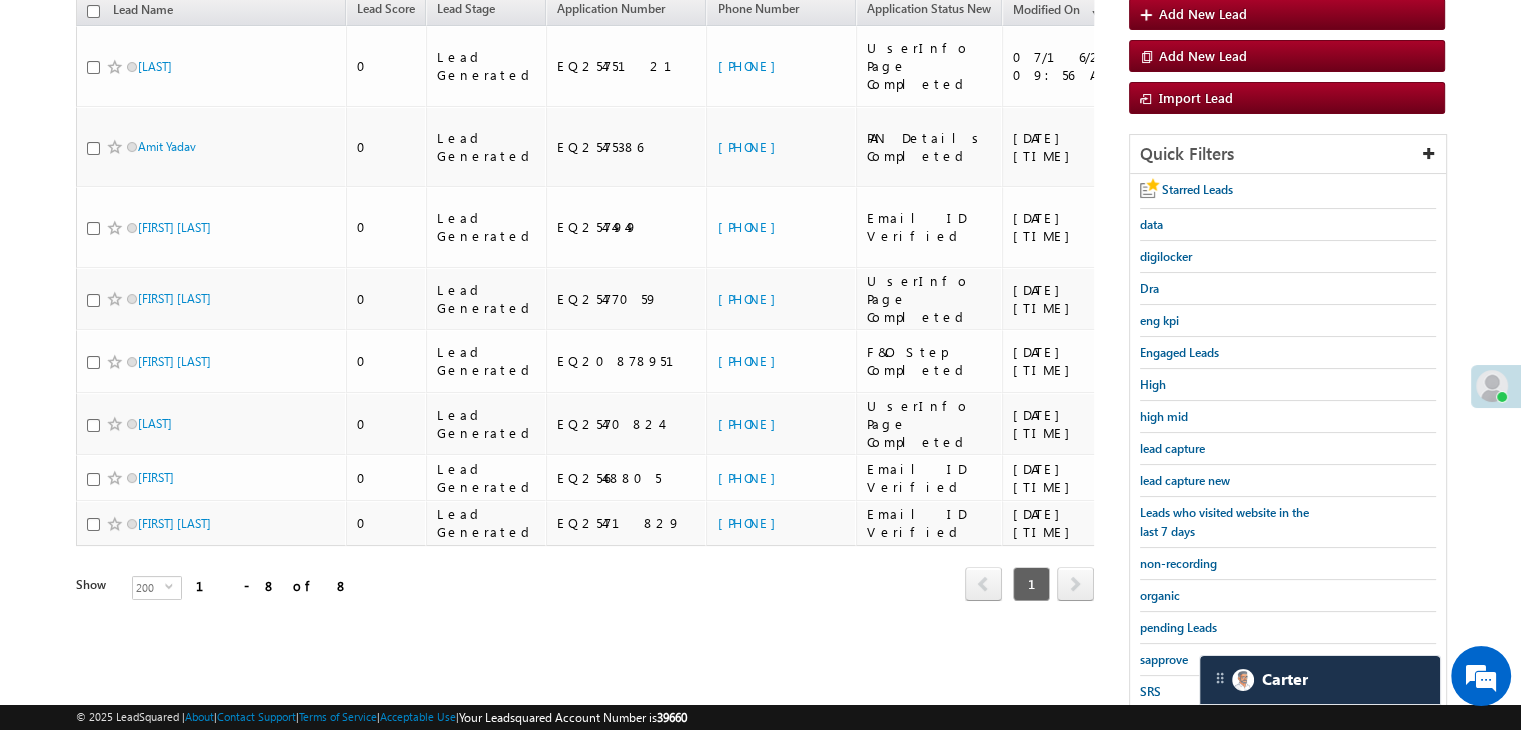 scroll, scrollTop: 300, scrollLeft: 0, axis: vertical 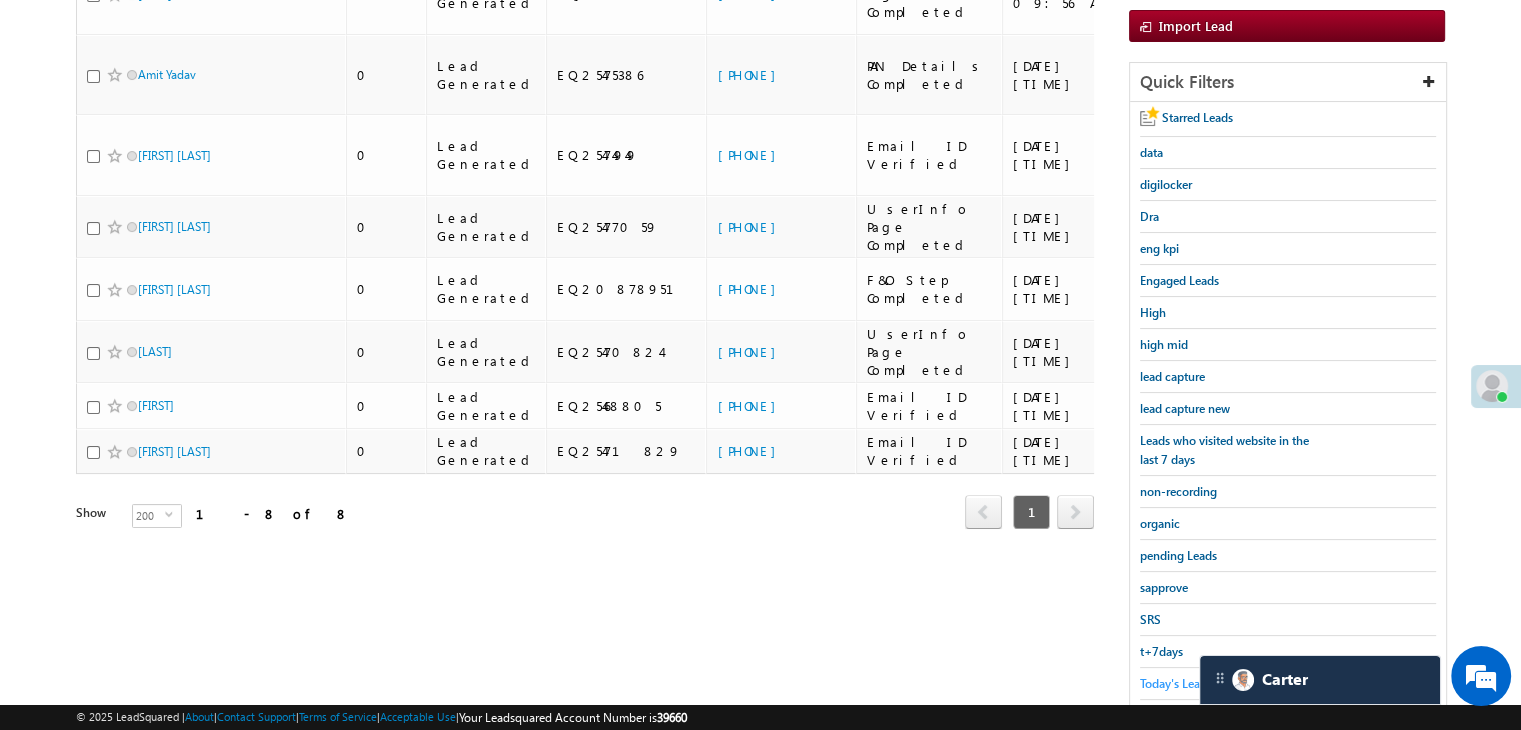 click on "Today's Leads" at bounding box center [1176, 683] 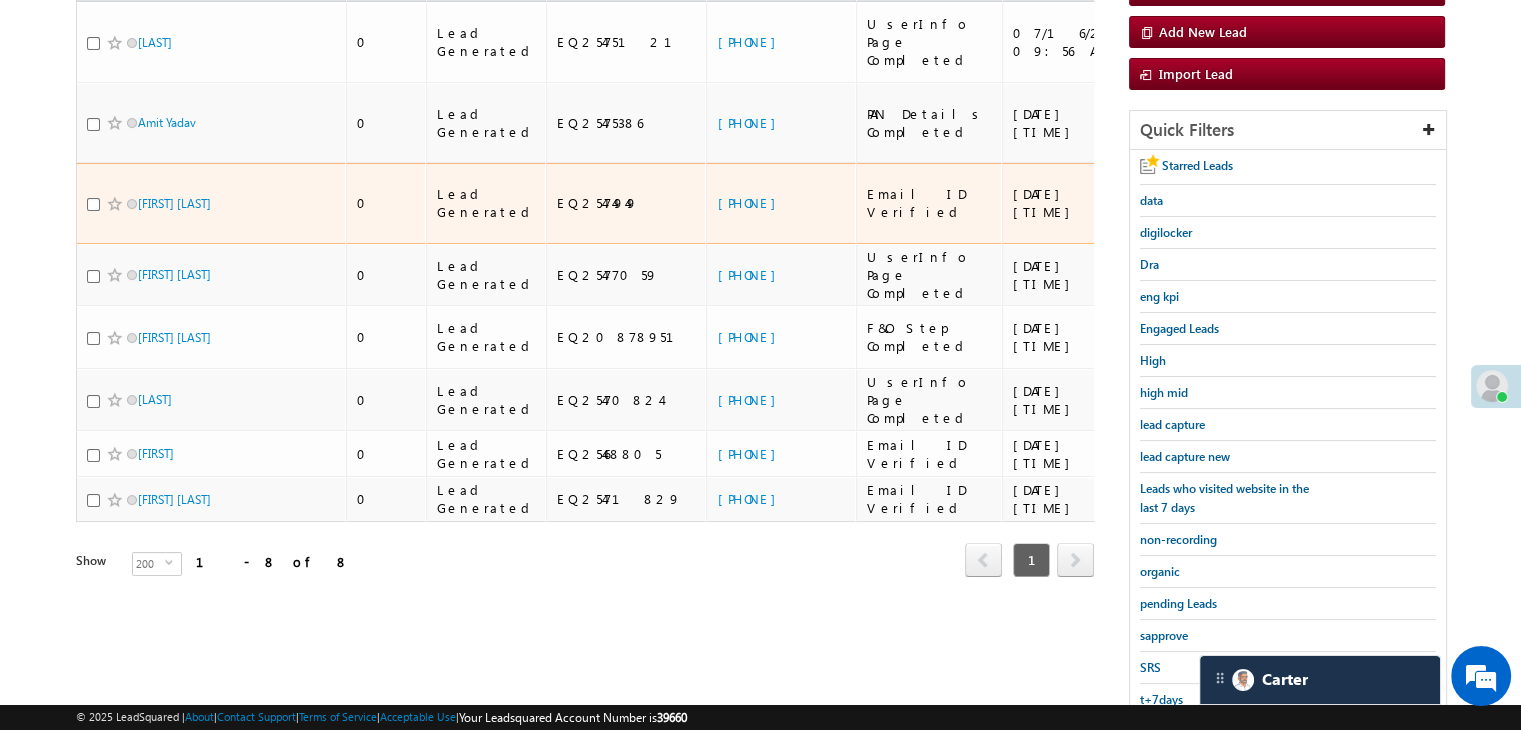 scroll, scrollTop: 363, scrollLeft: 0, axis: vertical 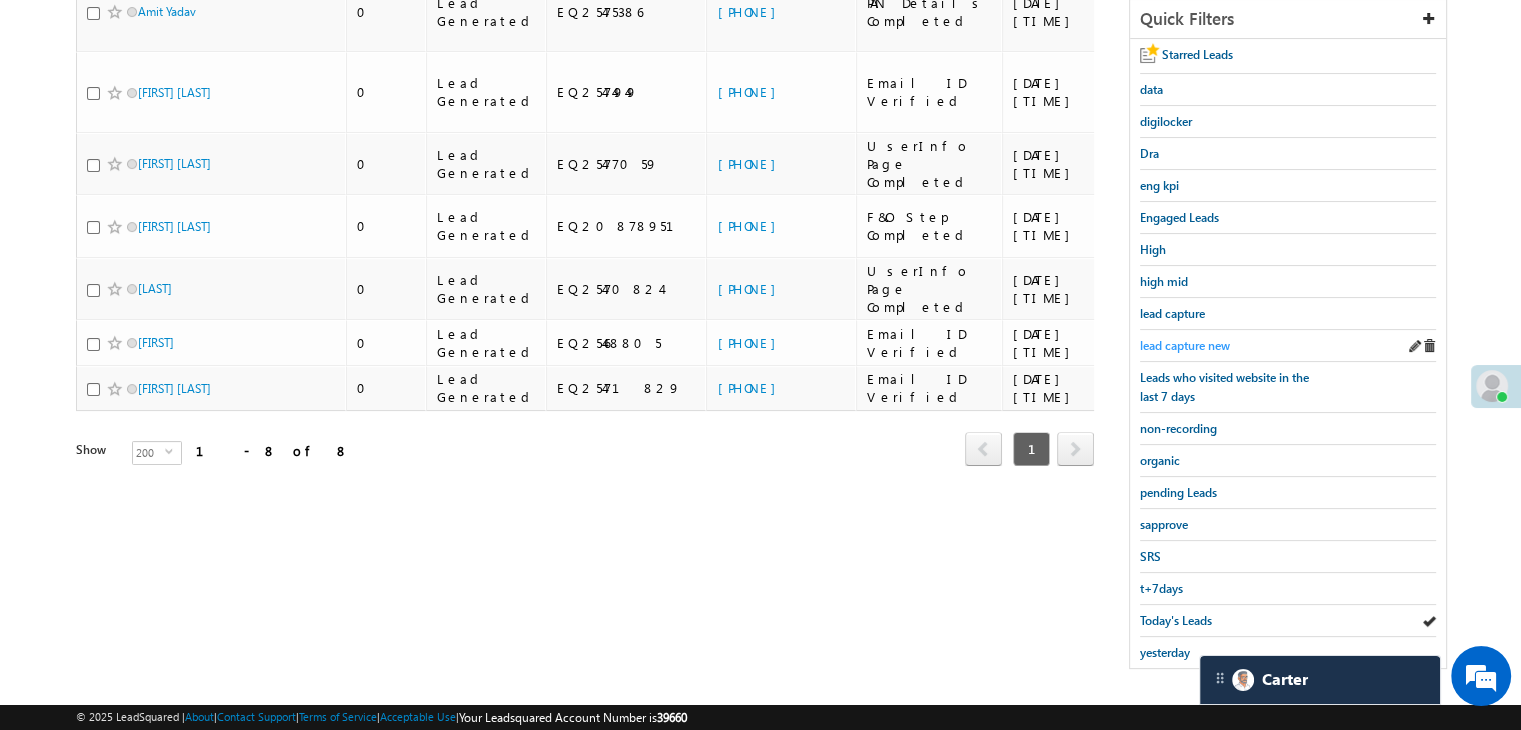 click on "lead capture new" at bounding box center (1185, 345) 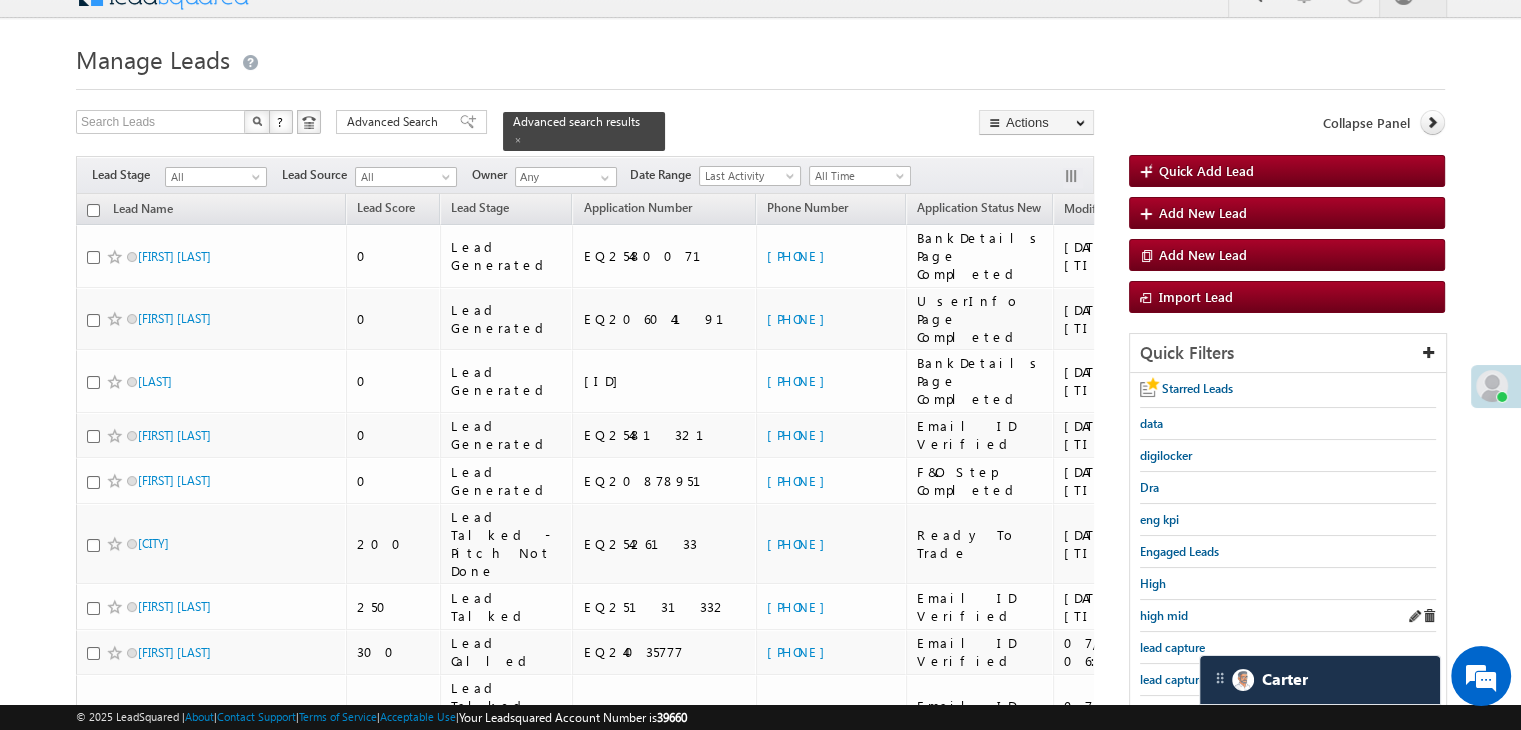 scroll, scrollTop: 100, scrollLeft: 0, axis: vertical 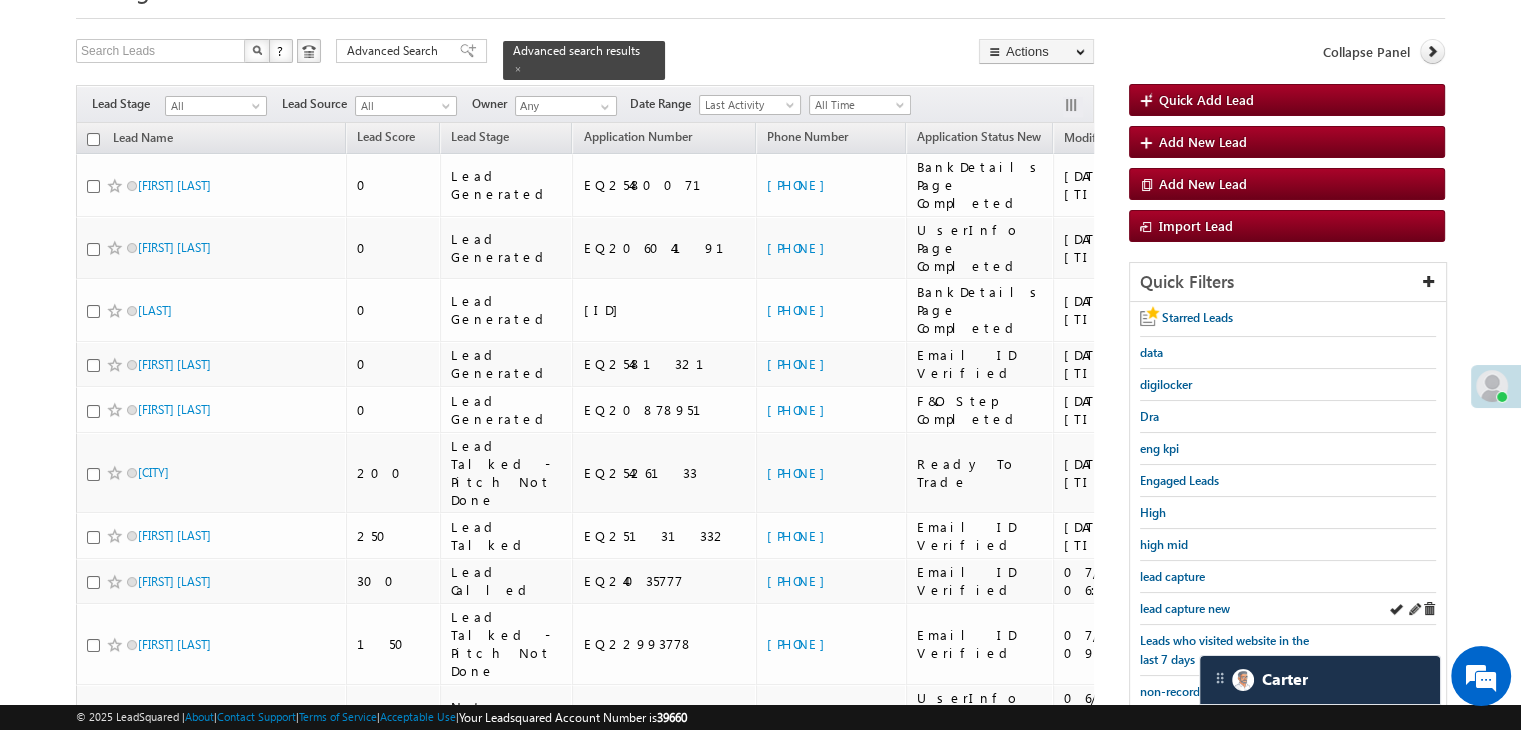 click on "lead capture new" at bounding box center (1288, 609) 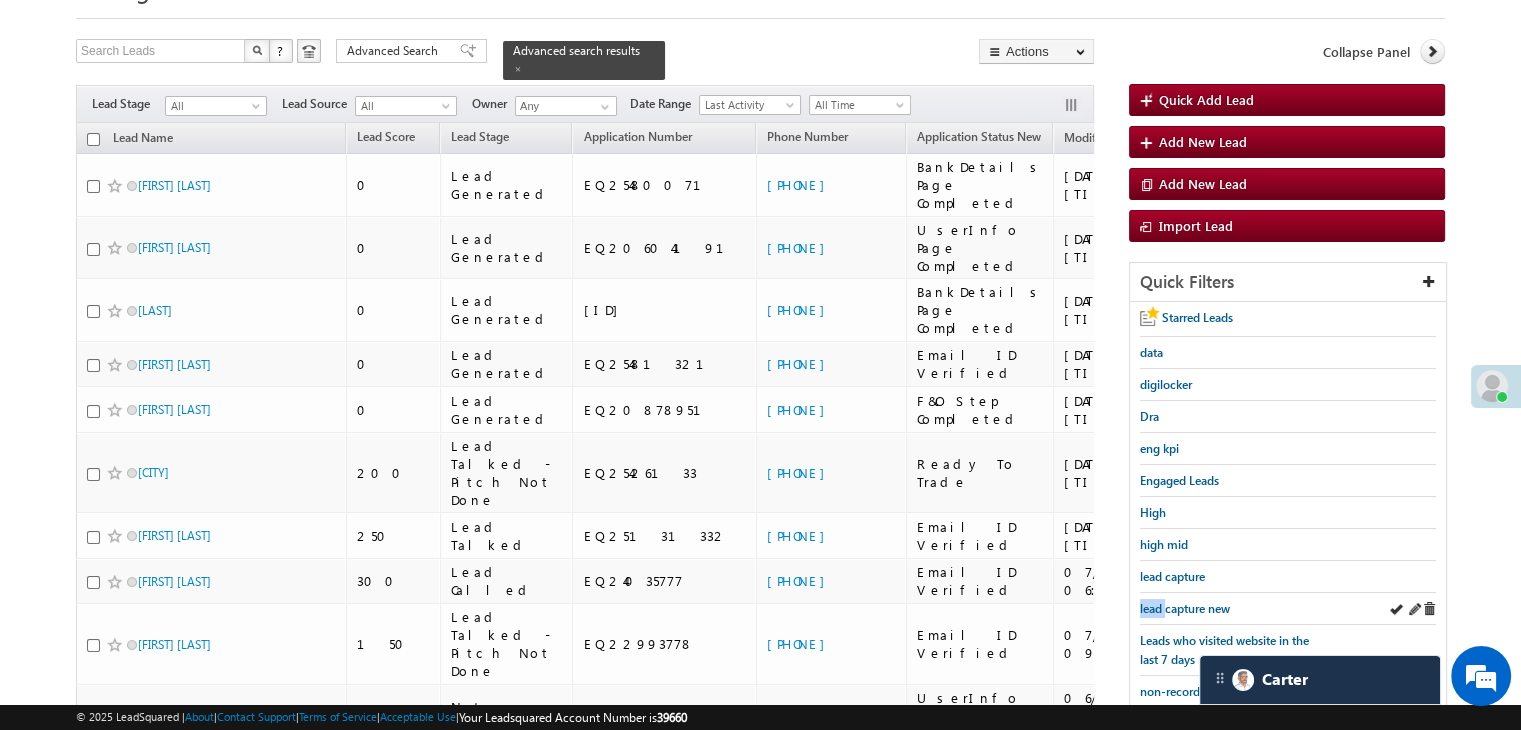 click on "lead capture new" at bounding box center [1288, 609] 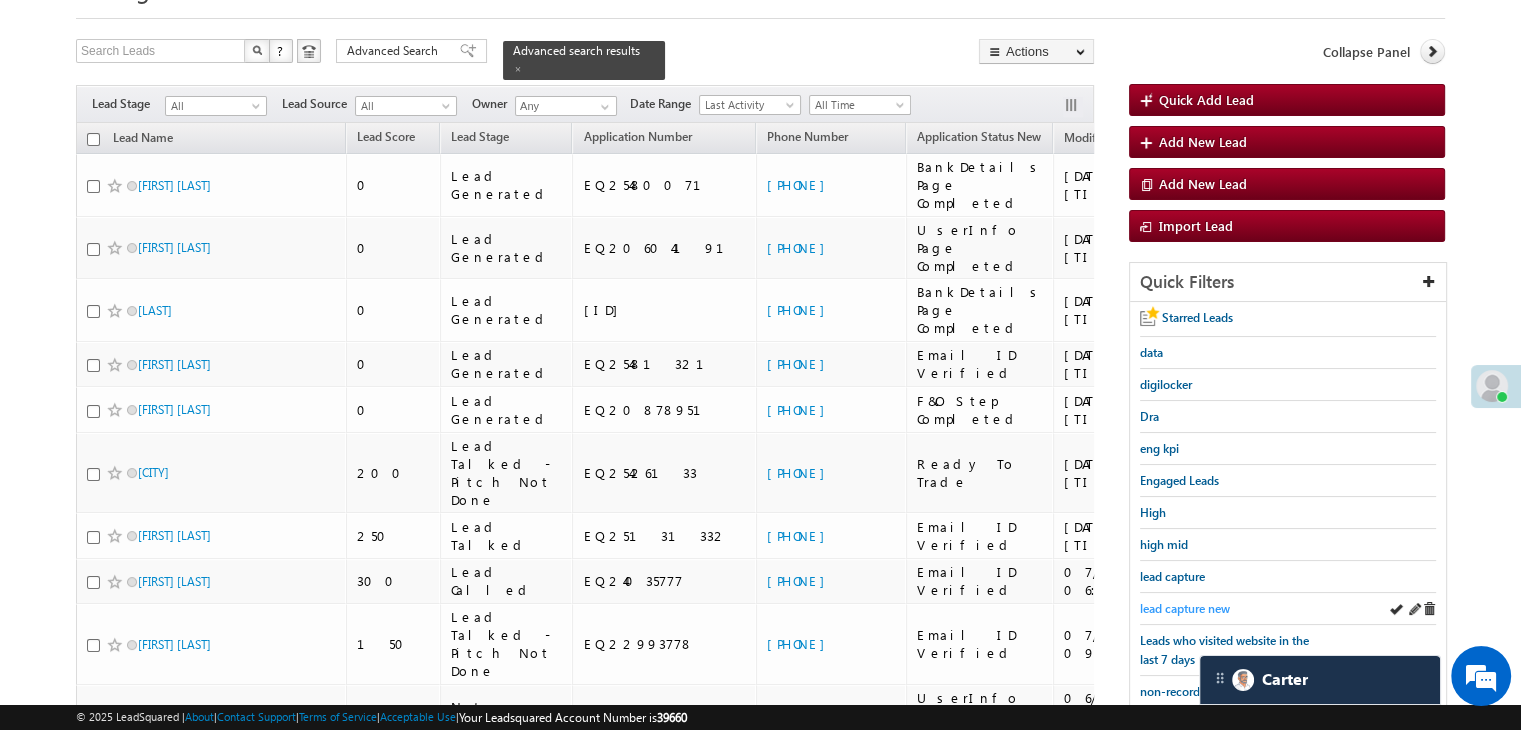 click on "lead capture new" at bounding box center [1185, 608] 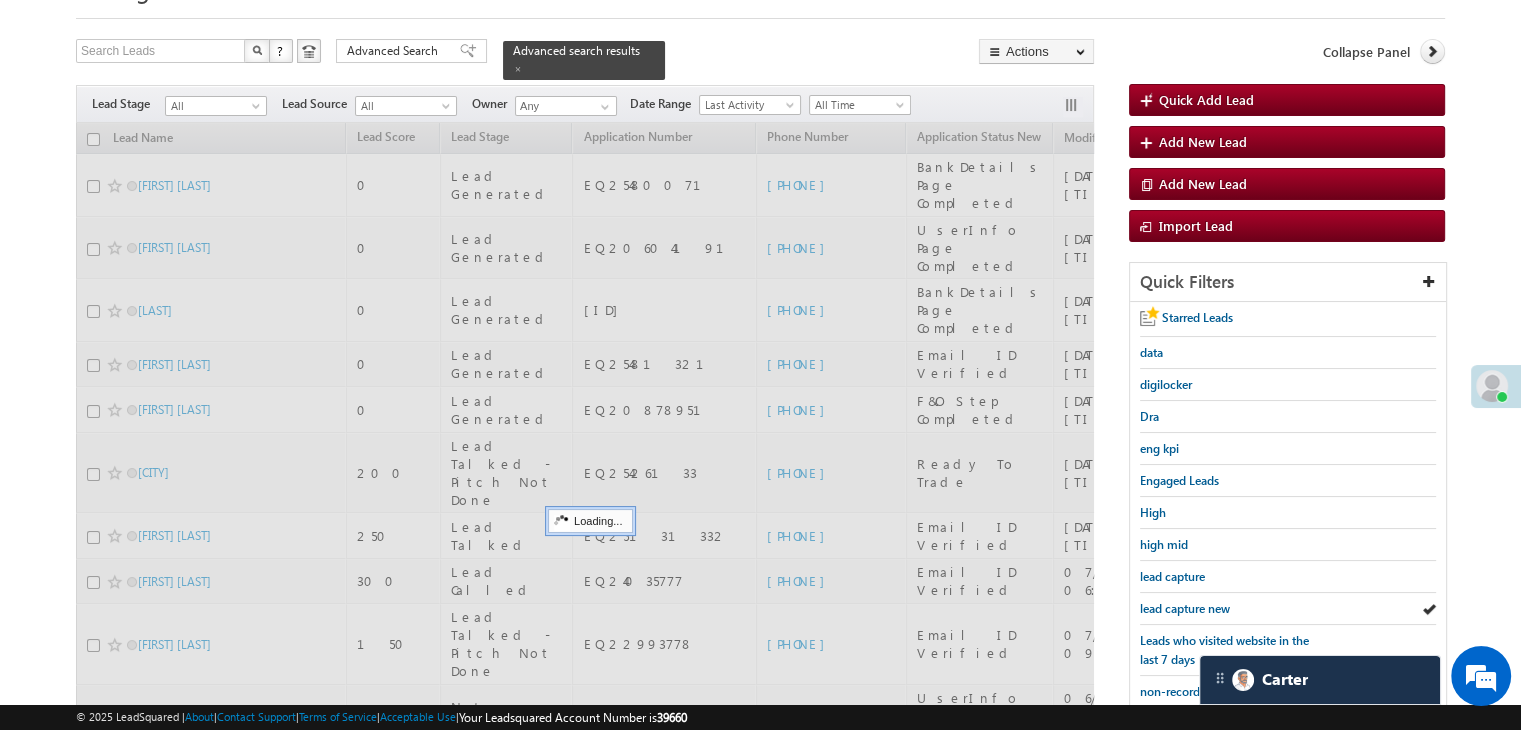 click on "lead capture new" at bounding box center [1185, 608] 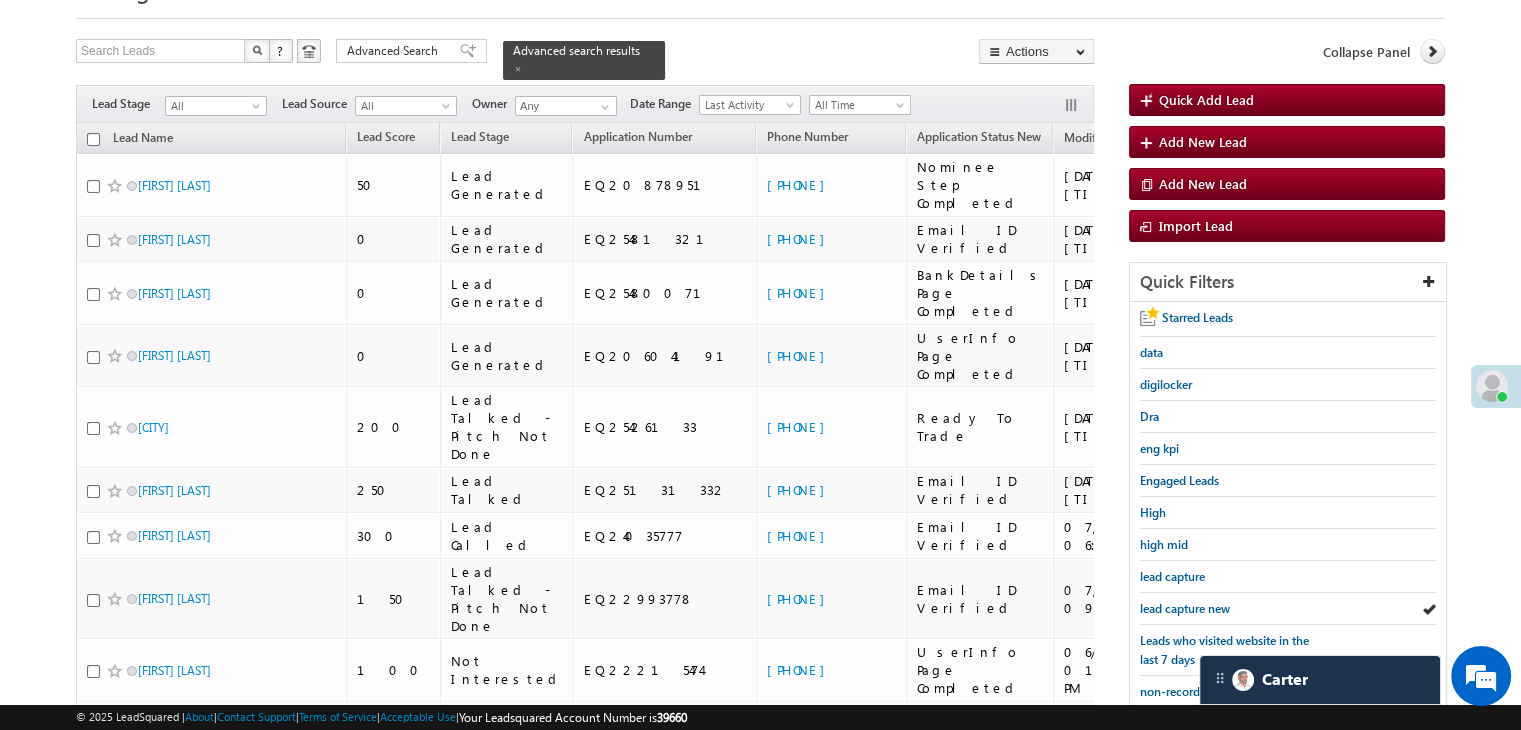 click on "lead capture new" at bounding box center [1185, 608] 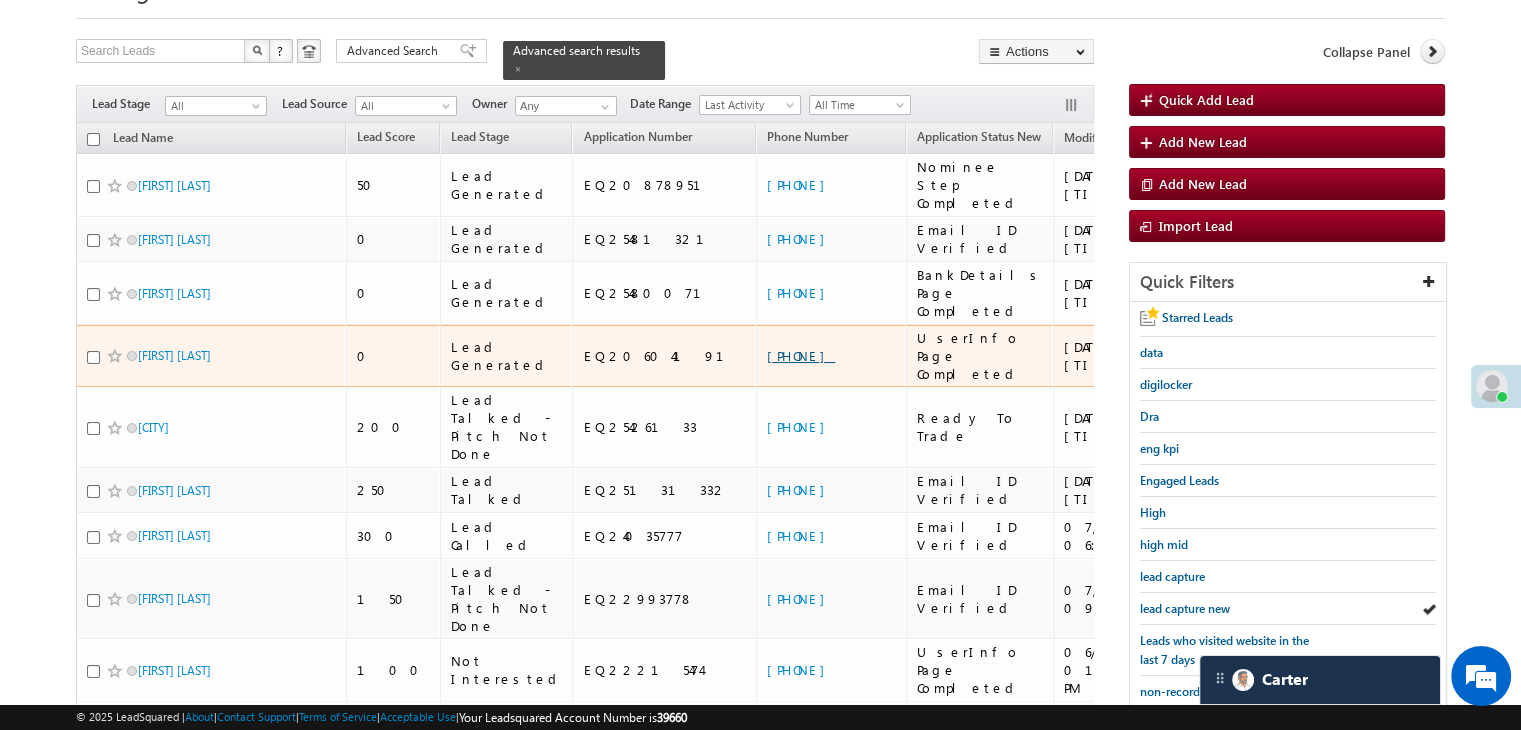 click on "[PHONE]" at bounding box center (801, 355) 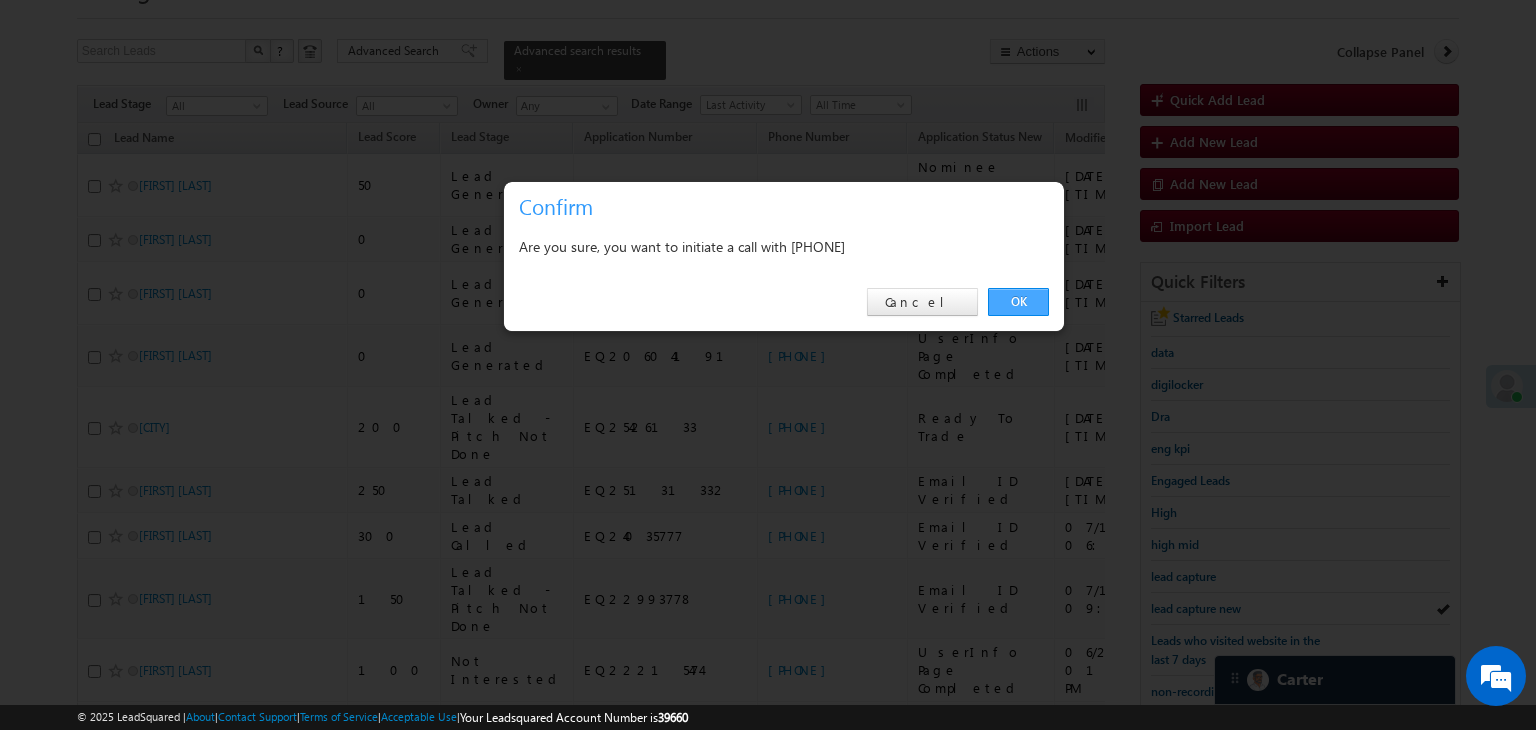 click on "OK" at bounding box center (1018, 302) 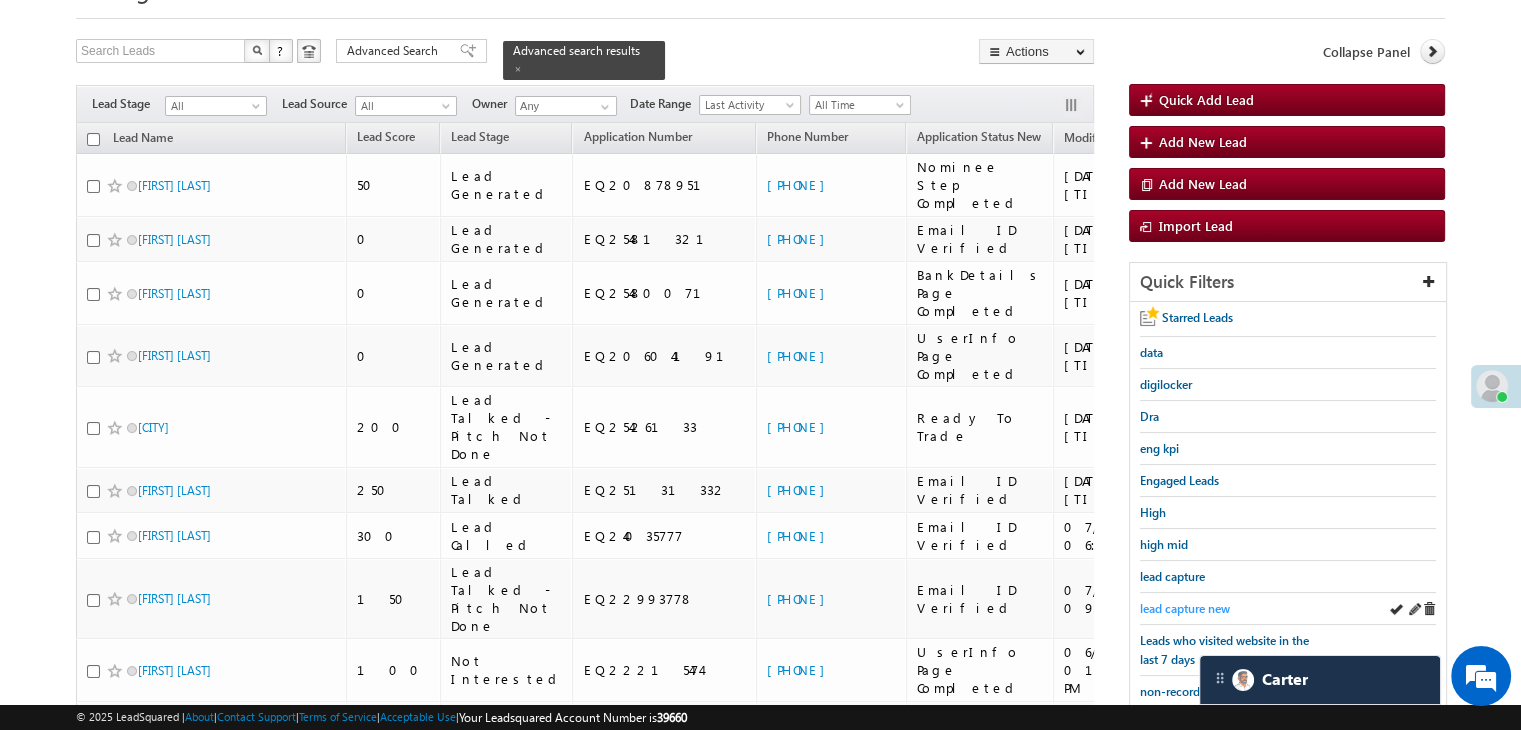 click on "lead capture new" at bounding box center (1185, 608) 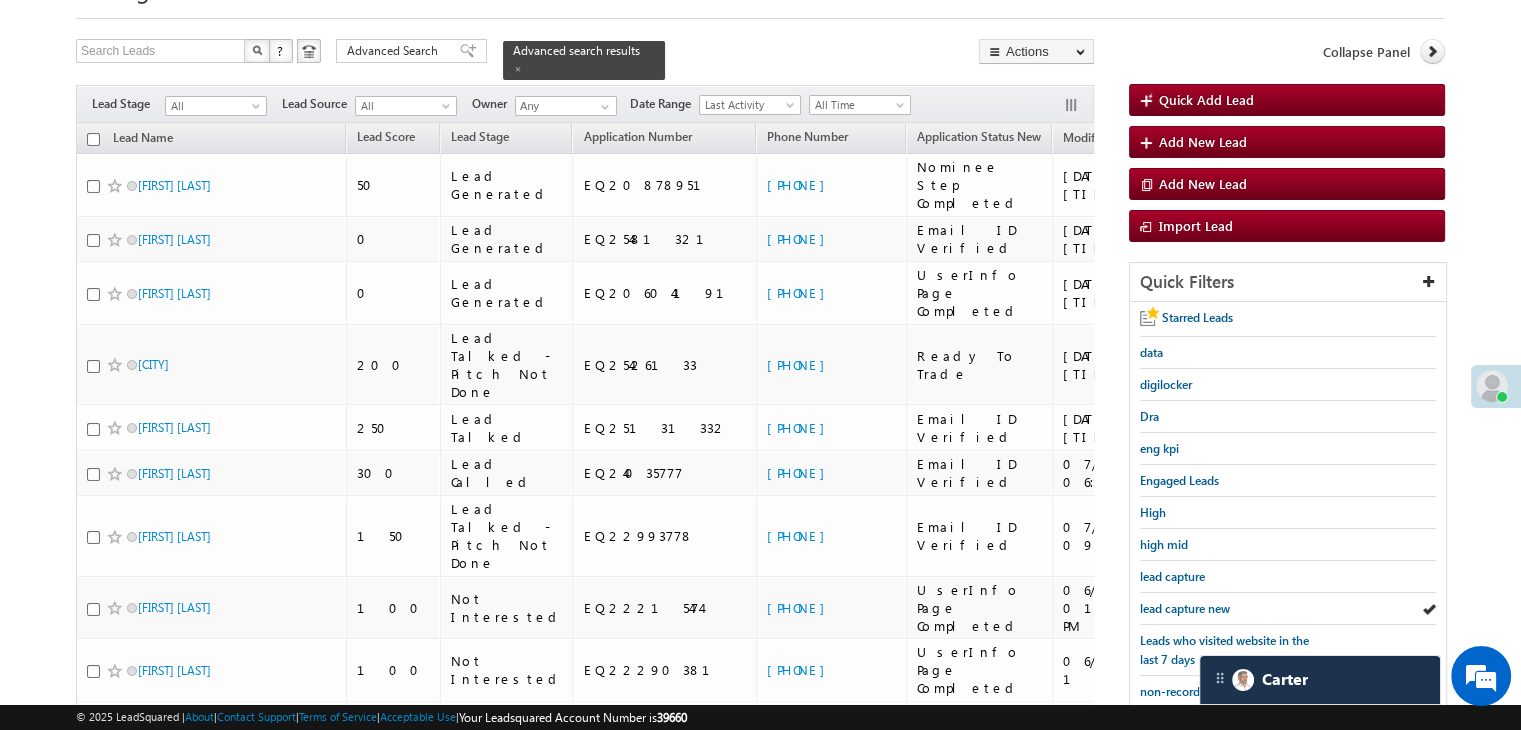 click on "Starred Leads data digilocker Dra eng kpi Engaged Leads High high mid lead capture lead capture new Leads who visited website in the last 7 days non-recording organic pending Leads sapprove SRS t+7days Today's Leads yesterday" at bounding box center (1288, 616) 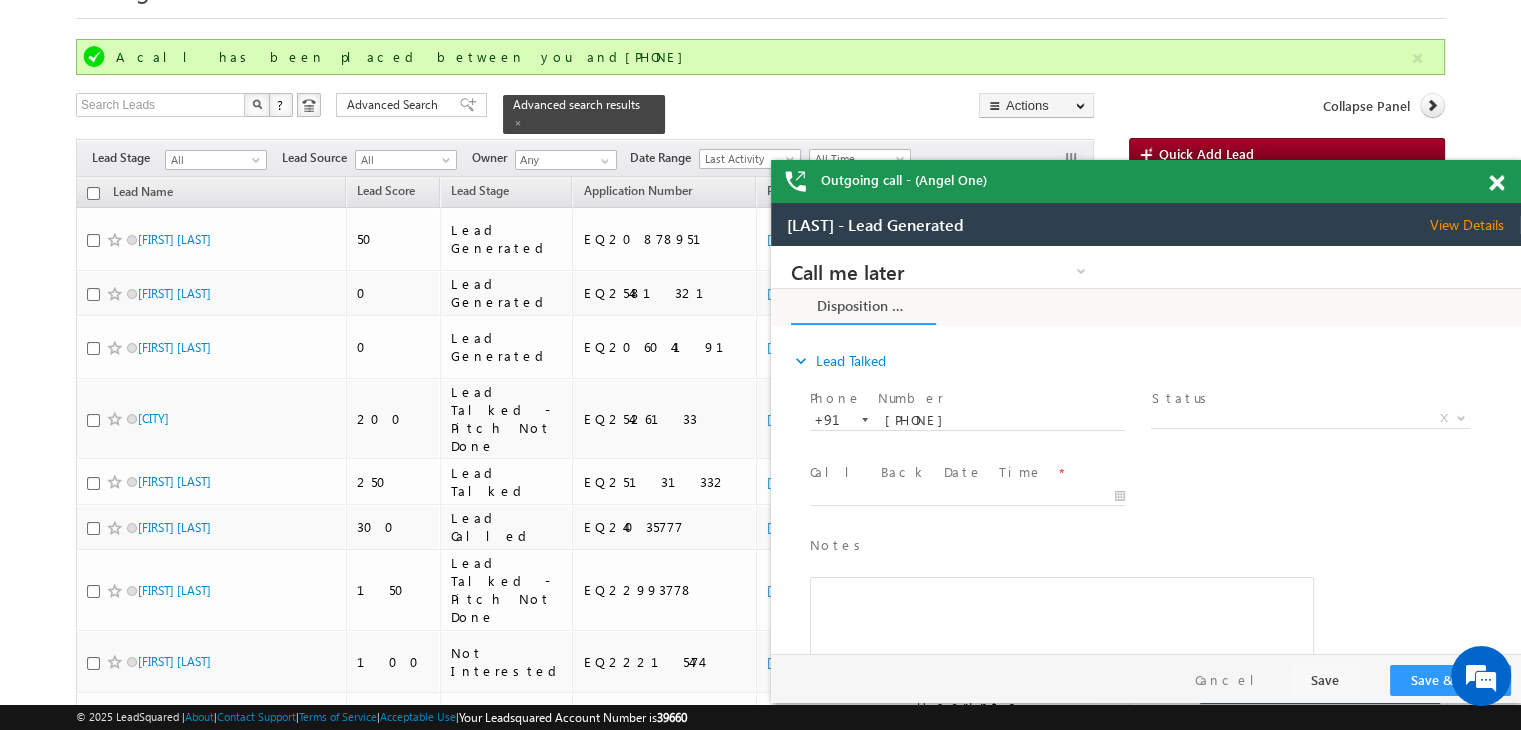 scroll, scrollTop: 0, scrollLeft: 0, axis: both 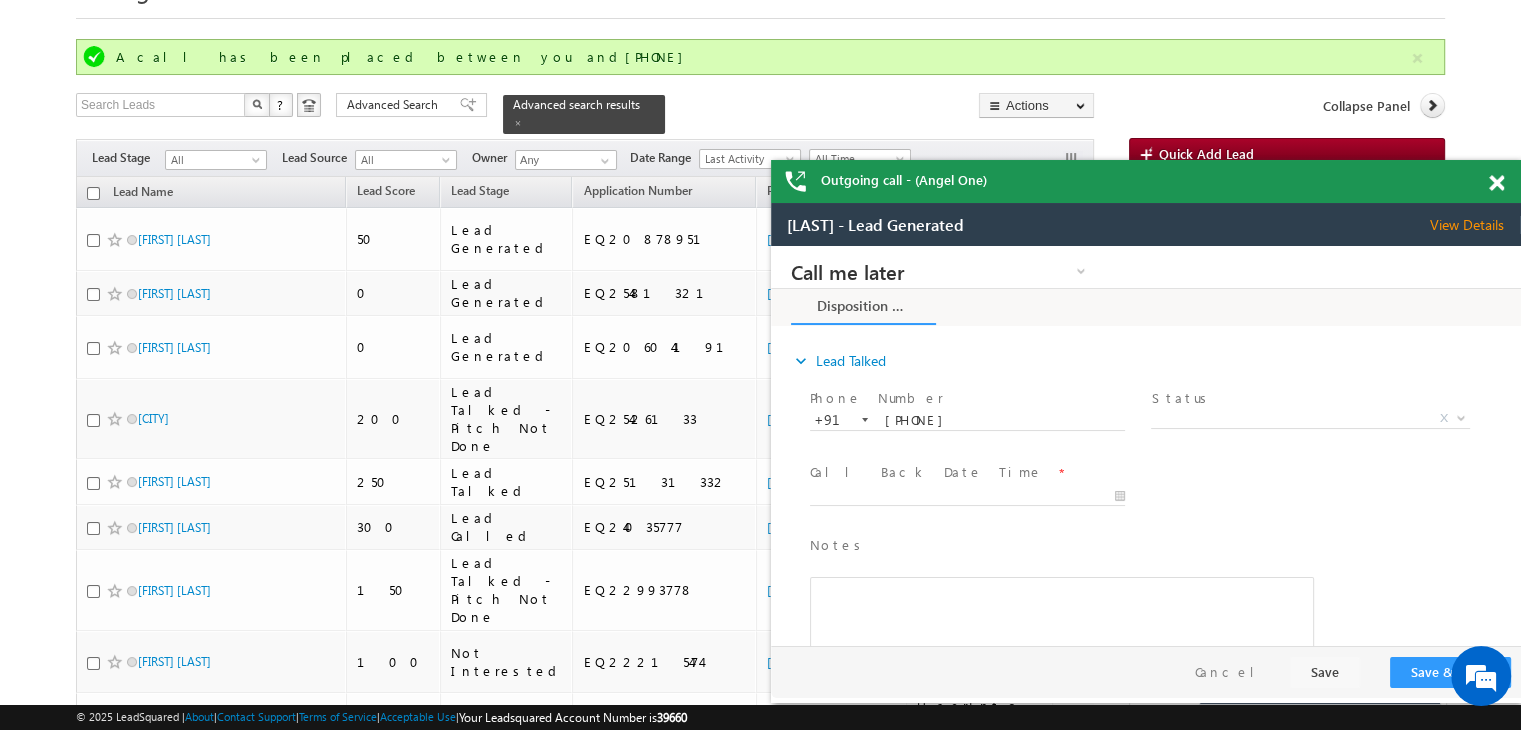 click at bounding box center (1496, 183) 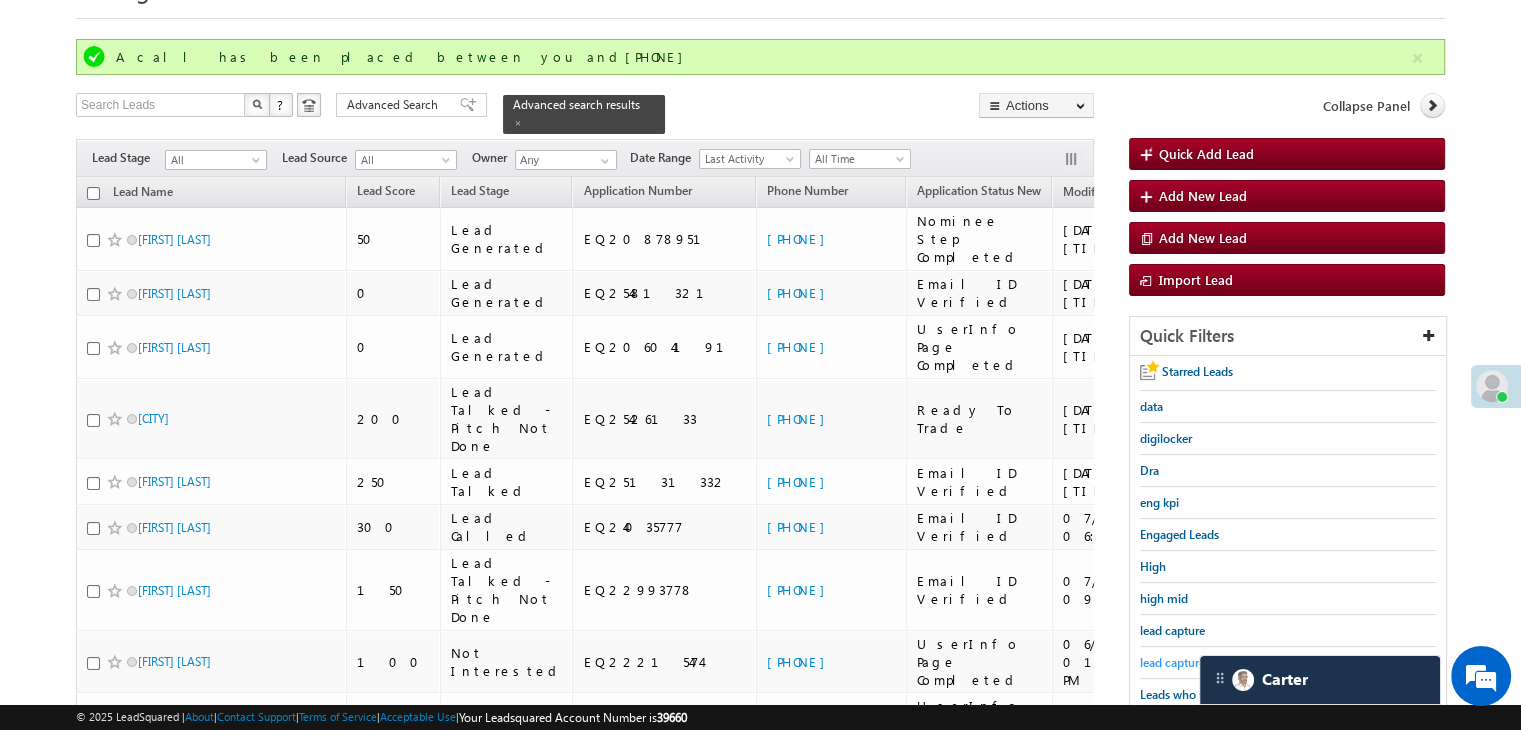 click on "lead capture new" at bounding box center [1185, 662] 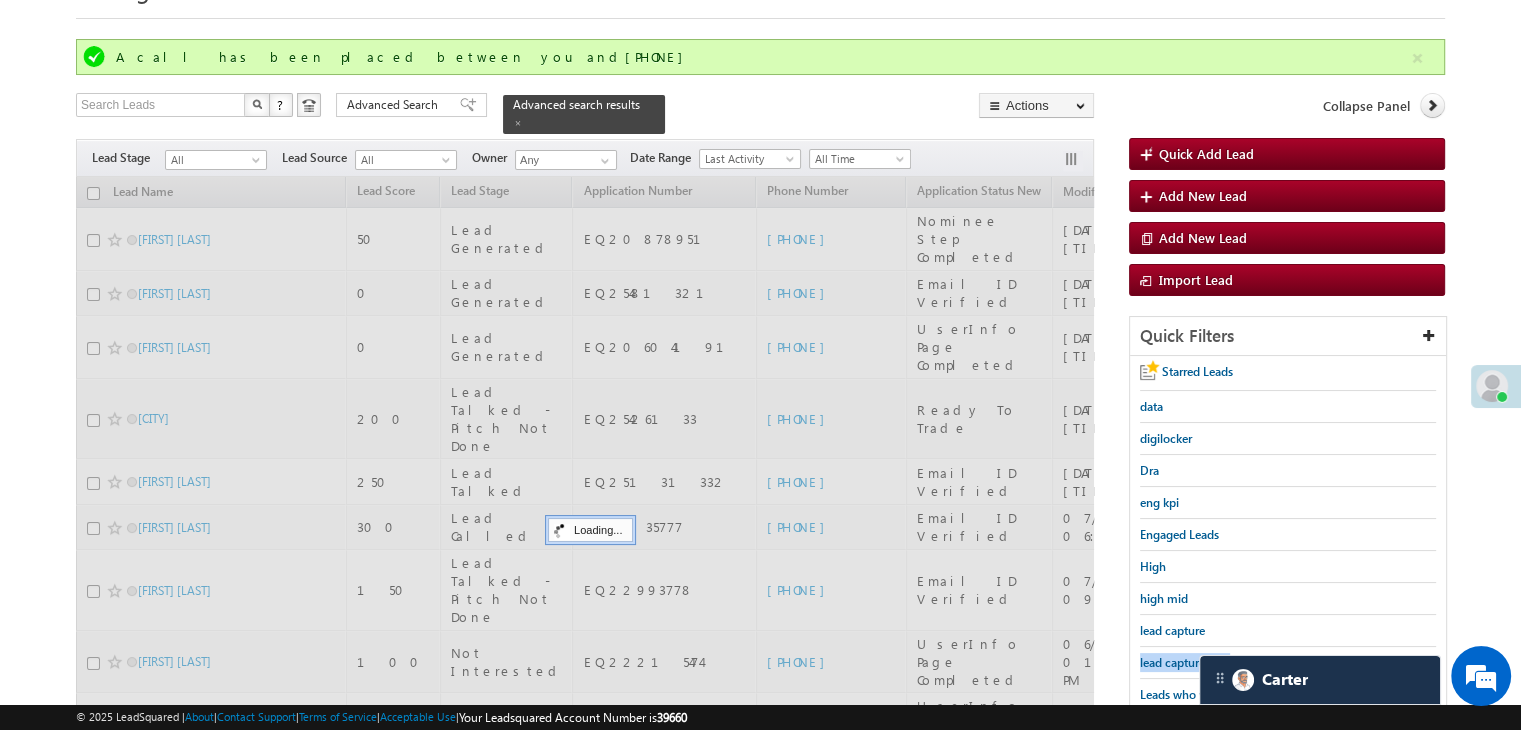 click on "lead capture new" at bounding box center [1185, 662] 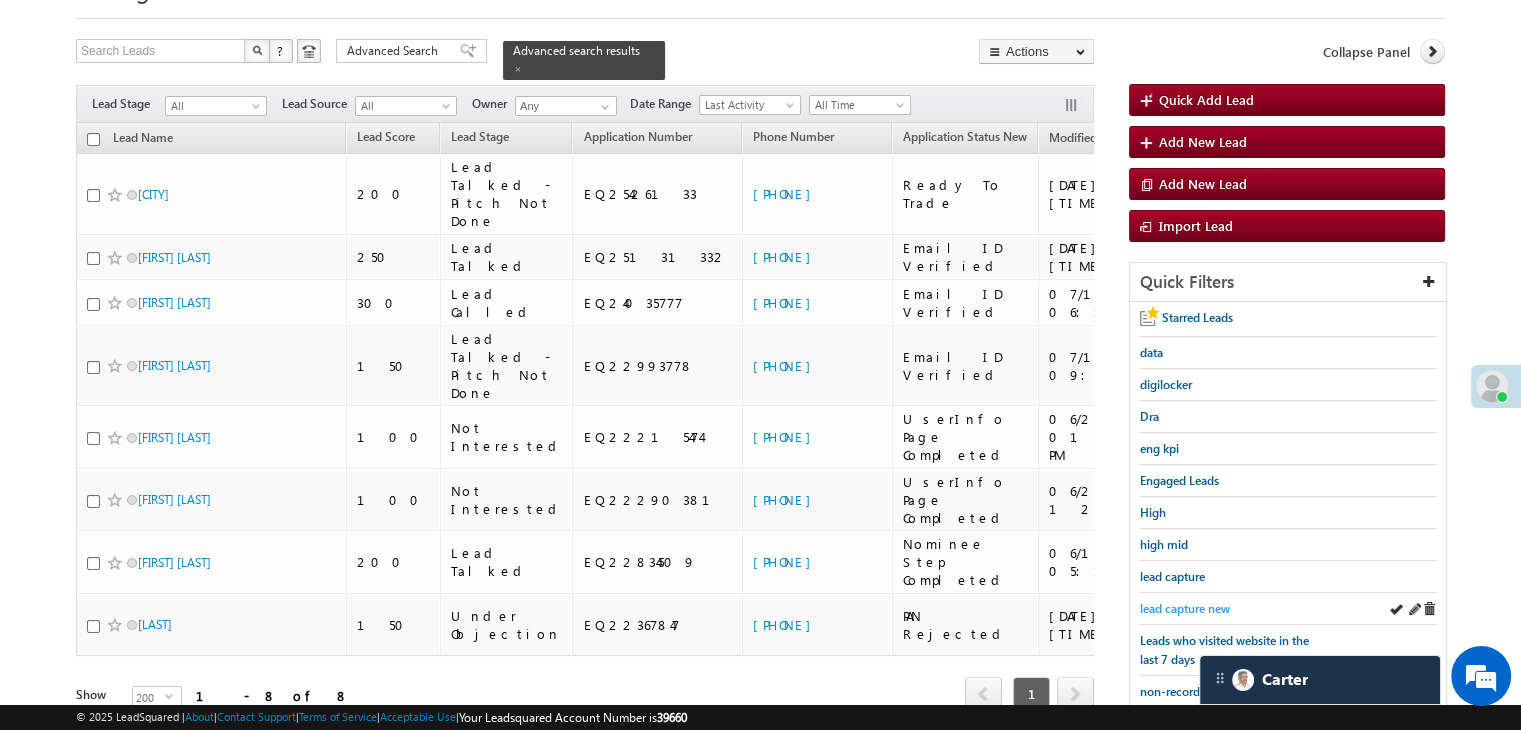 click on "lead capture new" at bounding box center [1185, 608] 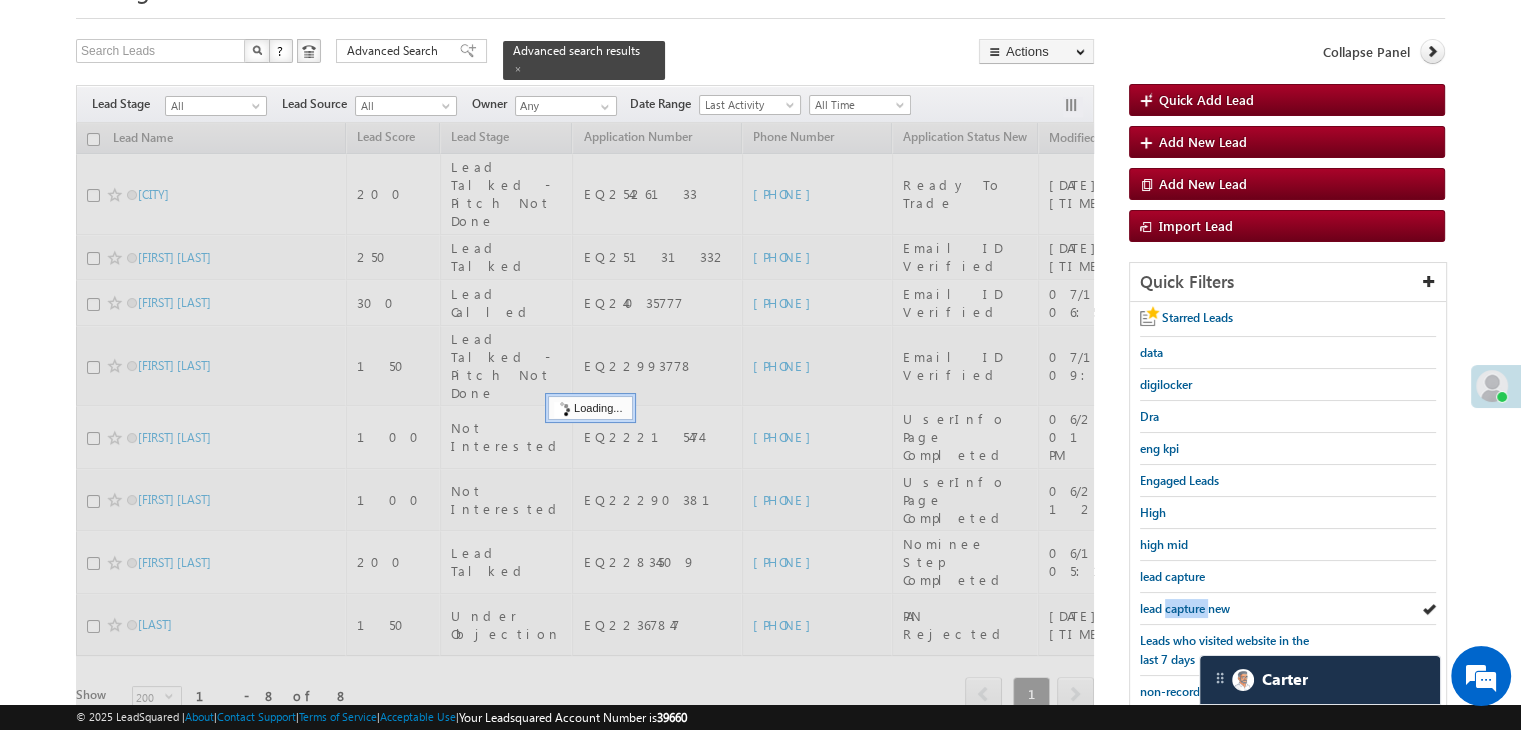 click on "lead capture new" at bounding box center [1185, 608] 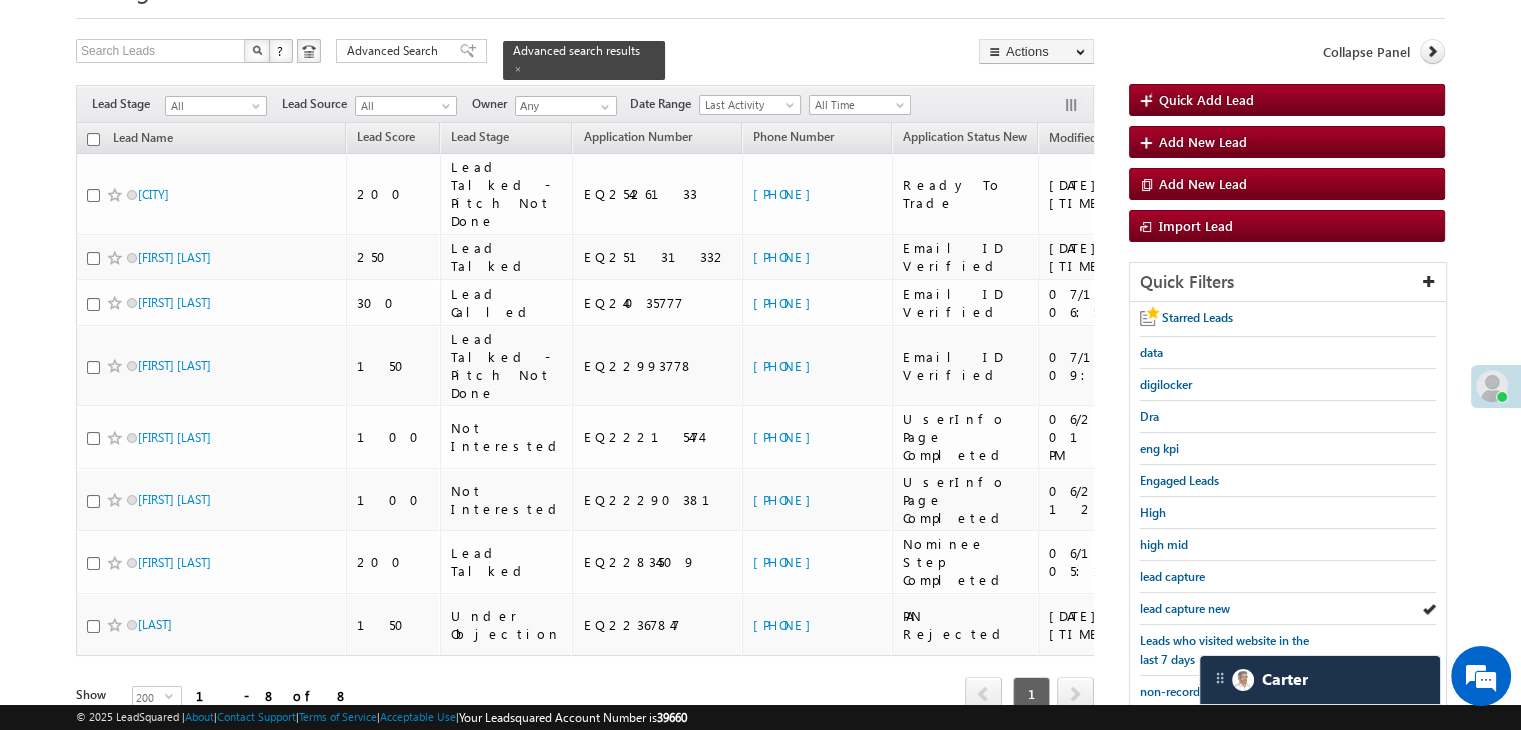 click on "lead capture new" at bounding box center [1185, 608] 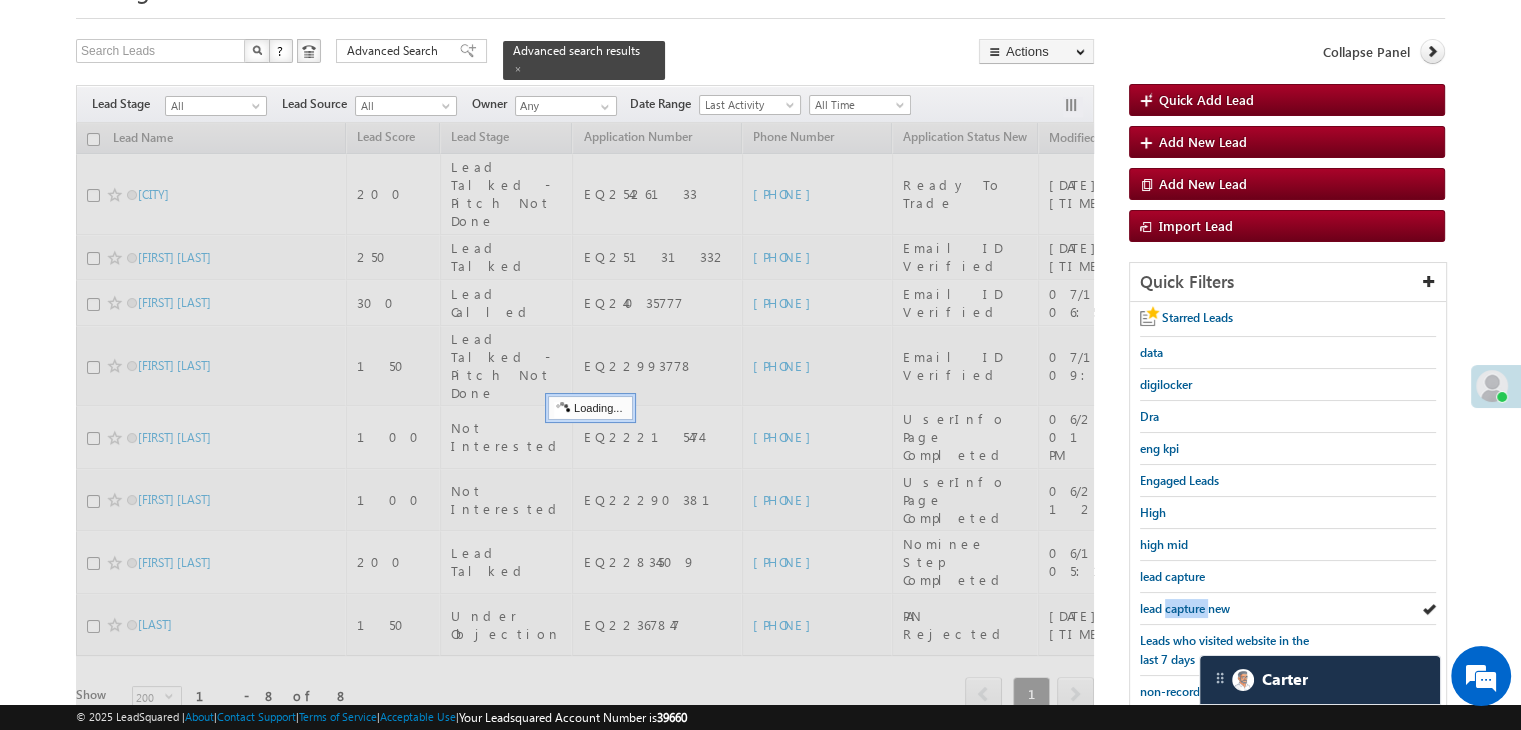 click on "lead capture new" at bounding box center [1185, 608] 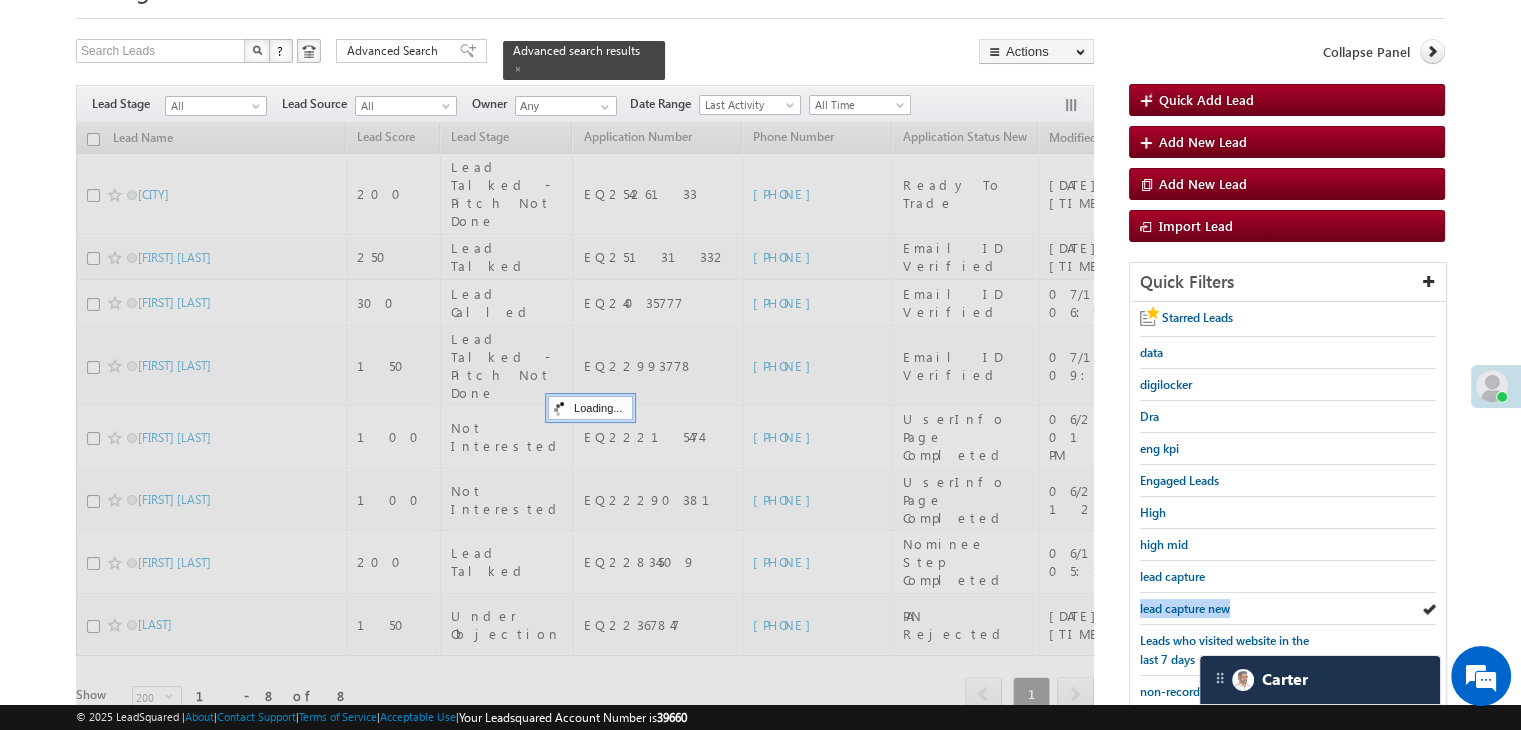 click on "lead capture new" at bounding box center [1185, 608] 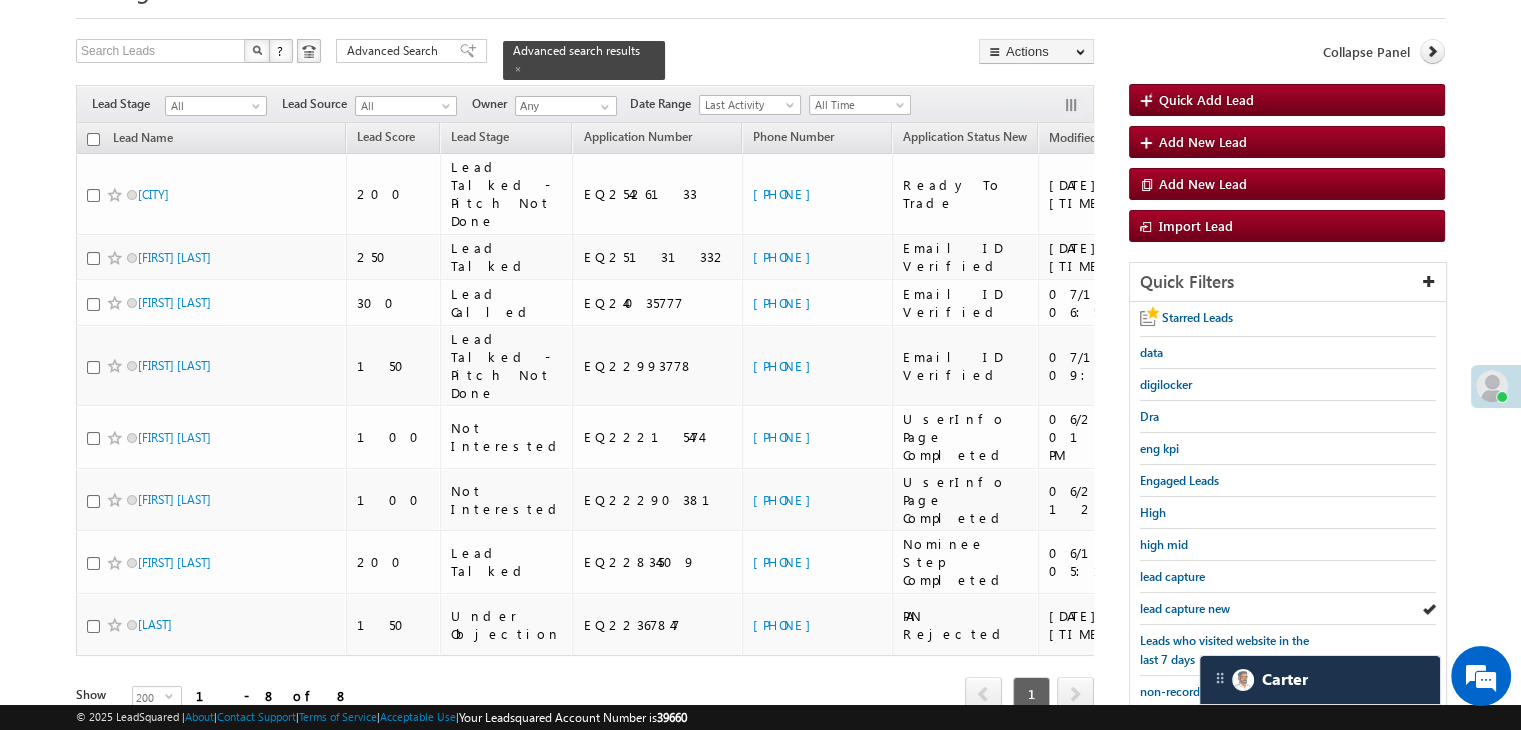click on "lead capture new" at bounding box center [1185, 608] 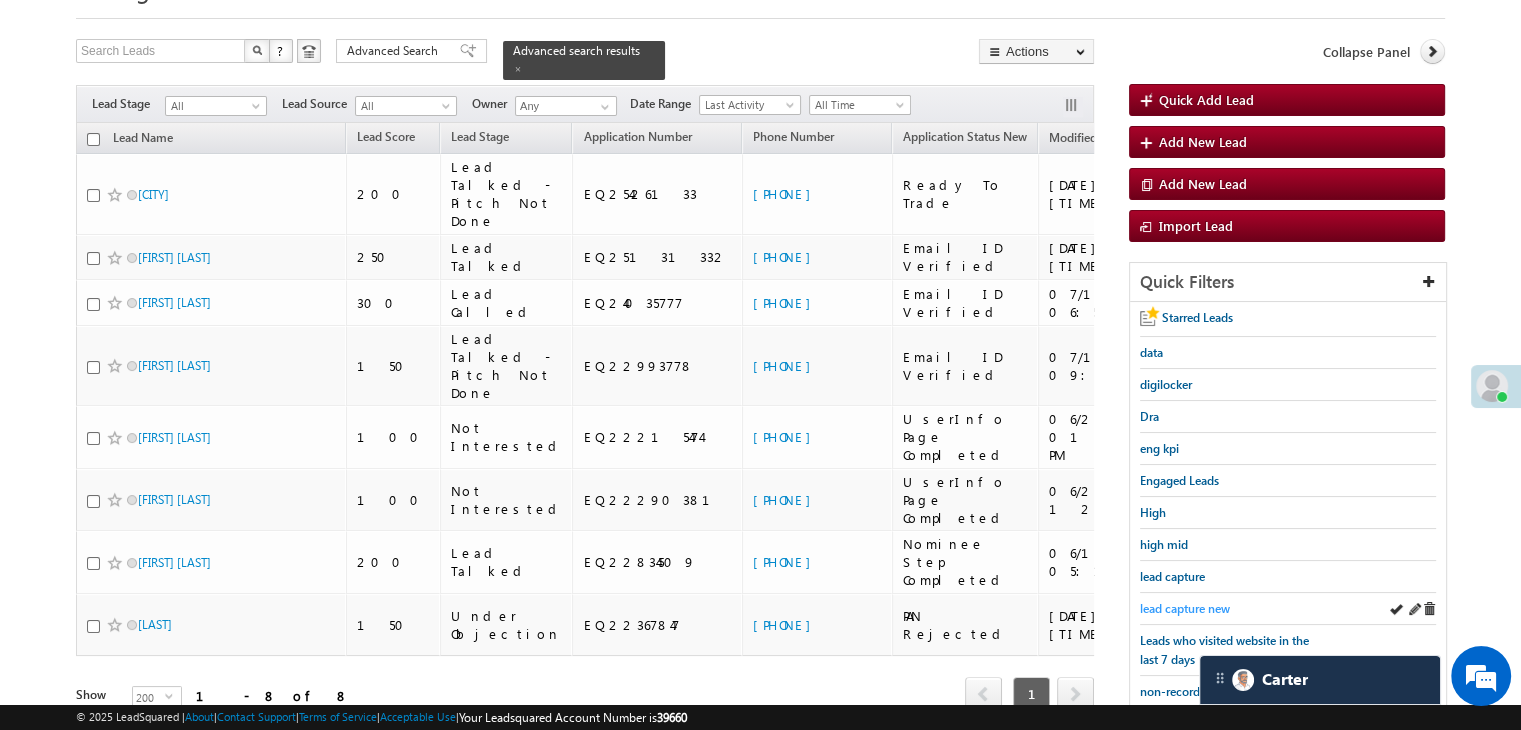 click on "lead capture new" at bounding box center [1185, 608] 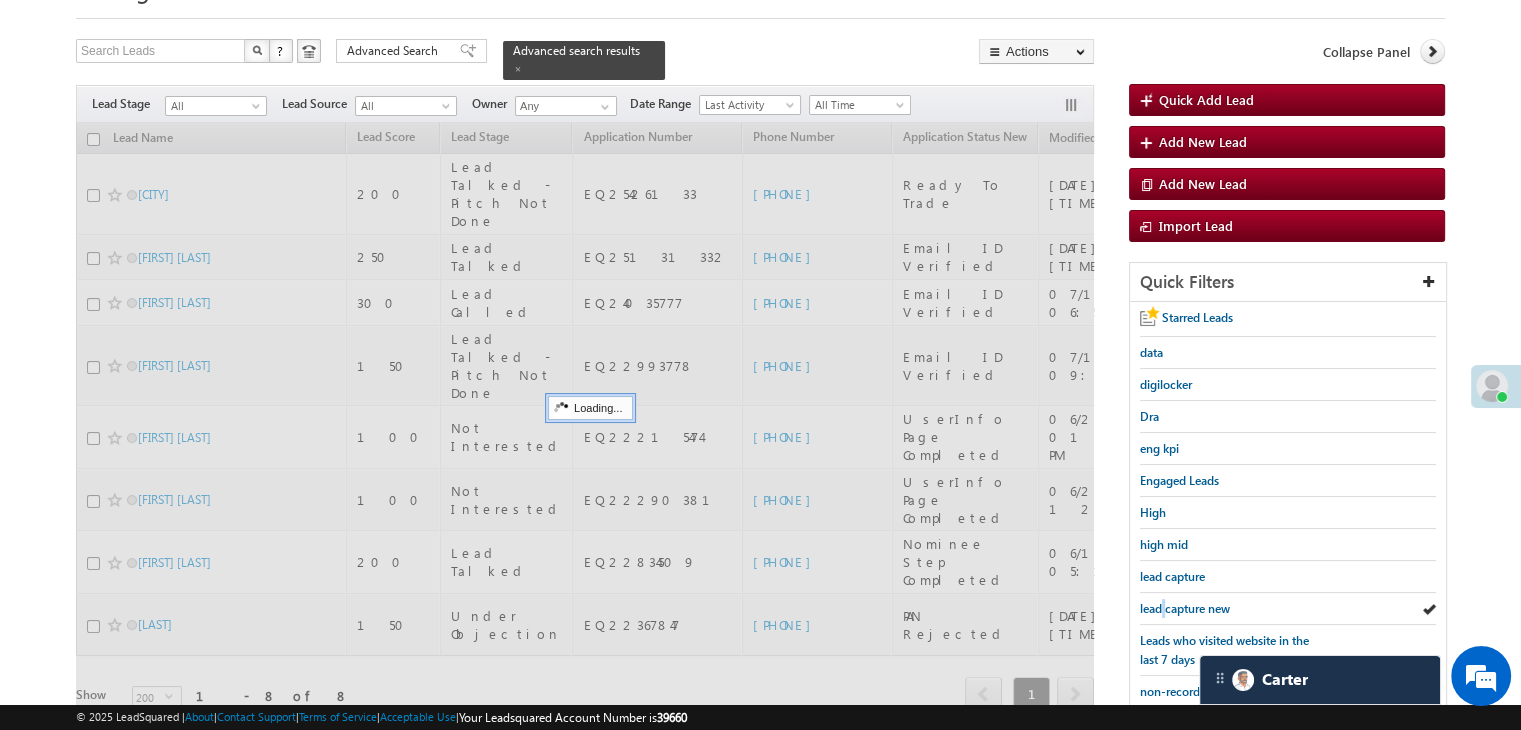 click on "lead capture new" at bounding box center (1185, 608) 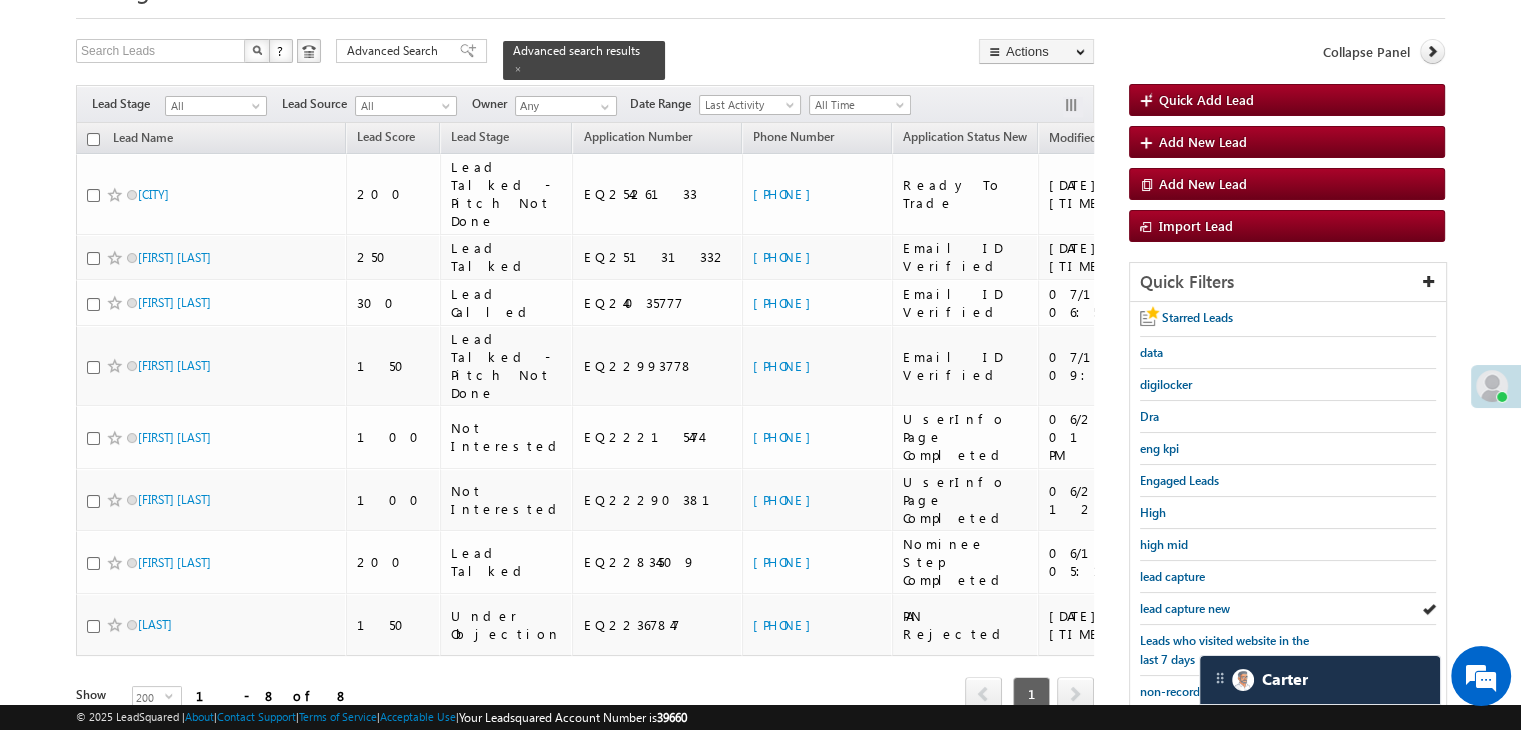 click on "lead capture new" at bounding box center (1185, 608) 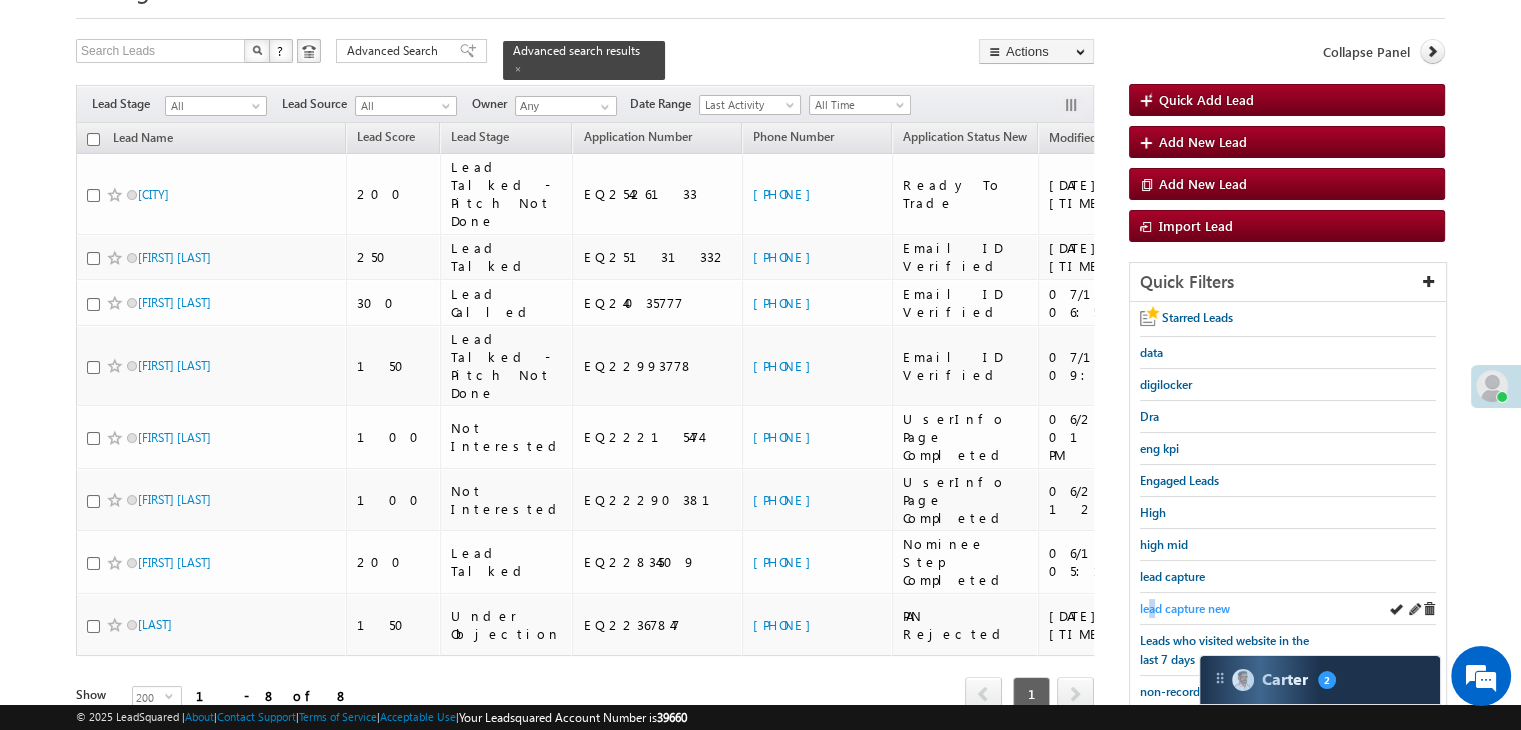 click on "lead capture new" at bounding box center [1185, 608] 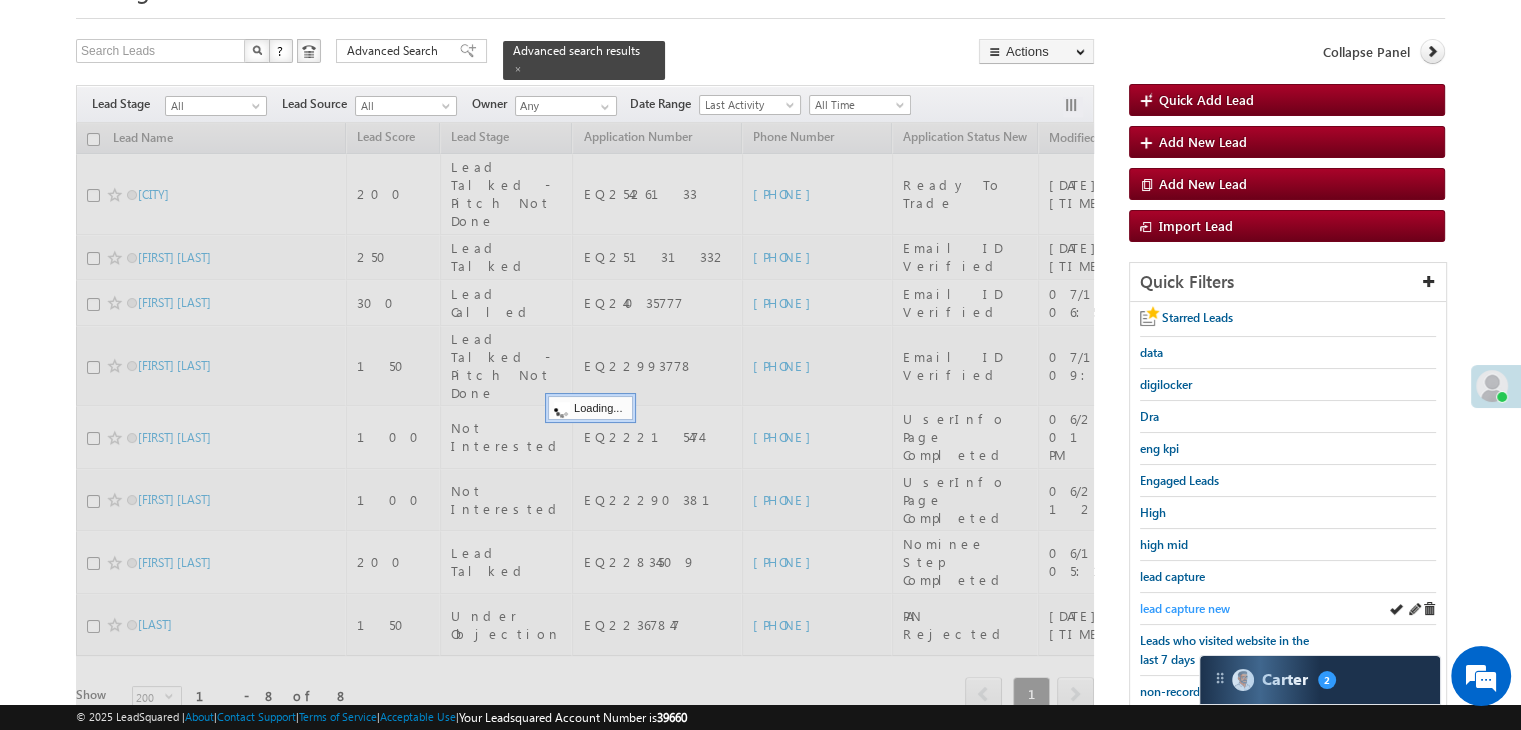 click on "lead capture new" at bounding box center [1185, 608] 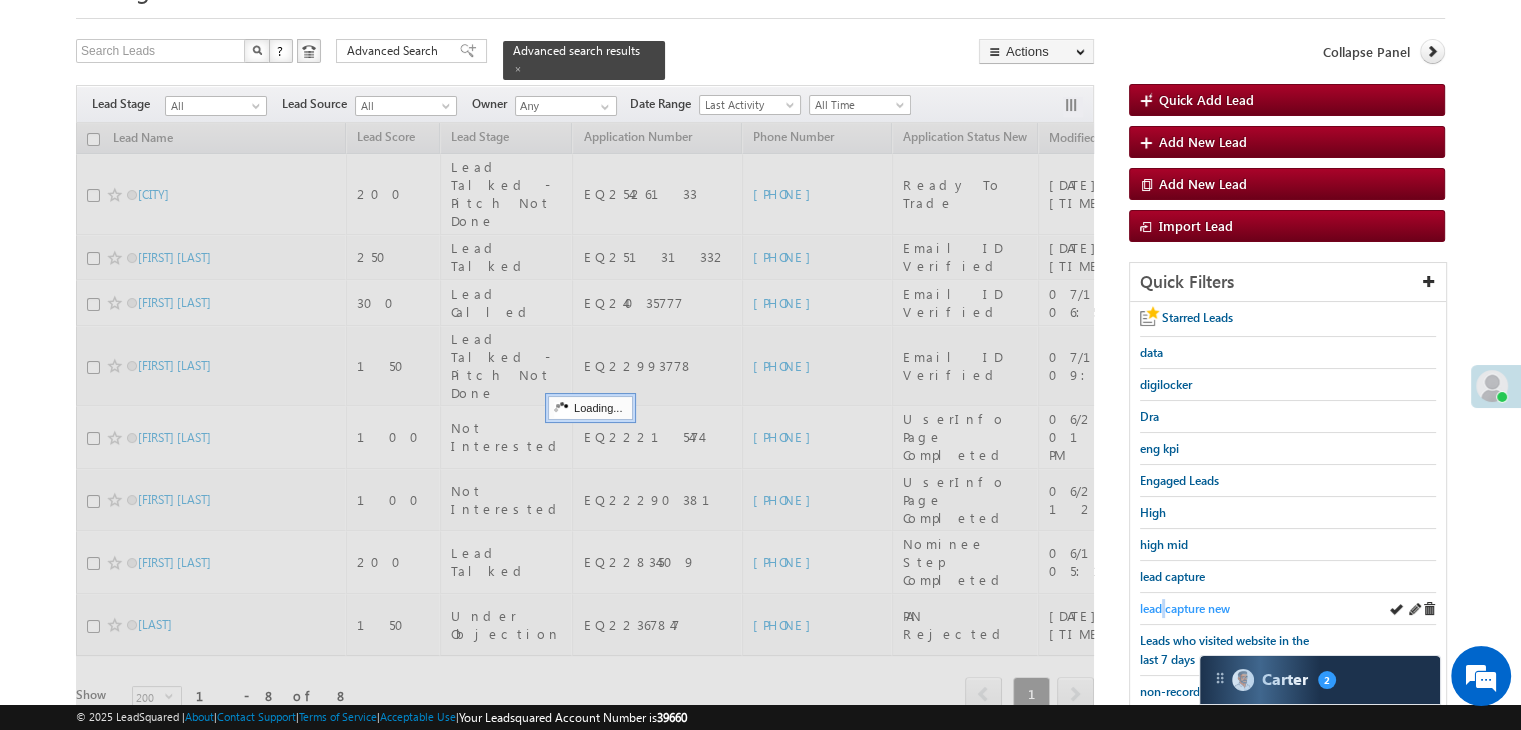 click on "lead capture new" at bounding box center [1185, 608] 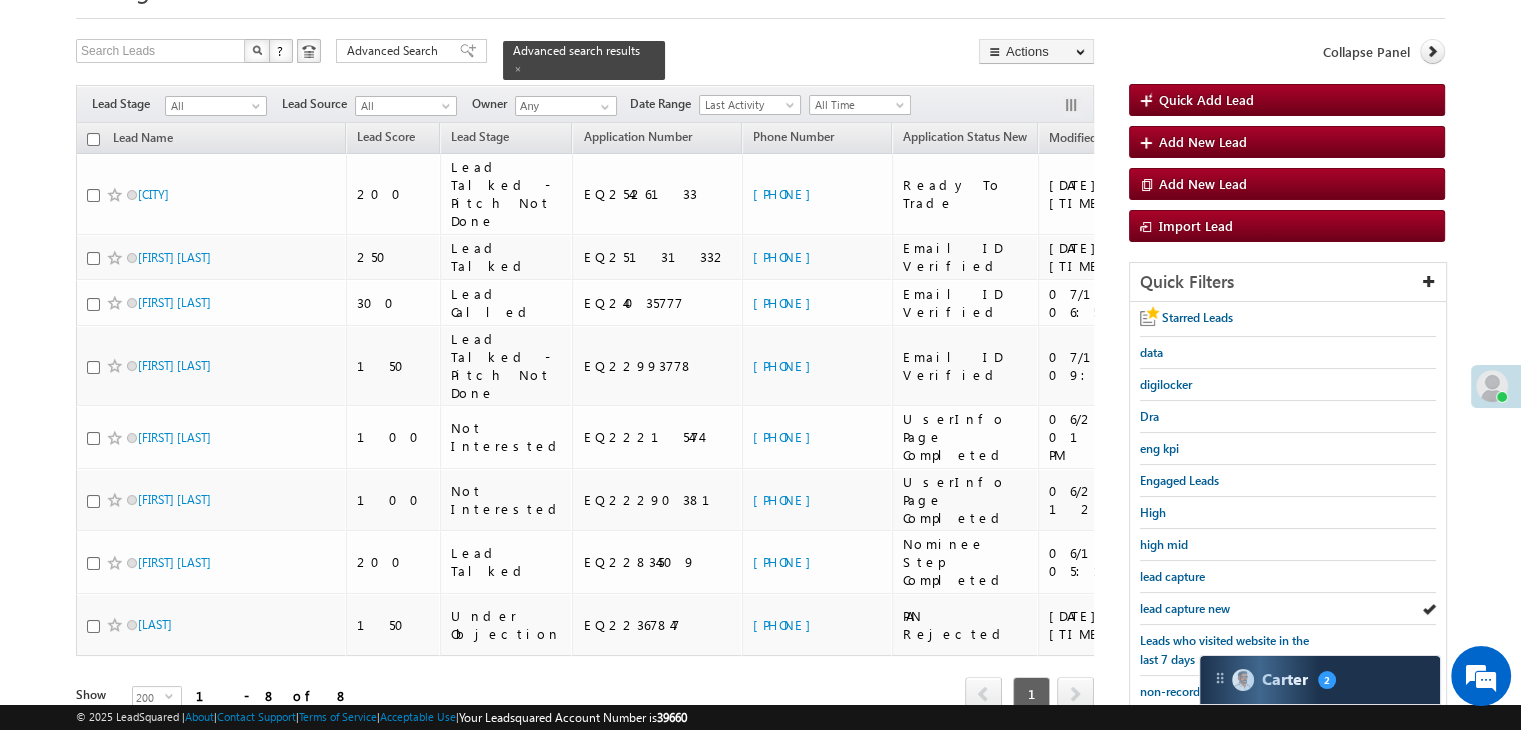 click on "lead capture new" at bounding box center (1185, 608) 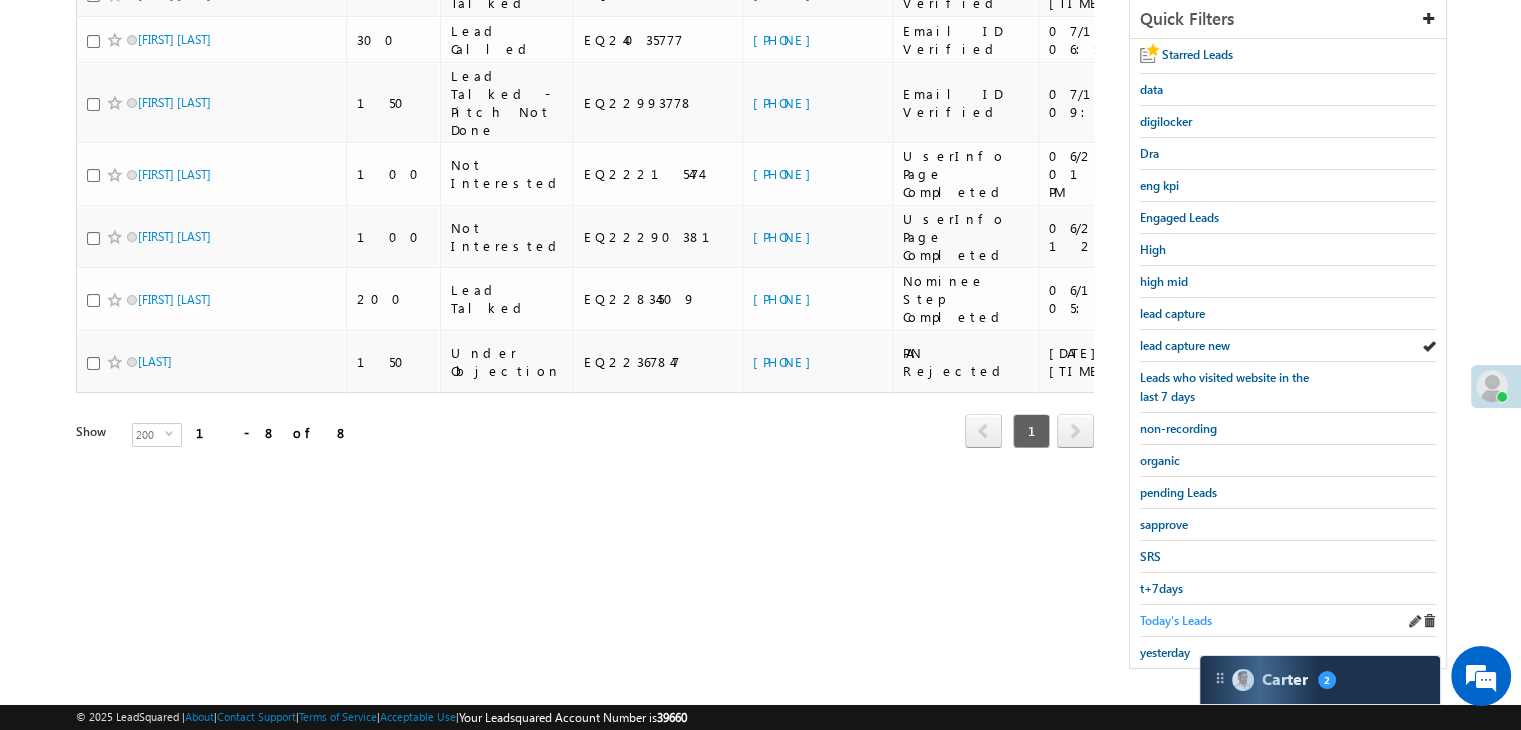 click on "Today's Leads" at bounding box center (1176, 620) 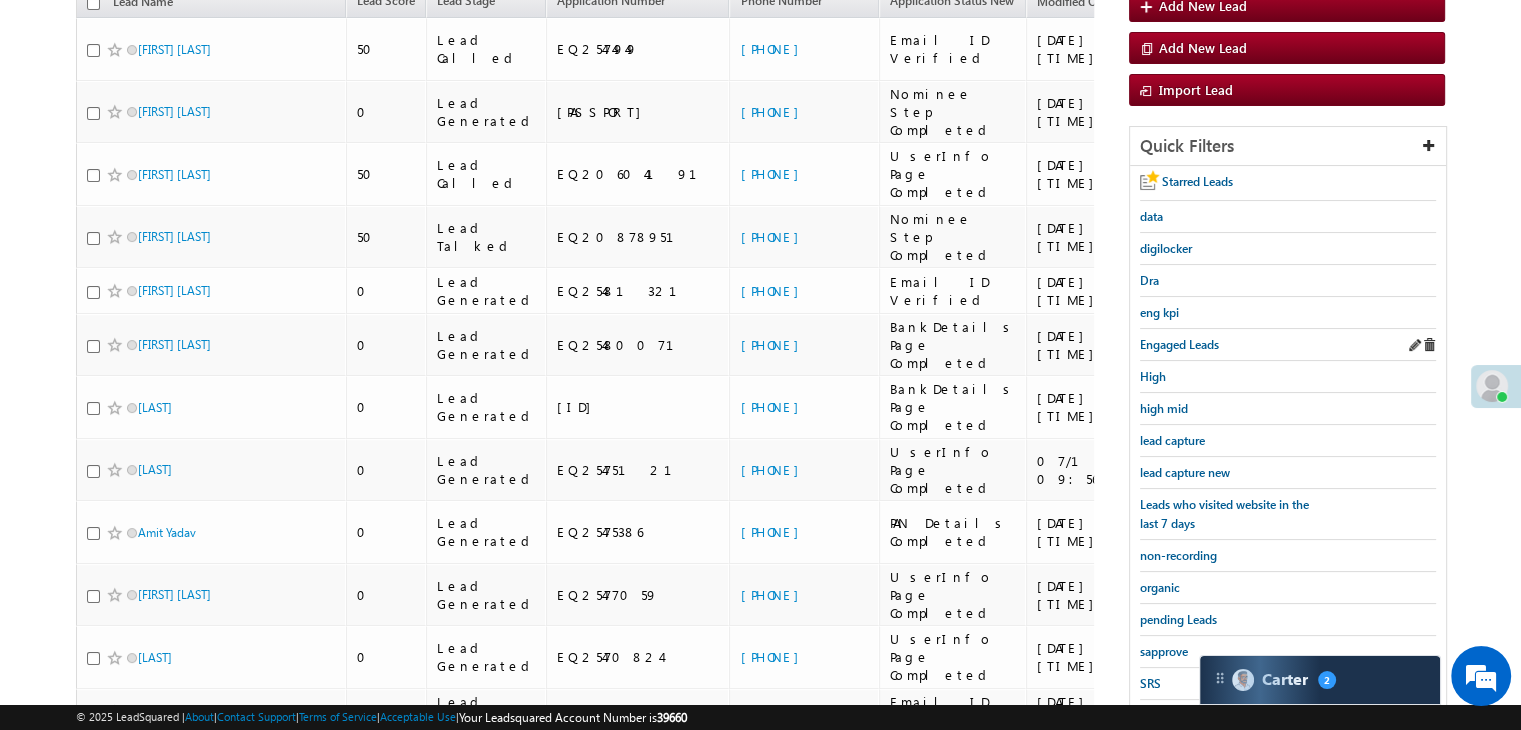 scroll, scrollTop: 263, scrollLeft: 0, axis: vertical 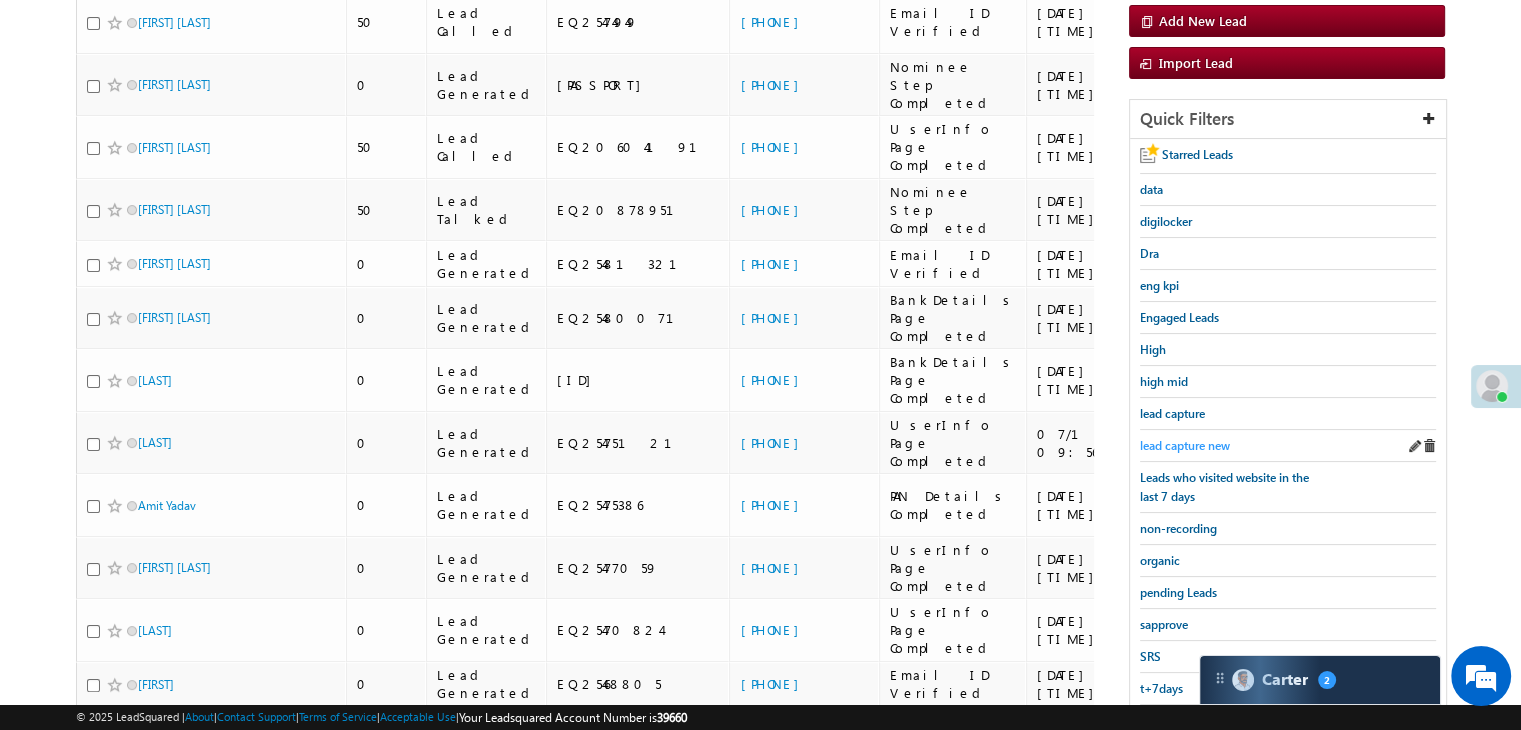 click on "lead capture new" at bounding box center (1185, 445) 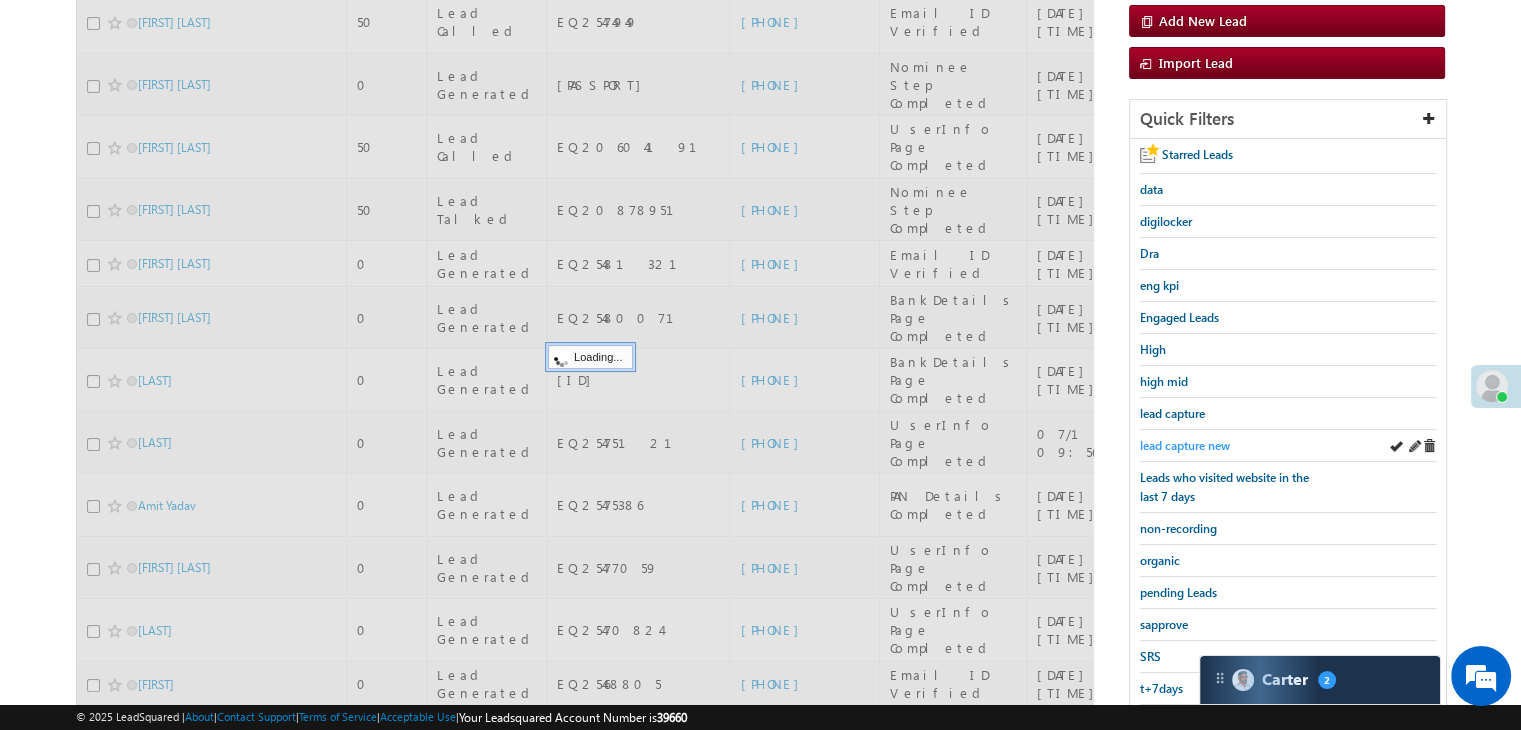 scroll, scrollTop: 163, scrollLeft: 0, axis: vertical 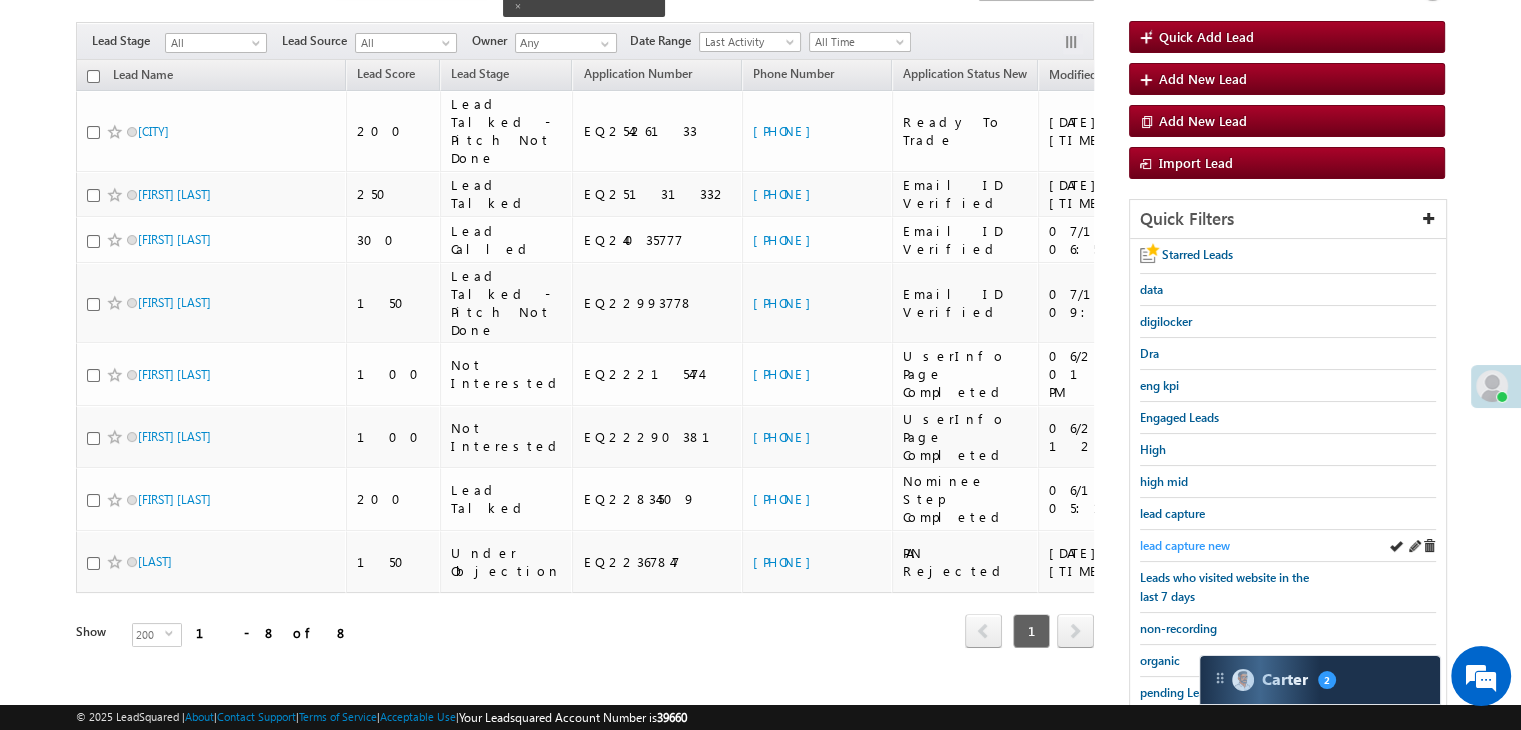 click on "lead capture new" at bounding box center [1185, 545] 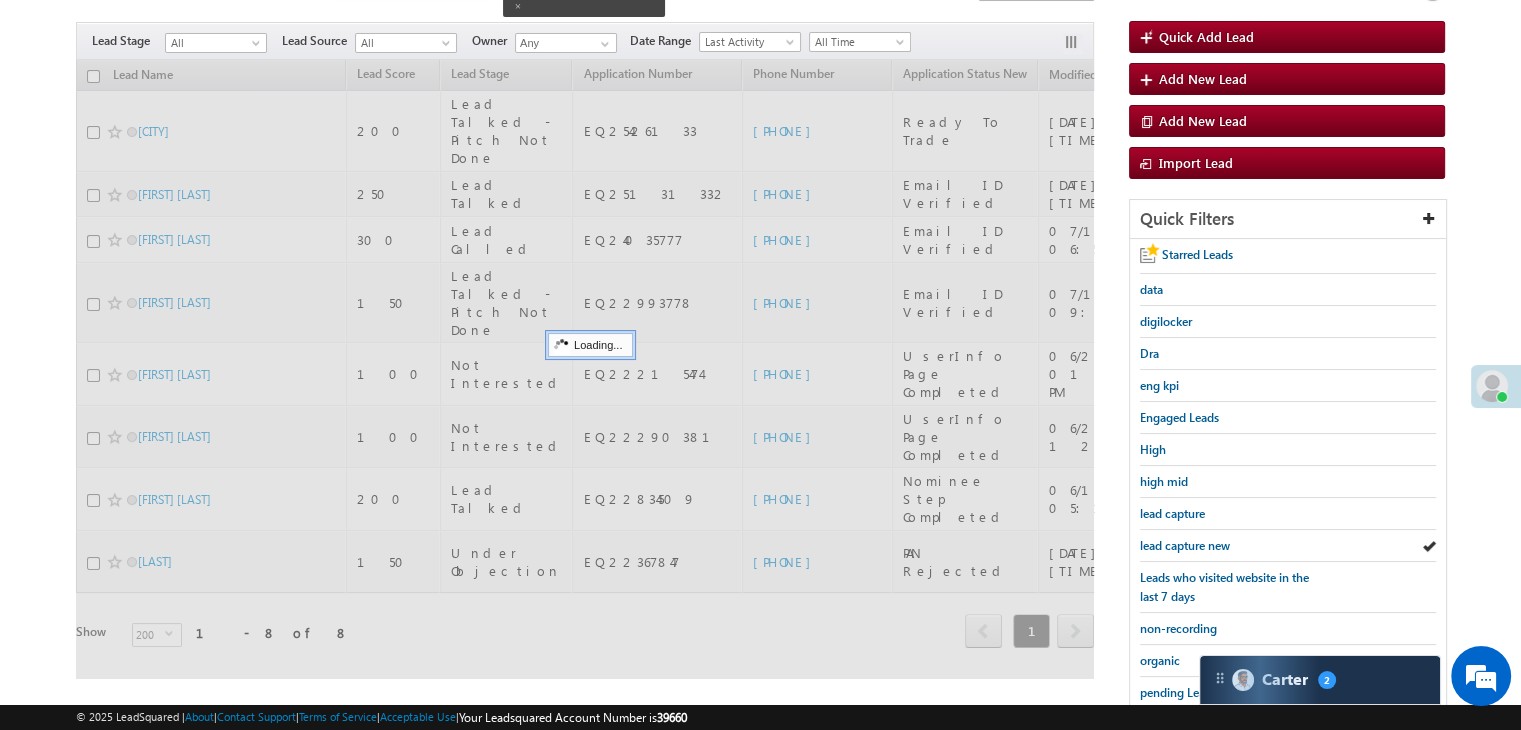 click on "lead capture new" at bounding box center (1185, 545) 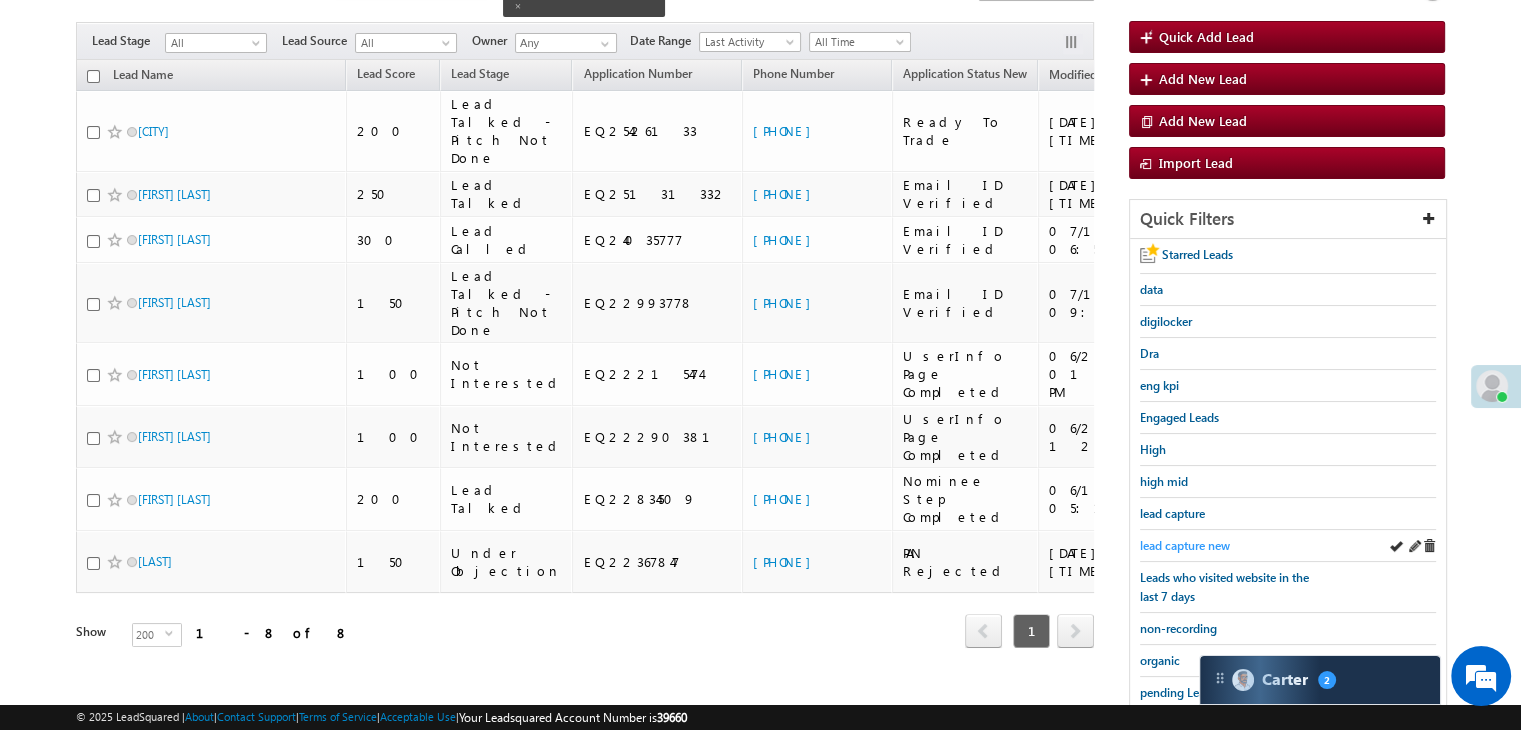 click on "lead capture new" at bounding box center [1185, 545] 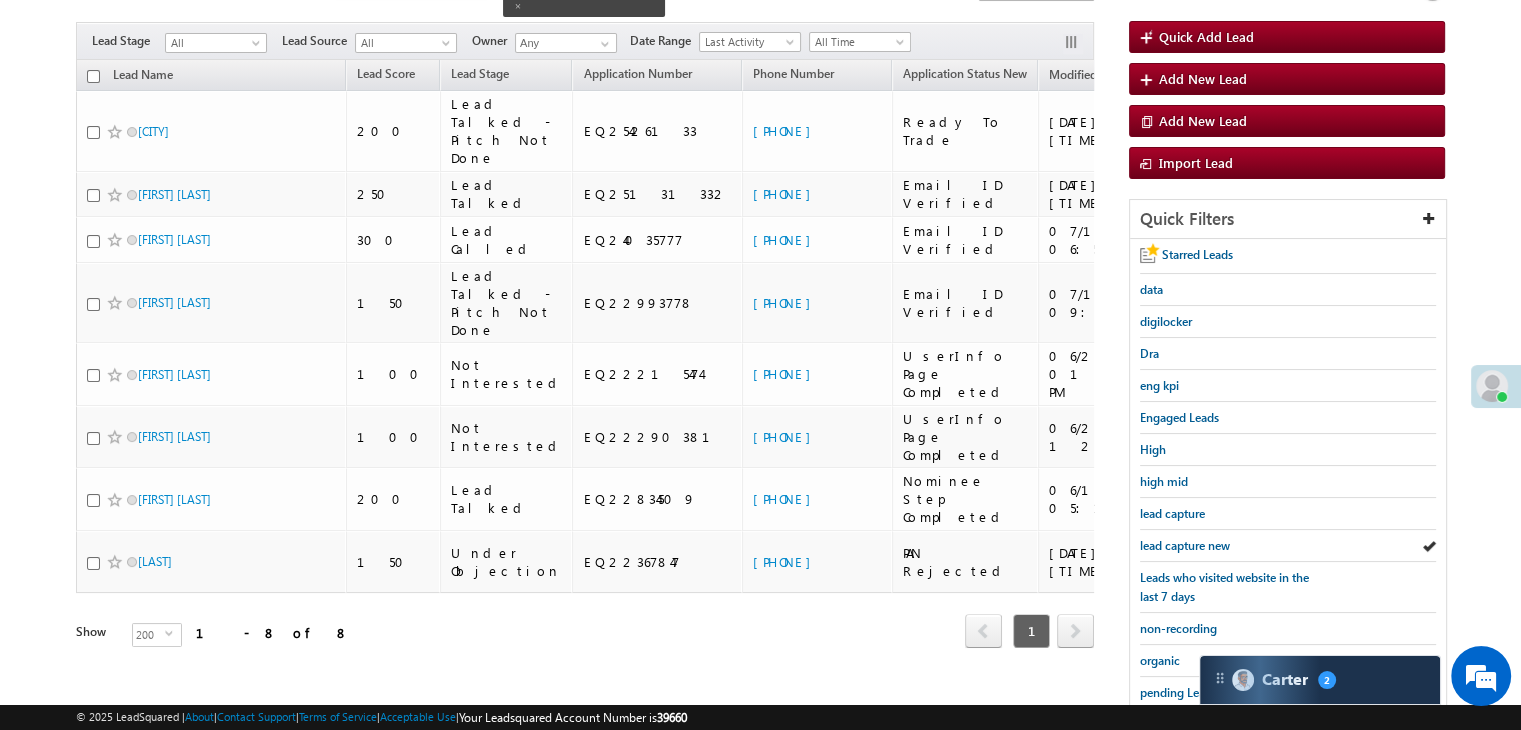 click on "lead capture new" at bounding box center (1185, 545) 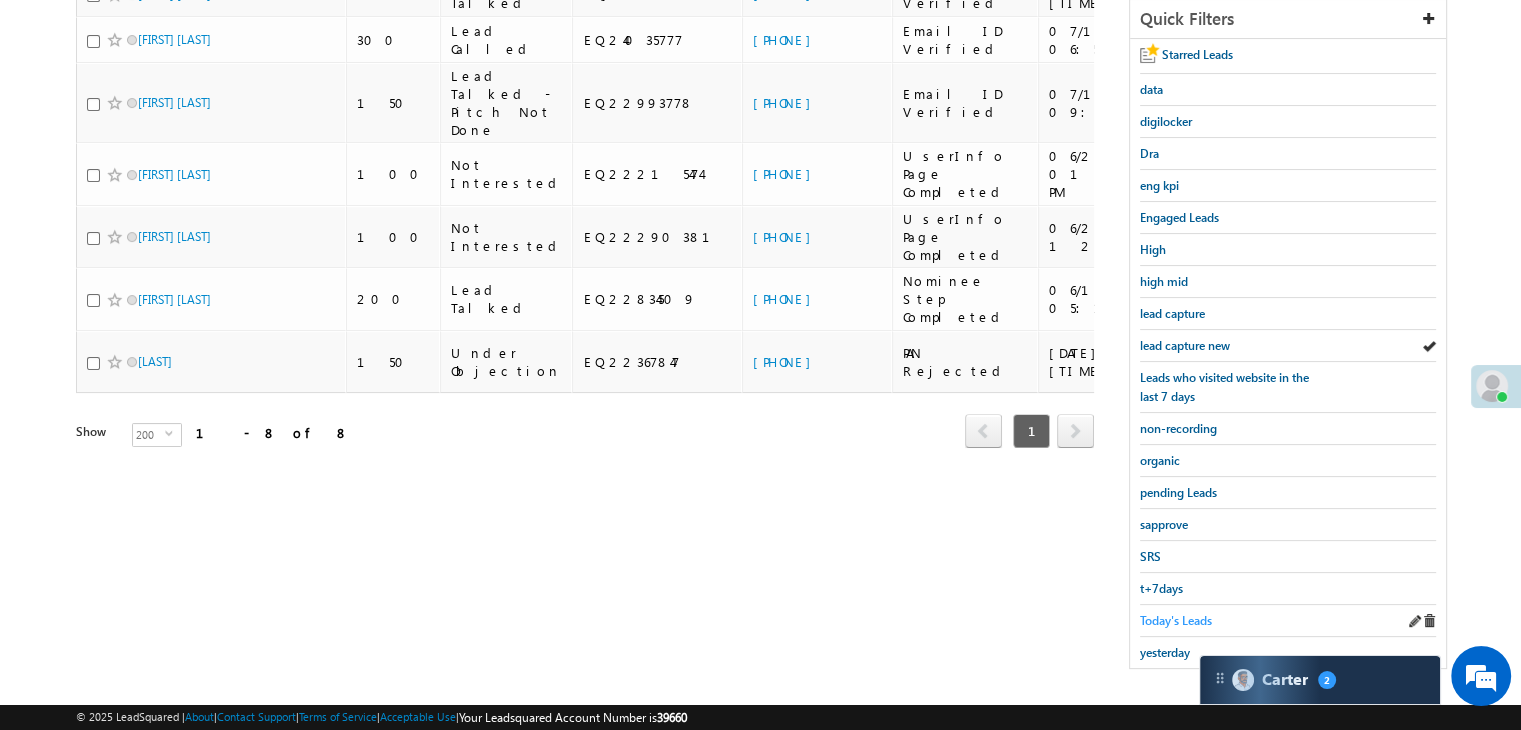 click on "Today's Leads" at bounding box center (1176, 620) 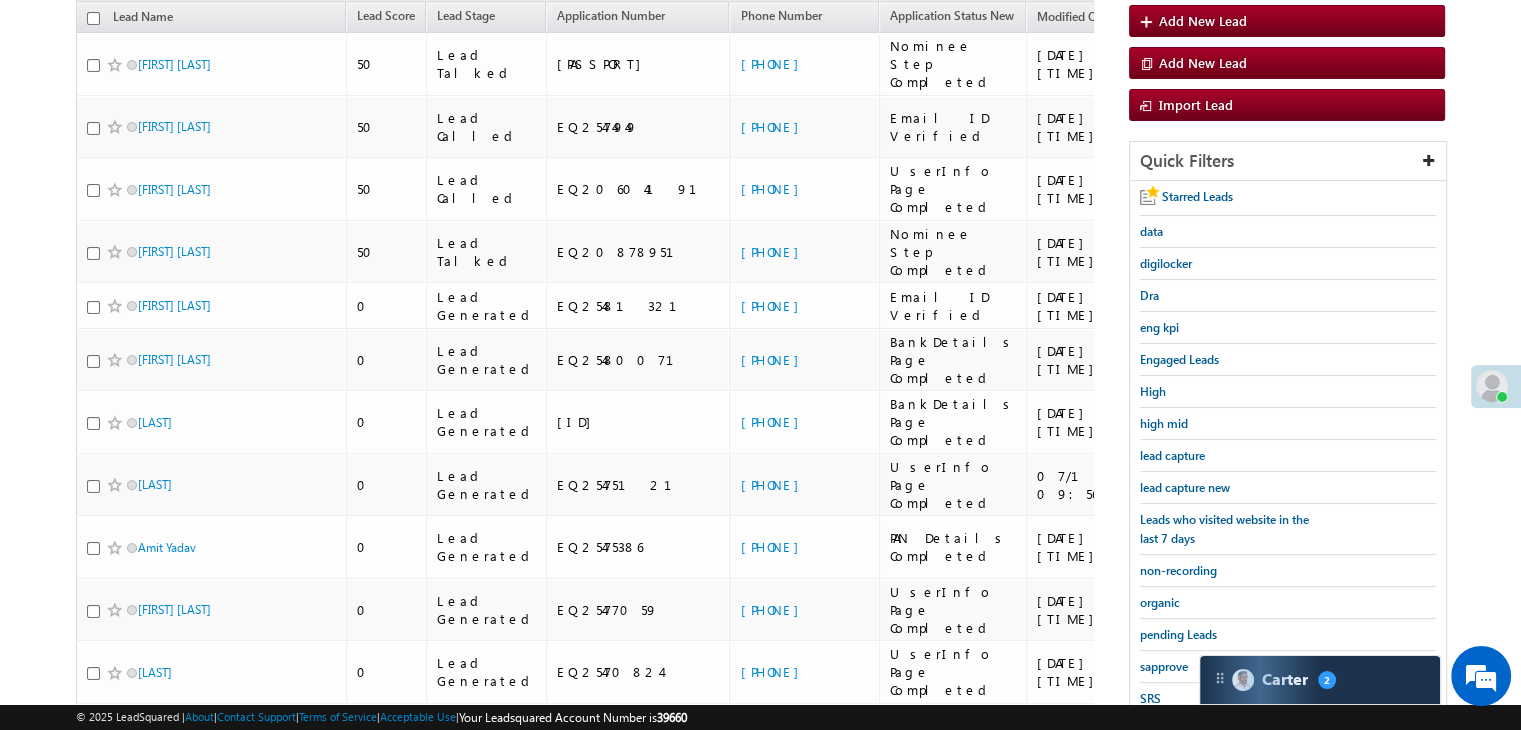 scroll, scrollTop: 263, scrollLeft: 0, axis: vertical 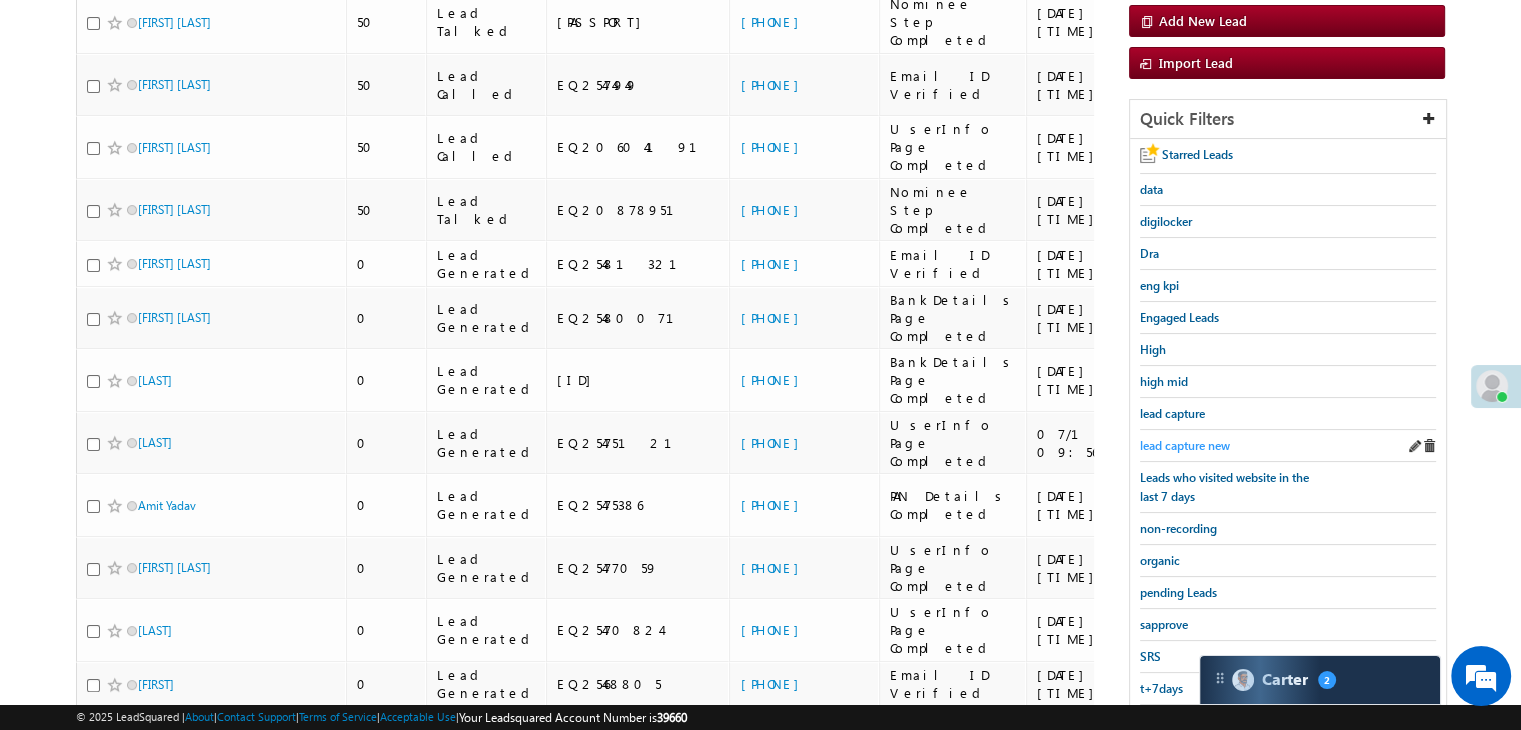 click on "lead capture new" at bounding box center (1185, 445) 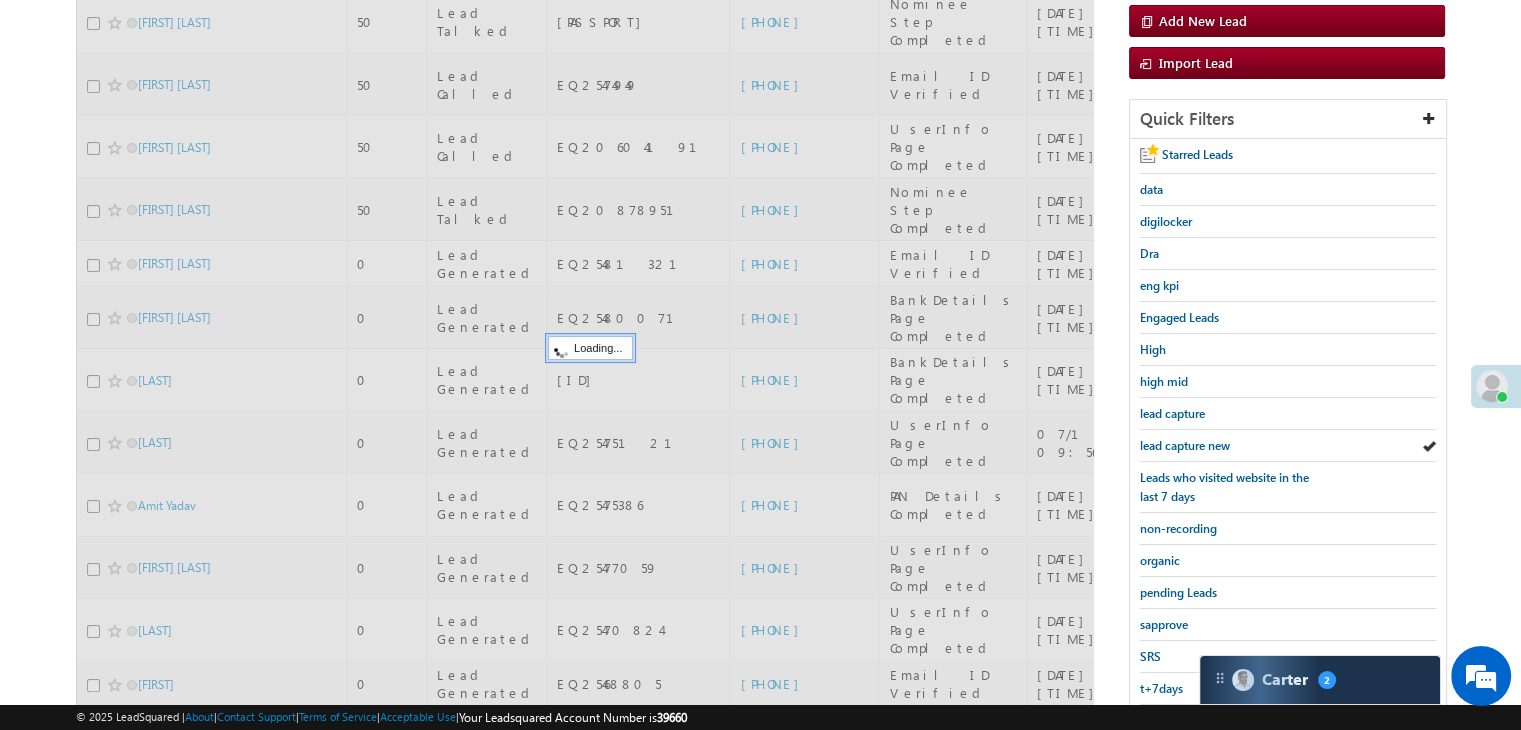 click on "lead capture new" at bounding box center (1185, 445) 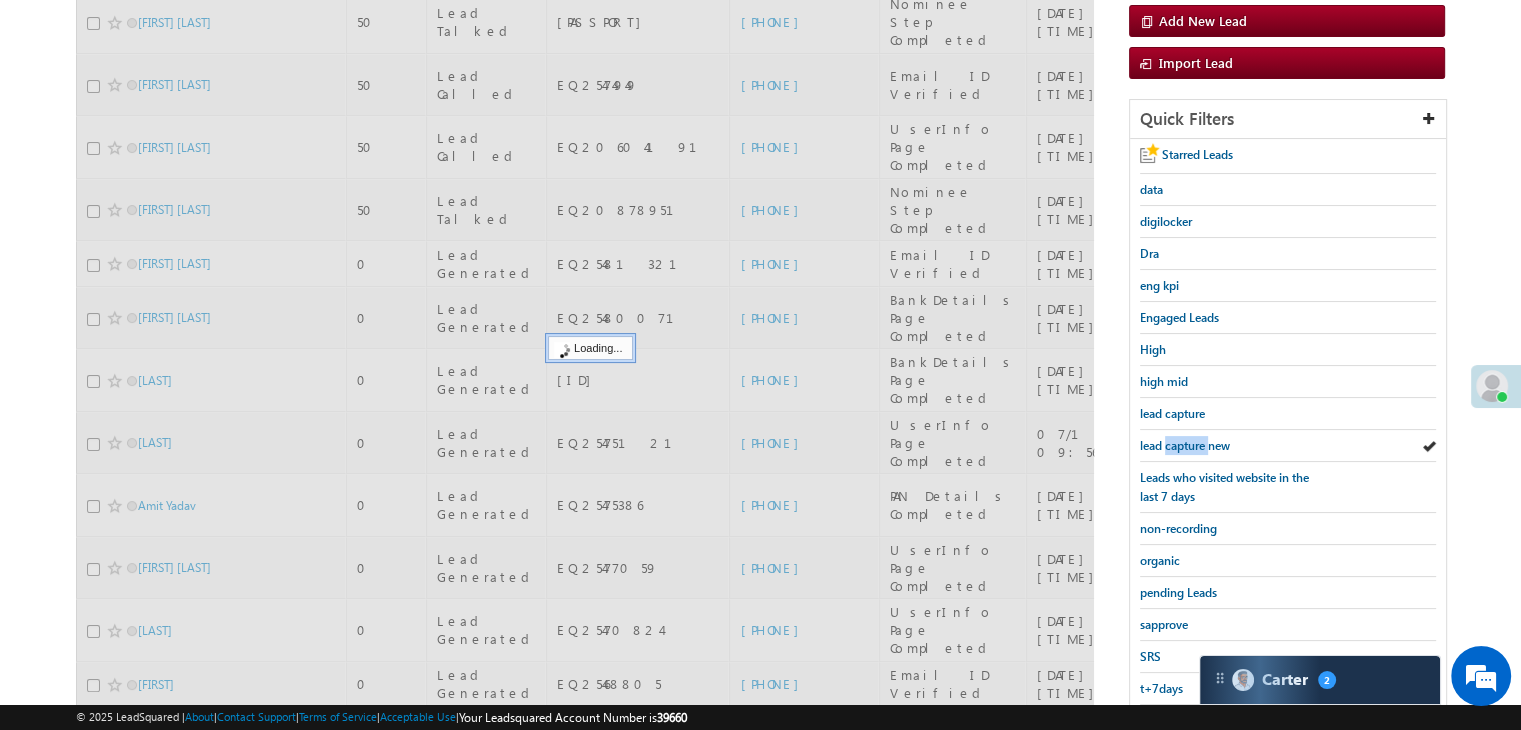 click on "lead capture new" at bounding box center [1185, 445] 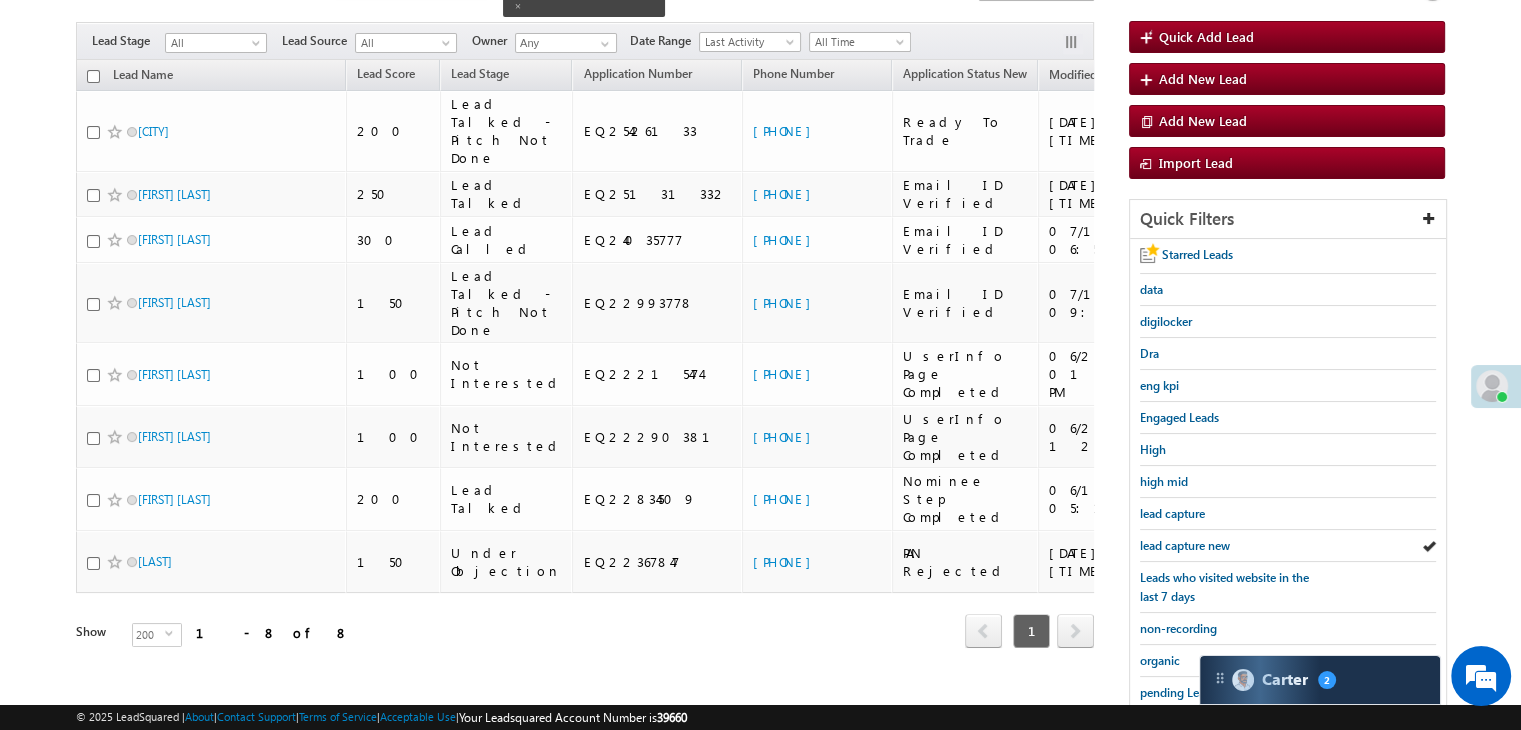 scroll, scrollTop: 363, scrollLeft: 0, axis: vertical 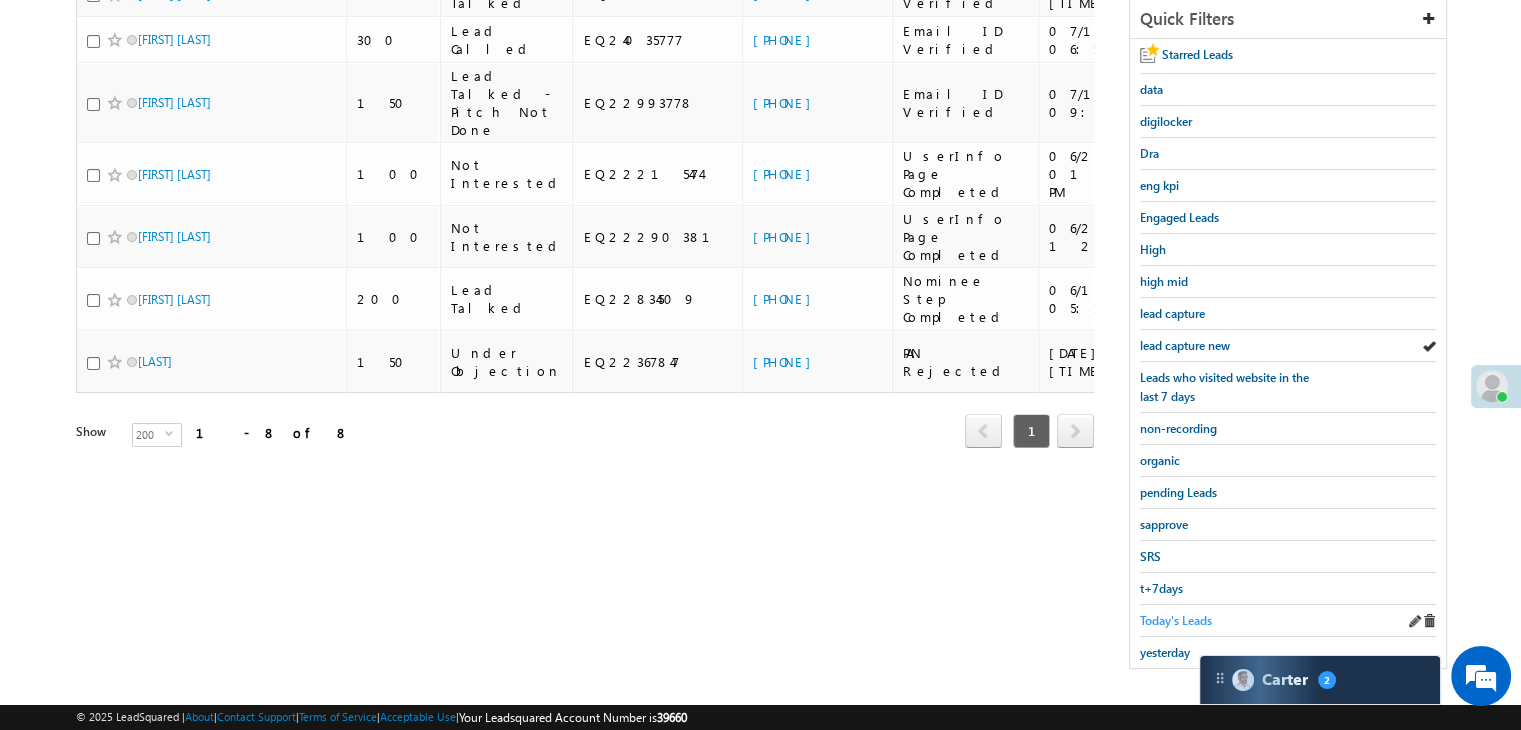 click on "Today's Leads" at bounding box center (1176, 620) 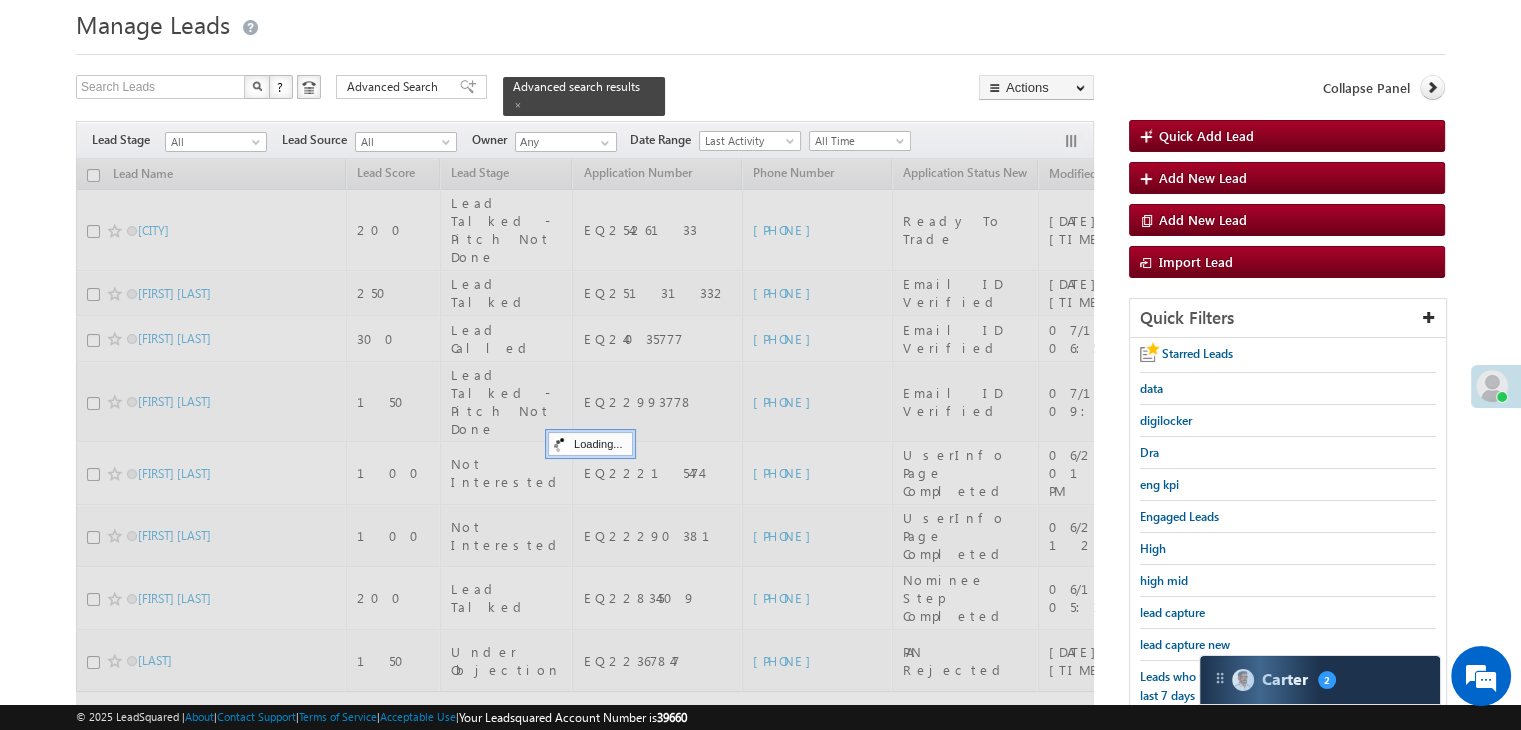 scroll, scrollTop: 63, scrollLeft: 0, axis: vertical 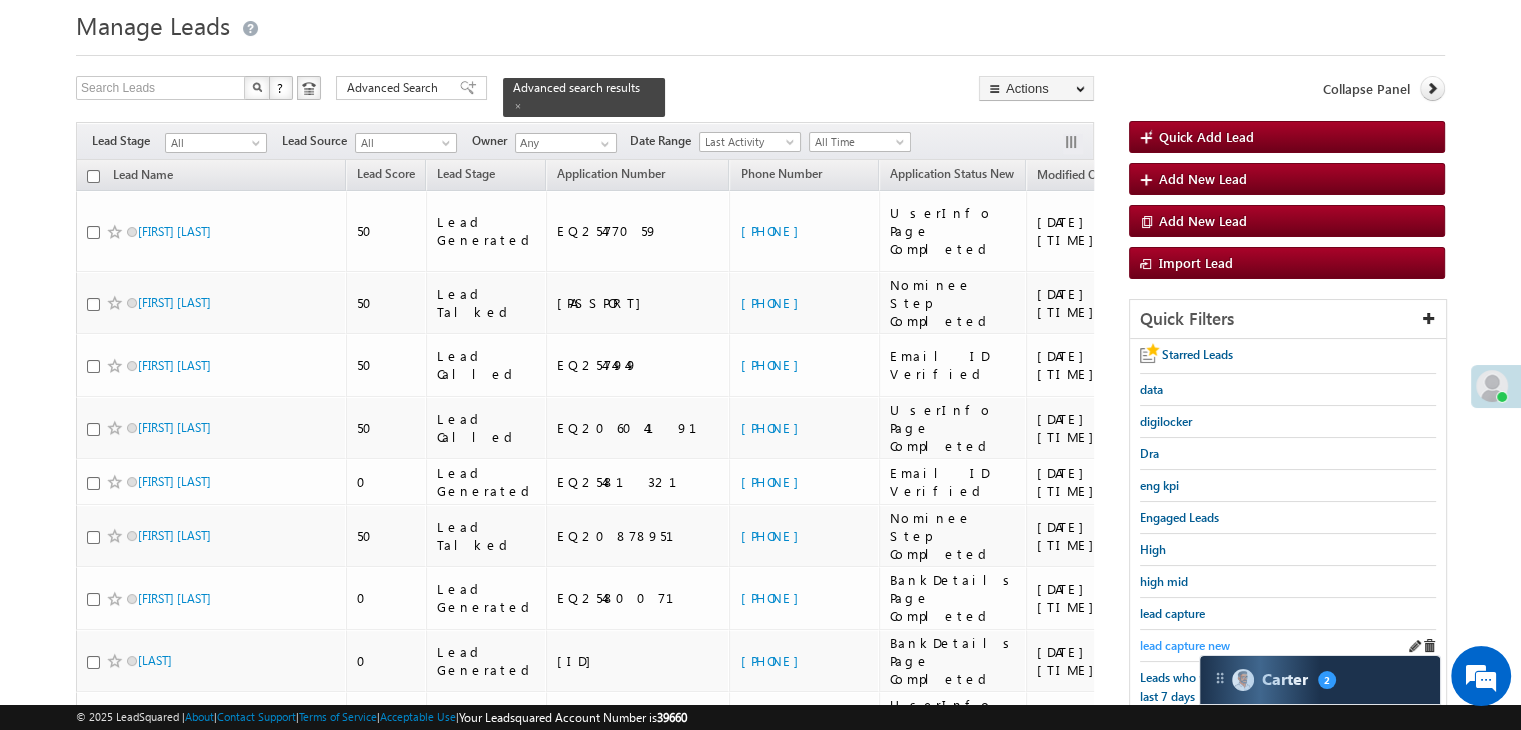 click on "lead capture new" at bounding box center [1185, 645] 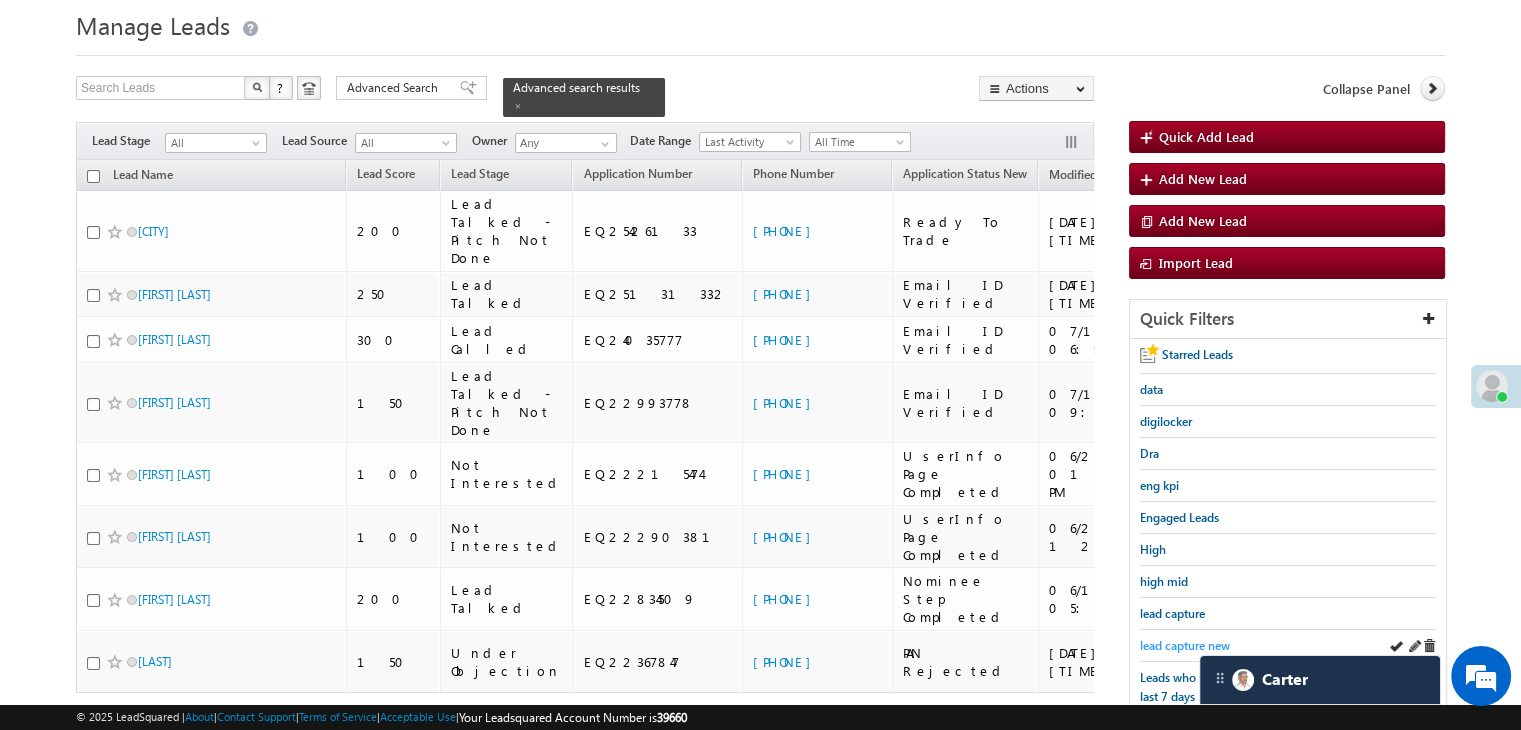 click on "lead capture new" at bounding box center [1185, 645] 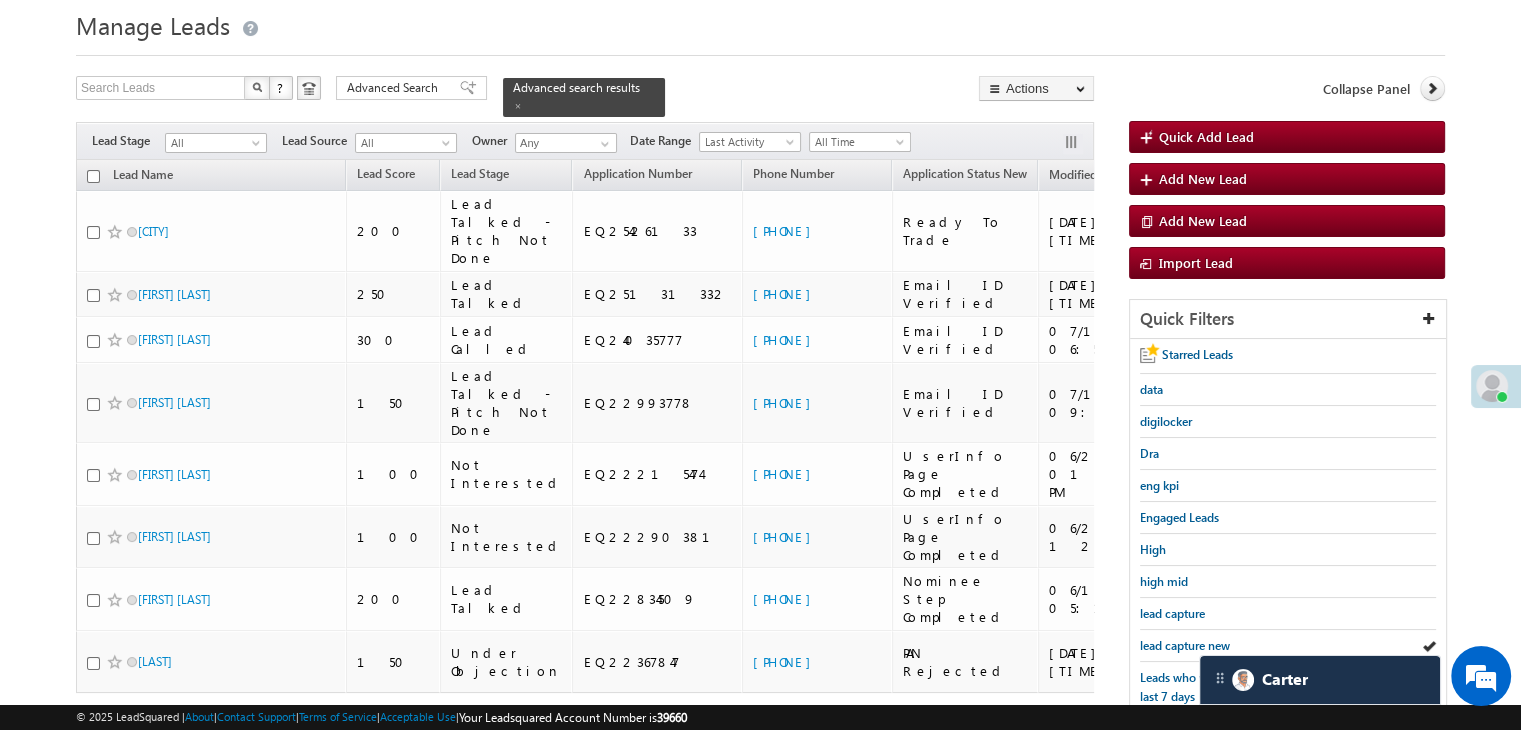 click on "lead capture new" at bounding box center (1185, 645) 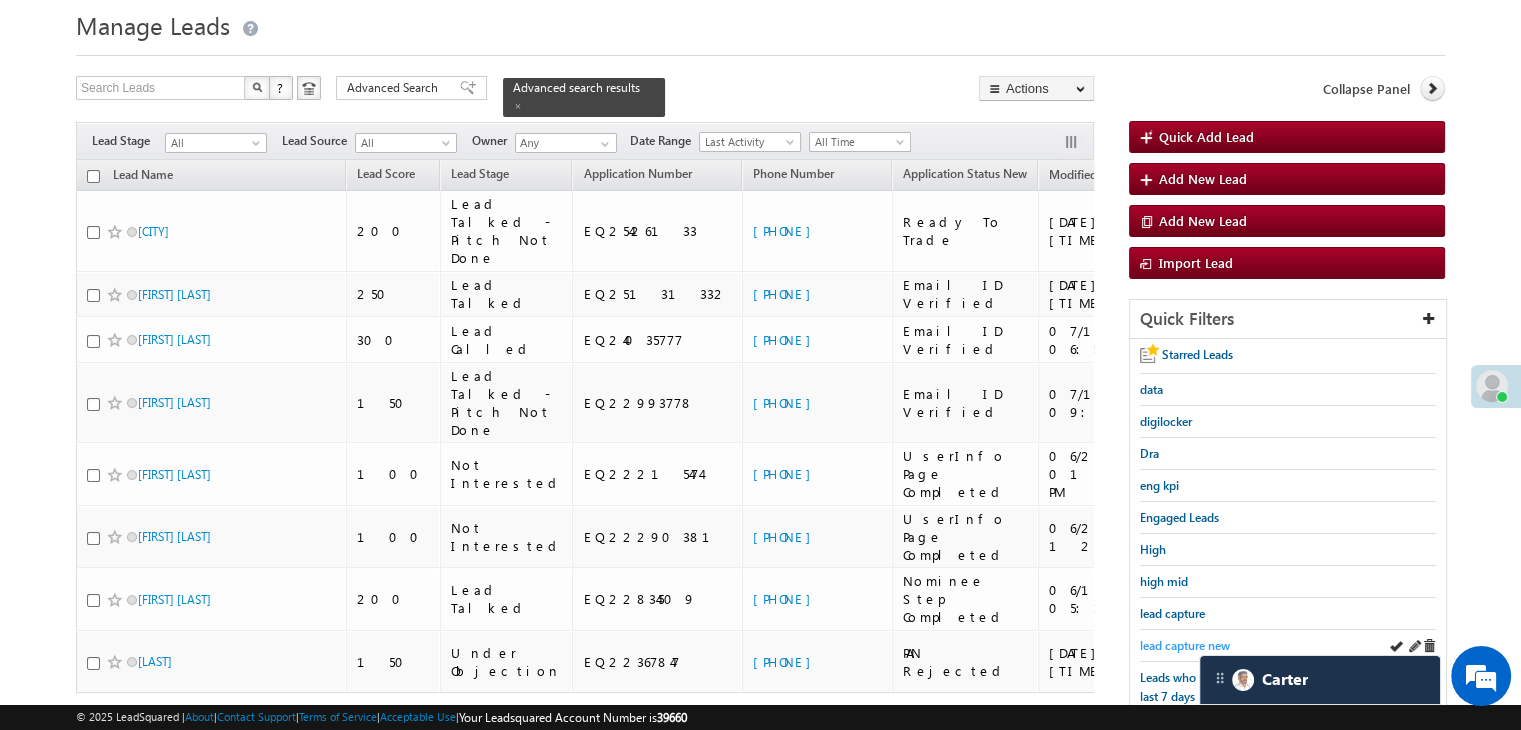click on "lead capture new" at bounding box center (1185, 645) 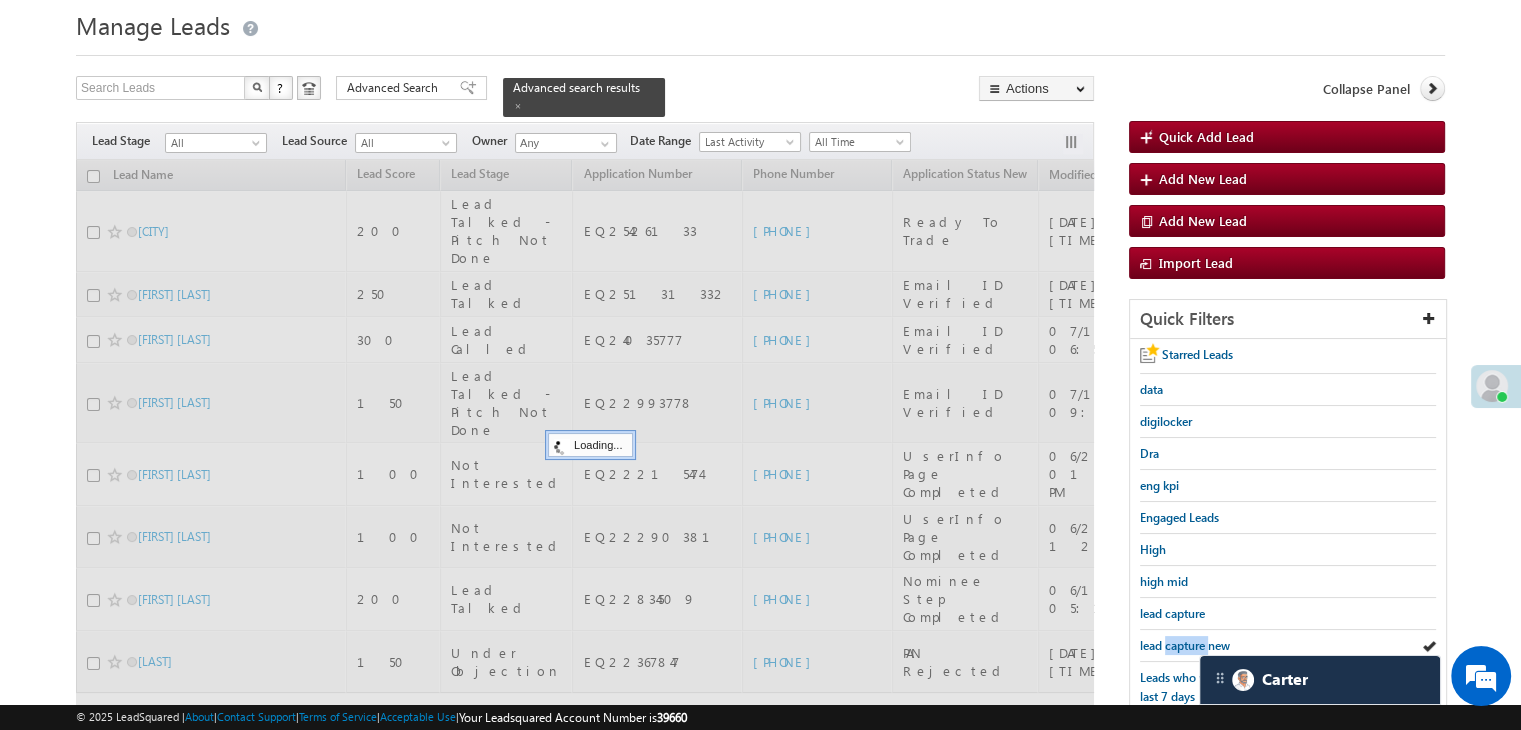 click on "lead capture new" at bounding box center [1185, 645] 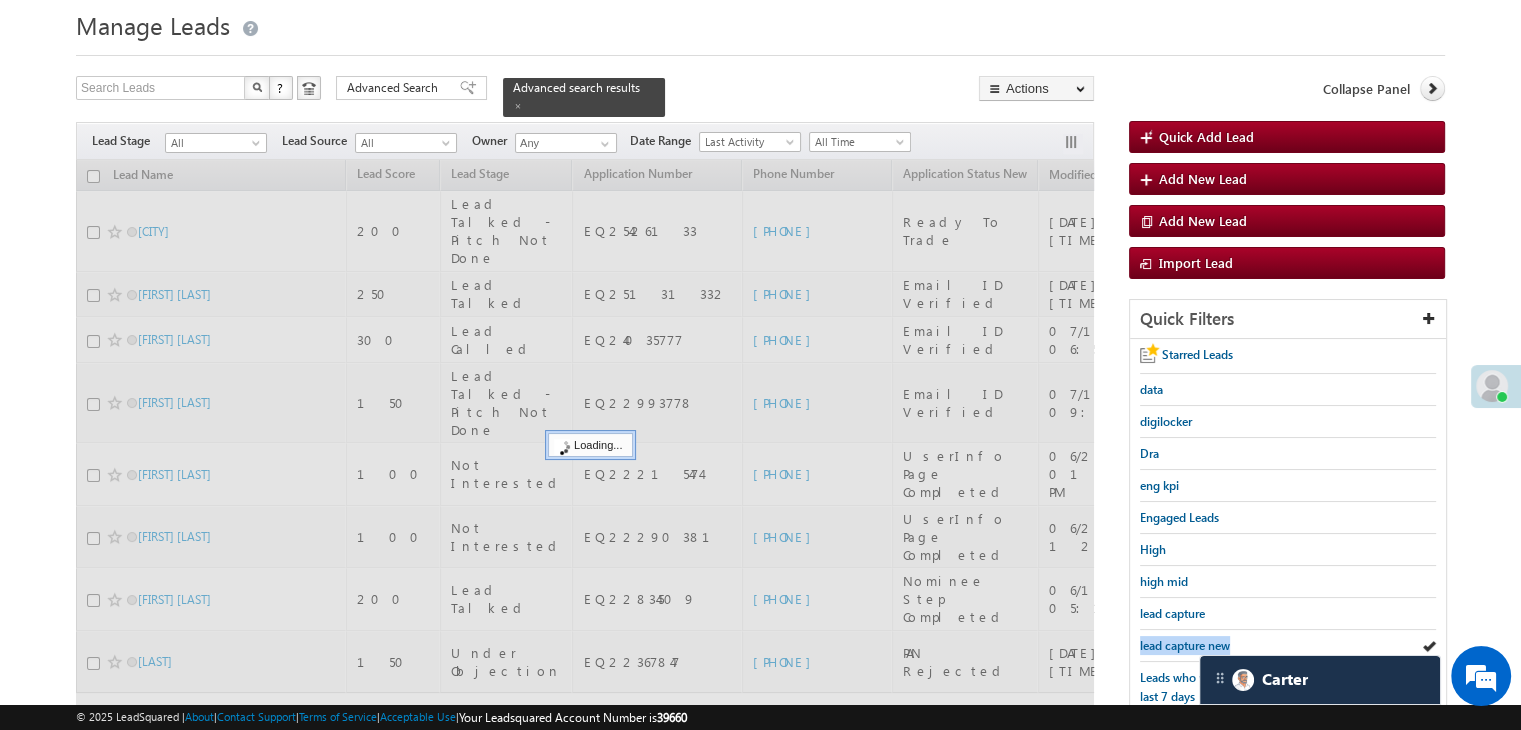 click on "lead capture new" at bounding box center (1185, 645) 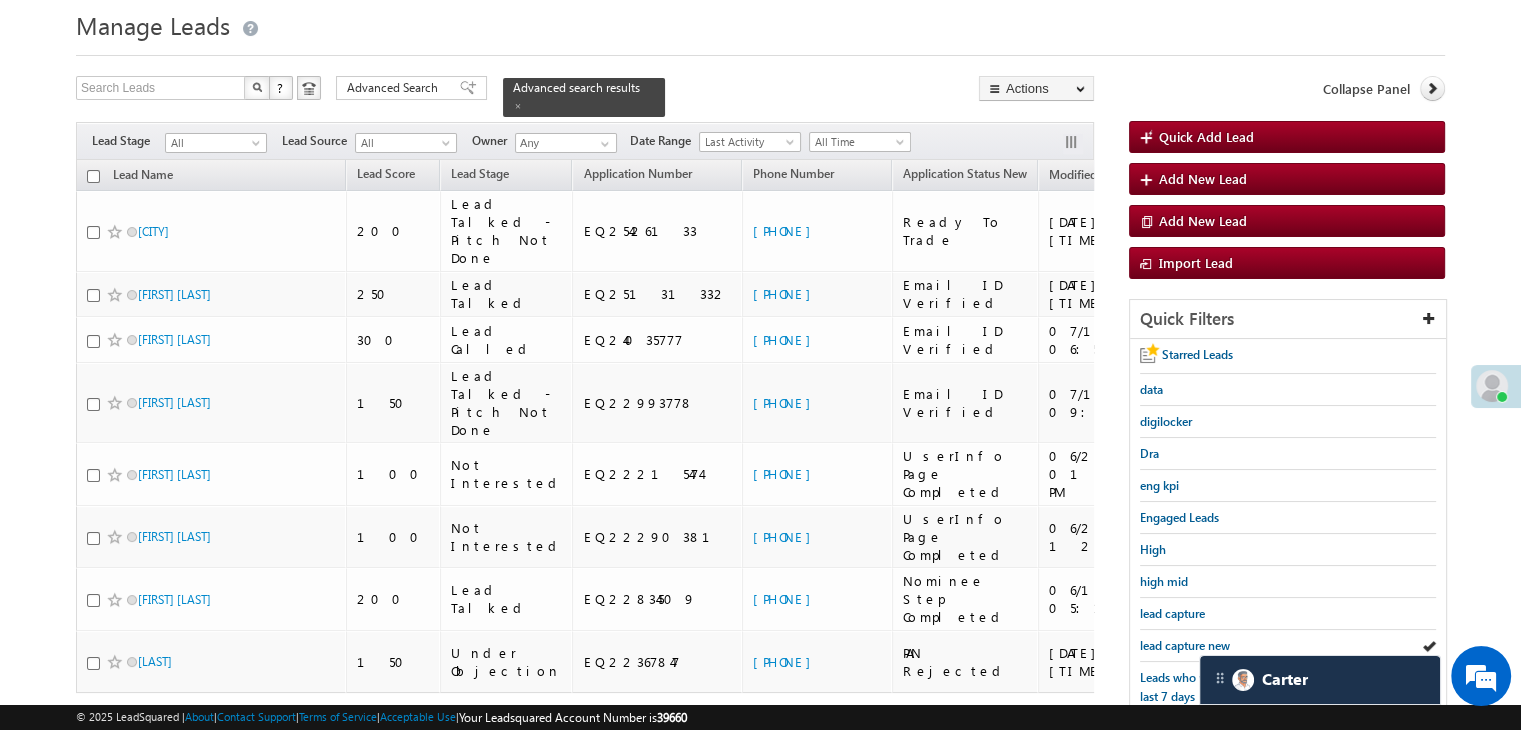 click on "lead capture new" at bounding box center [1185, 645] 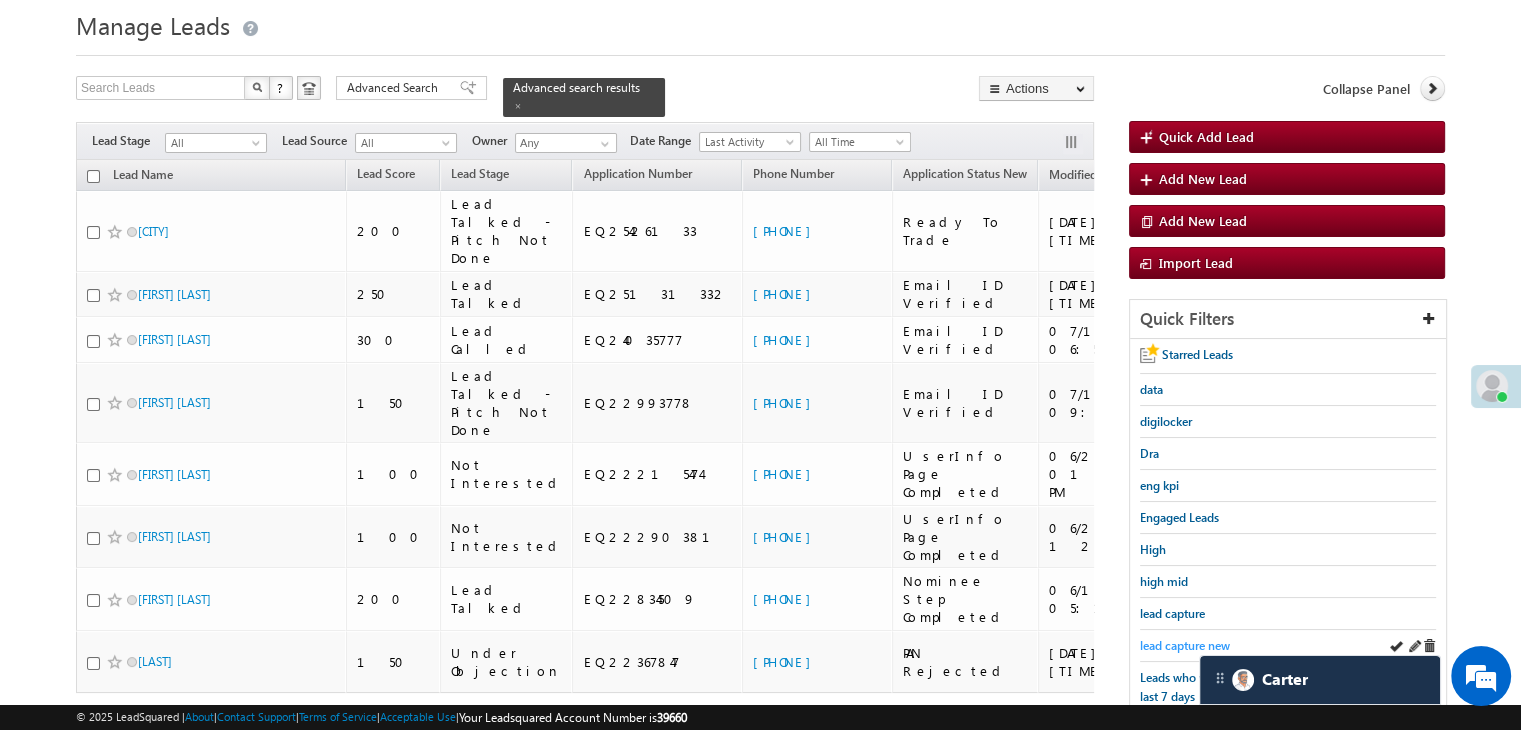 click on "lead capture new" at bounding box center [1185, 645] 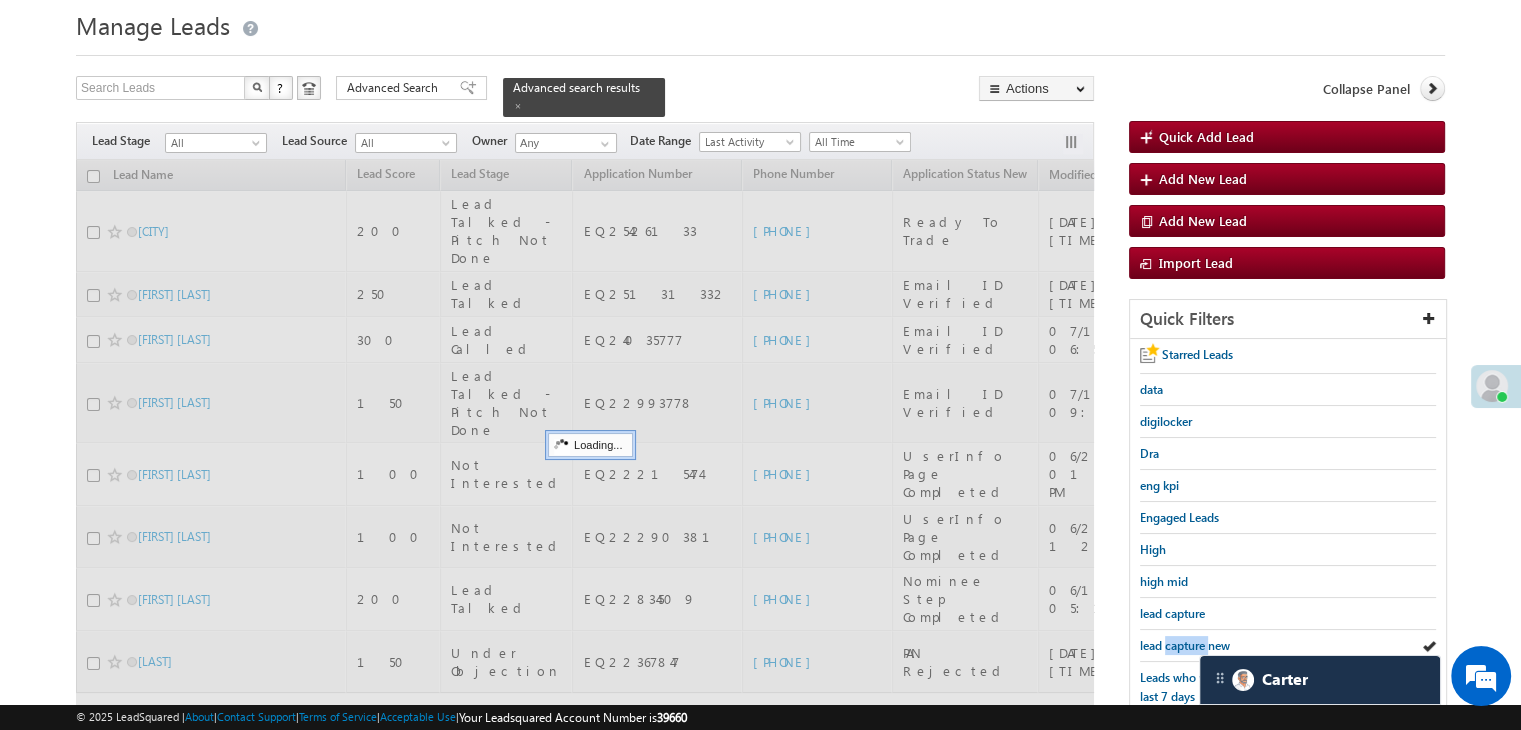 click on "lead capture new" at bounding box center [1185, 645] 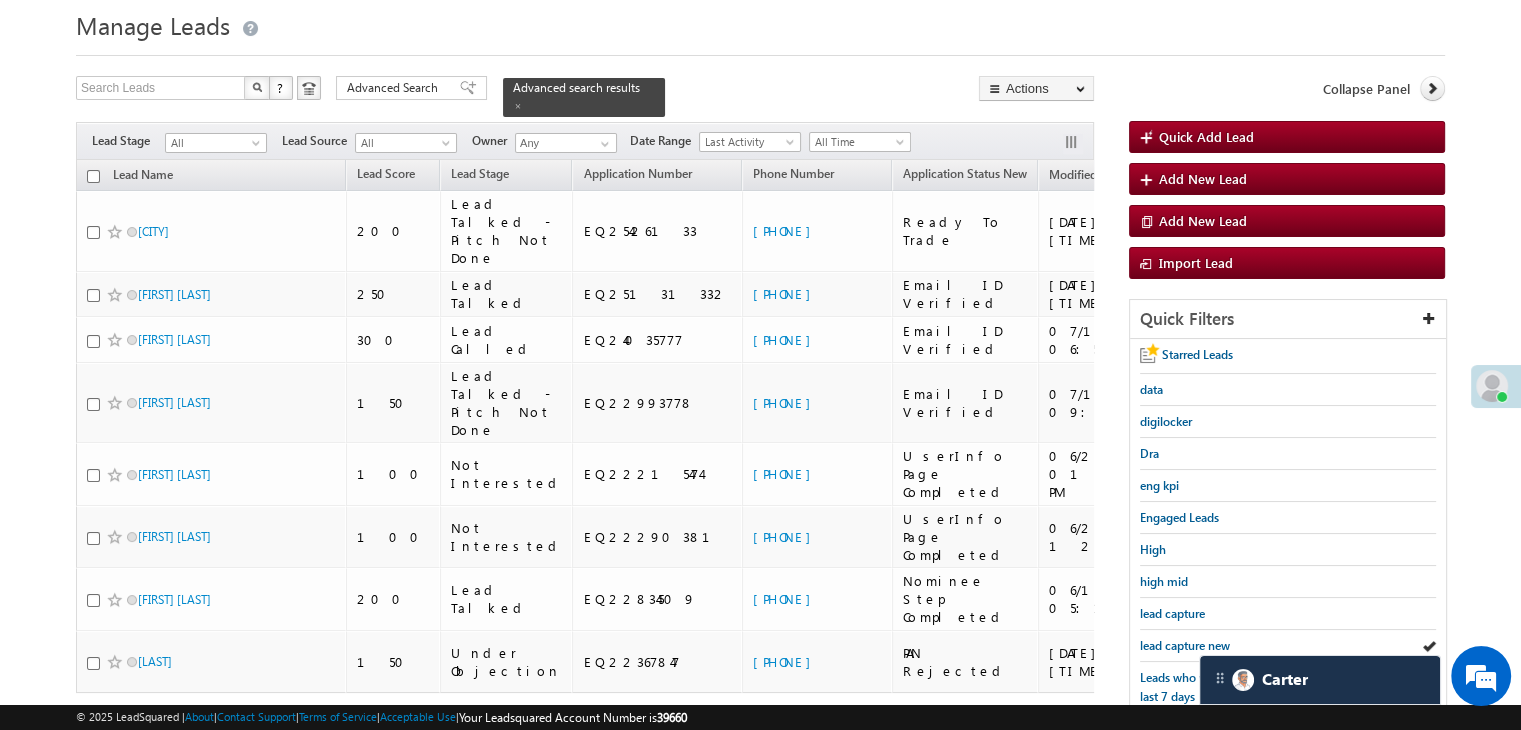 click on "lead capture new" at bounding box center [1185, 645] 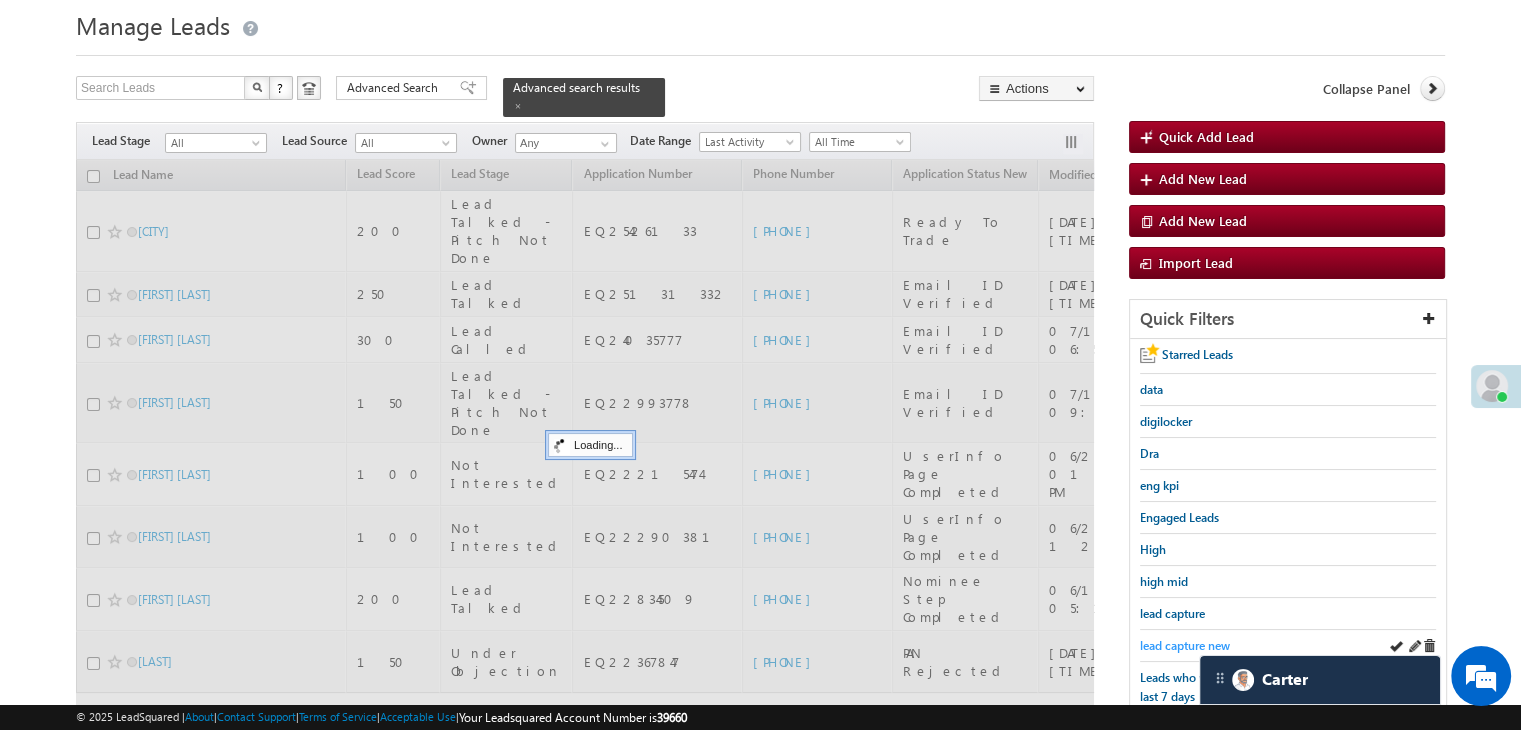 click on "lead capture new" at bounding box center [1185, 645] 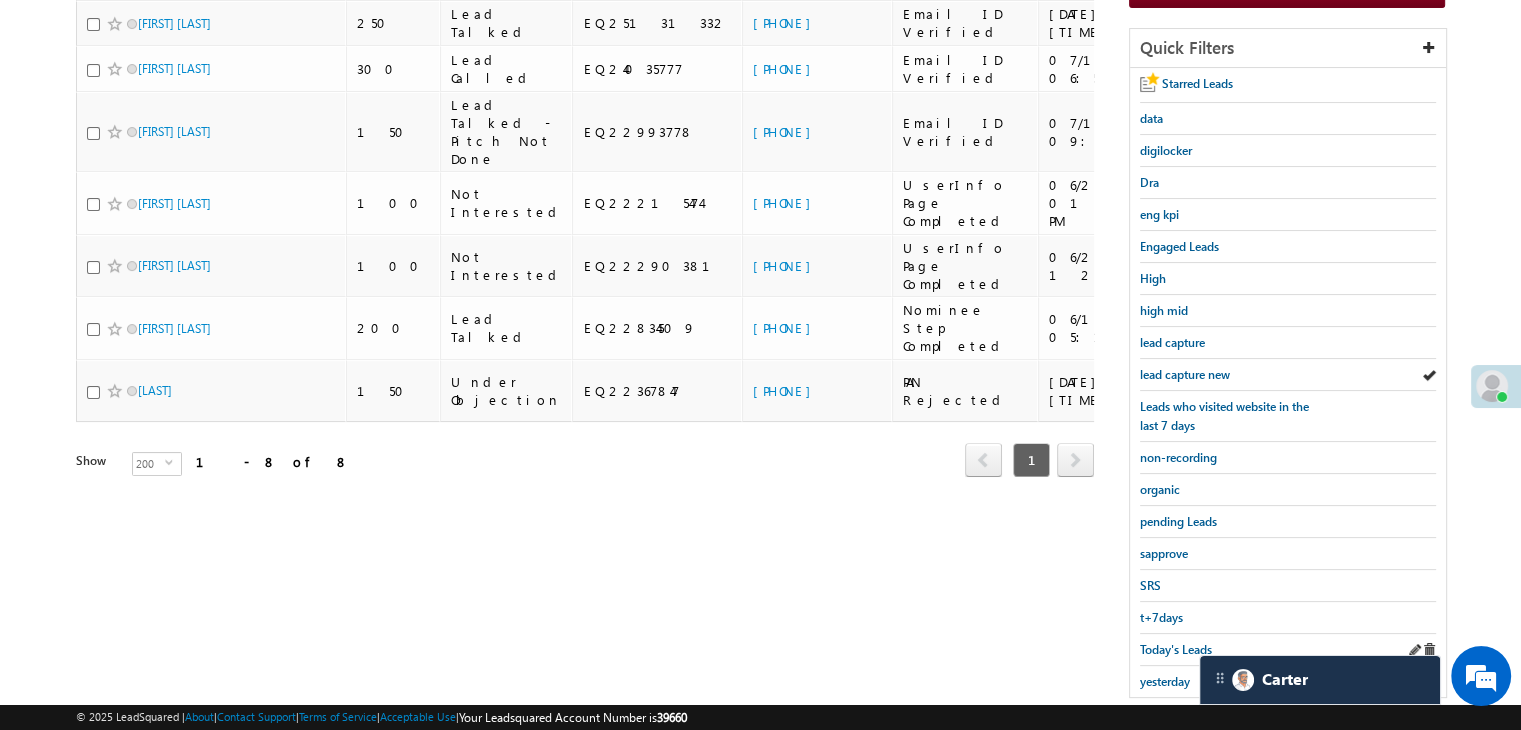 scroll, scrollTop: 363, scrollLeft: 0, axis: vertical 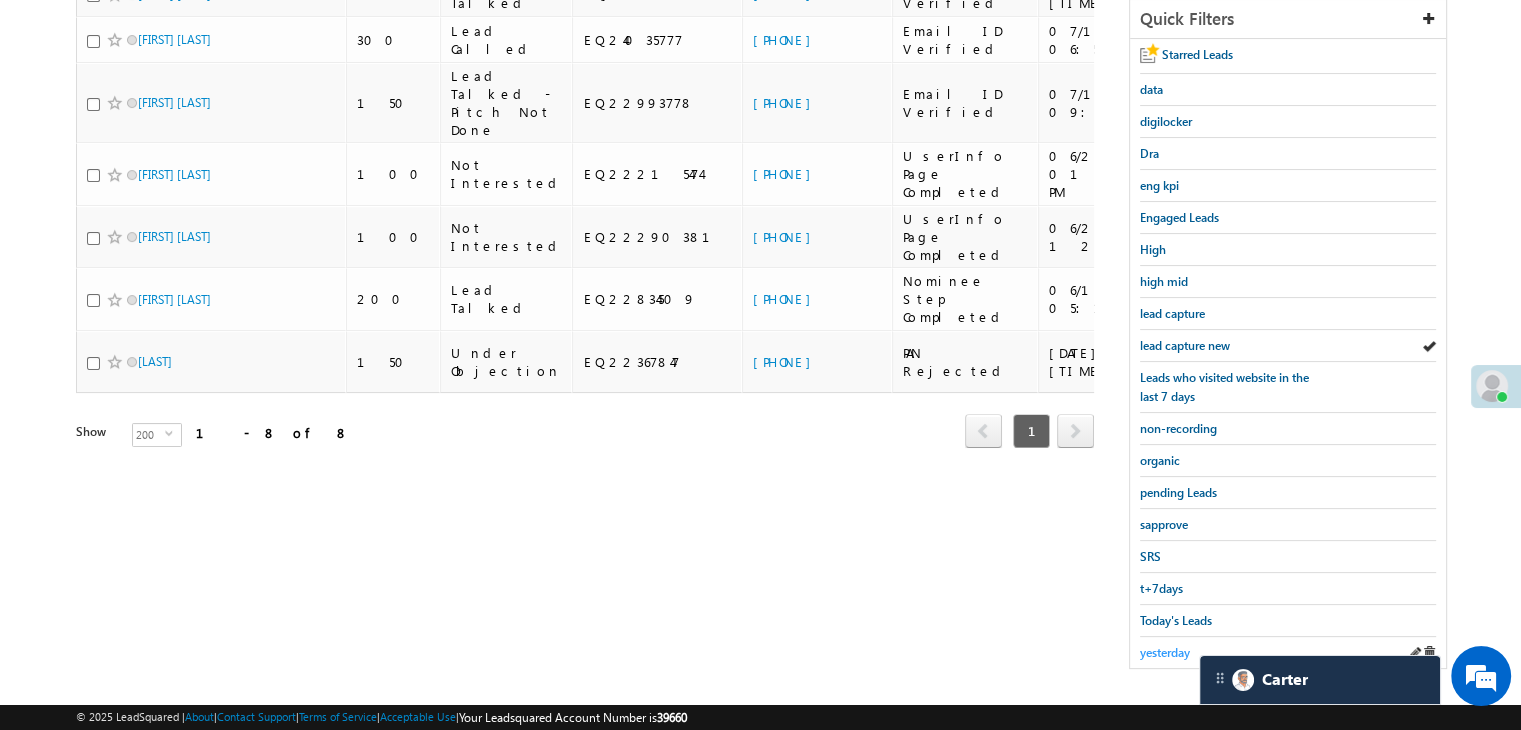 click on "yesterday" at bounding box center (1165, 652) 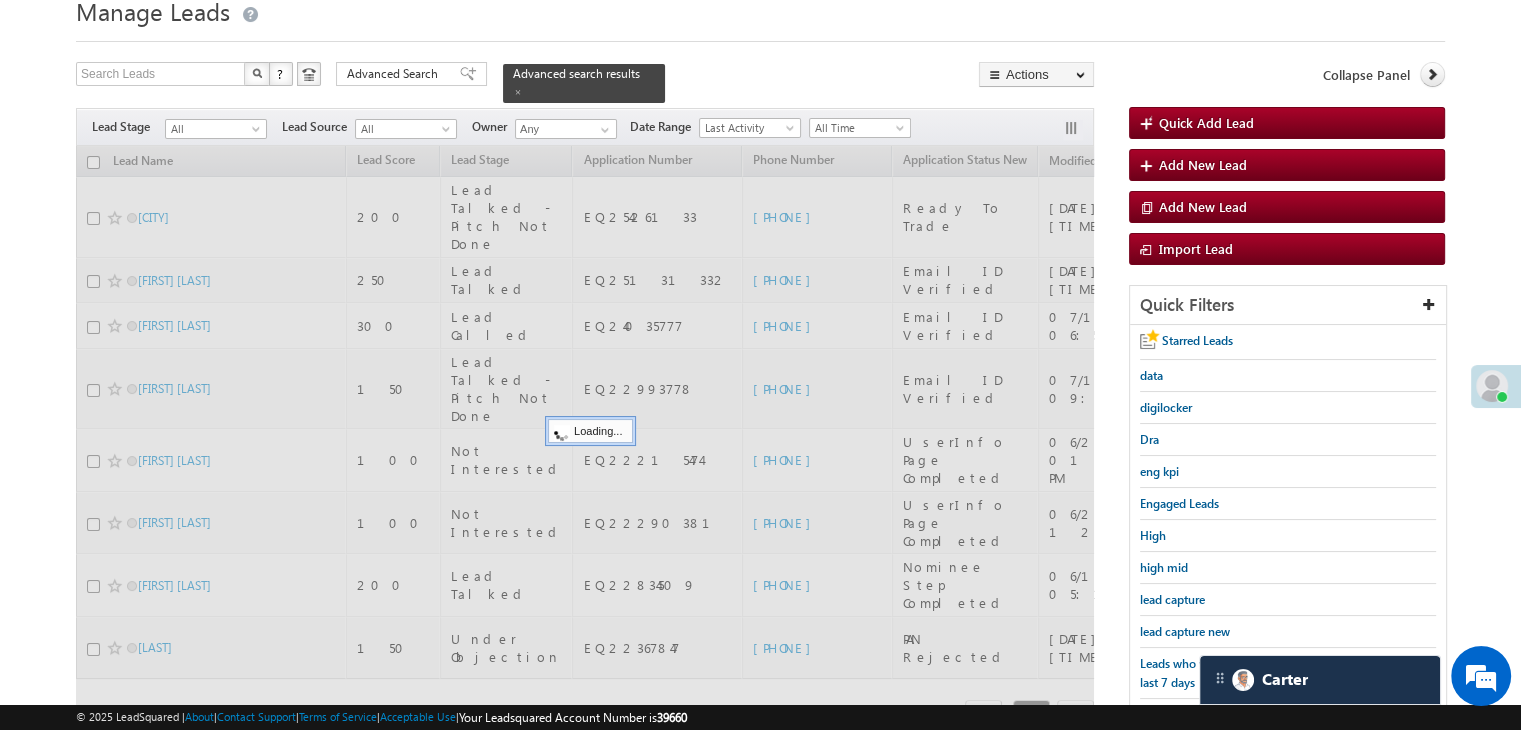 scroll, scrollTop: 63, scrollLeft: 0, axis: vertical 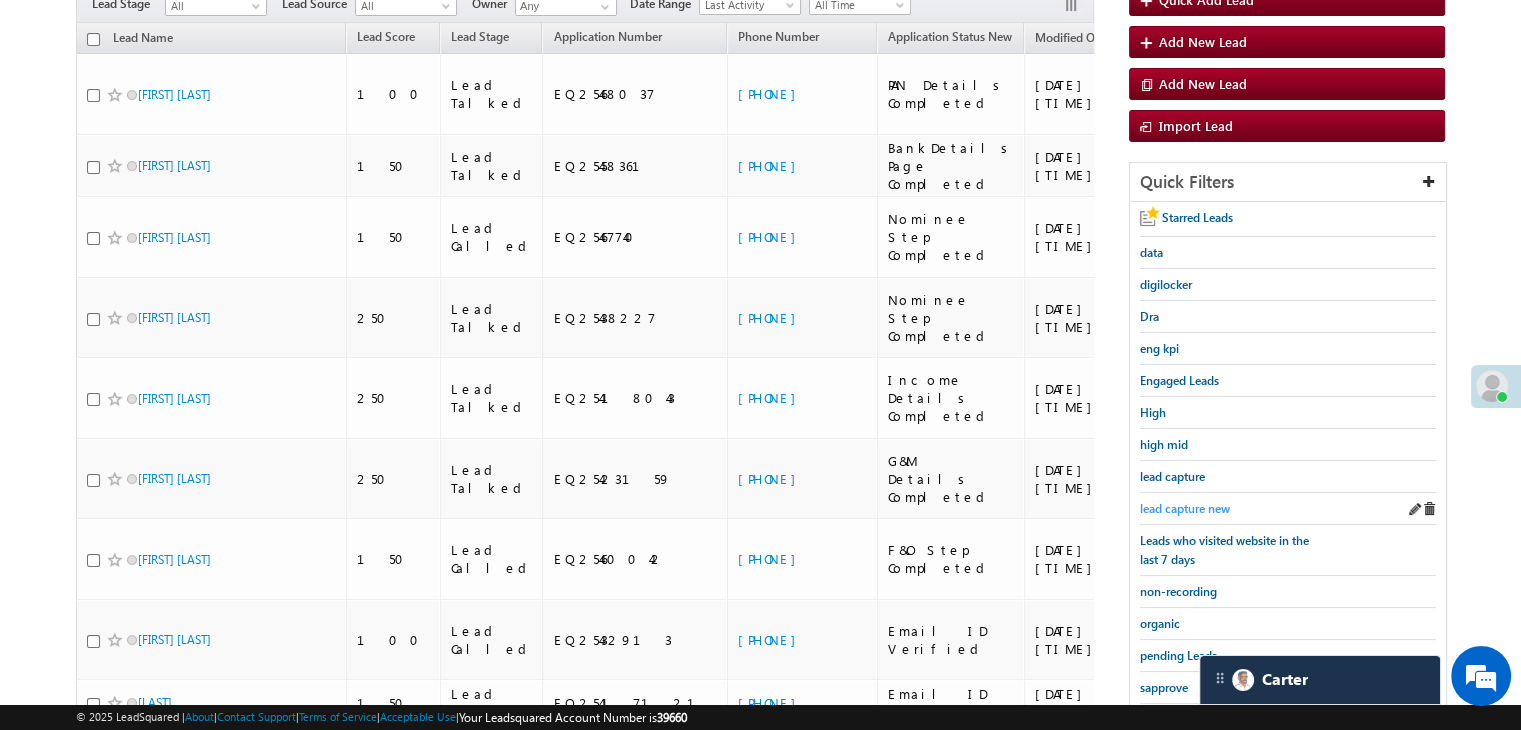 click on "lead capture new" at bounding box center (1185, 508) 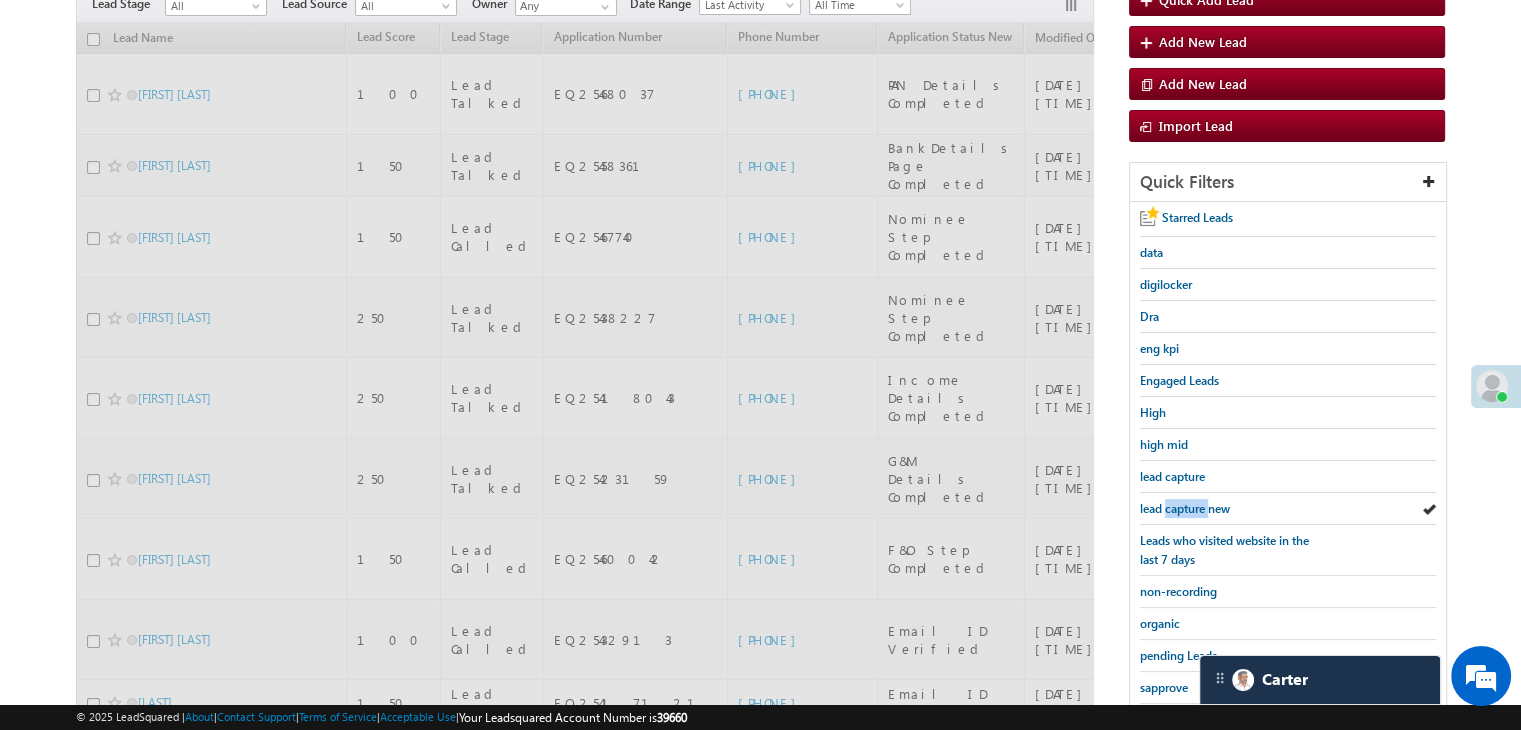 click on "lead capture new" at bounding box center [1185, 508] 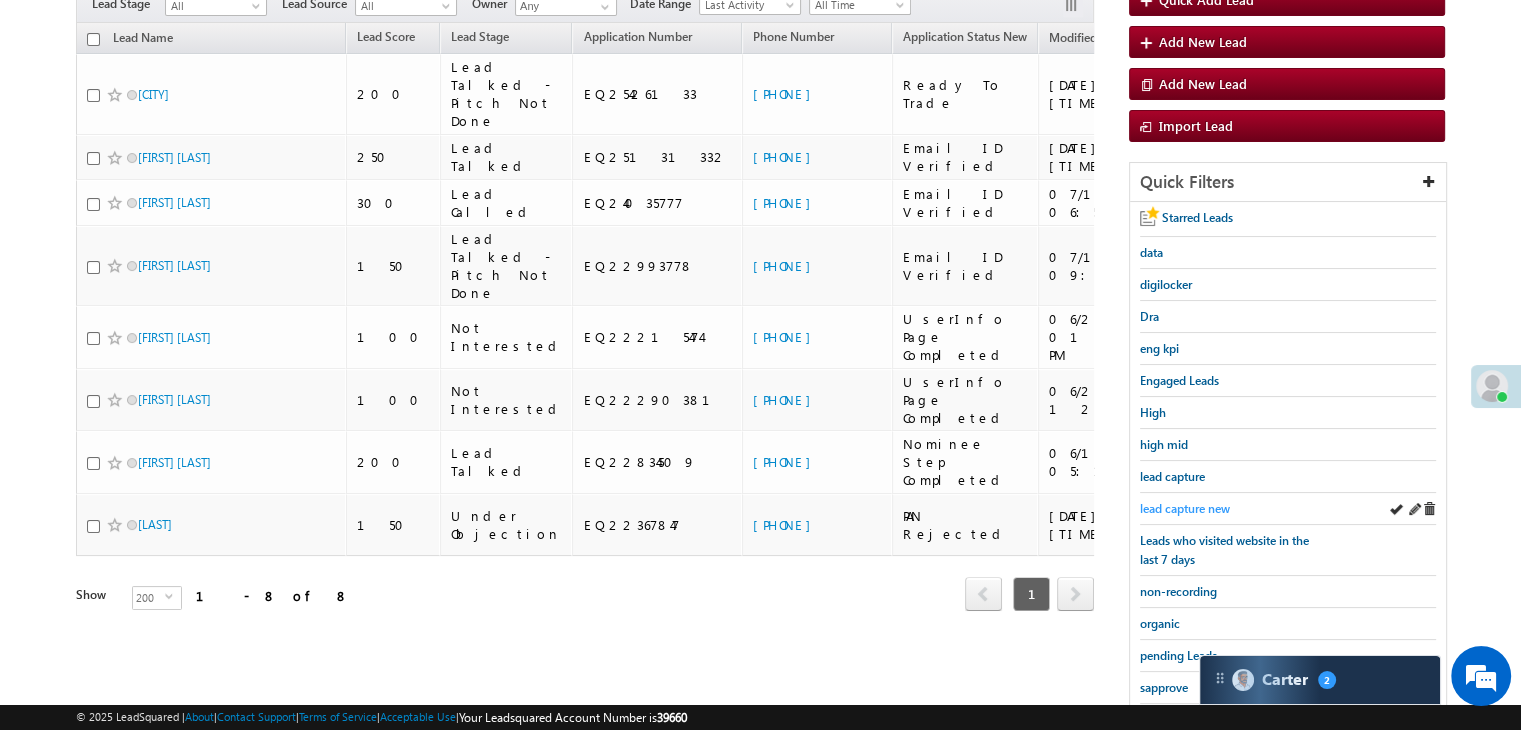 click on "lead capture new" at bounding box center [1185, 508] 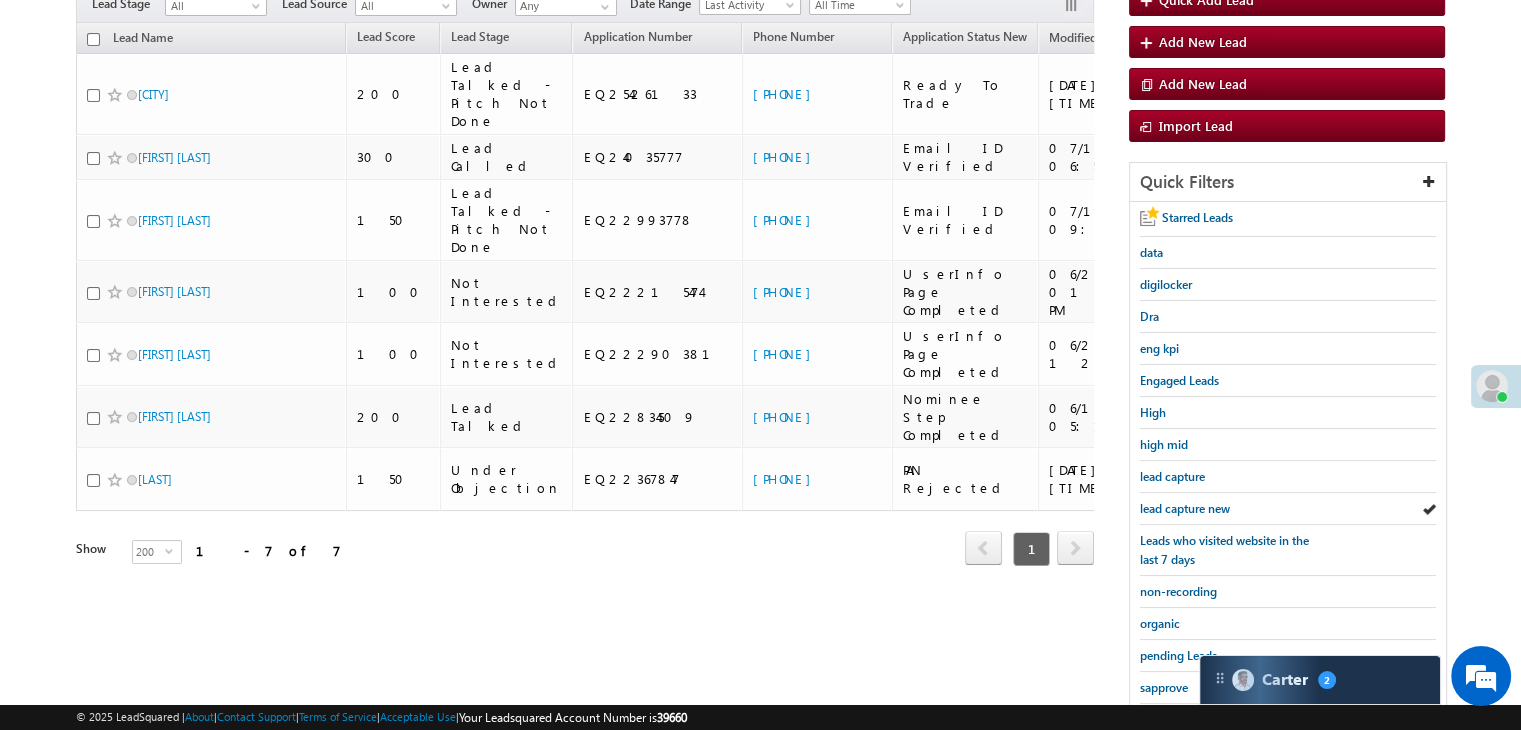 click on "lead capture new" at bounding box center [1185, 508] 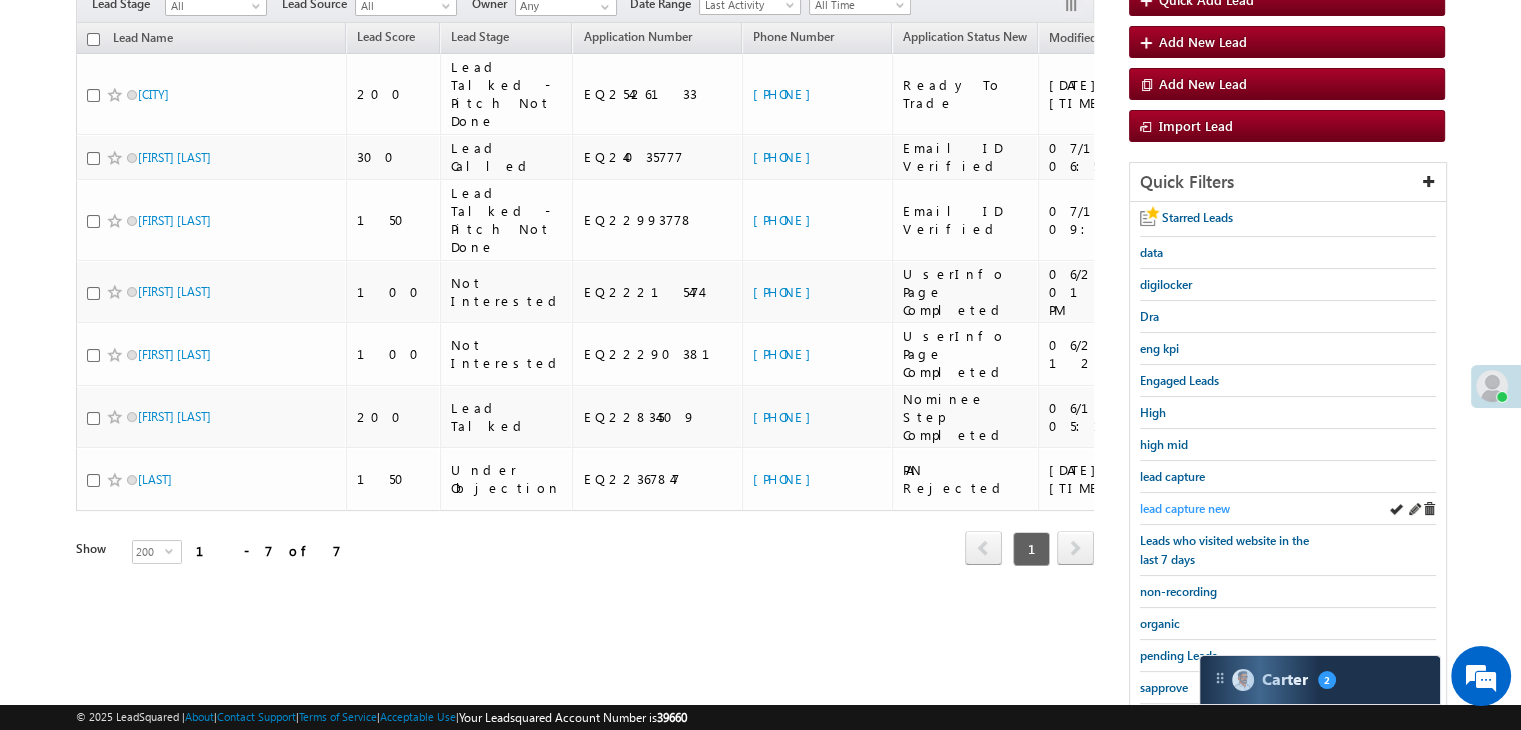 click on "lead capture new" at bounding box center [1185, 508] 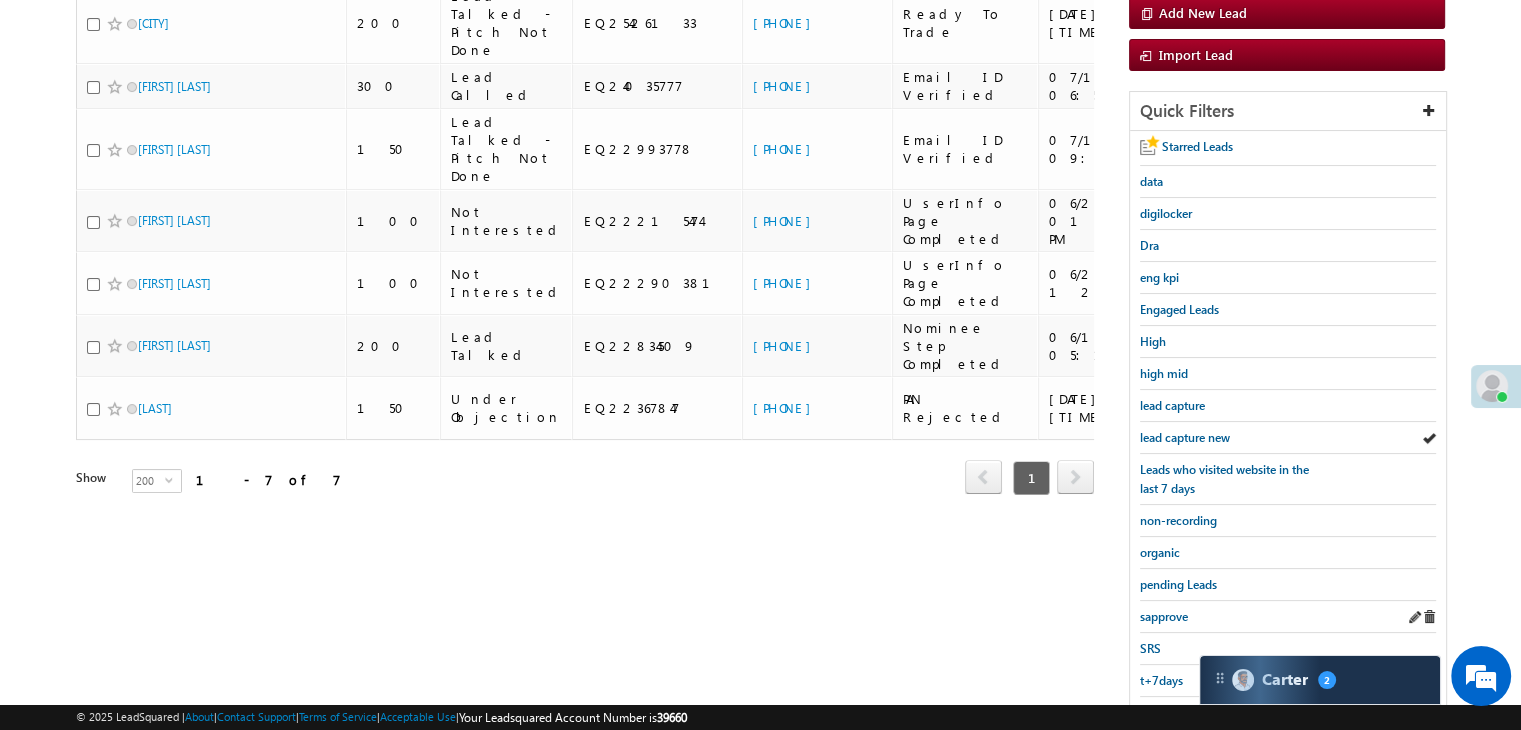 scroll, scrollTop: 363, scrollLeft: 0, axis: vertical 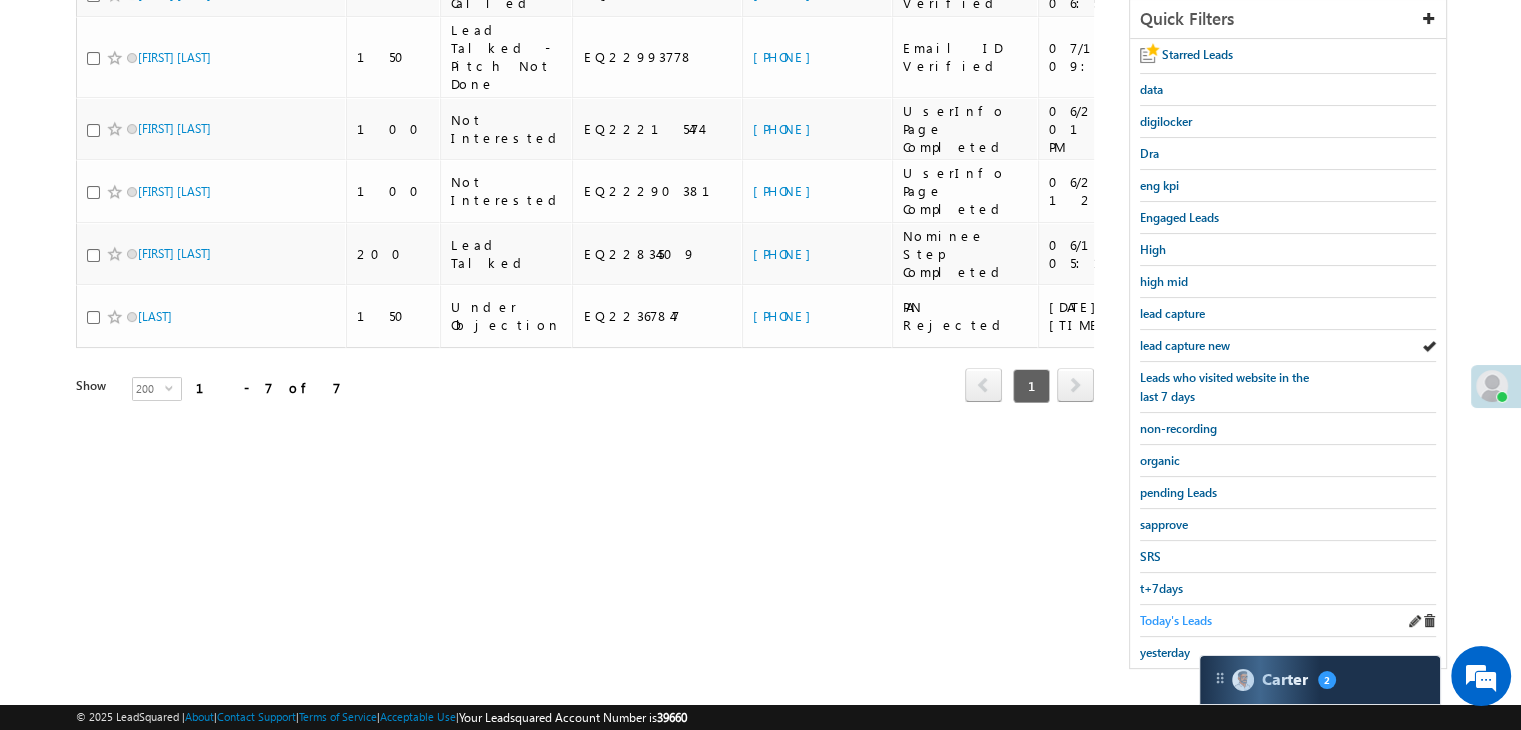 click on "Today's Leads" at bounding box center [1176, 620] 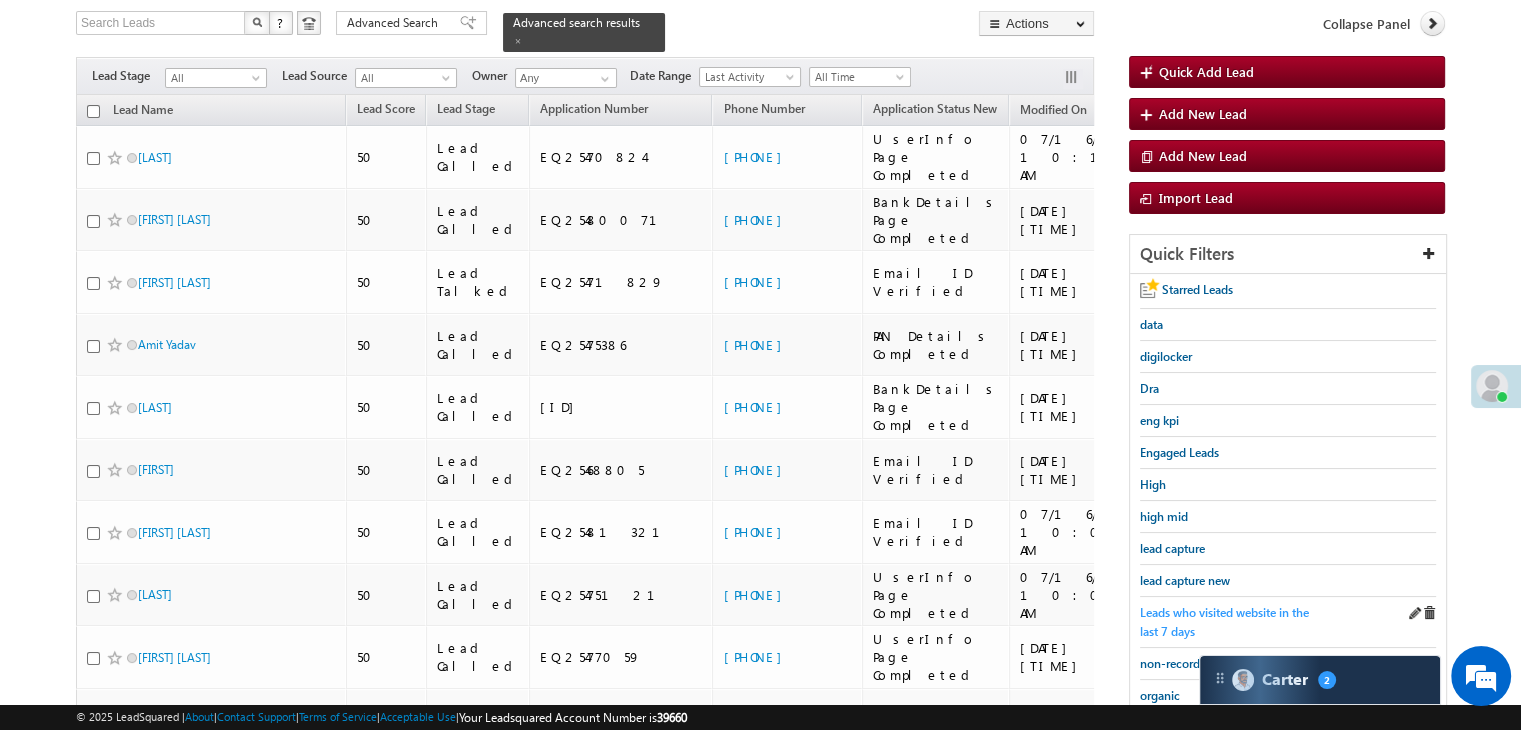 scroll, scrollTop: 163, scrollLeft: 0, axis: vertical 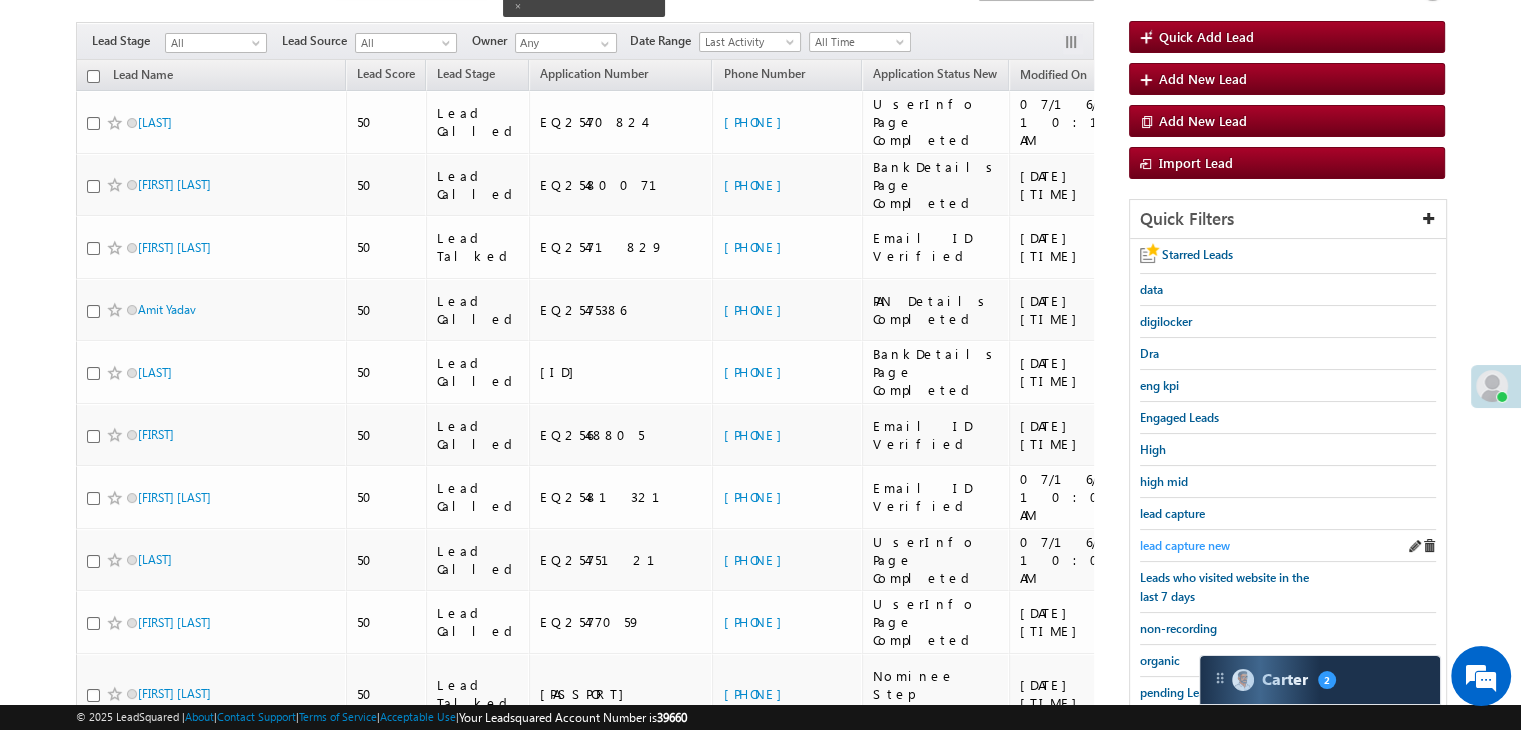 click on "lead capture new" at bounding box center [1185, 545] 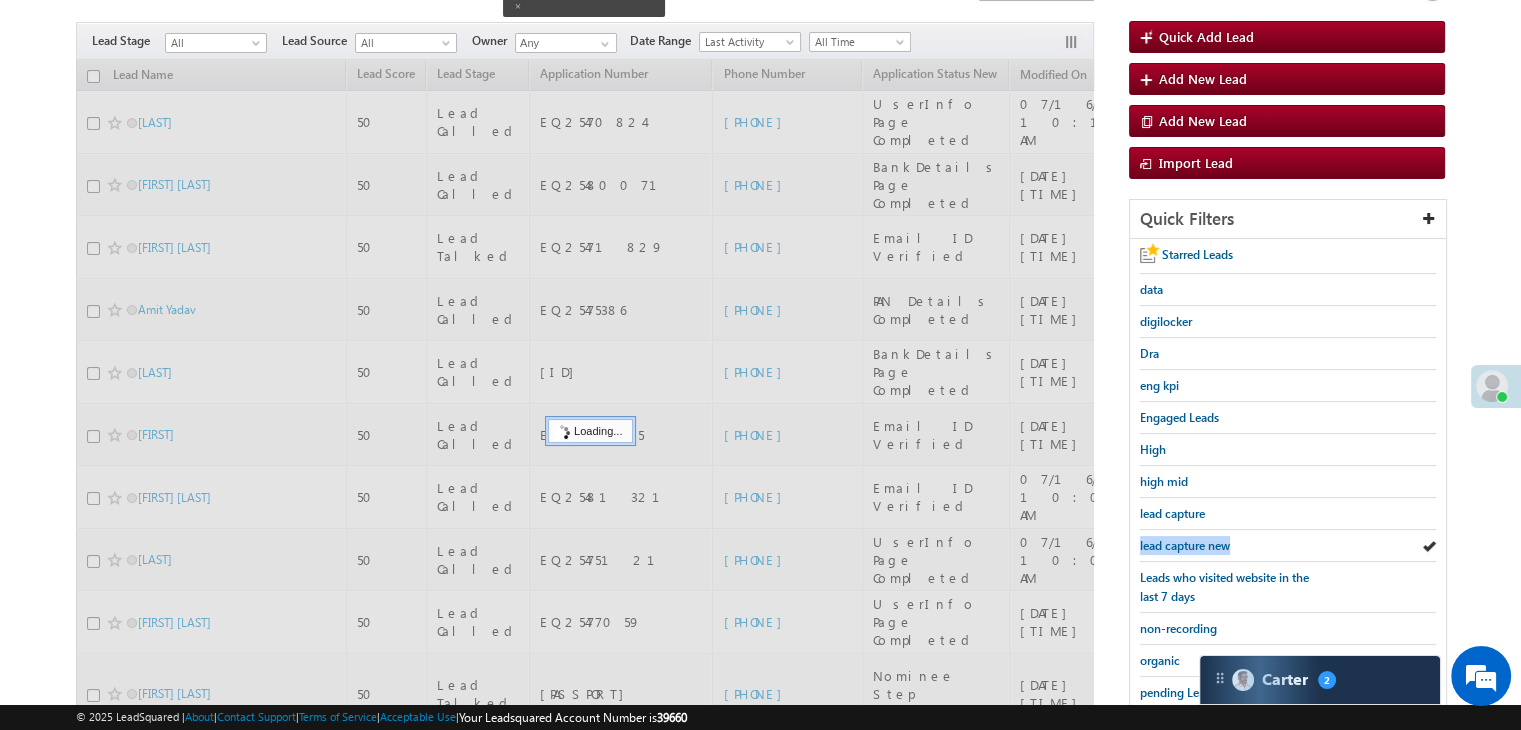 click on "lead capture new" at bounding box center (1185, 545) 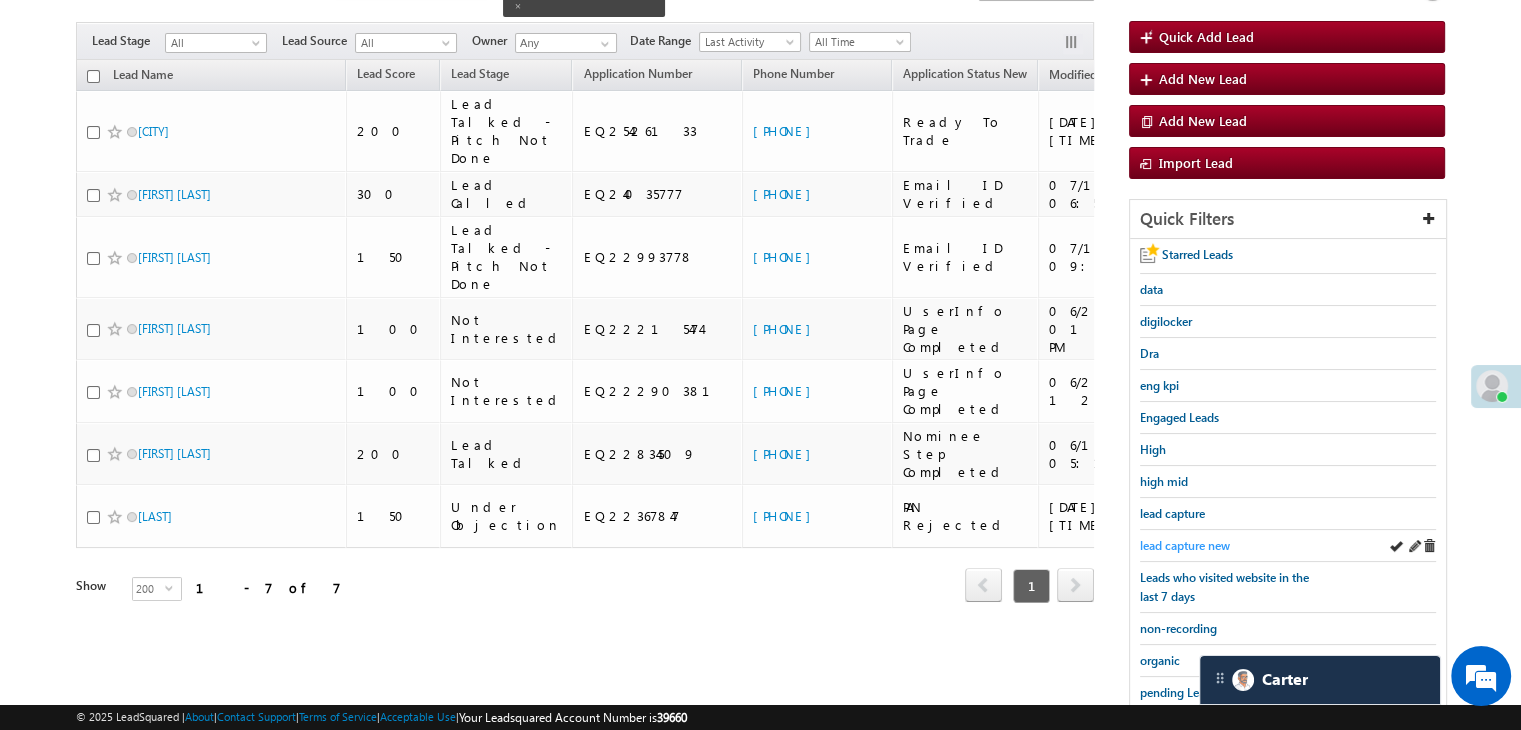 click on "lead capture new" at bounding box center [1185, 545] 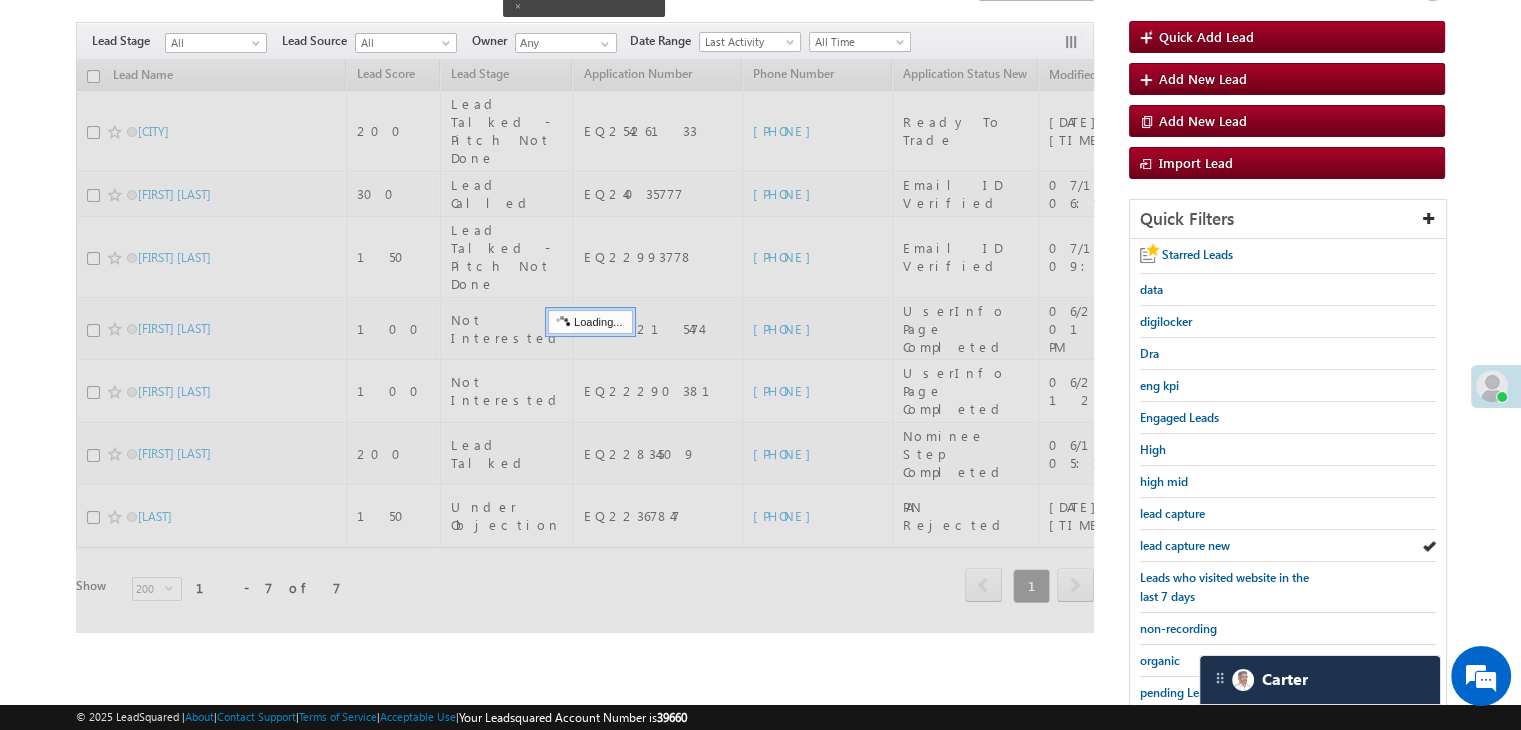 click on "lead capture new" at bounding box center [1185, 545] 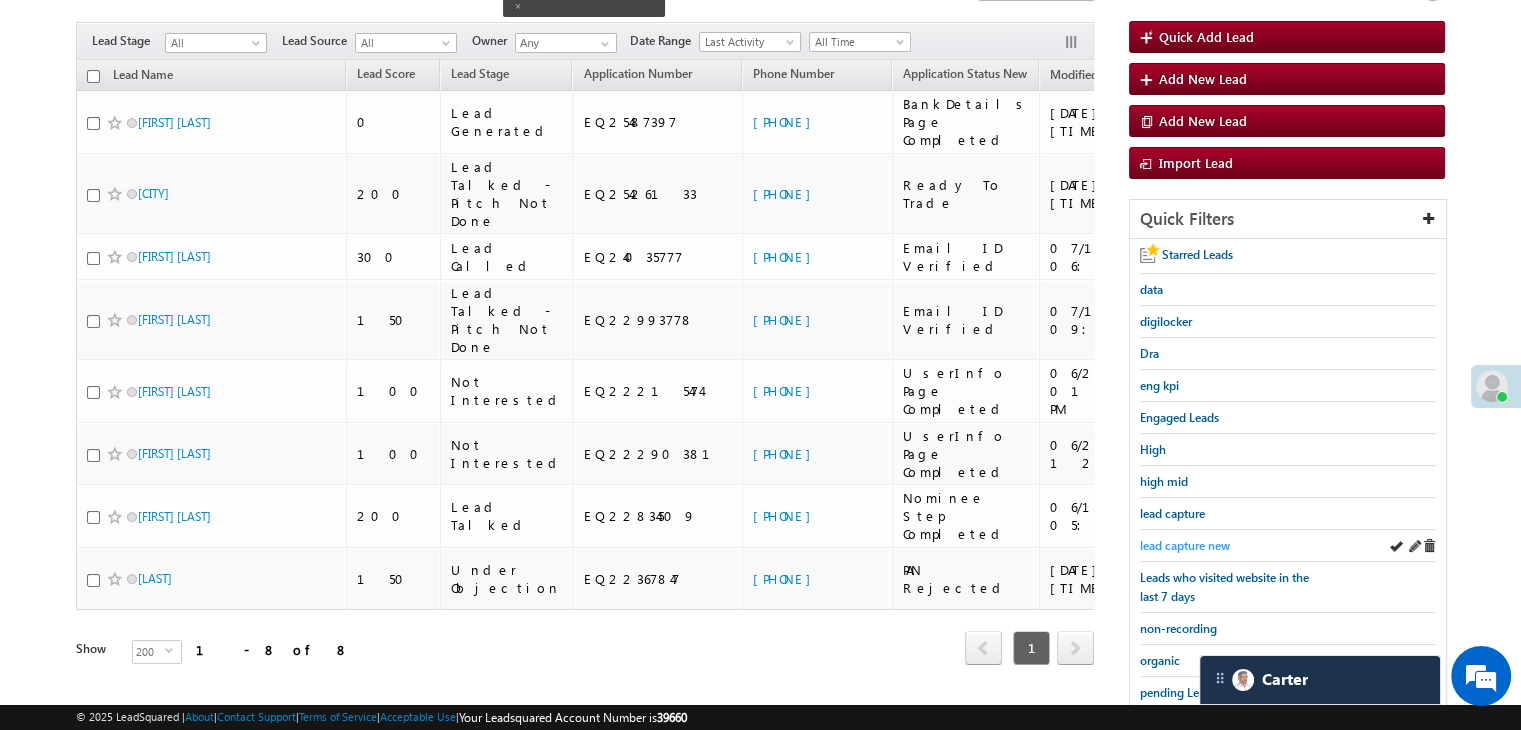 click on "lead capture new" at bounding box center [1185, 545] 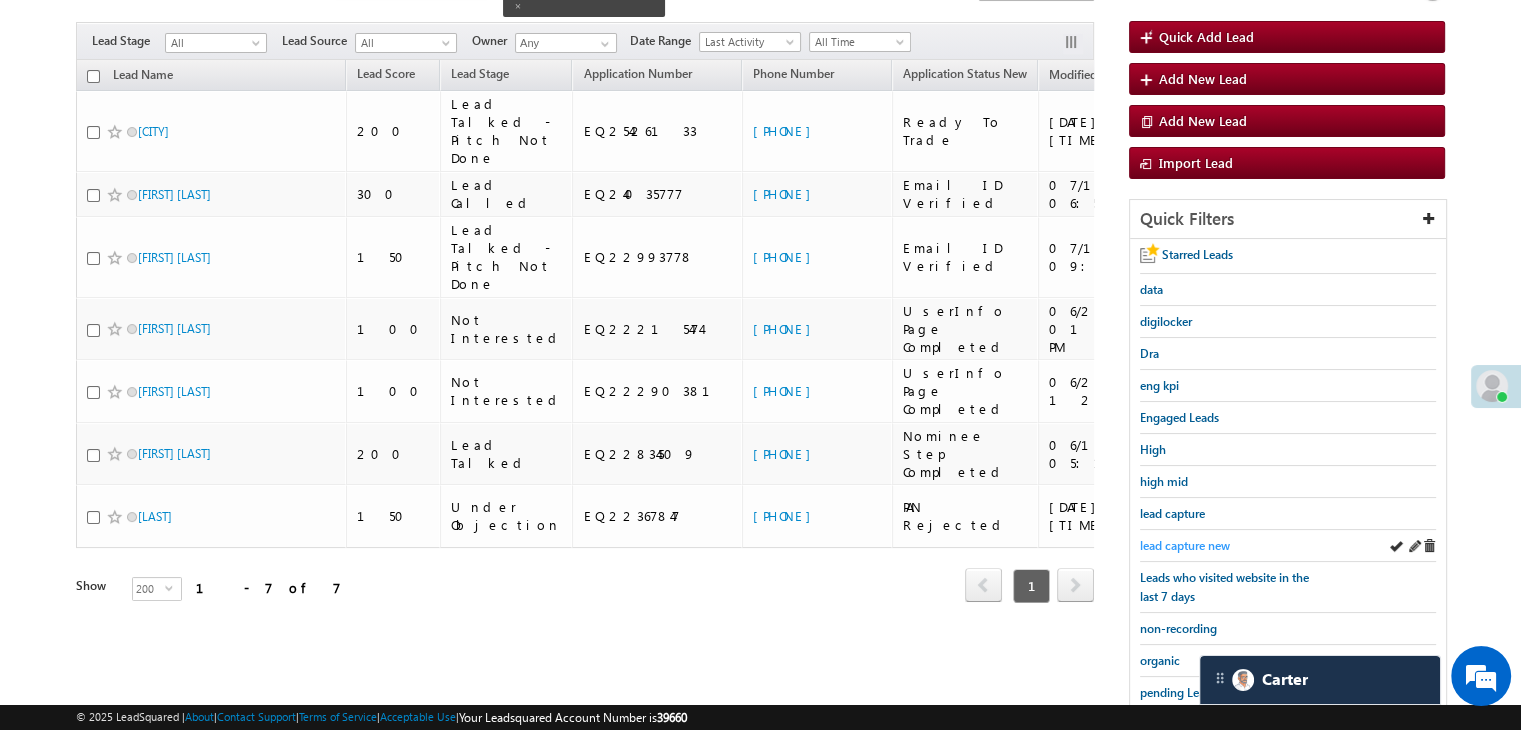 click on "lead capture new" at bounding box center [1185, 545] 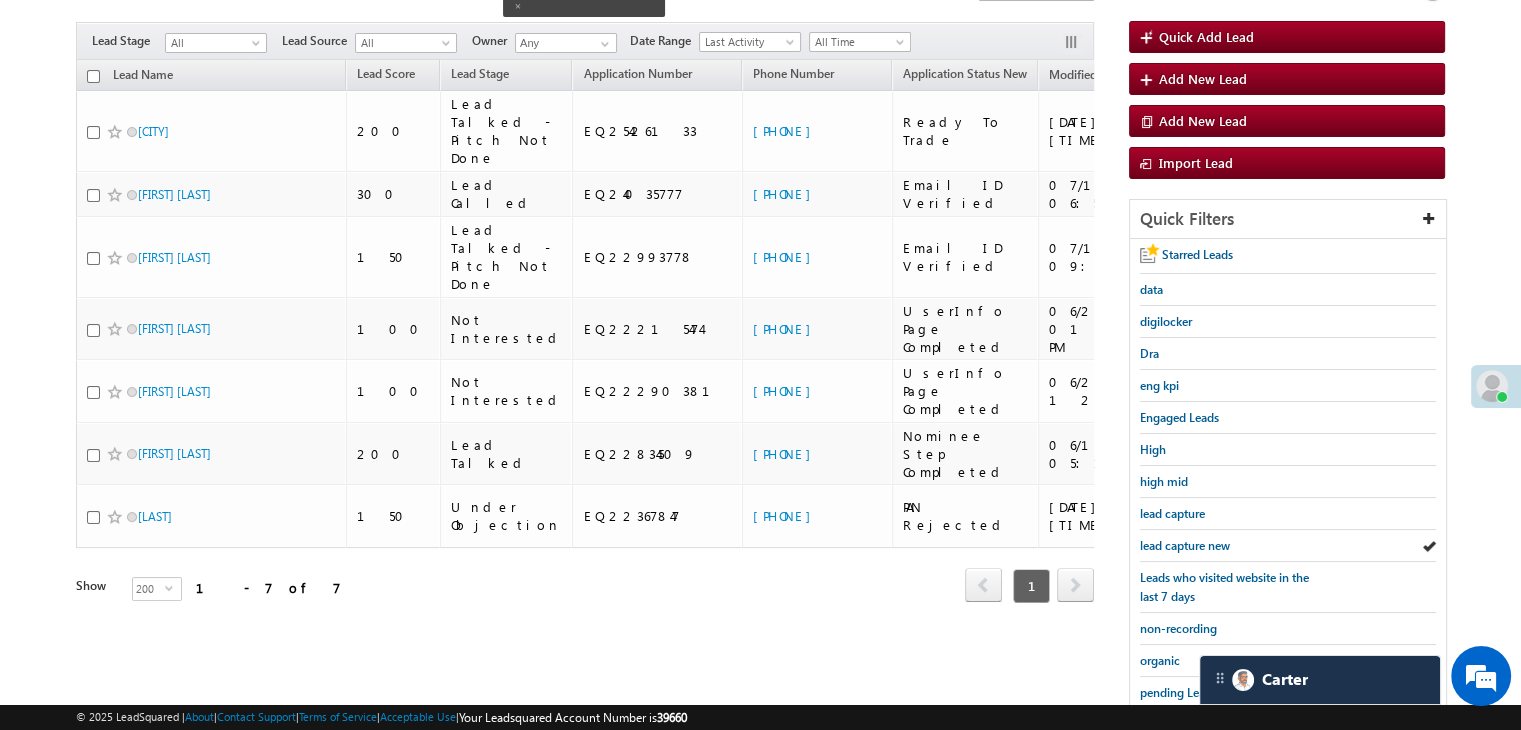 click on "lead capture new" at bounding box center [1185, 545] 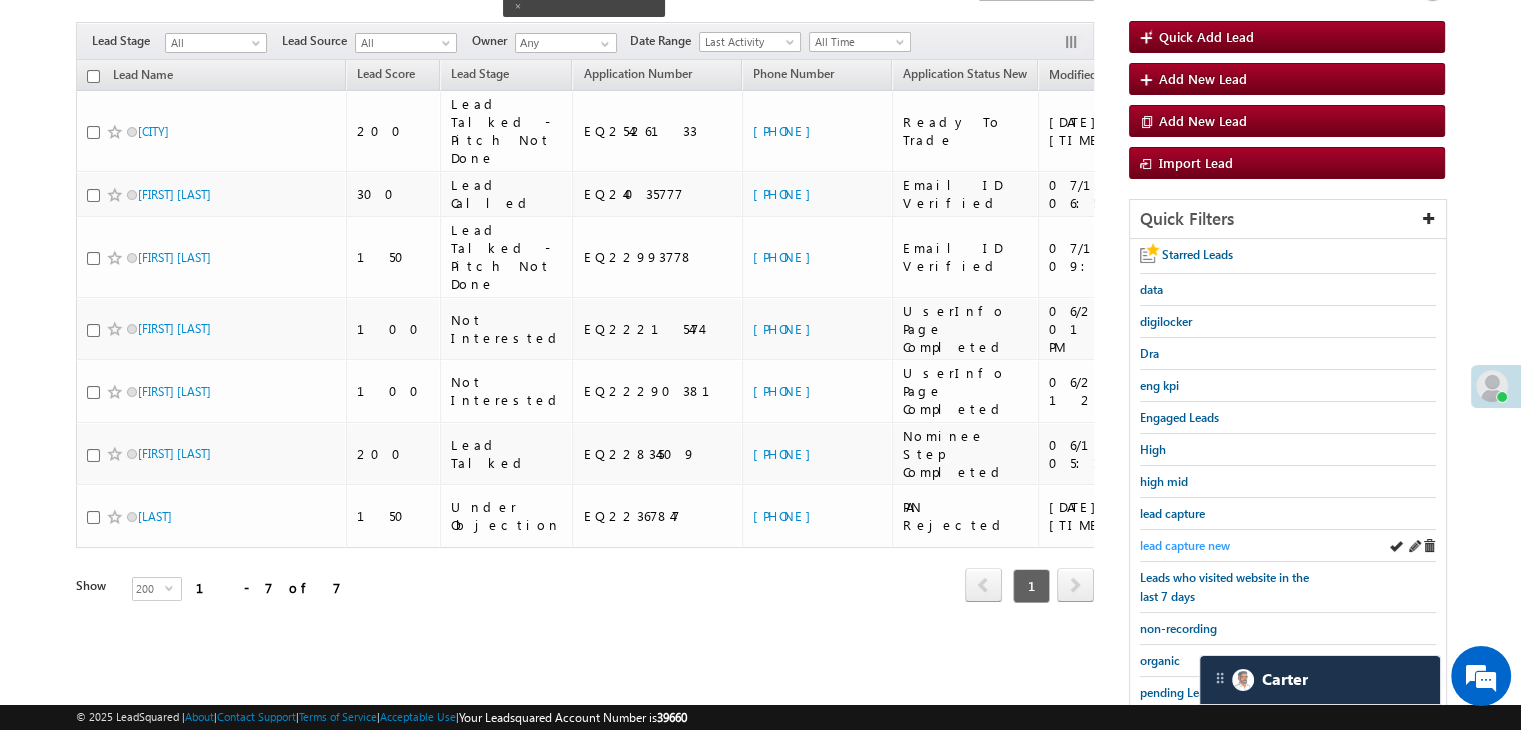 click on "lead capture new" at bounding box center [1185, 545] 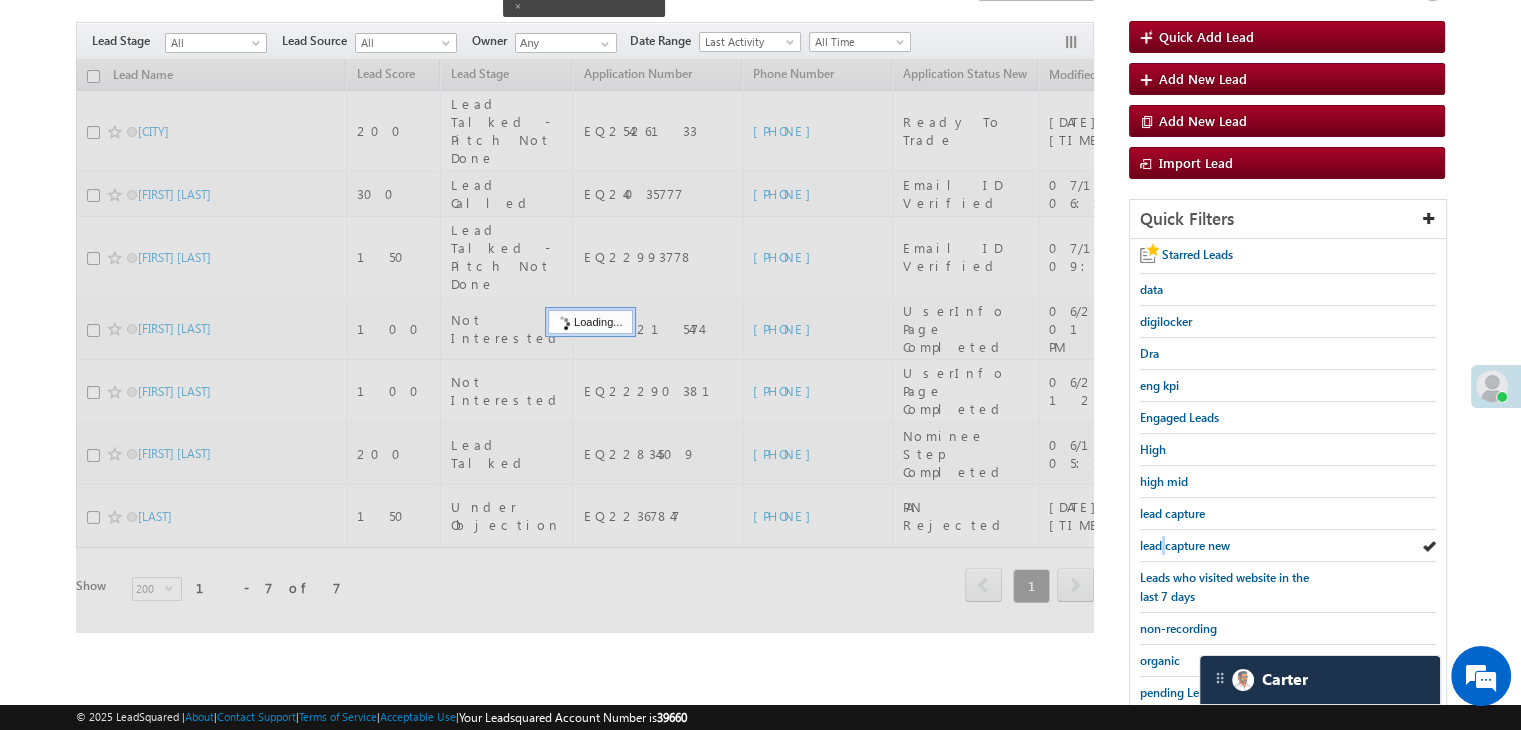 click on "lead capture new" at bounding box center (1185, 545) 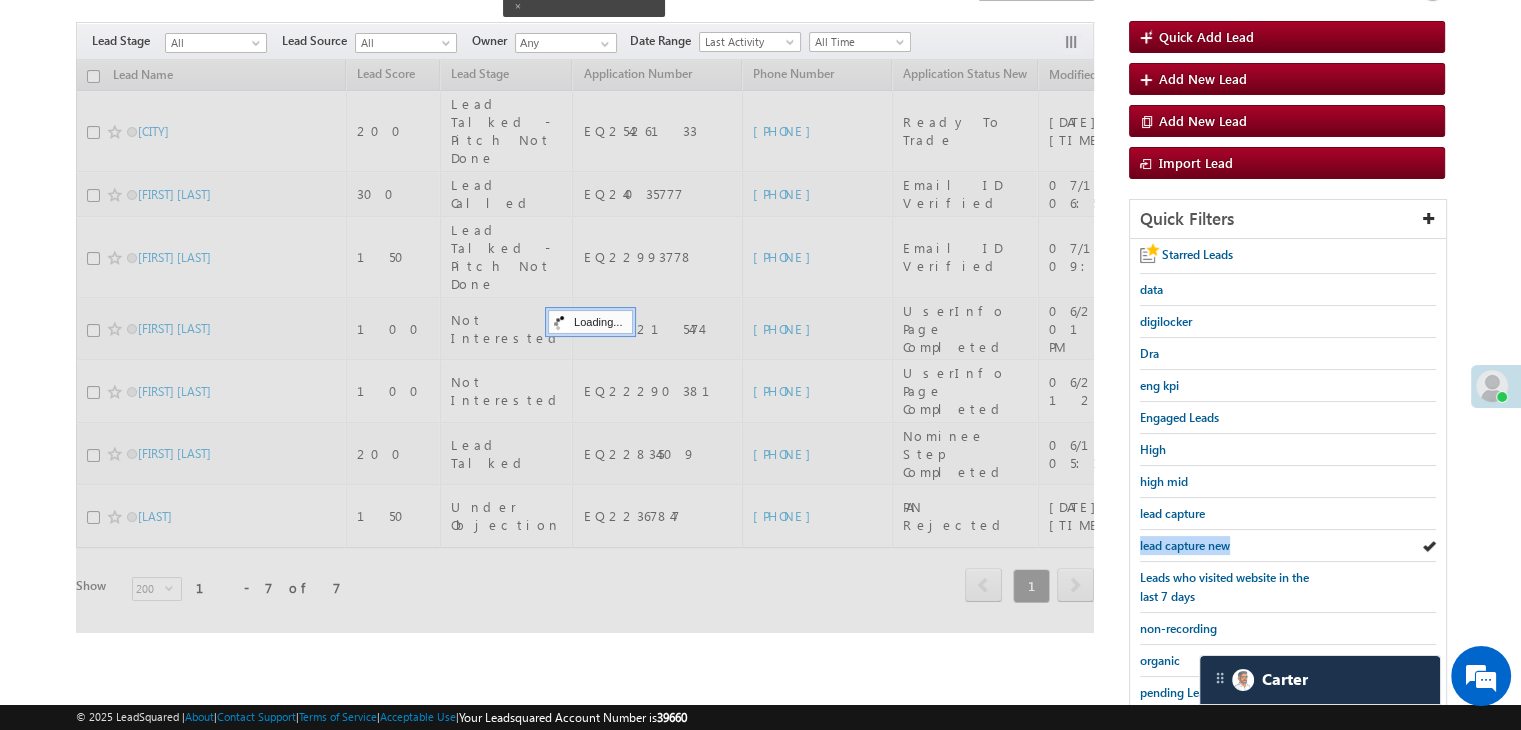 click on "lead capture new" at bounding box center (1185, 545) 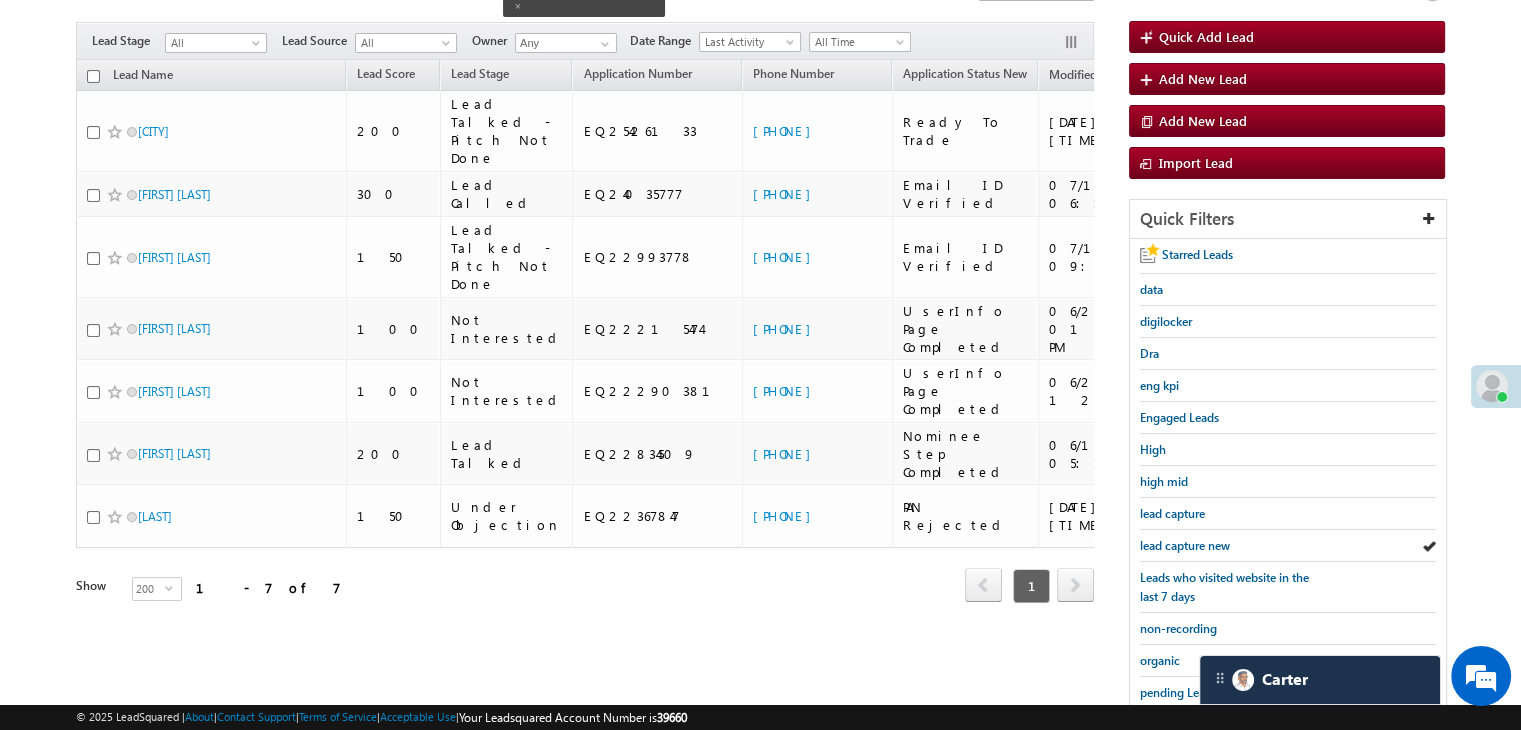 click on "lead capture new" at bounding box center (1185, 545) 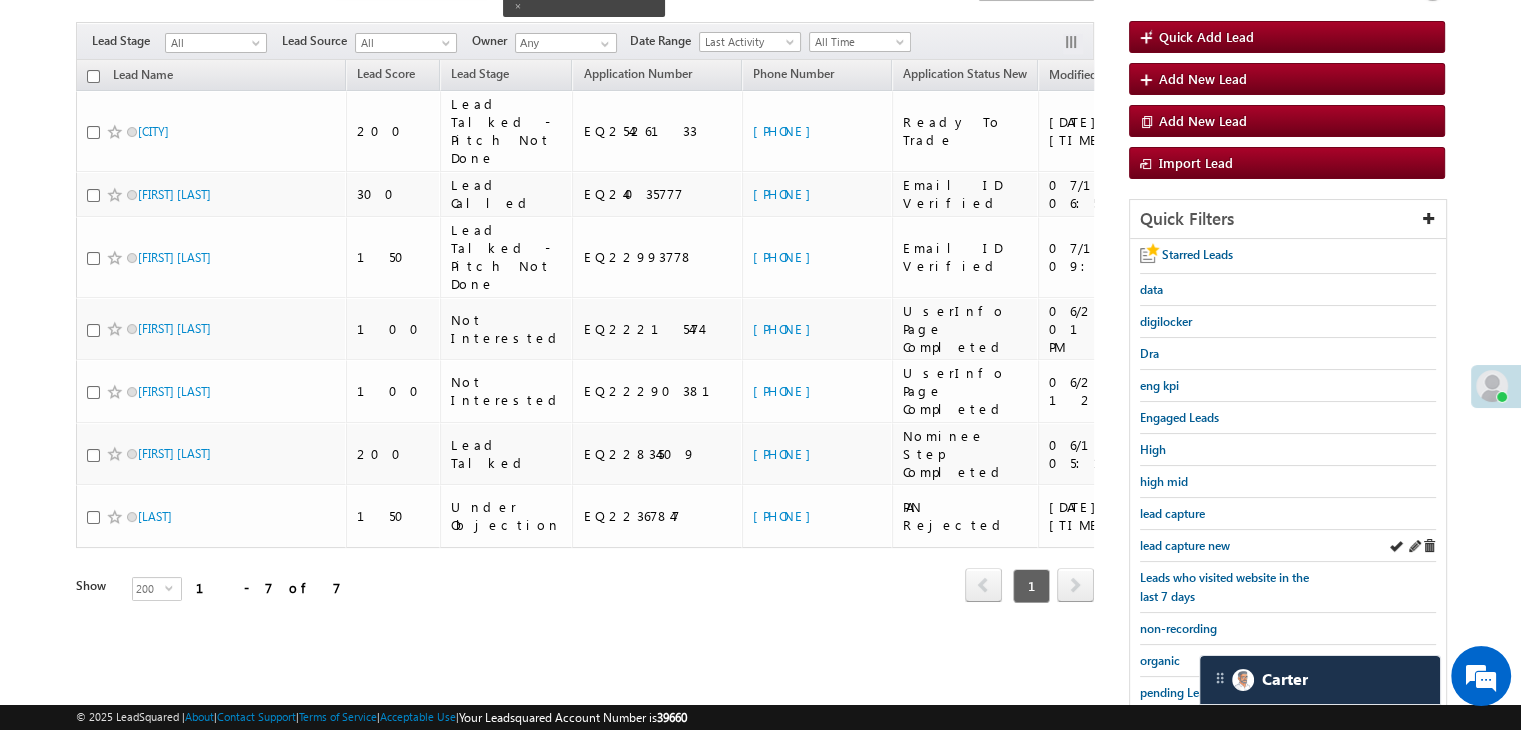 click on "lead capture new" at bounding box center (1288, 546) 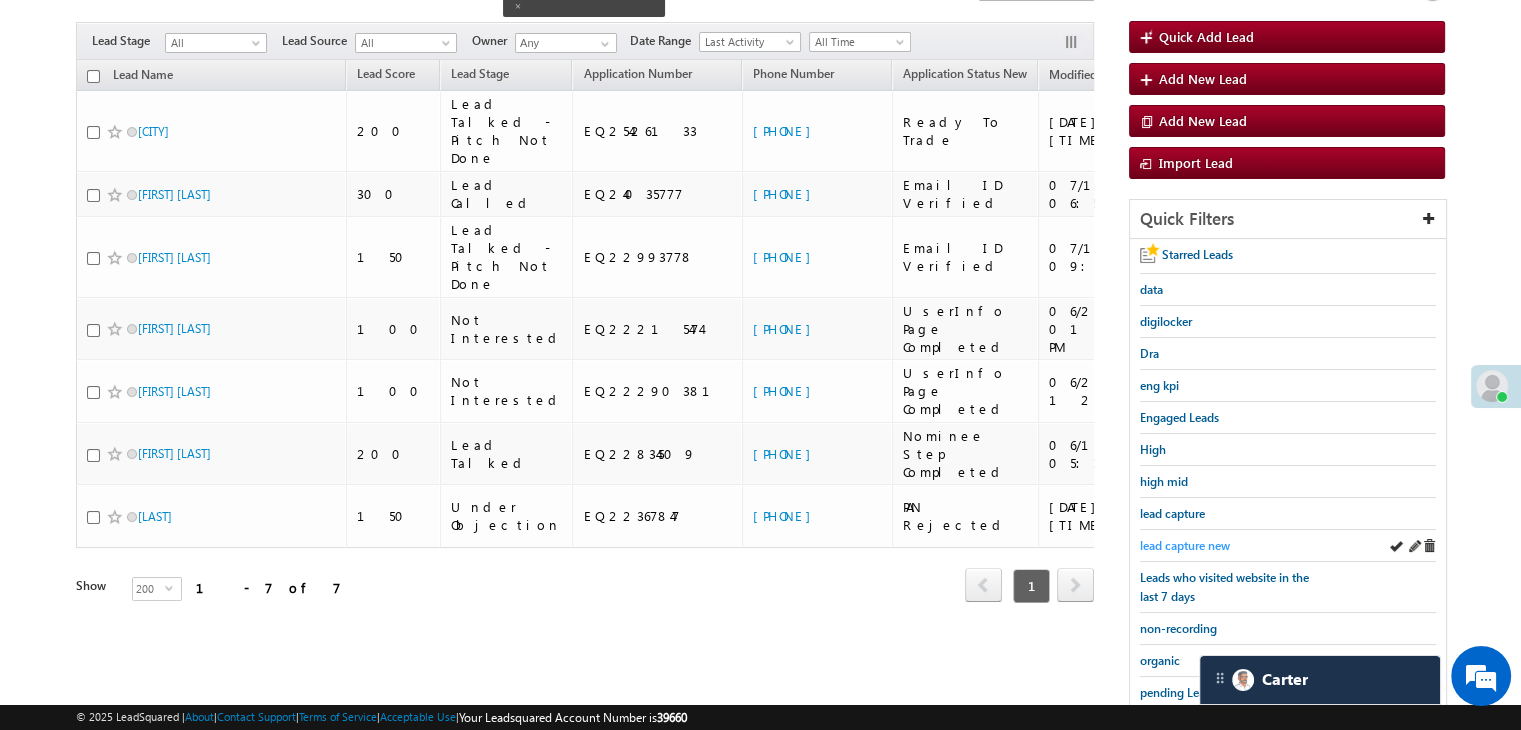 click on "lead capture new" at bounding box center (1185, 545) 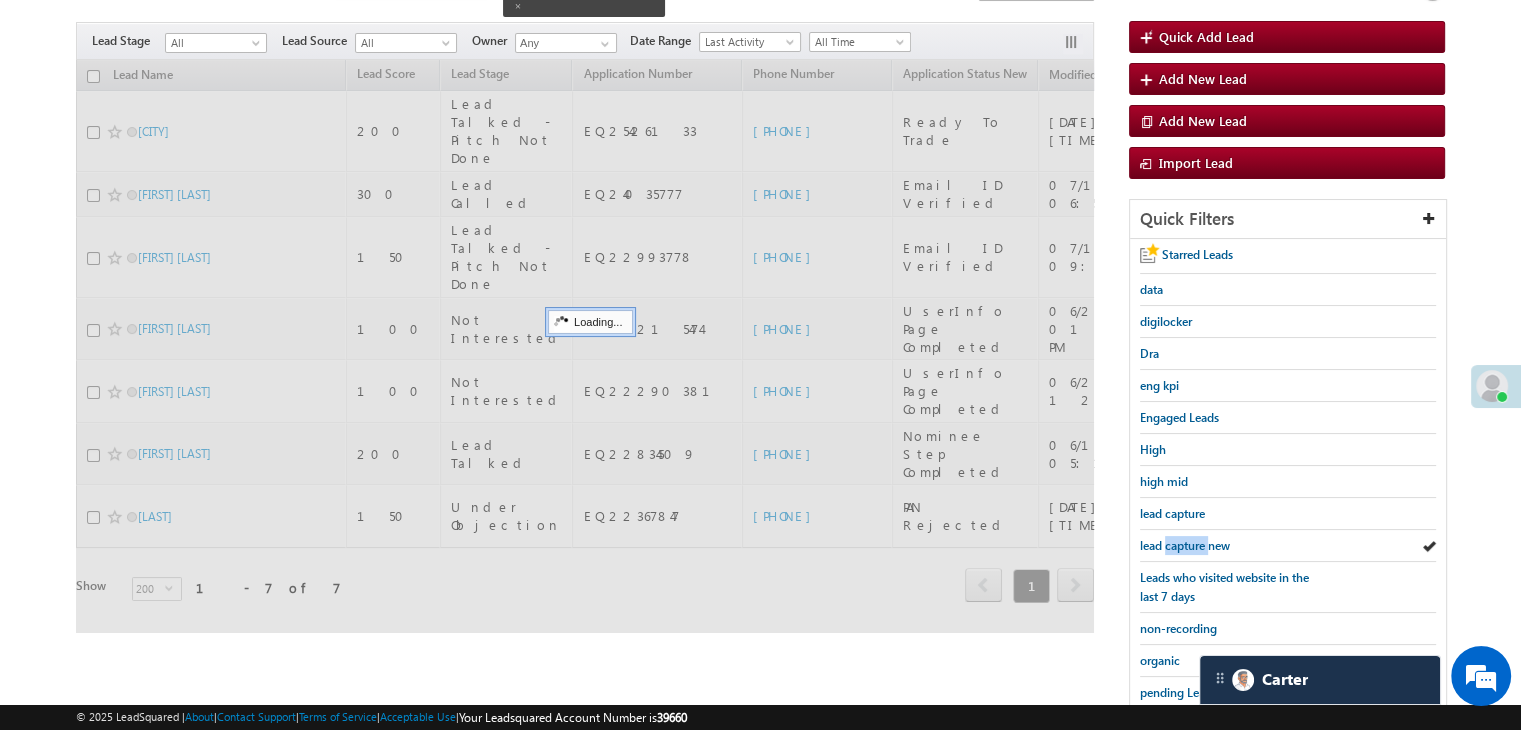 click on "lead capture new" at bounding box center [1185, 545] 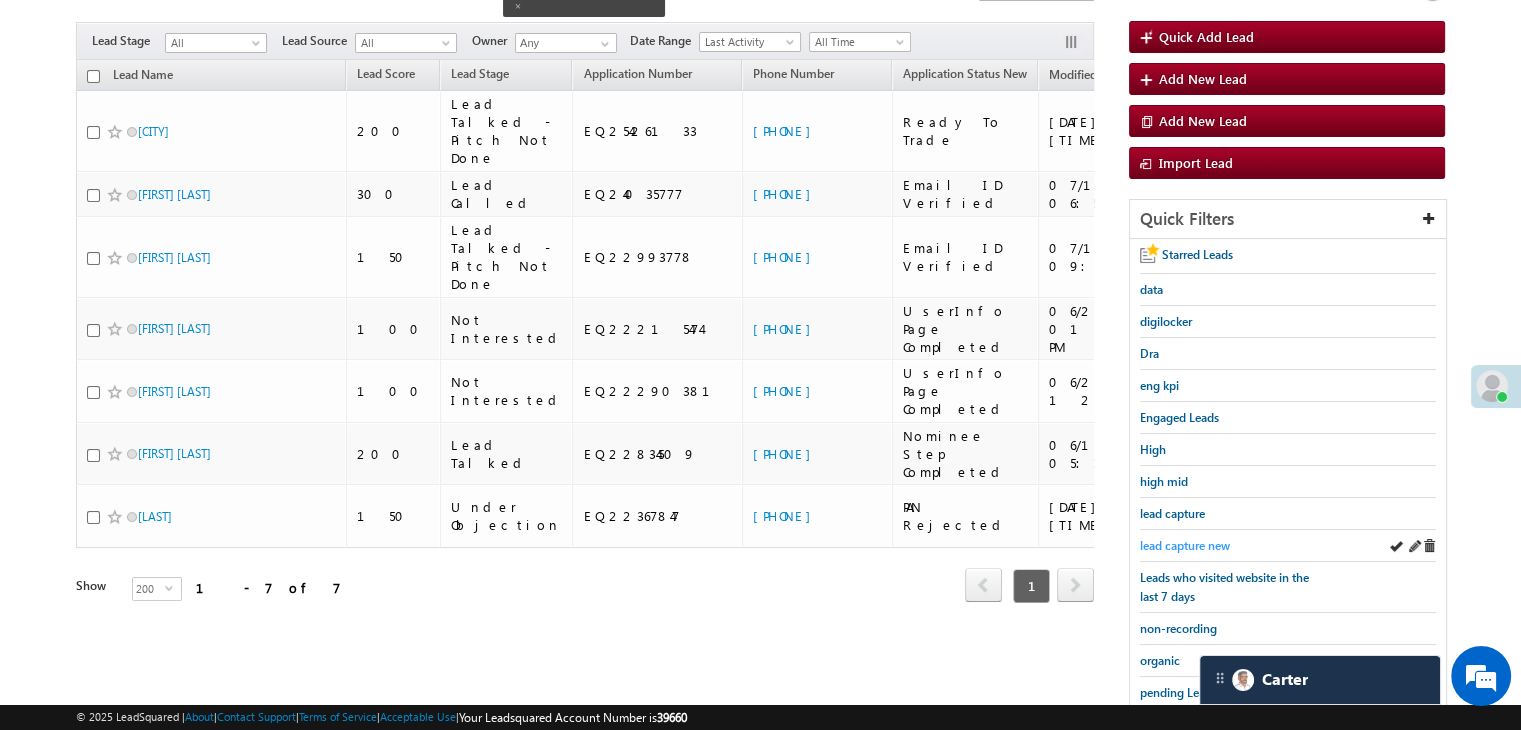 click on "lead capture new" at bounding box center [1185, 545] 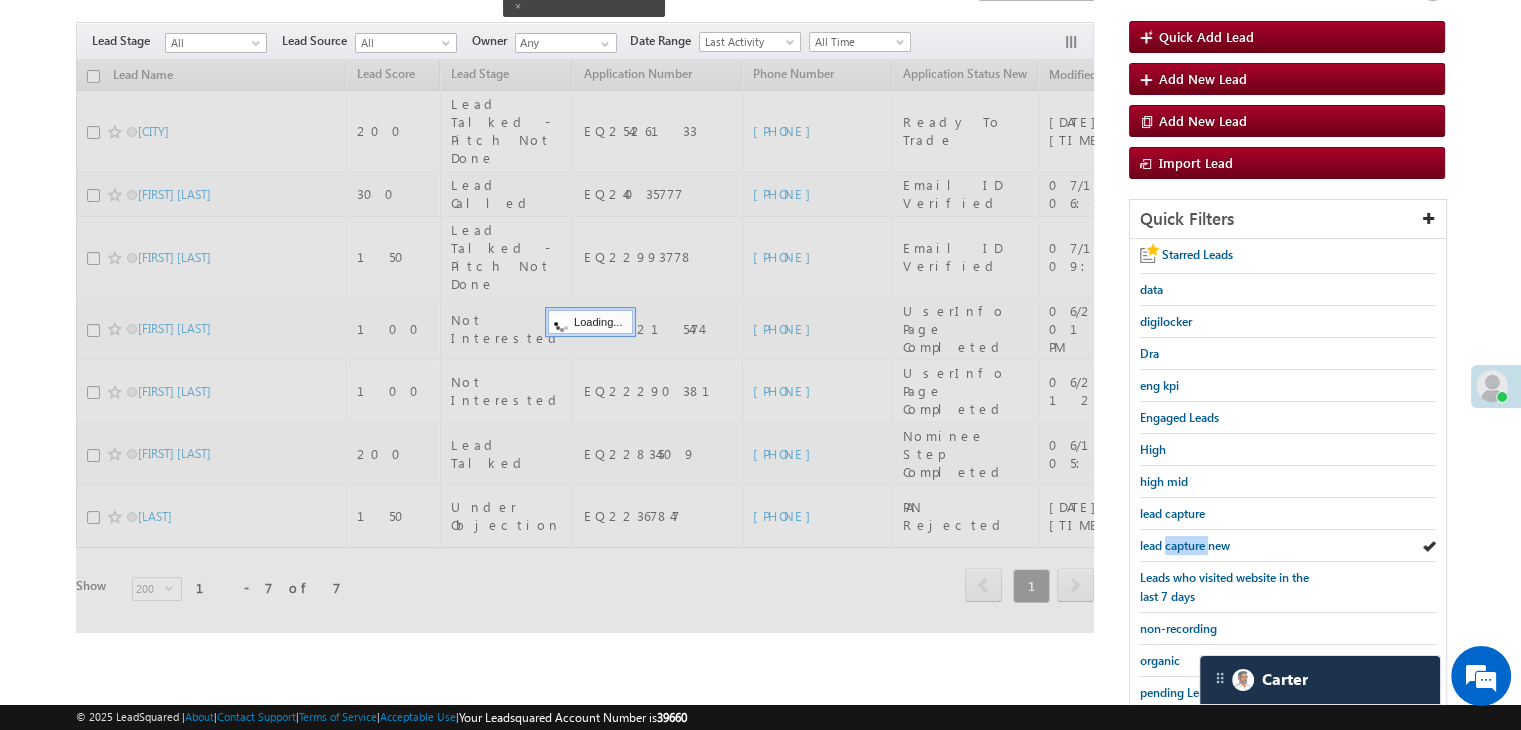 click on "lead capture new" at bounding box center [1185, 545] 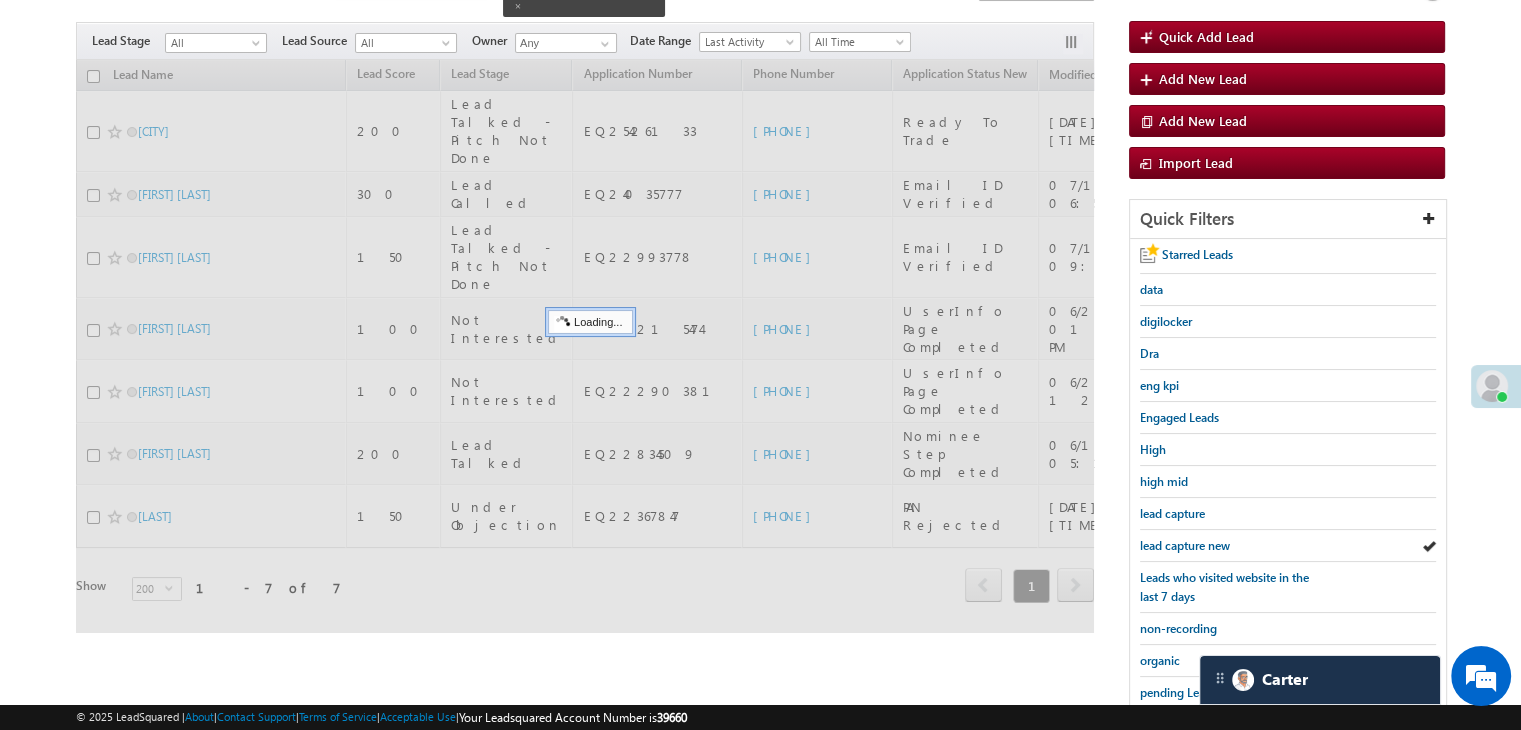 click on "lead capture new" at bounding box center [1185, 545] 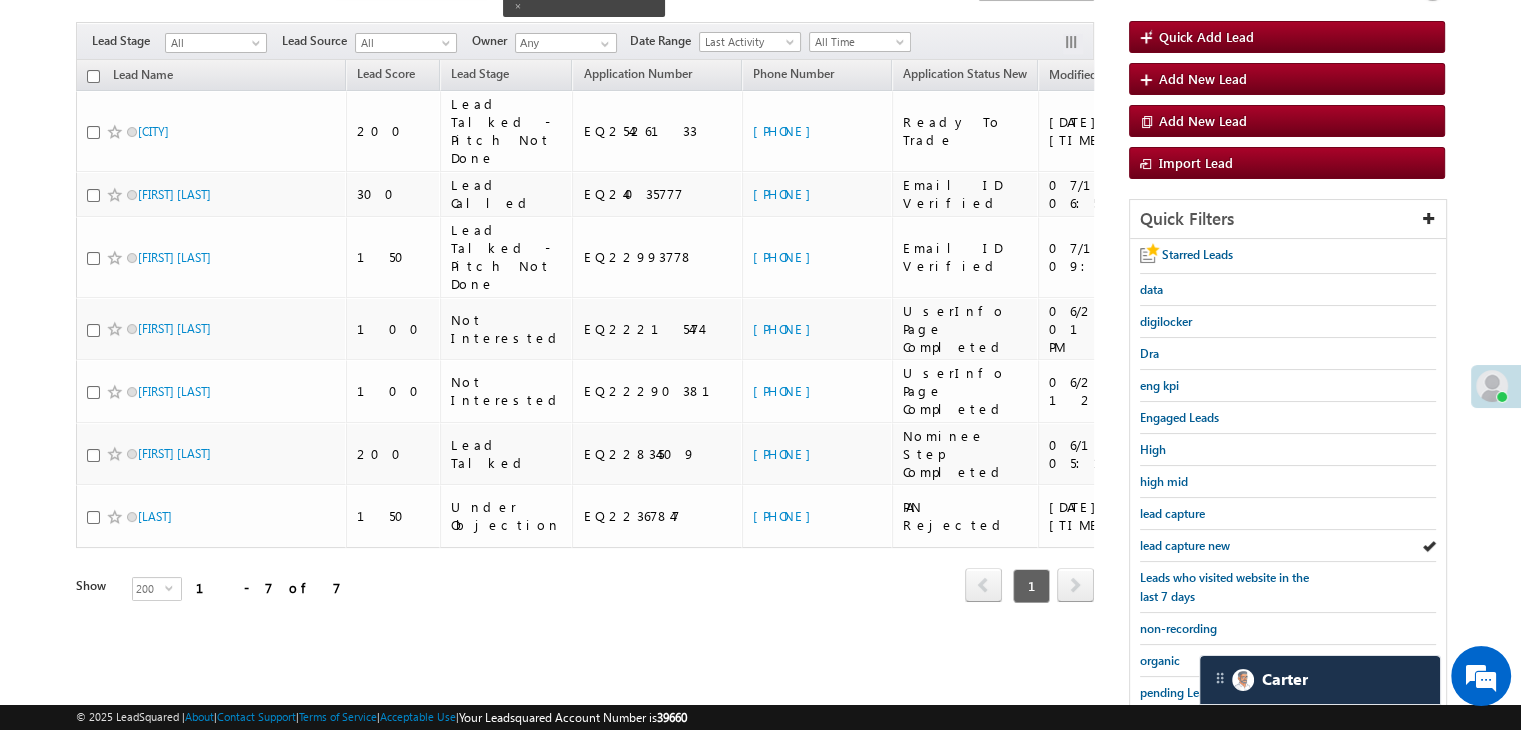 click on "lead capture new" at bounding box center [1185, 545] 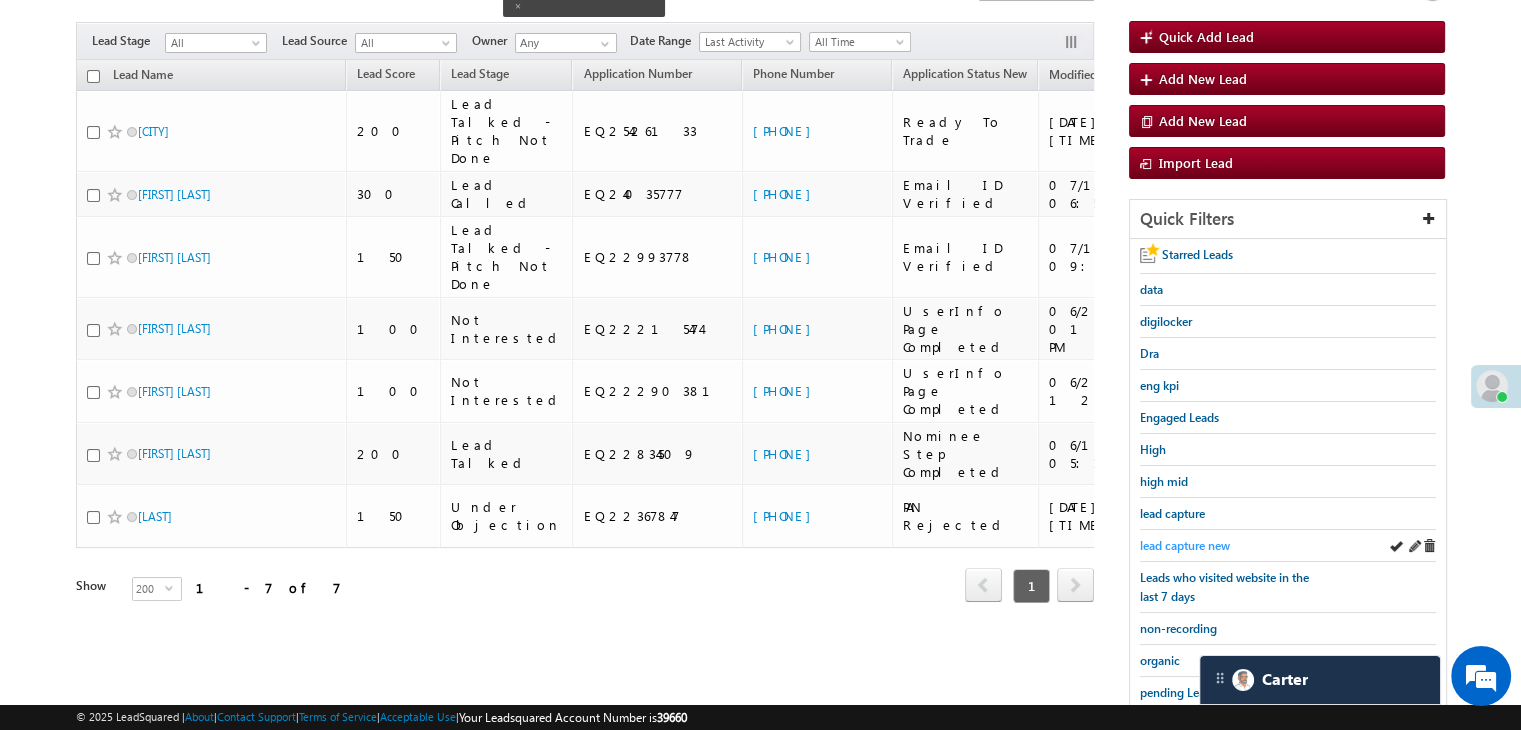 click on "lead capture new" at bounding box center (1185, 545) 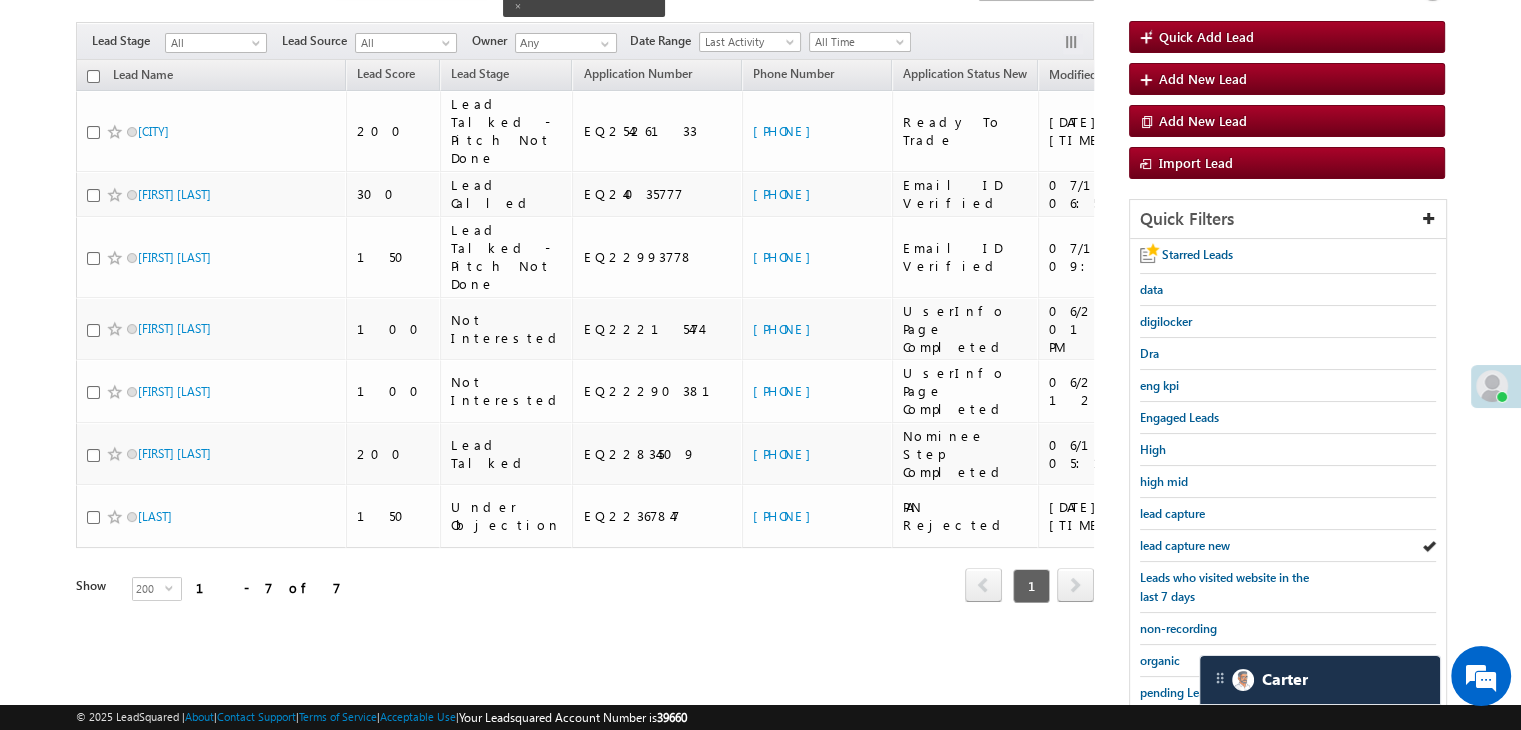 click on "lead capture new" at bounding box center [1185, 545] 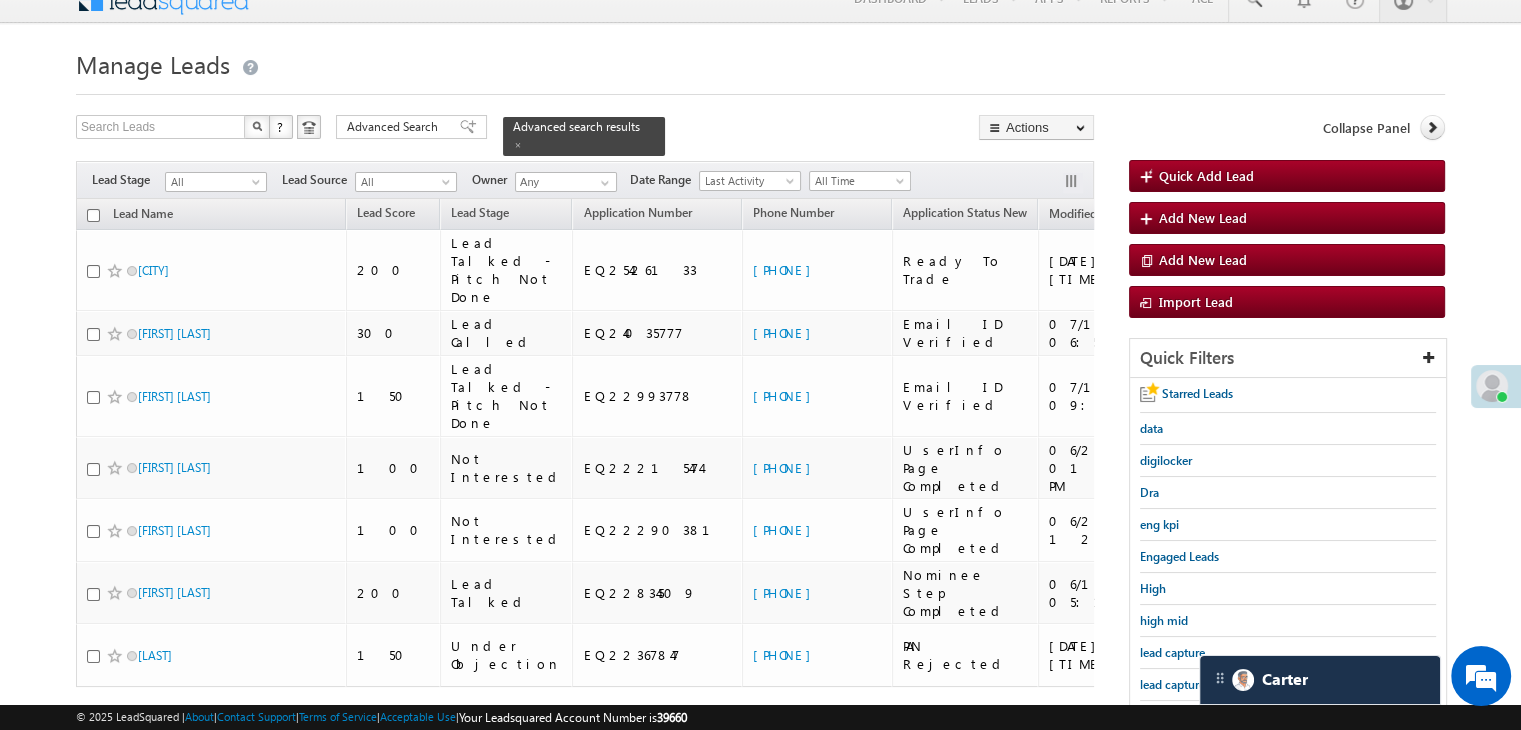 scroll, scrollTop: 0, scrollLeft: 0, axis: both 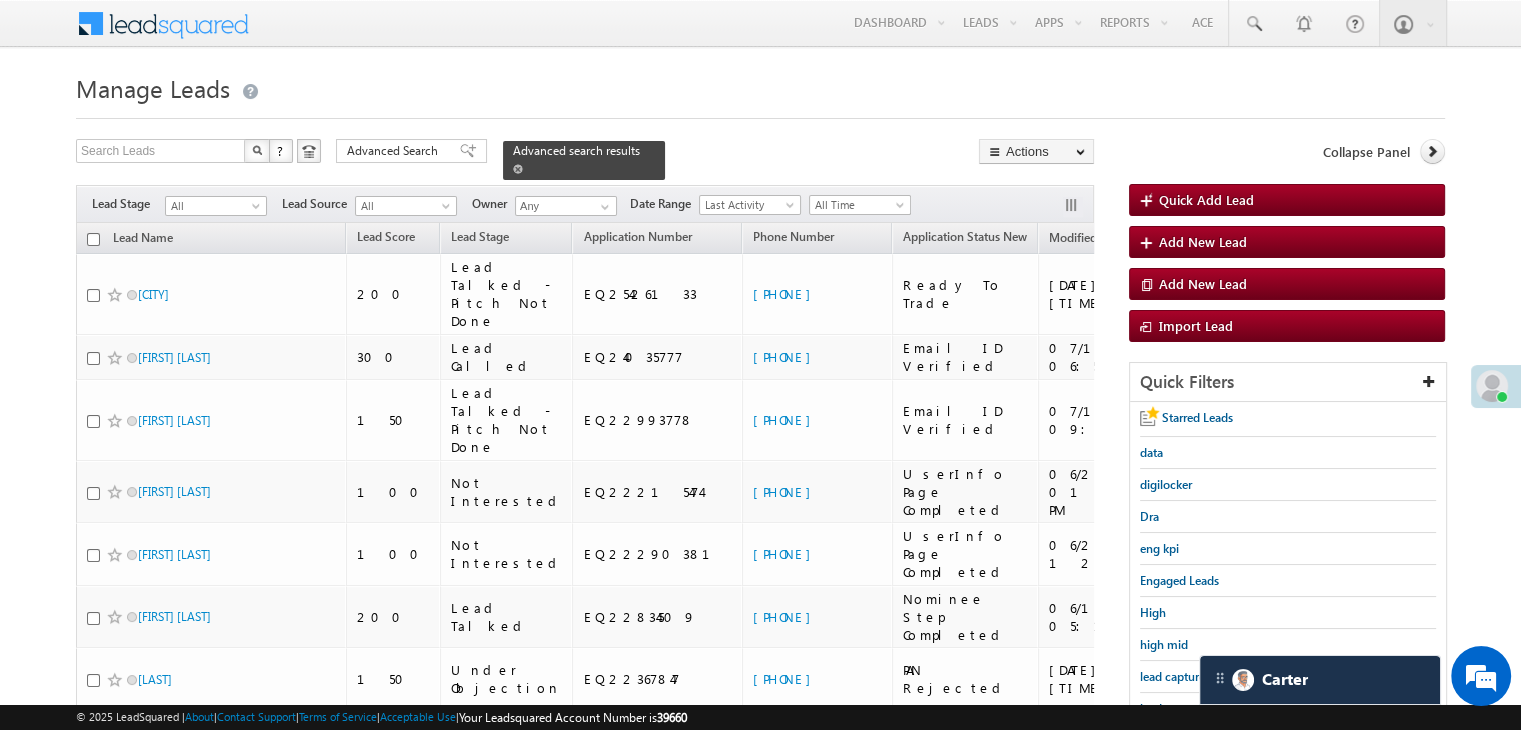 click on "Advanced search results" at bounding box center [584, 160] 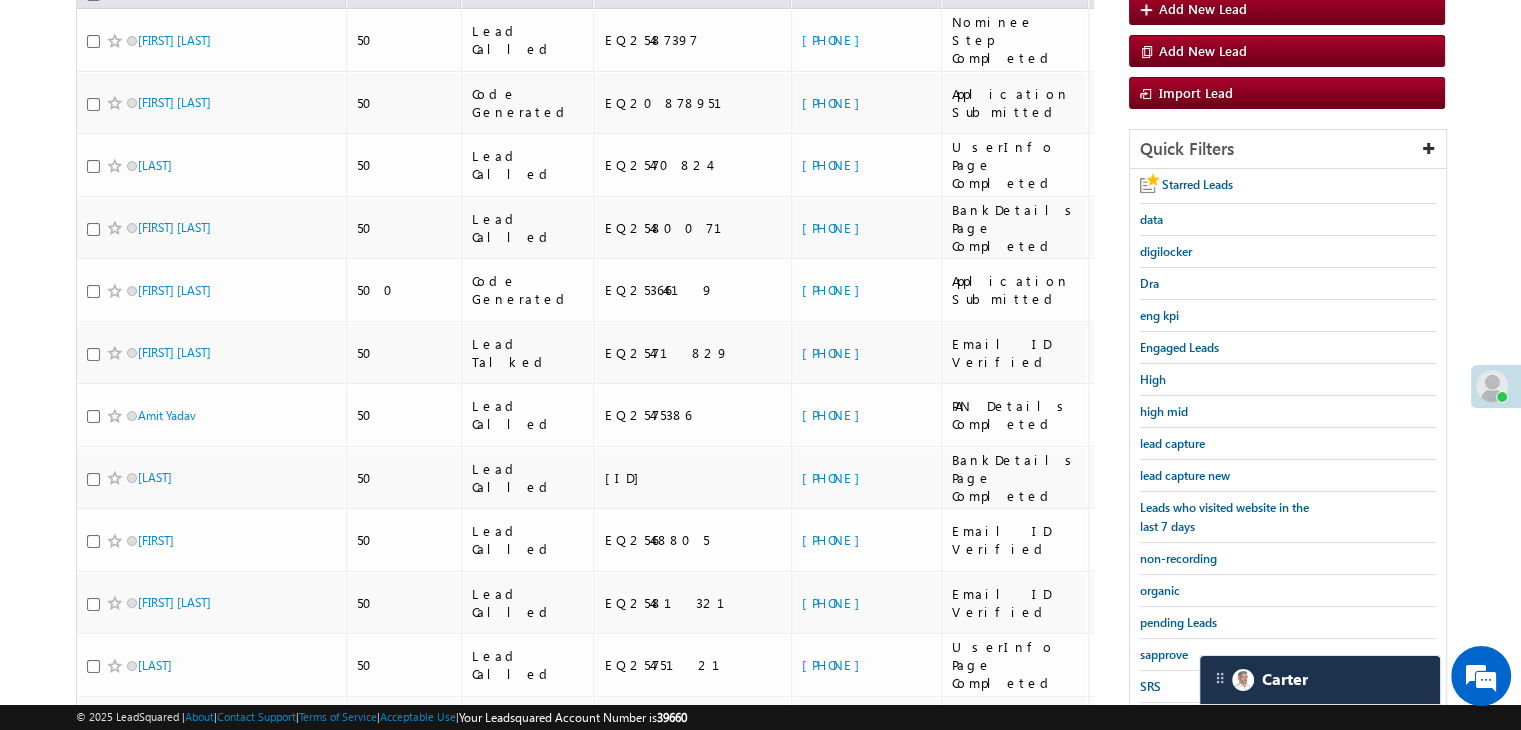 scroll, scrollTop: 300, scrollLeft: 0, axis: vertical 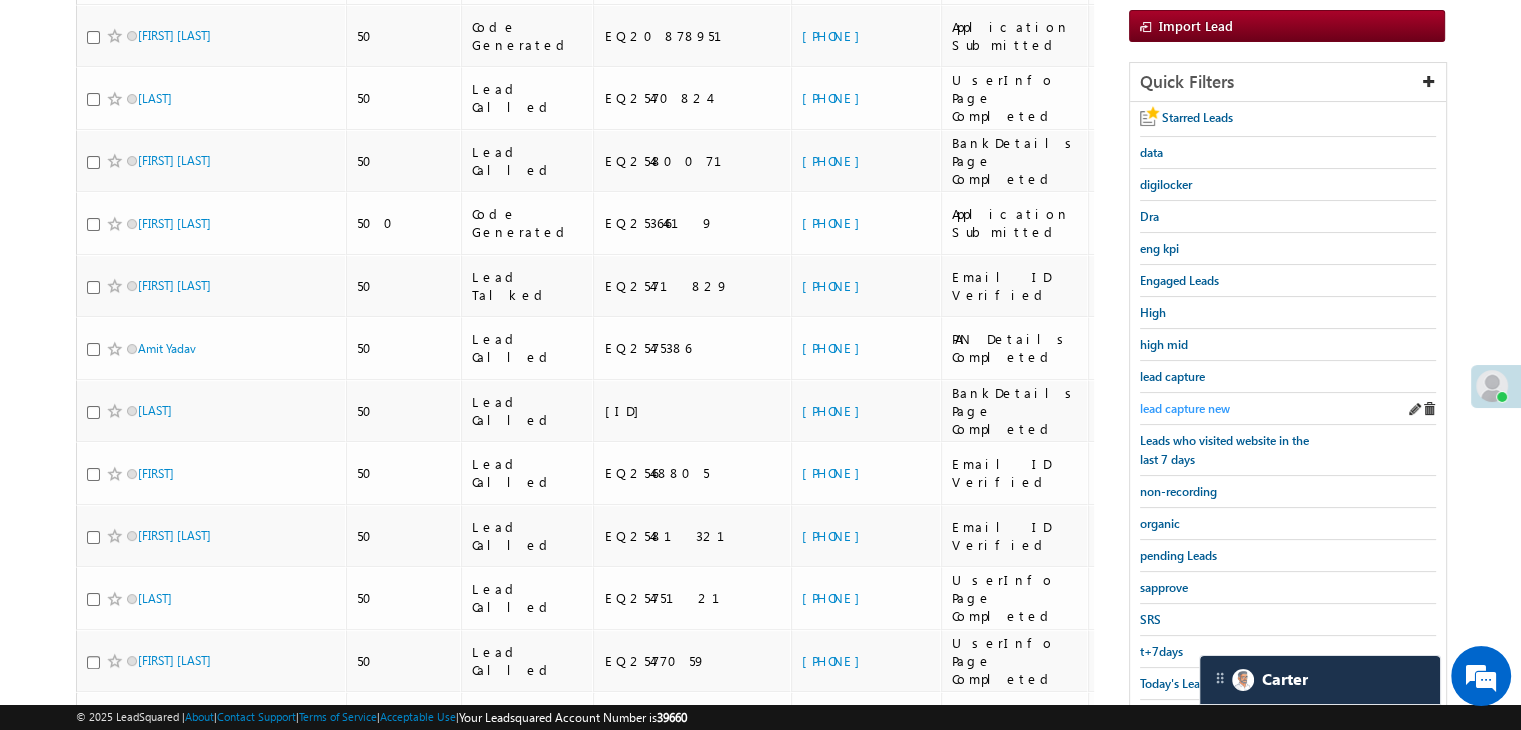 click on "lead capture new" at bounding box center (1185, 408) 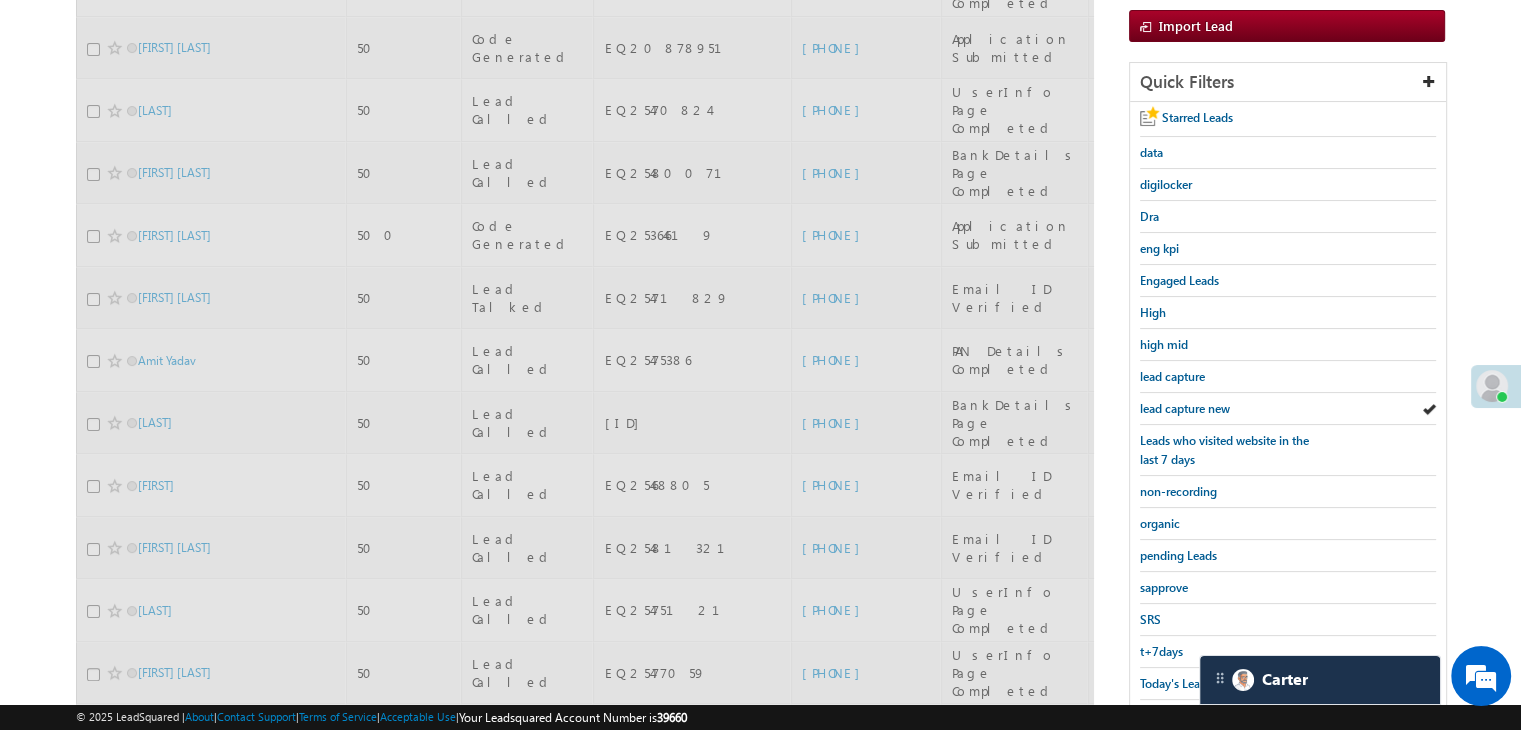 scroll, scrollTop: 100, scrollLeft: 0, axis: vertical 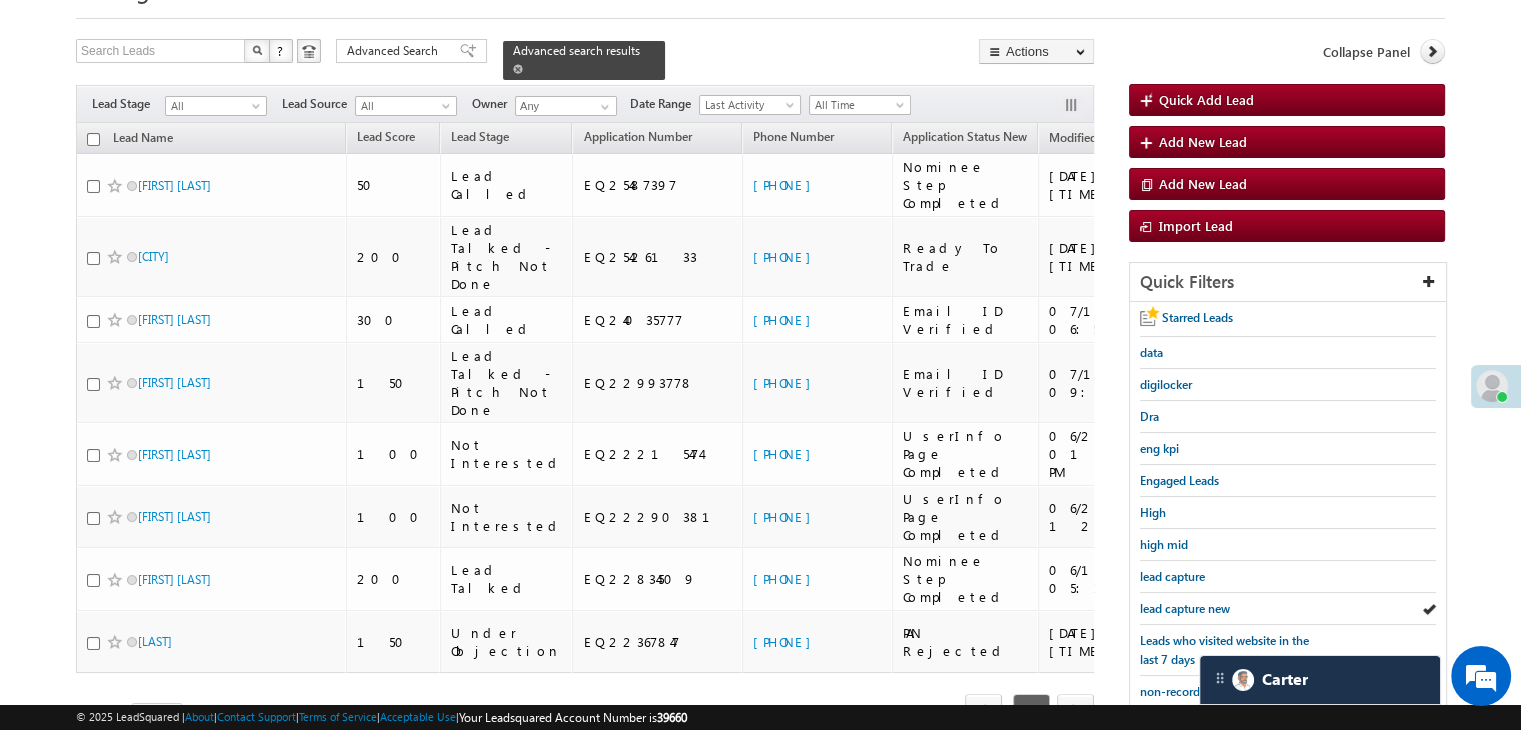 click at bounding box center (518, 69) 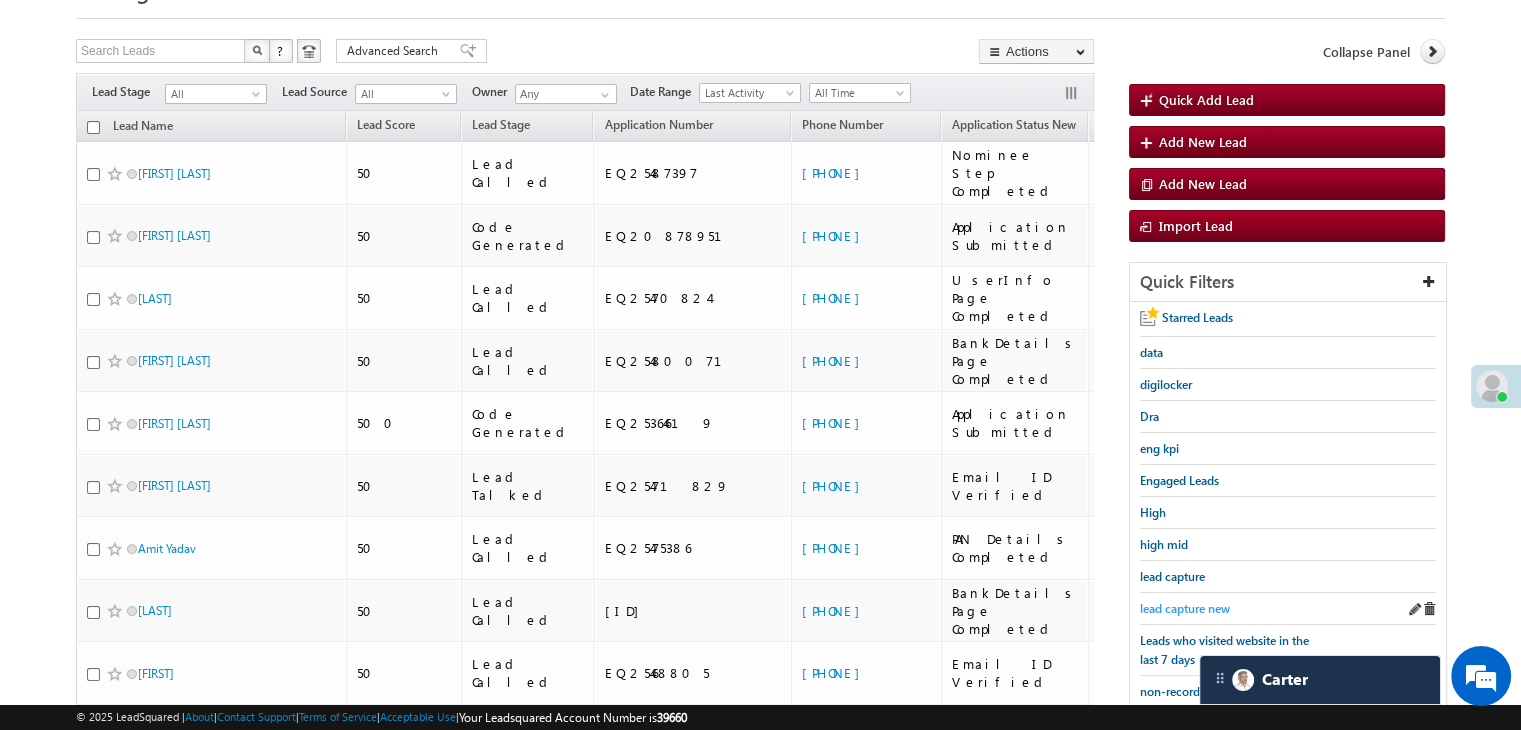 click on "lead capture new" at bounding box center (1185, 608) 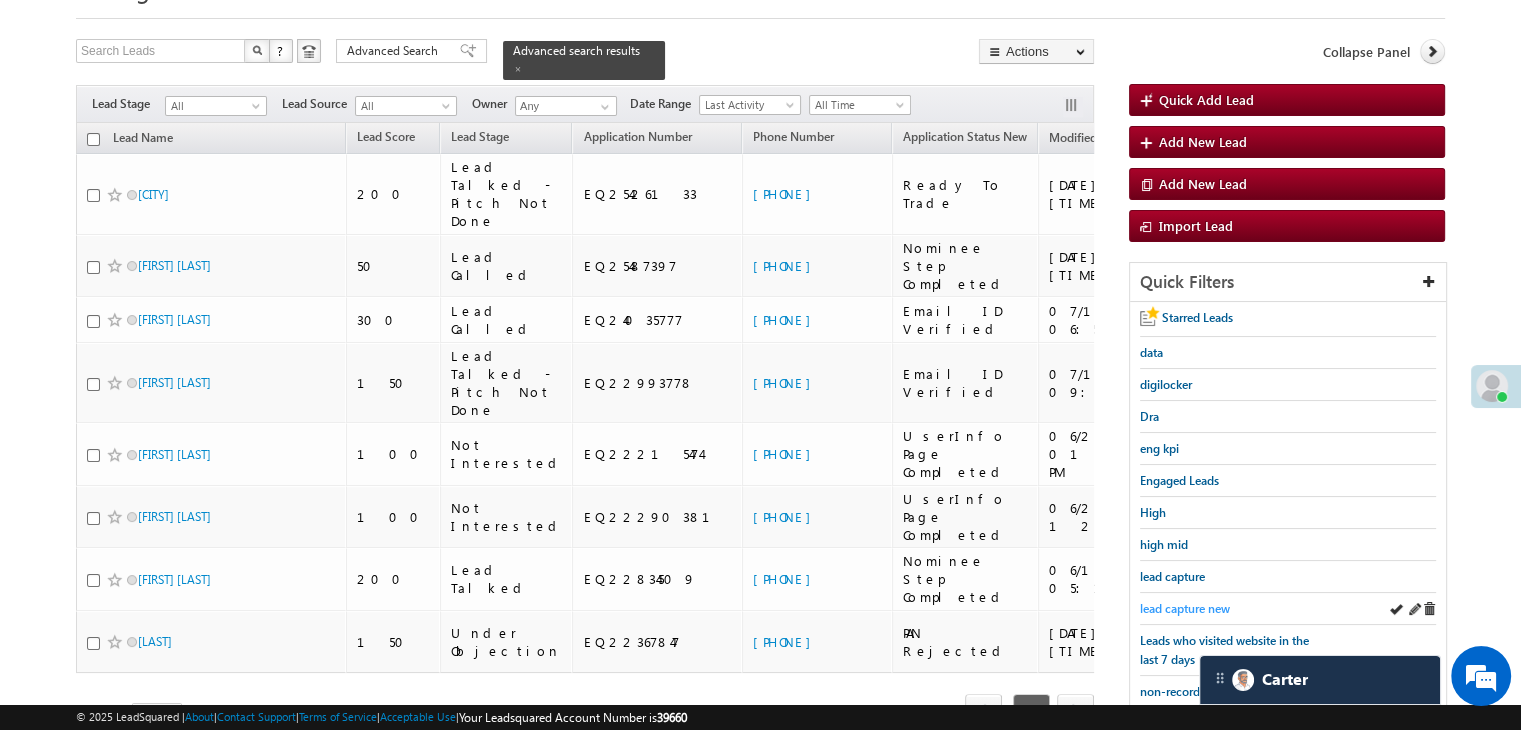 click on "lead capture new" at bounding box center (1185, 608) 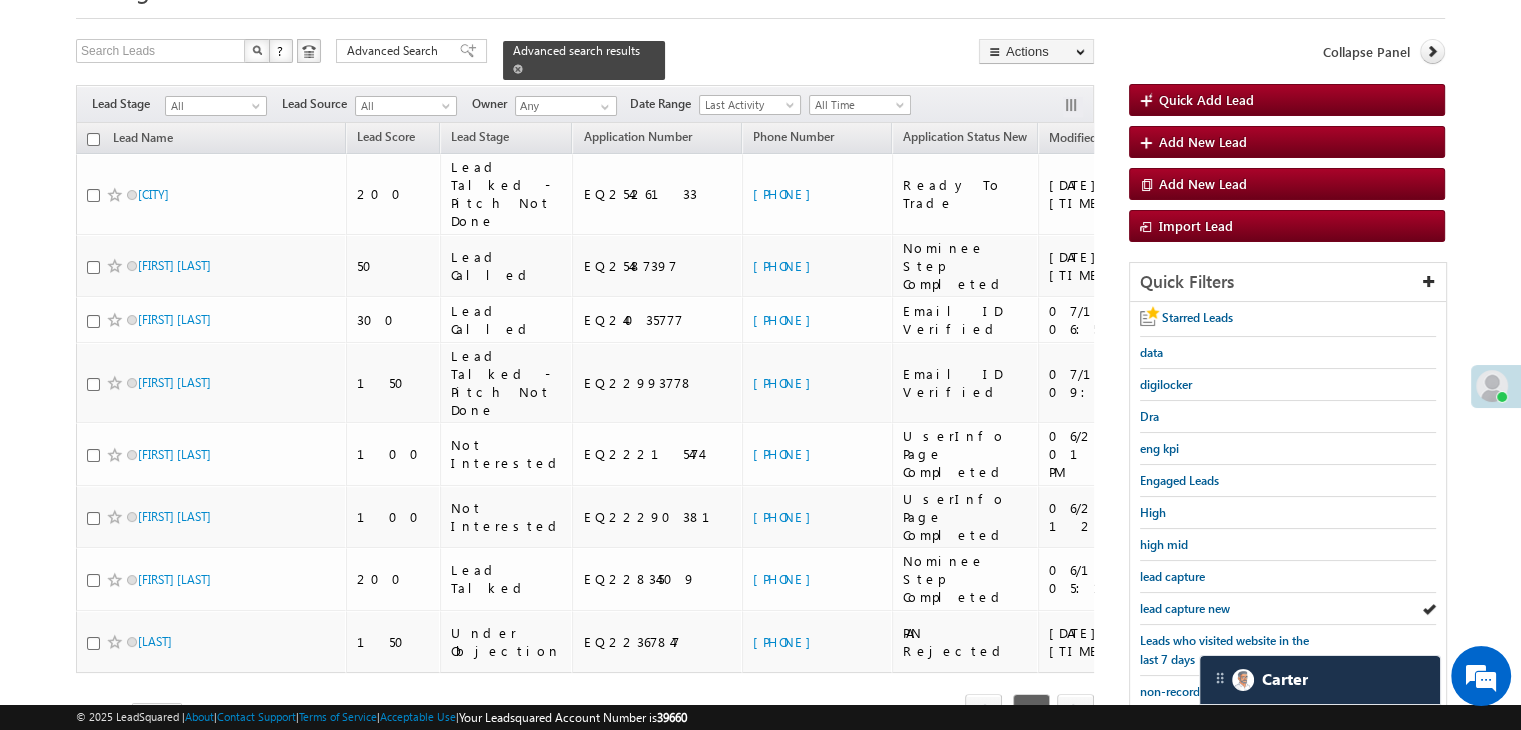 click at bounding box center [518, 69] 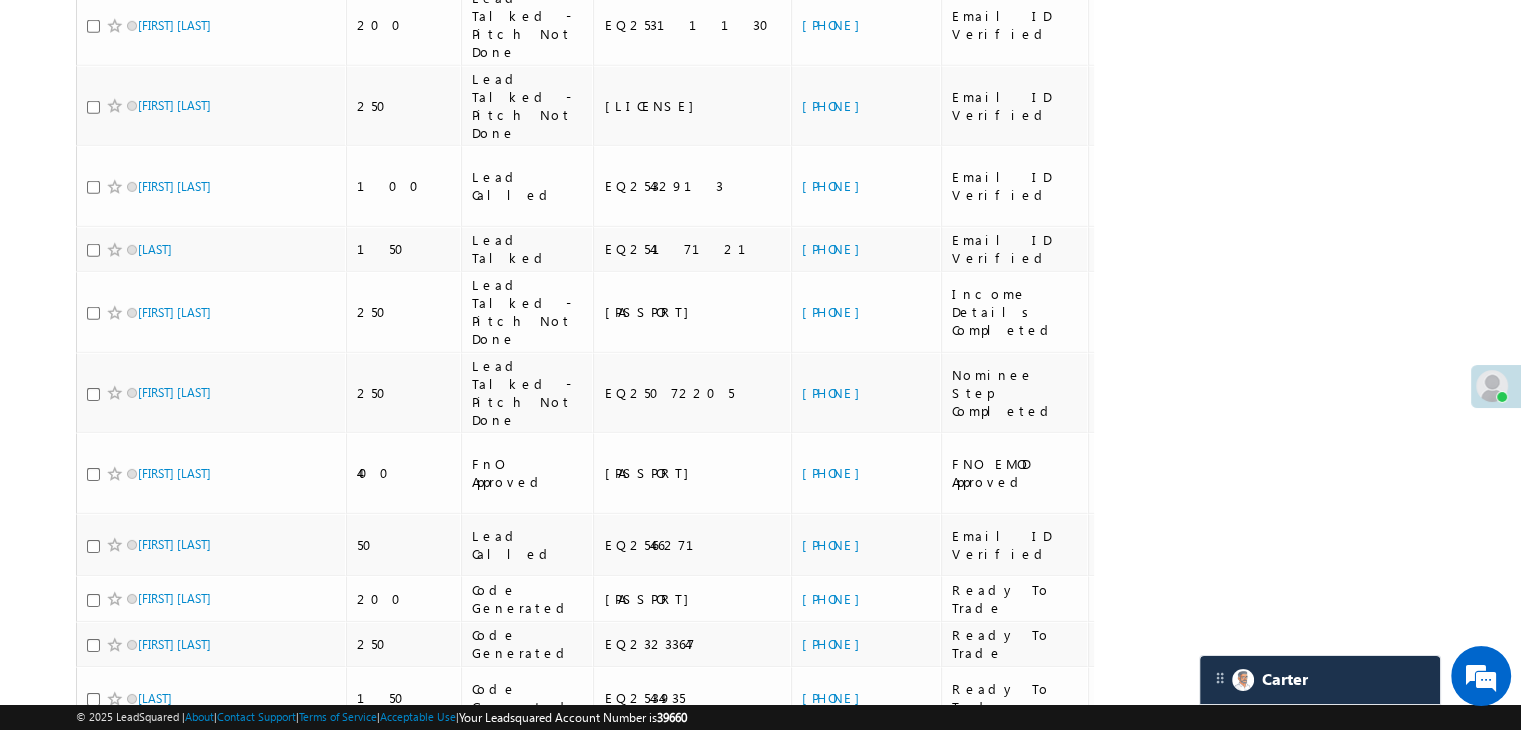 scroll, scrollTop: 13200, scrollLeft: 0, axis: vertical 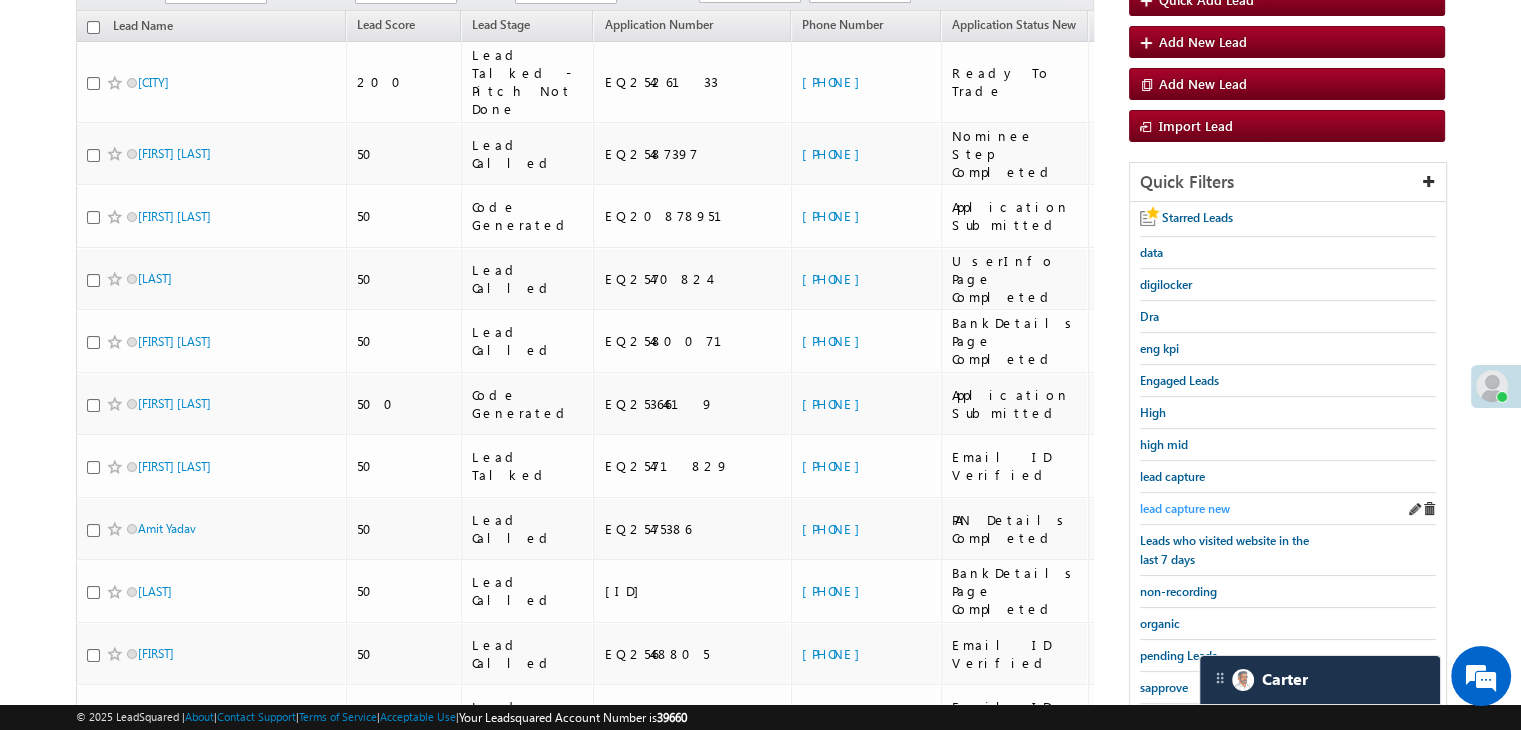 click on "lead capture new" at bounding box center [1185, 508] 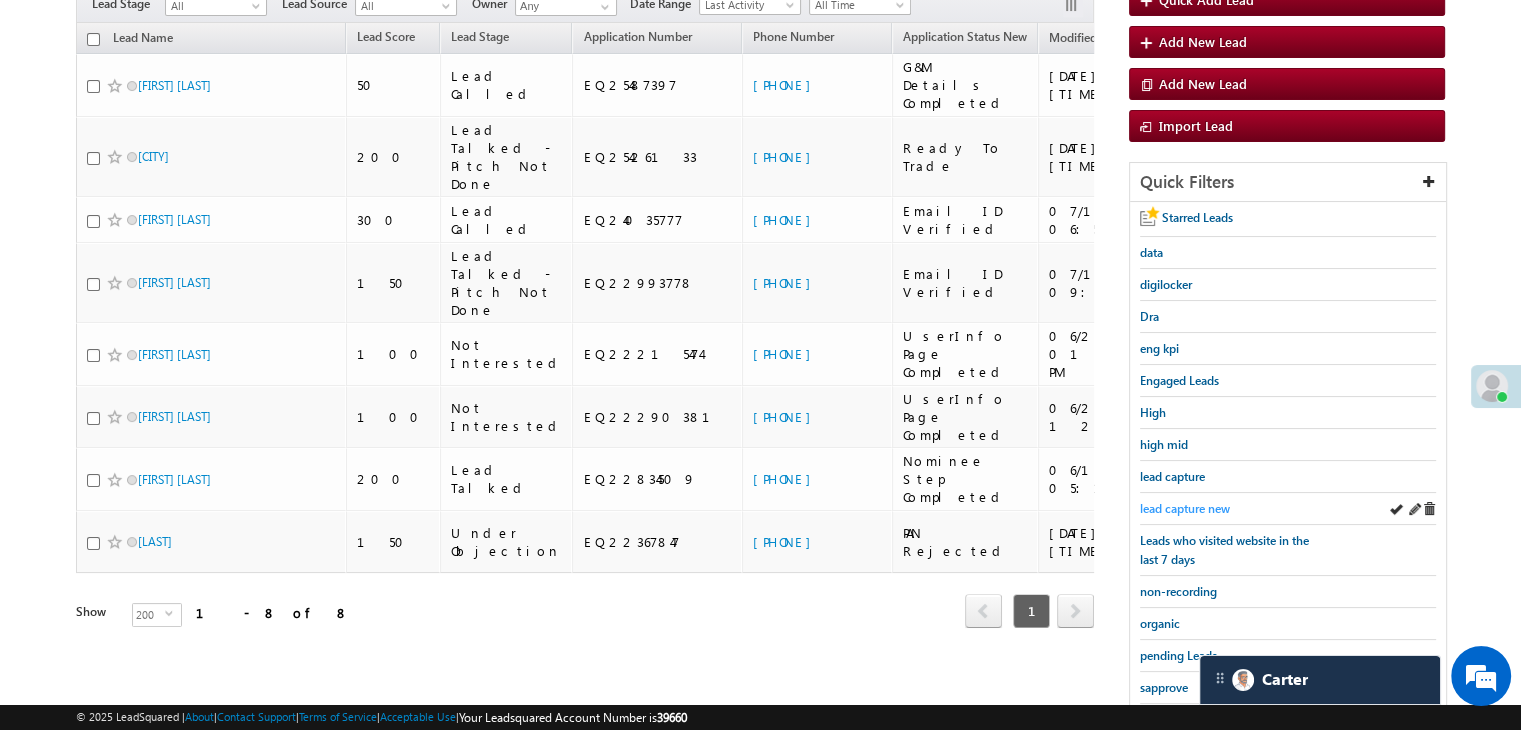 click on "lead capture new" at bounding box center [1185, 508] 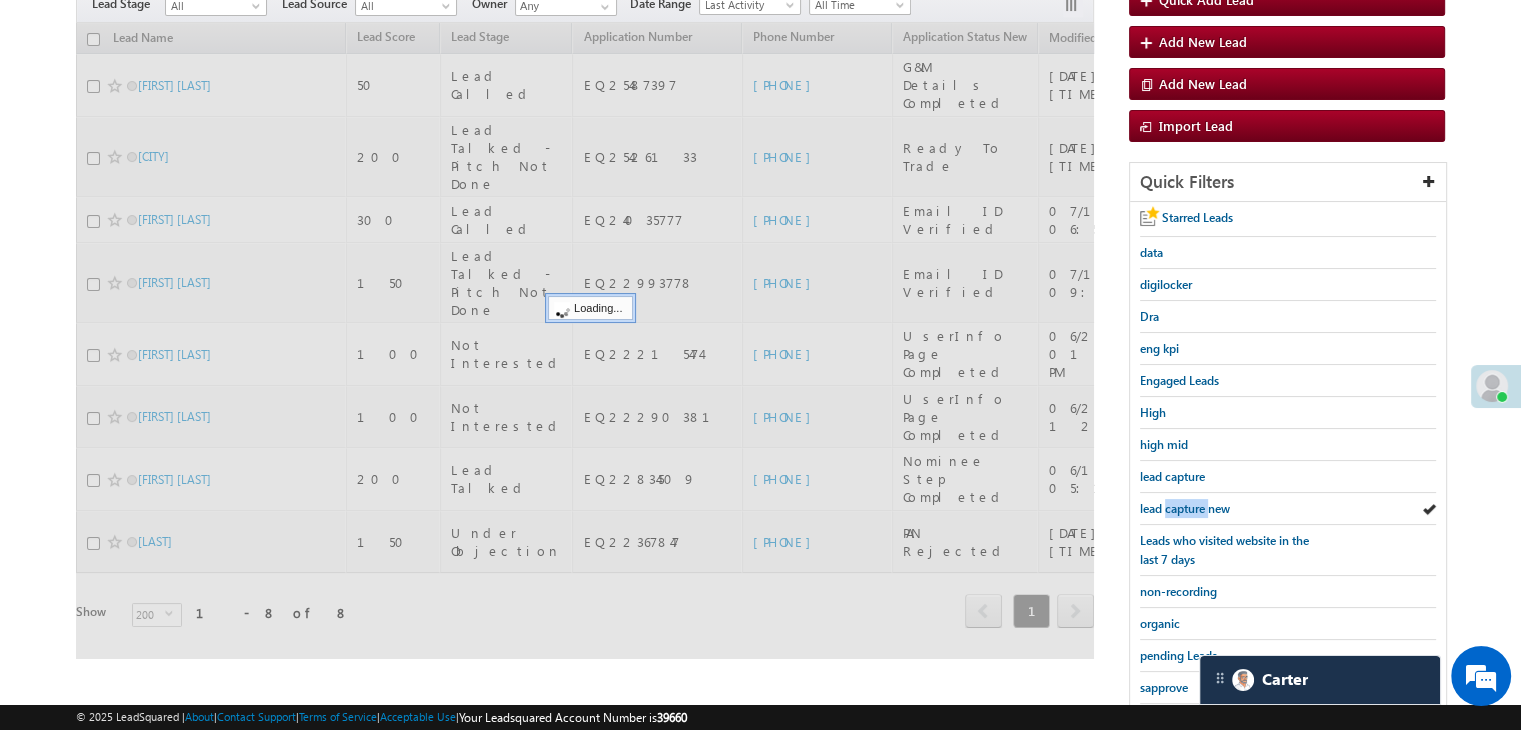 click on "lead capture new" at bounding box center (1185, 508) 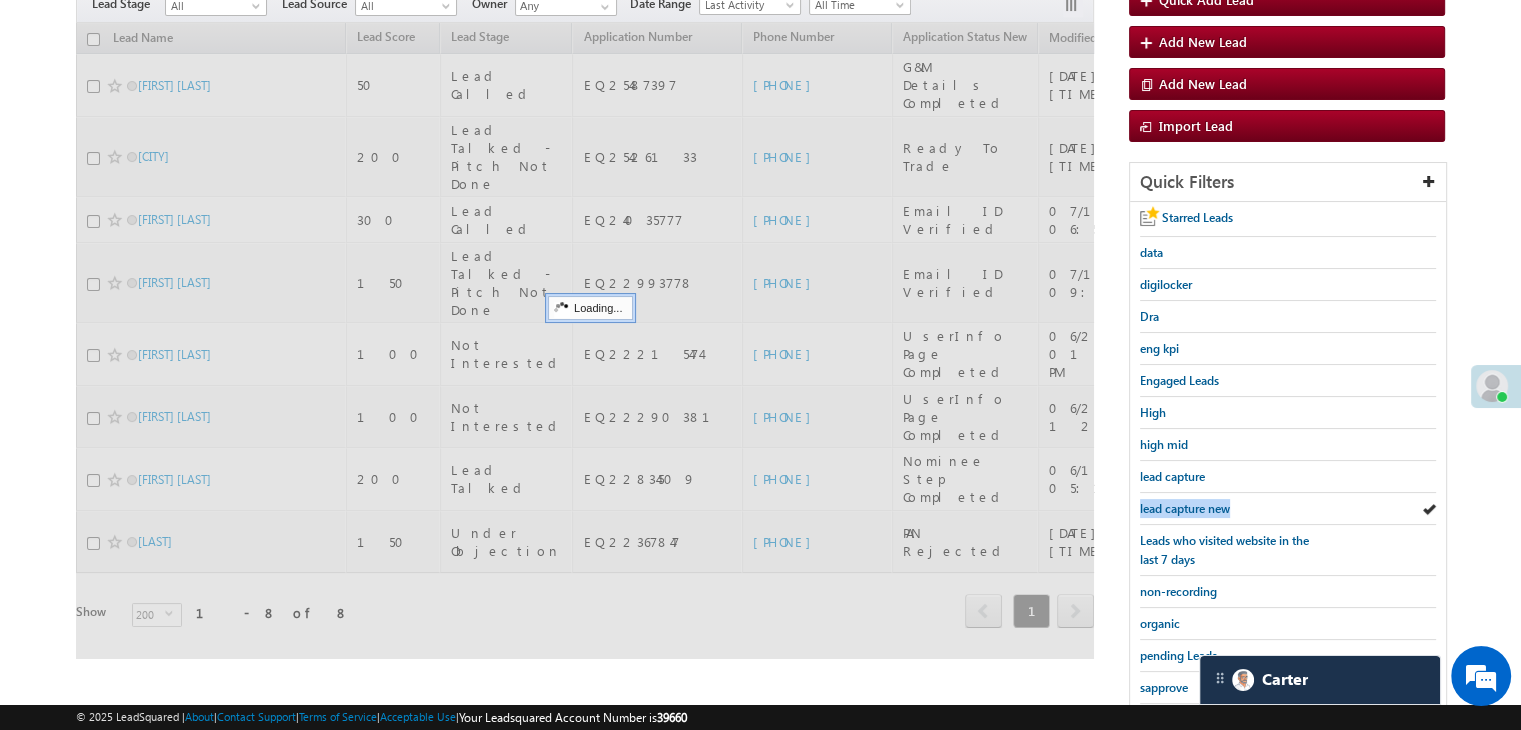 click on "lead capture new" at bounding box center [1185, 508] 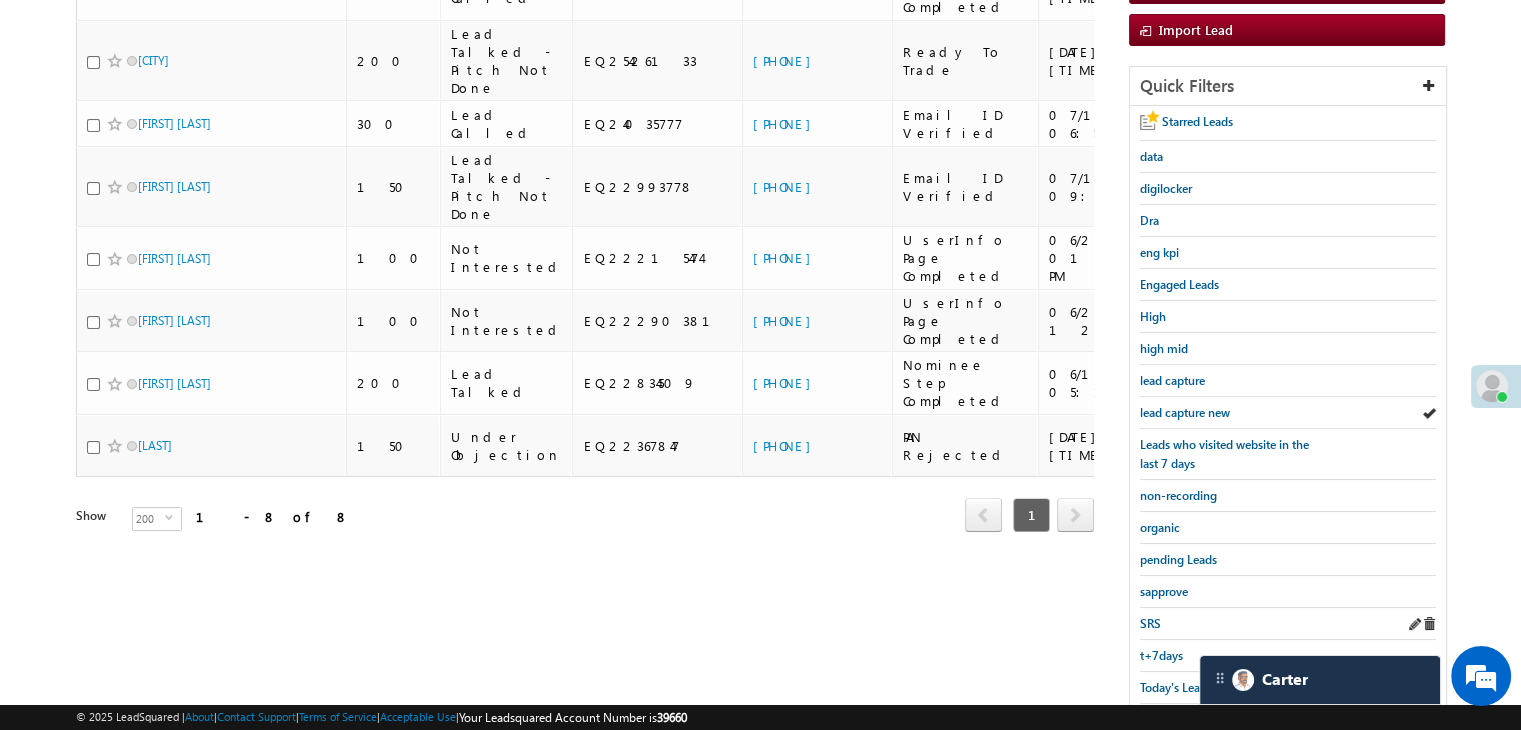 scroll, scrollTop: 300, scrollLeft: 0, axis: vertical 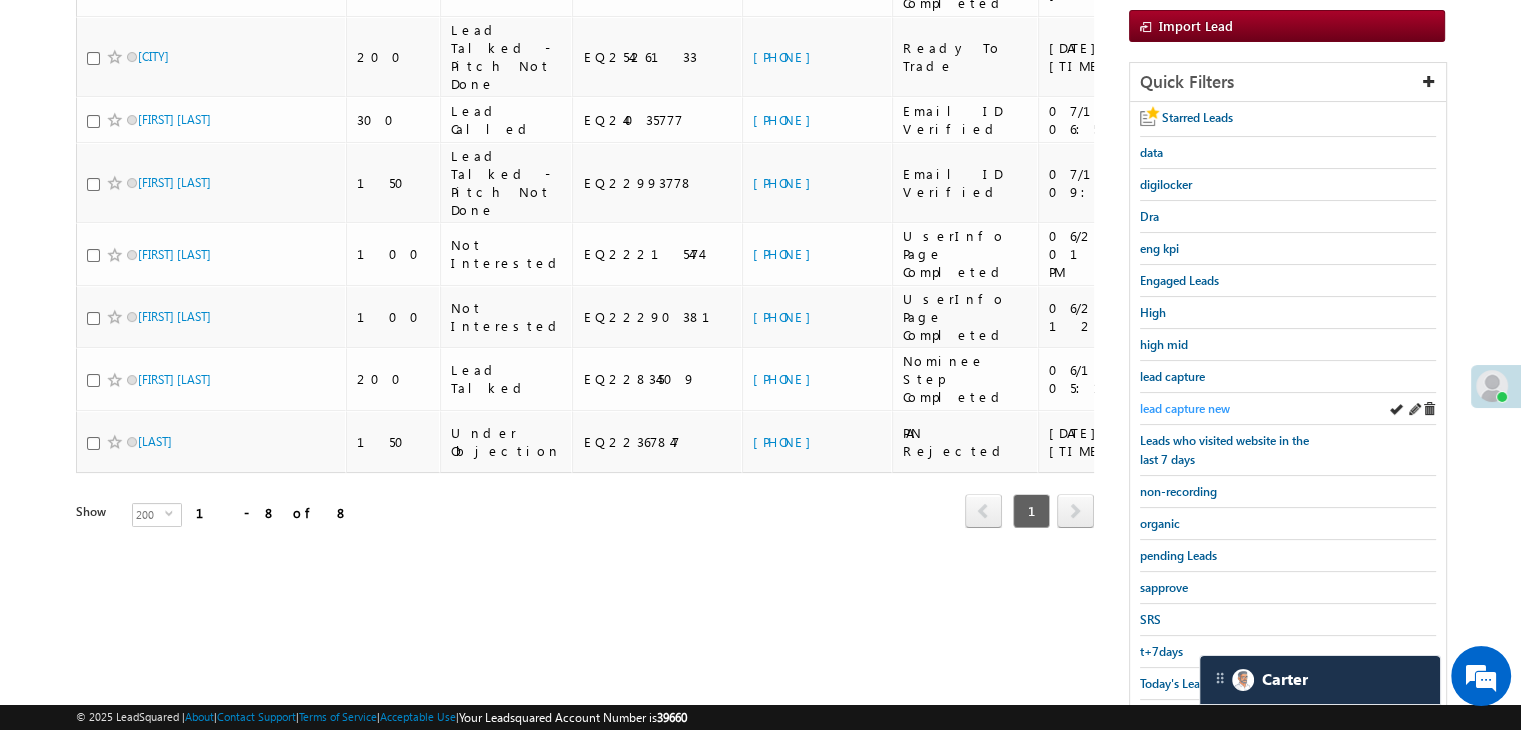 click on "lead capture new" at bounding box center [1185, 408] 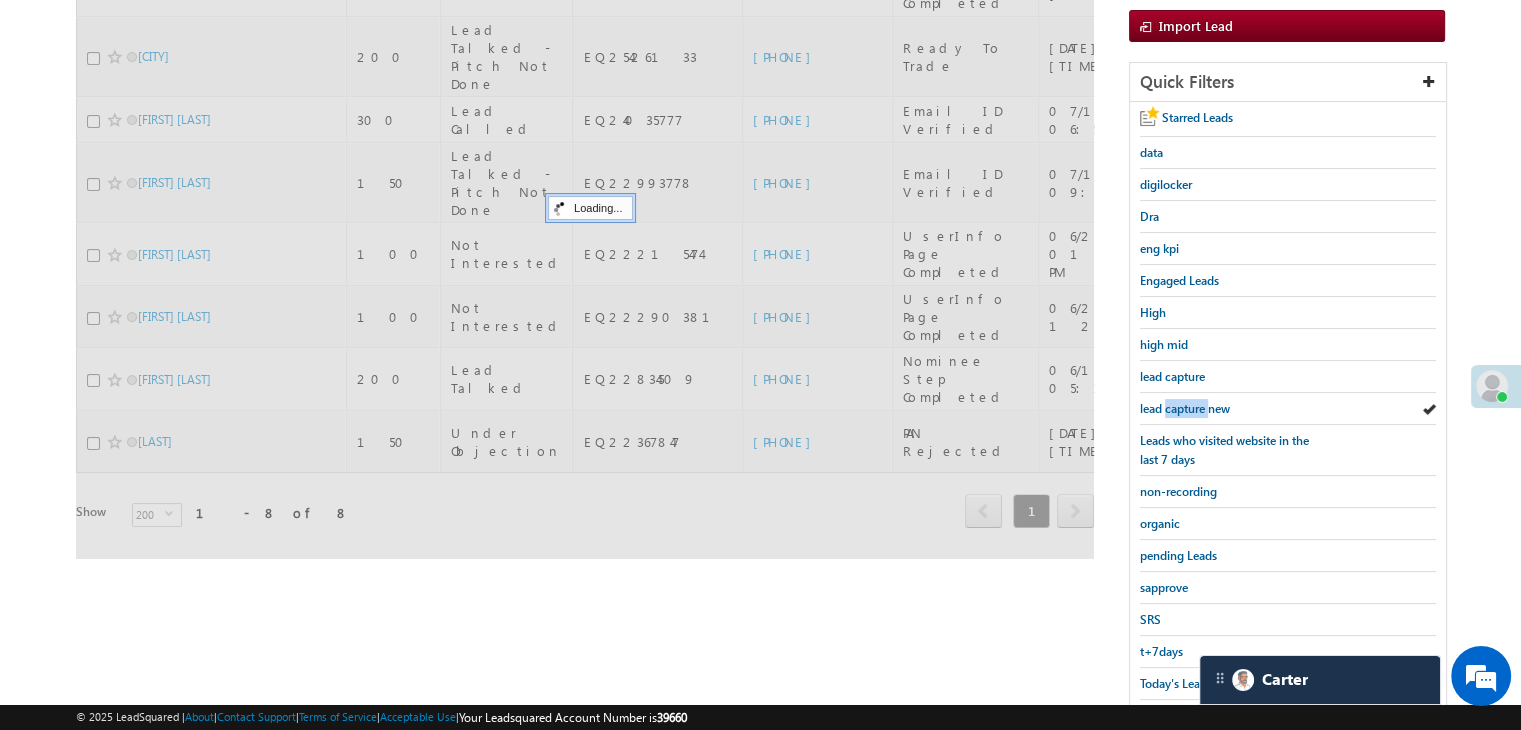 click on "lead capture new" at bounding box center [1185, 408] 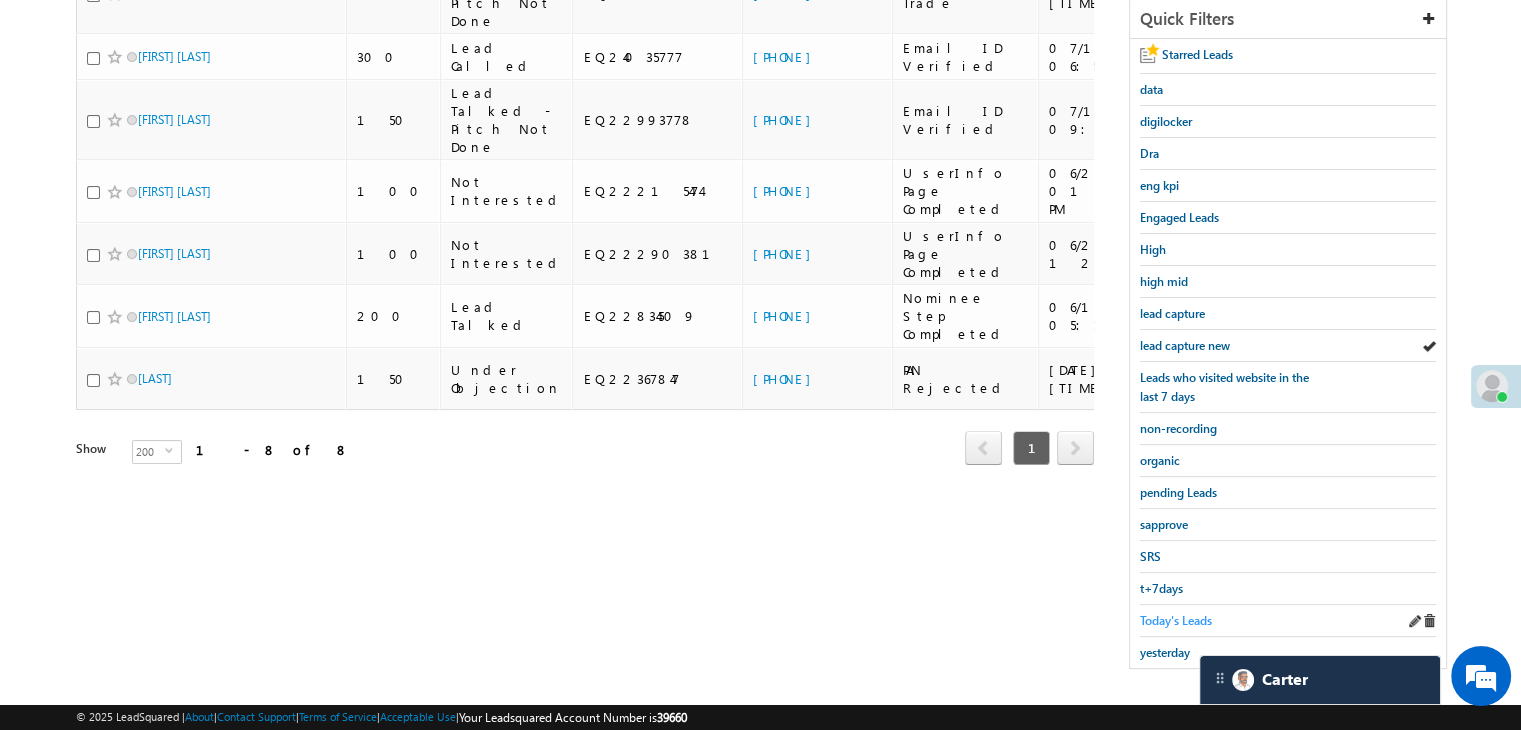 click on "Today's Leads" at bounding box center [1176, 620] 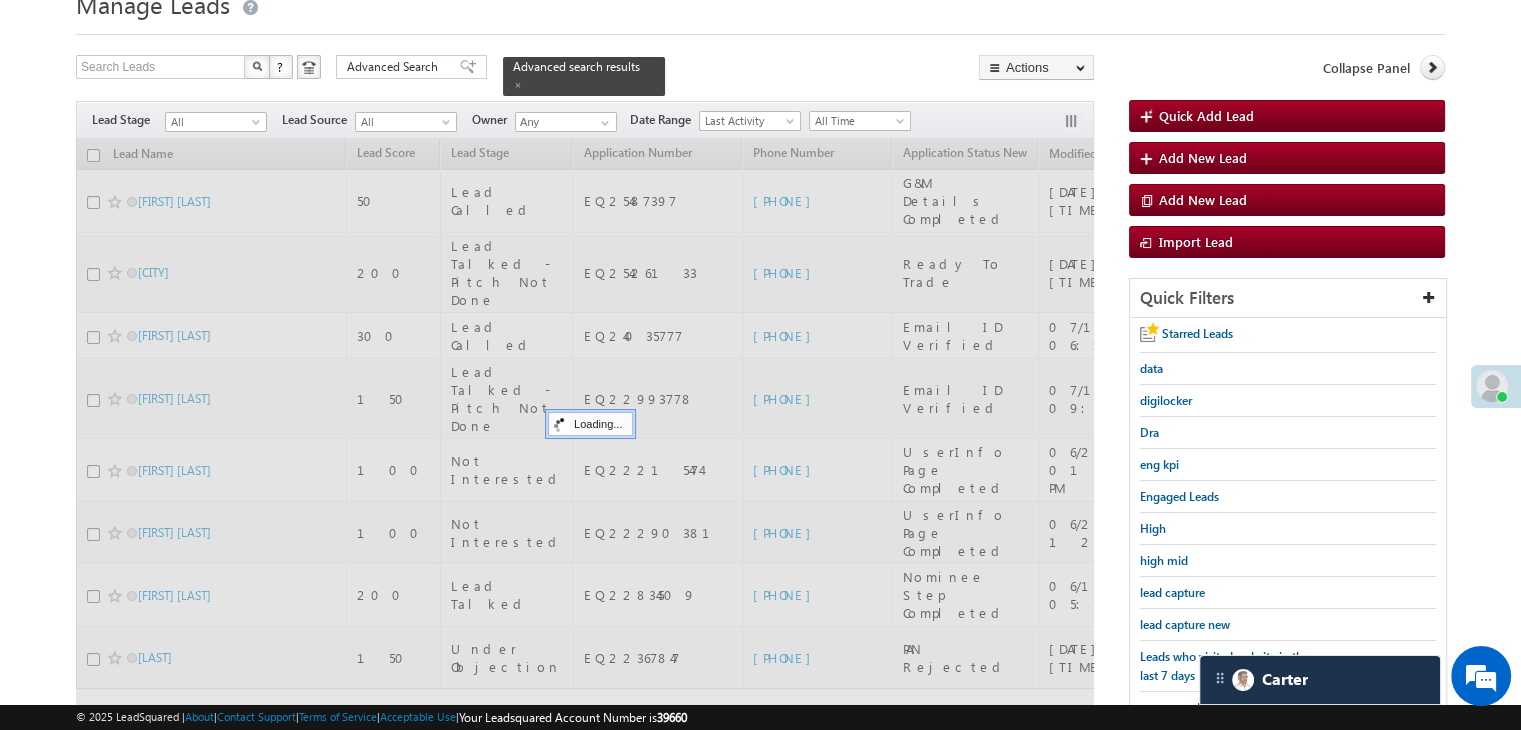 scroll, scrollTop: 63, scrollLeft: 0, axis: vertical 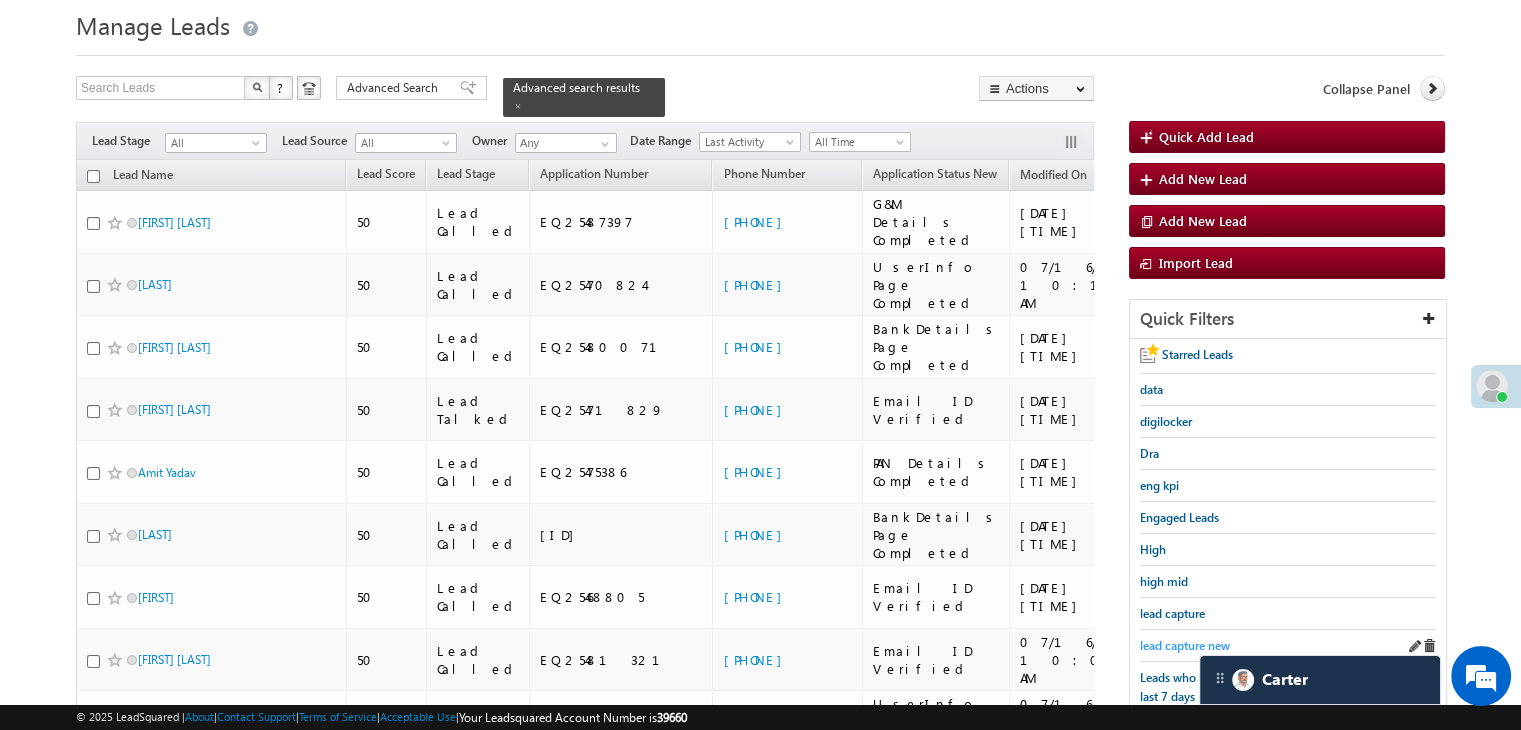 click on "lead capture new" at bounding box center (1185, 645) 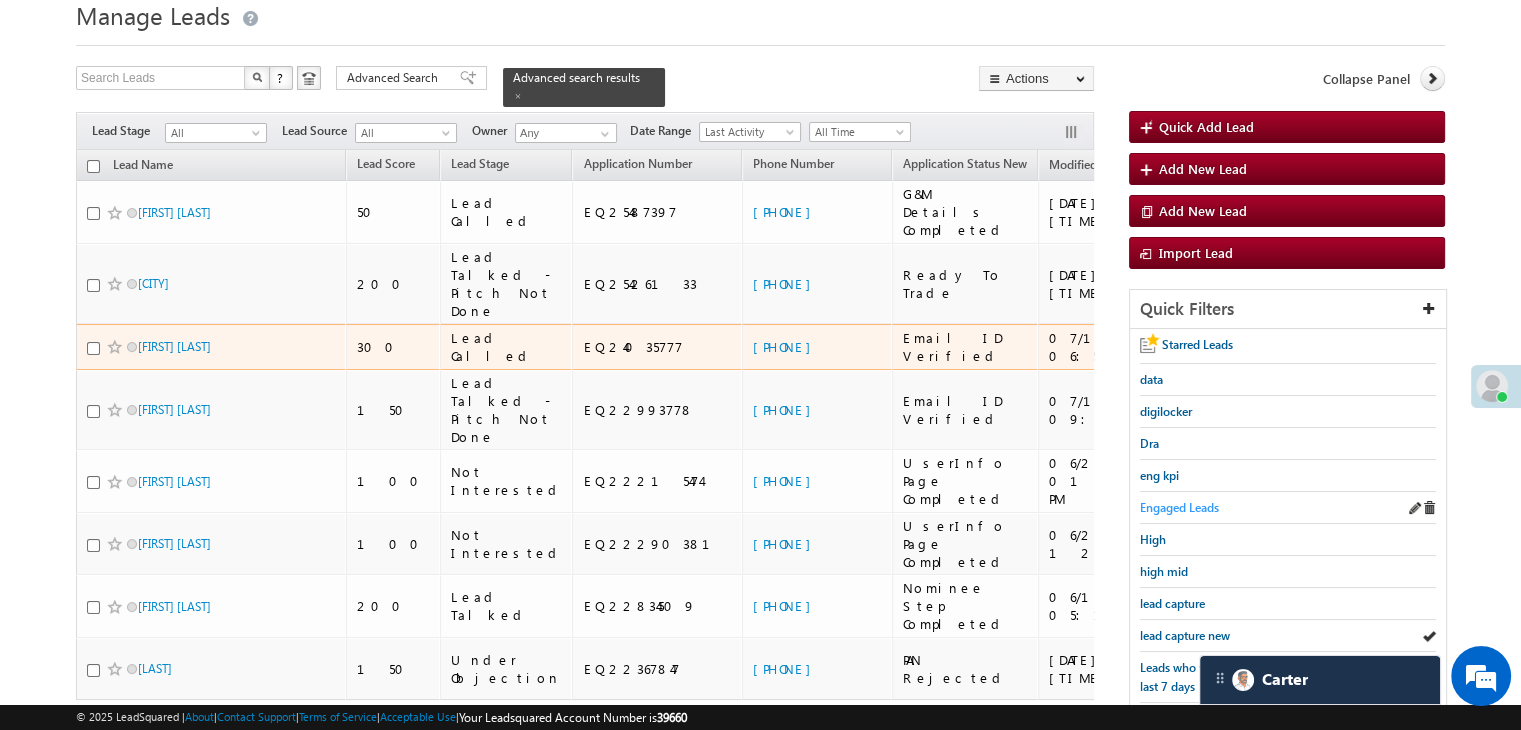 scroll, scrollTop: 63, scrollLeft: 0, axis: vertical 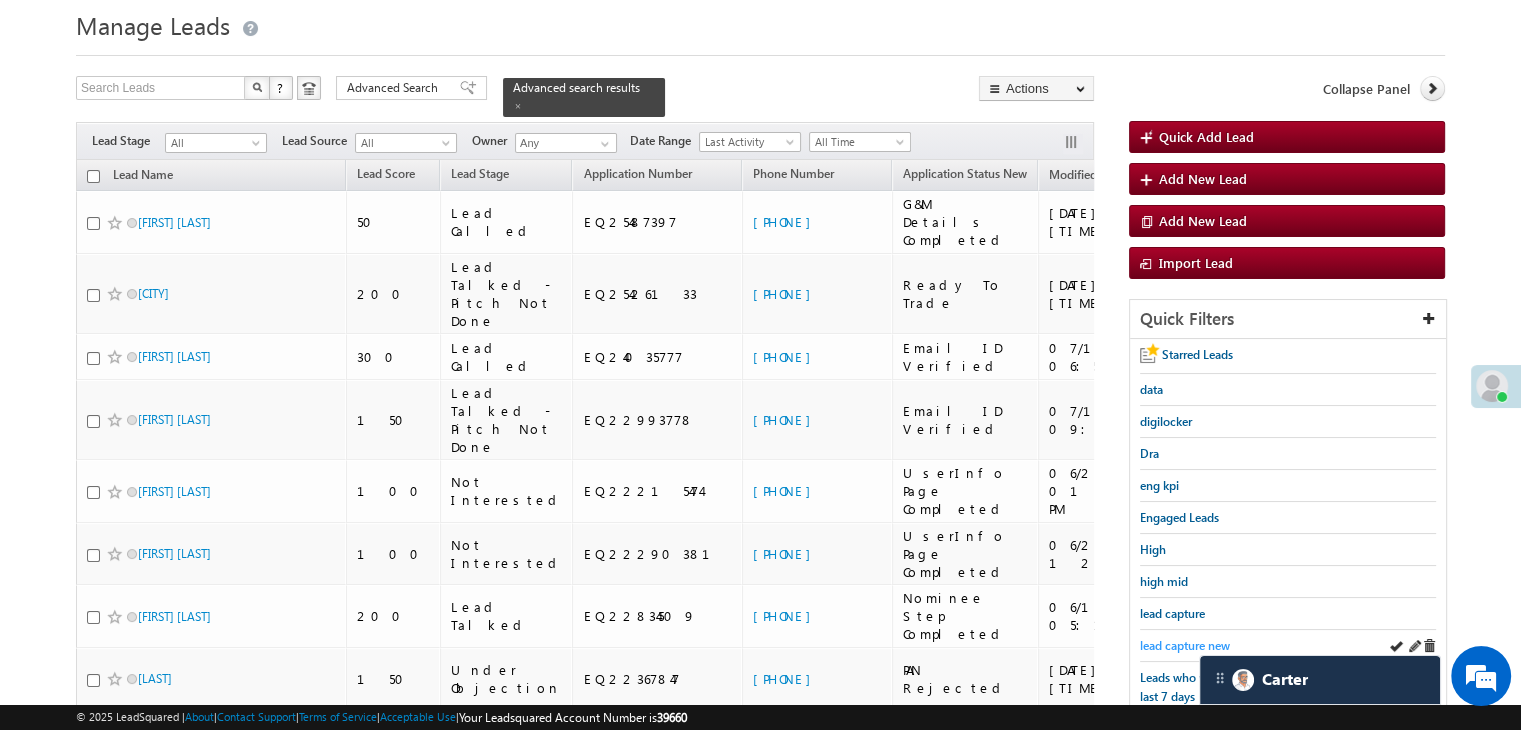 click on "lead capture new" at bounding box center [1185, 645] 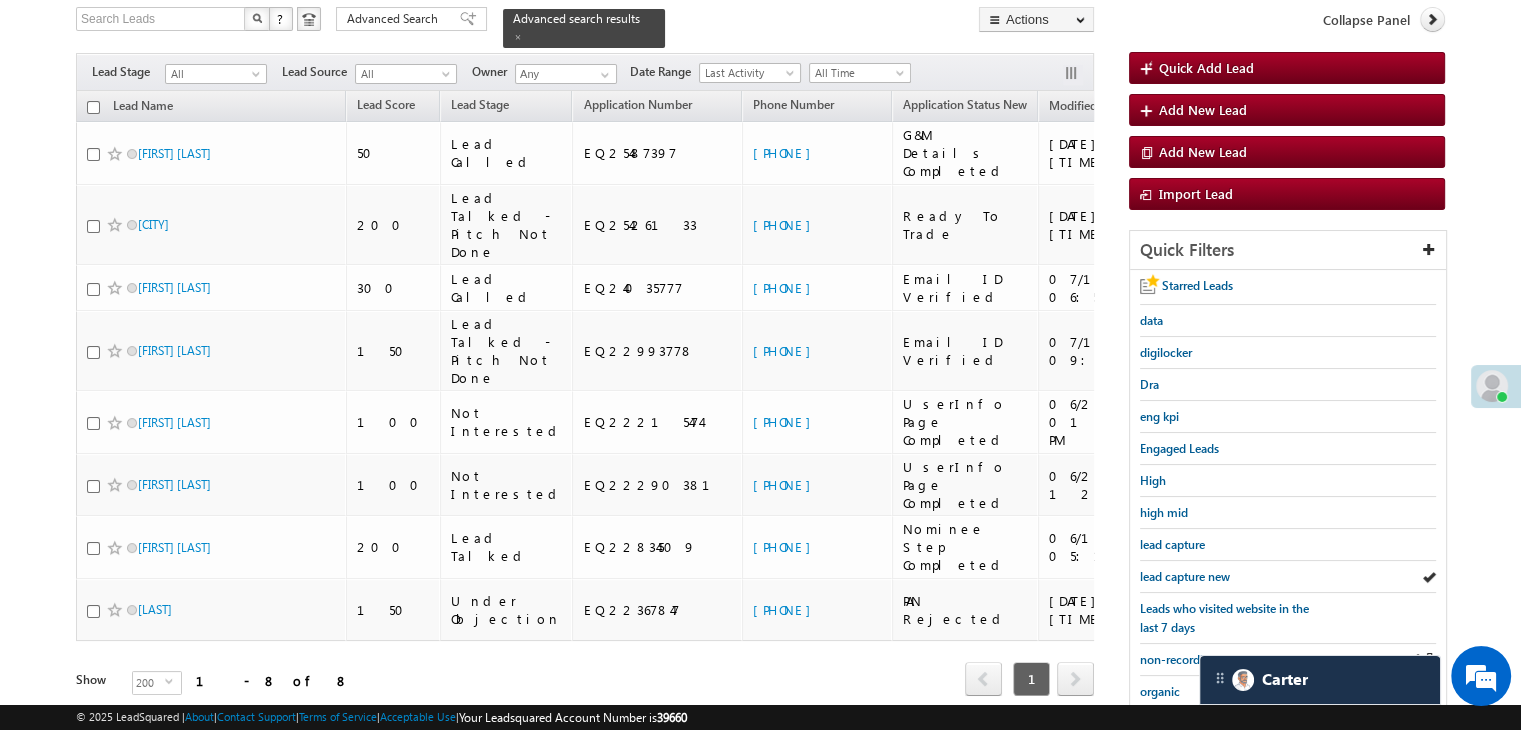 scroll, scrollTop: 163, scrollLeft: 0, axis: vertical 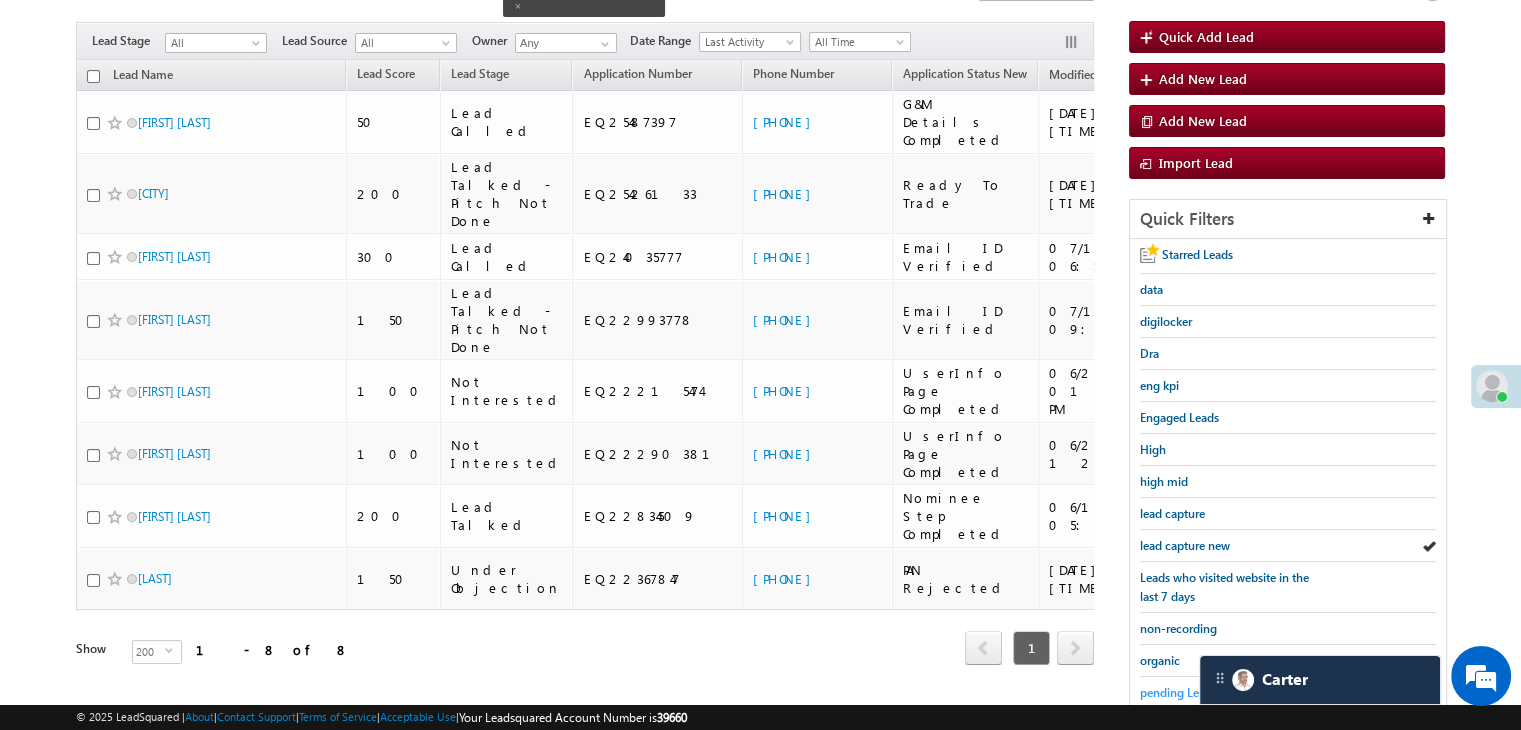 click on "pending Leads" at bounding box center [1178, 692] 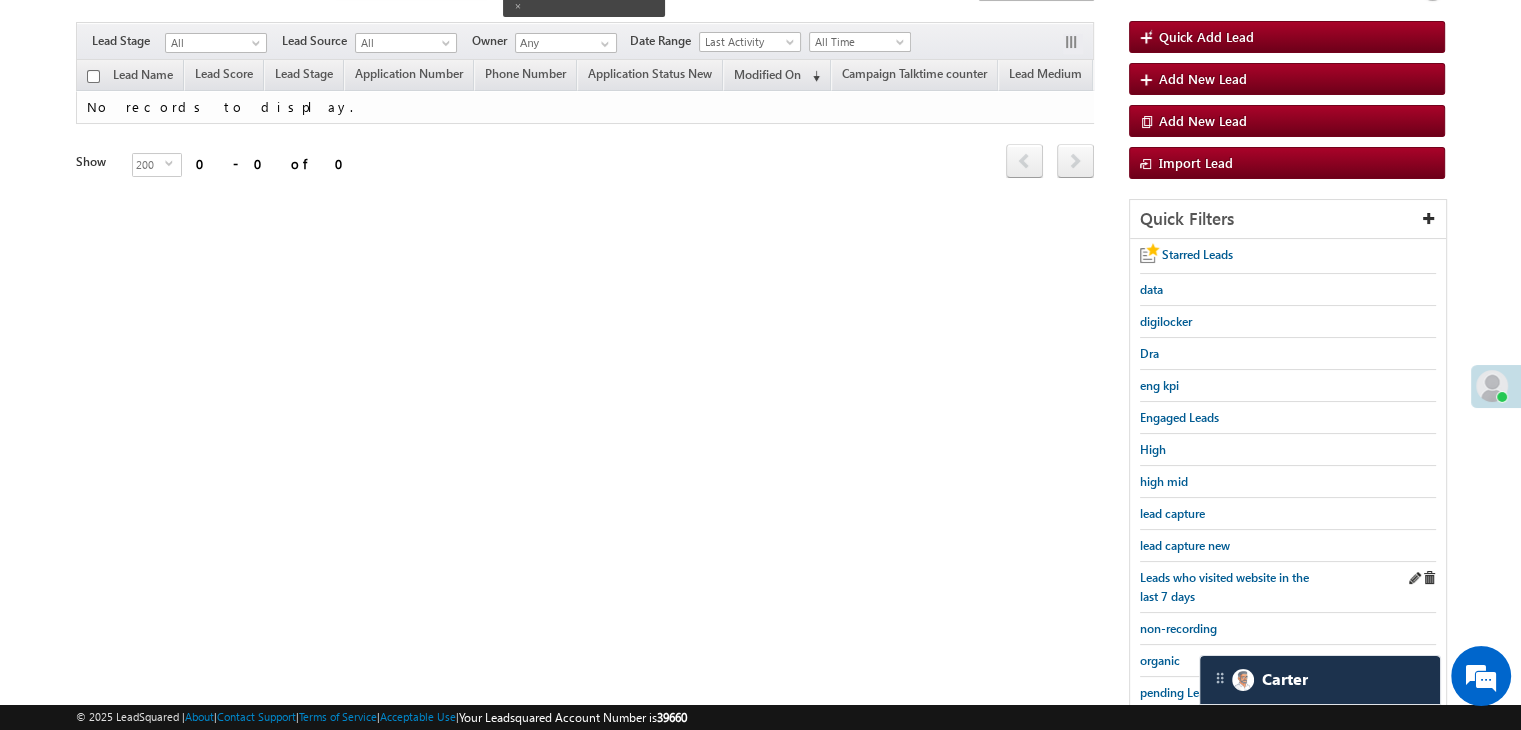 scroll, scrollTop: 363, scrollLeft: 0, axis: vertical 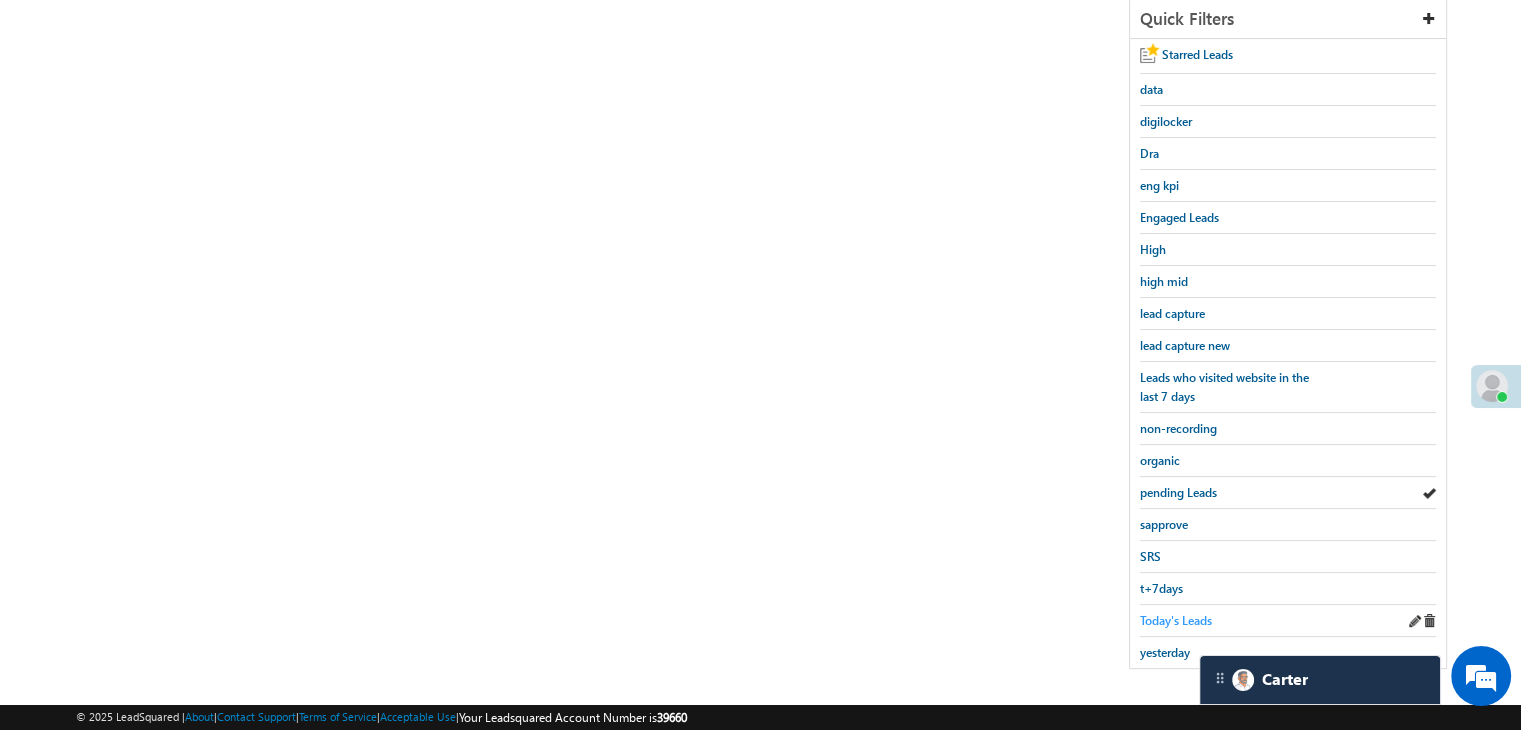 click on "Today's Leads" at bounding box center (1176, 620) 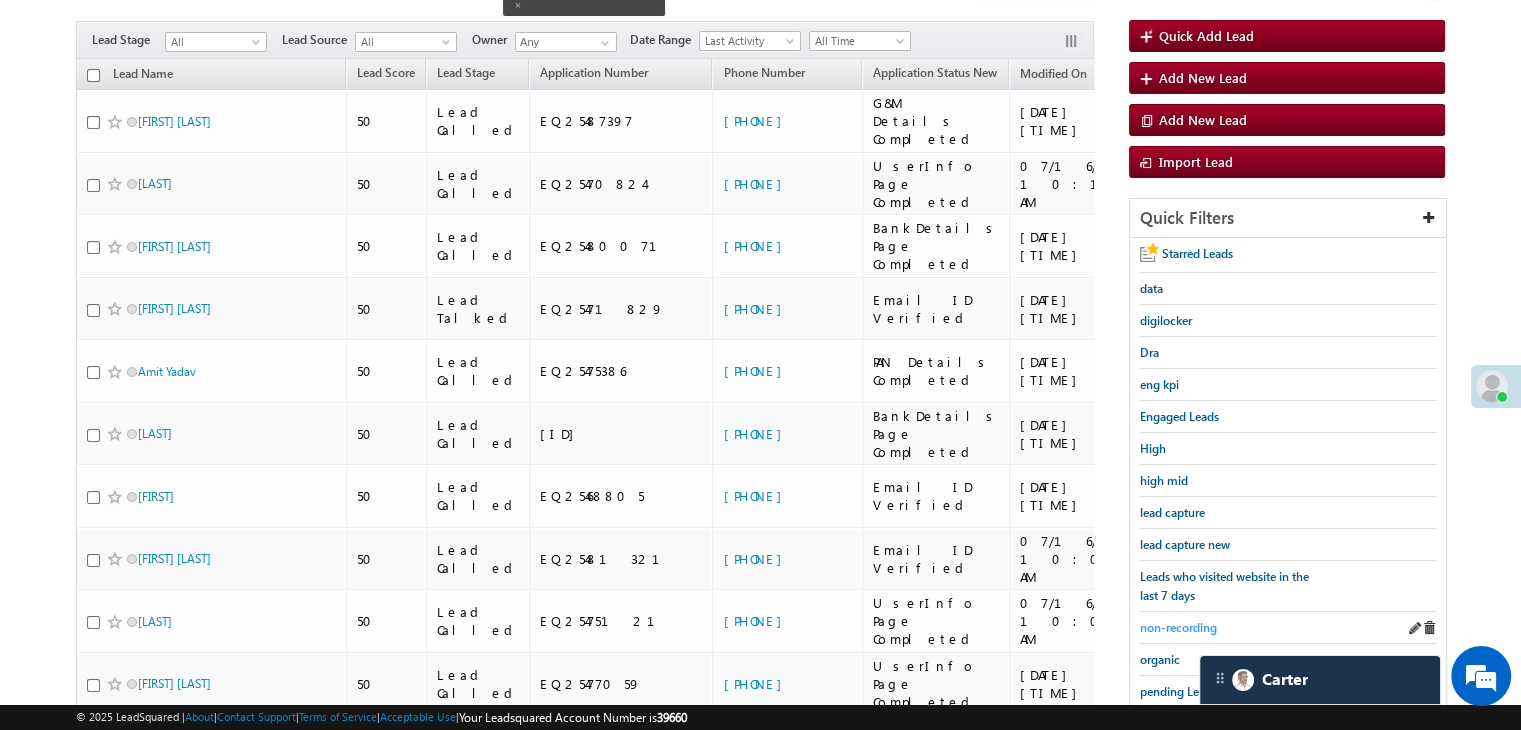 scroll, scrollTop: 163, scrollLeft: 0, axis: vertical 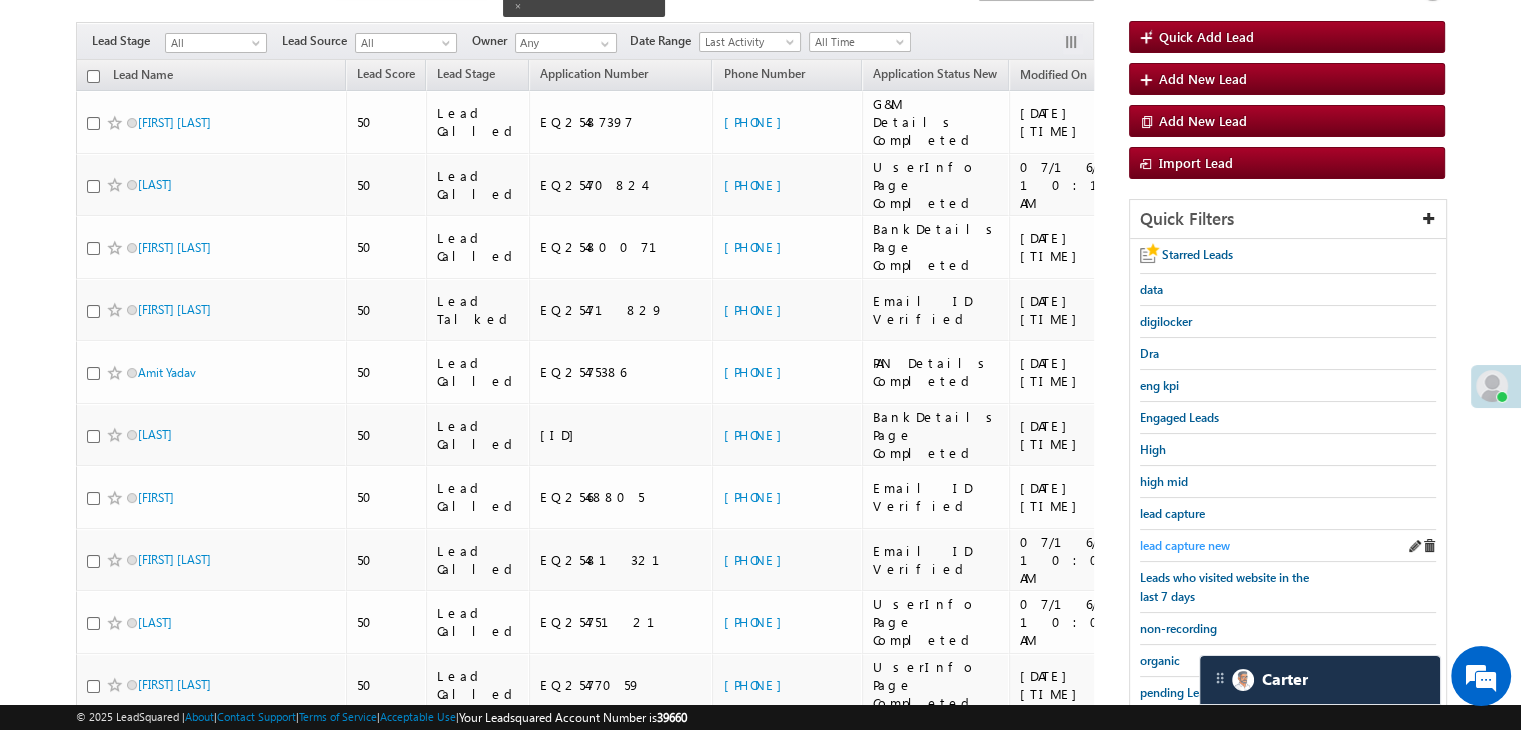 click on "lead capture new" at bounding box center (1185, 545) 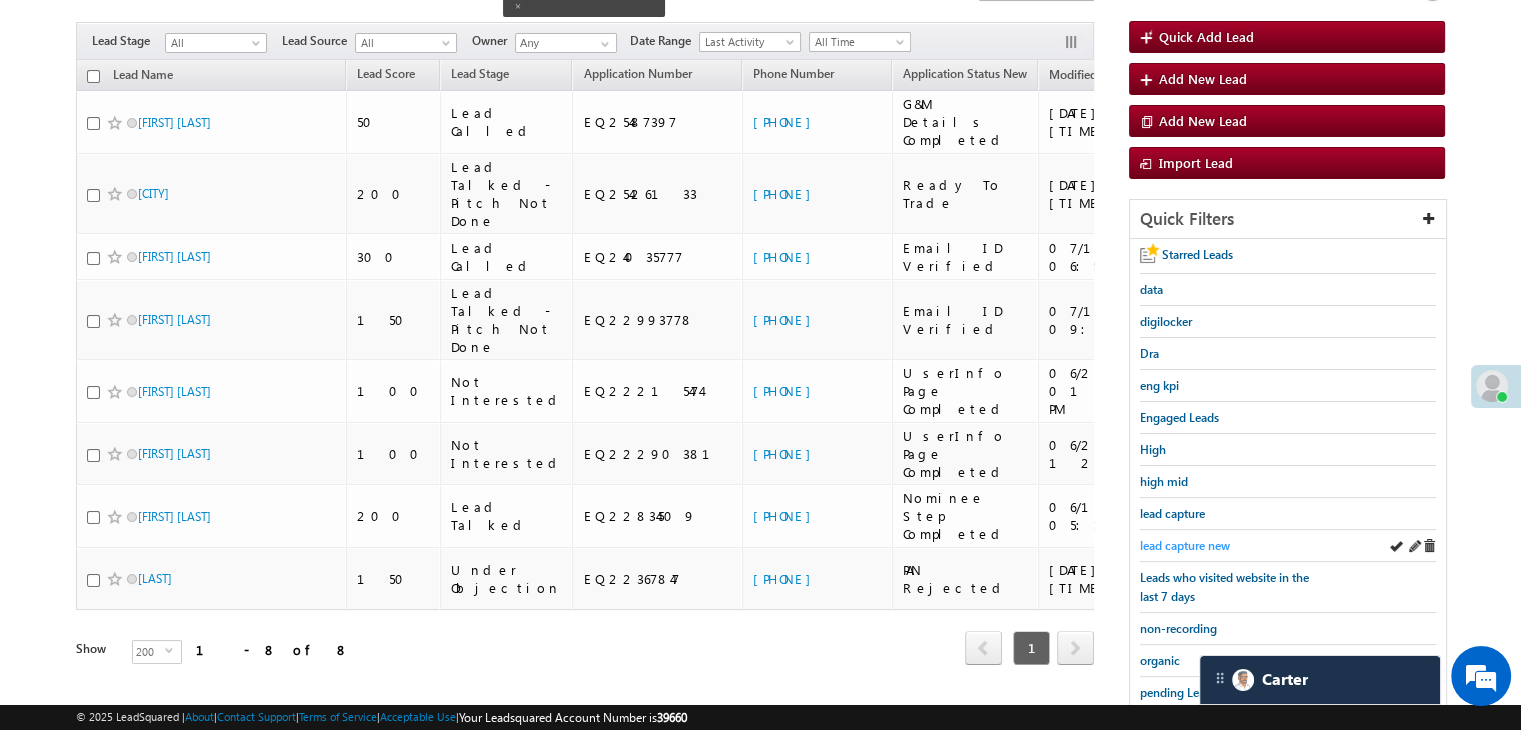 click on "lead capture new" at bounding box center [1185, 545] 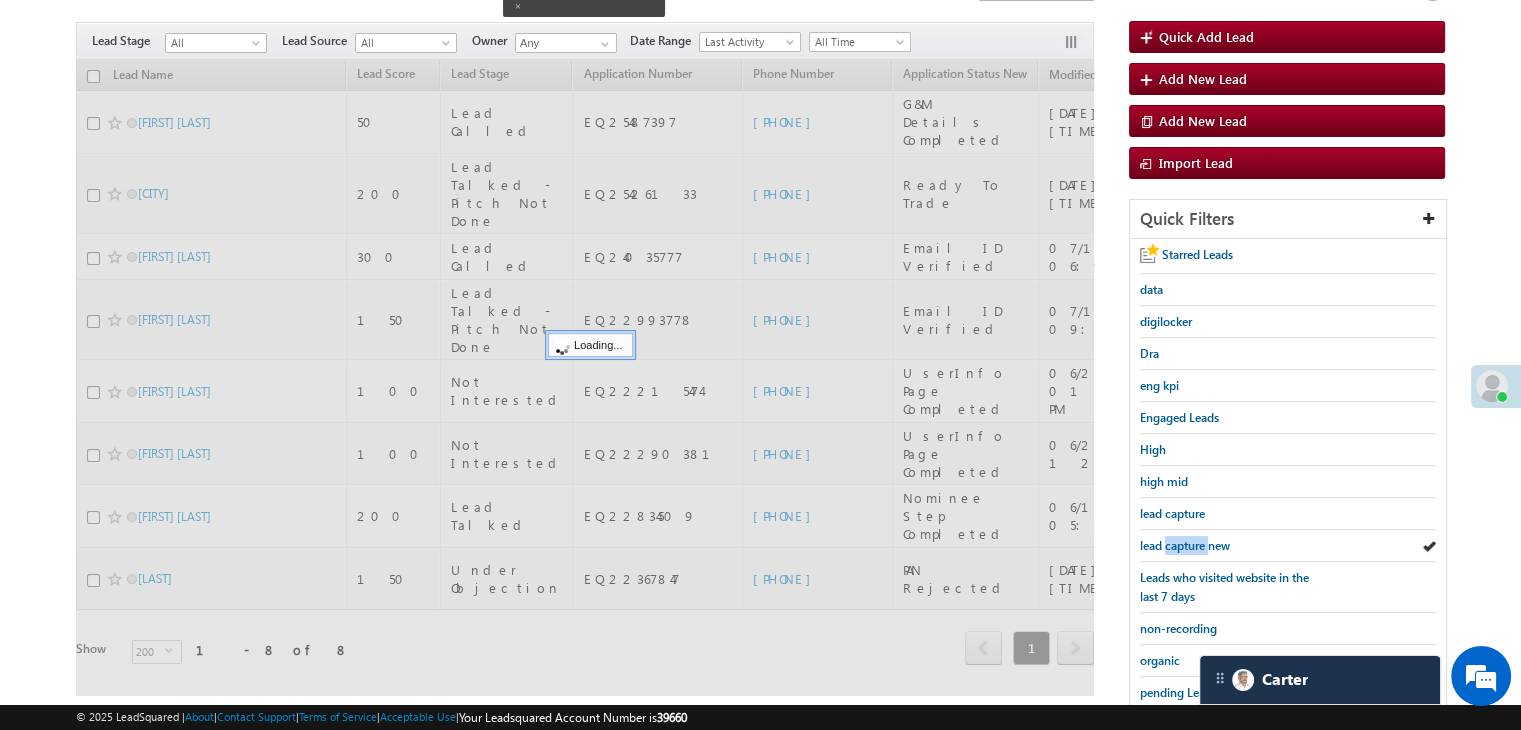 click on "lead capture new" at bounding box center [1185, 545] 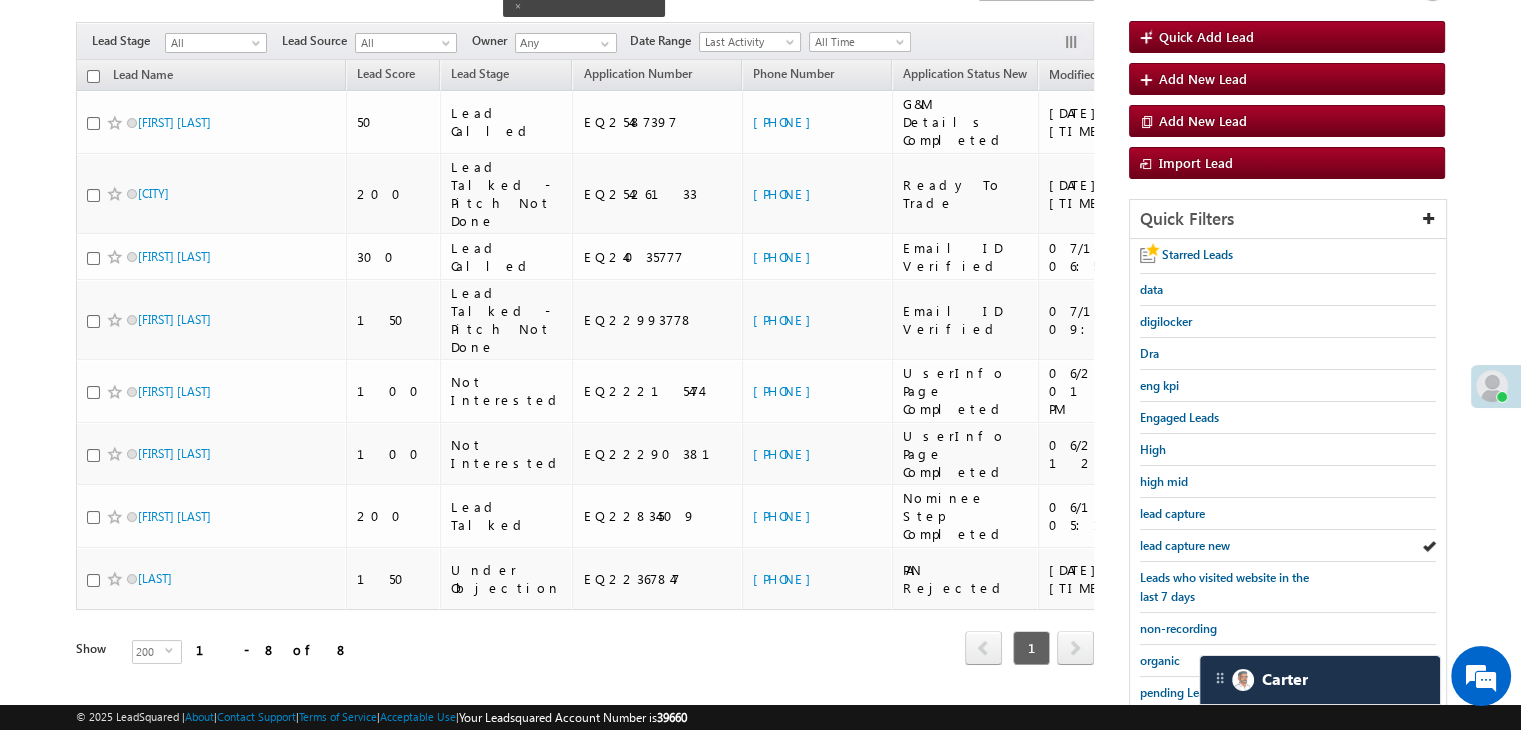 click on "lead capture new" at bounding box center [1185, 545] 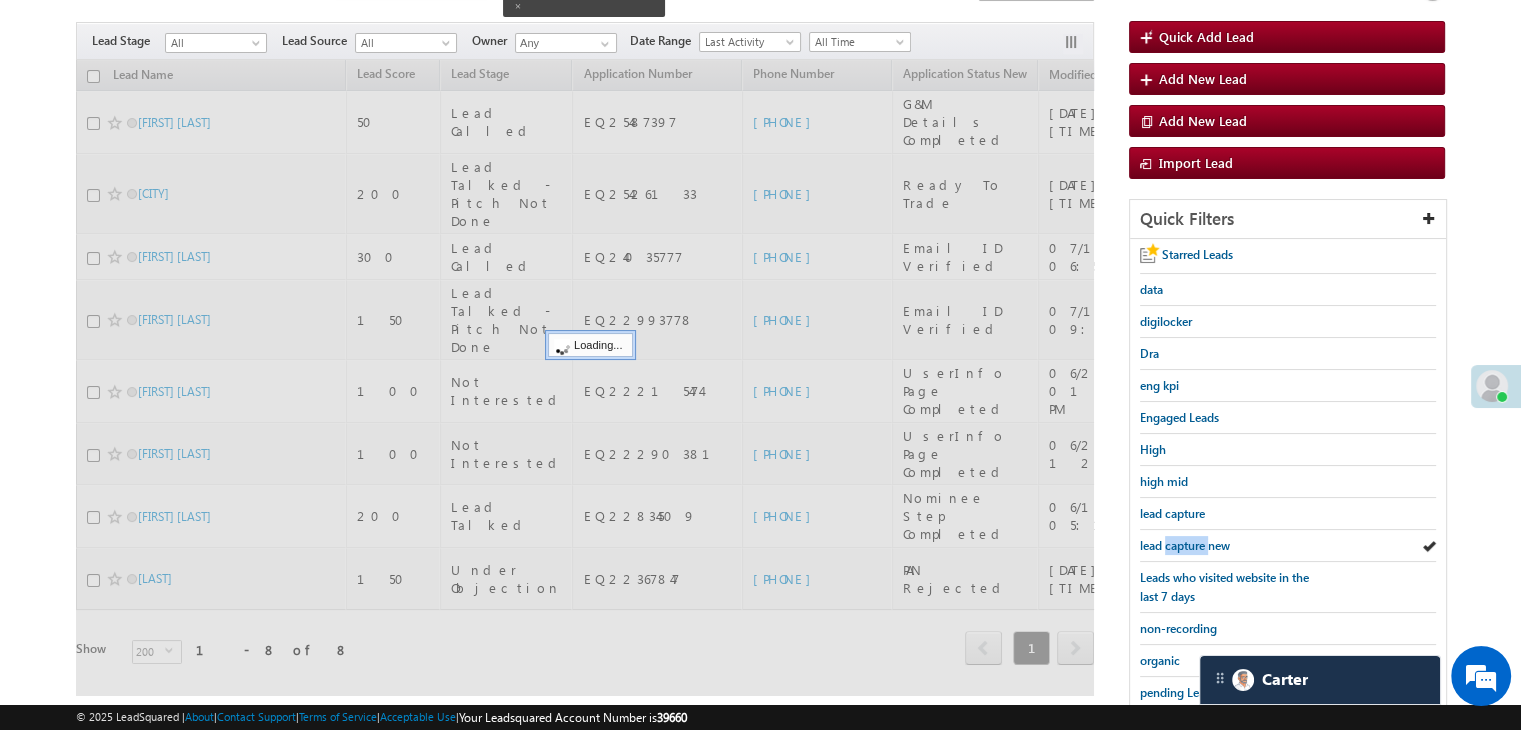 click on "lead capture new" at bounding box center [1185, 545] 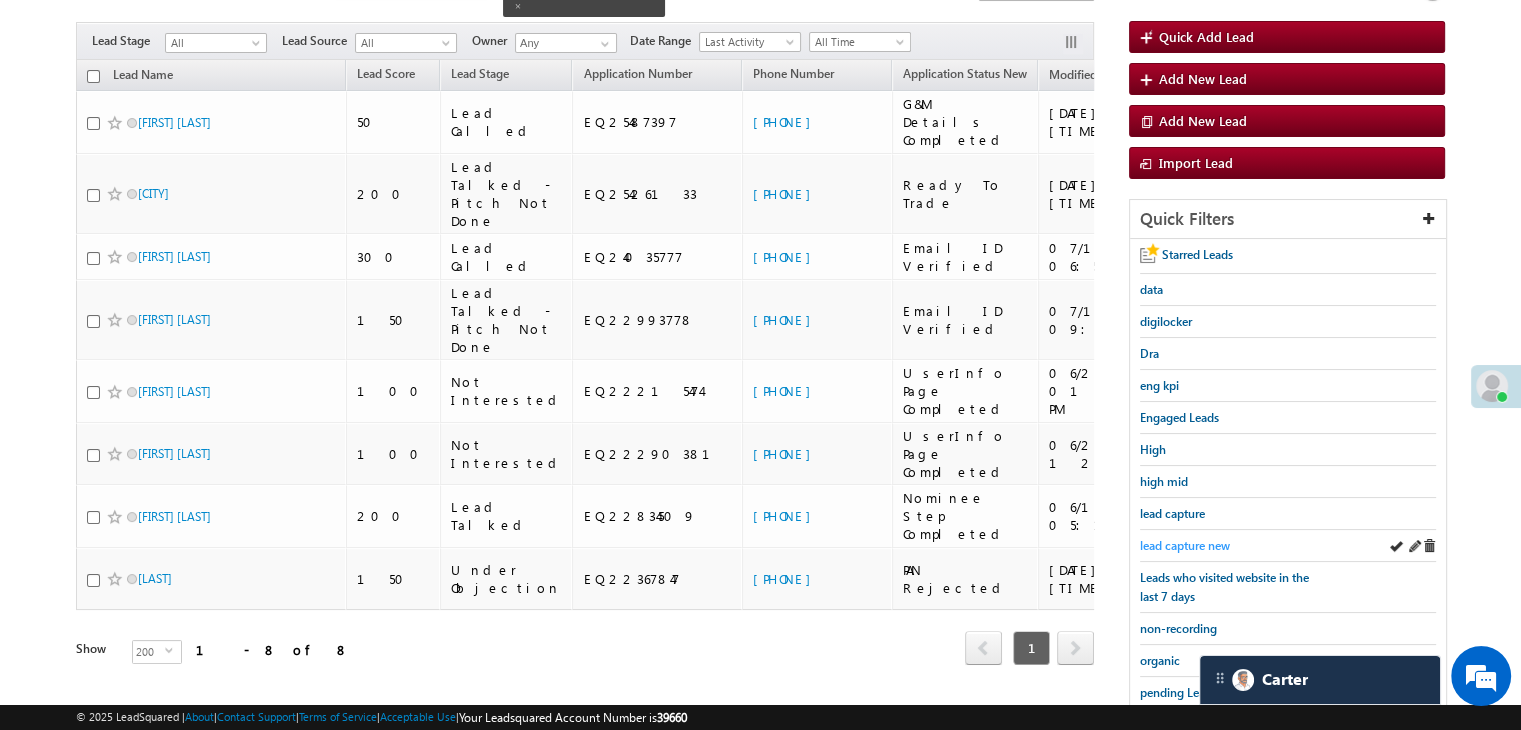 click on "lead capture new" at bounding box center [1185, 545] 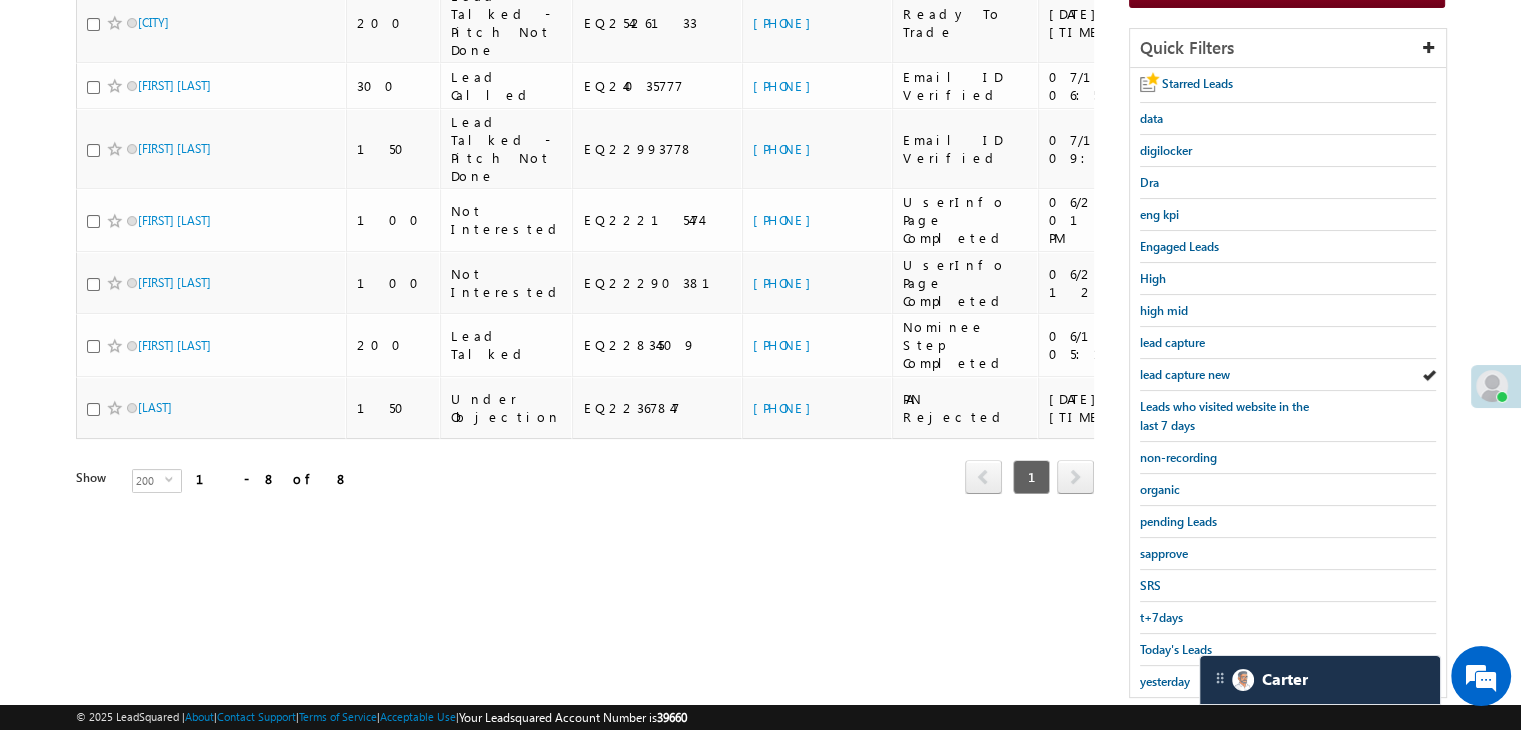 scroll, scrollTop: 363, scrollLeft: 0, axis: vertical 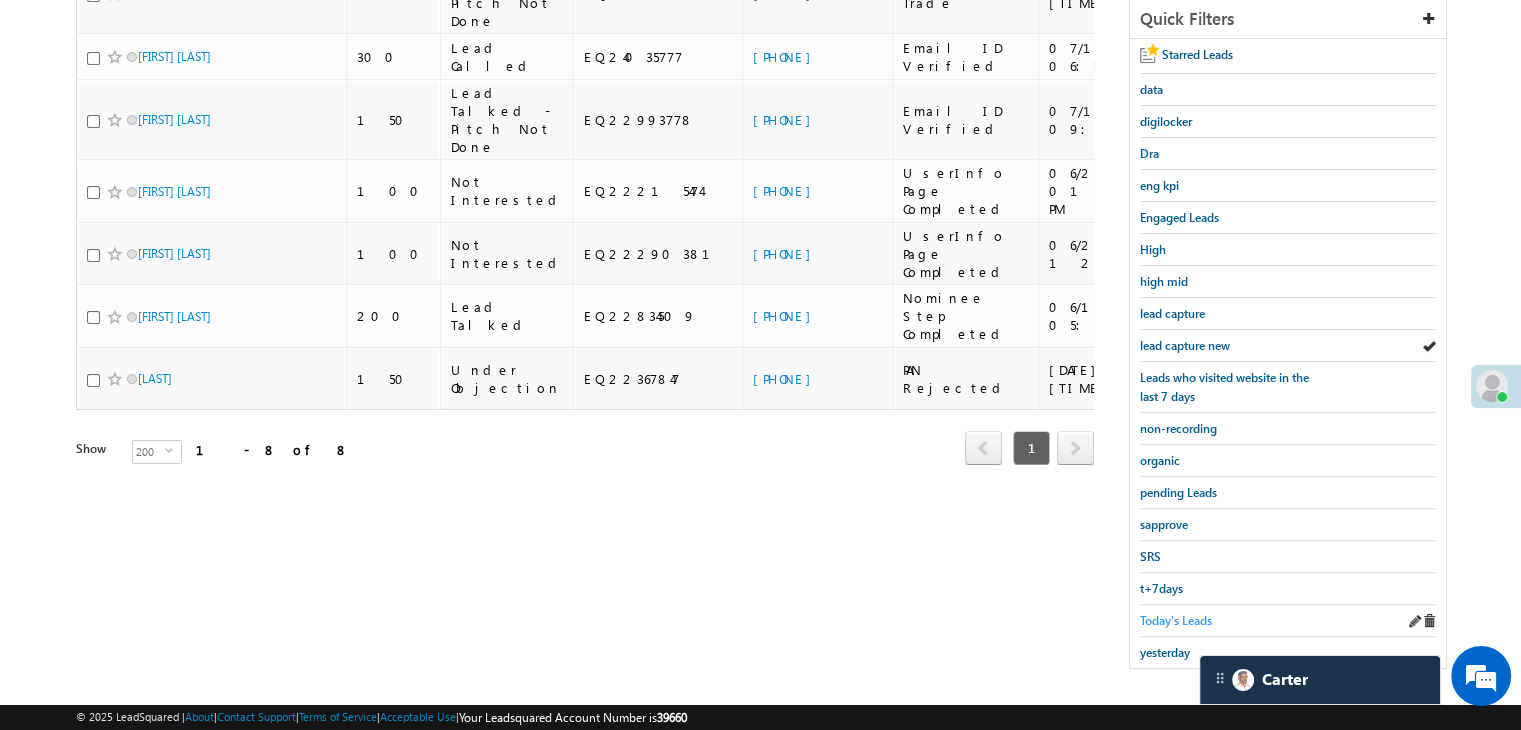 click on "Today's Leads" at bounding box center (1176, 620) 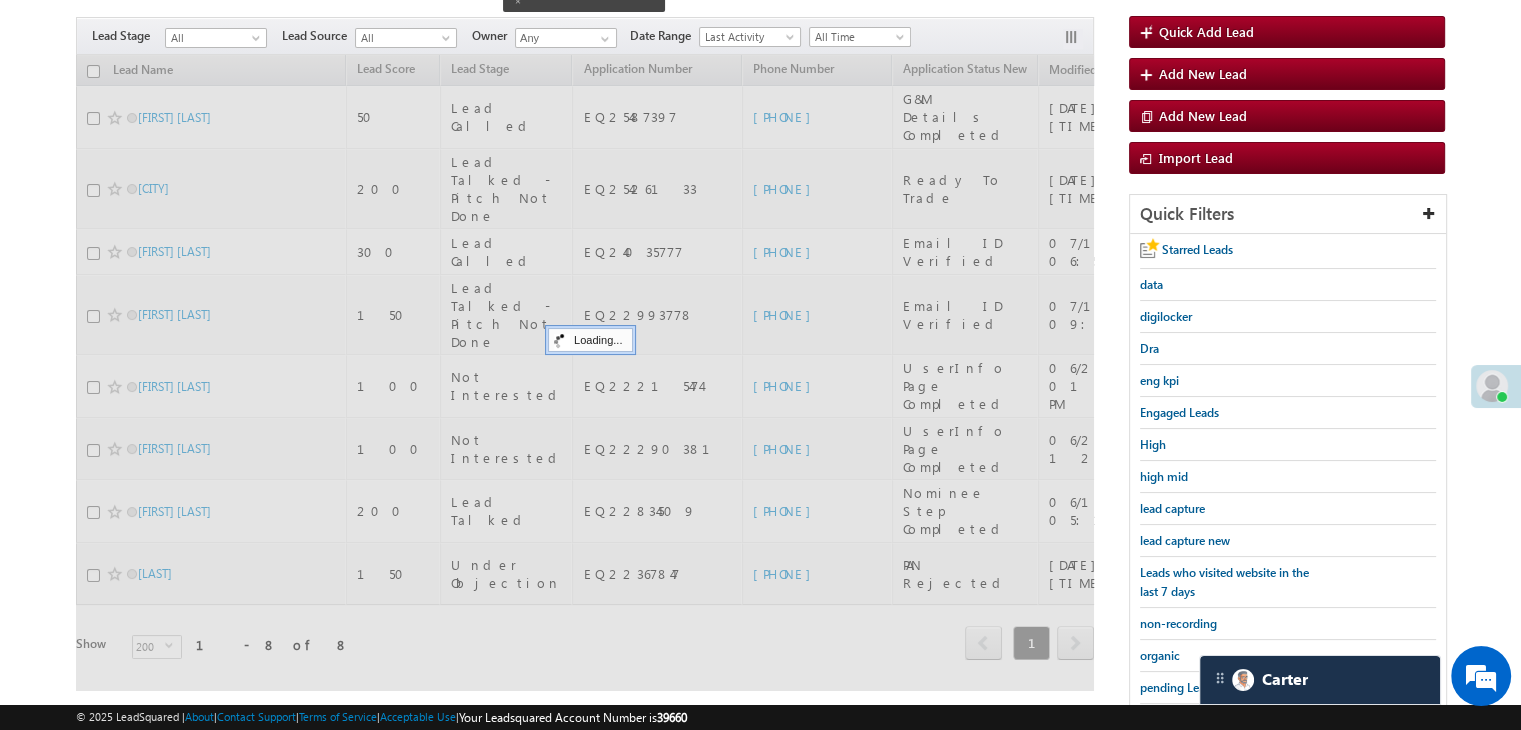 scroll, scrollTop: 163, scrollLeft: 0, axis: vertical 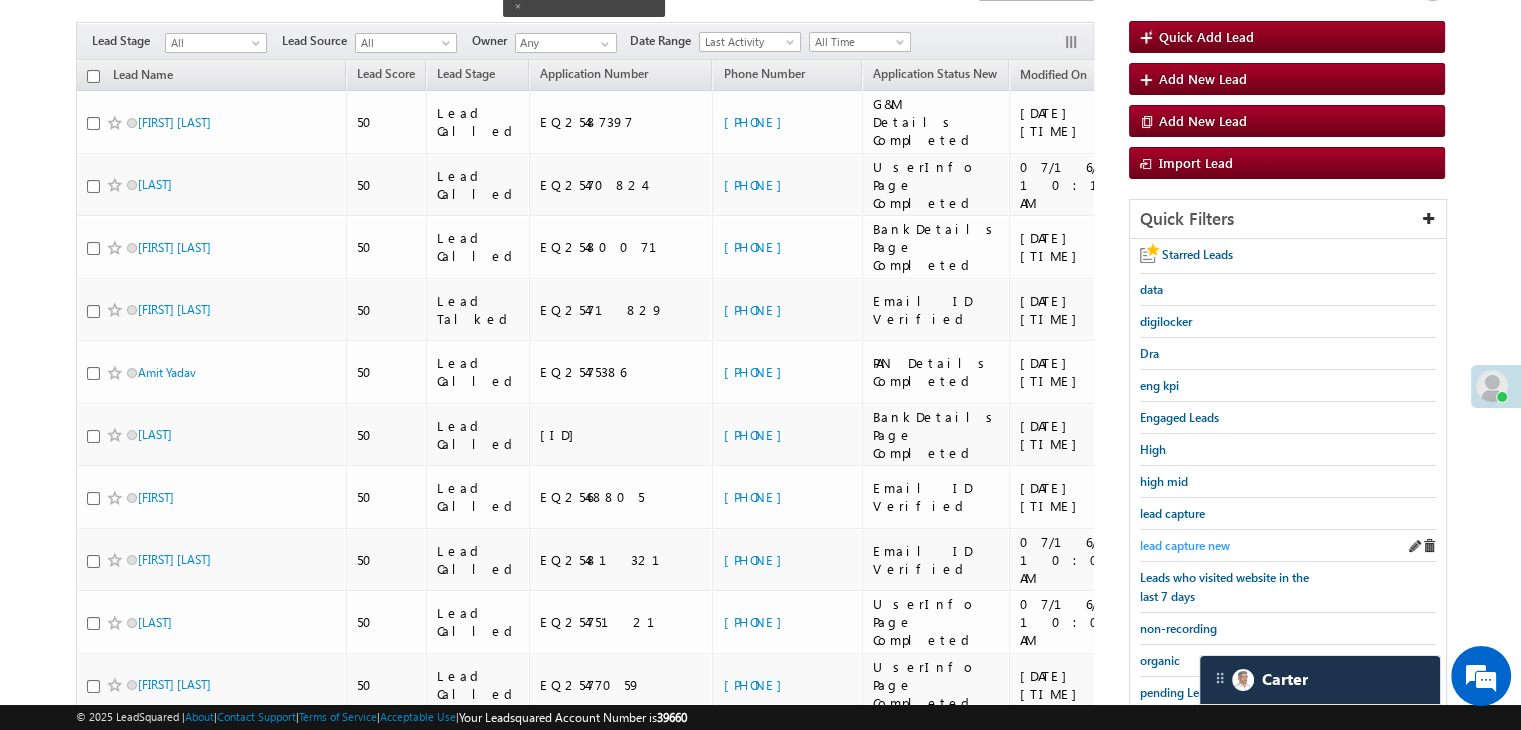 click on "lead capture new" at bounding box center [1185, 545] 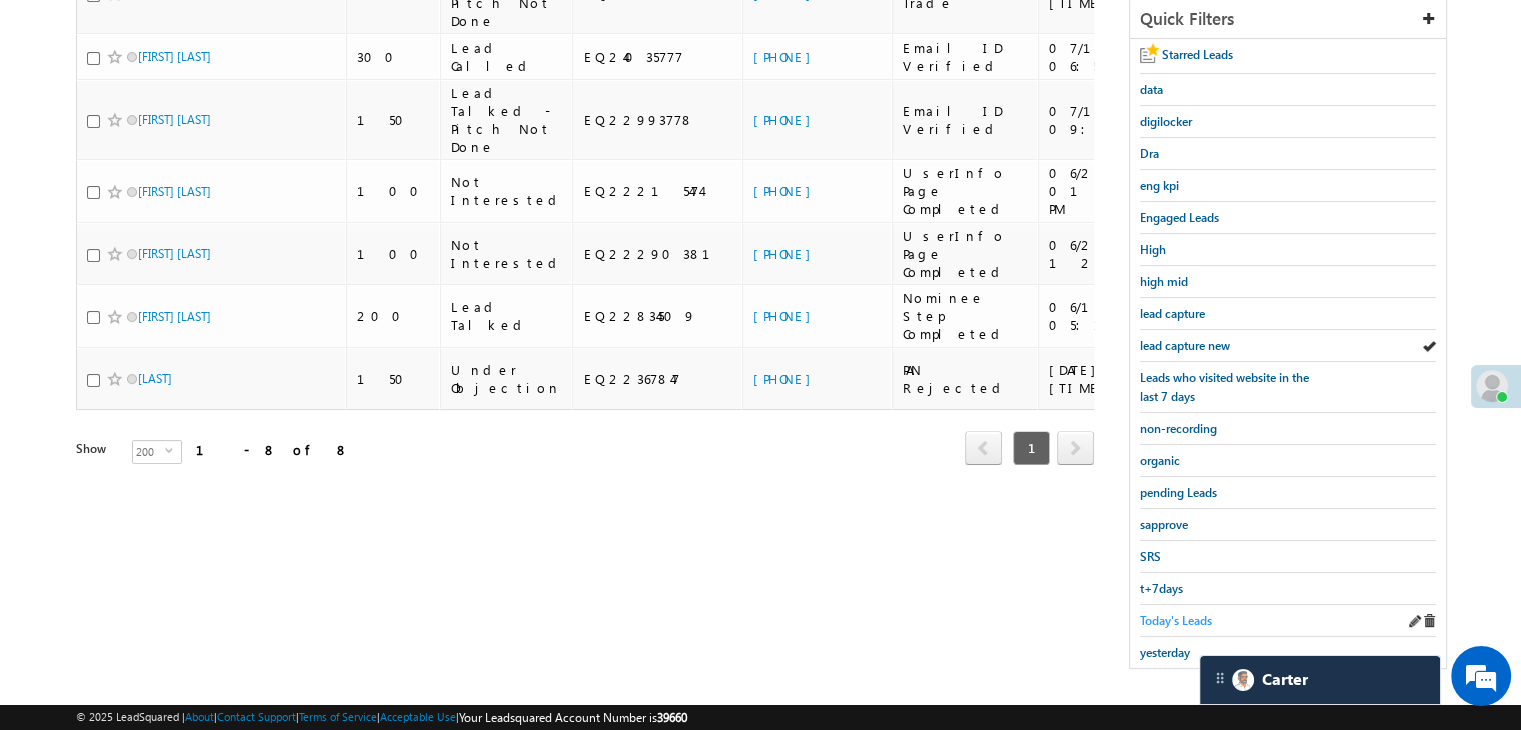 click on "Today's Leads" at bounding box center (1176, 620) 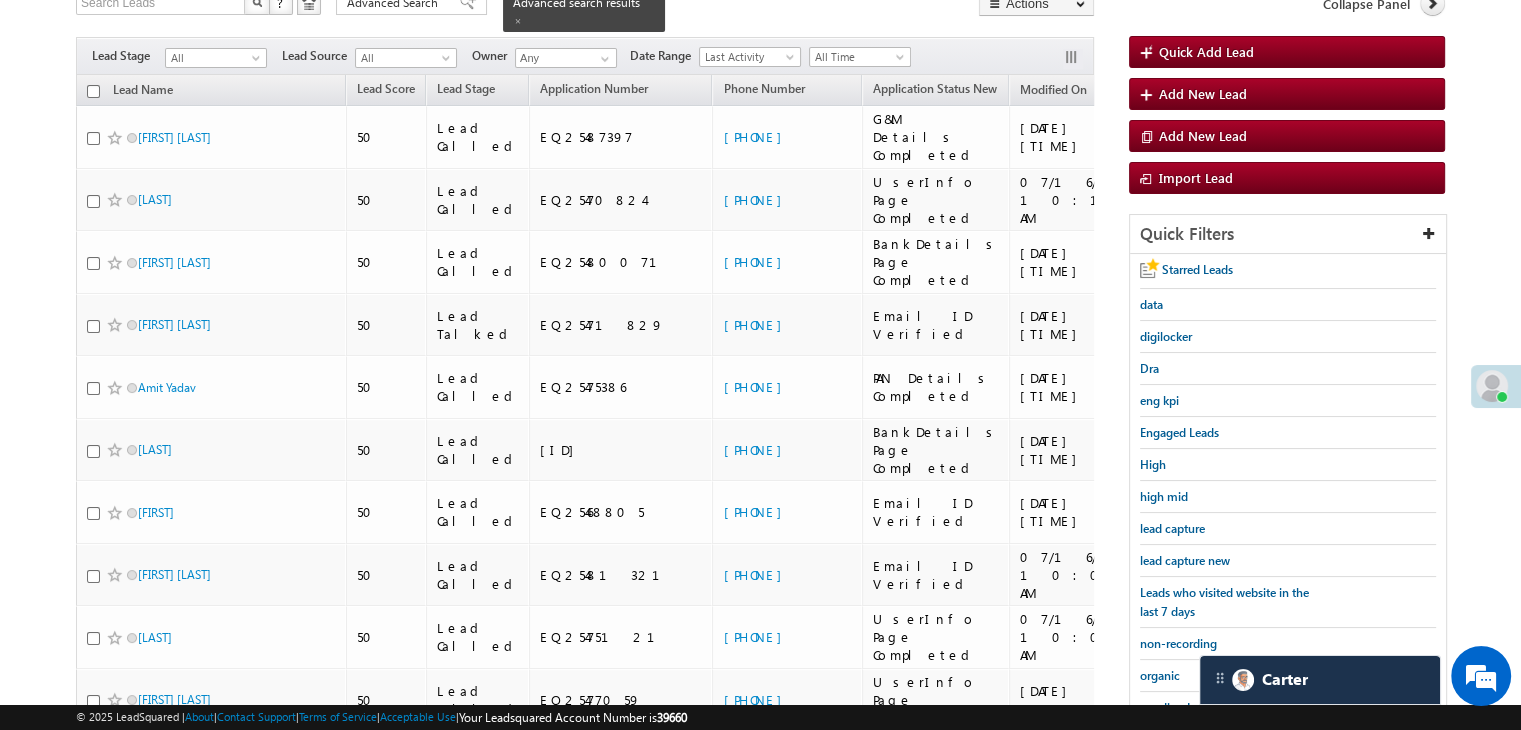 scroll, scrollTop: 263, scrollLeft: 0, axis: vertical 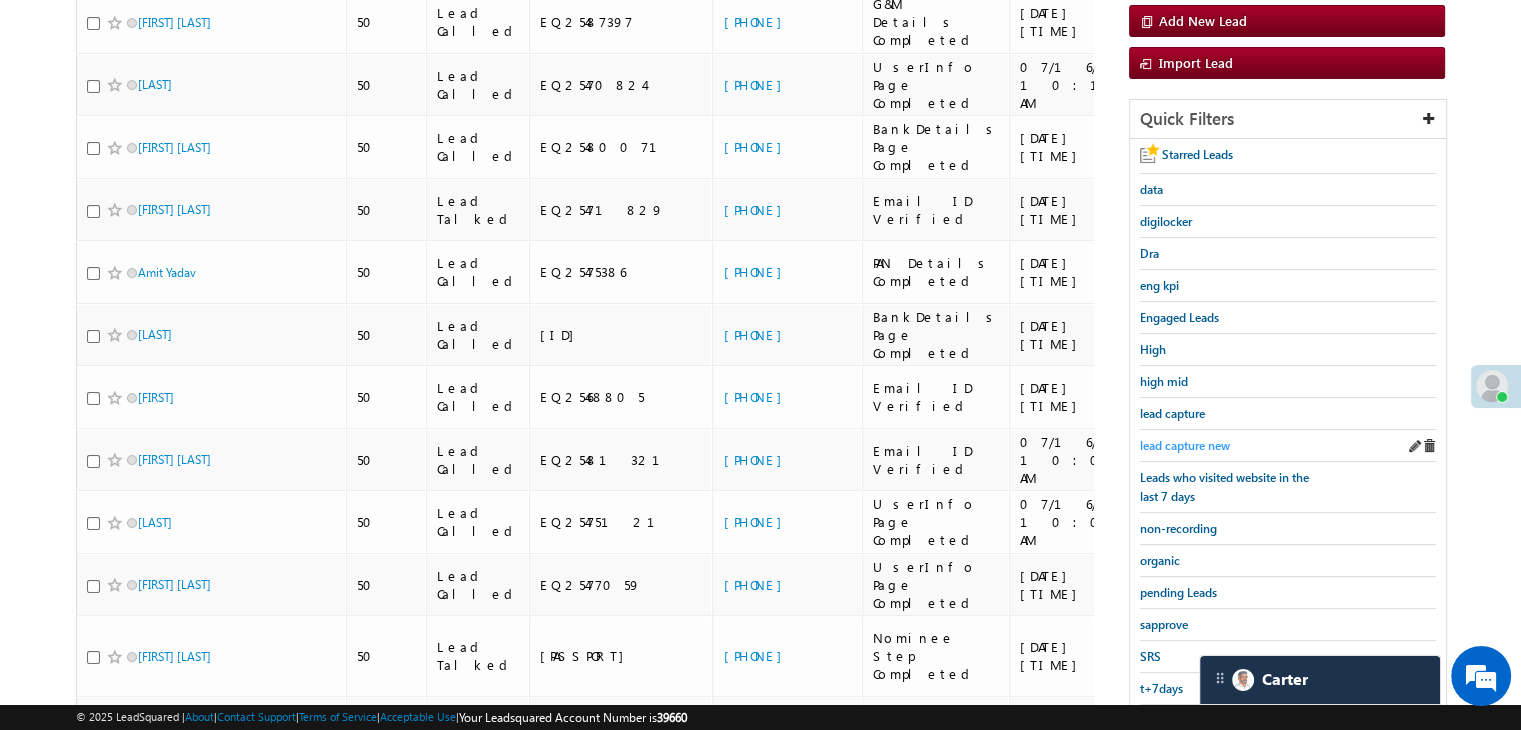 click on "lead capture new" at bounding box center [1185, 445] 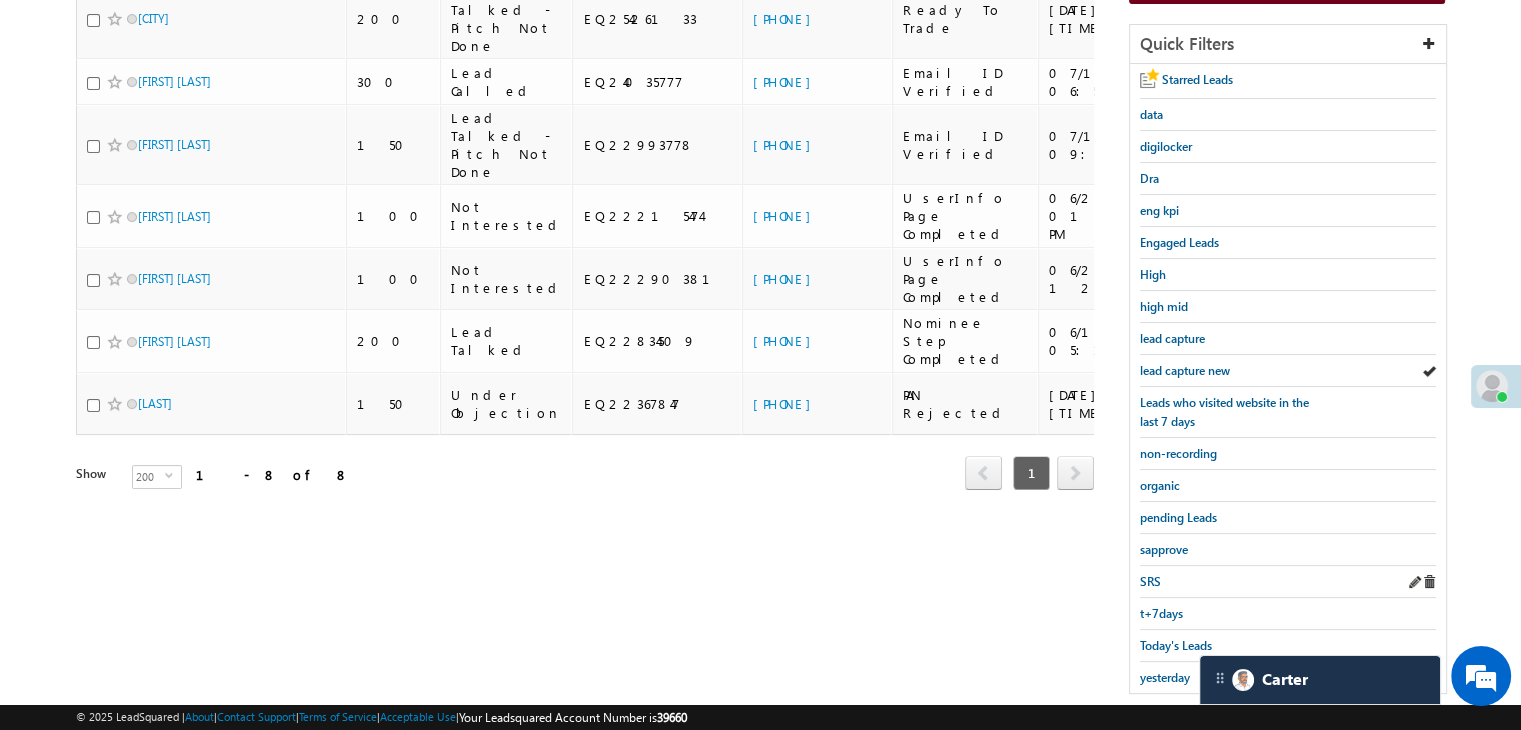 scroll, scrollTop: 363, scrollLeft: 0, axis: vertical 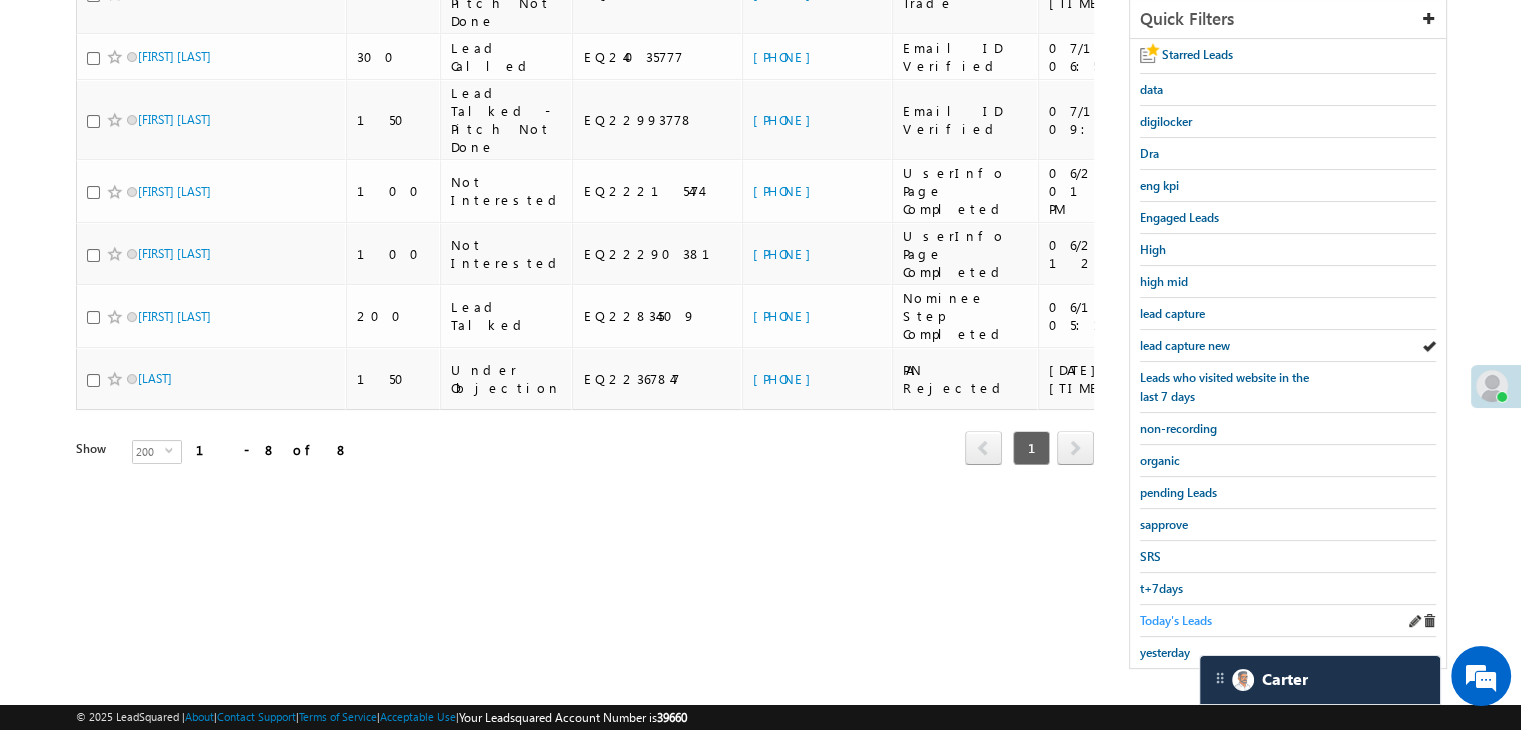 click on "Today's Leads" at bounding box center (1176, 620) 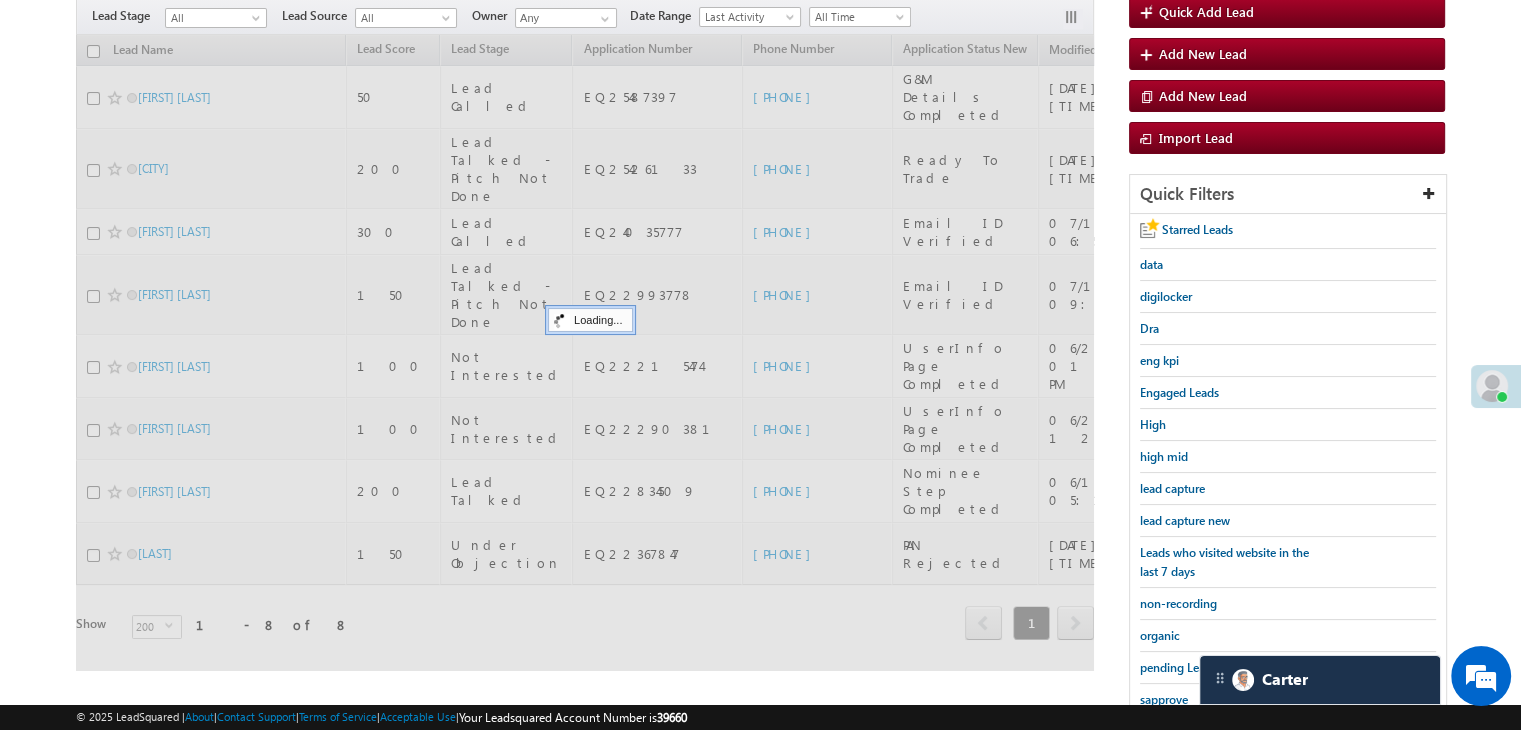 scroll, scrollTop: 163, scrollLeft: 0, axis: vertical 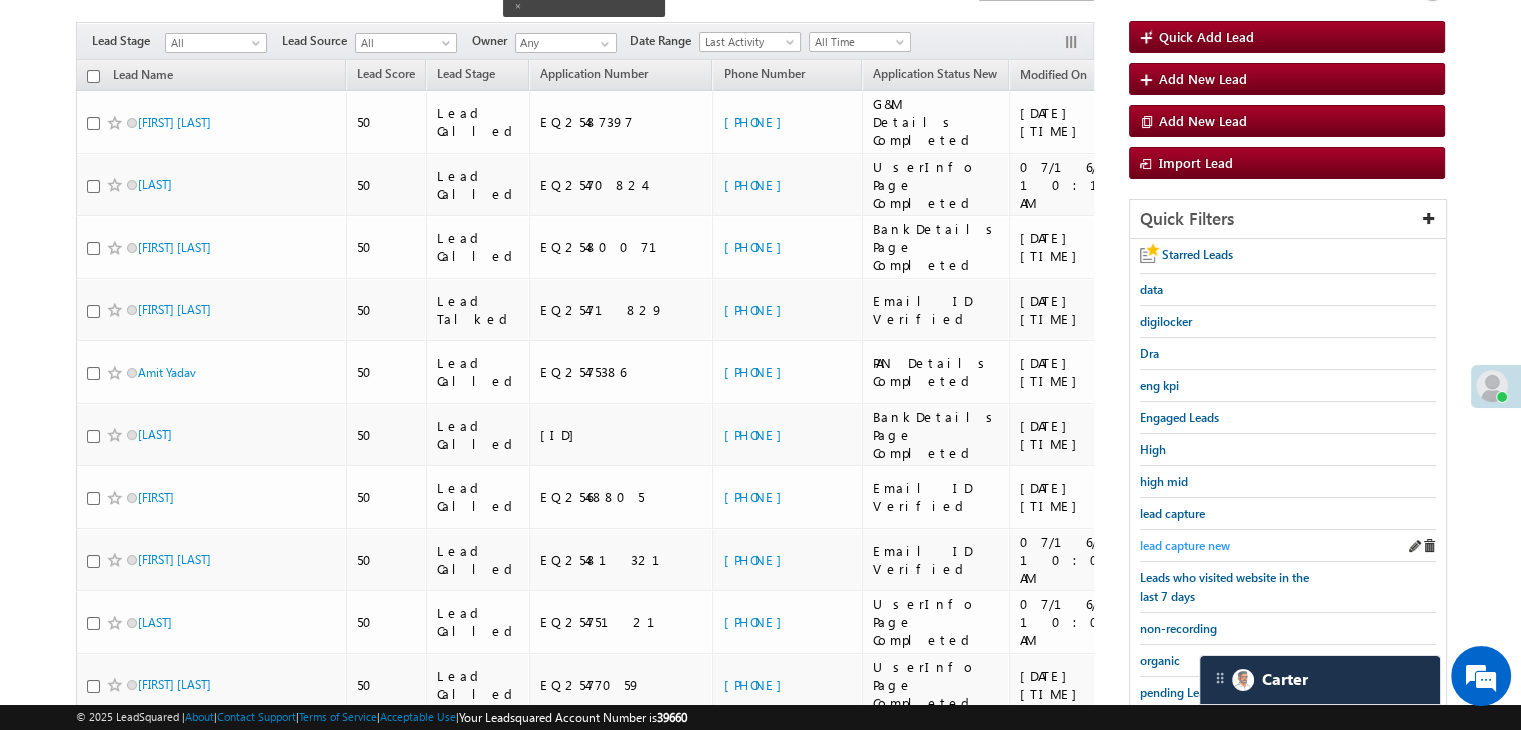 click on "lead capture new" at bounding box center (1185, 545) 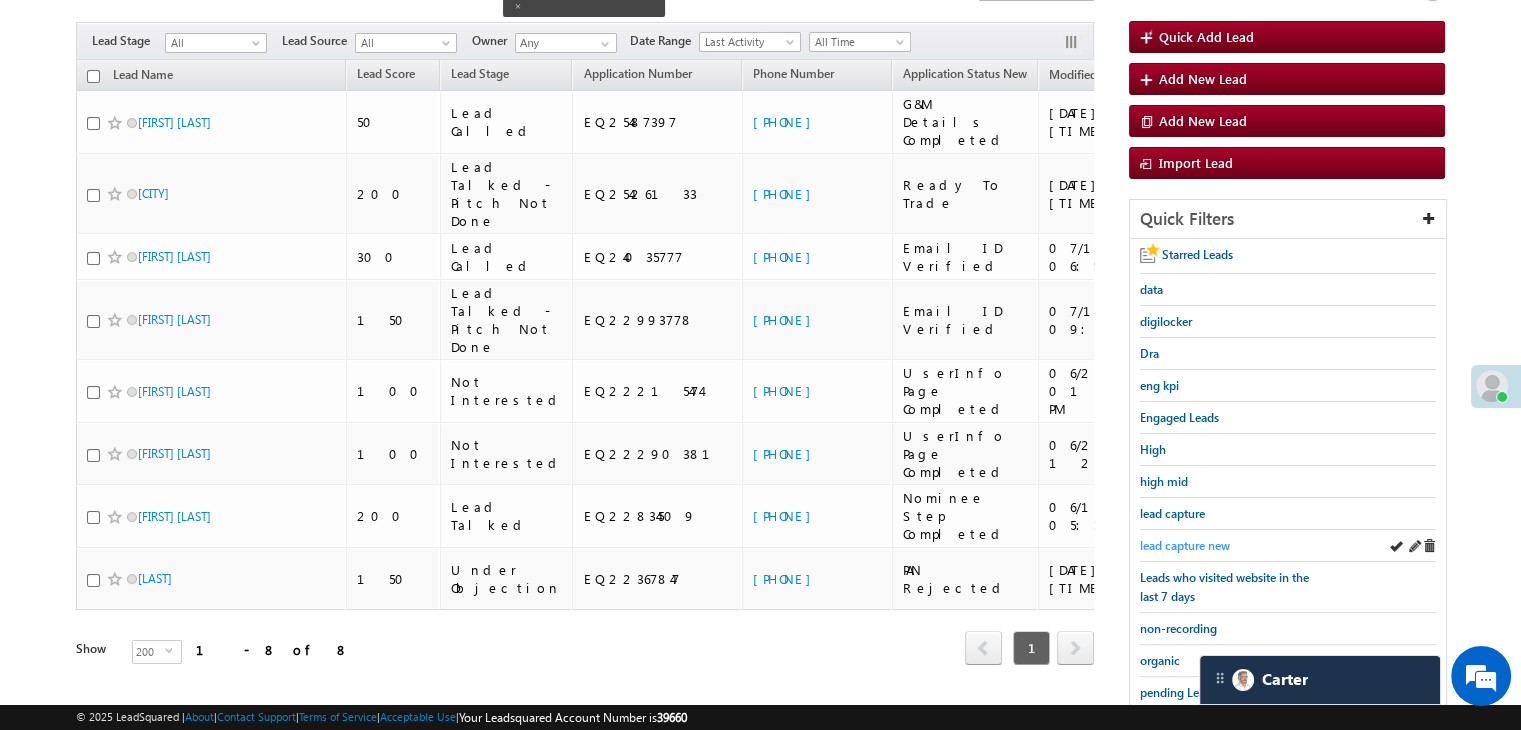 click on "lead capture new" at bounding box center [1185, 545] 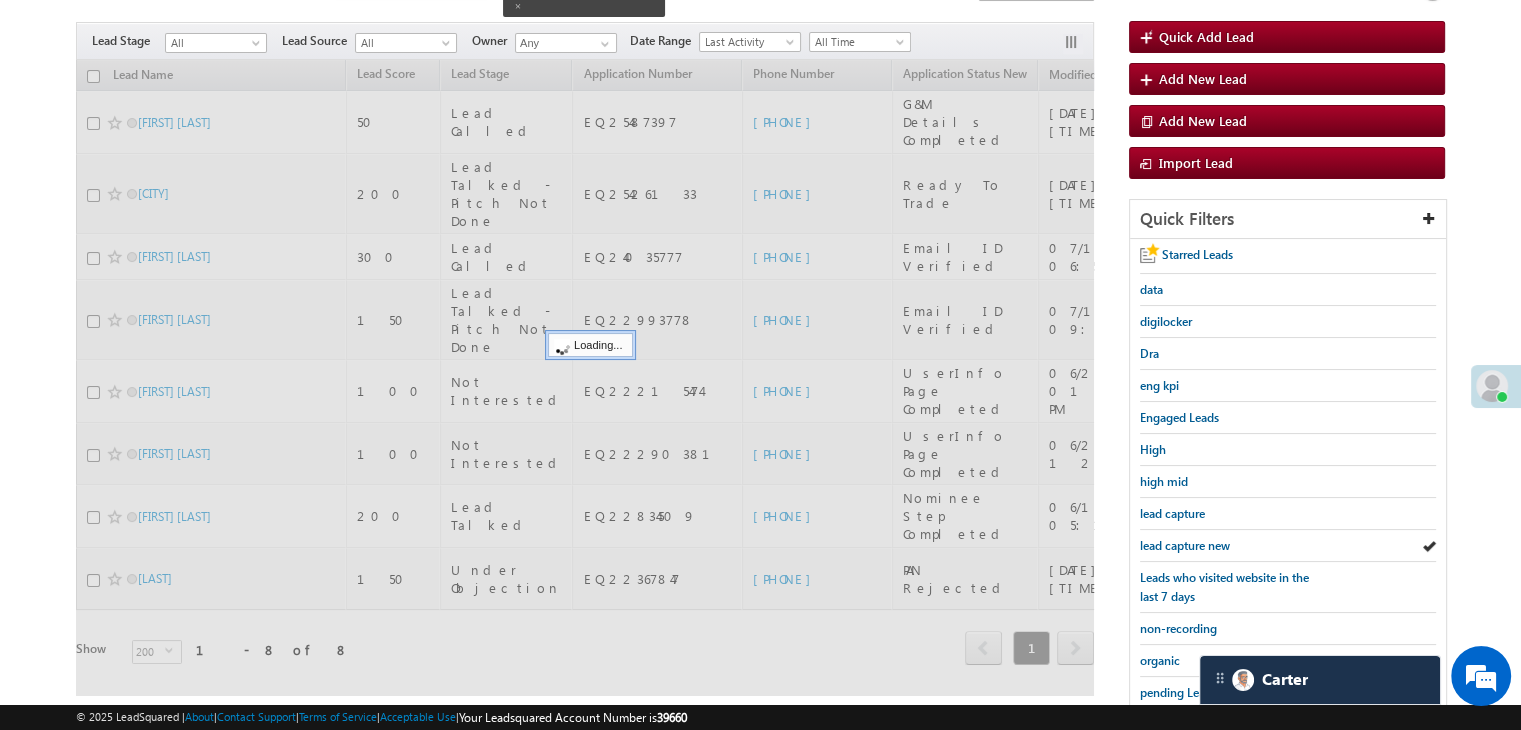 click on "lead capture new" at bounding box center (1185, 545) 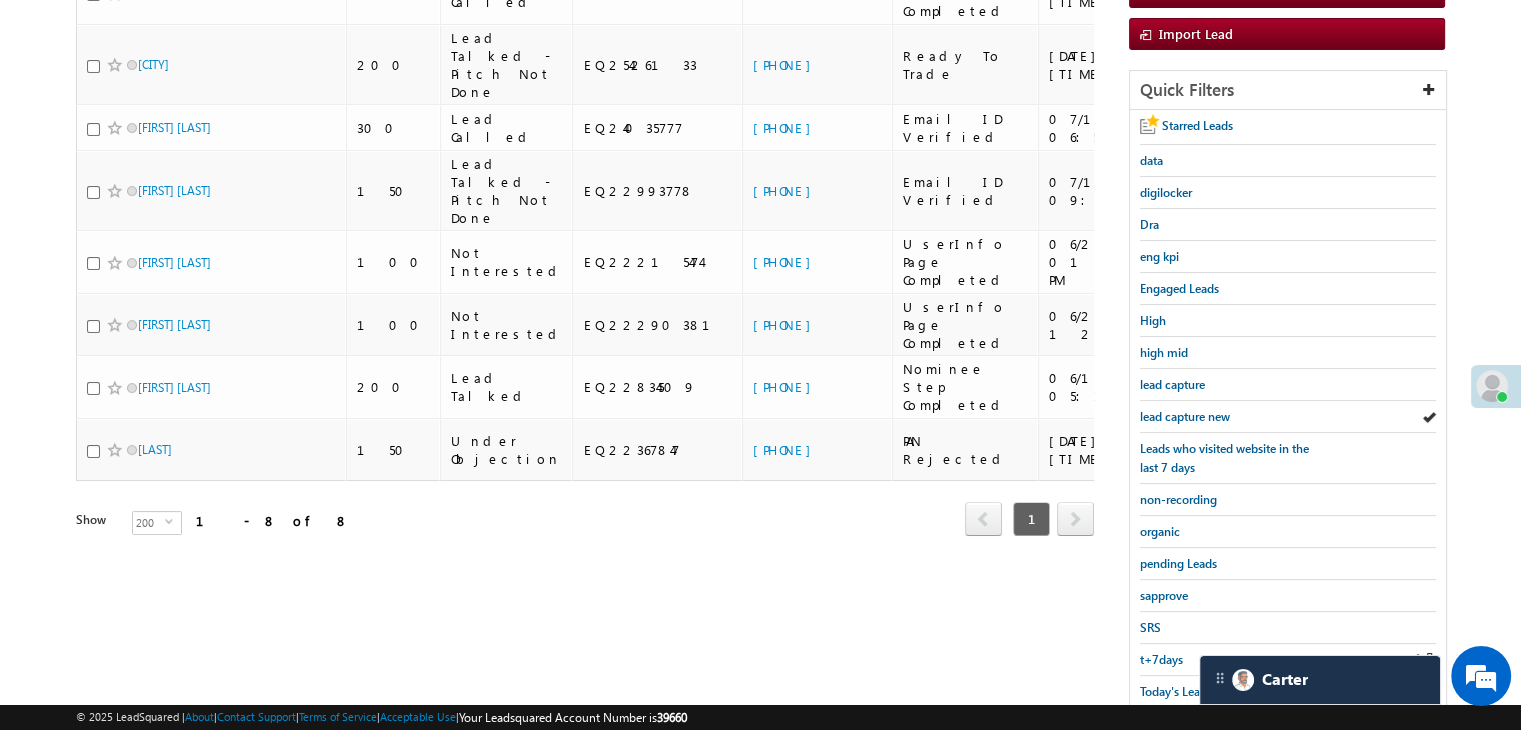 scroll, scrollTop: 363, scrollLeft: 0, axis: vertical 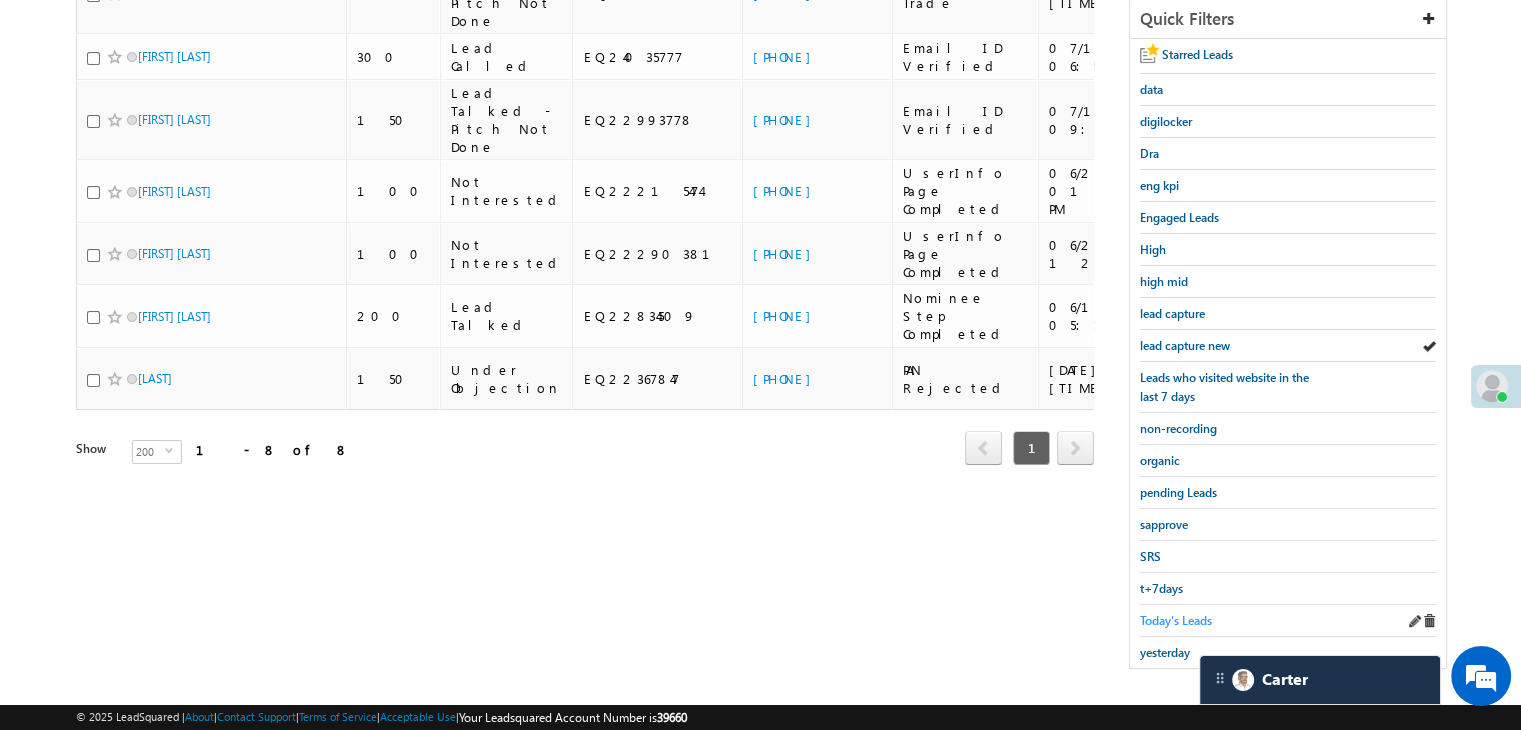 drag, startPoint x: 1187, startPoint y: 591, endPoint x: 1185, endPoint y: 609, distance: 18.110771 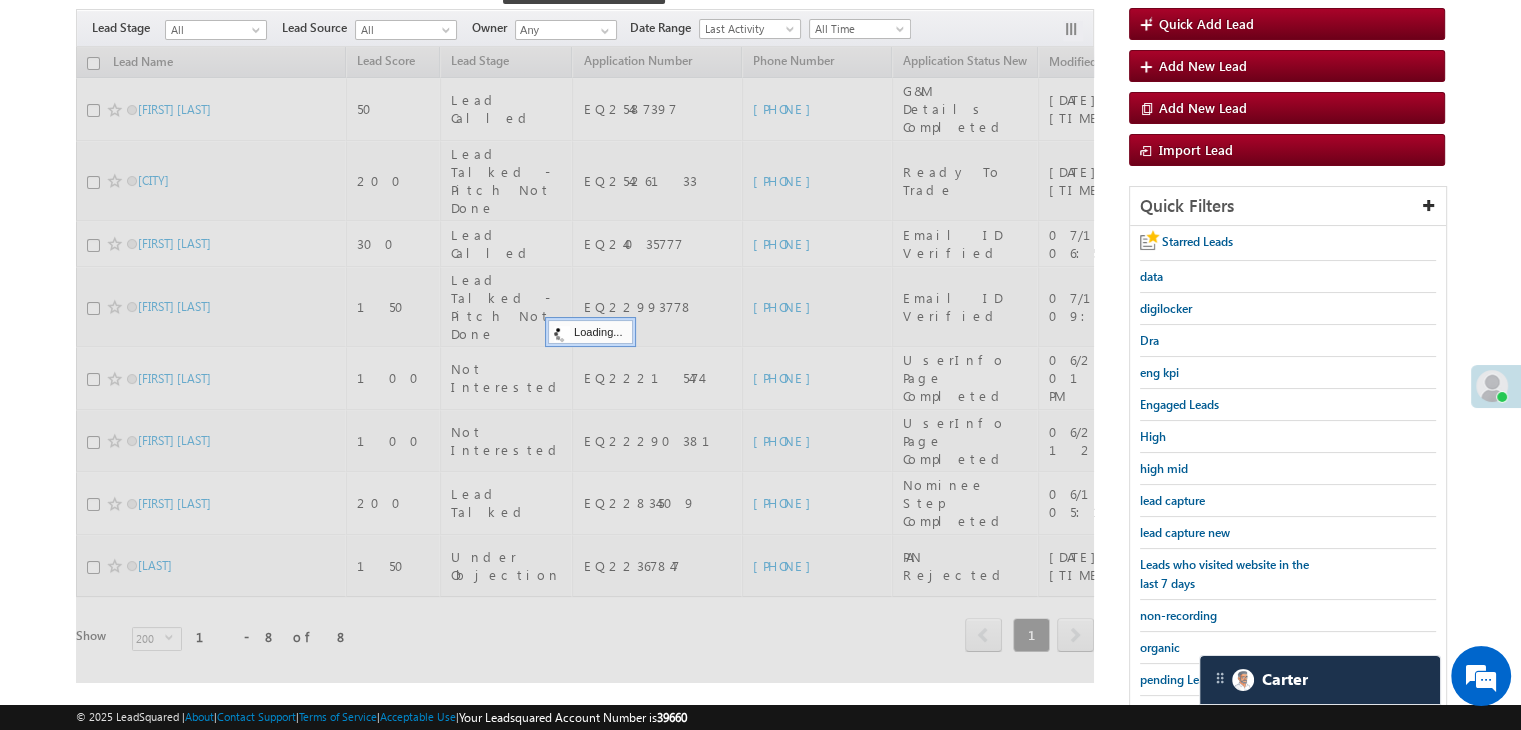 scroll, scrollTop: 163, scrollLeft: 0, axis: vertical 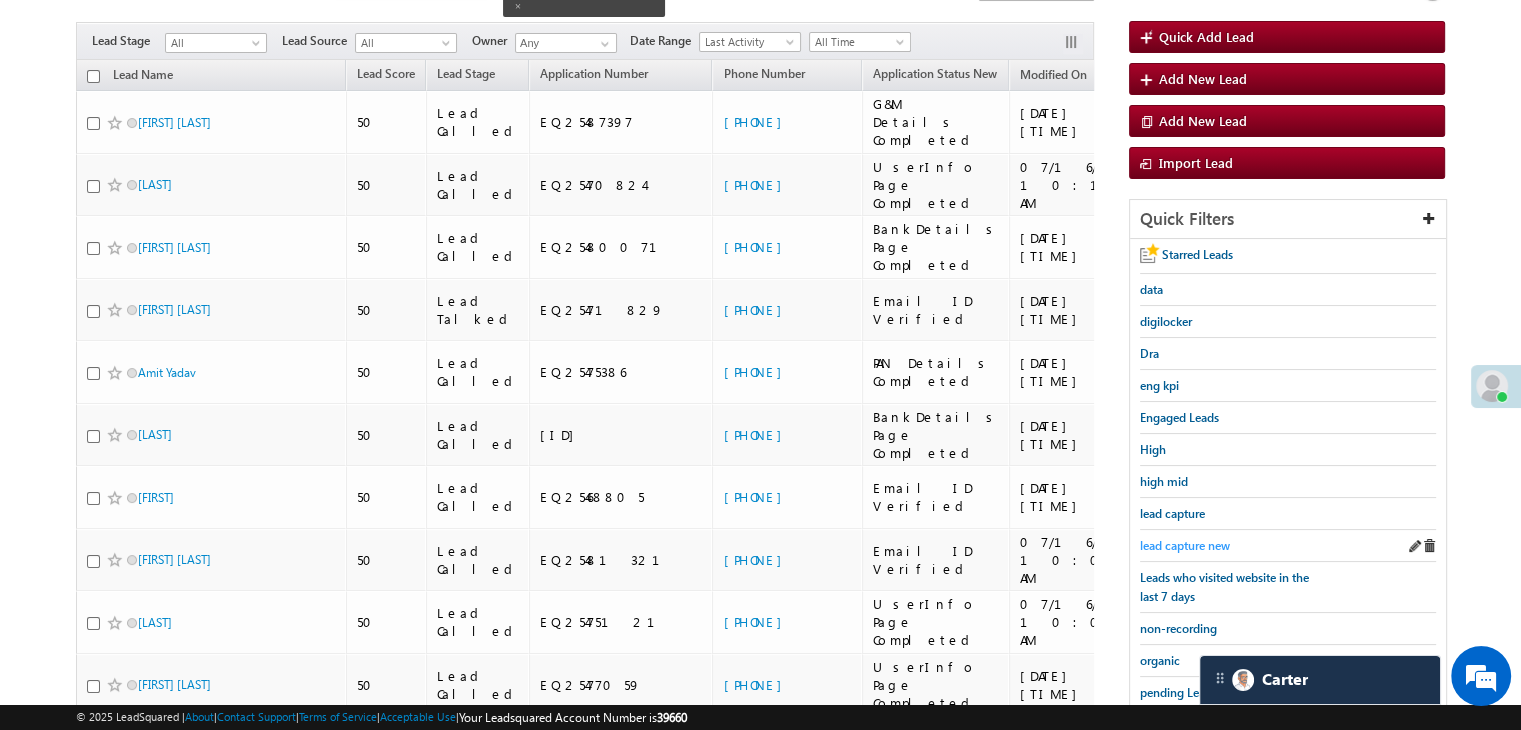 click on "lead capture new" at bounding box center (1185, 545) 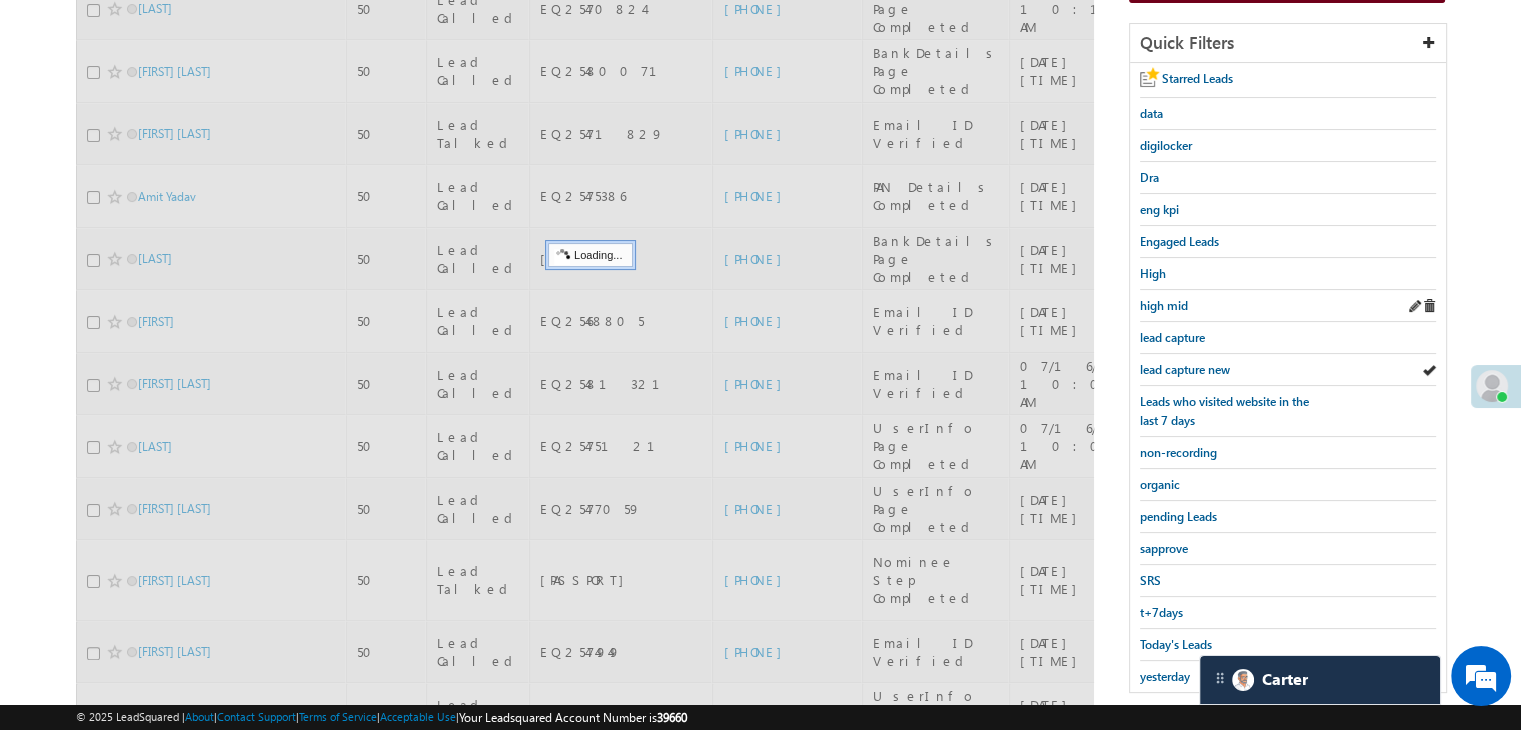 scroll, scrollTop: 163, scrollLeft: 0, axis: vertical 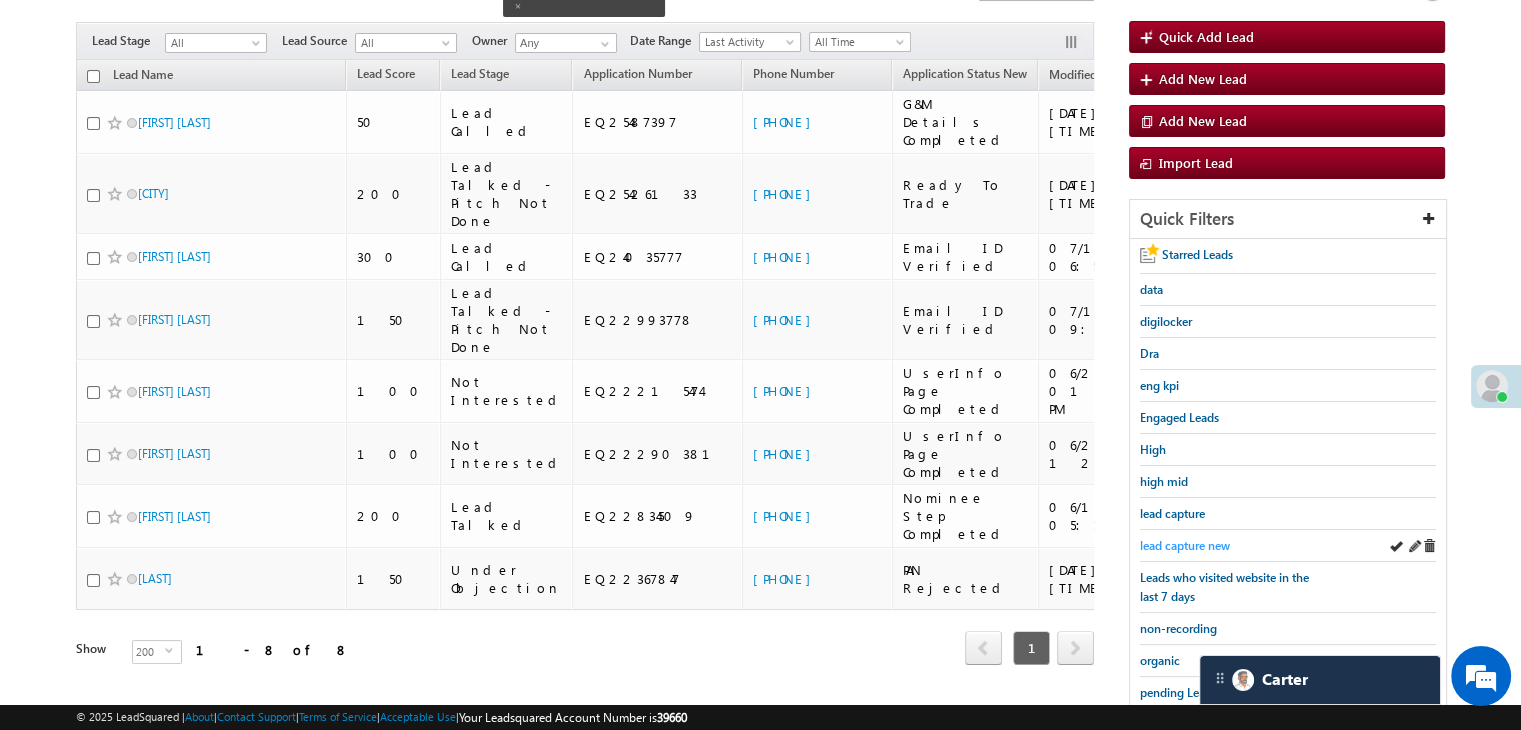 click on "lead capture new" at bounding box center (1185, 545) 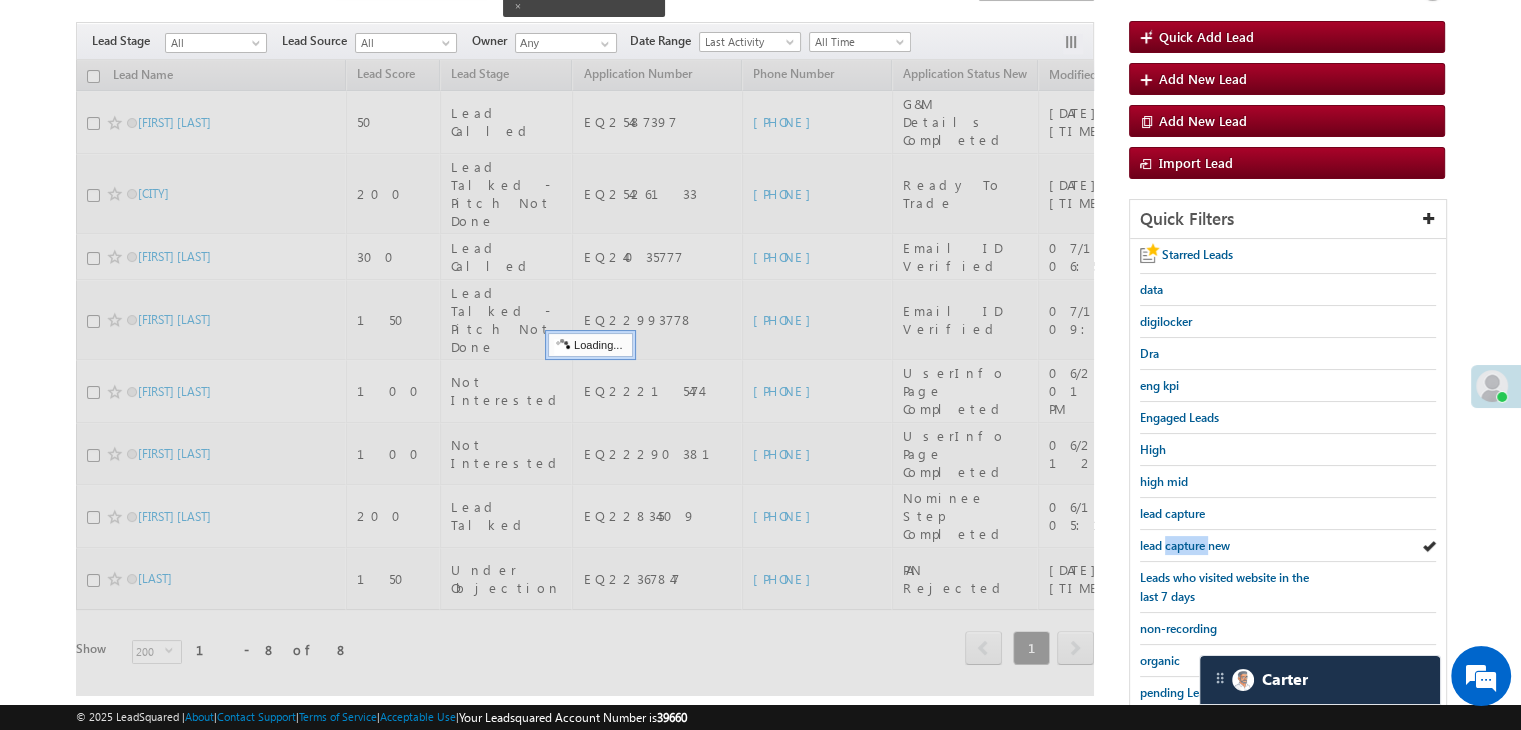 click on "lead capture new" at bounding box center [1185, 545] 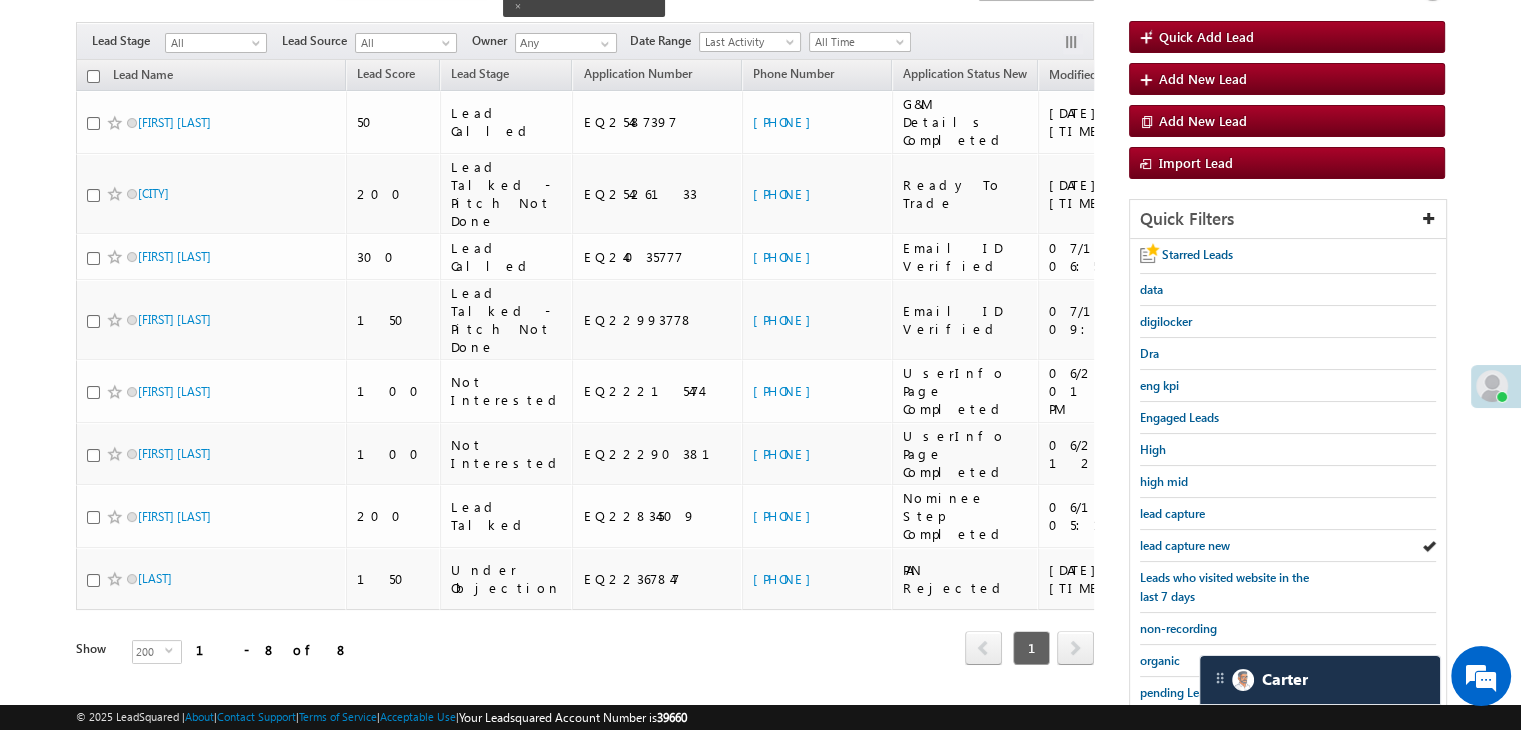 click on "lead capture new" at bounding box center (1185, 545) 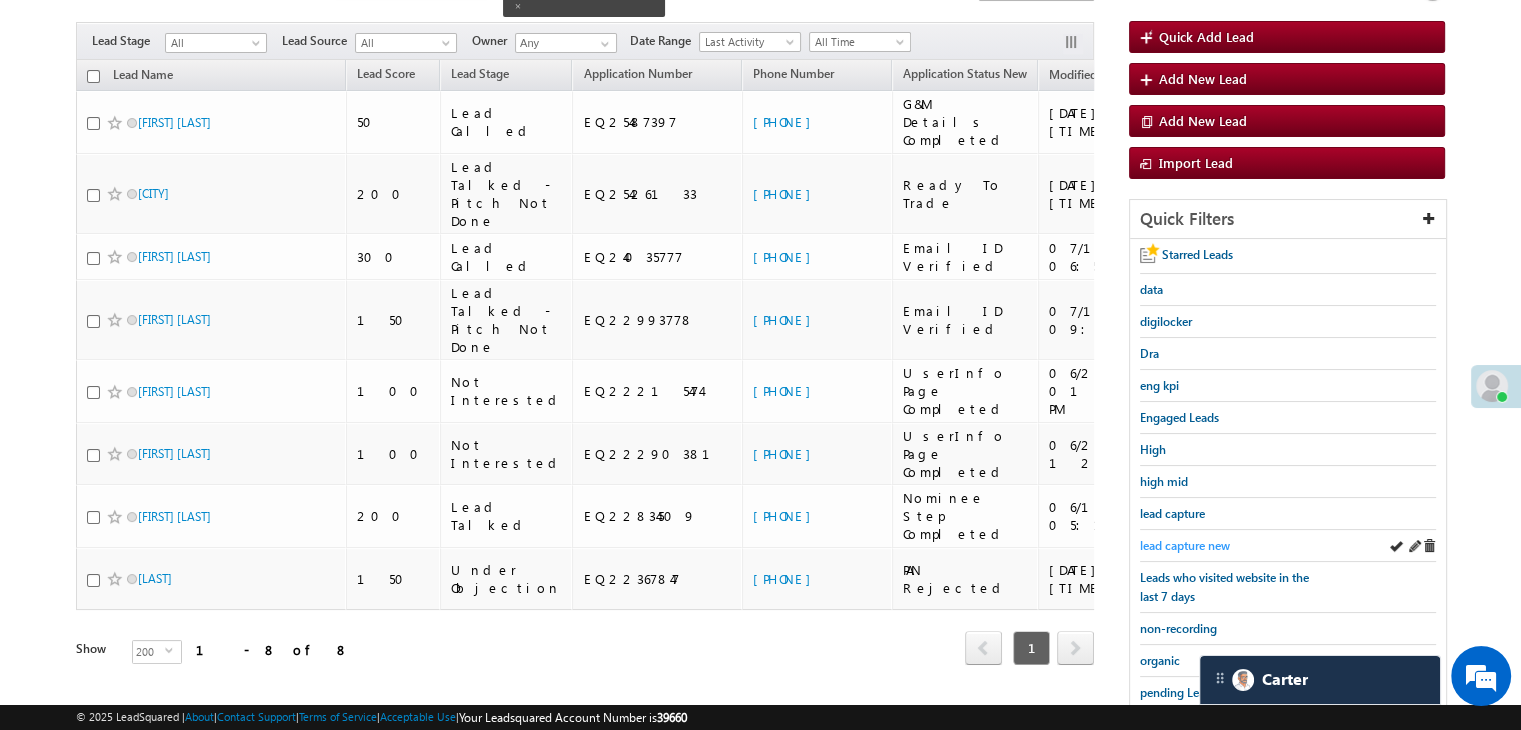 click on "lead capture new" at bounding box center [1185, 545] 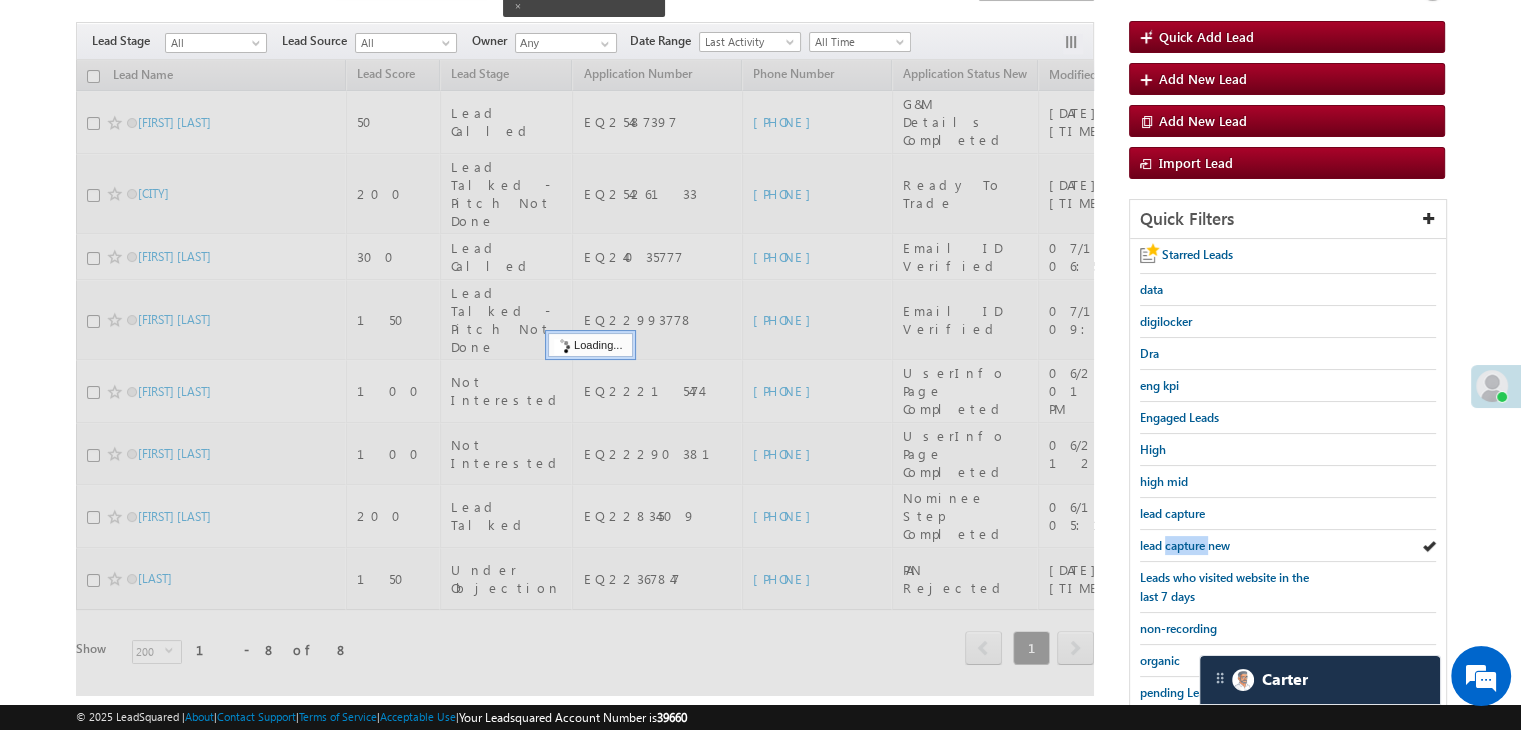 click on "lead capture new" at bounding box center (1185, 545) 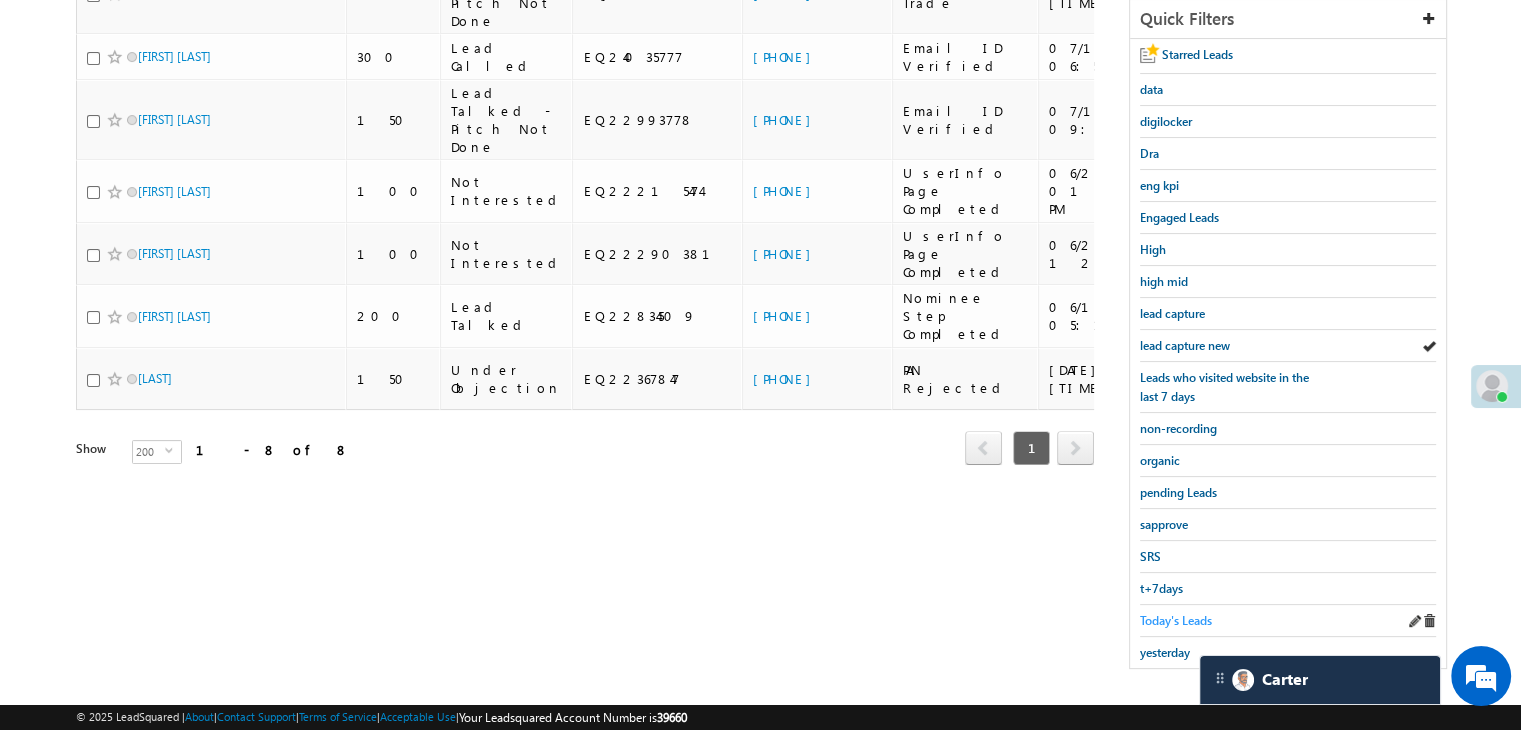click on "Today's Leads" at bounding box center [1176, 620] 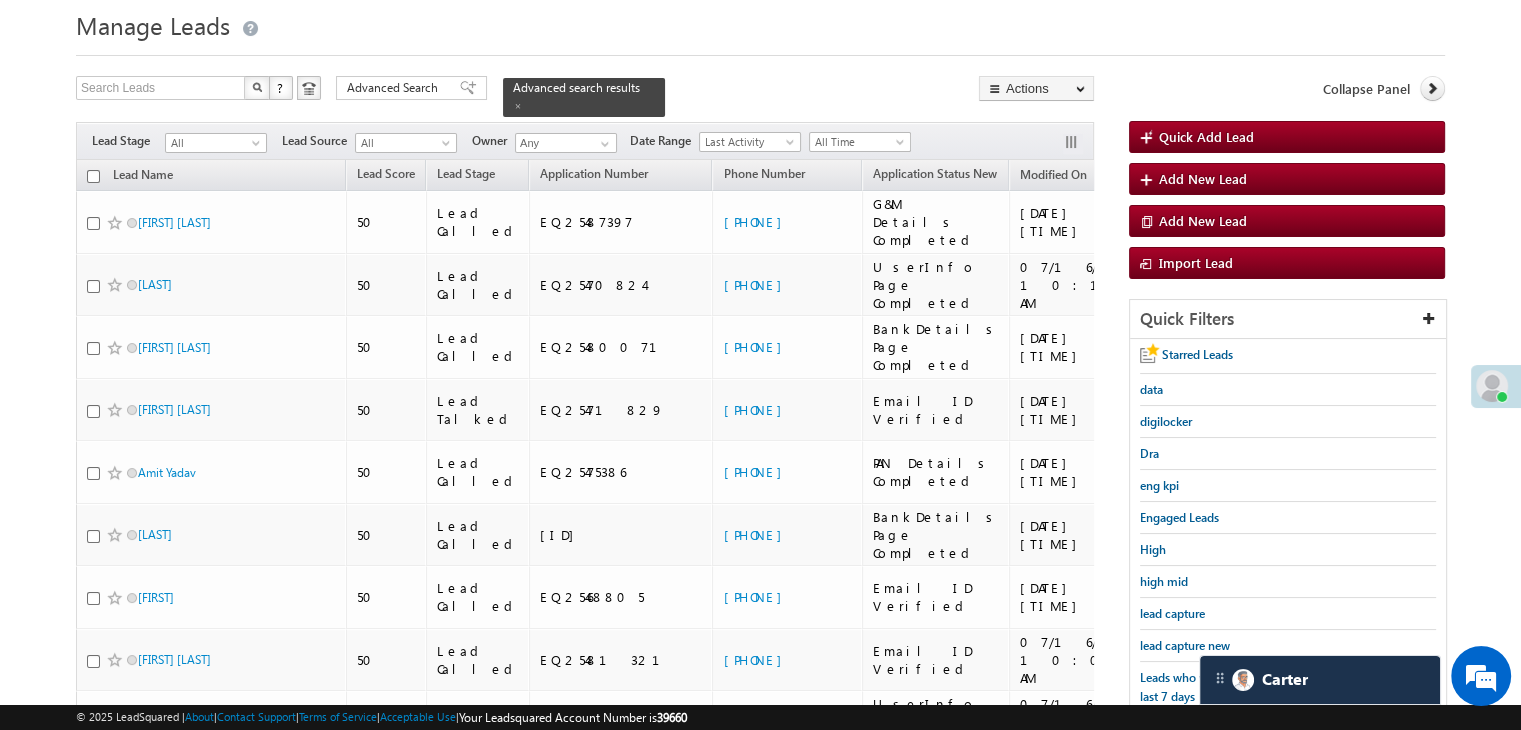 scroll, scrollTop: 163, scrollLeft: 0, axis: vertical 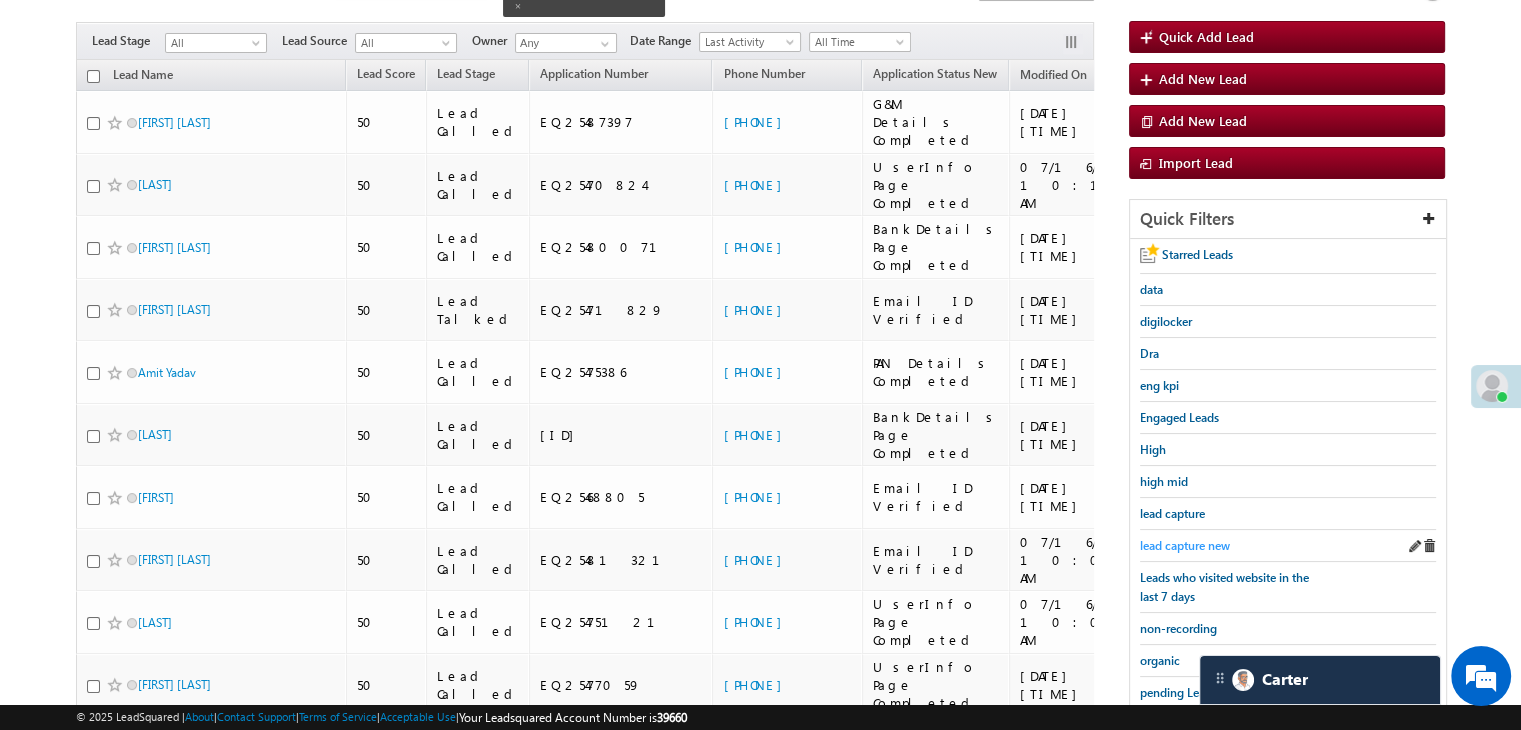 click on "lead capture new" at bounding box center (1185, 545) 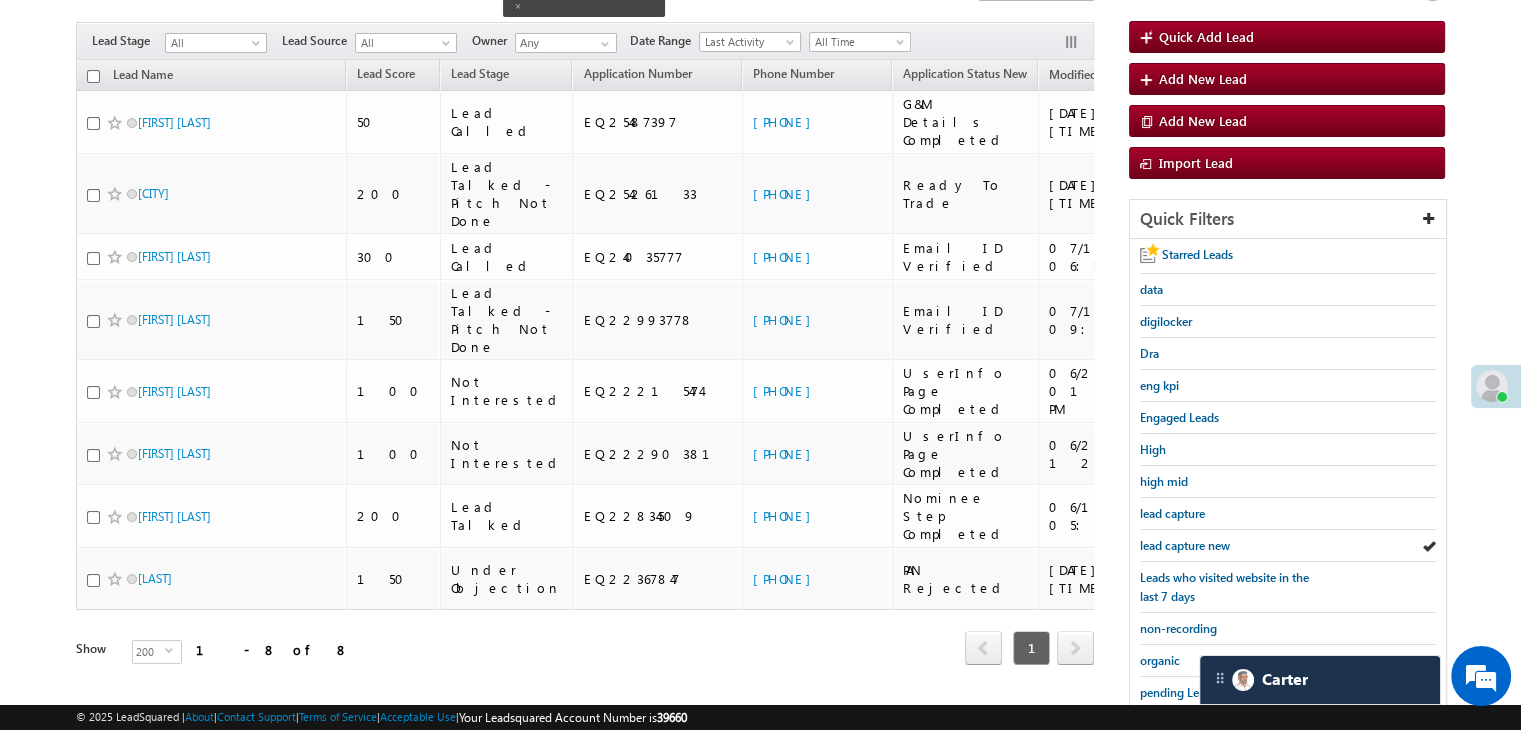 click on "lead capture new" at bounding box center [1185, 545] 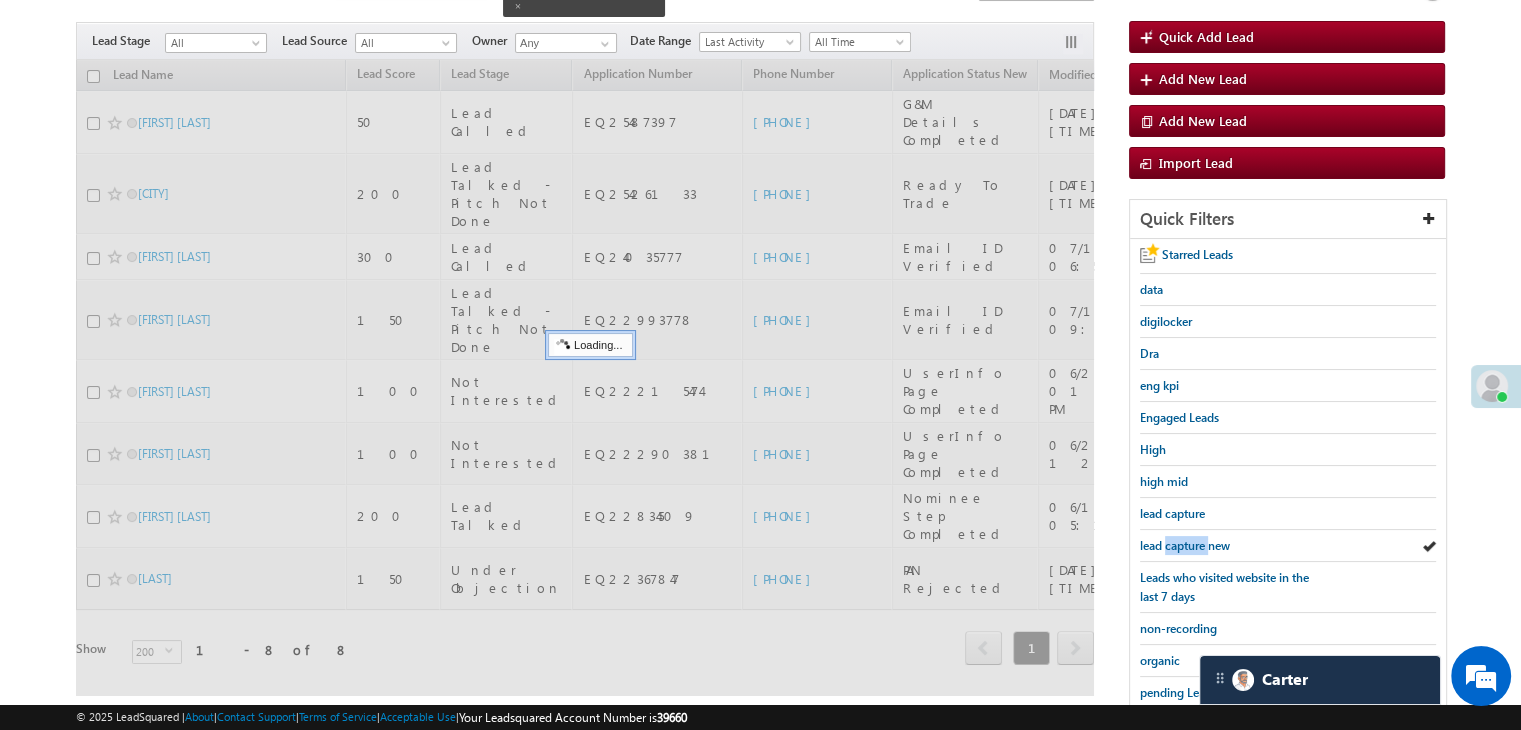 click on "lead capture new" at bounding box center (1185, 545) 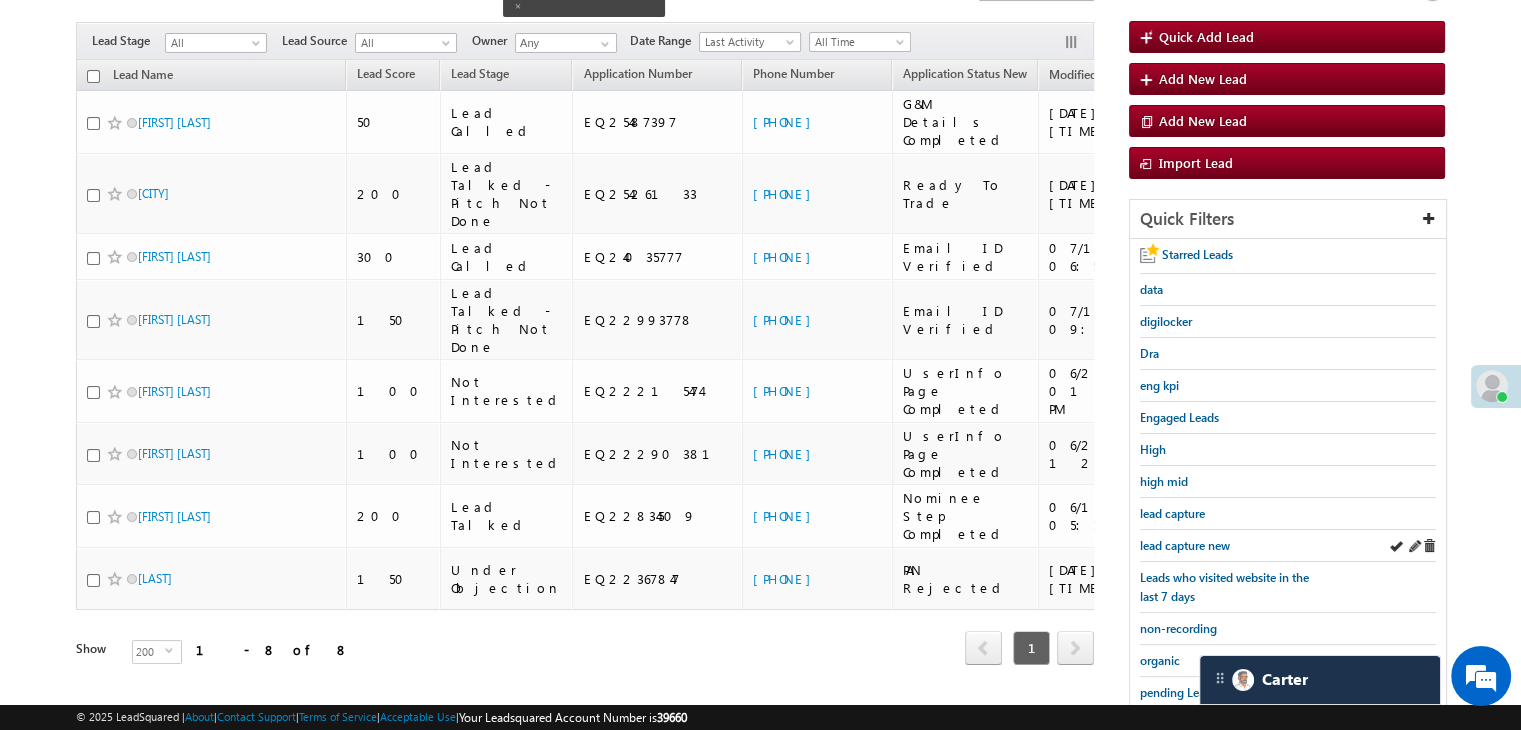 click on "lead capture new" at bounding box center [1185, 545] 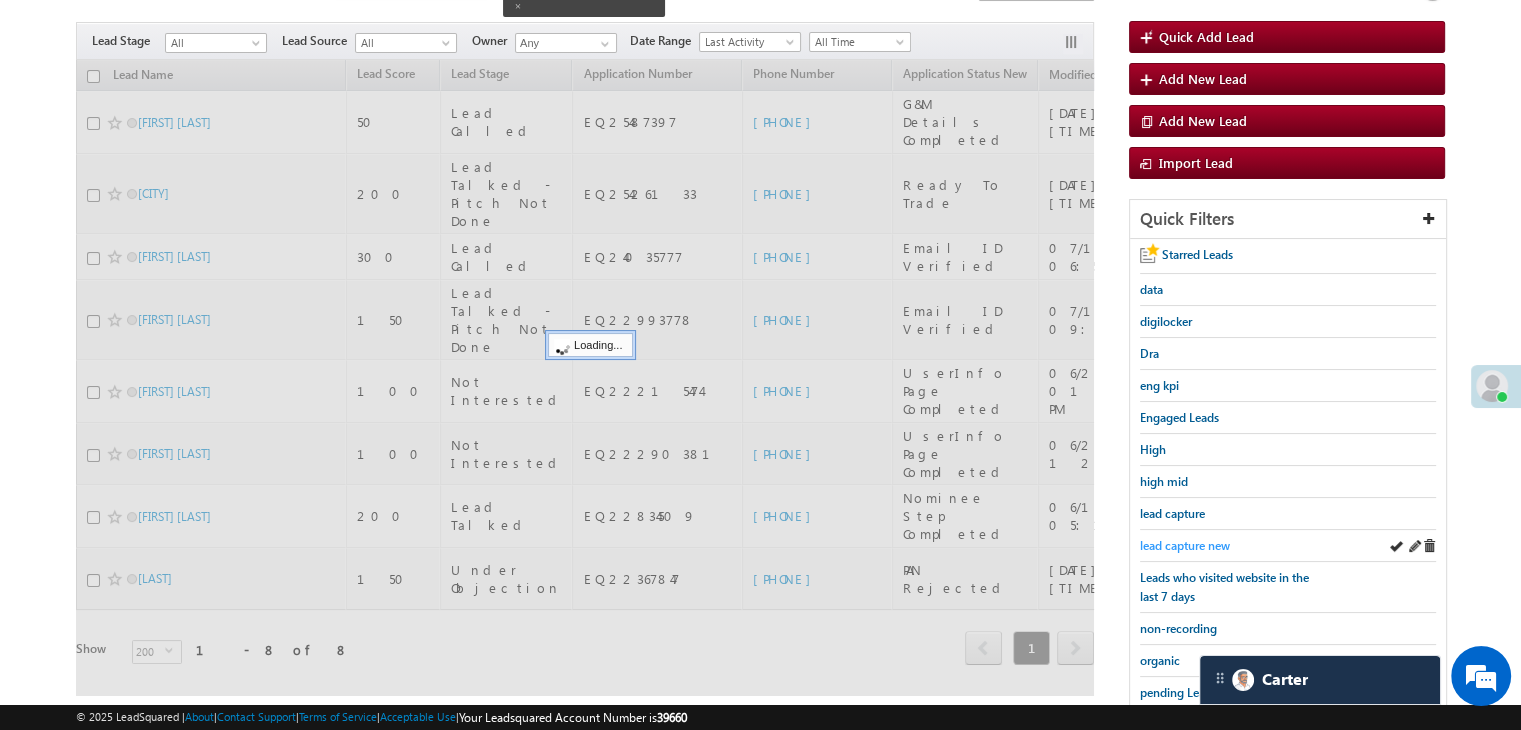 click on "lead capture new" at bounding box center (1185, 545) 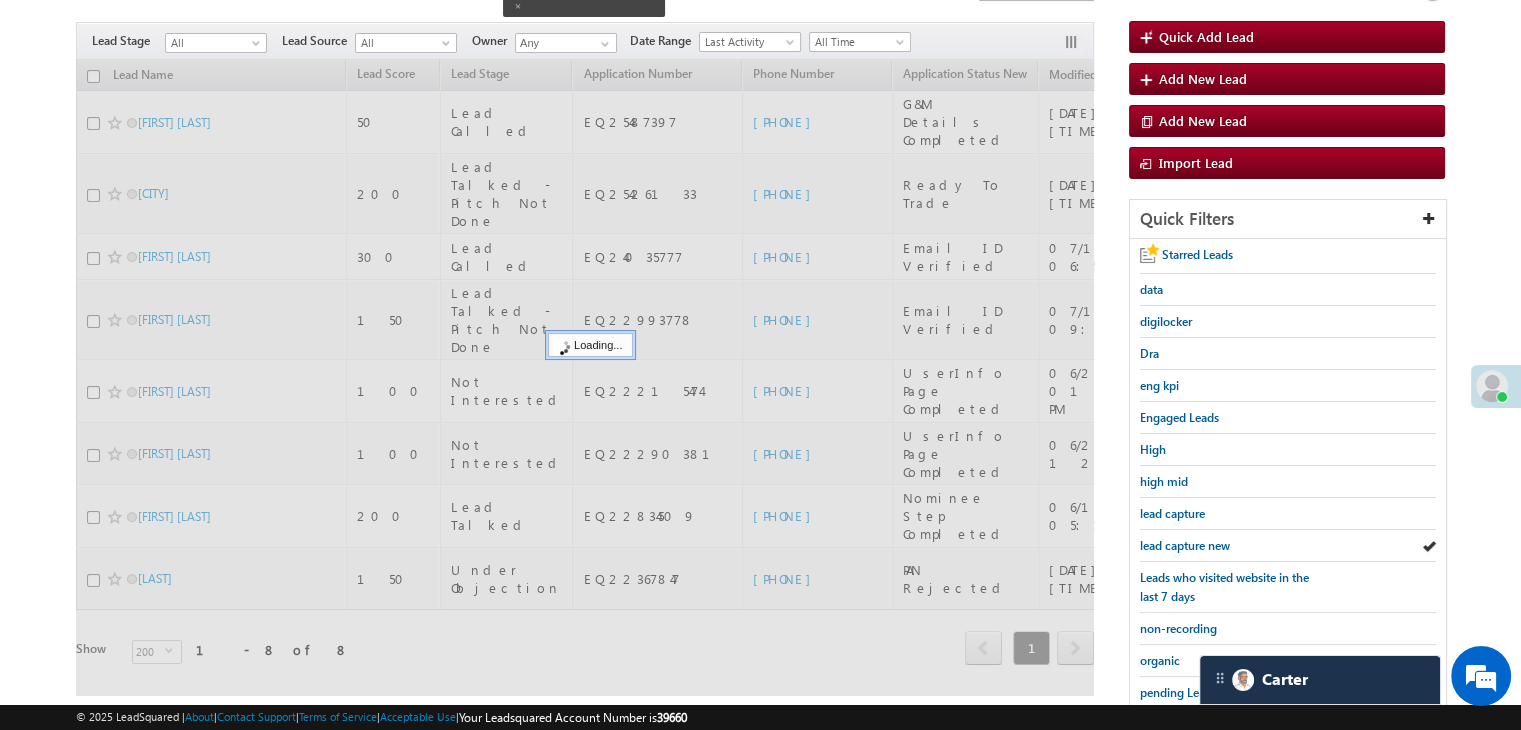 click on "lead capture new" at bounding box center [1185, 545] 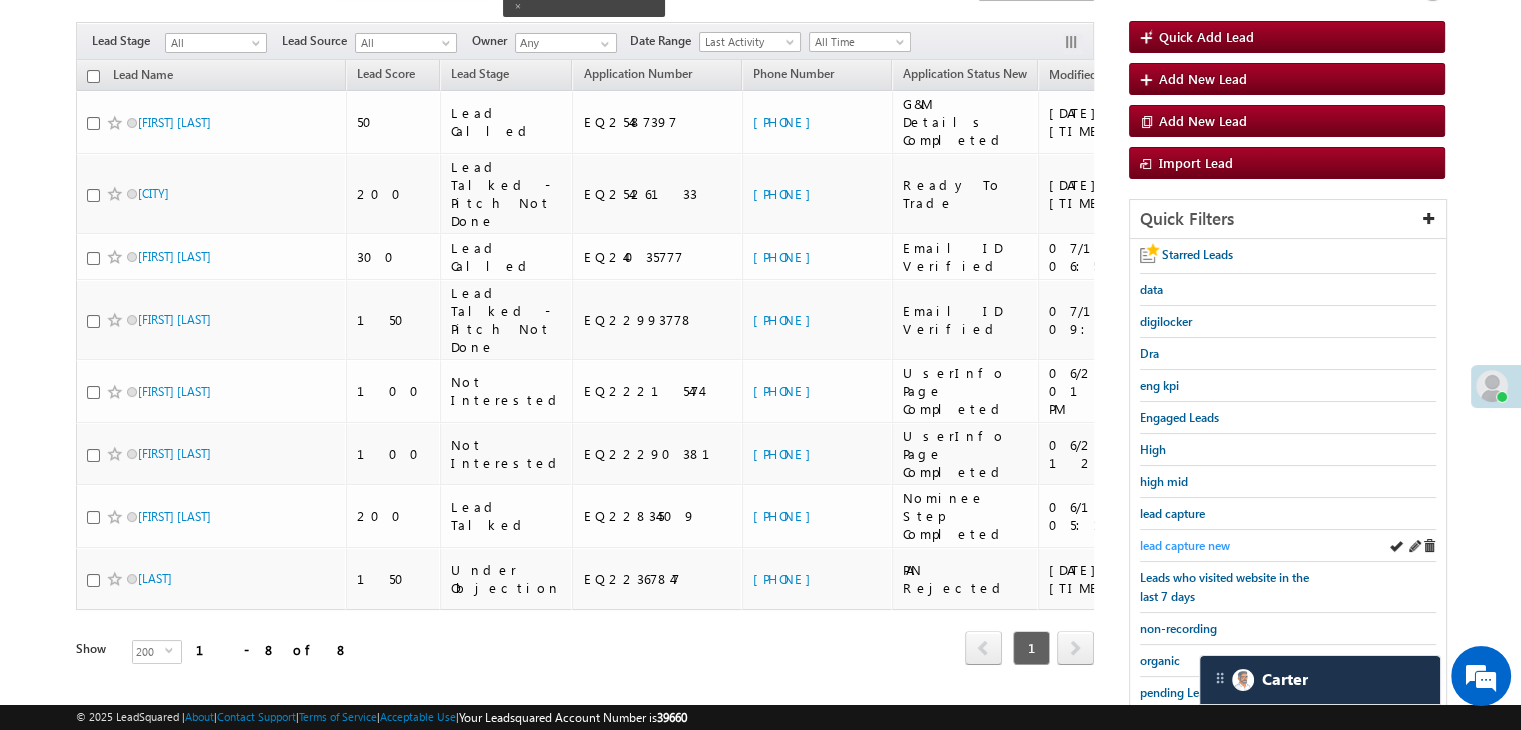 click on "lead capture new" at bounding box center (1185, 545) 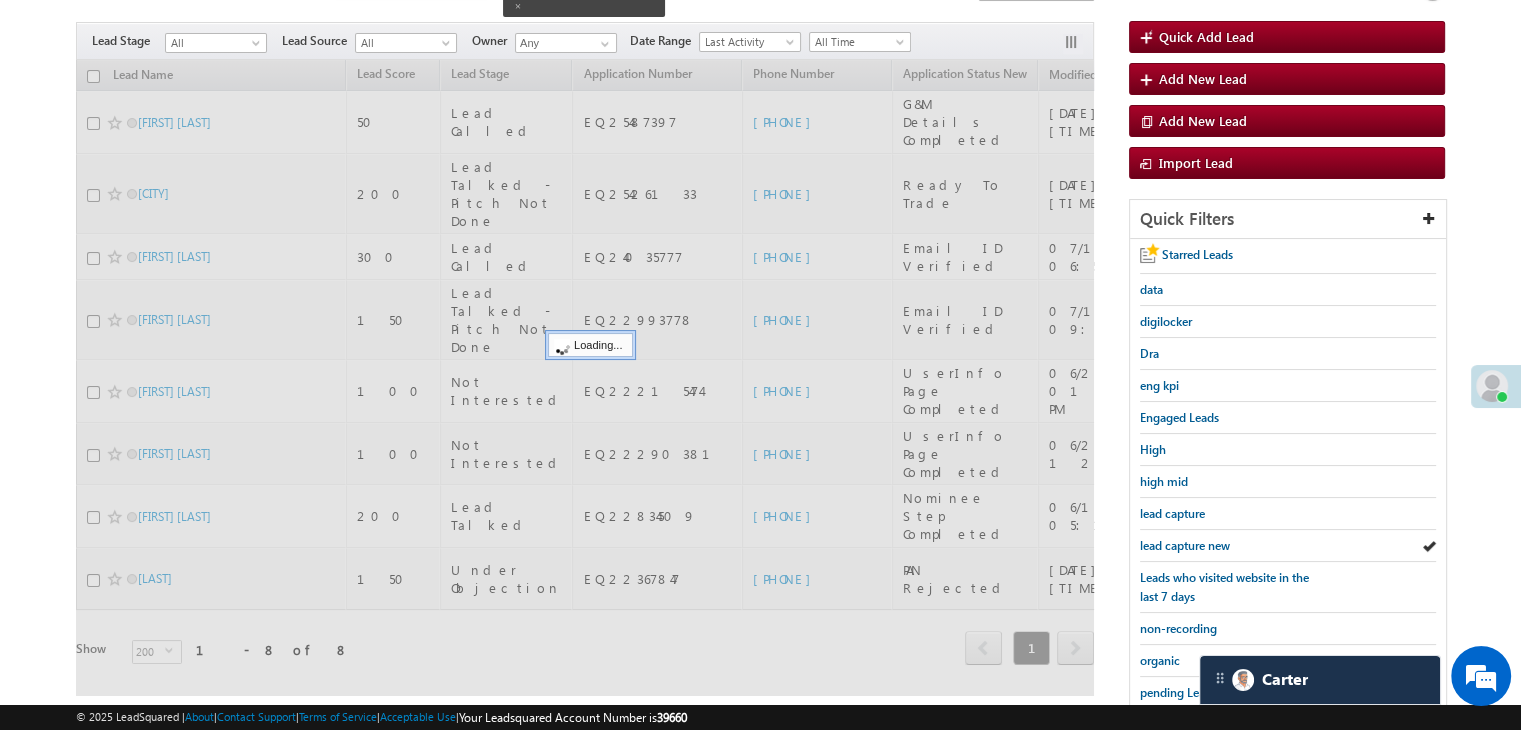 click on "lead capture new" at bounding box center (1185, 545) 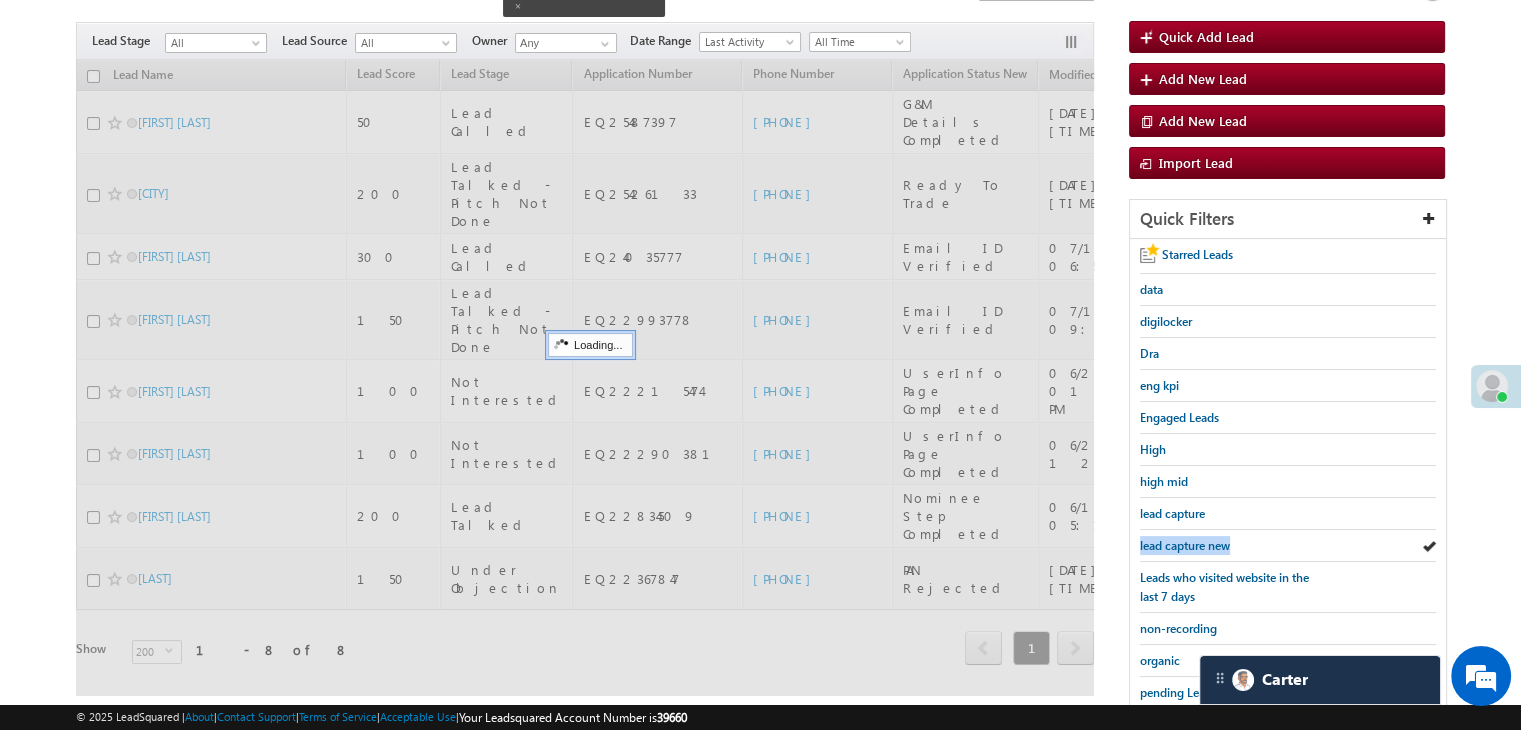 click on "lead capture new" at bounding box center [1185, 545] 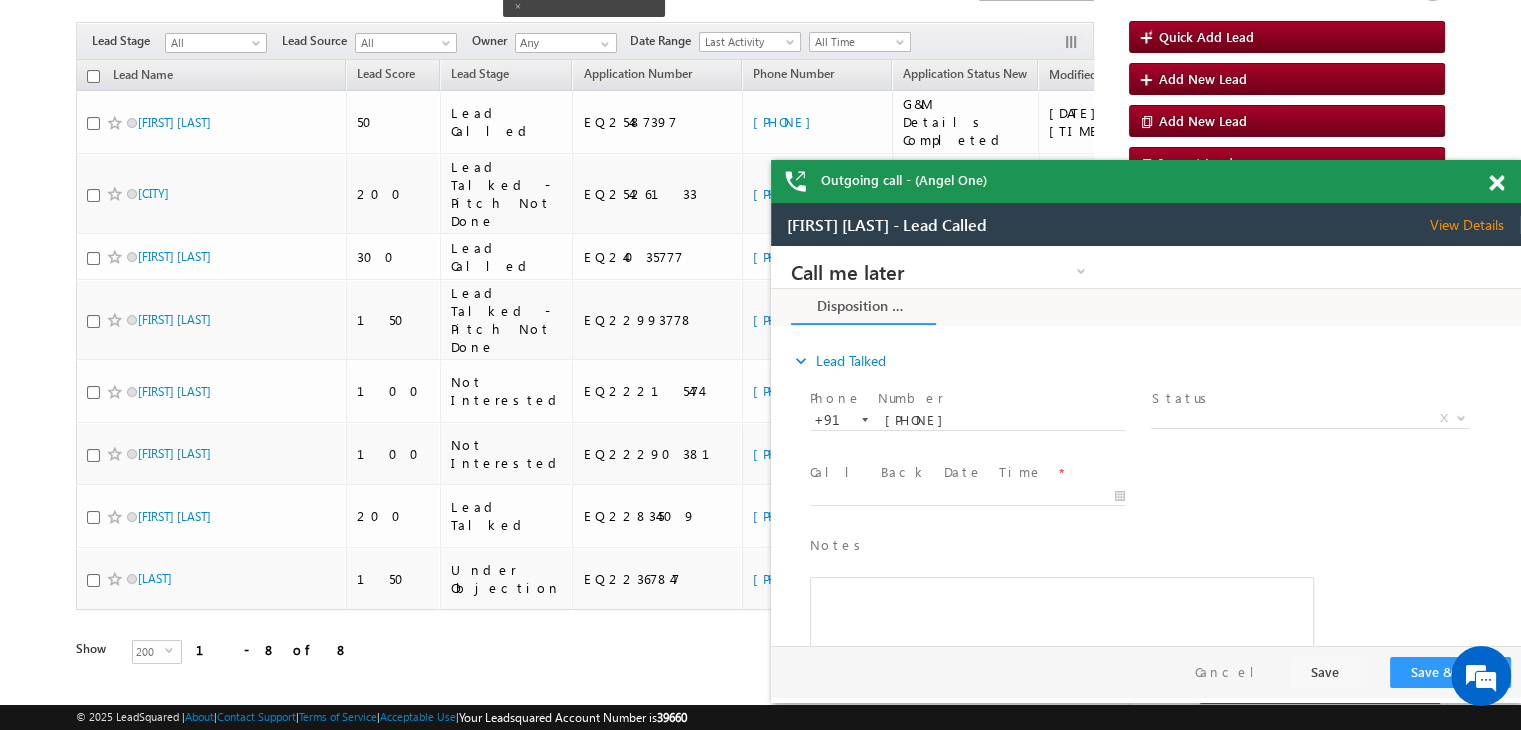 scroll, scrollTop: 0, scrollLeft: 0, axis: both 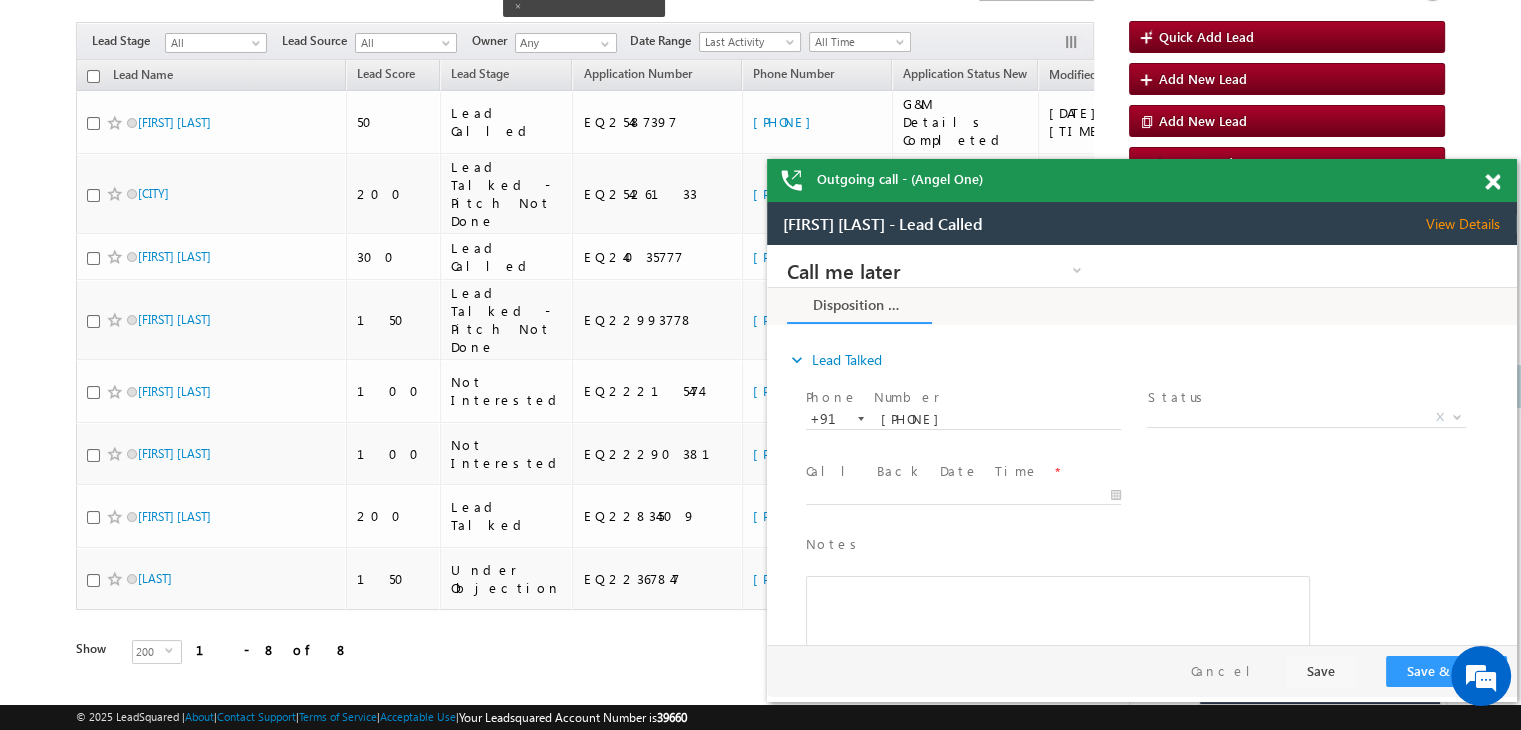 click at bounding box center [1492, 182] 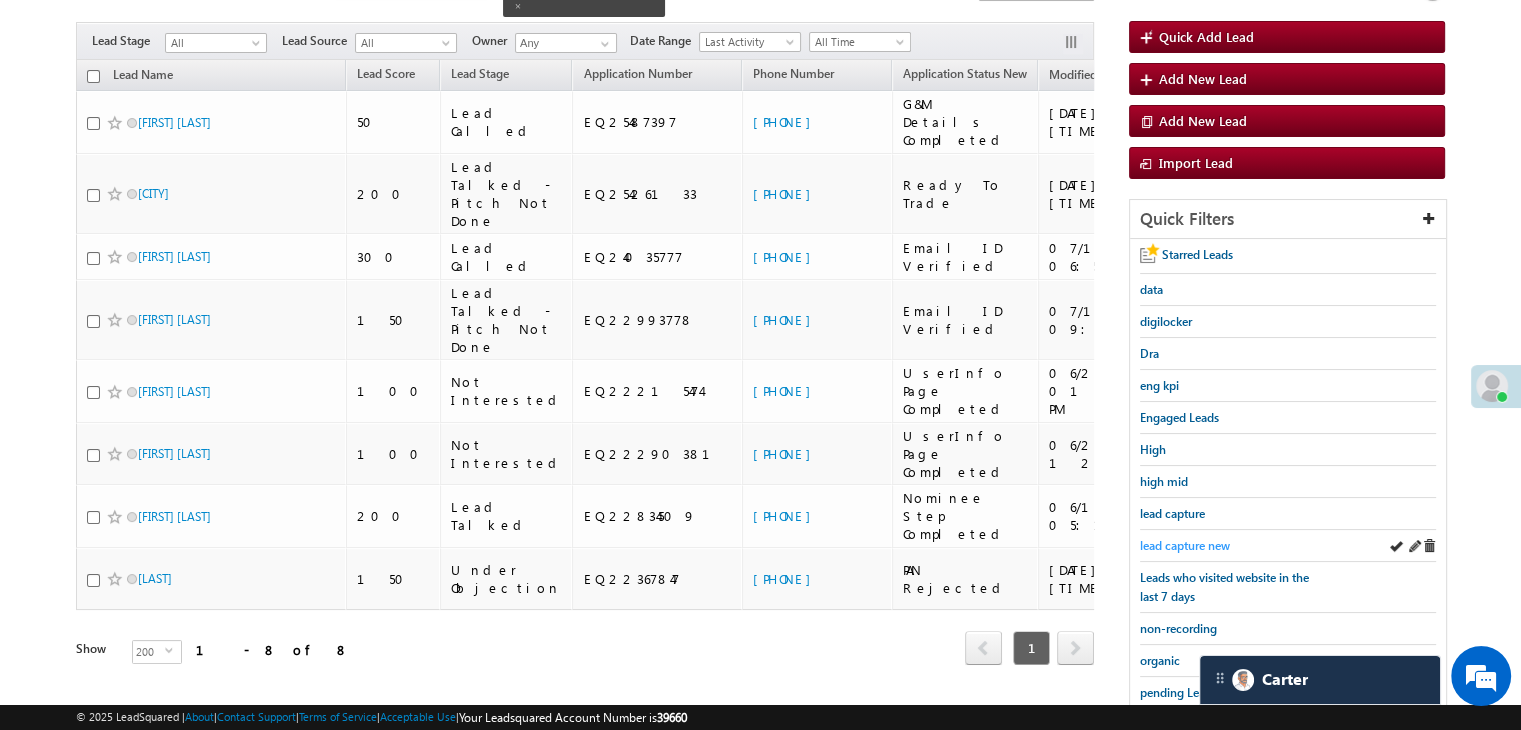 click on "lead capture new" at bounding box center [1185, 545] 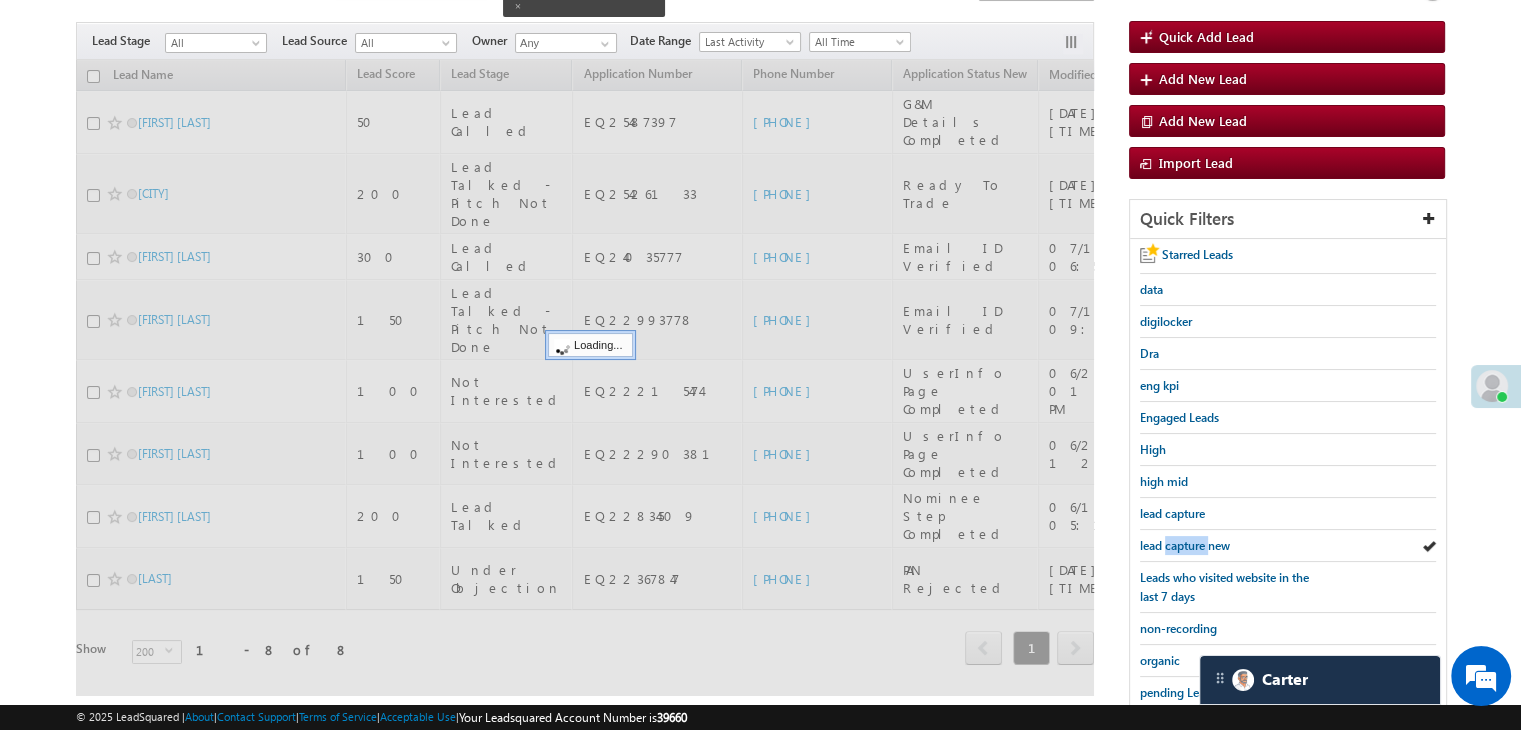 click on "lead capture new" at bounding box center (1185, 545) 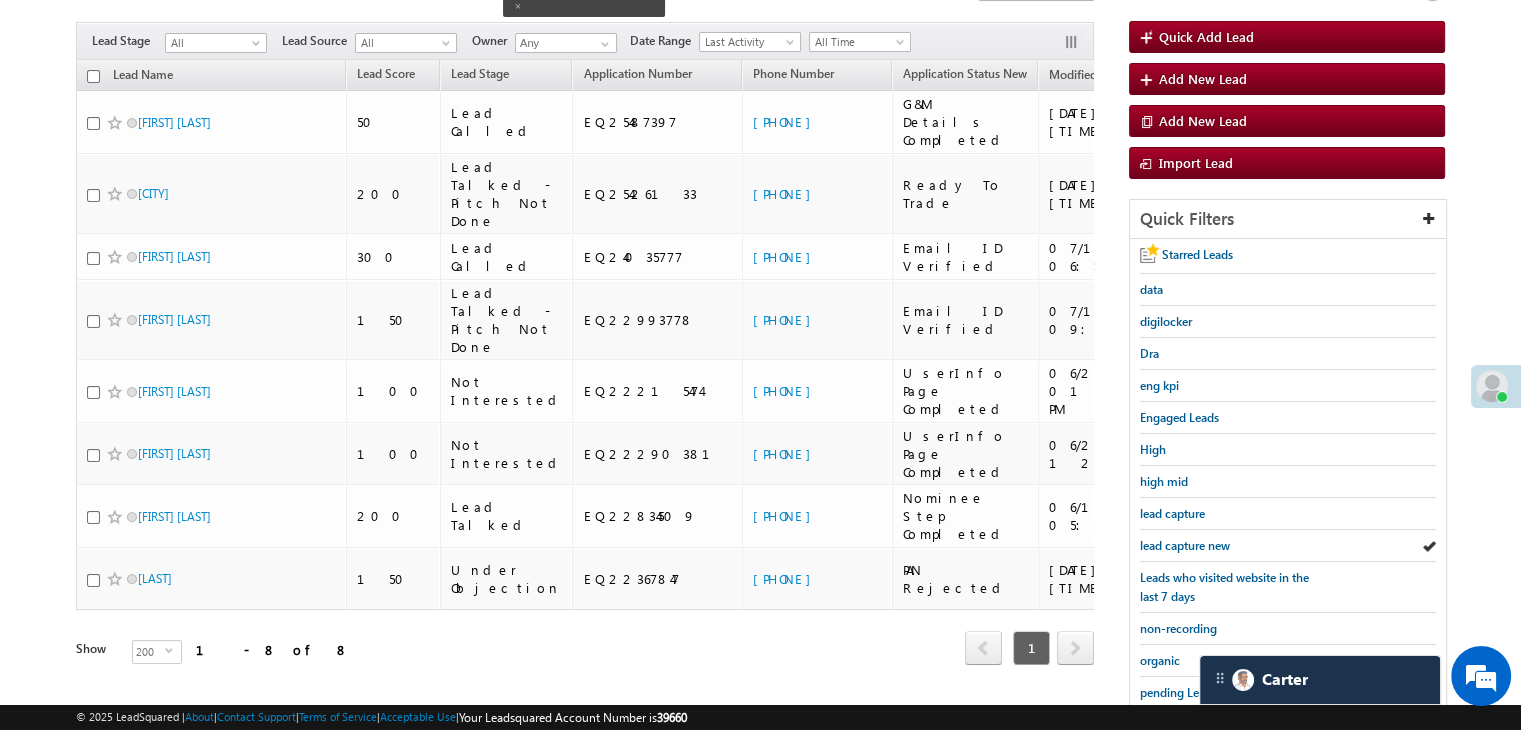 click on "lead capture new" at bounding box center (1185, 545) 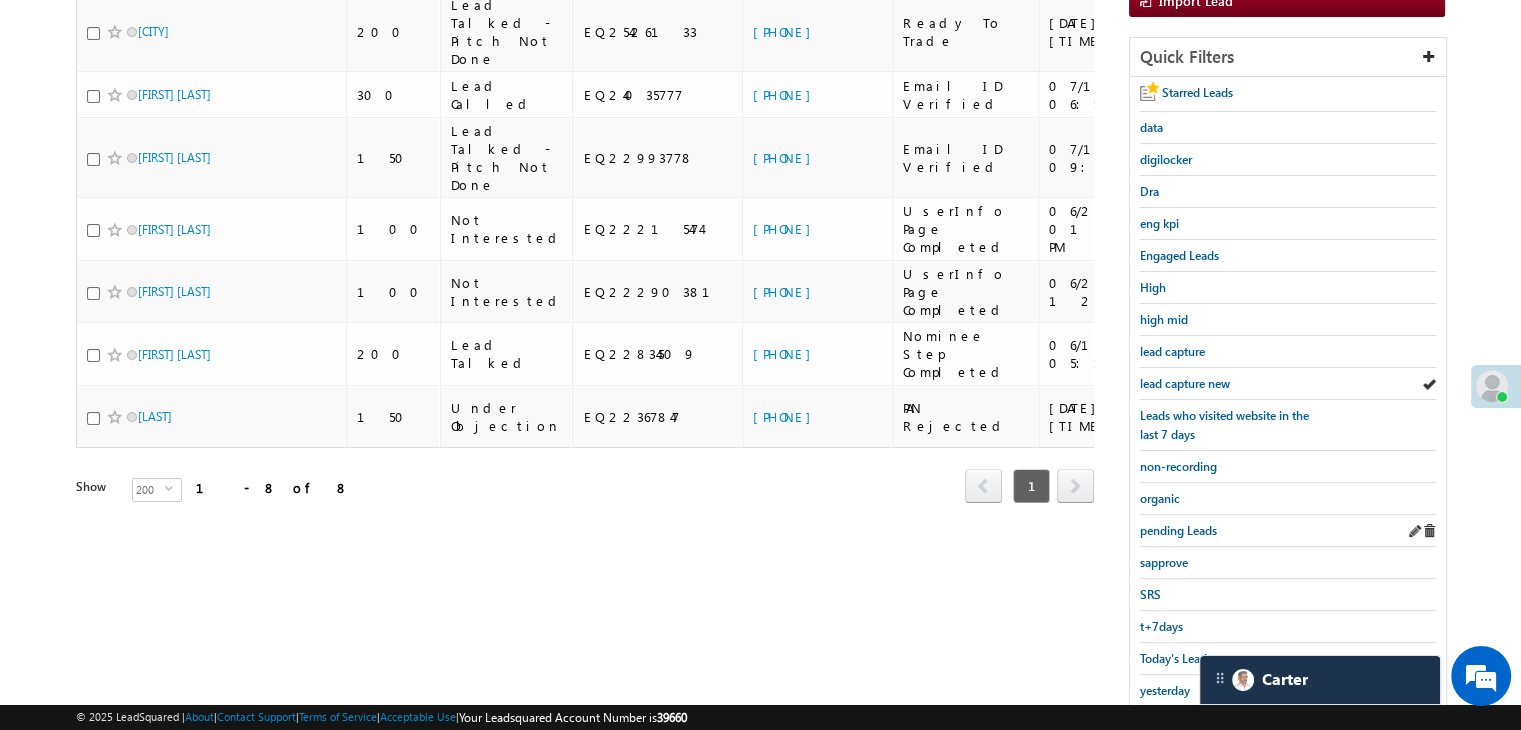 scroll, scrollTop: 363, scrollLeft: 0, axis: vertical 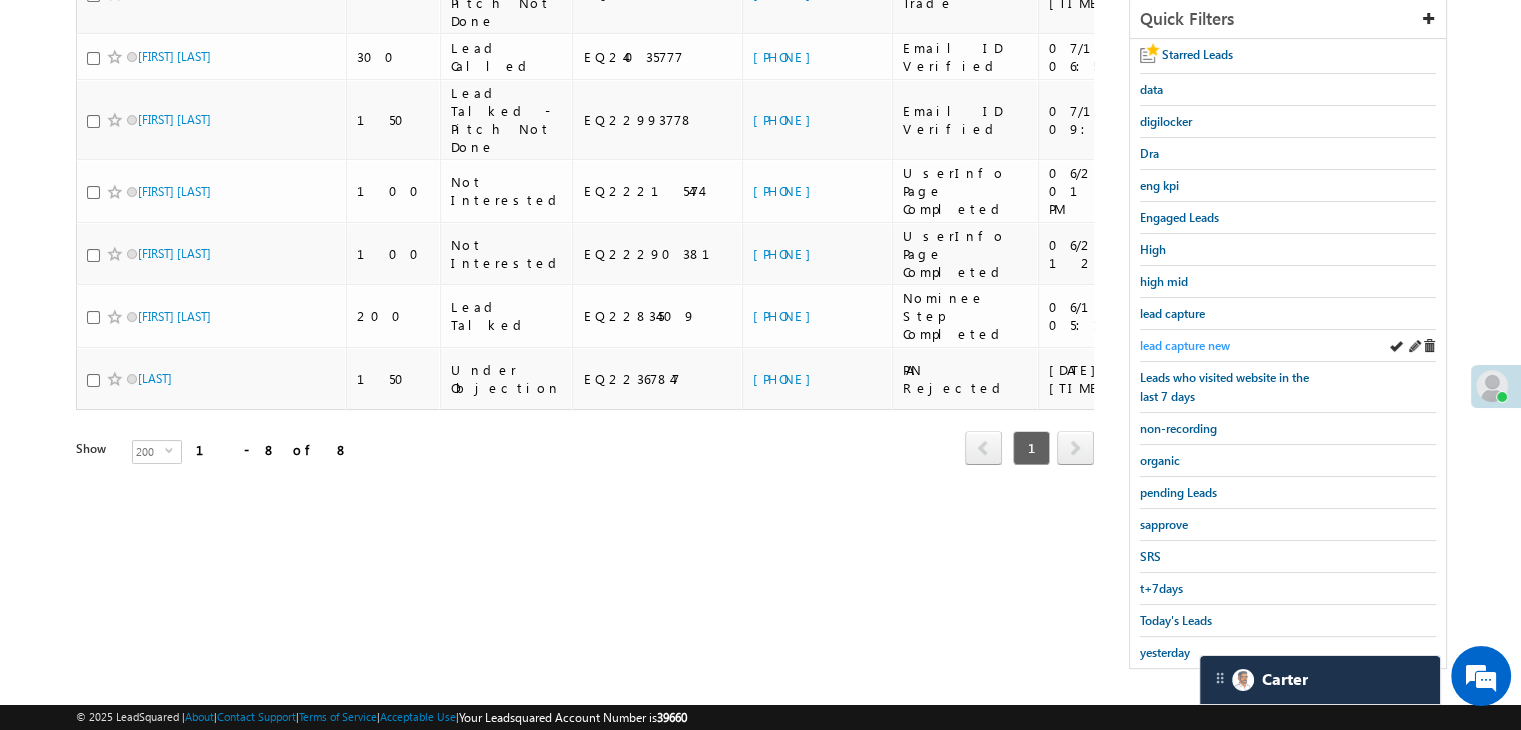click on "lead capture new" at bounding box center (1185, 345) 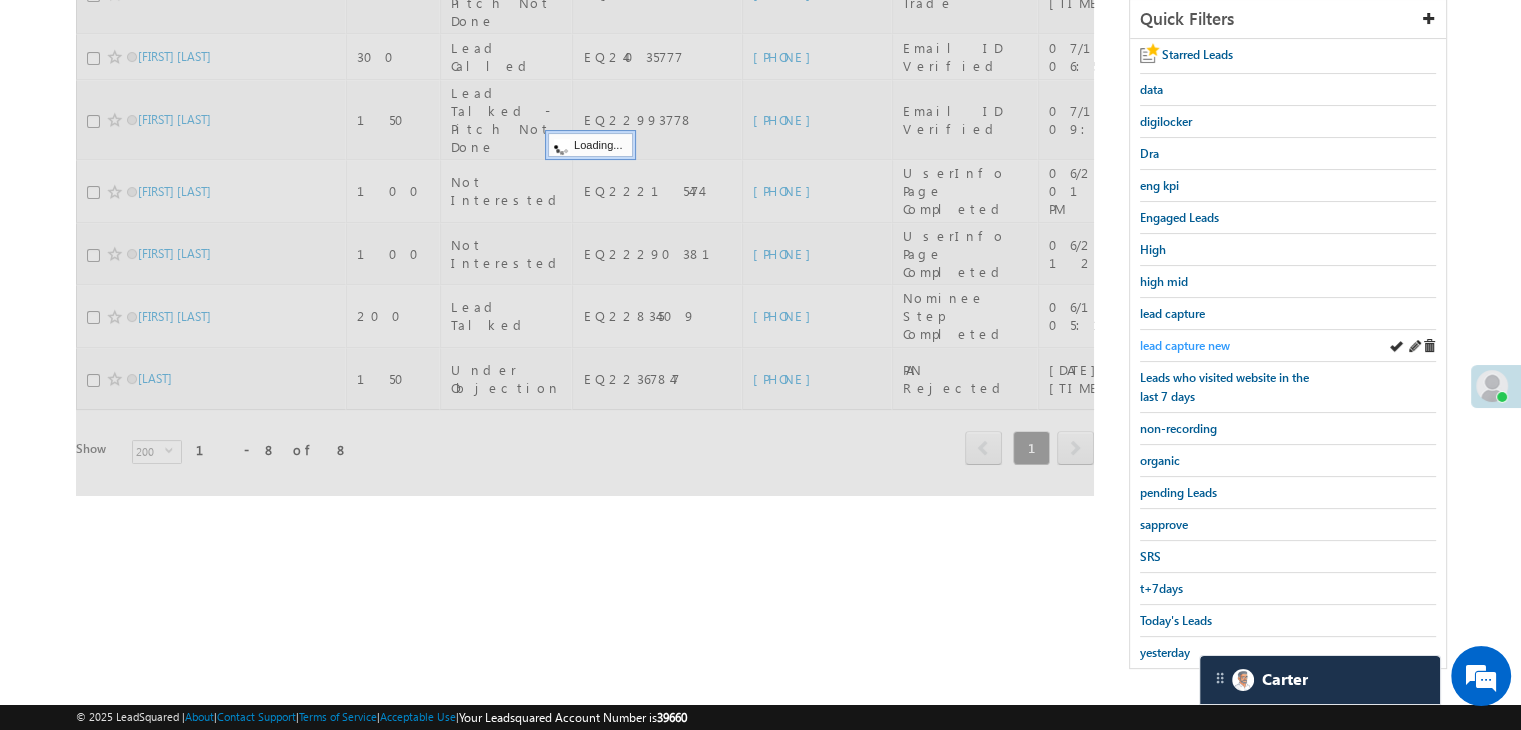 click on "lead capture new" at bounding box center (1185, 345) 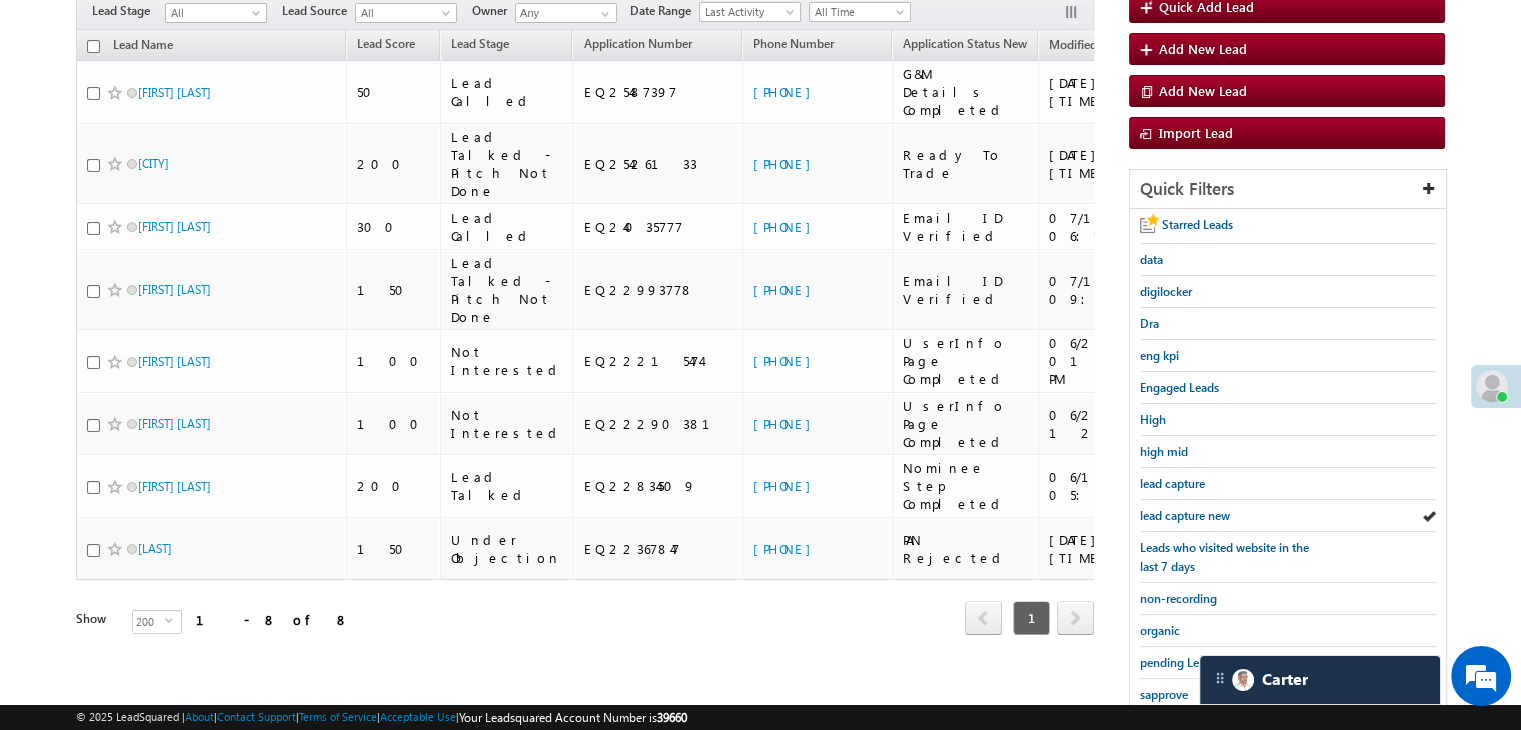 scroll, scrollTop: 63, scrollLeft: 0, axis: vertical 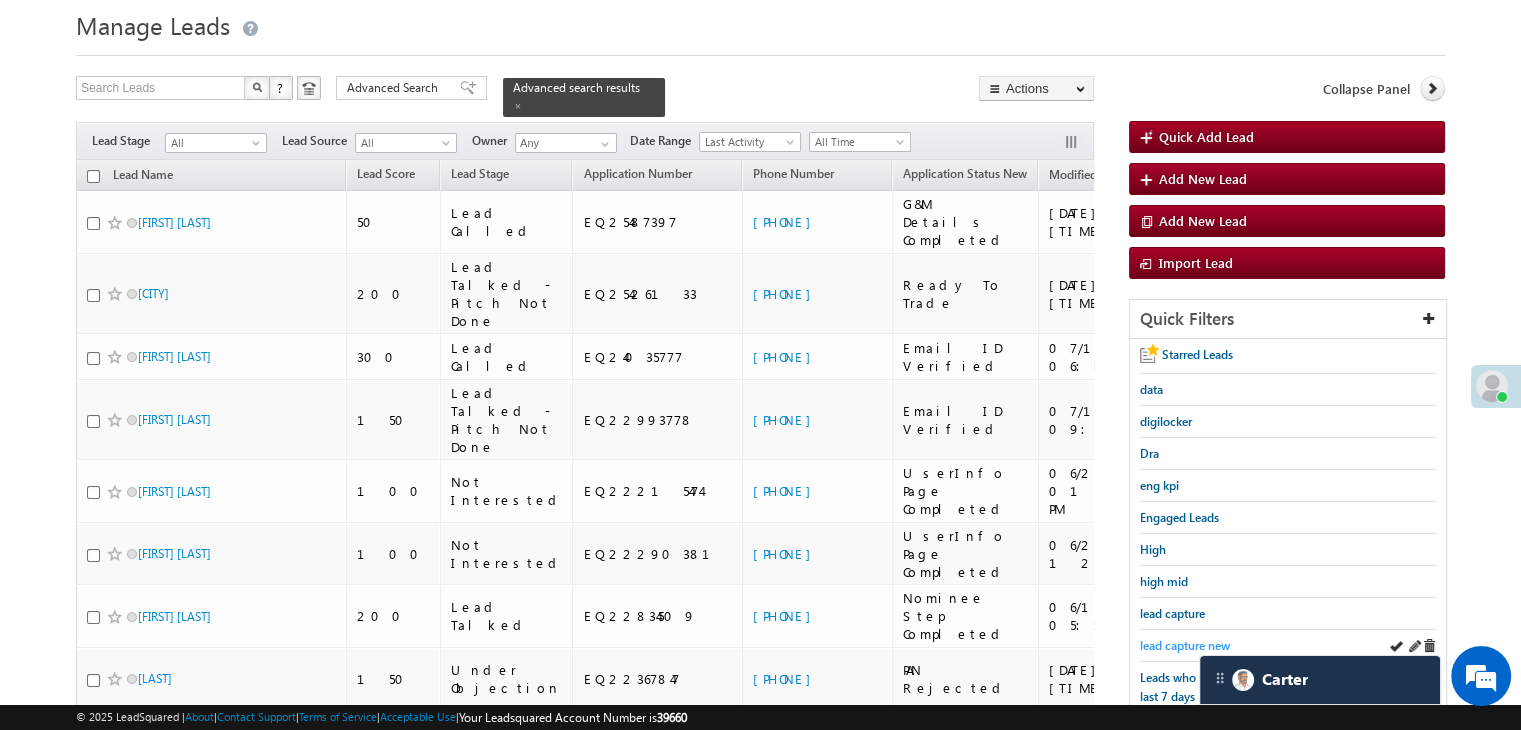 click on "lead capture new" at bounding box center [1185, 645] 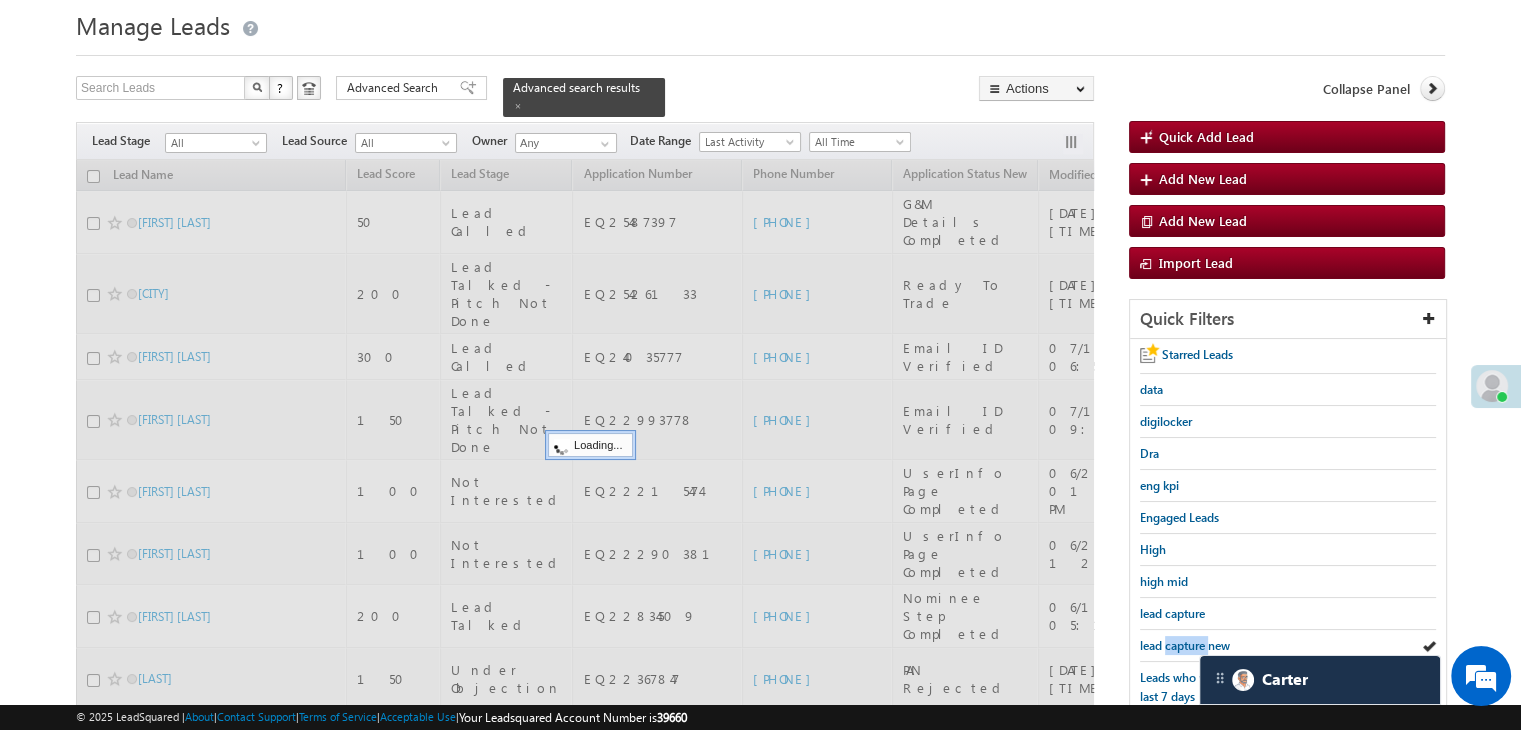 click on "lead capture new" at bounding box center (1185, 645) 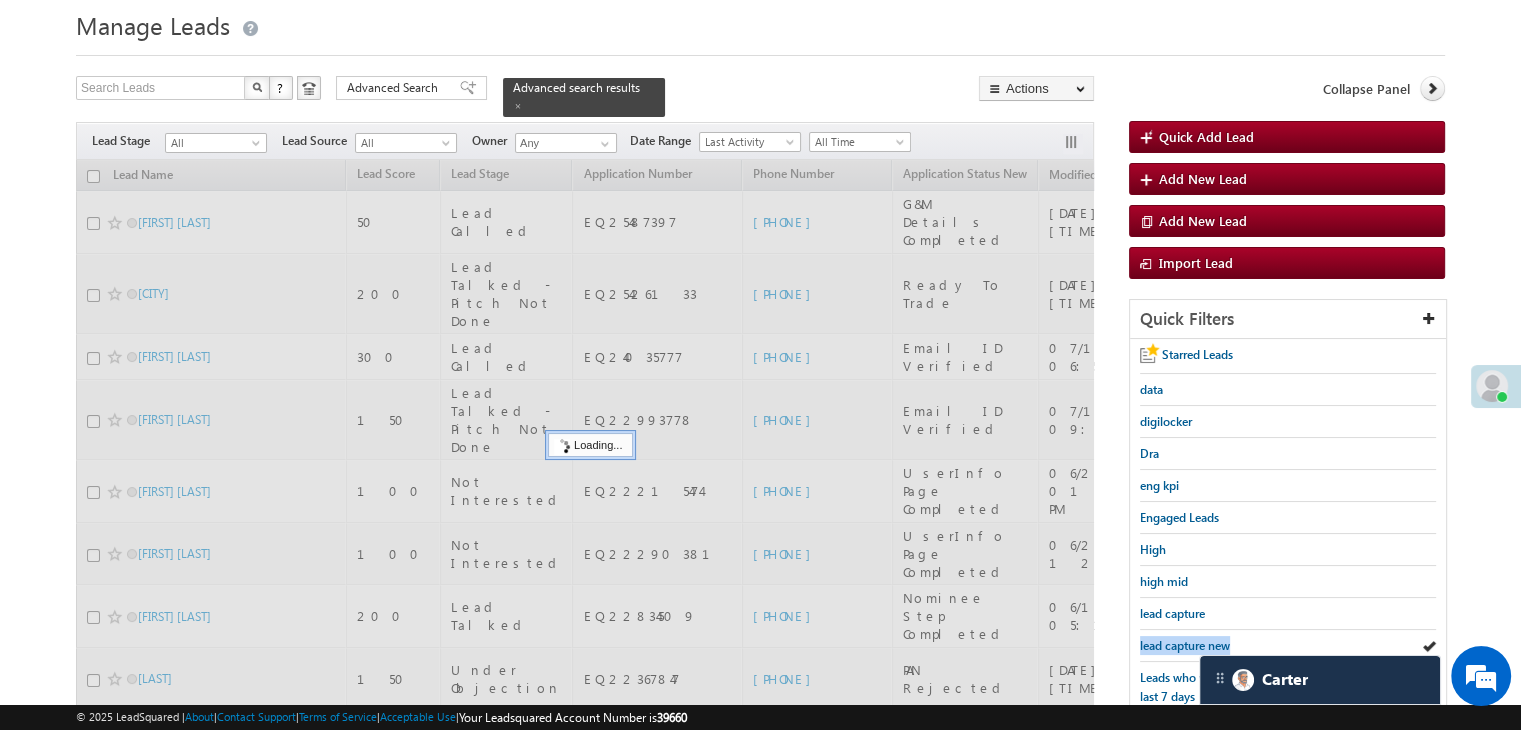 click on "lead capture new" at bounding box center [1185, 645] 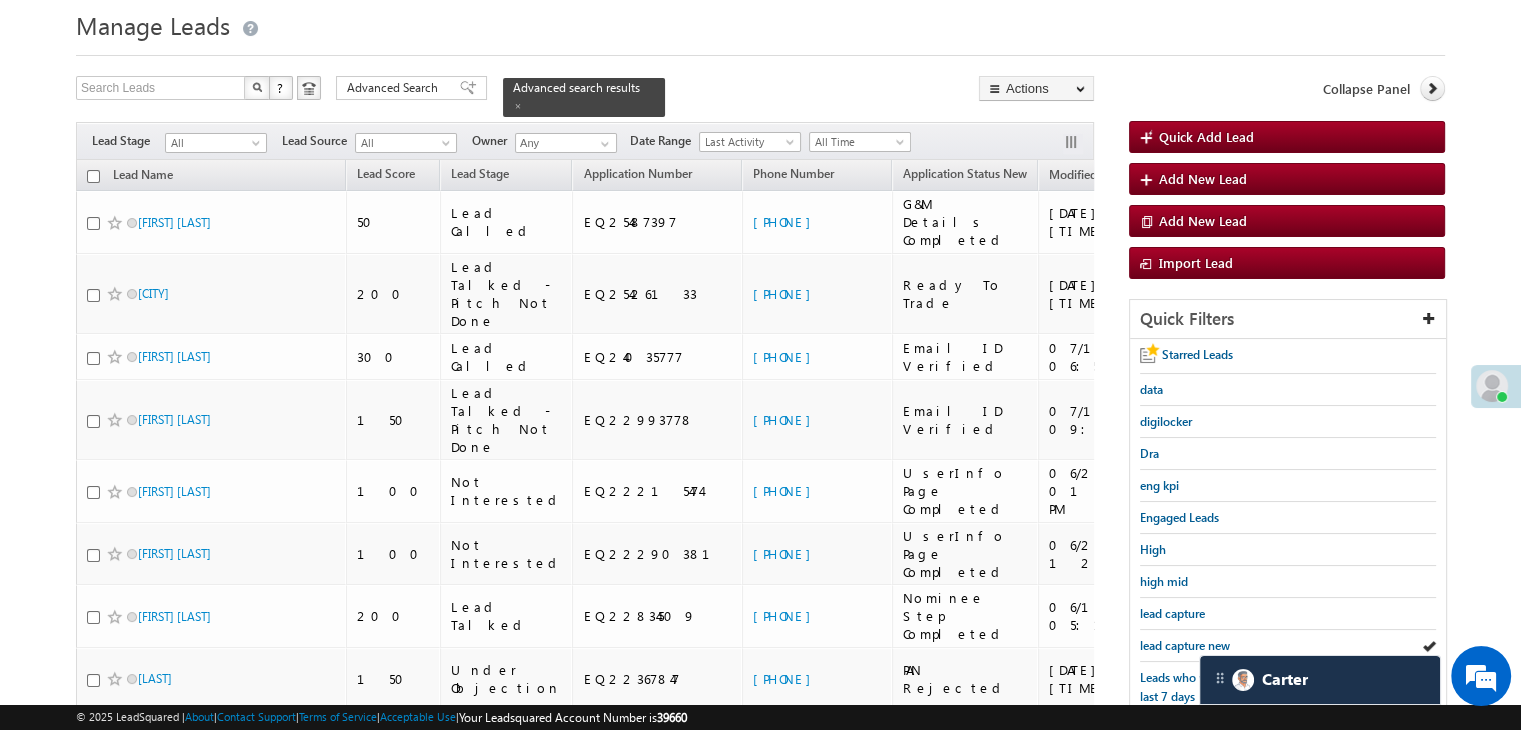 click on "lead capture new" at bounding box center (1185, 645) 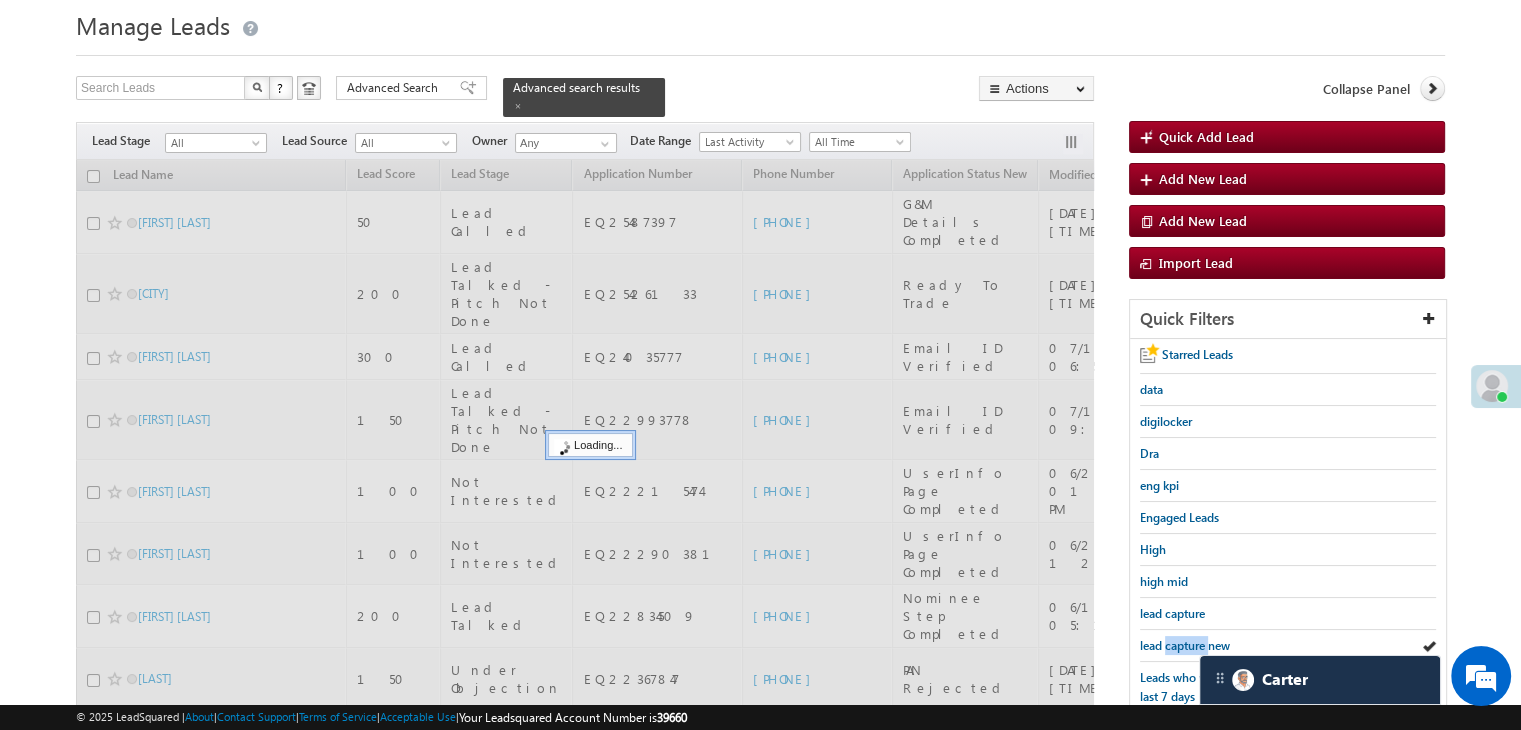 click on "lead capture new" at bounding box center [1185, 645] 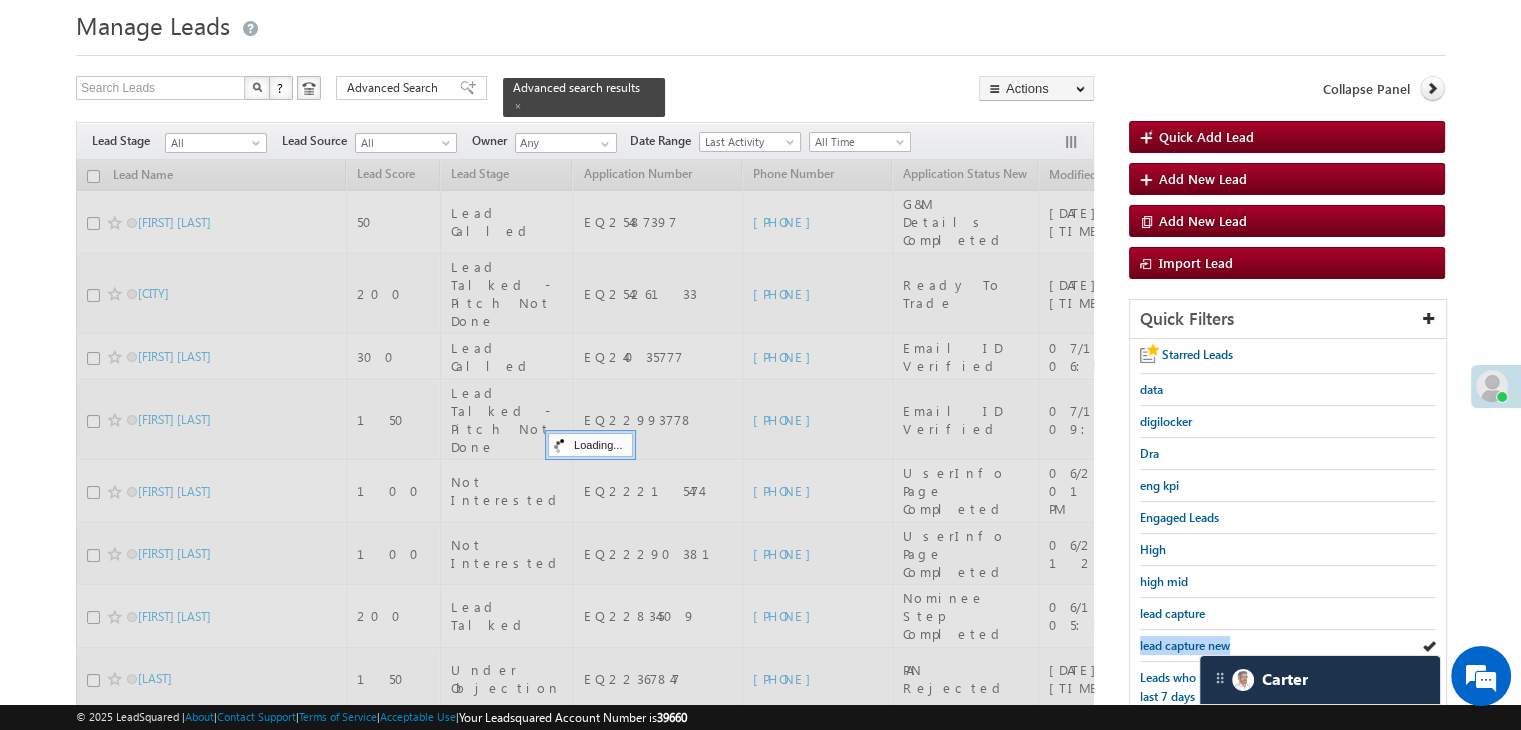 click on "lead capture new" at bounding box center [1185, 645] 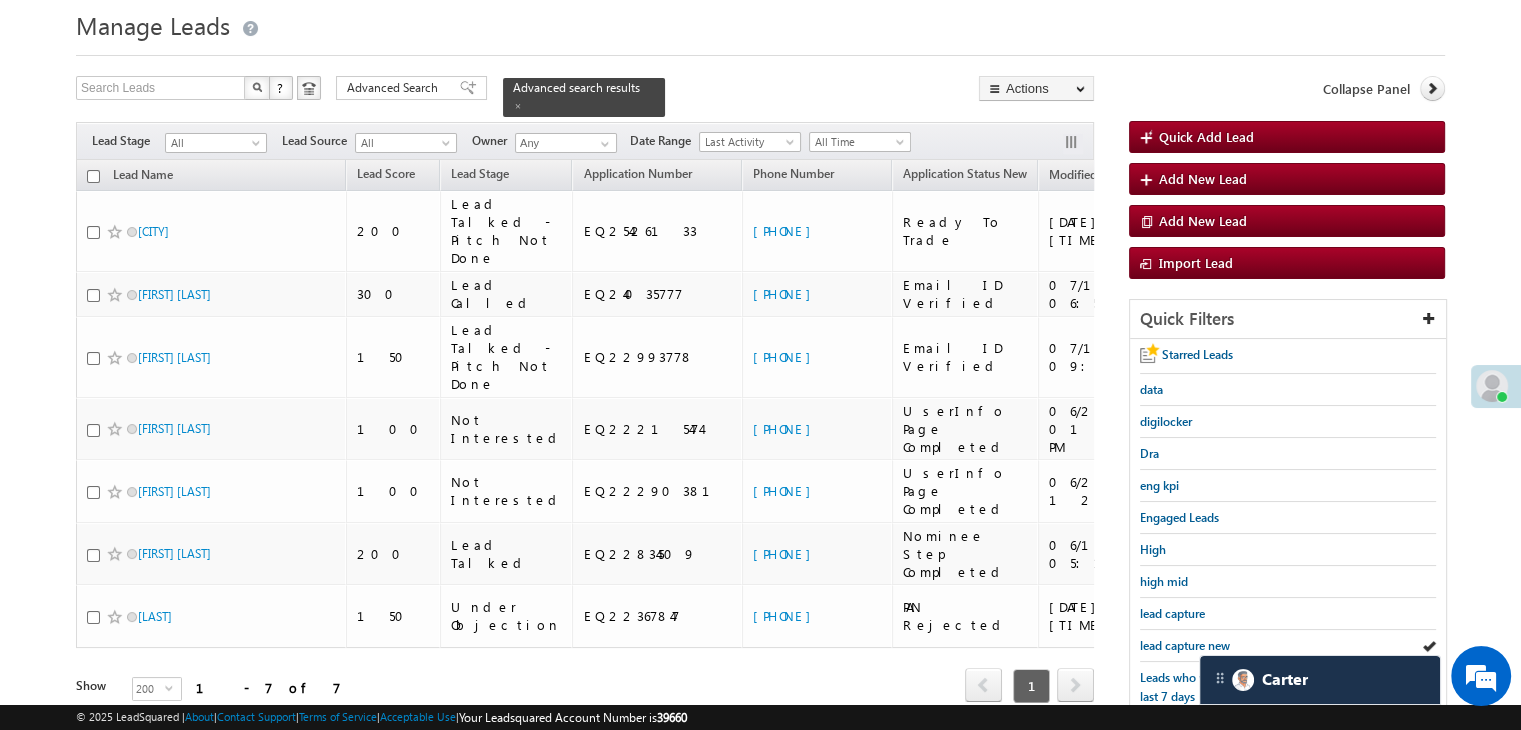 click on "lead capture new" at bounding box center (1185, 645) 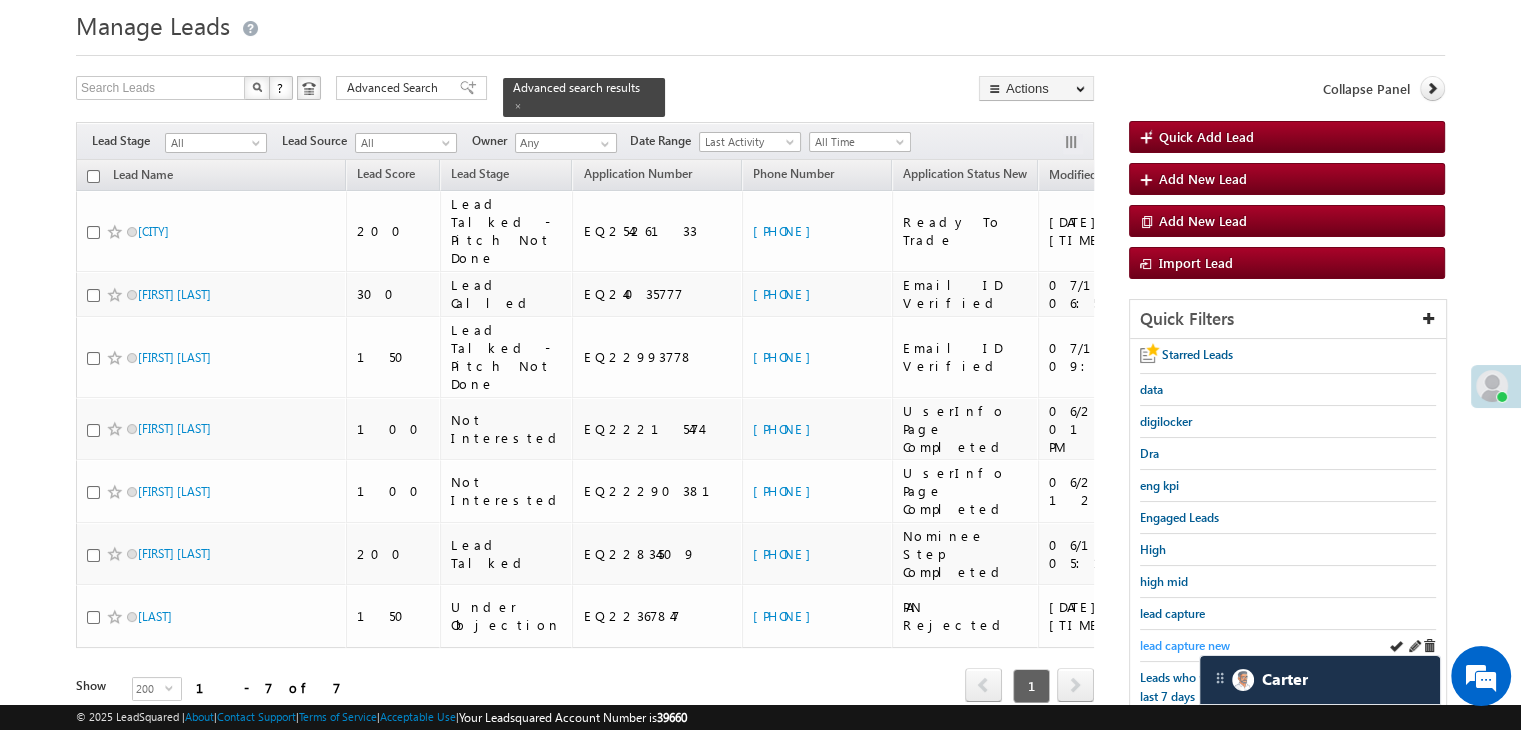 click on "lead capture new" at bounding box center (1185, 645) 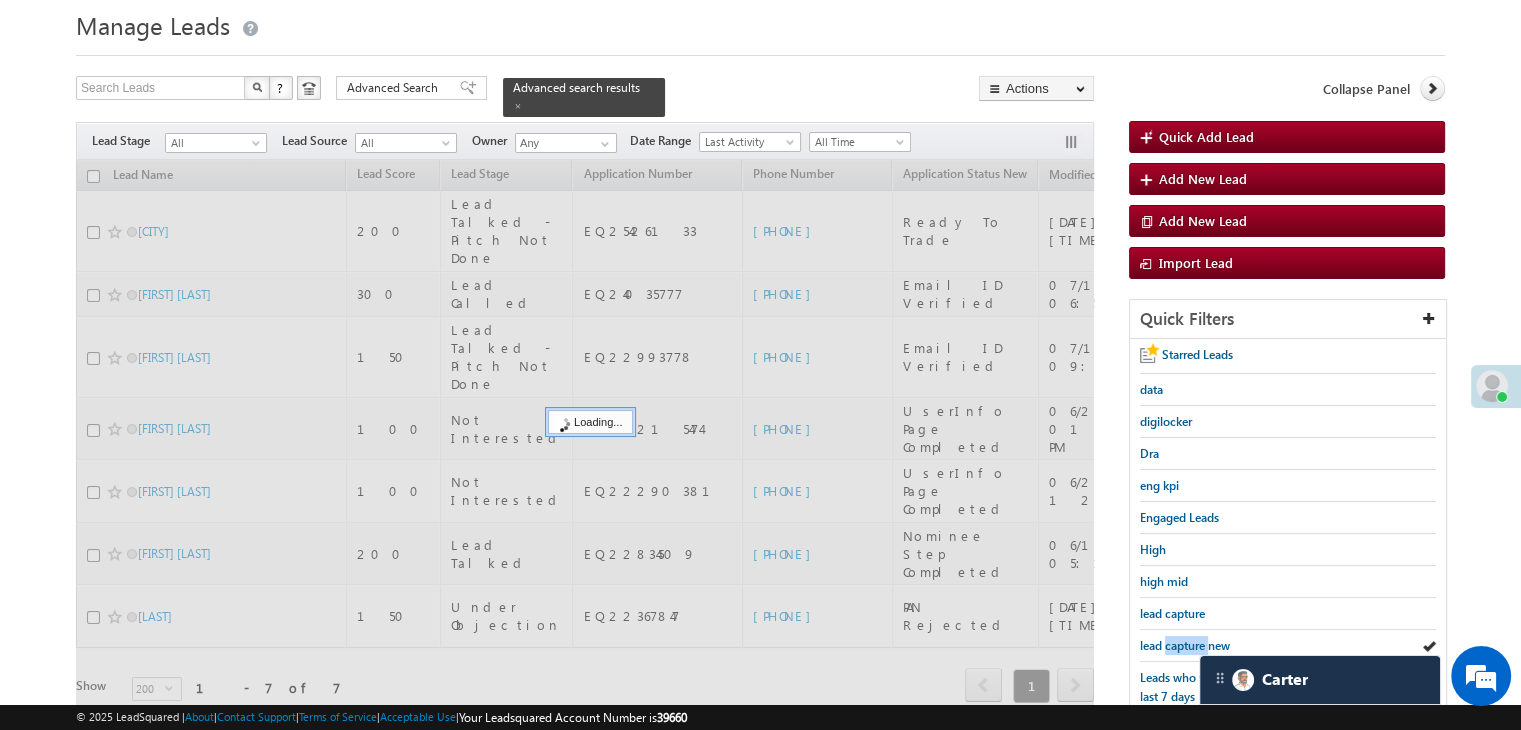 click on "lead capture new" at bounding box center [1185, 645] 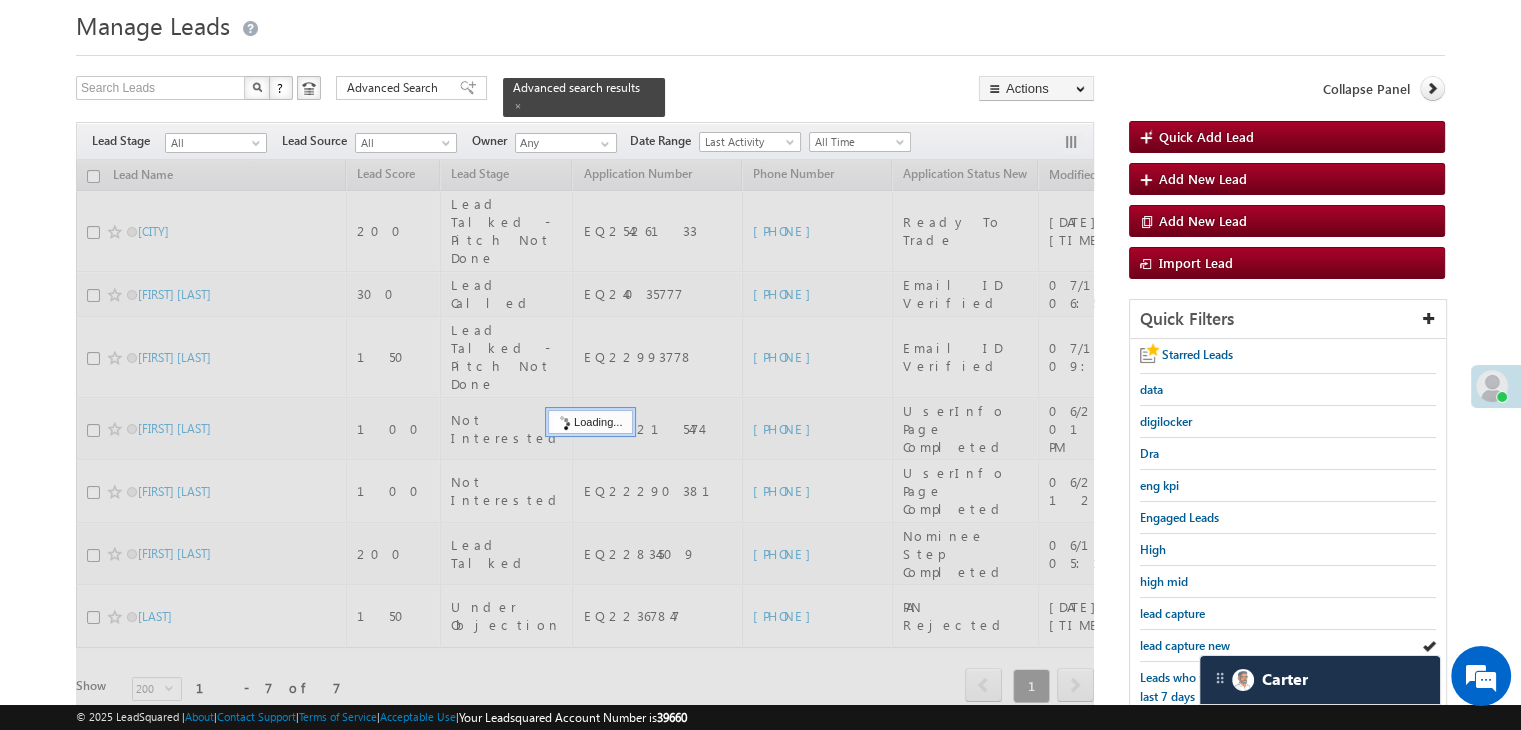 click on "lead capture new" at bounding box center (1185, 645) 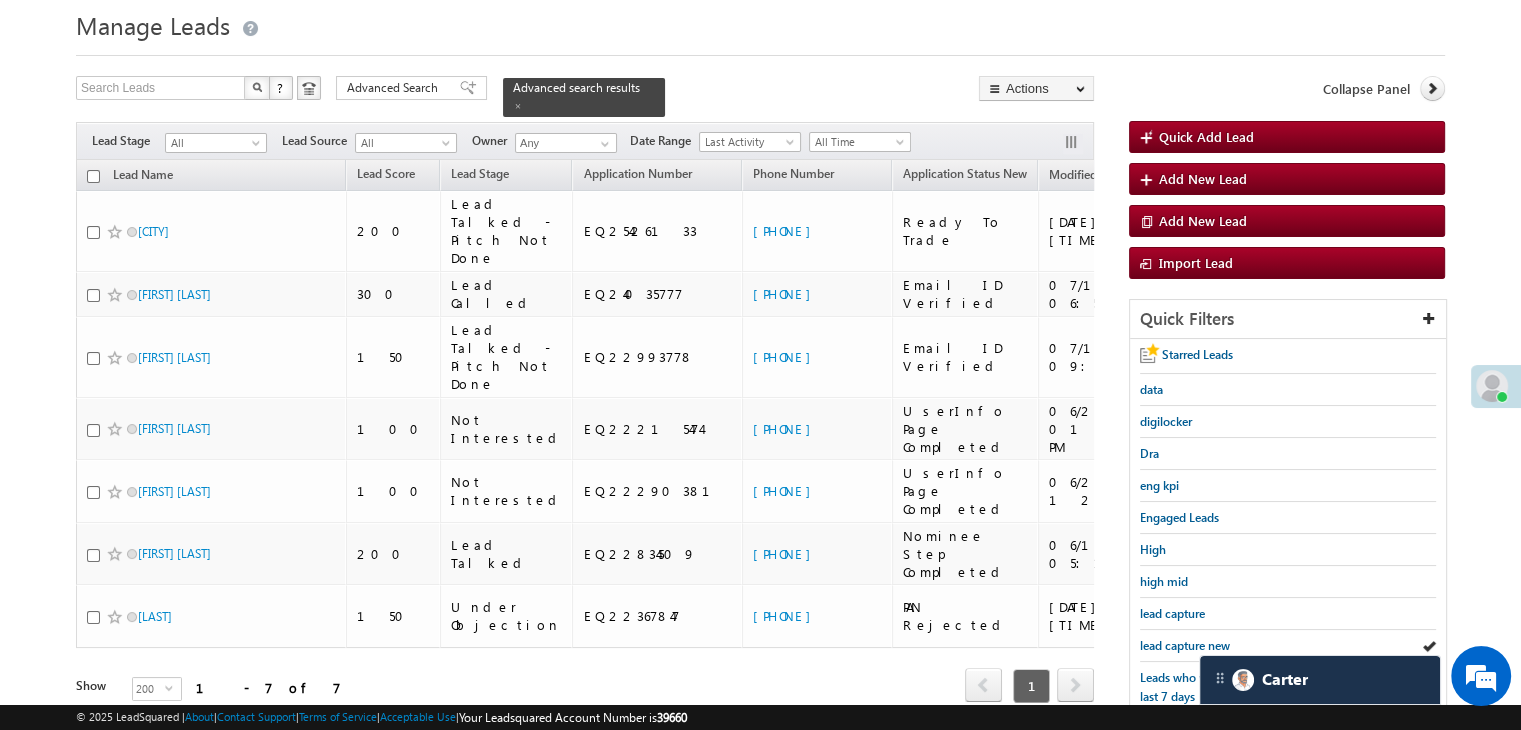 click on "lead capture new" at bounding box center [1185, 645] 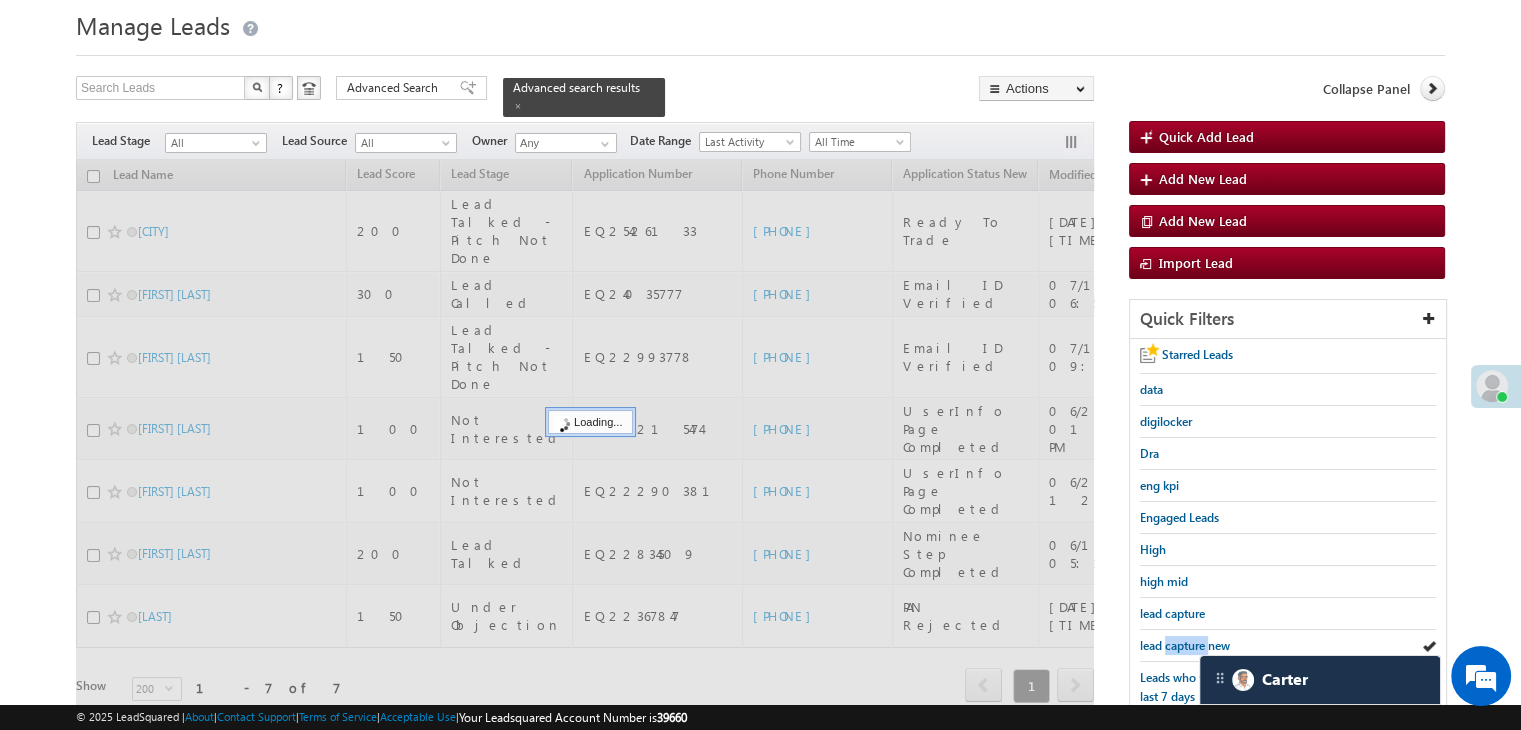 click on "lead capture new" at bounding box center (1185, 645) 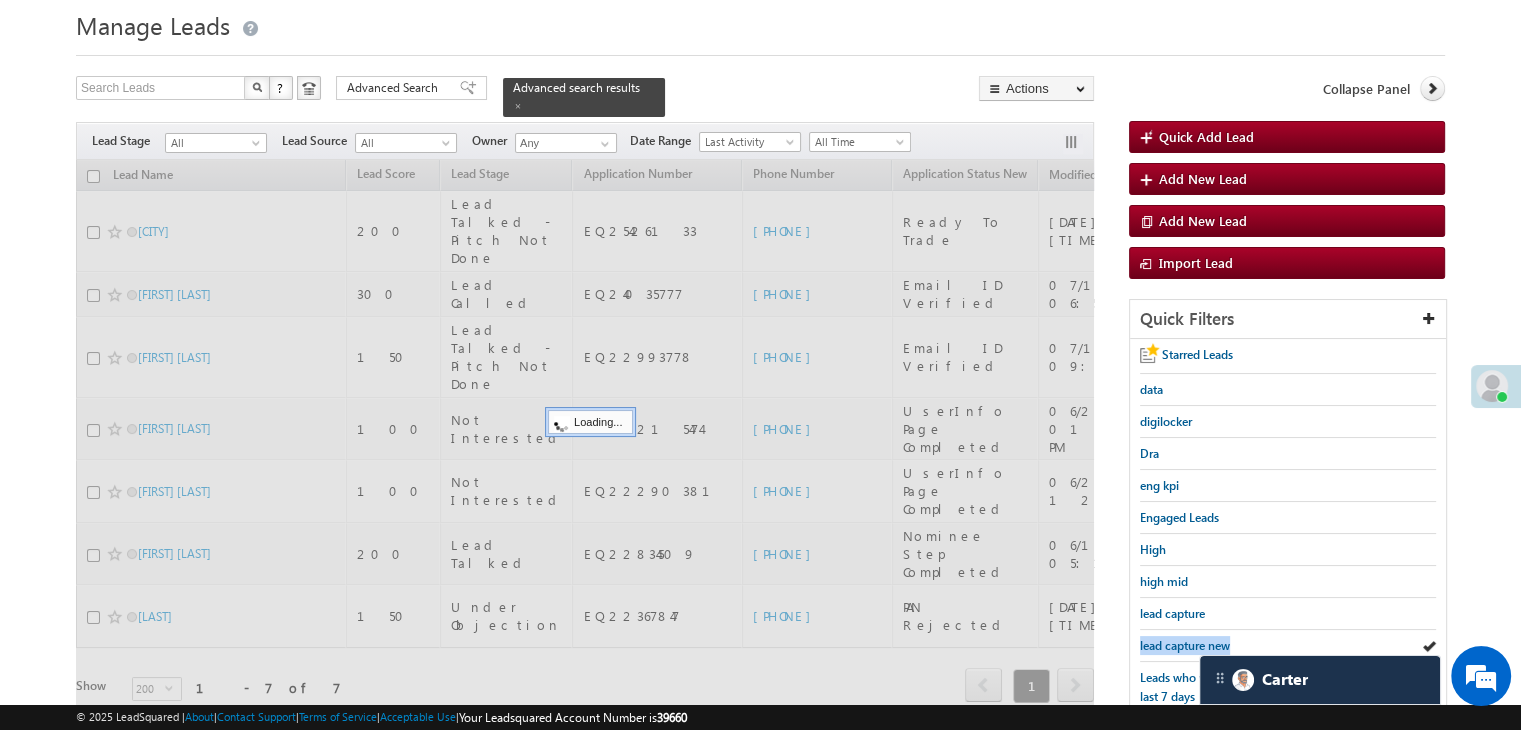 click on "lead capture new" at bounding box center [1185, 645] 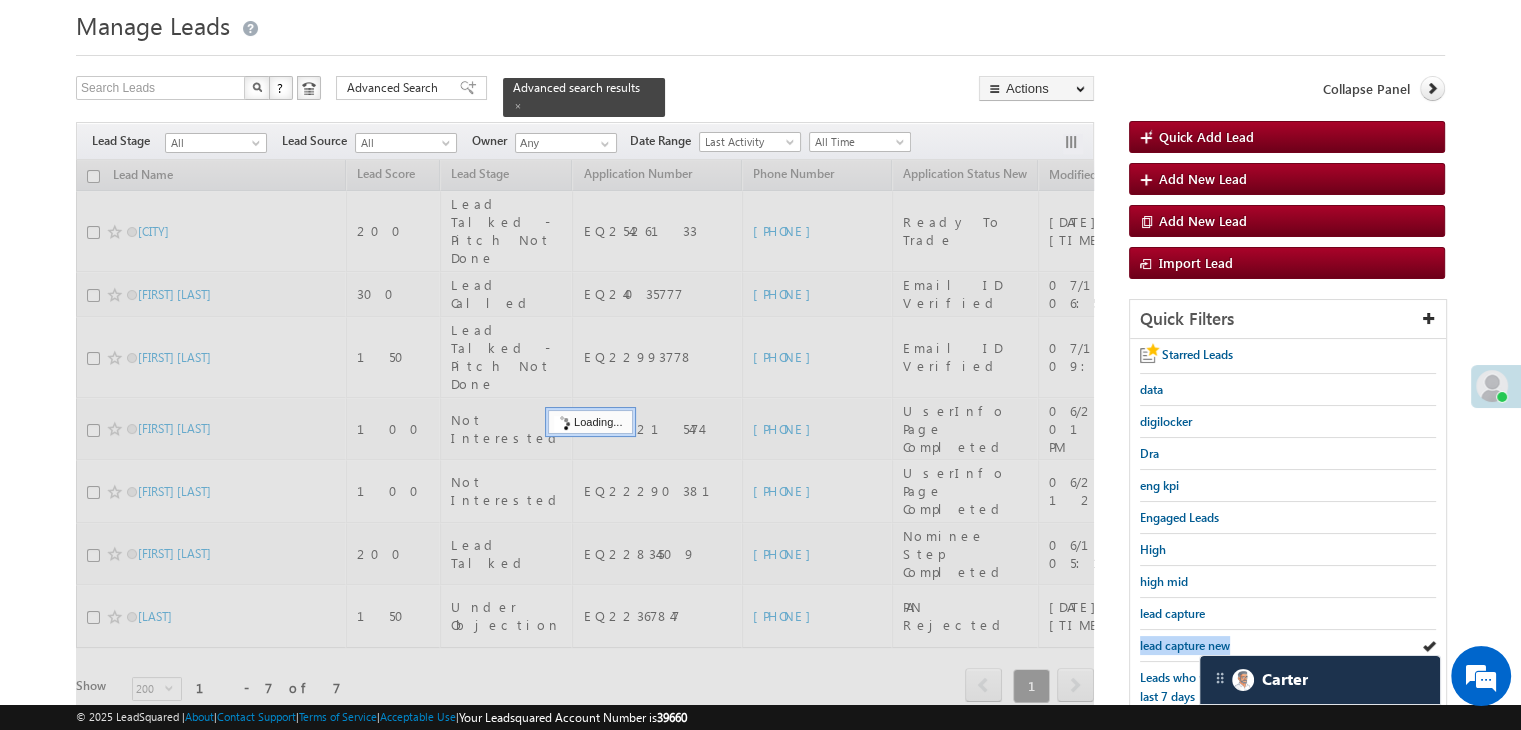 click on "lead capture new" at bounding box center [1185, 645] 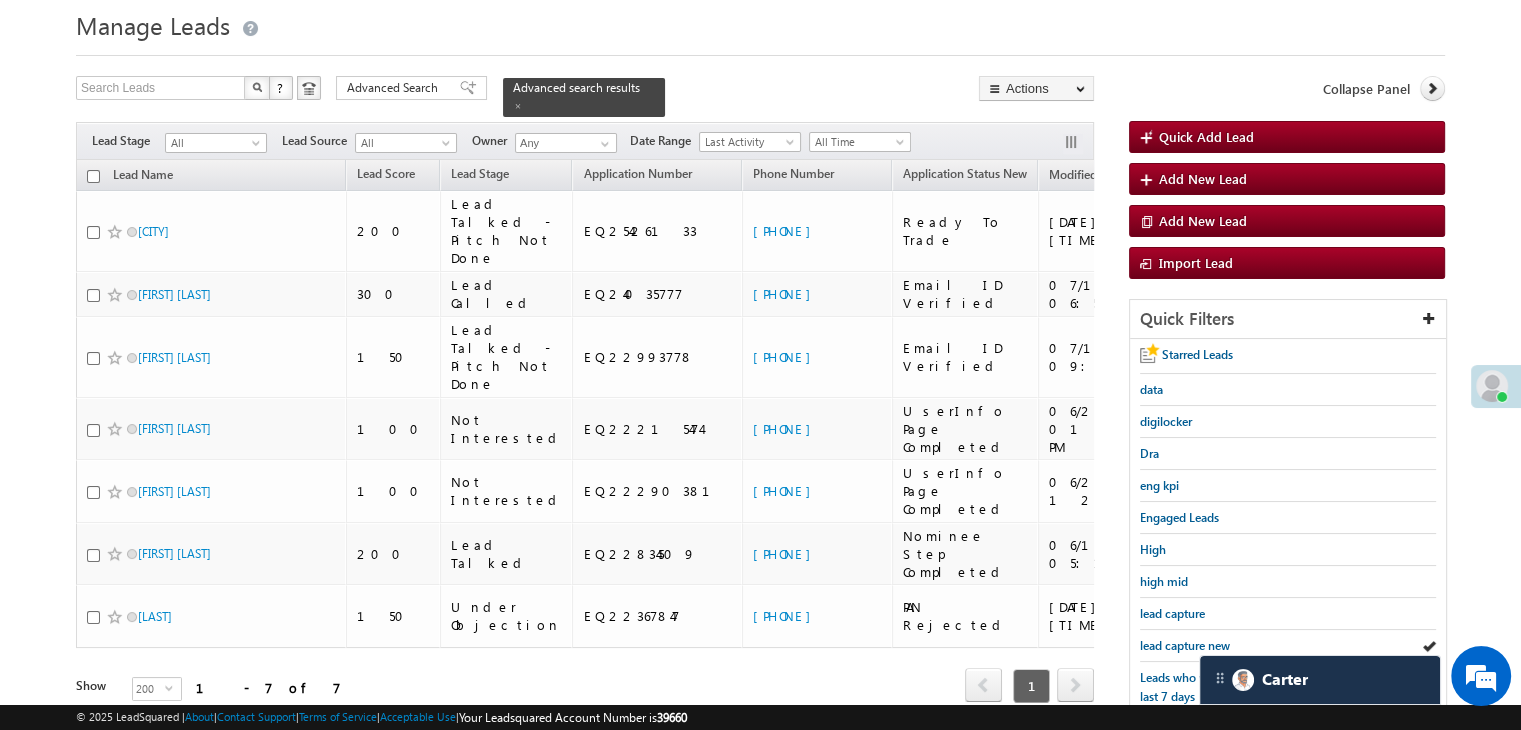 click on "lead capture new" at bounding box center [1185, 645] 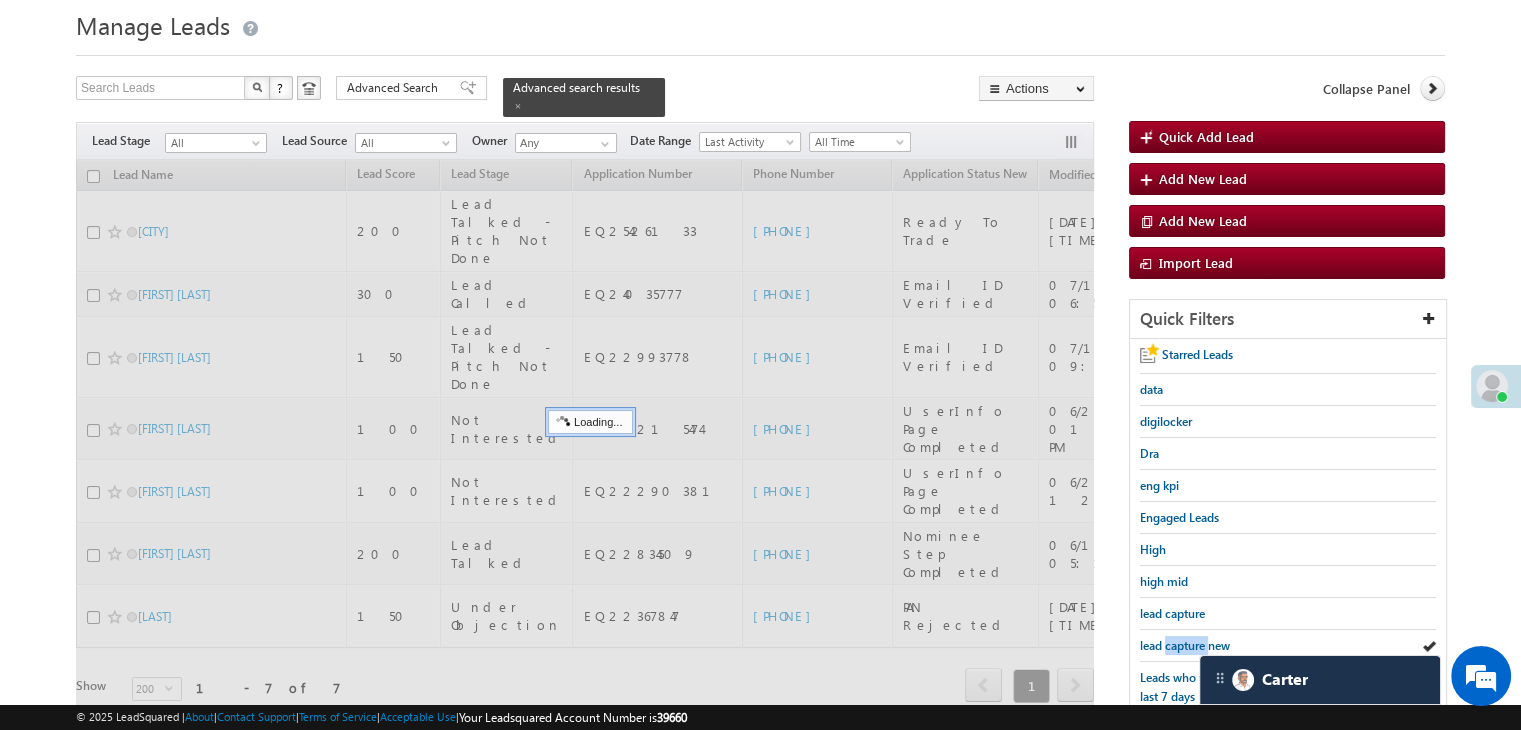click on "lead capture new" at bounding box center [1185, 645] 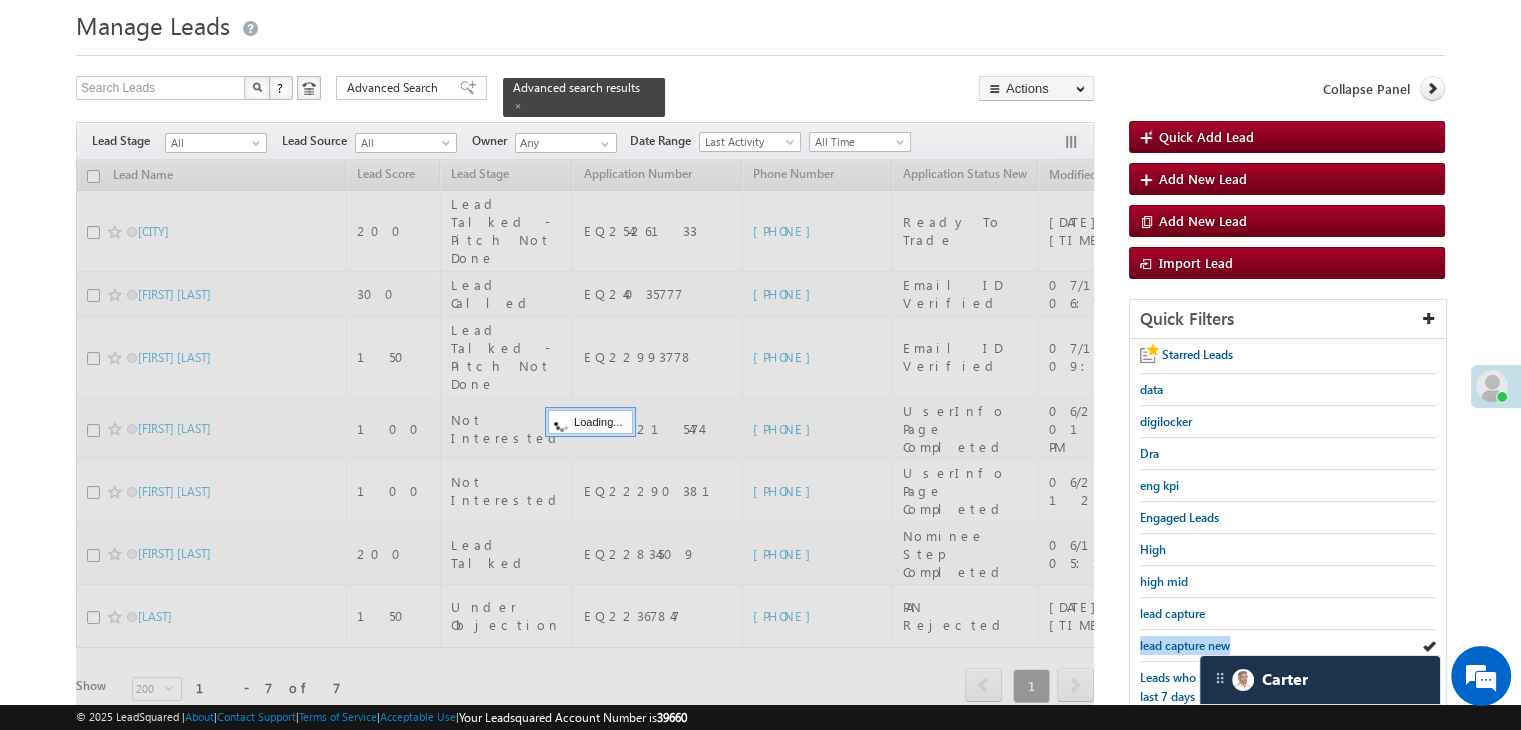 click on "lead capture new" at bounding box center [1185, 645] 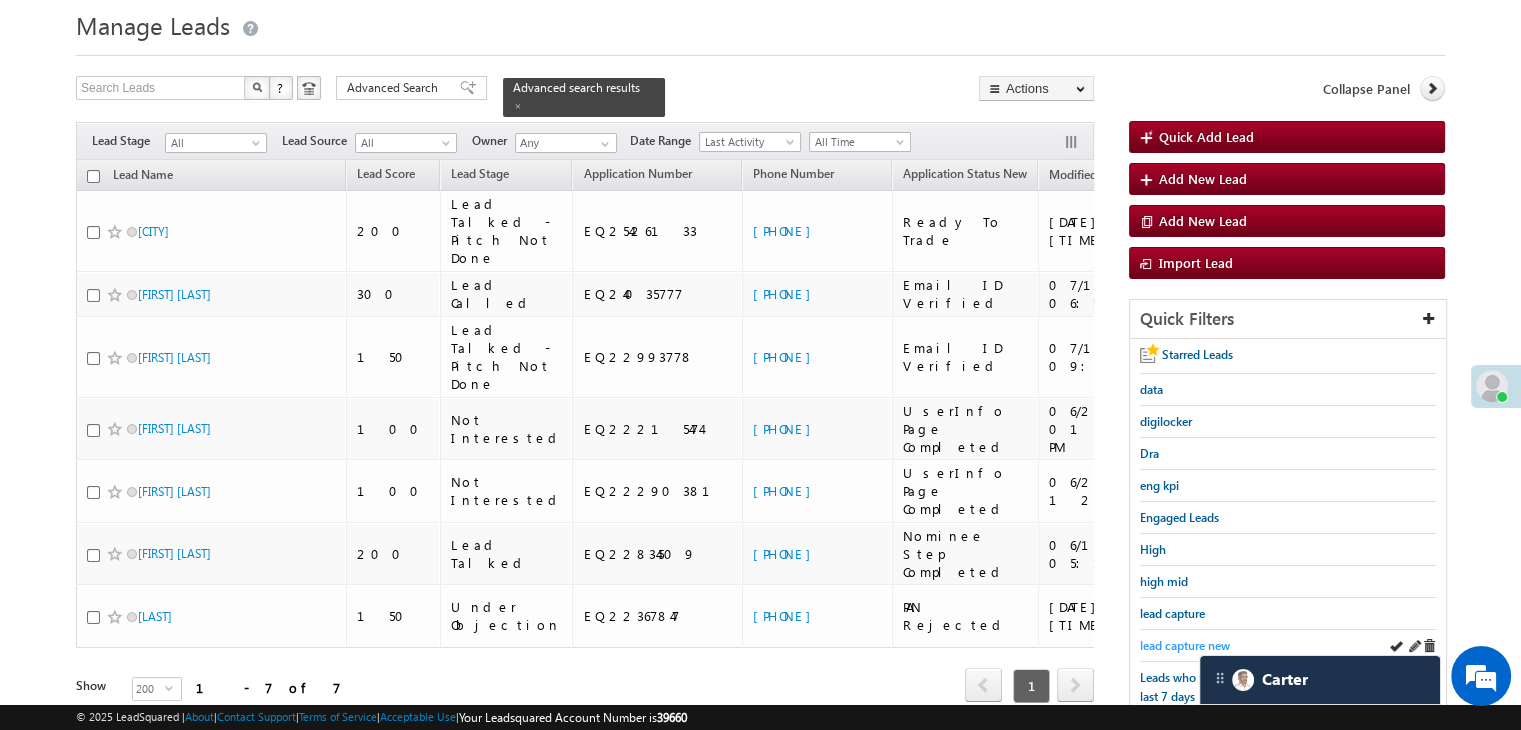 click on "lead capture new" at bounding box center [1185, 645] 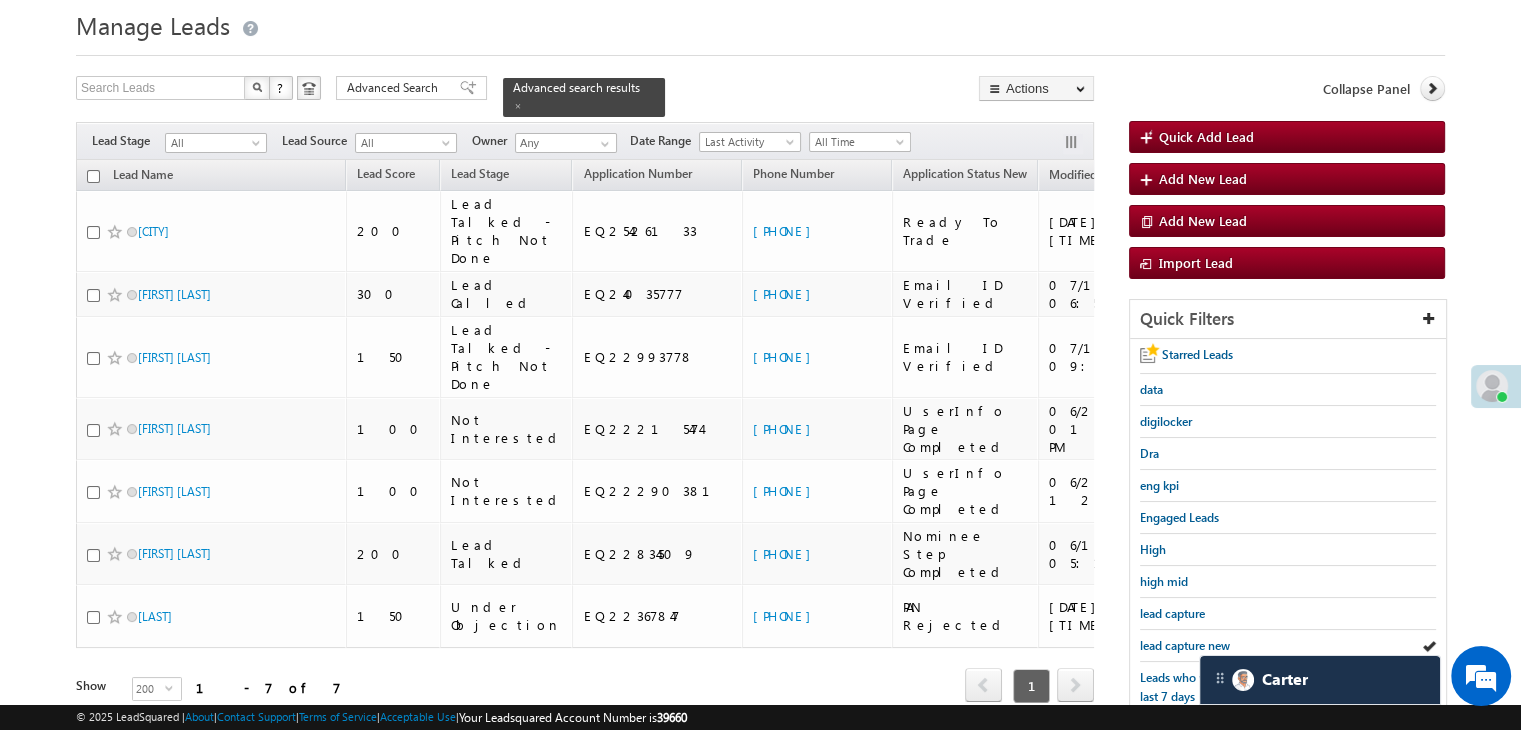 click on "lead capture new" at bounding box center (1185, 645) 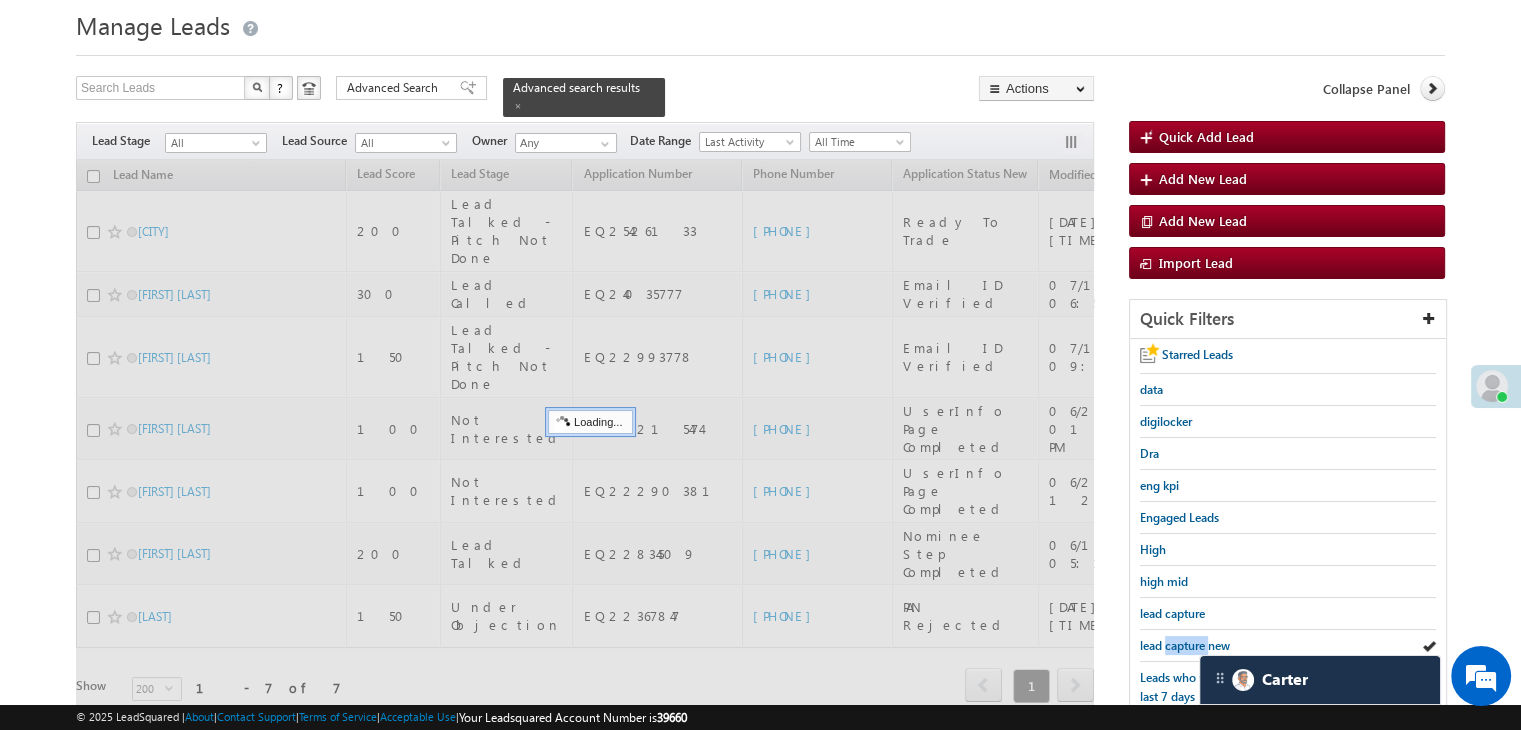 click on "lead capture new" at bounding box center [1185, 645] 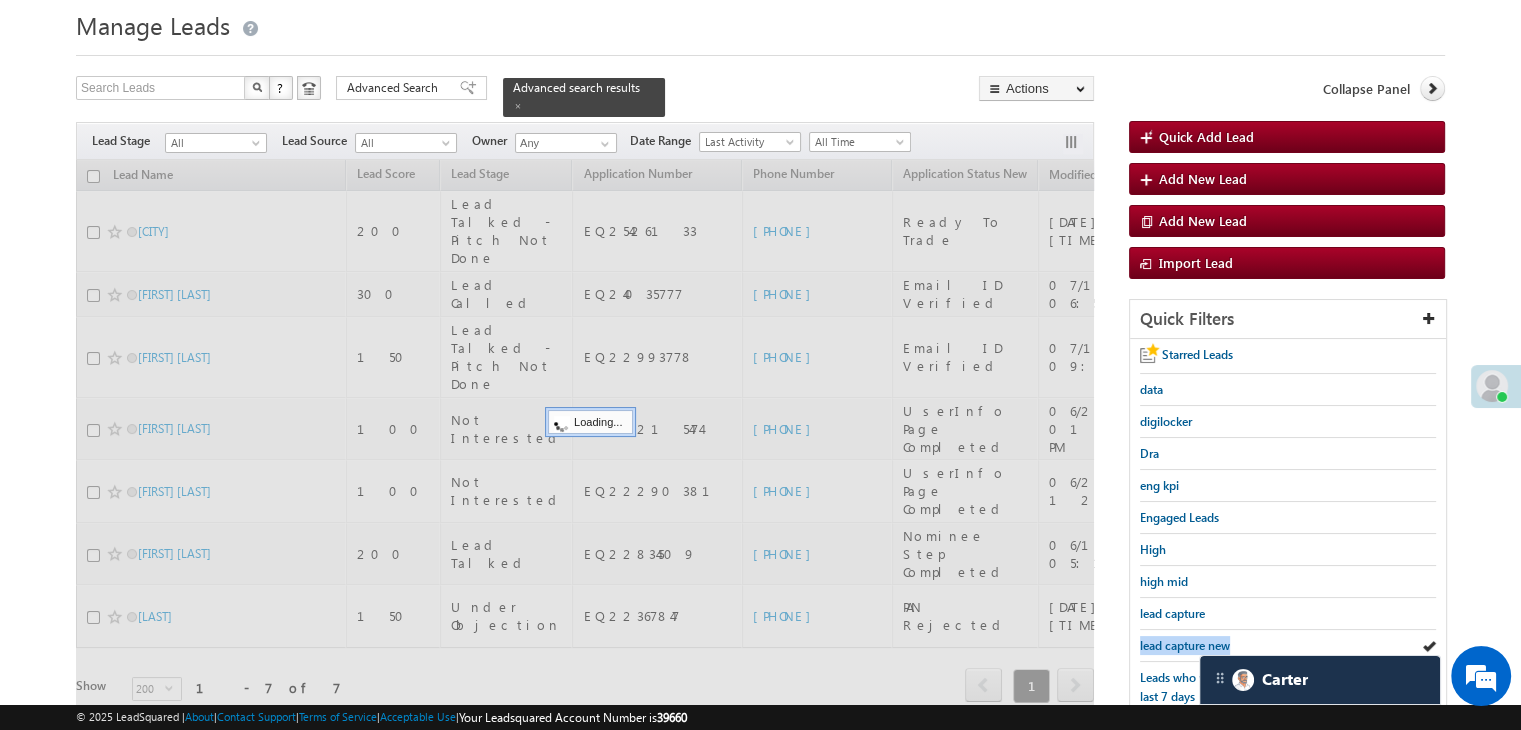 click on "lead capture new" at bounding box center (1185, 645) 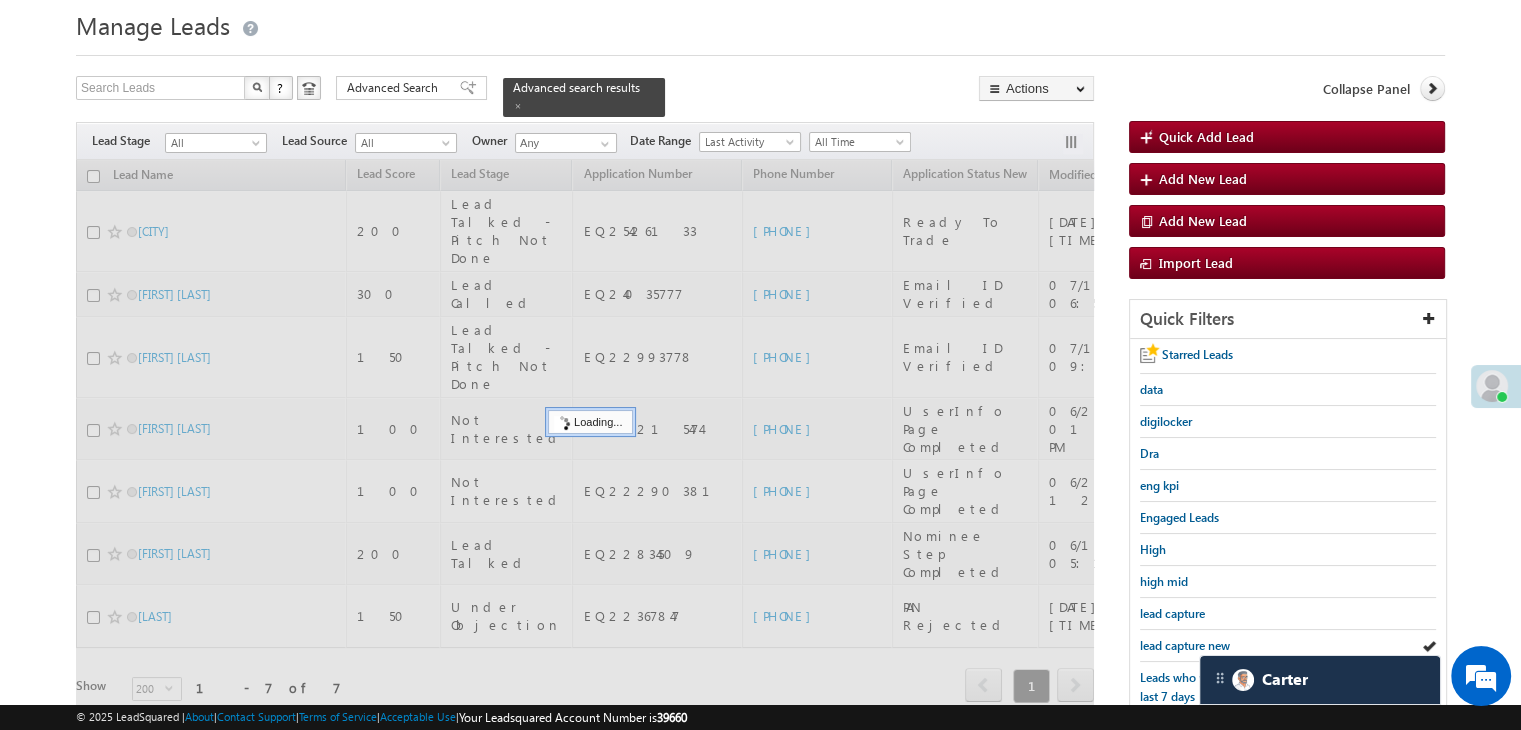click on "lead capture new" at bounding box center [1185, 645] 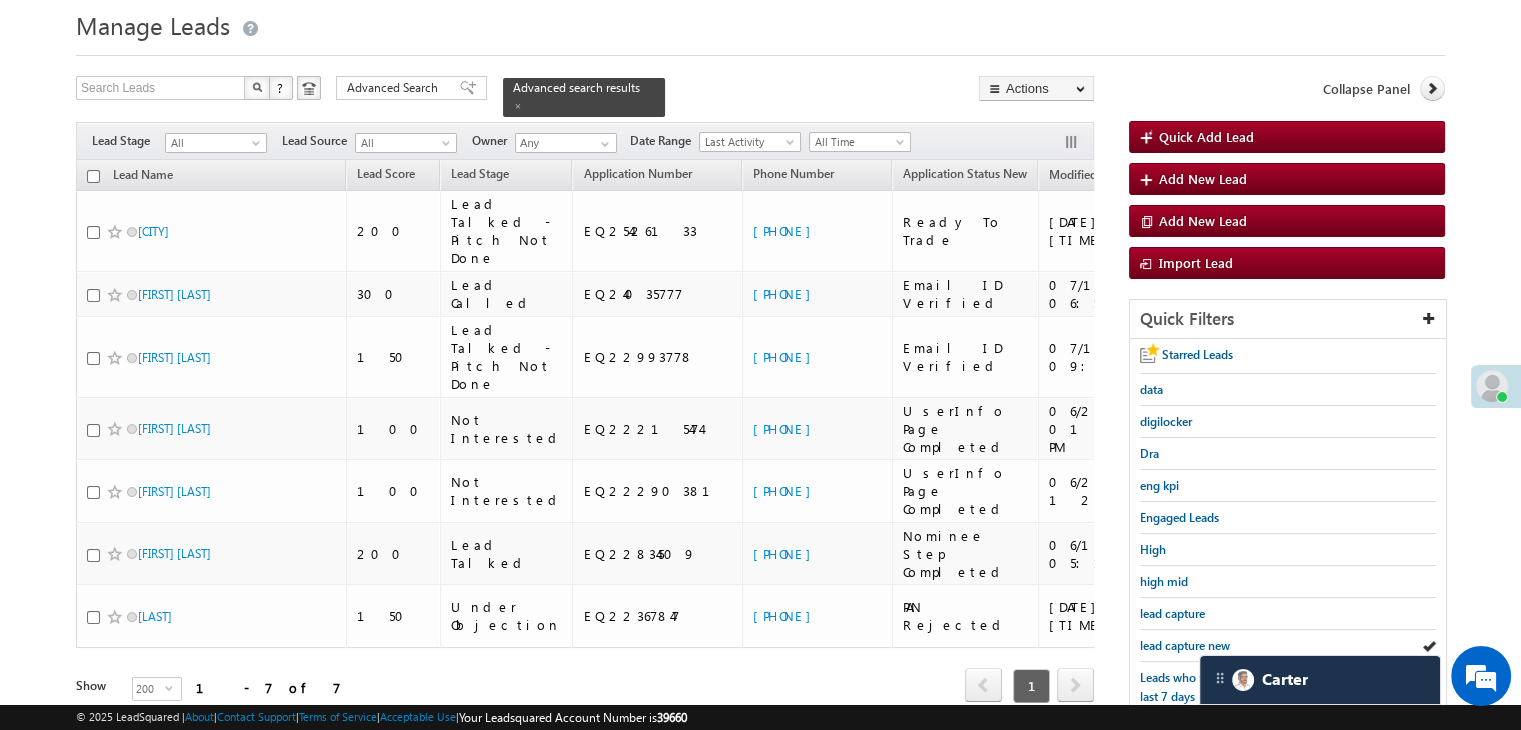 click on "lead capture new" at bounding box center (1185, 645) 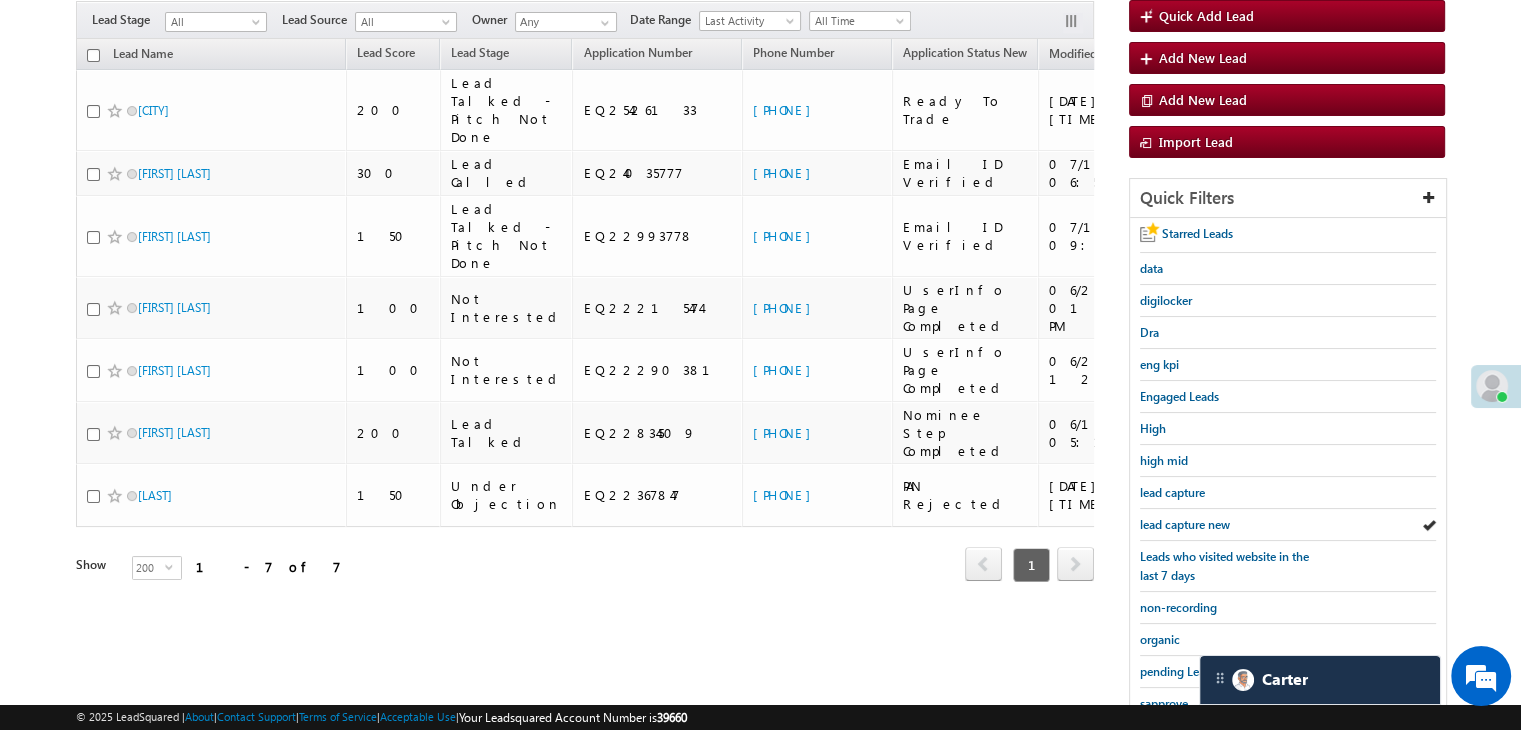 scroll, scrollTop: 363, scrollLeft: 0, axis: vertical 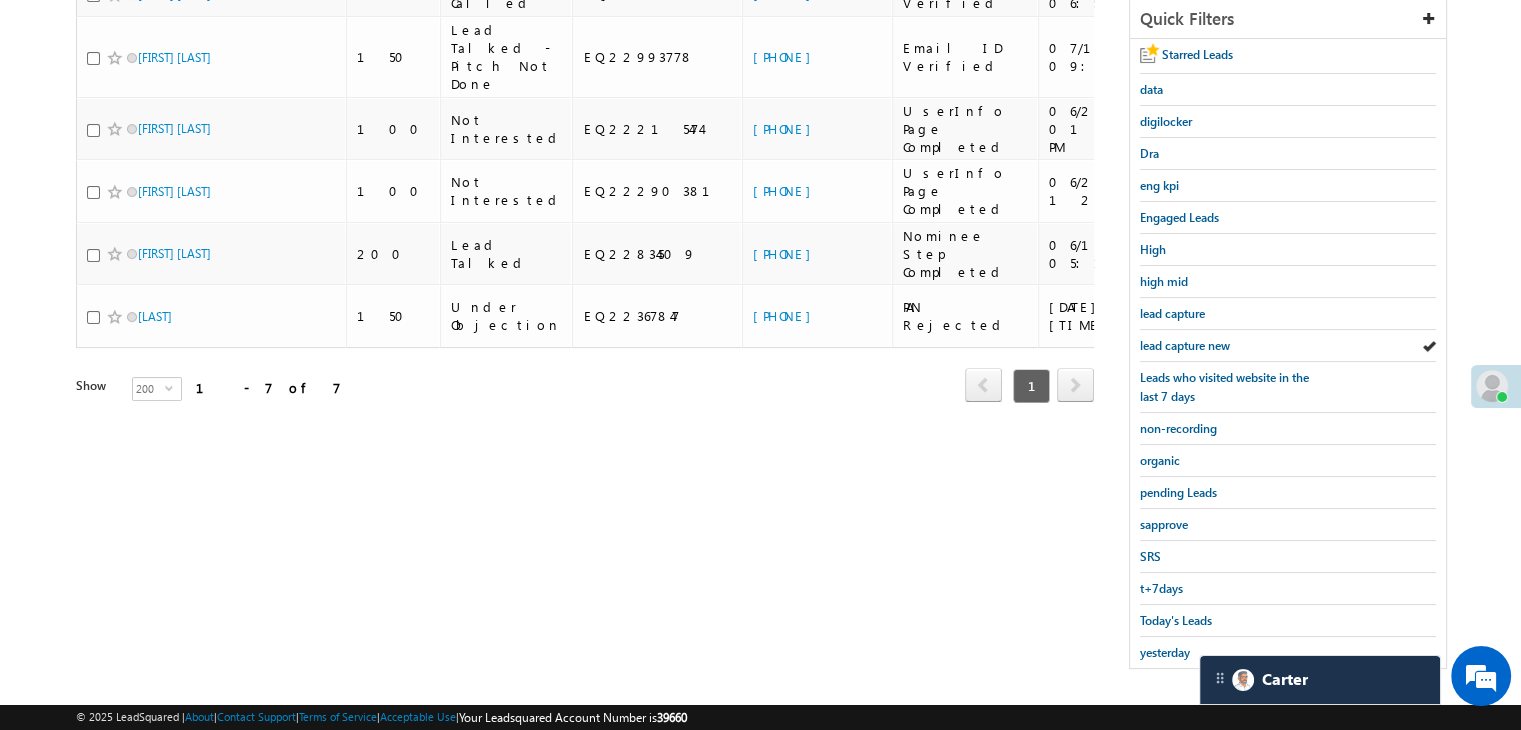 click on "yesterday" at bounding box center (1165, 652) 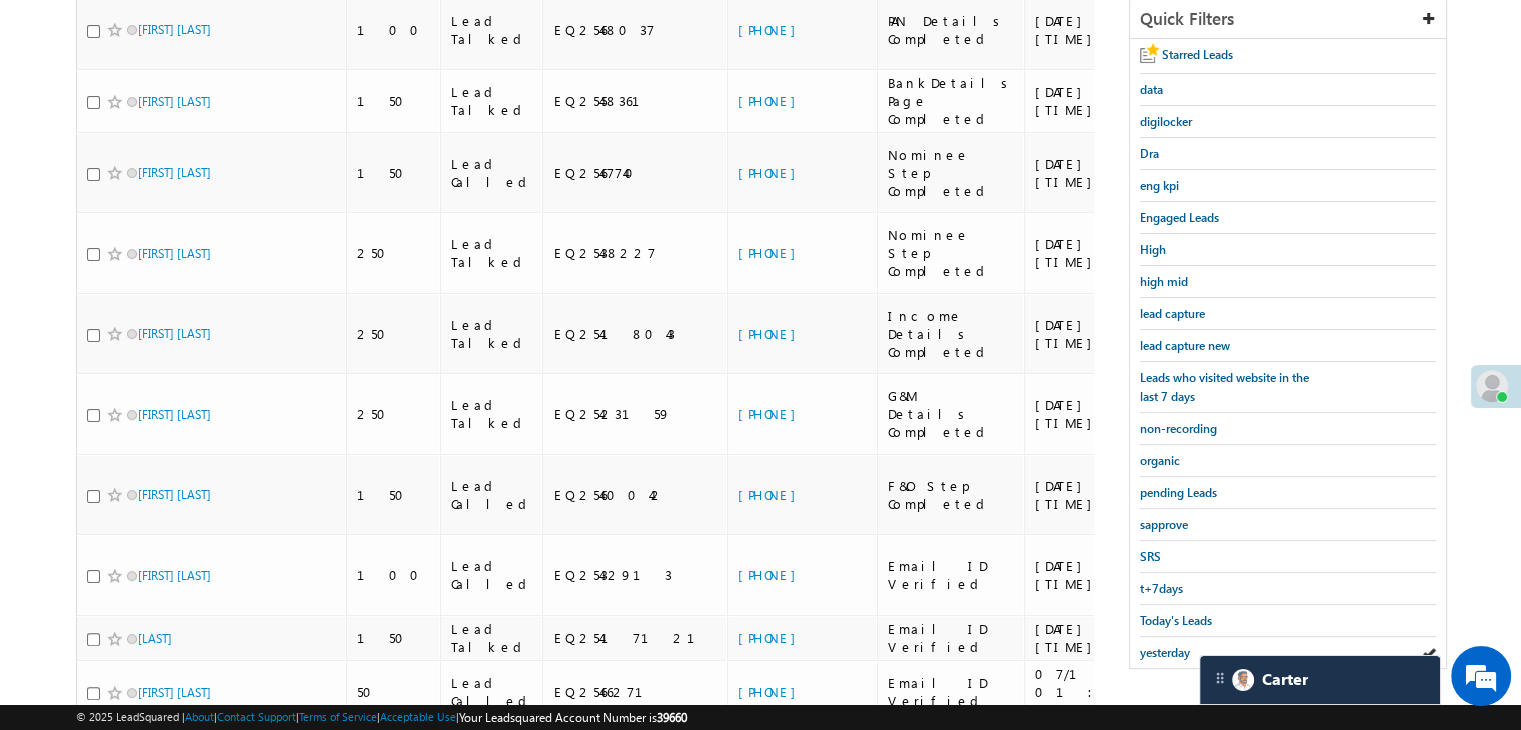 click on "yesterday" at bounding box center (1165, 652) 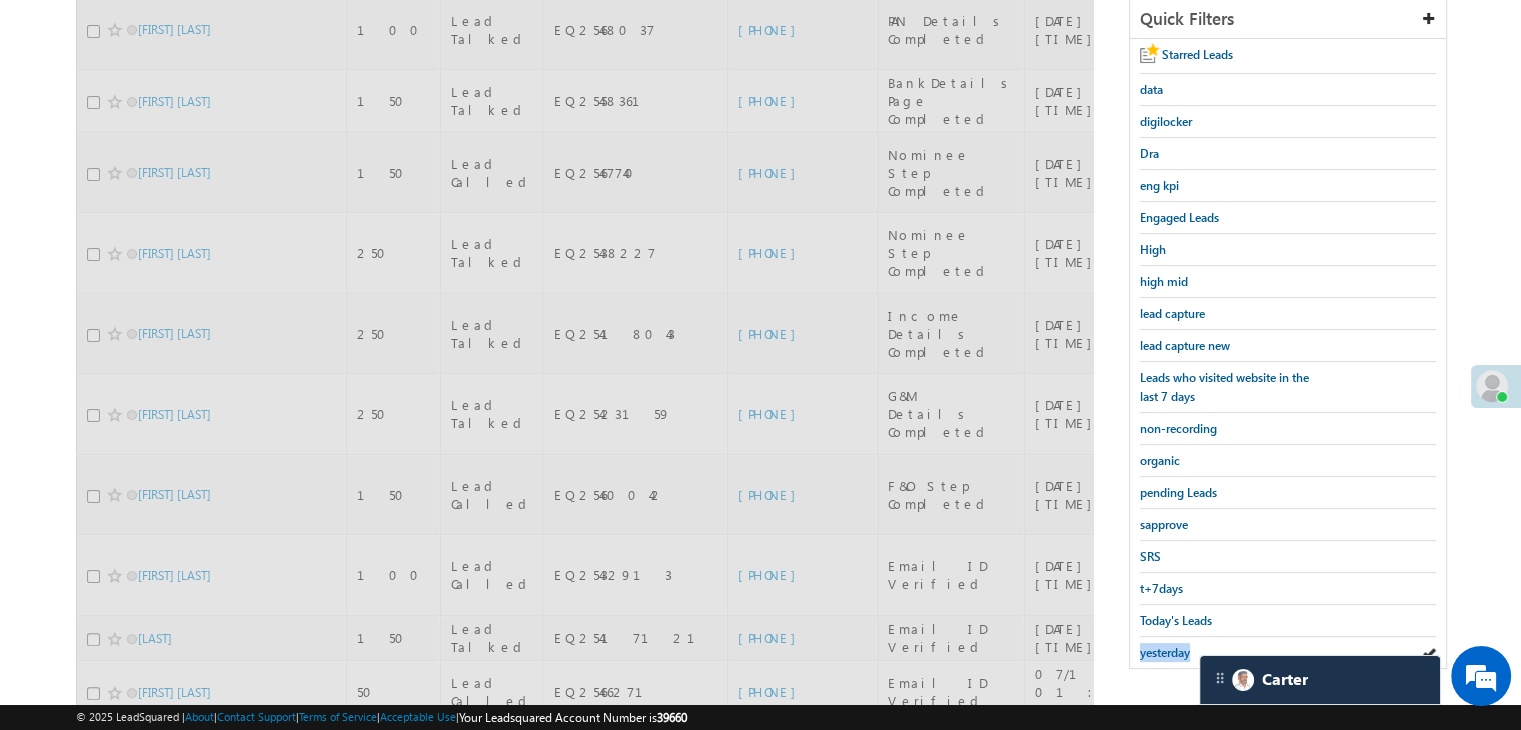 click on "yesterday" at bounding box center (1165, 652) 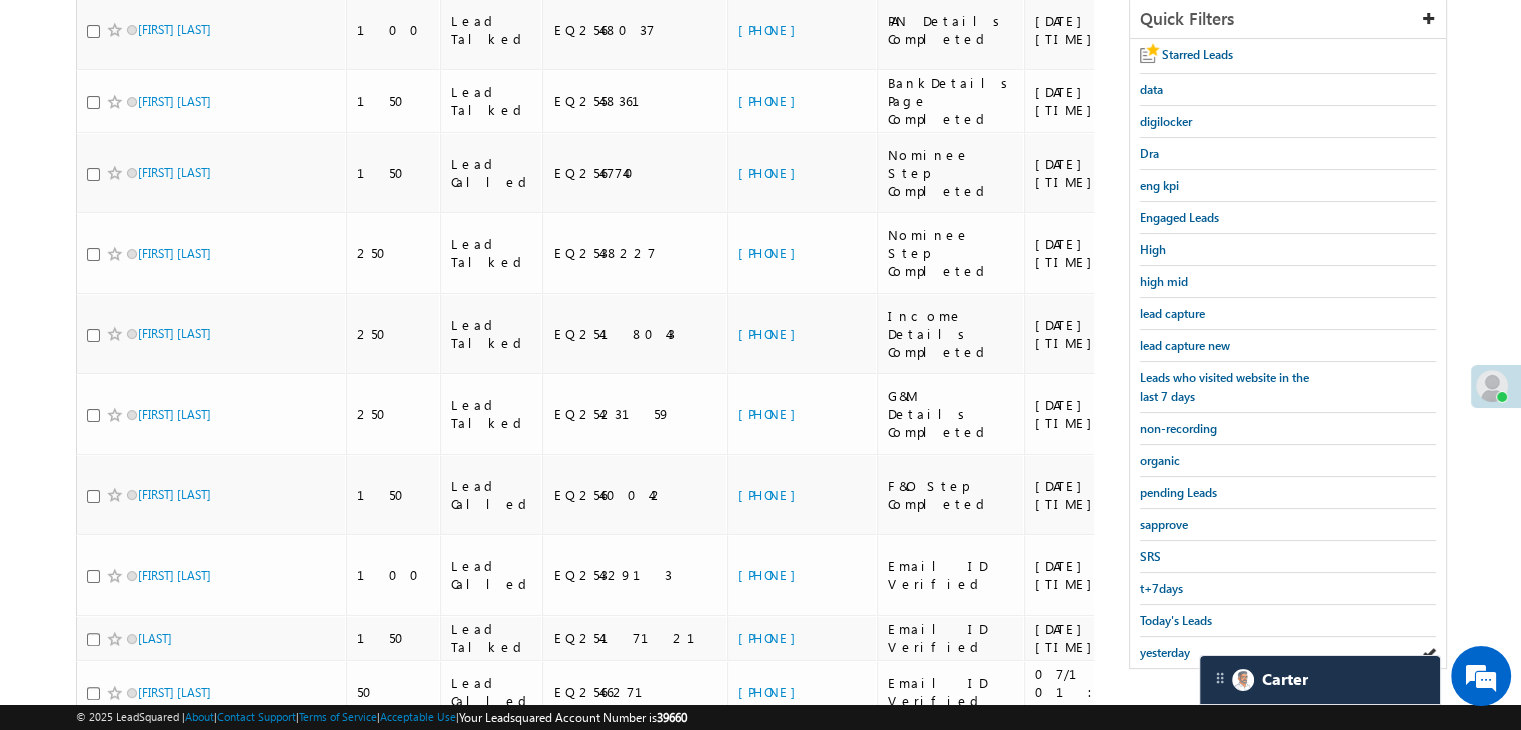 click on "yesterday" at bounding box center (1165, 652) 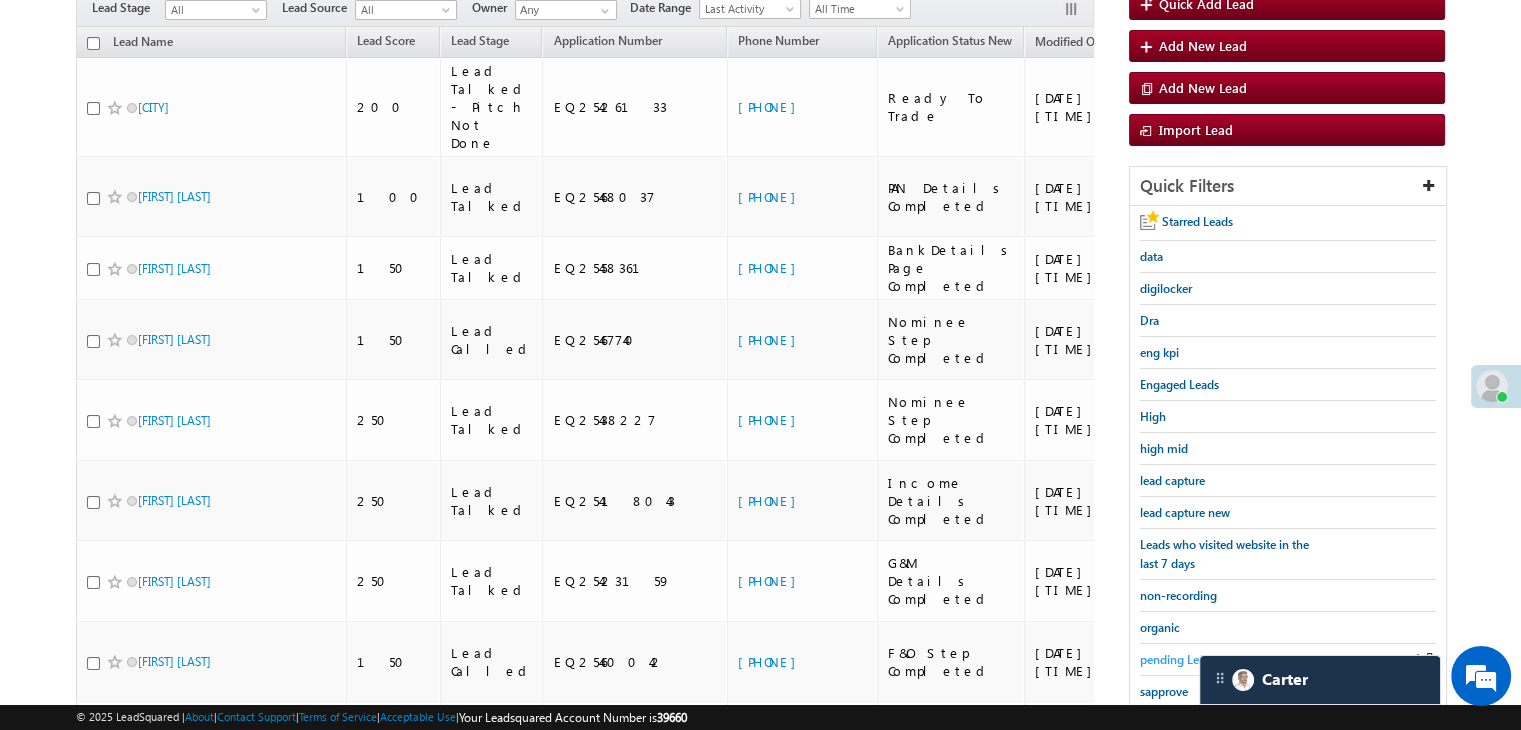 scroll, scrollTop: 363, scrollLeft: 0, axis: vertical 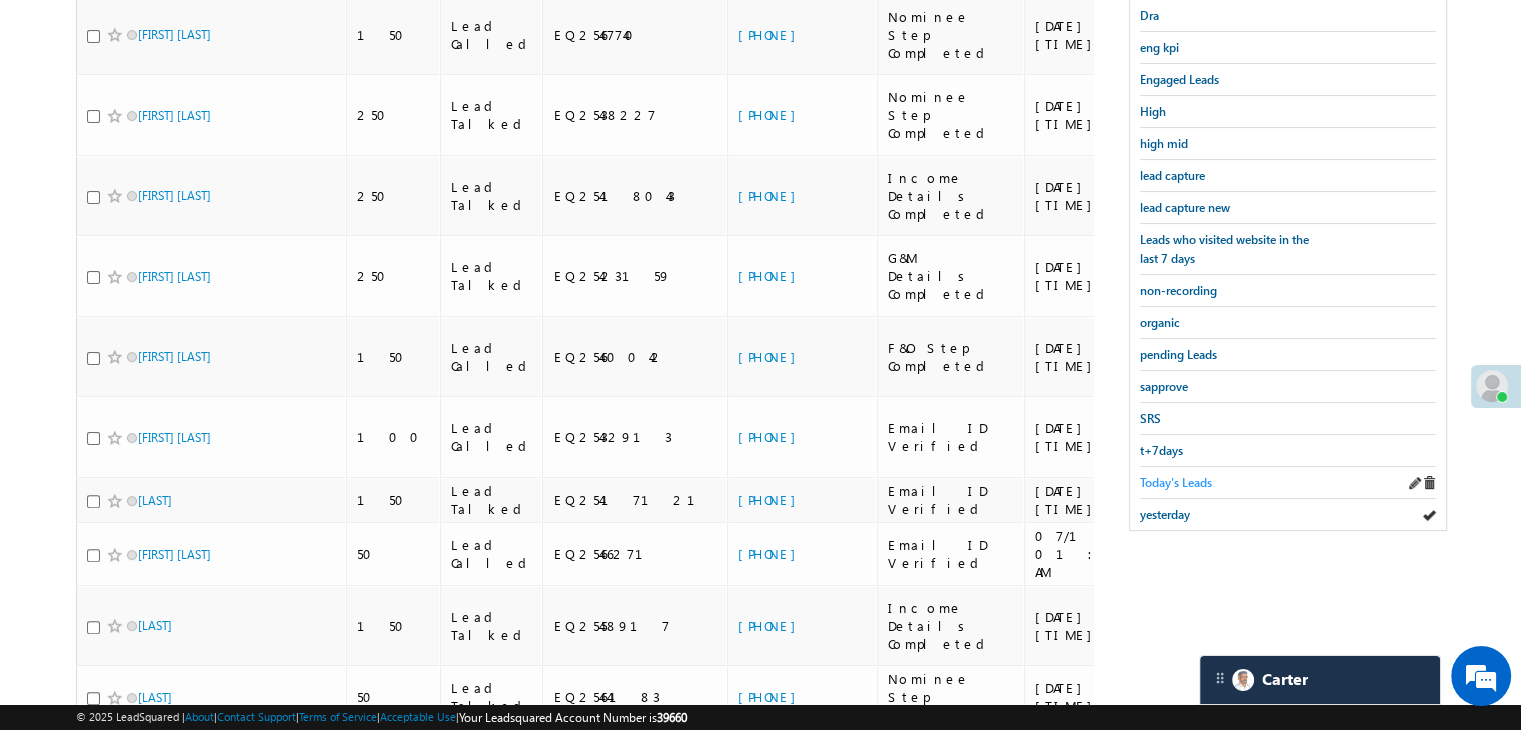 click on "Today's Leads" at bounding box center (1176, 482) 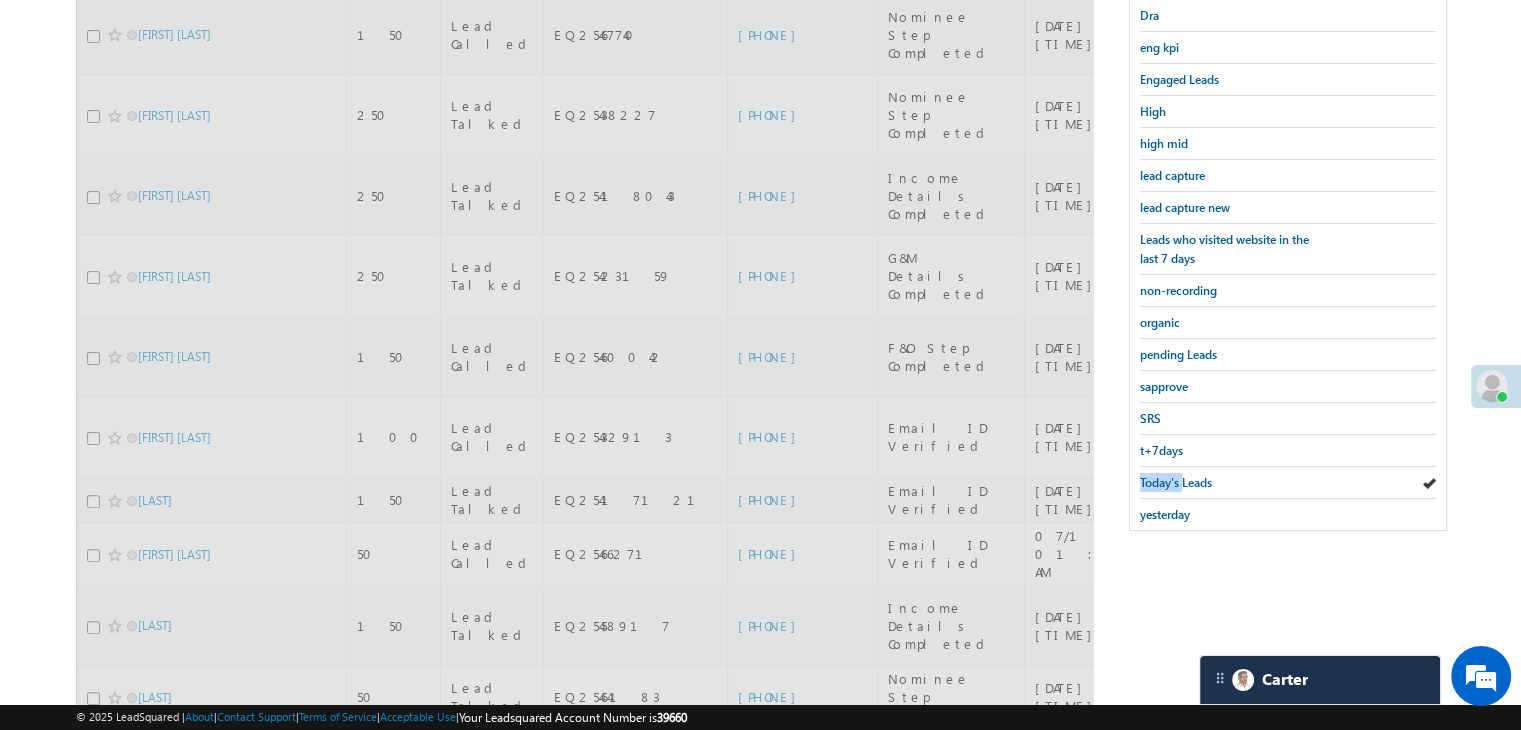 click on "Today's Leads" at bounding box center (1176, 482) 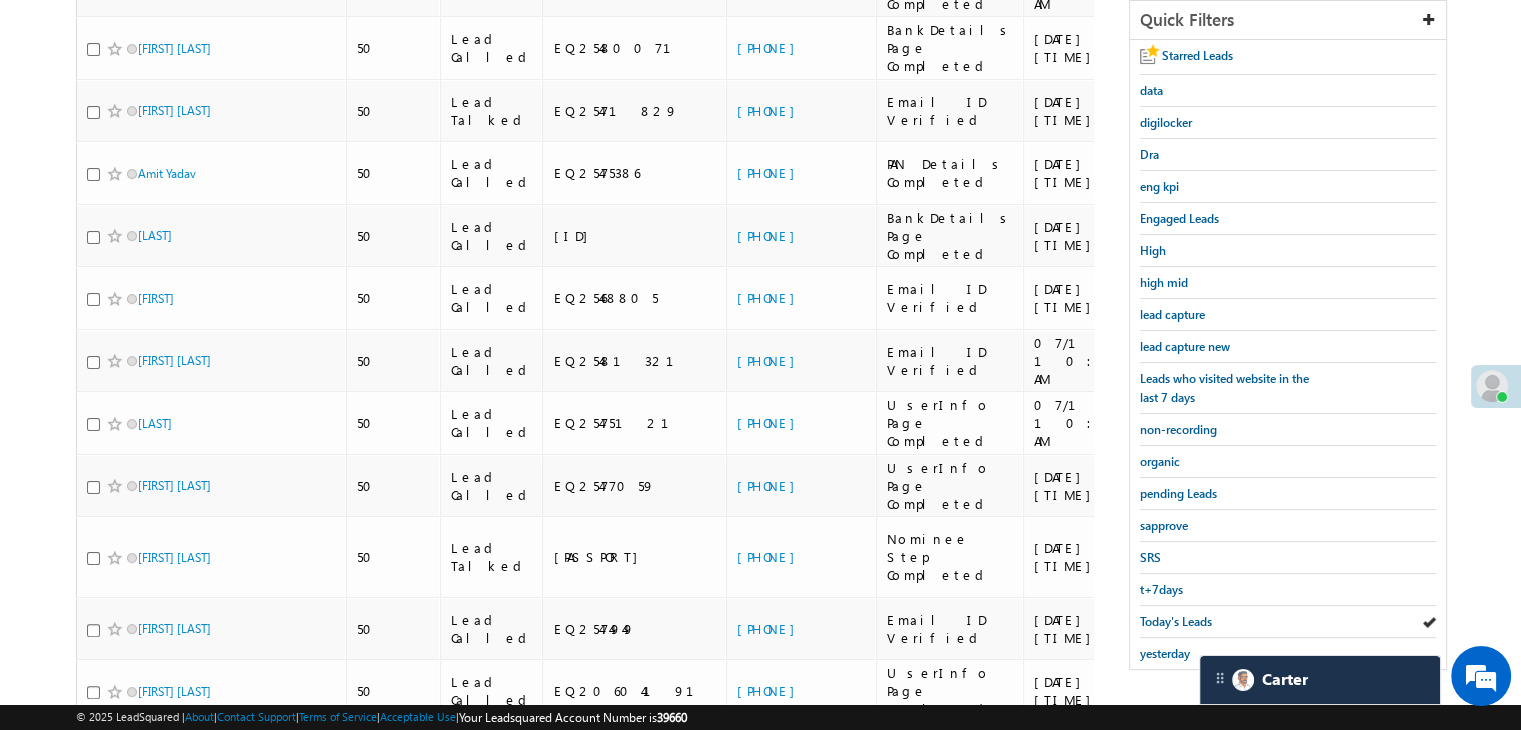 scroll, scrollTop: 363, scrollLeft: 0, axis: vertical 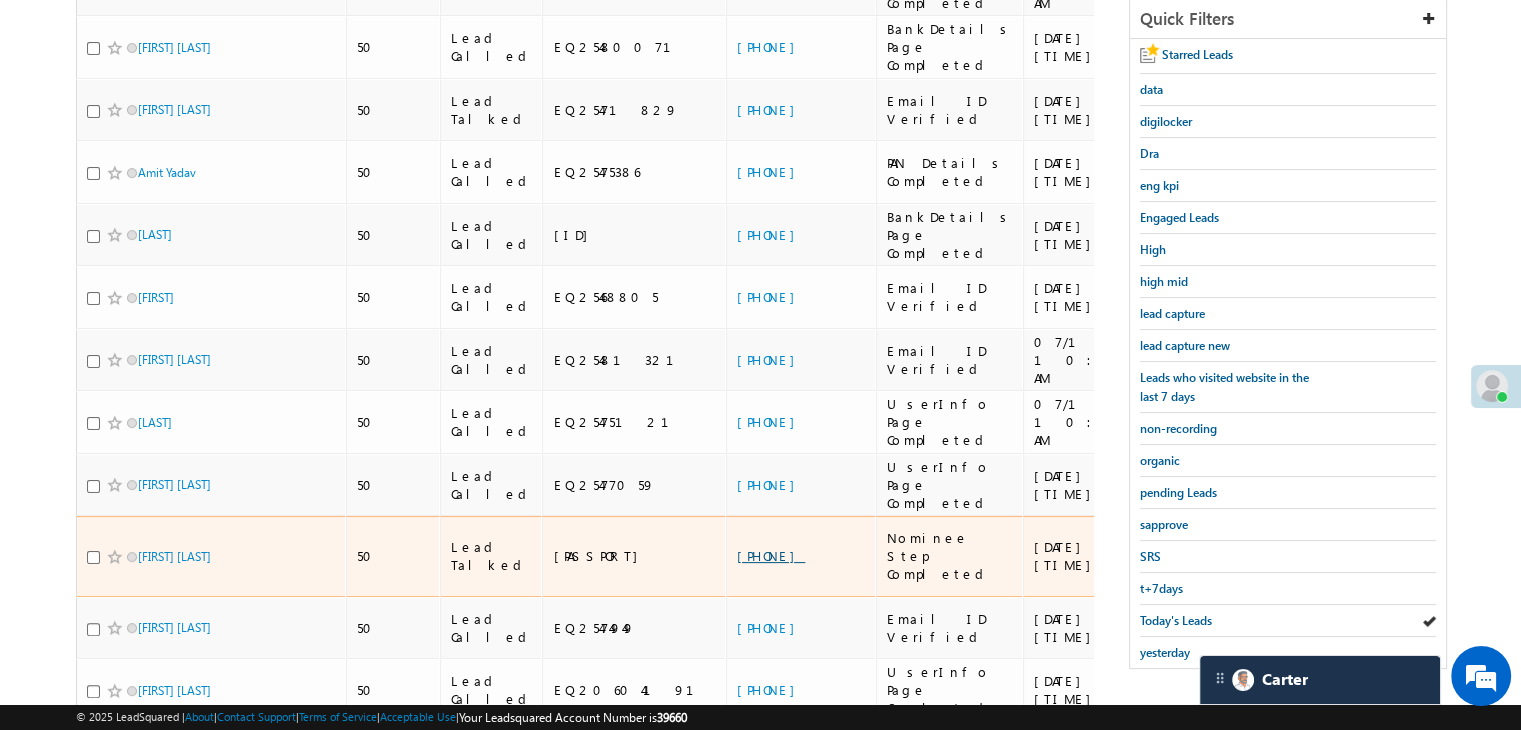 click on "[PHONE]" at bounding box center (771, 555) 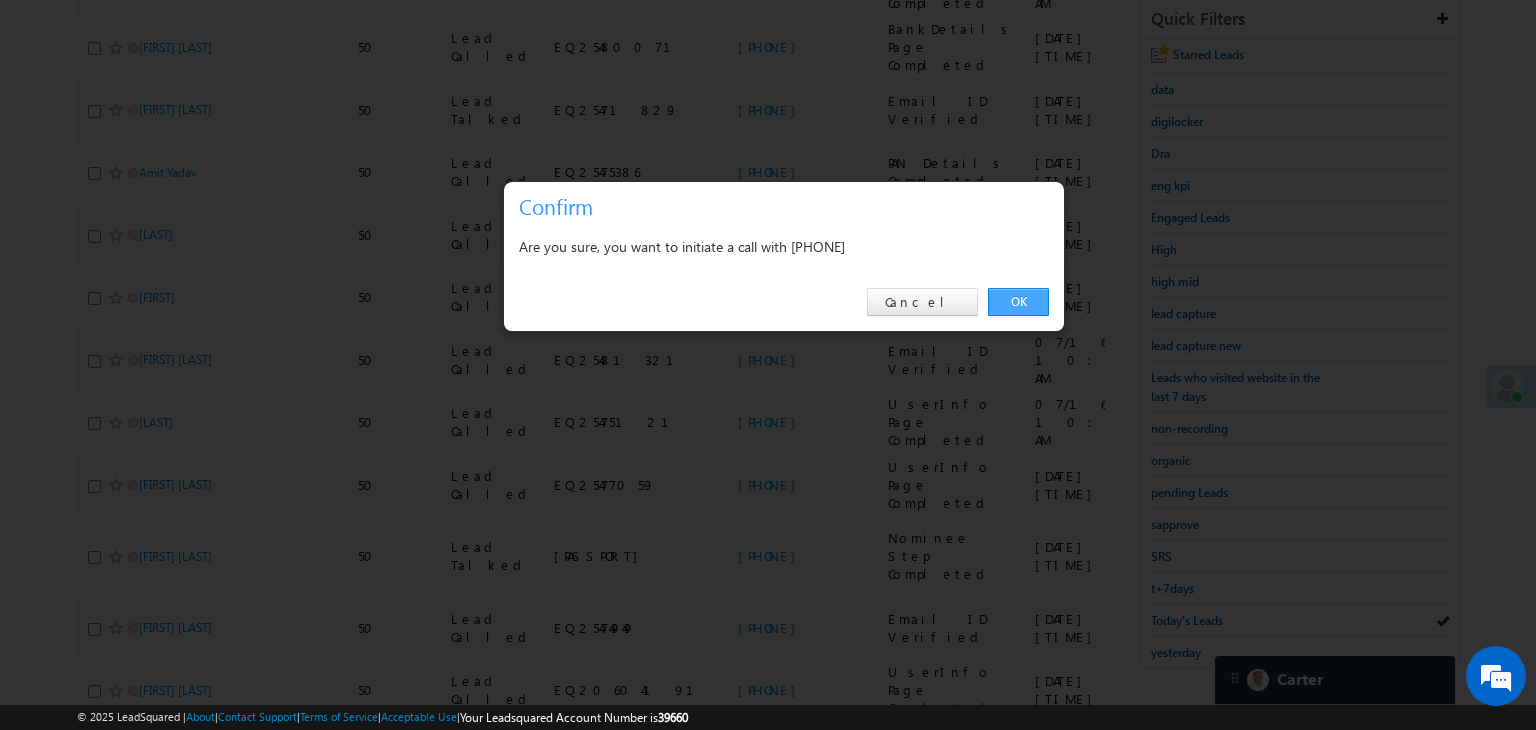 click on "OK" at bounding box center (1018, 302) 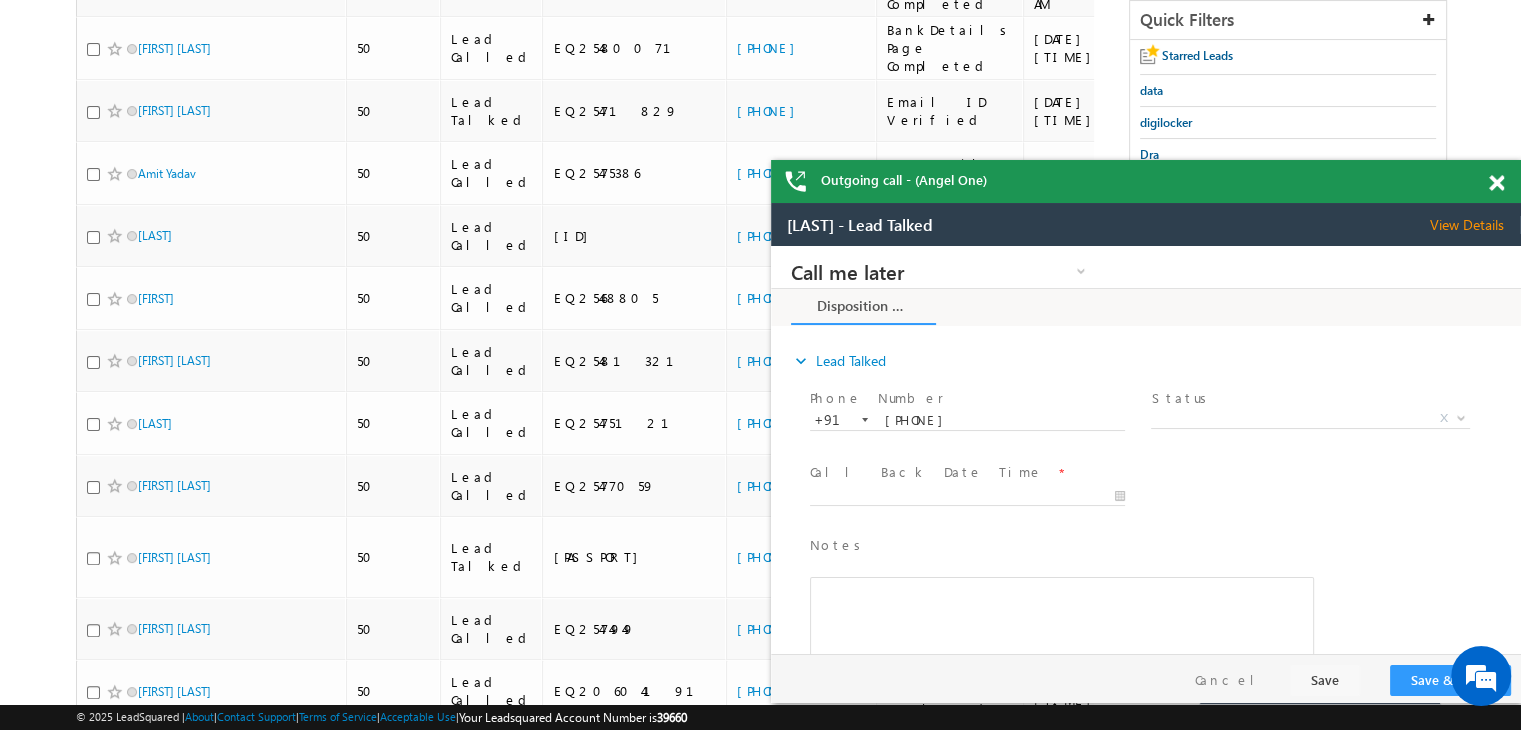 scroll, scrollTop: 0, scrollLeft: 0, axis: both 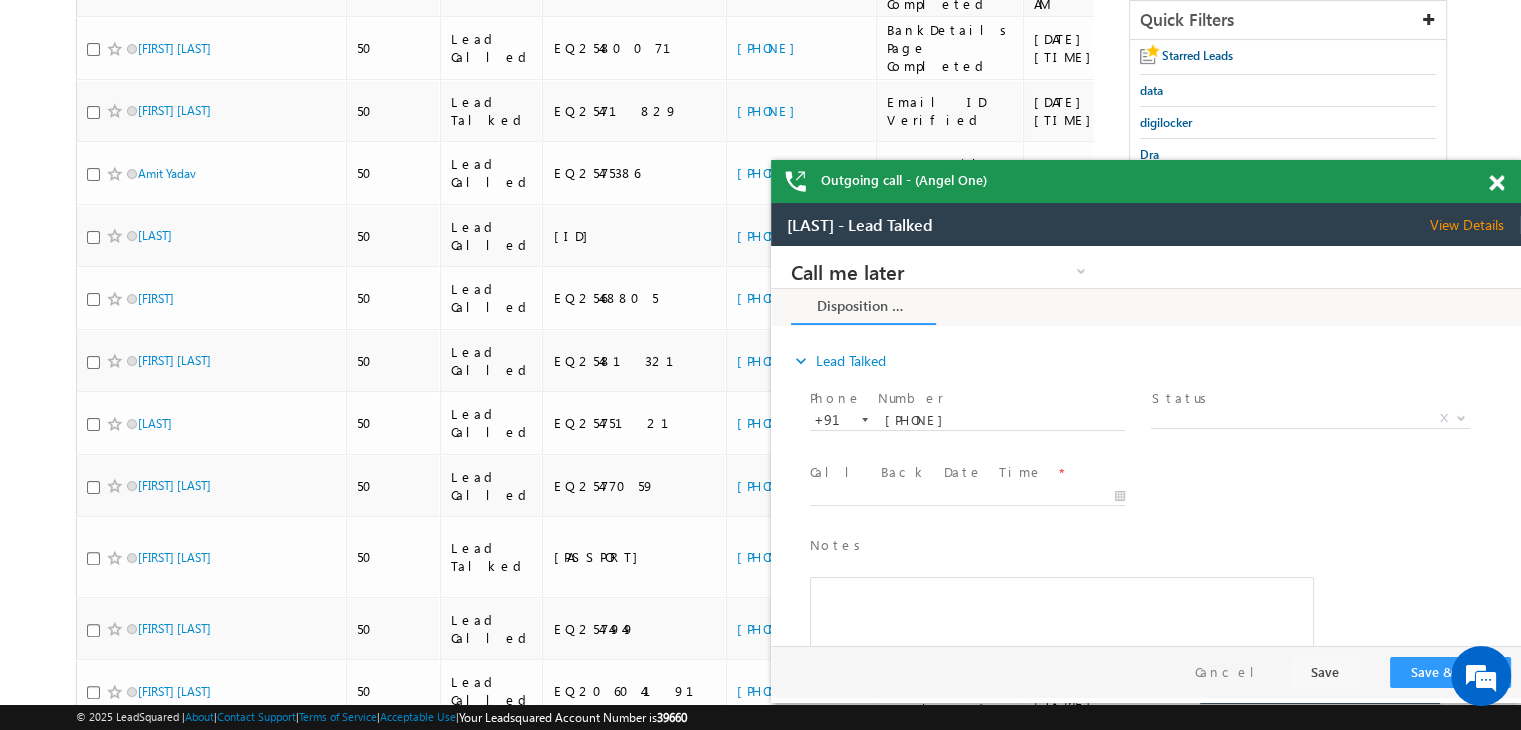 click at bounding box center [1496, 183] 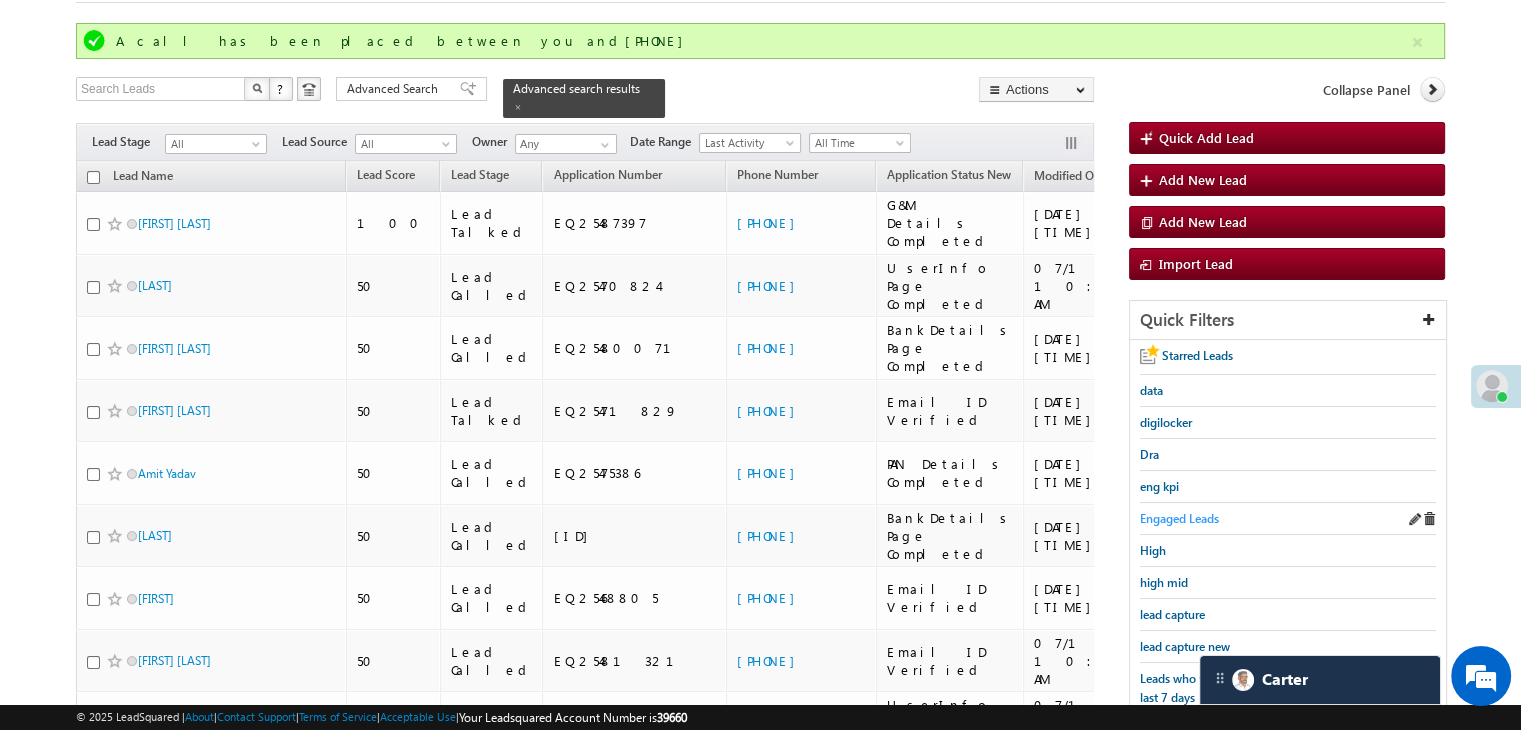 scroll, scrollTop: 216, scrollLeft: 0, axis: vertical 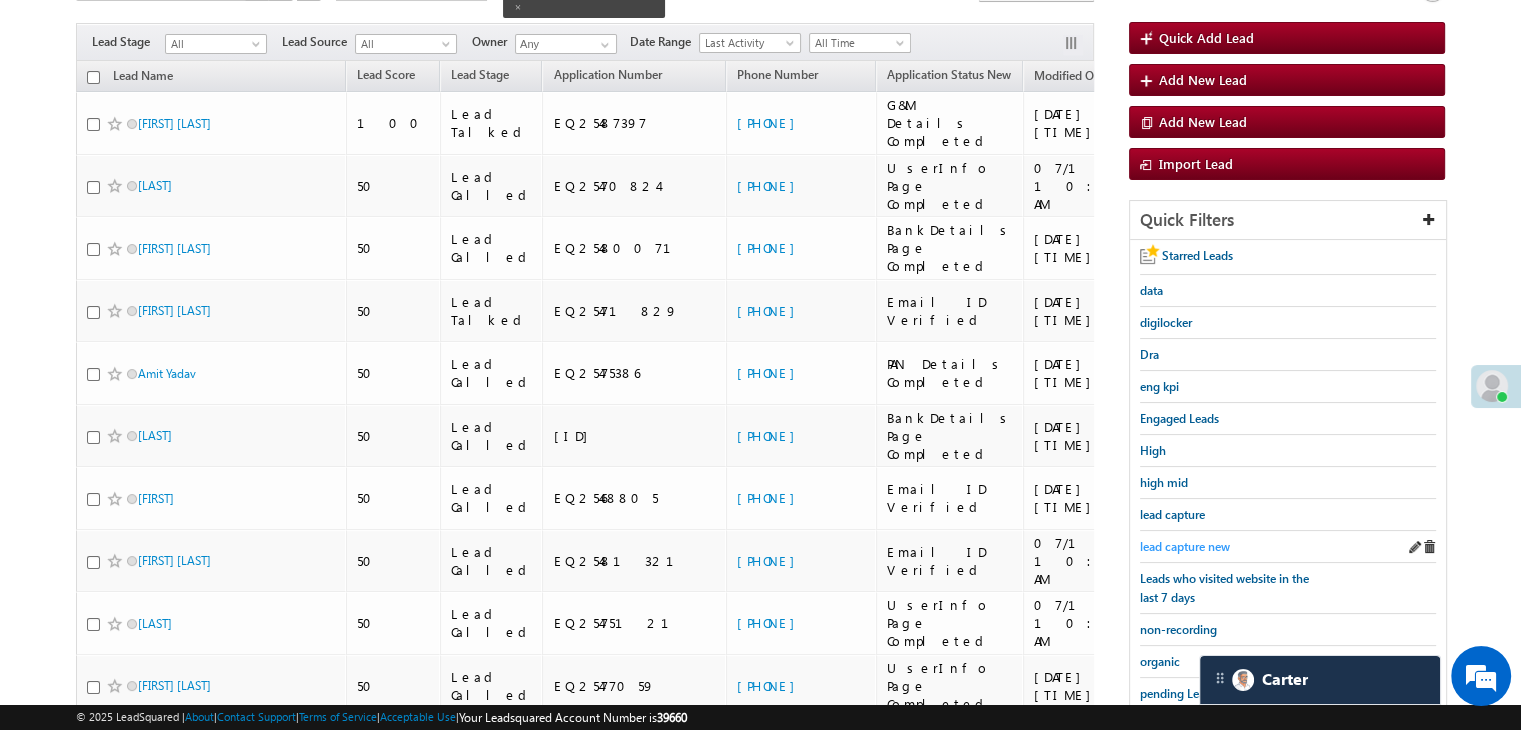 click on "lead capture new" at bounding box center [1185, 546] 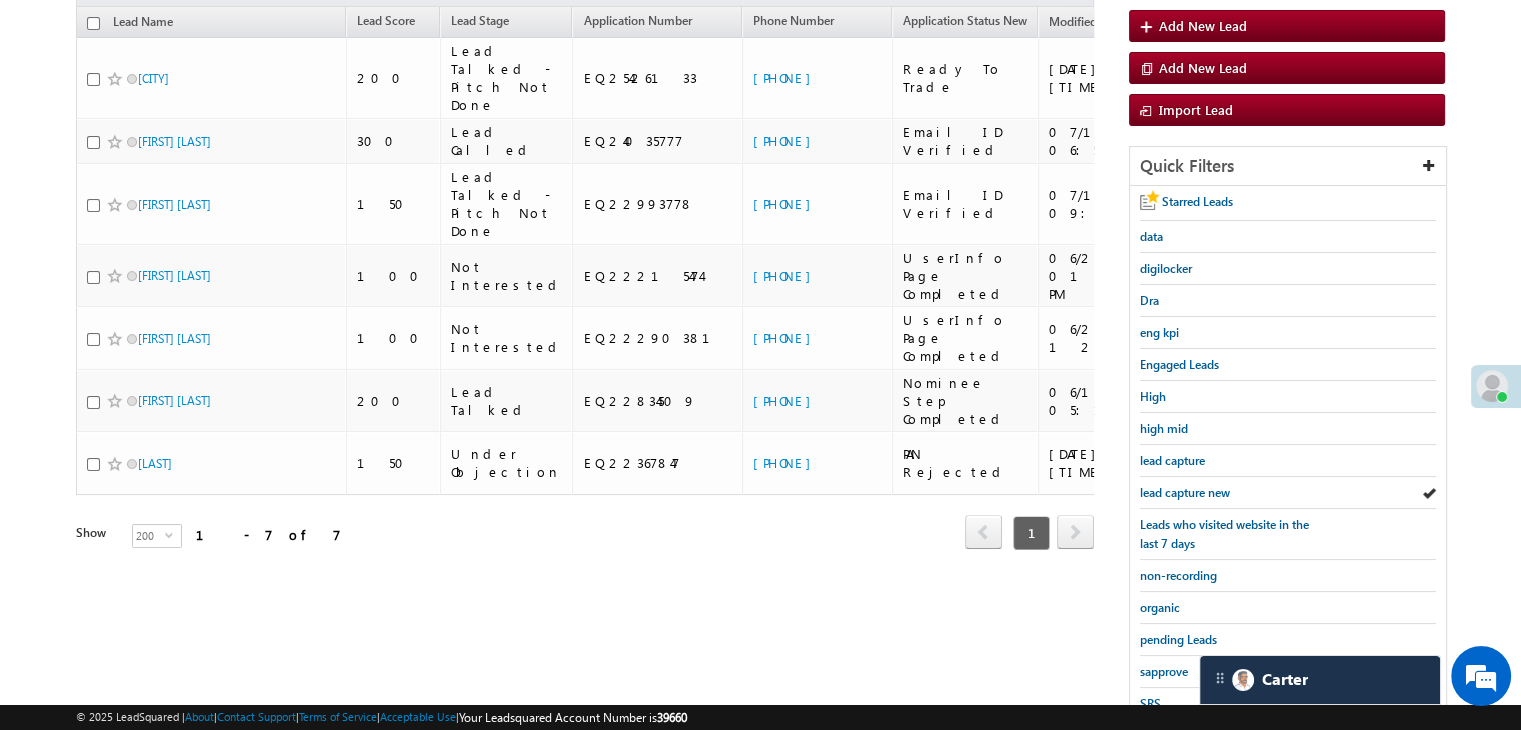 scroll, scrollTop: 163, scrollLeft: 0, axis: vertical 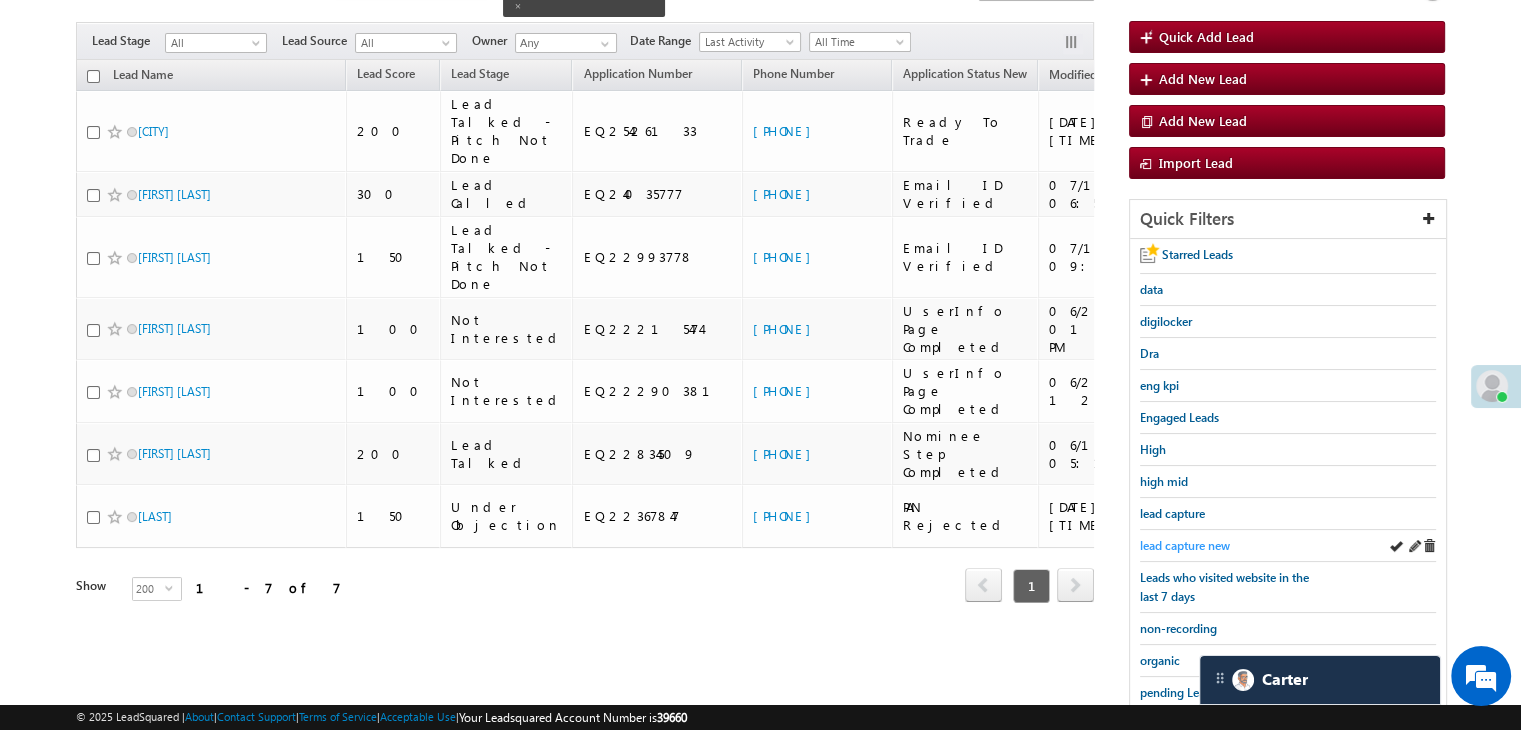 click on "lead capture new" at bounding box center (1185, 545) 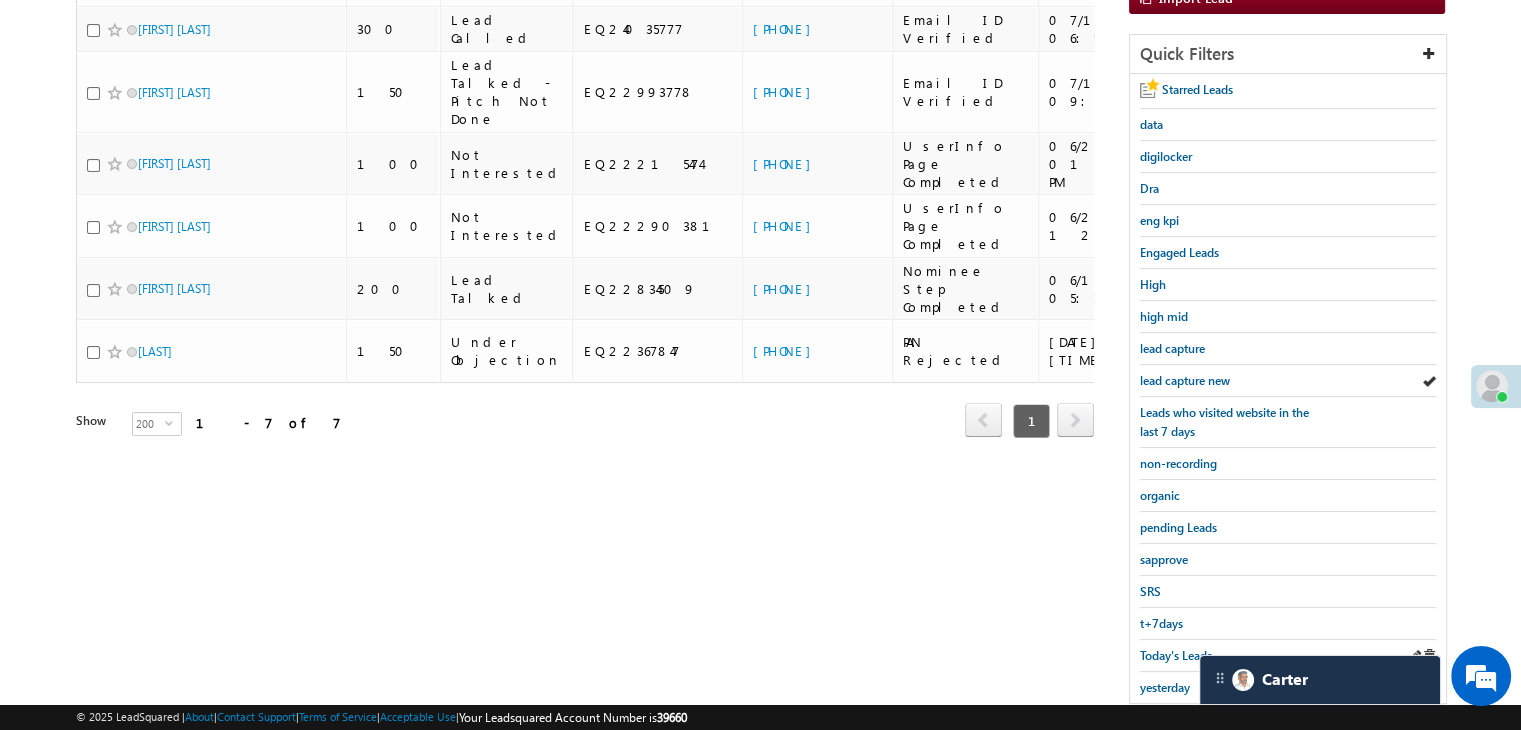 scroll, scrollTop: 363, scrollLeft: 0, axis: vertical 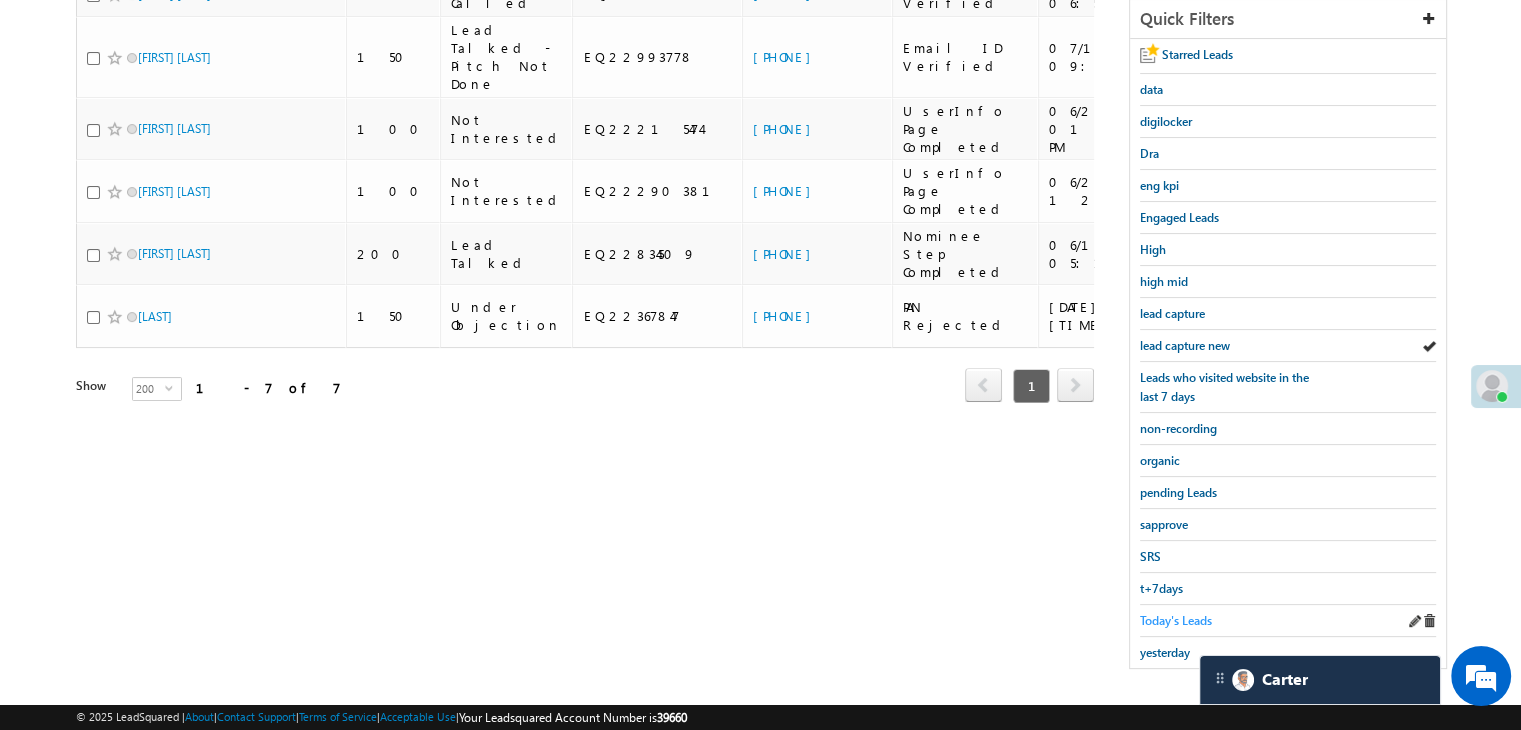 click on "Today's Leads" at bounding box center [1176, 620] 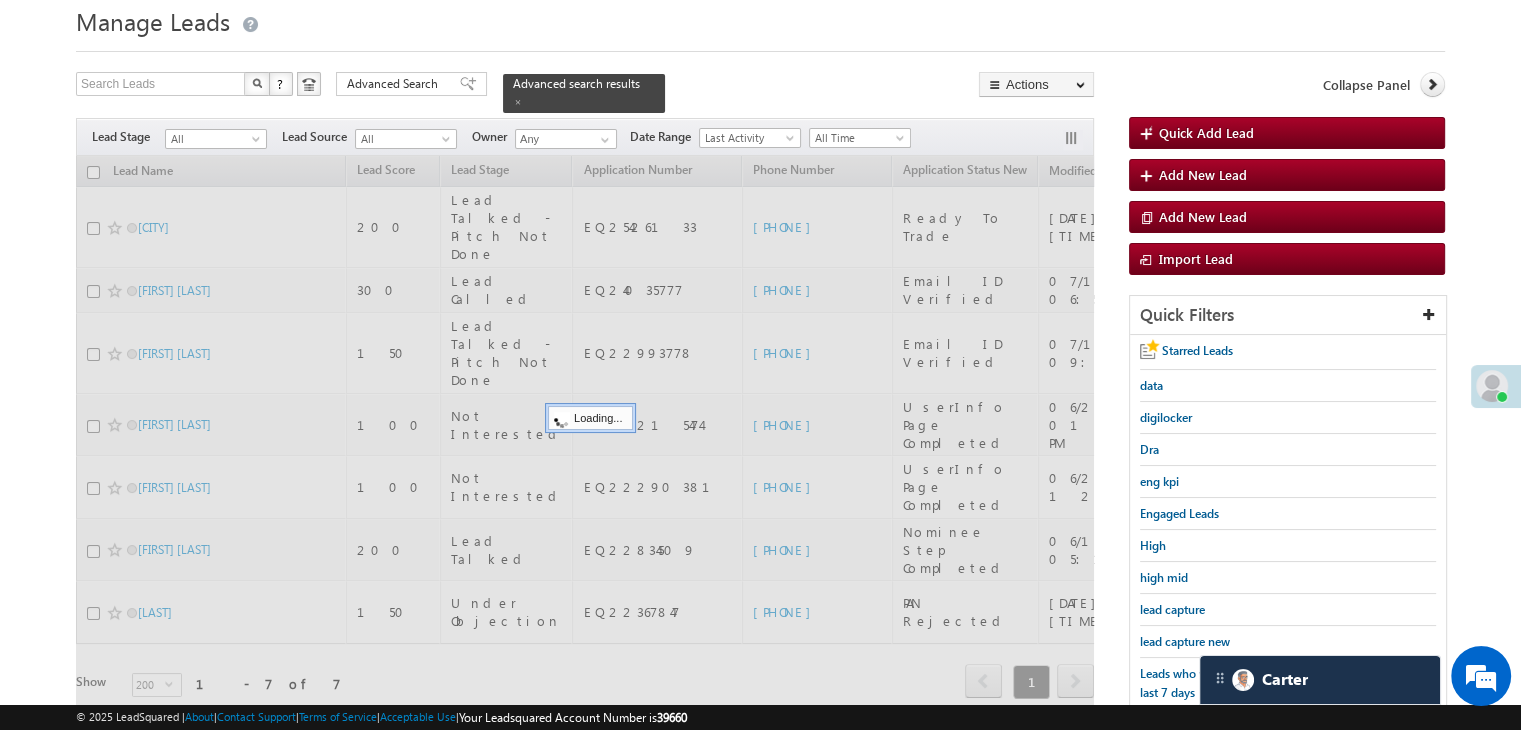 scroll, scrollTop: 63, scrollLeft: 0, axis: vertical 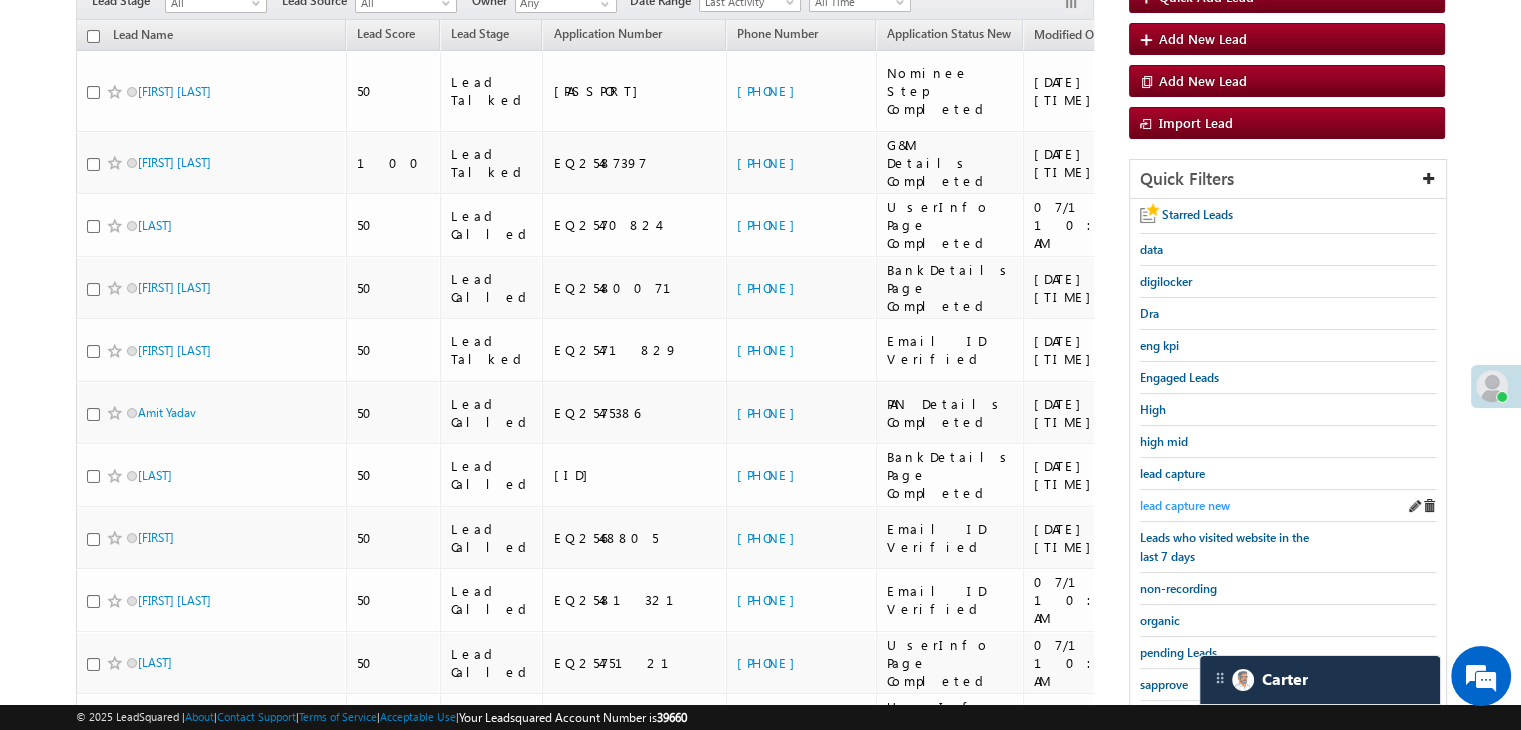 click on "lead capture new" at bounding box center (1185, 505) 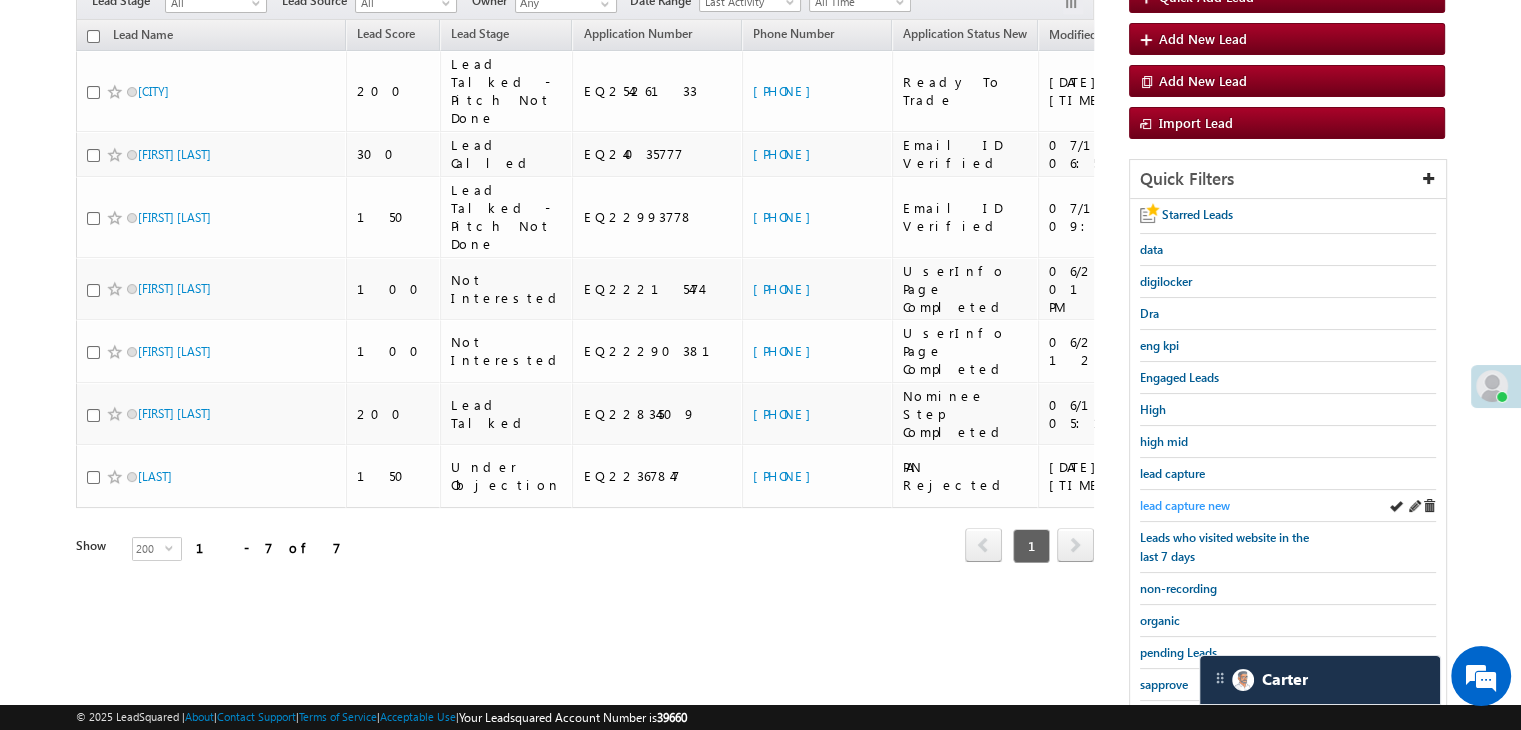 click on "lead capture new" at bounding box center [1185, 505] 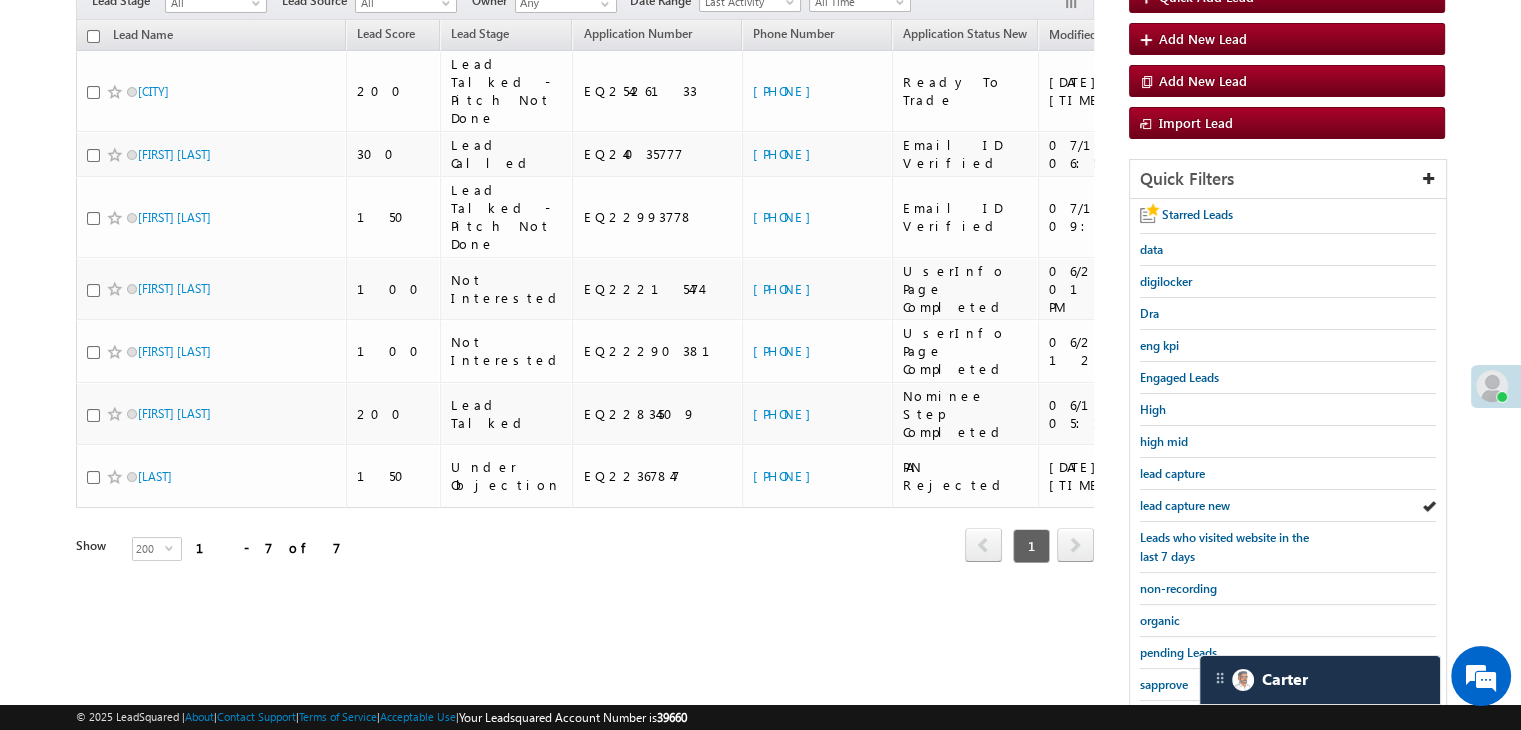 click on "lead capture new" at bounding box center [1185, 505] 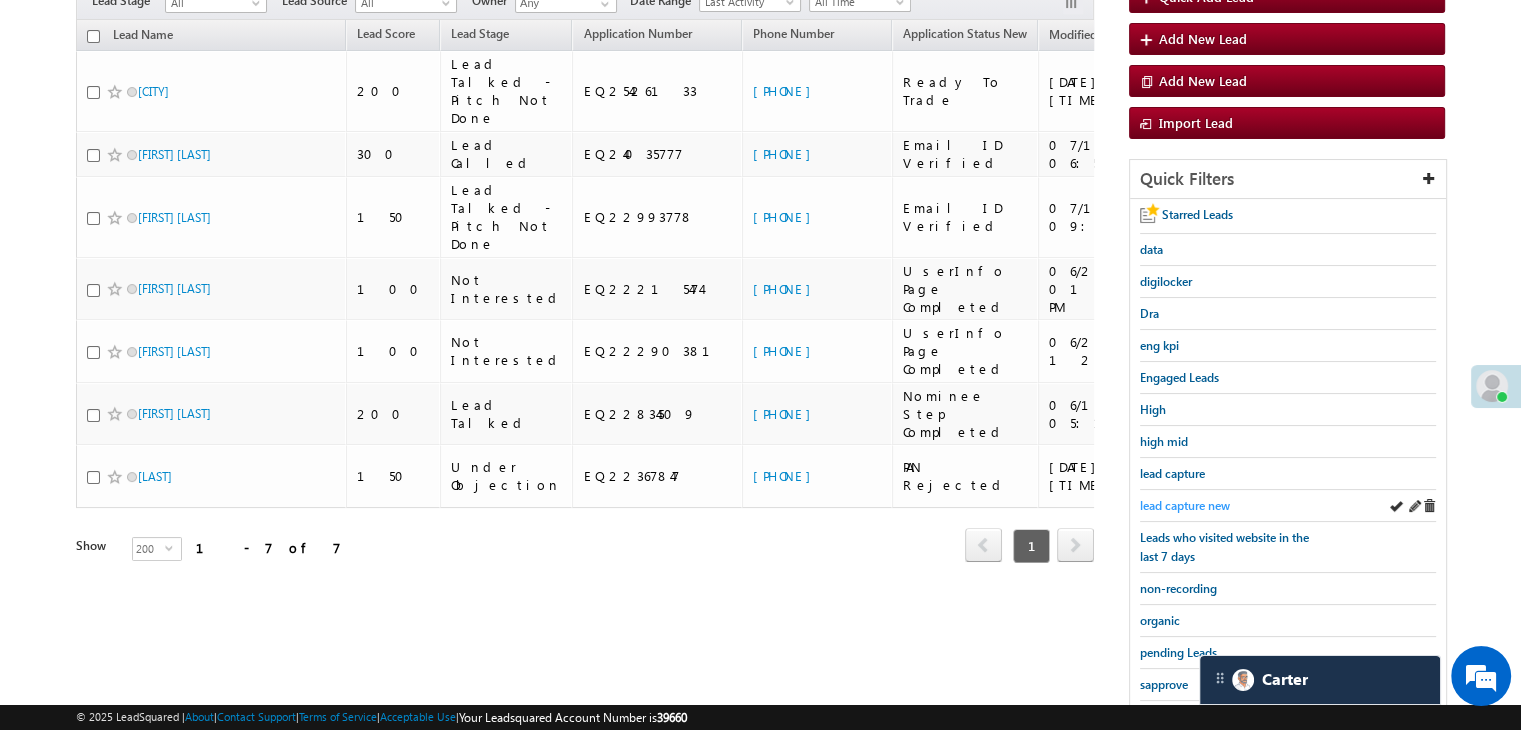 click on "lead capture new" at bounding box center [1185, 505] 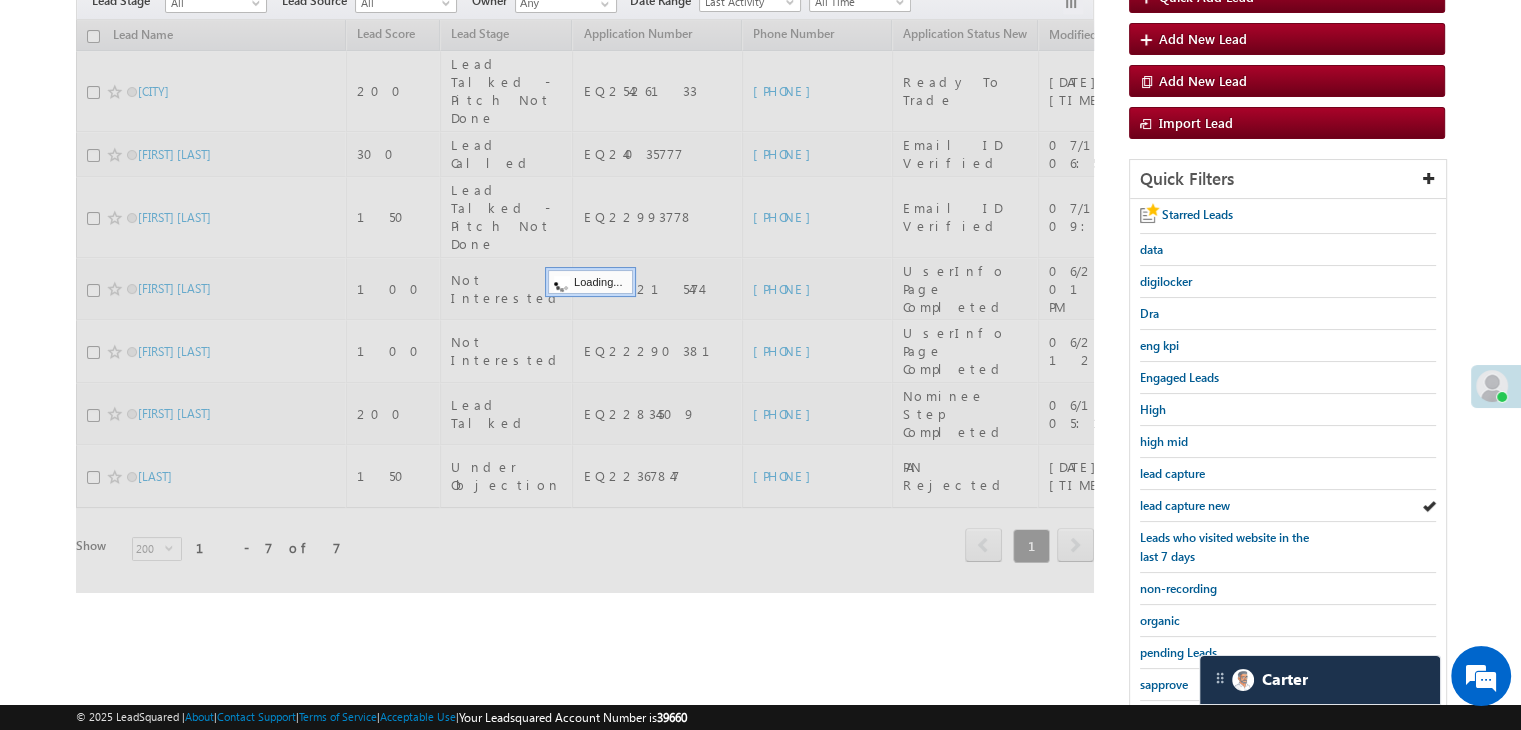 click on "lead capture new" at bounding box center [1185, 505] 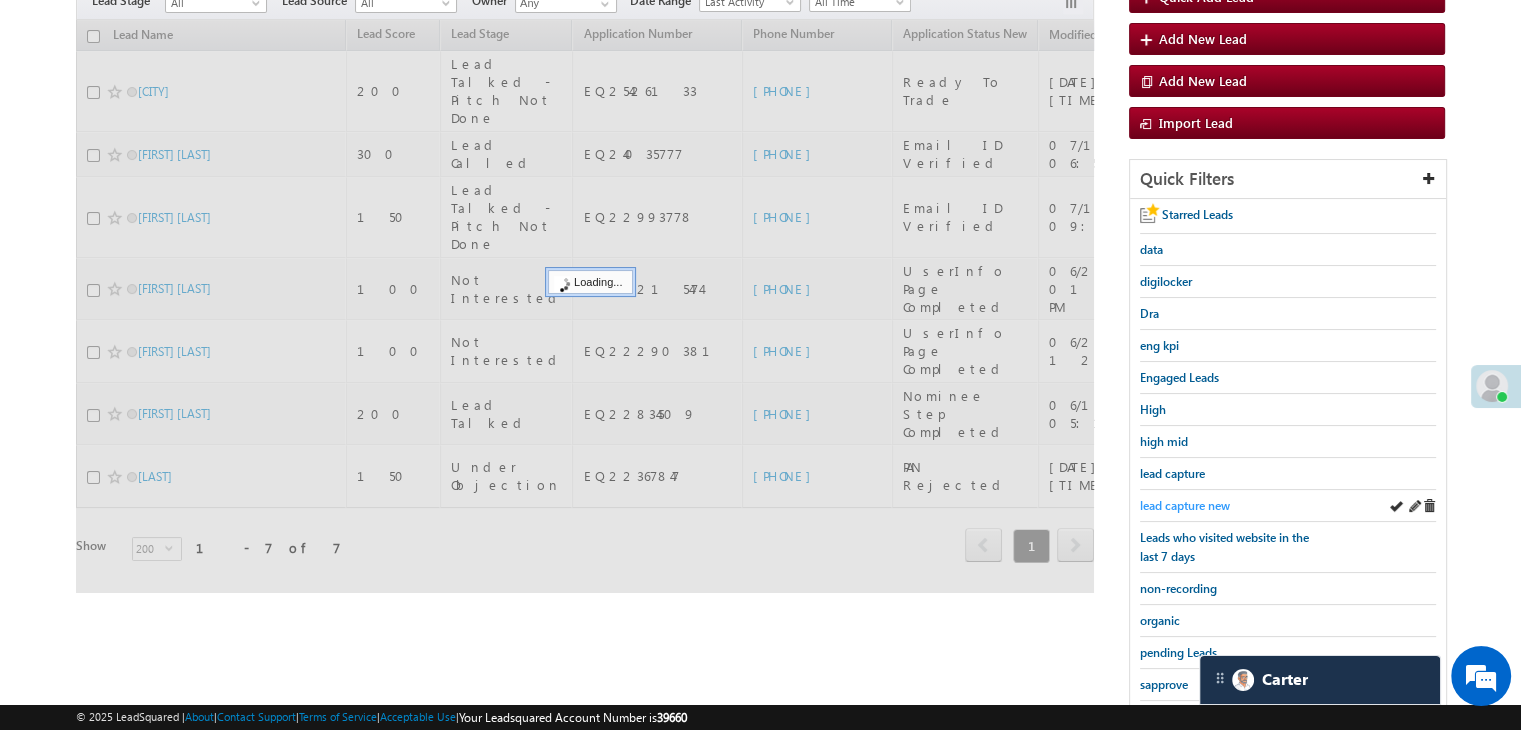 click on "lead capture new" at bounding box center (1185, 505) 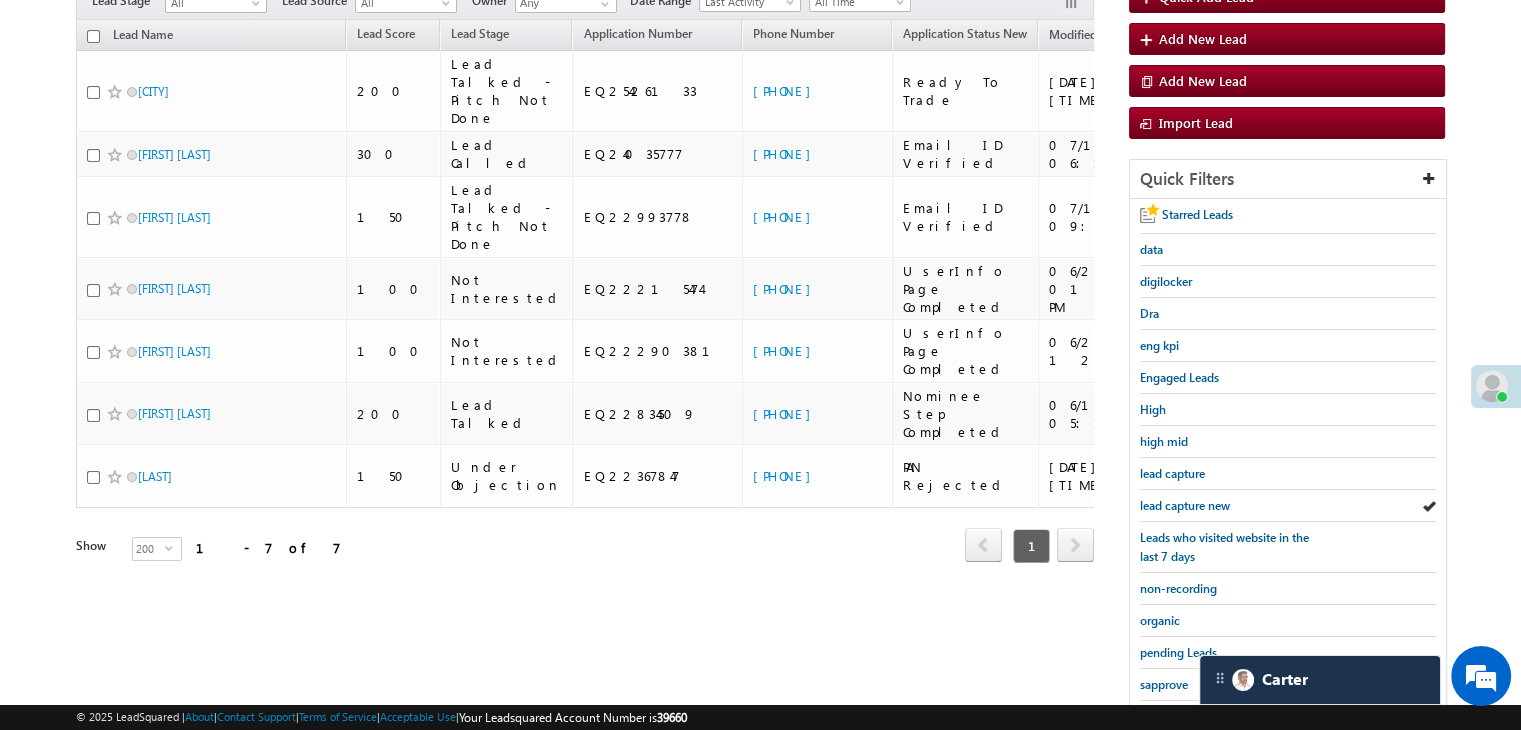 click on "lead capture new" at bounding box center [1185, 505] 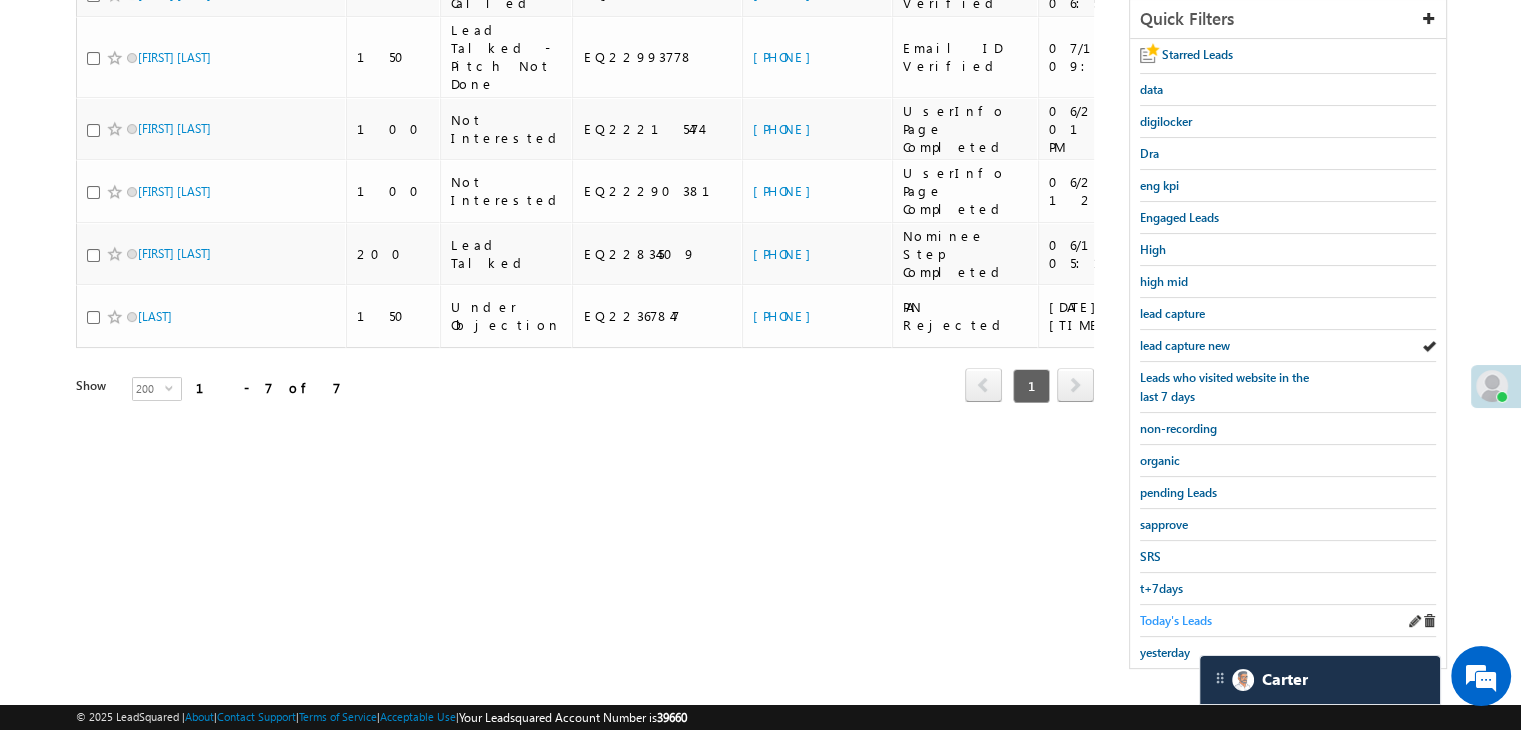 click on "Today's Leads" at bounding box center (1176, 620) 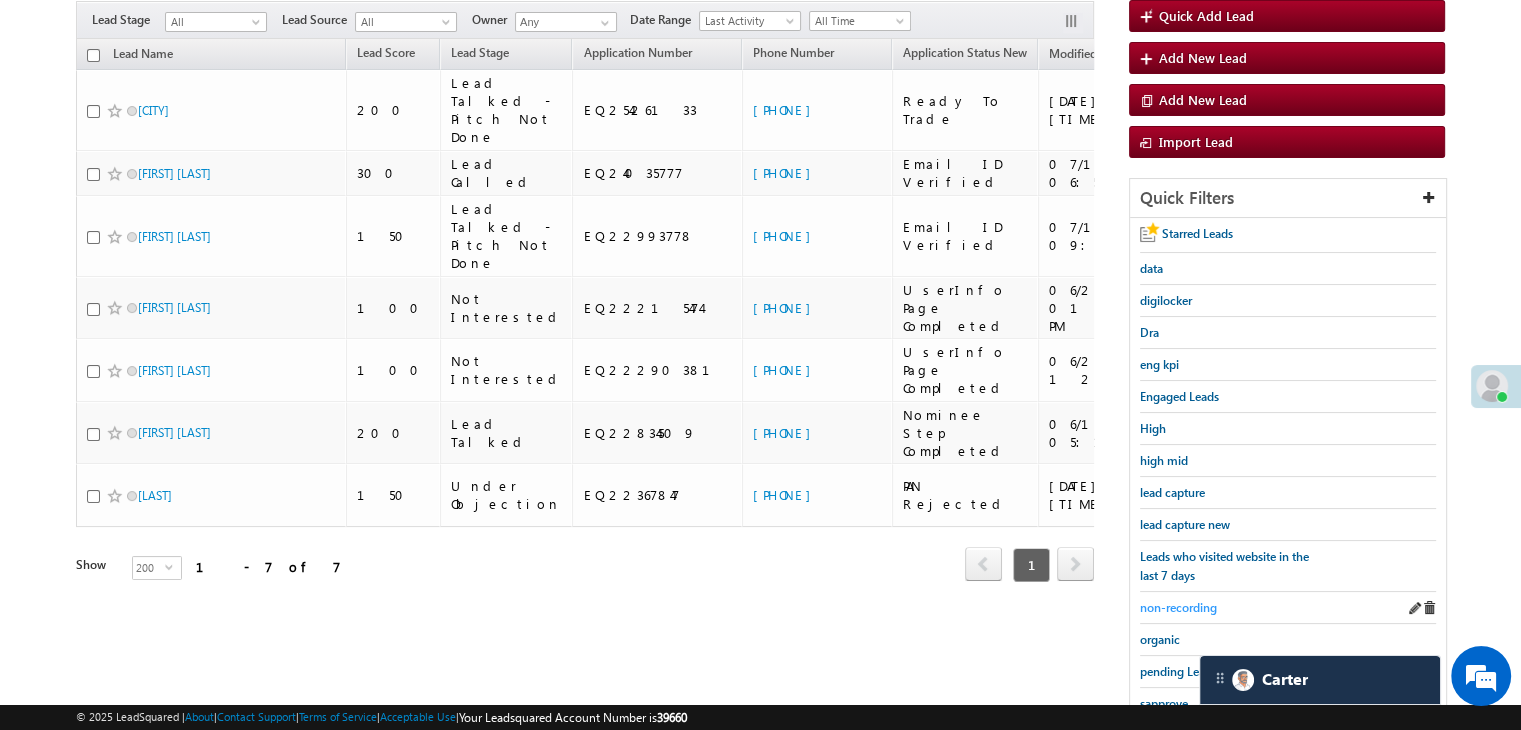 scroll, scrollTop: 200, scrollLeft: 0, axis: vertical 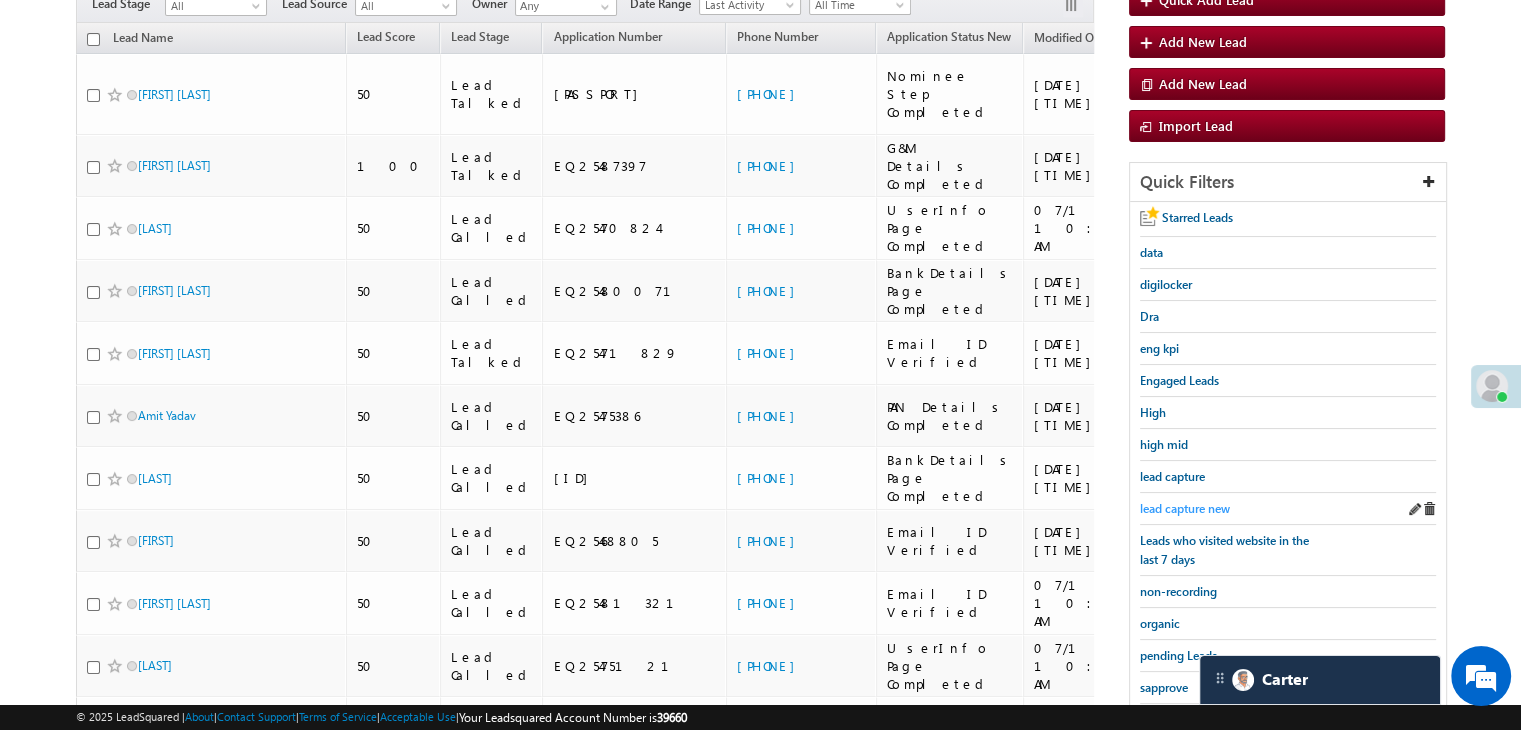 click on "lead capture new" at bounding box center [1185, 508] 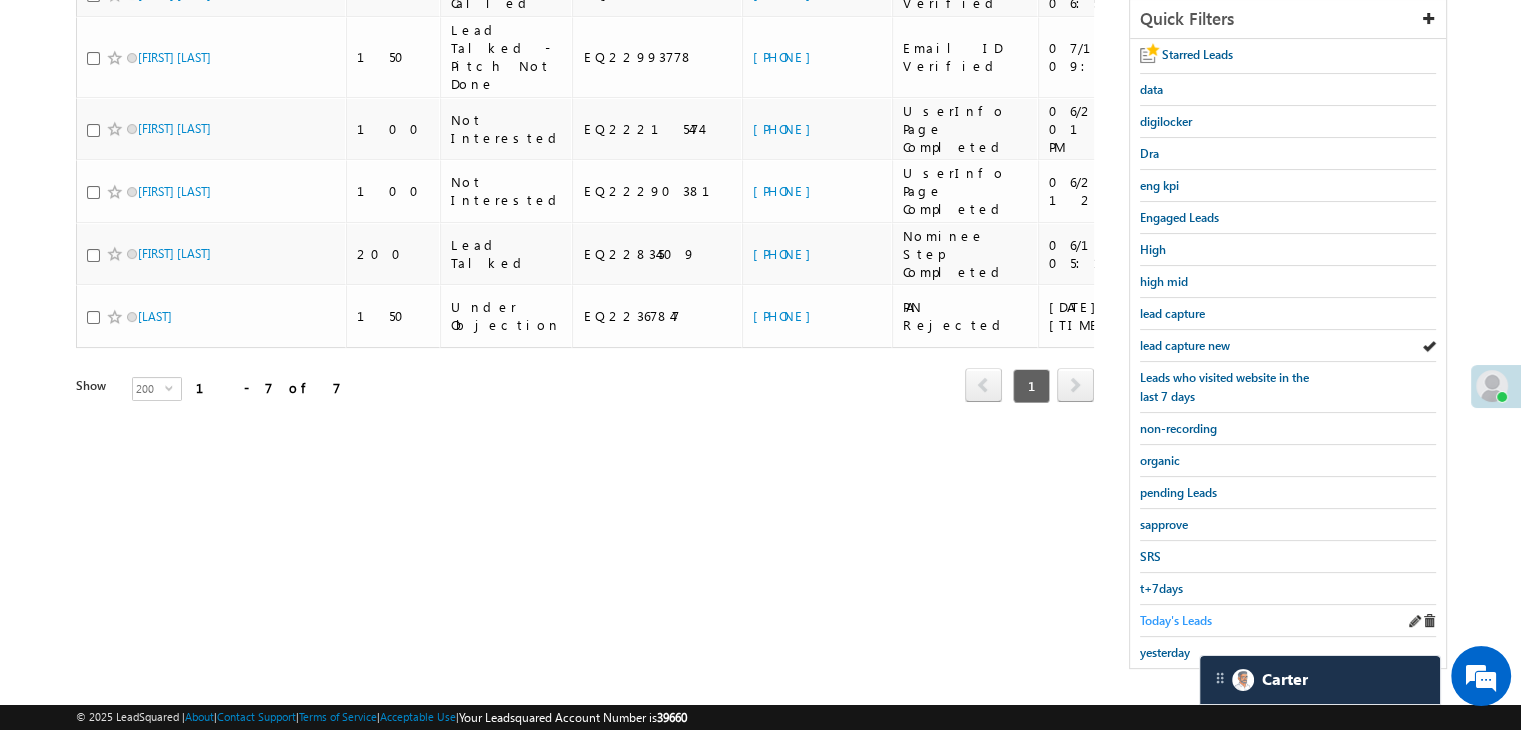 click on "Today's Leads" at bounding box center (1176, 620) 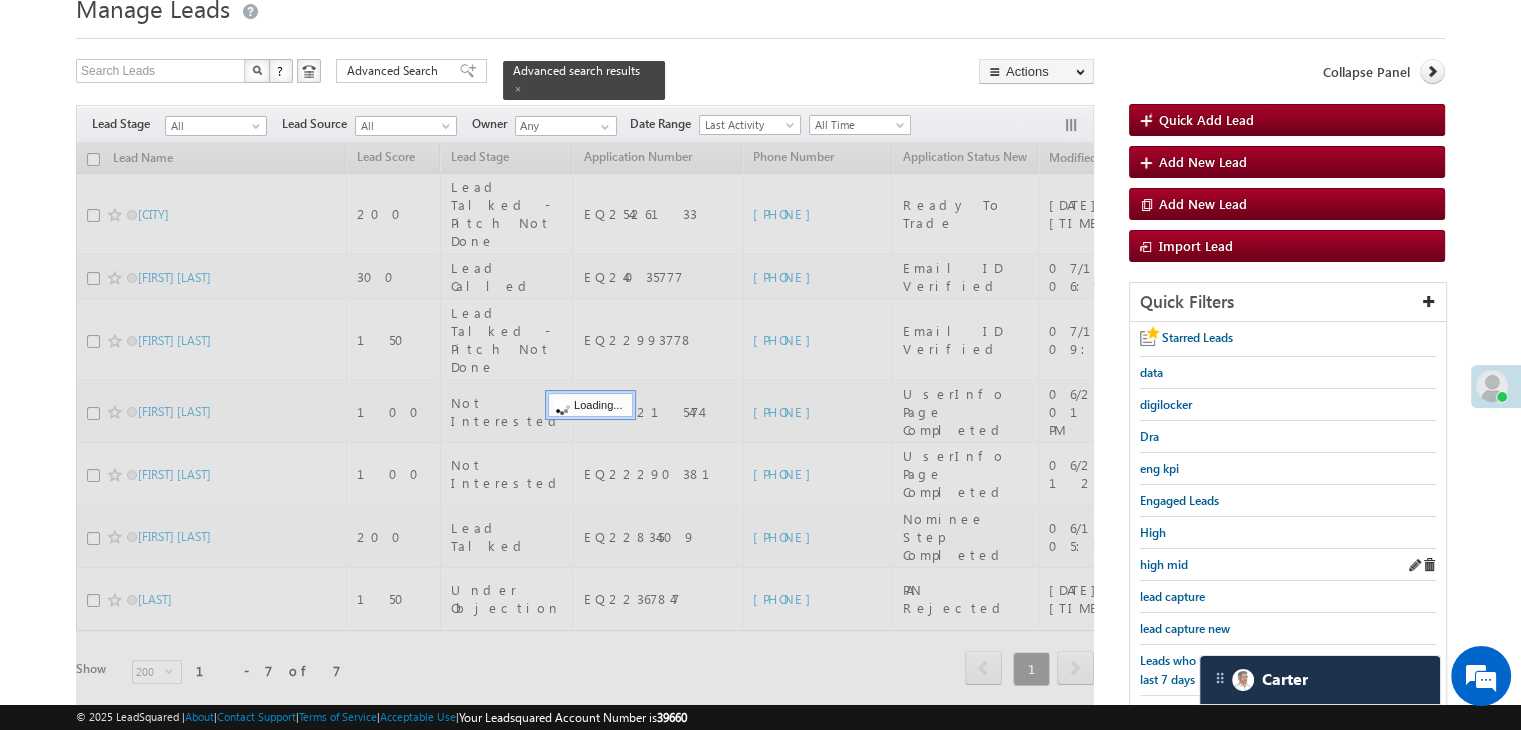 scroll, scrollTop: 63, scrollLeft: 0, axis: vertical 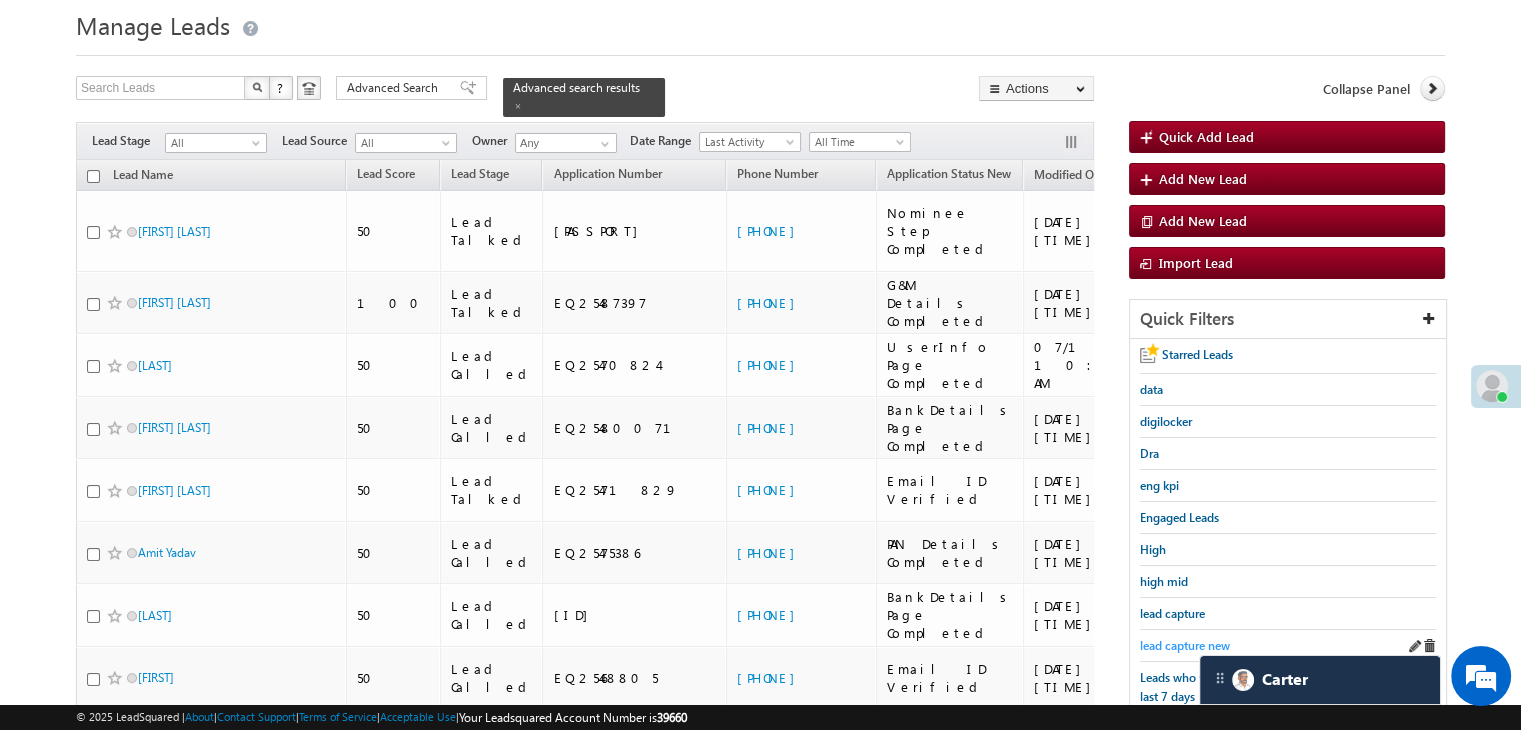 click on "lead capture new" at bounding box center (1288, 646) 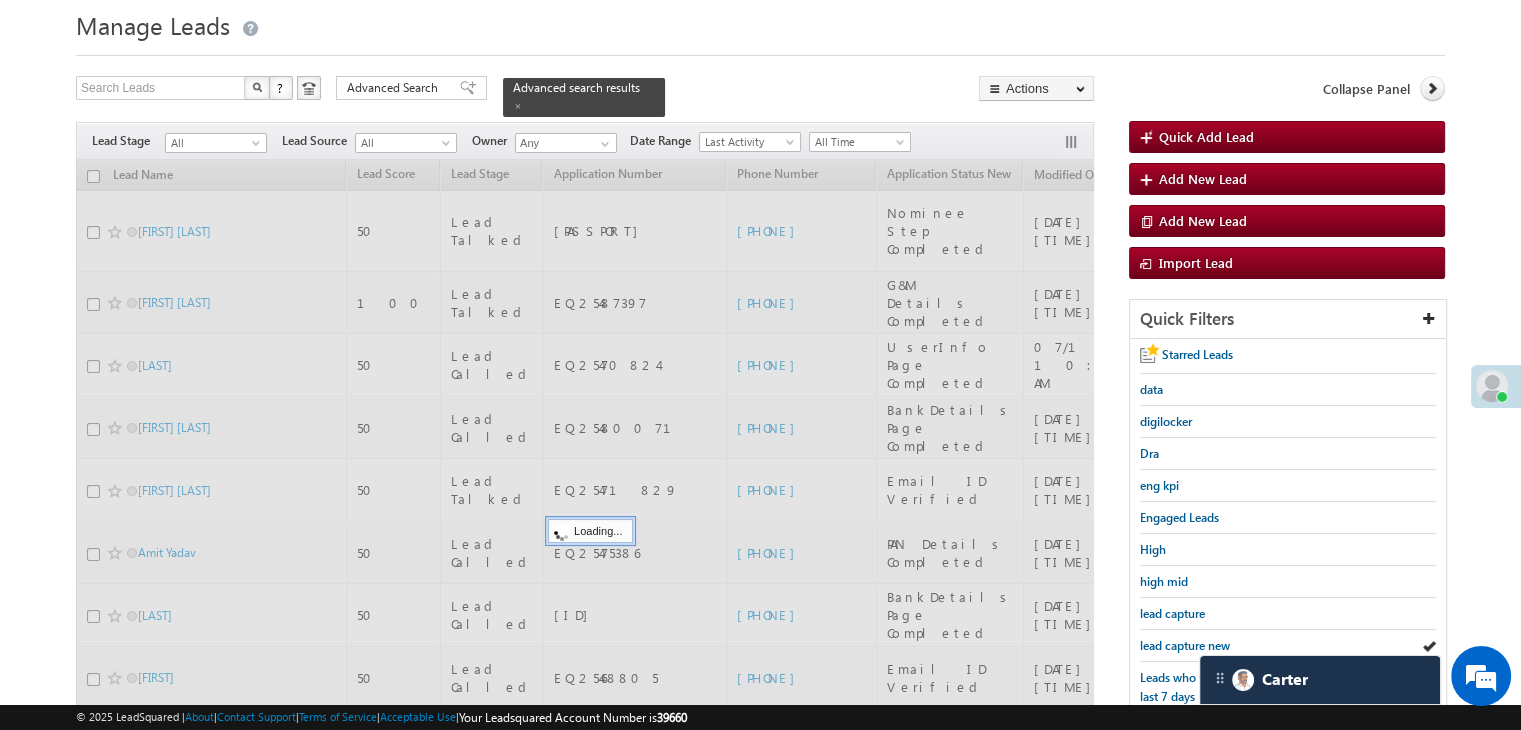 click on "lead capture new" at bounding box center (1185, 645) 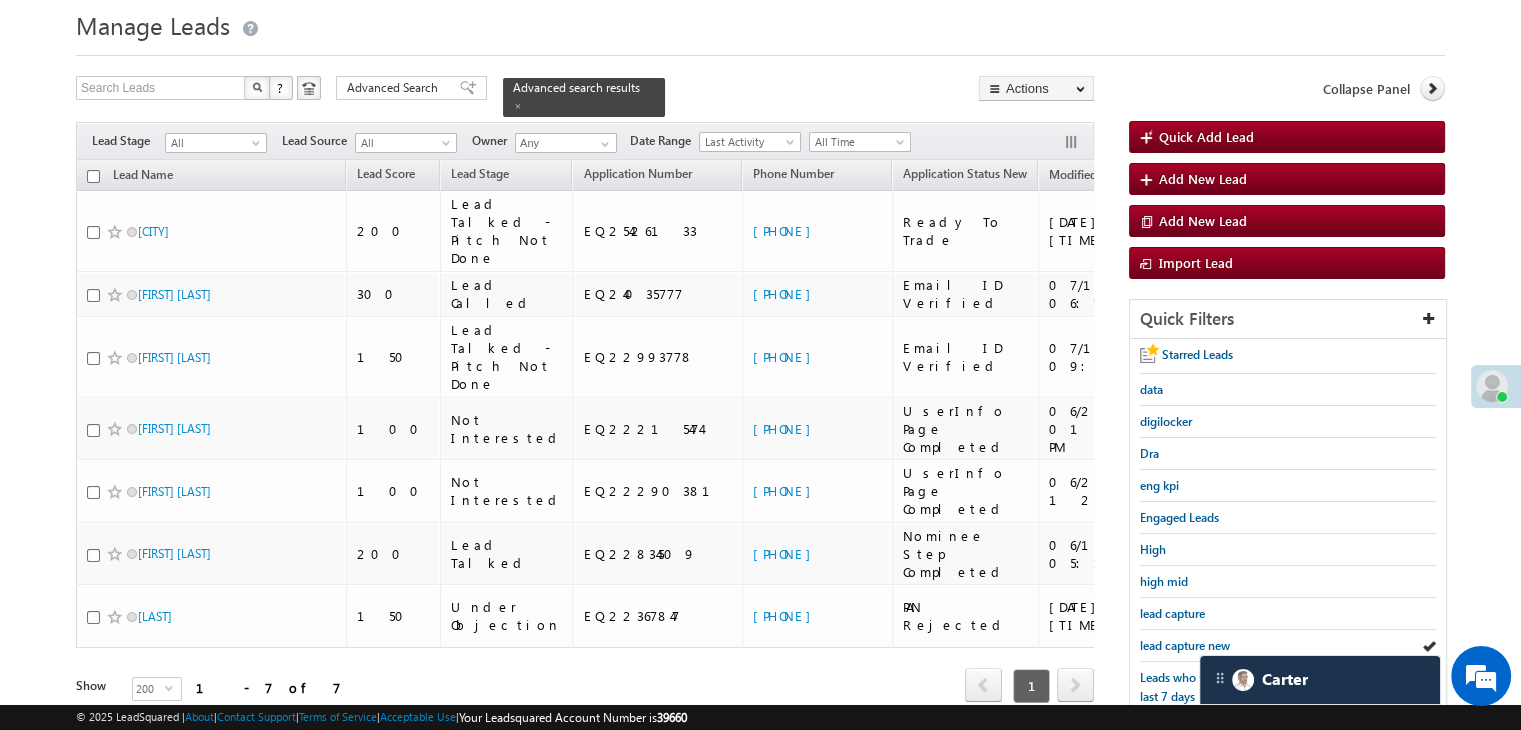 click on "lead capture new" at bounding box center [1185, 645] 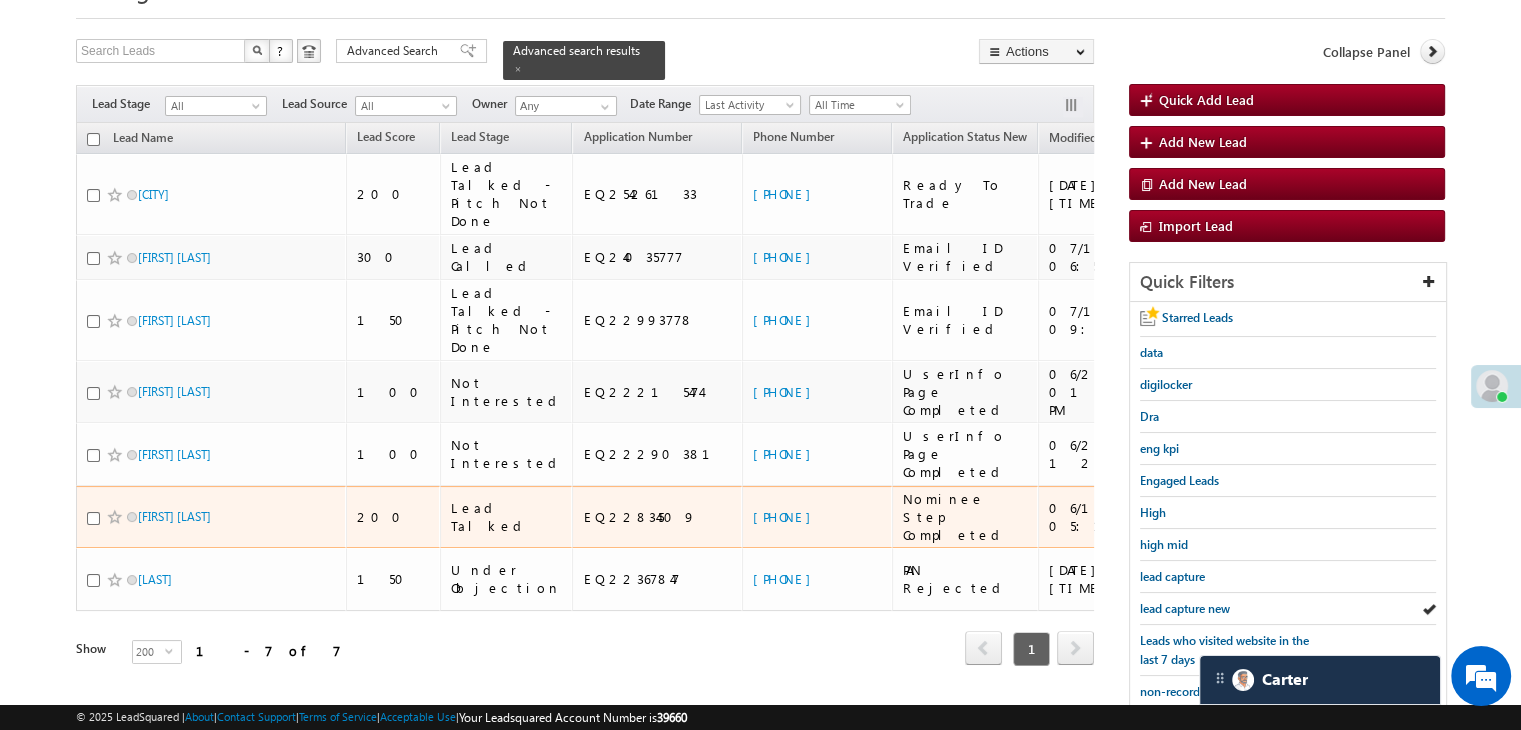 scroll, scrollTop: 200, scrollLeft: 0, axis: vertical 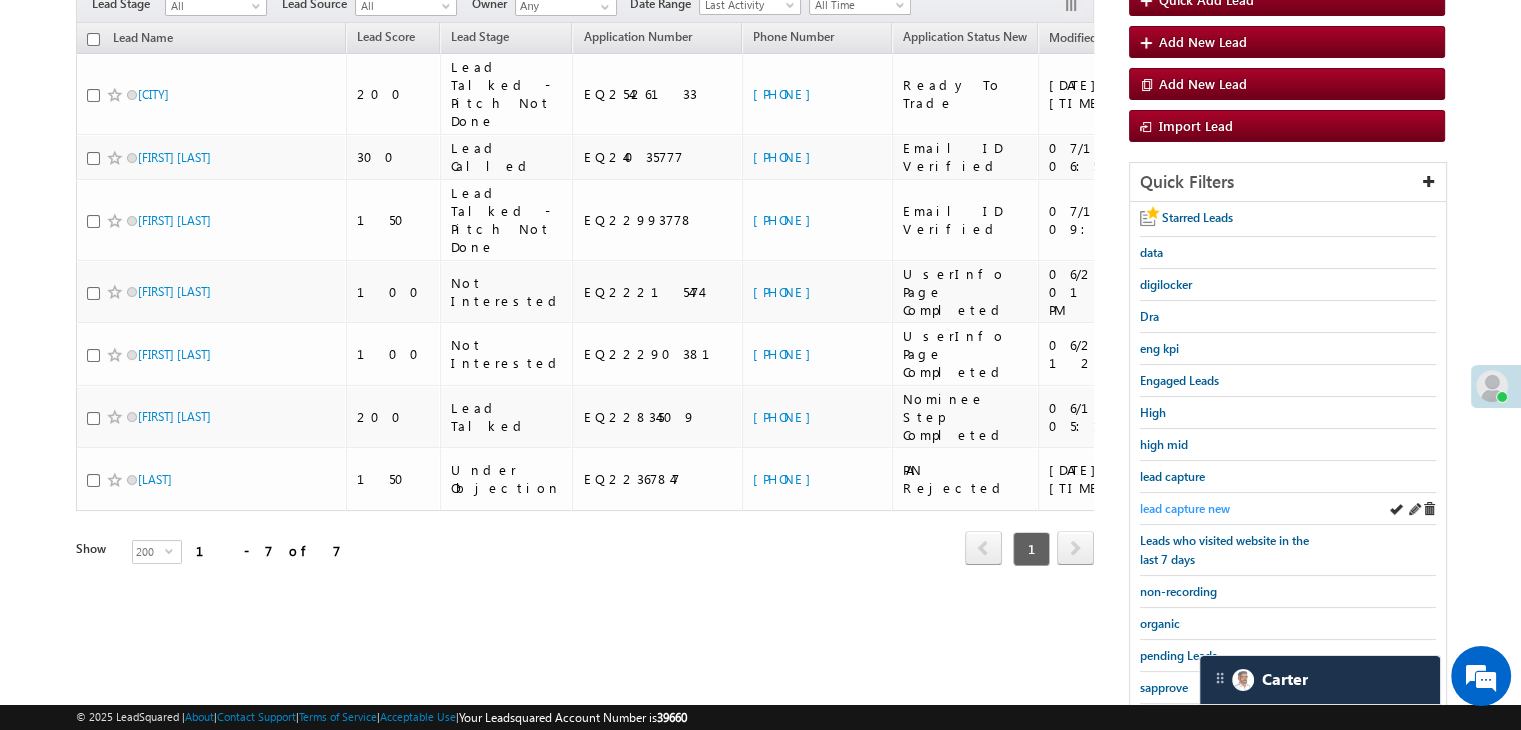 click on "lead capture new" at bounding box center [1185, 508] 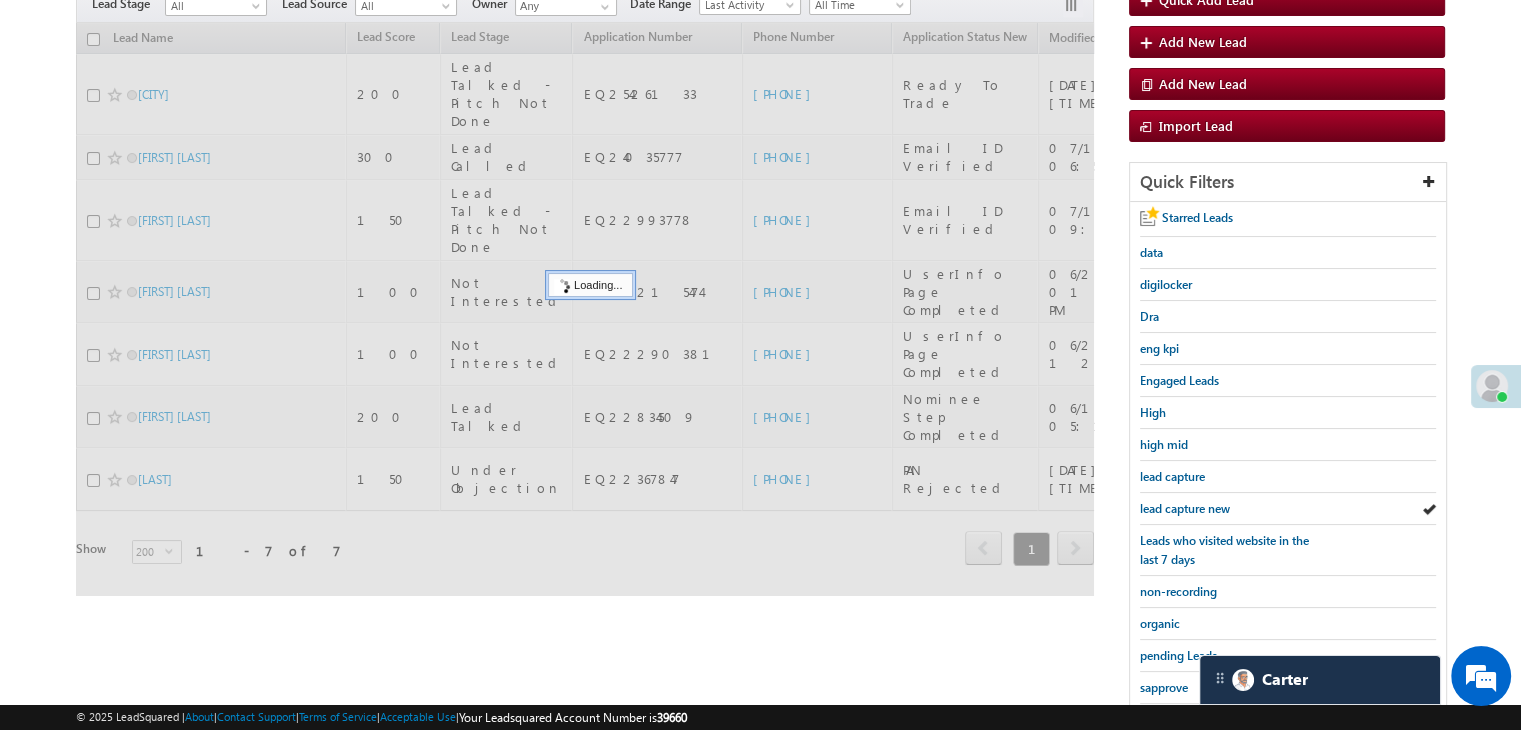 click on "lead capture new" at bounding box center [1185, 508] 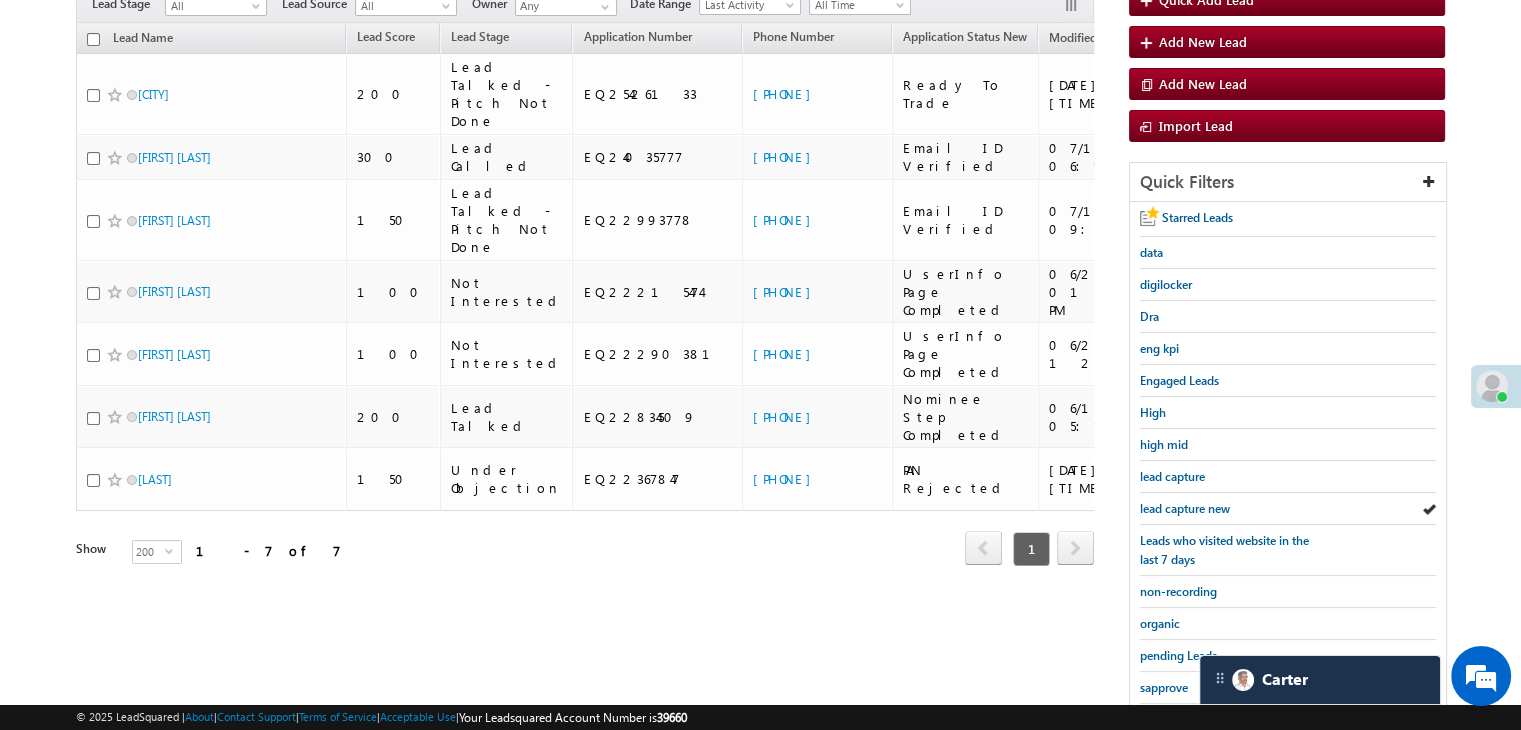 click on "lead capture new" at bounding box center (1185, 508) 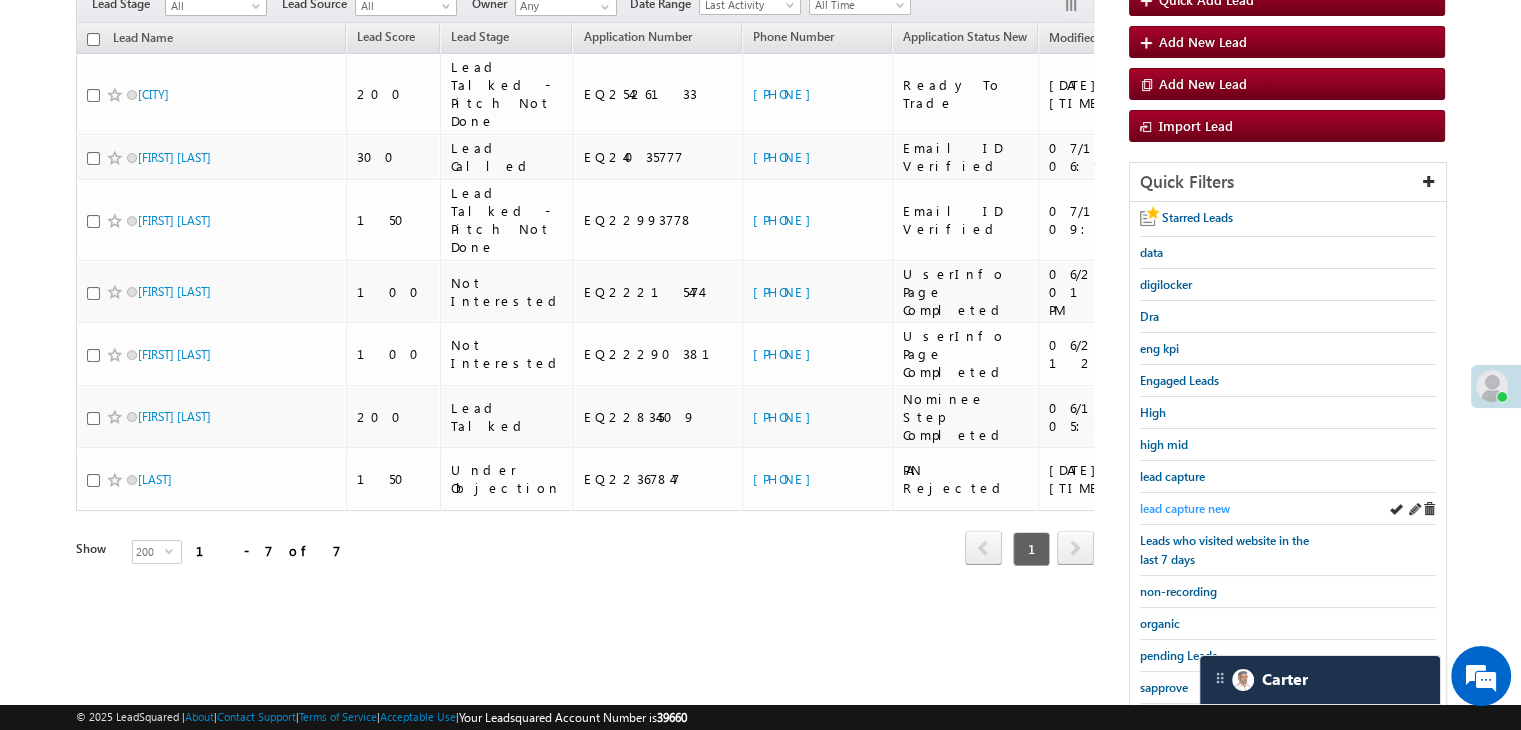 click on "lead capture new" at bounding box center [1185, 508] 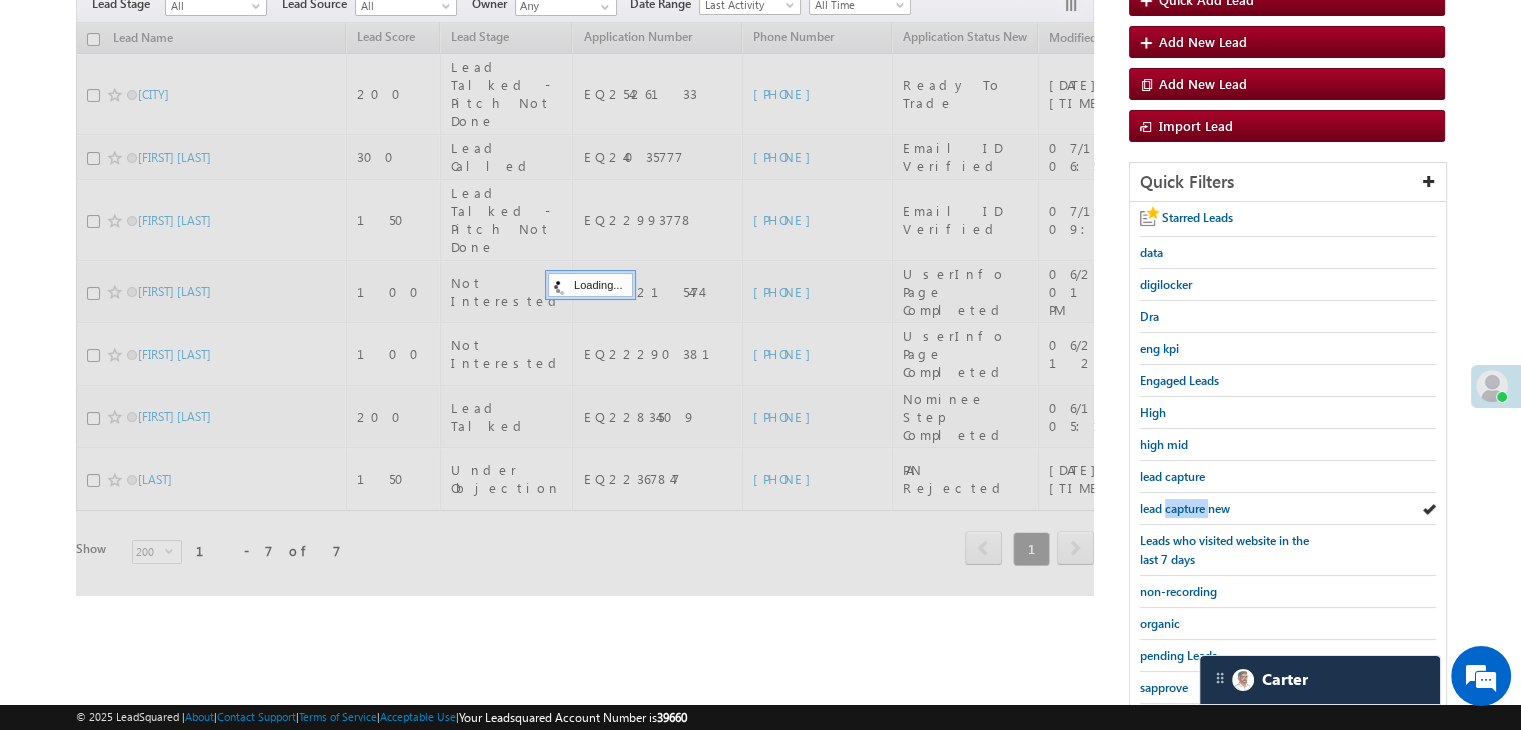 click on "lead capture new" at bounding box center (1185, 508) 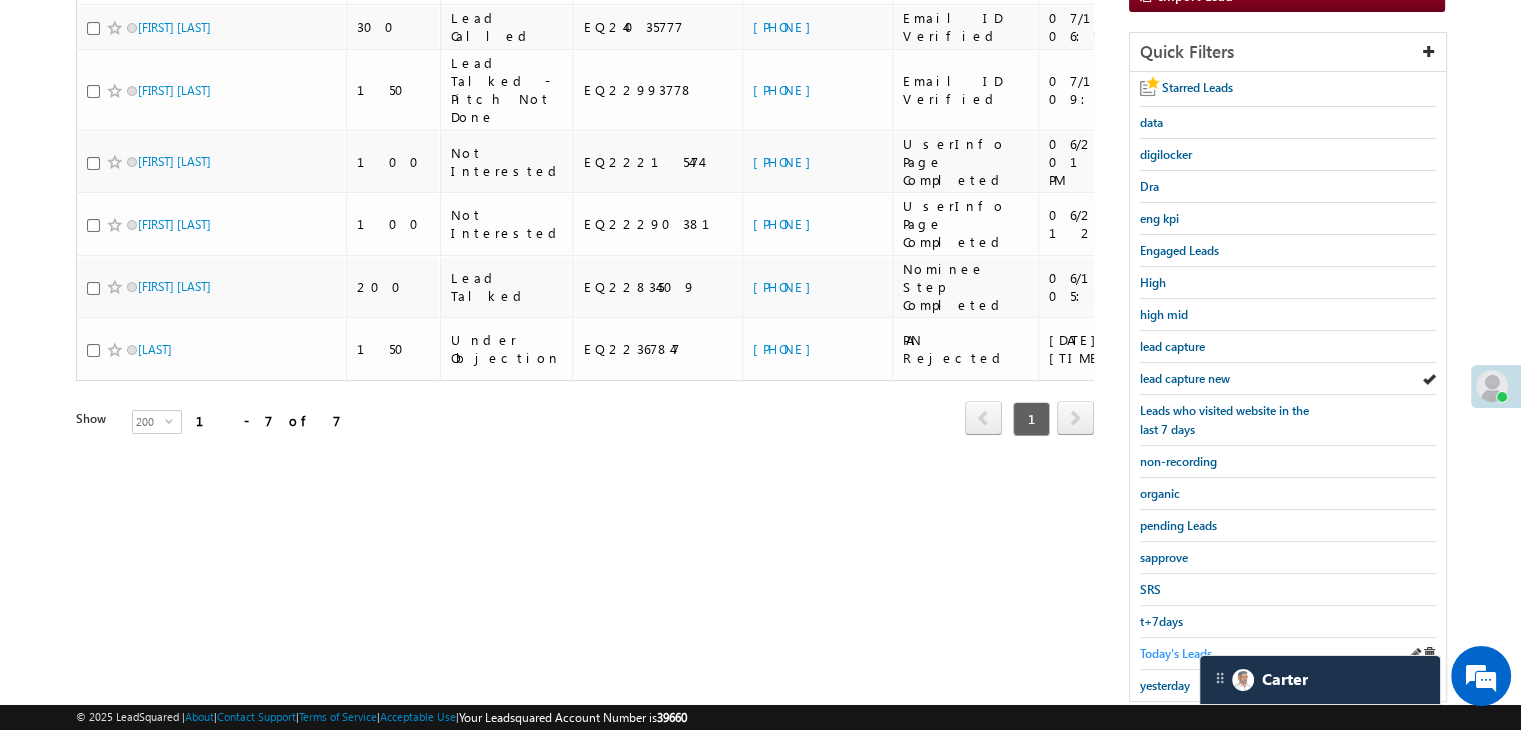 scroll, scrollTop: 363, scrollLeft: 0, axis: vertical 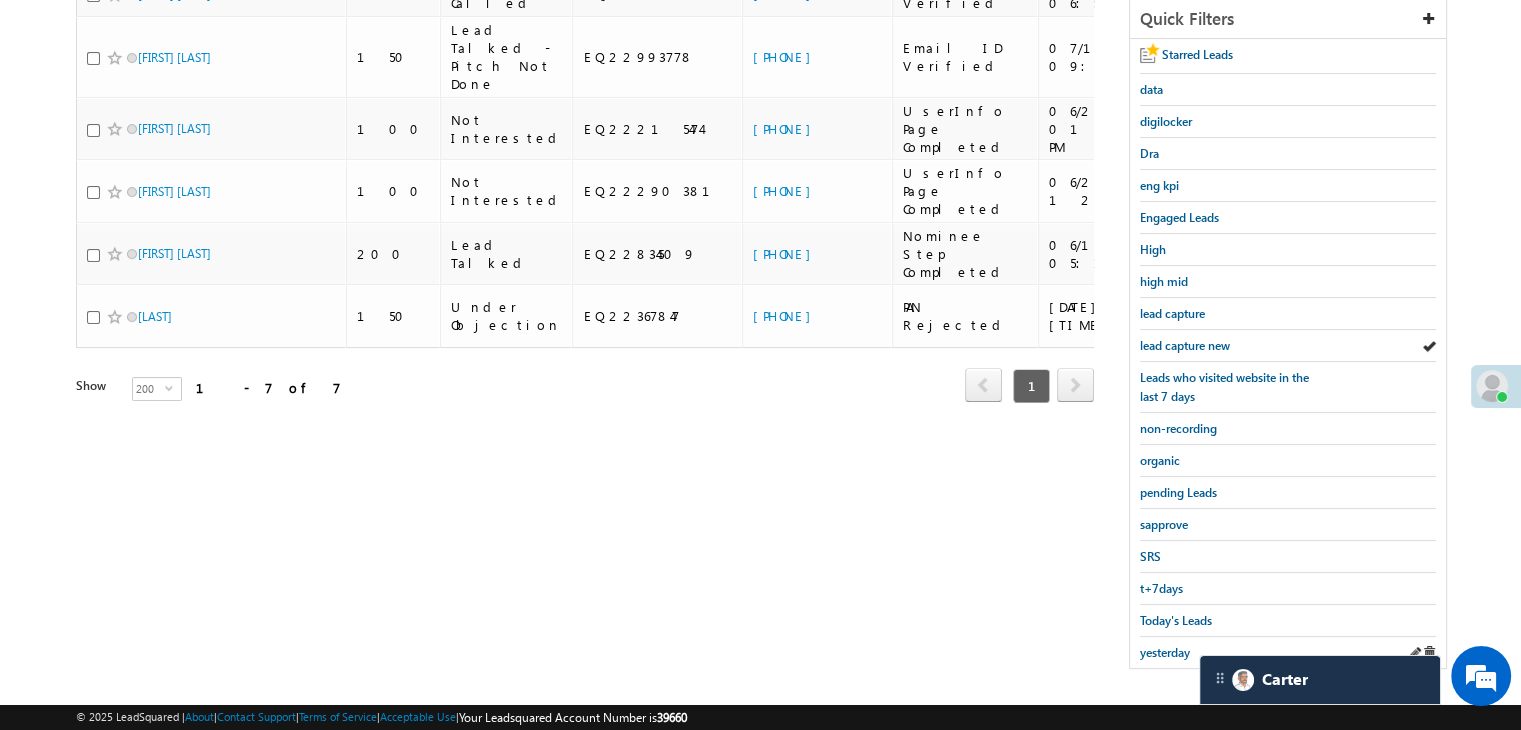 click on "yesterday" at bounding box center [1288, 652] 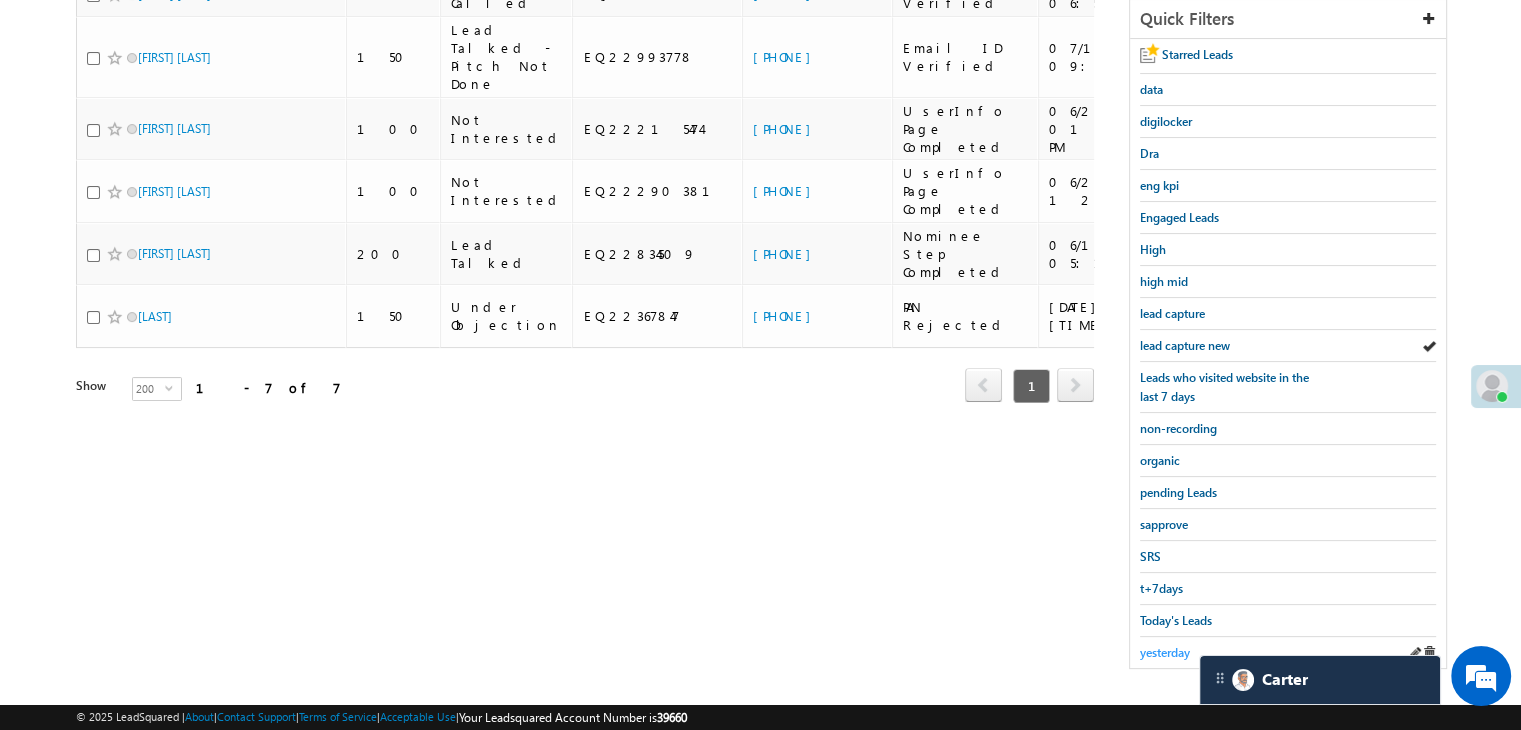 click on "yesterday" at bounding box center (1165, 652) 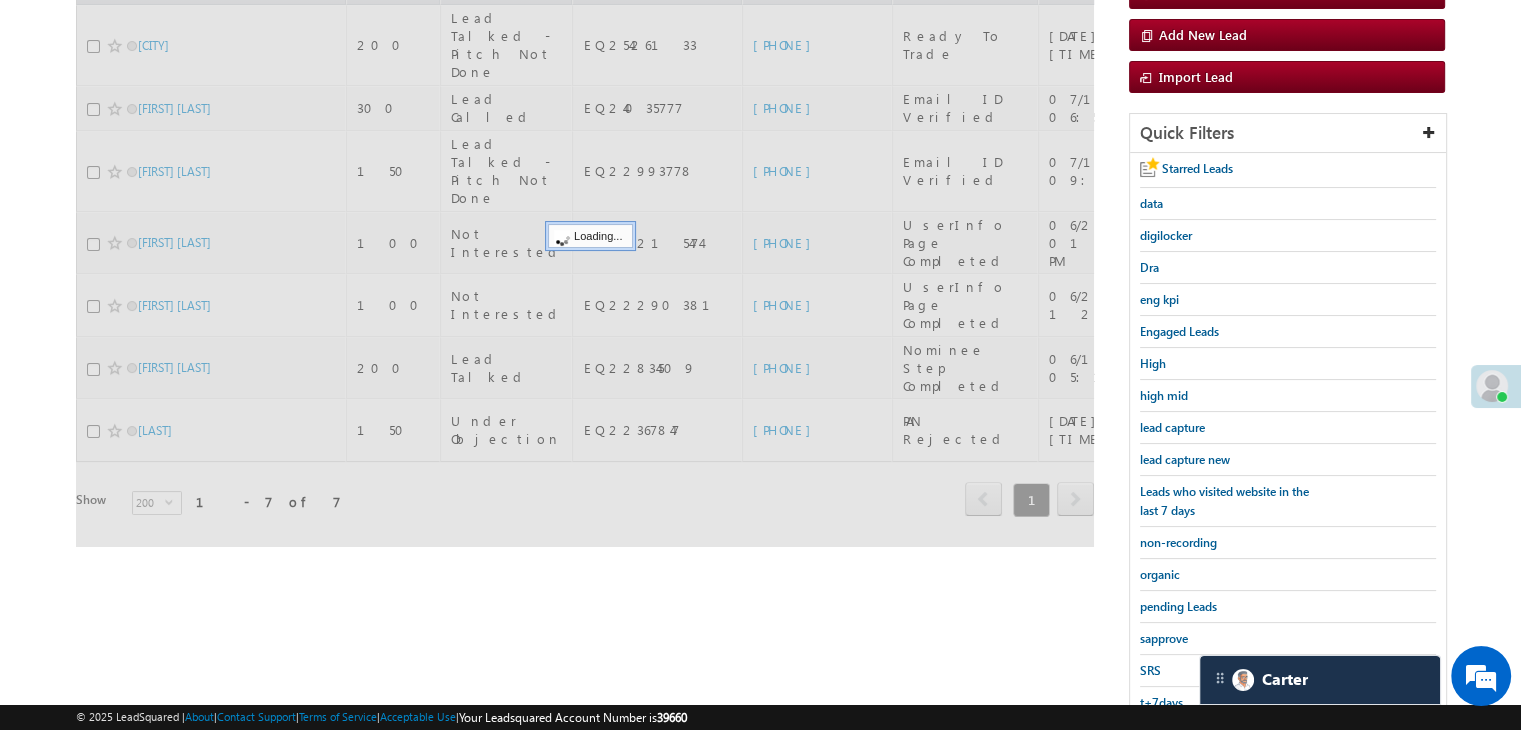 scroll, scrollTop: 163, scrollLeft: 0, axis: vertical 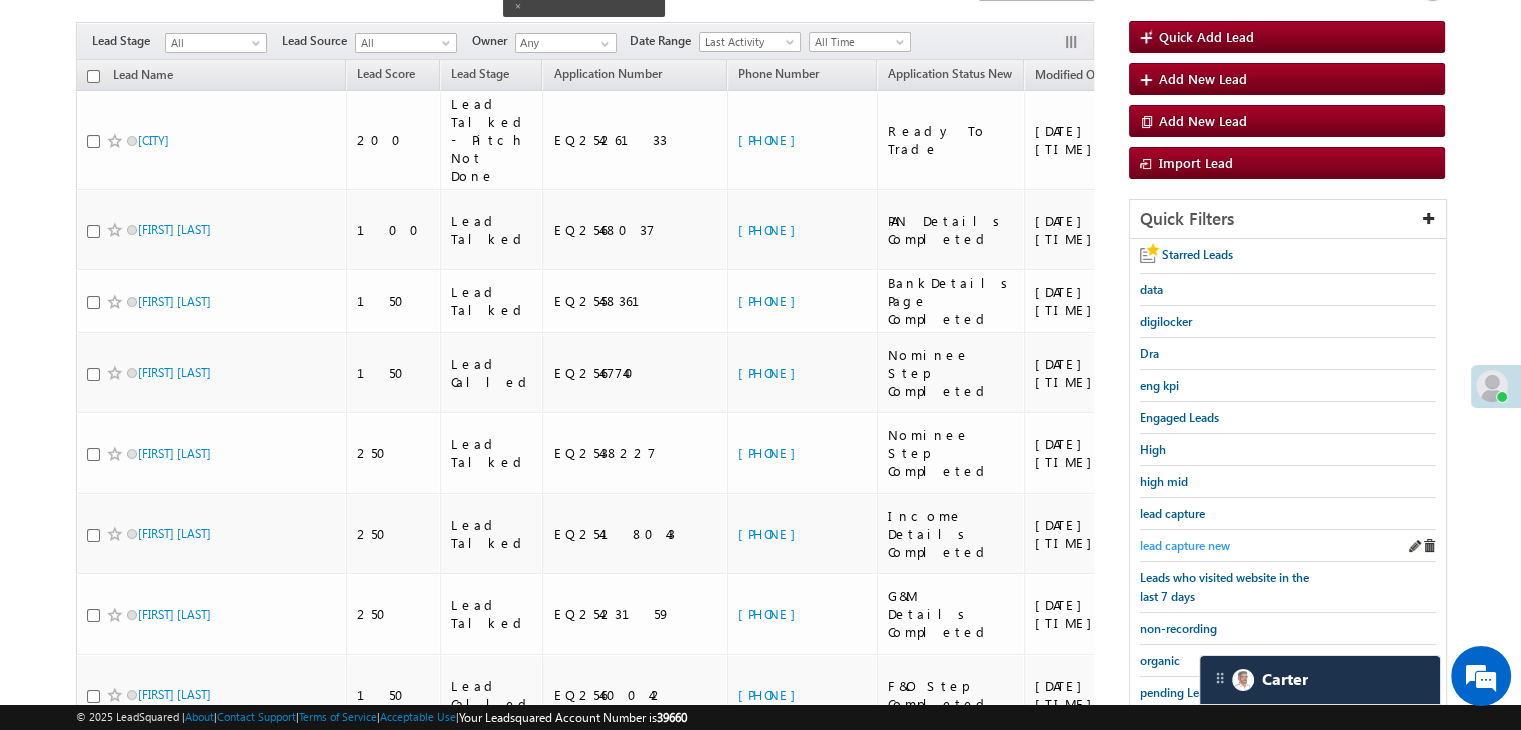 click on "lead capture new" at bounding box center (1185, 545) 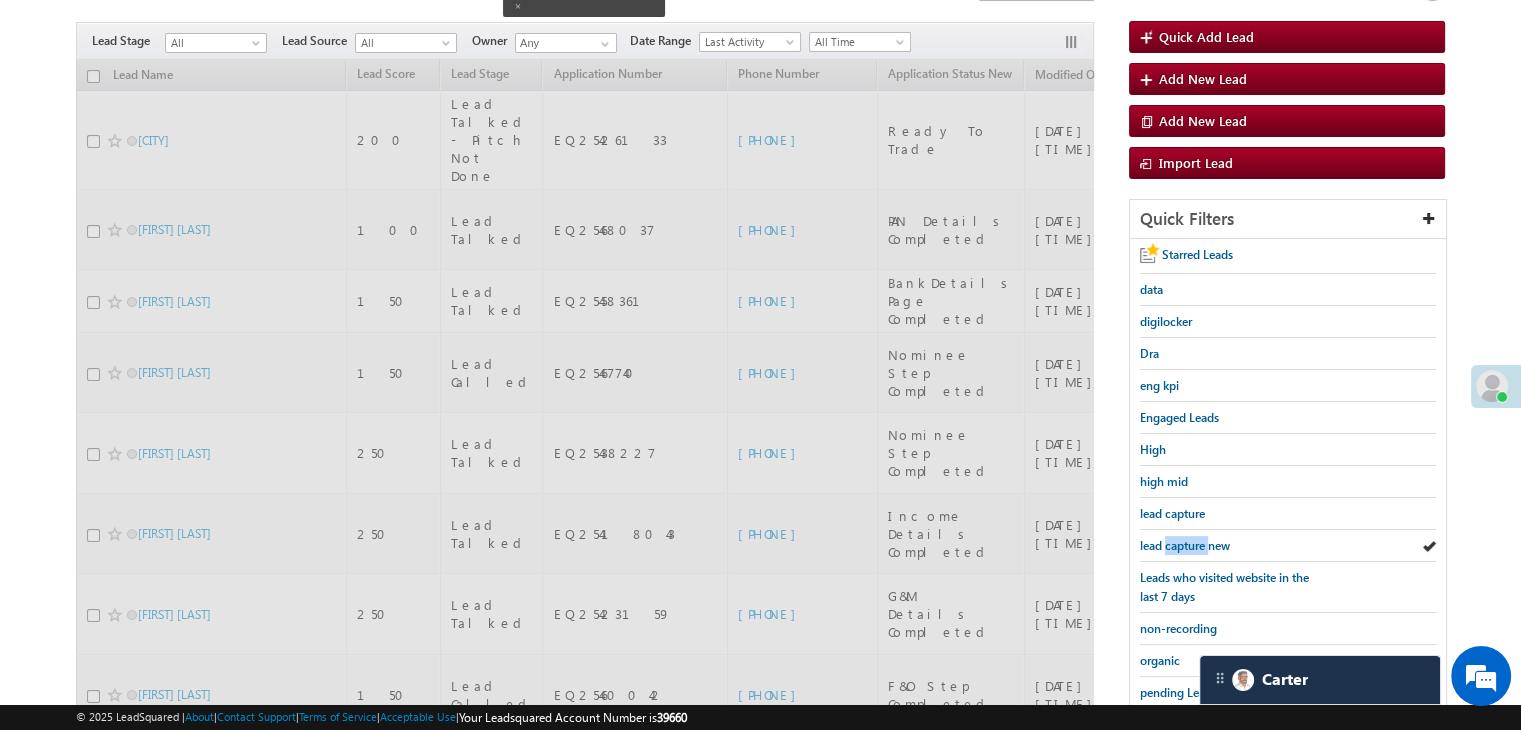 click on "lead capture new" at bounding box center (1185, 545) 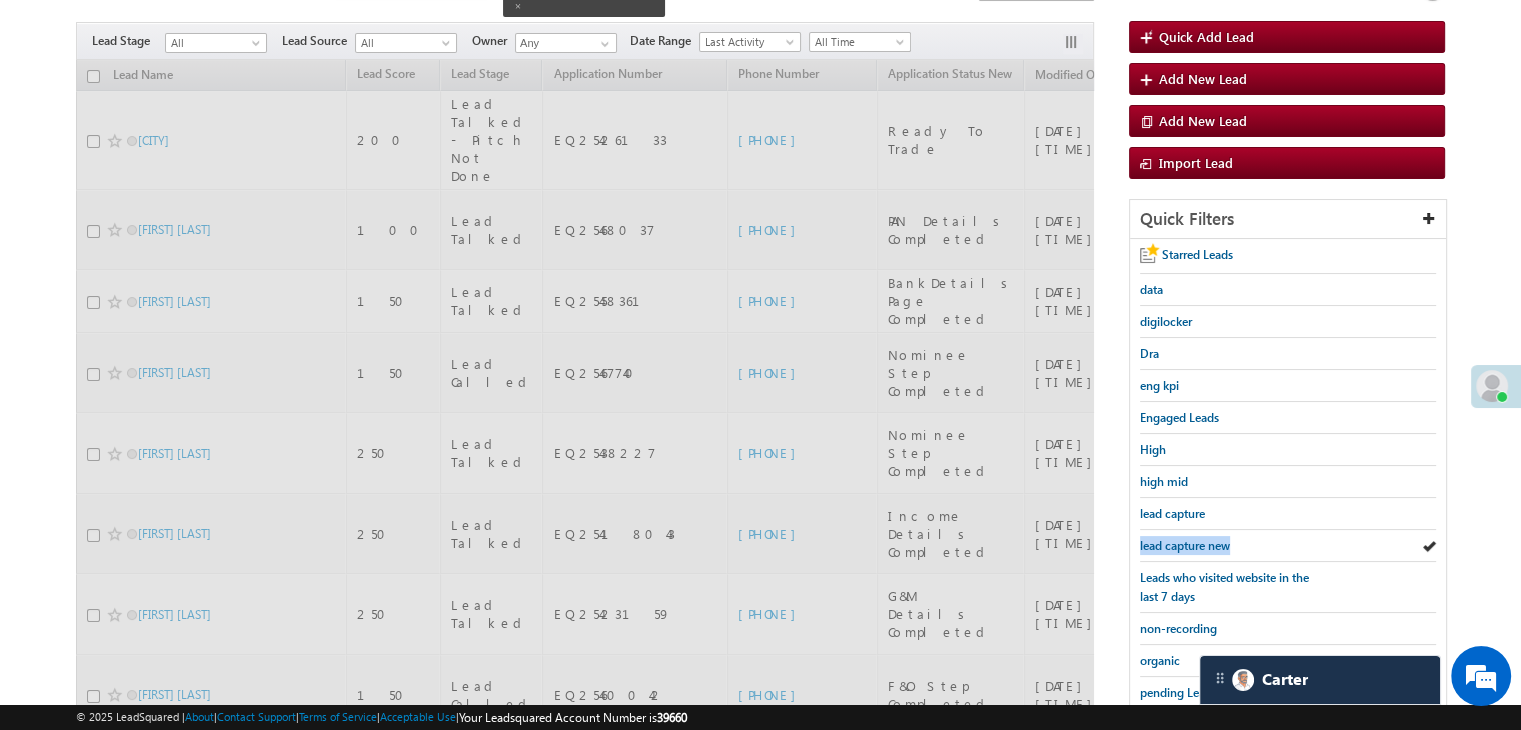 click on "lead capture new" at bounding box center [1185, 545] 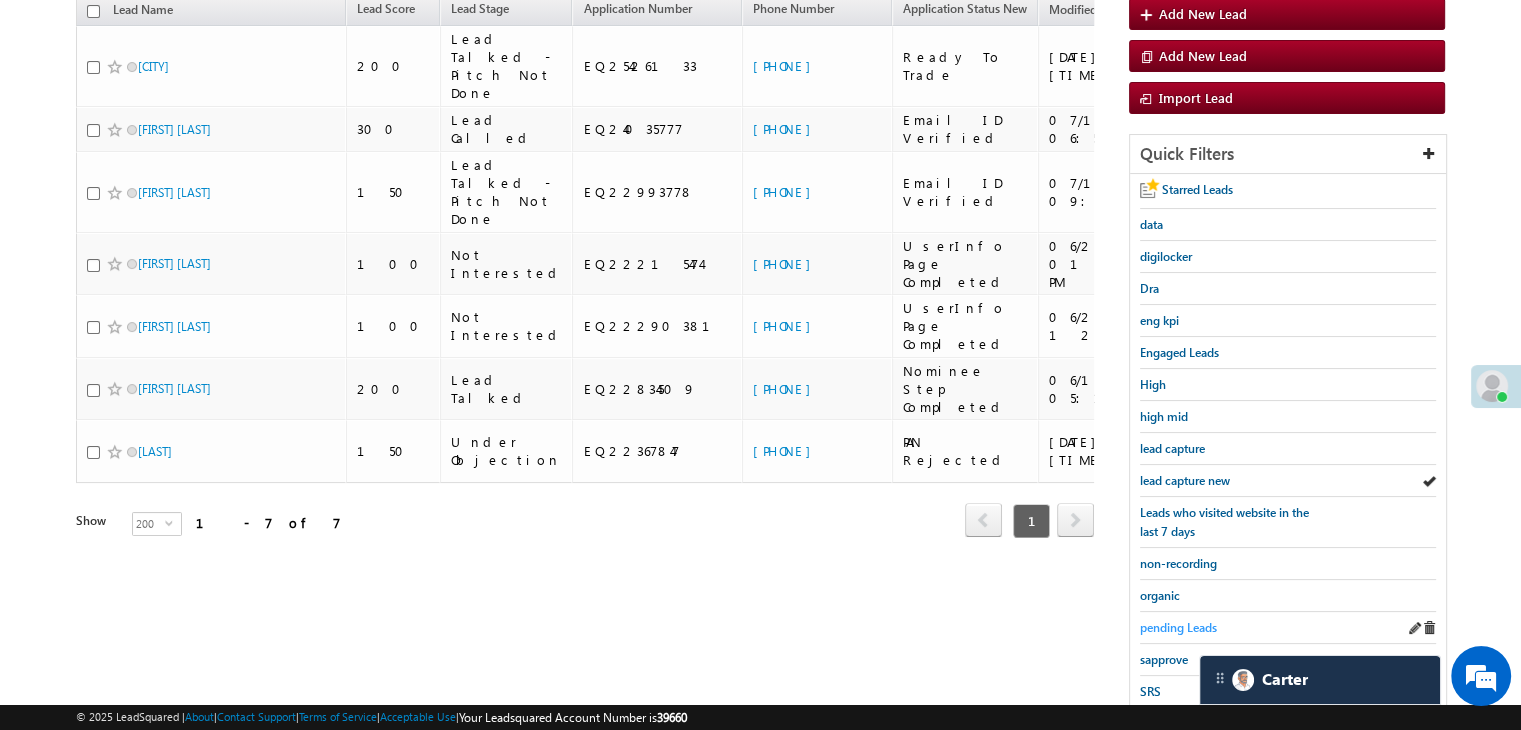 scroll, scrollTop: 263, scrollLeft: 0, axis: vertical 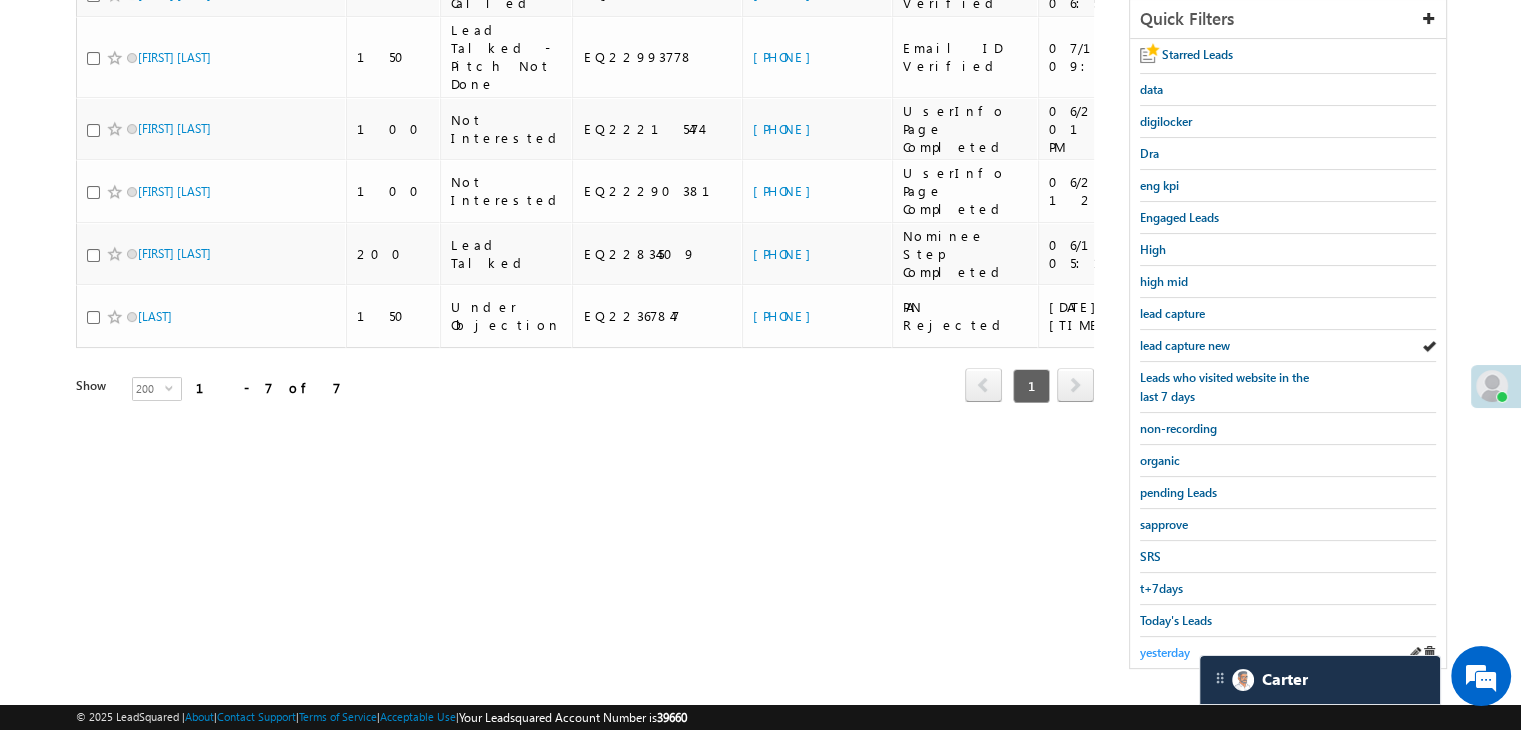 click on "yesterday" at bounding box center (1165, 652) 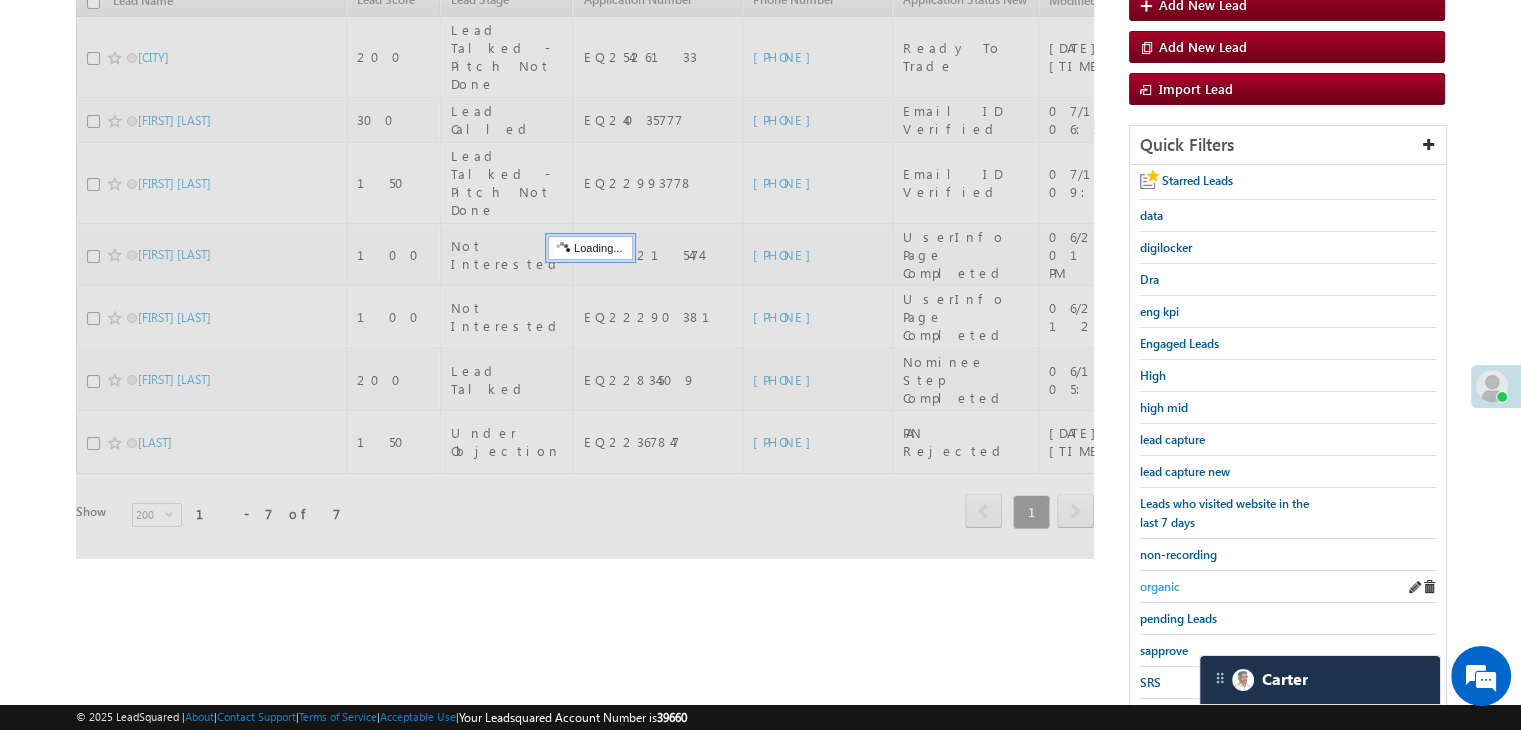 scroll, scrollTop: 163, scrollLeft: 0, axis: vertical 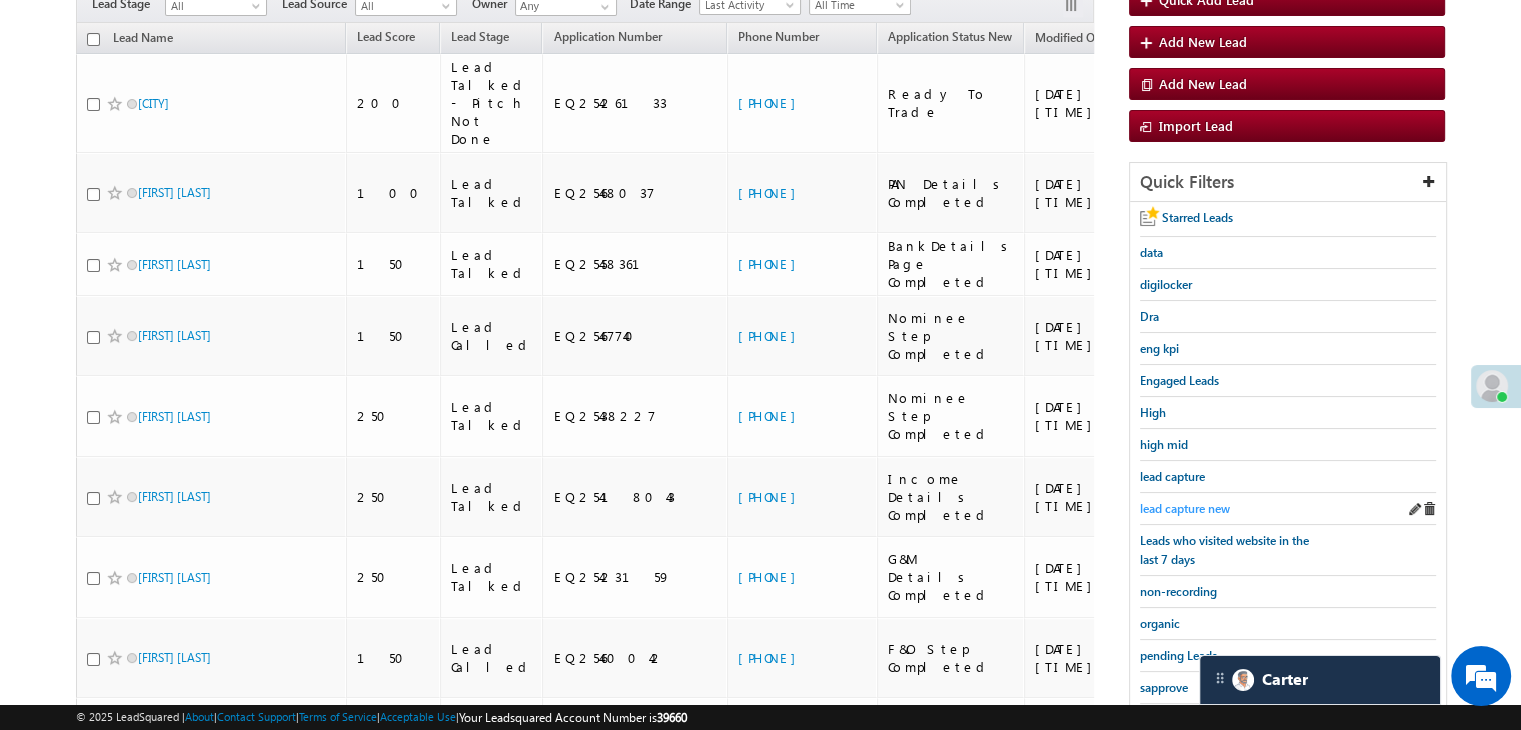 click on "lead capture new" at bounding box center [1185, 508] 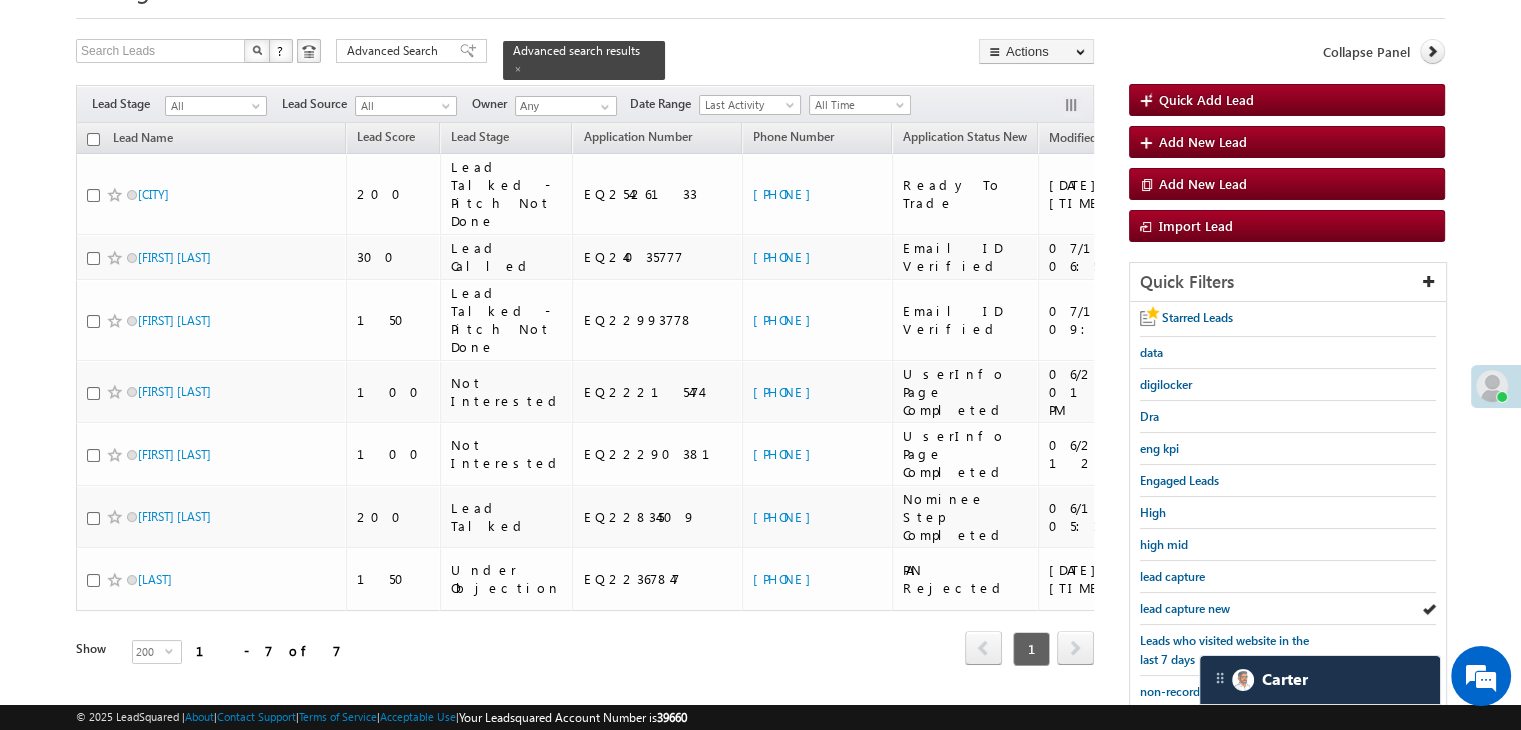 scroll, scrollTop: 0, scrollLeft: 0, axis: both 